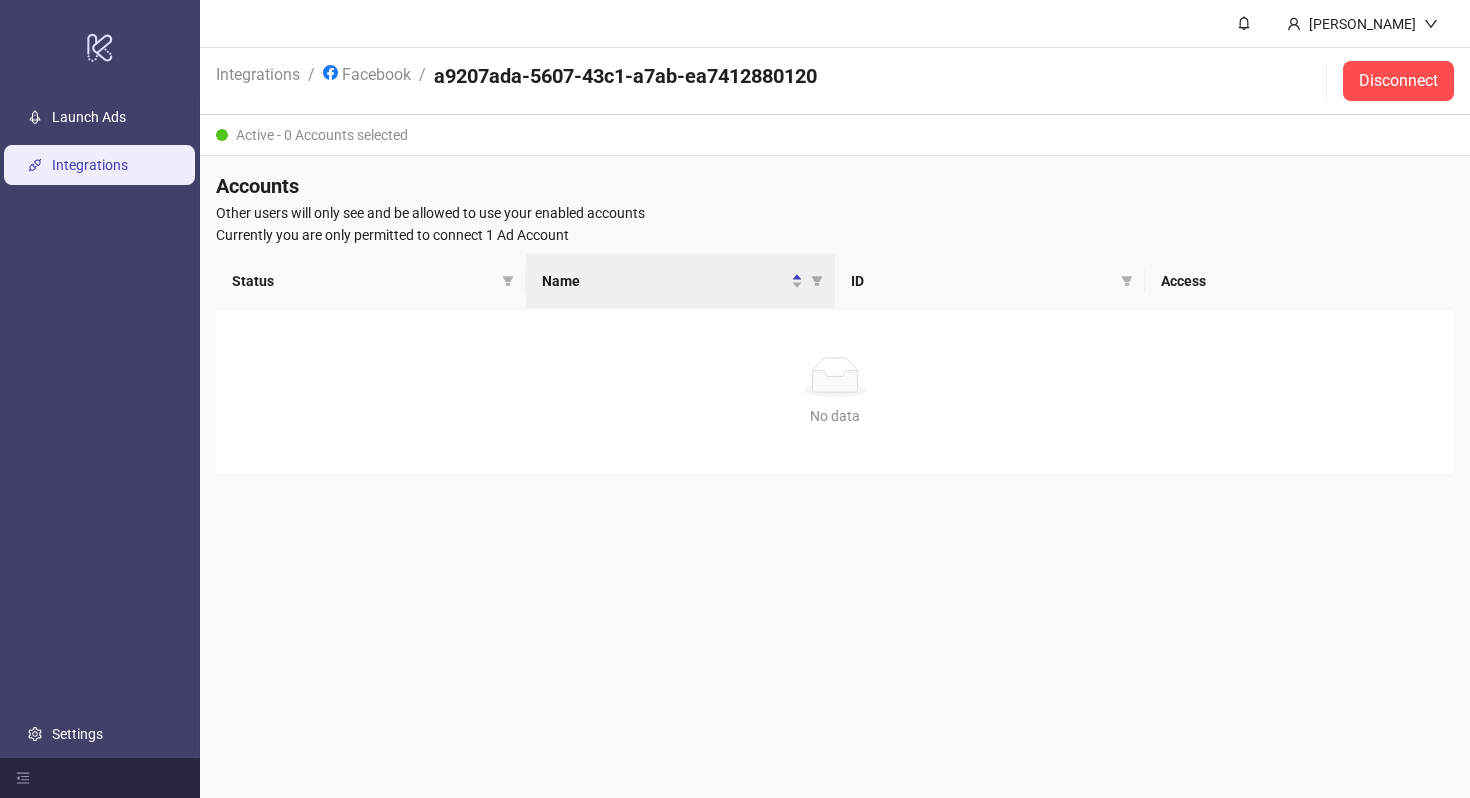scroll, scrollTop: 0, scrollLeft: 0, axis: both 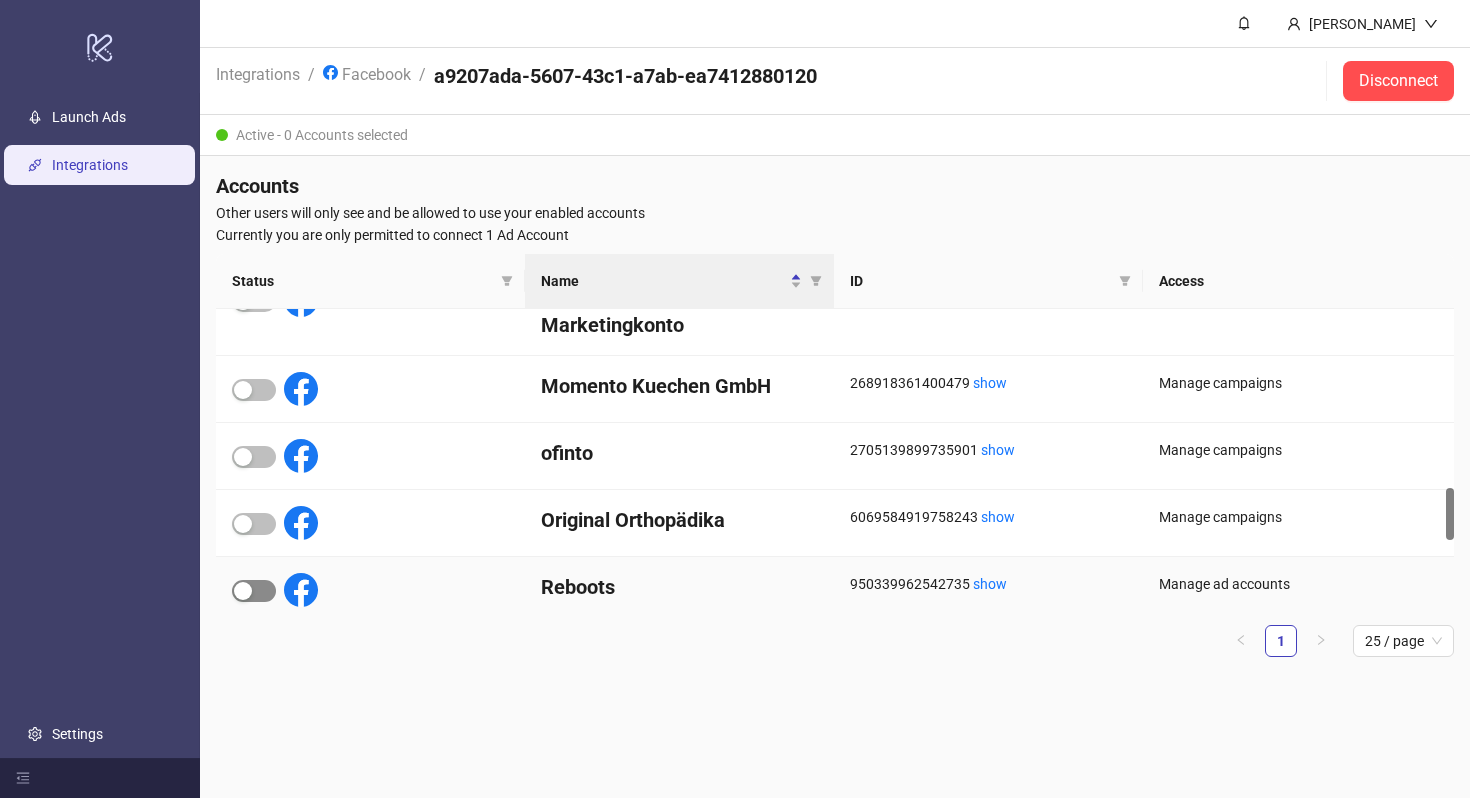 click at bounding box center (243, 591) 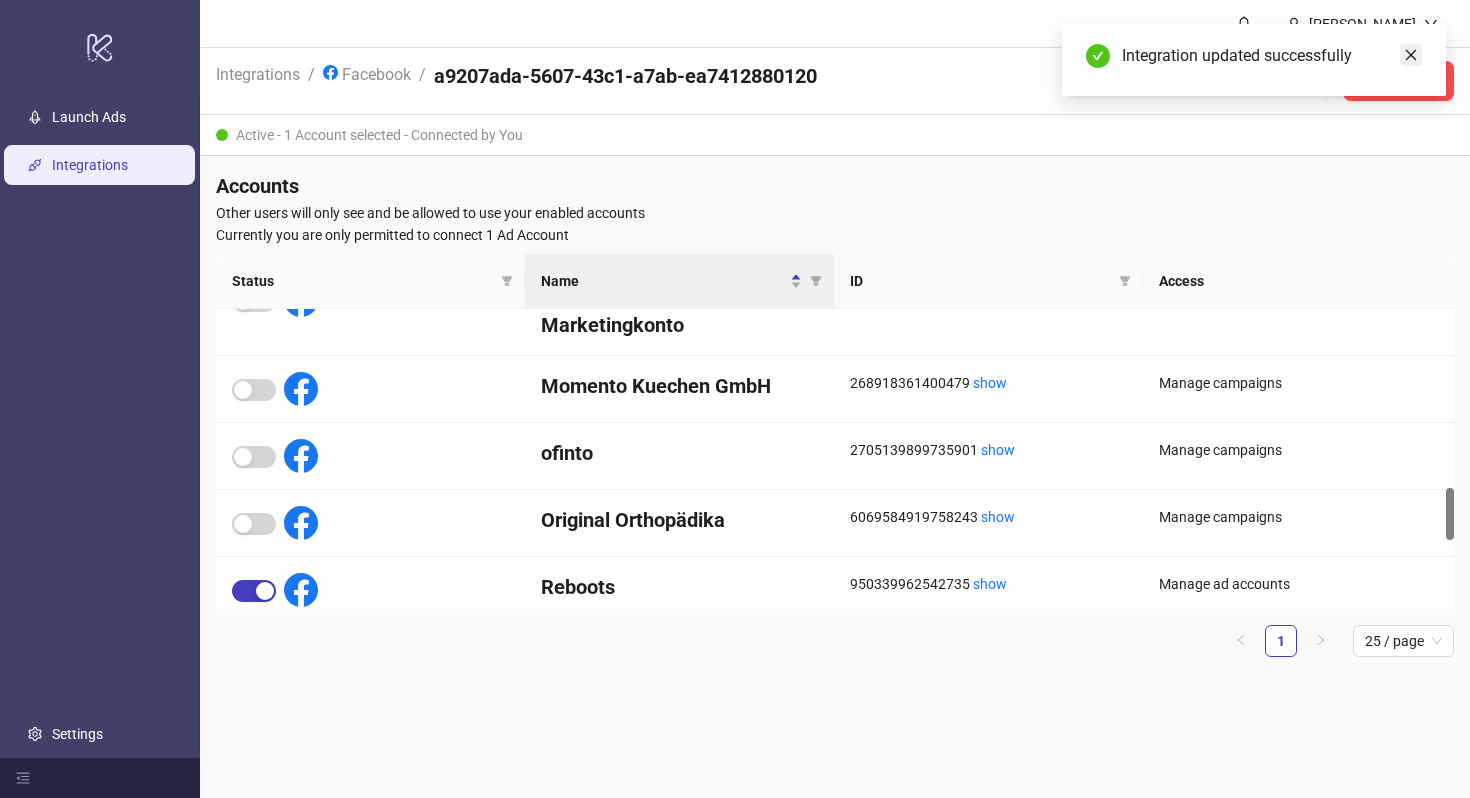 click 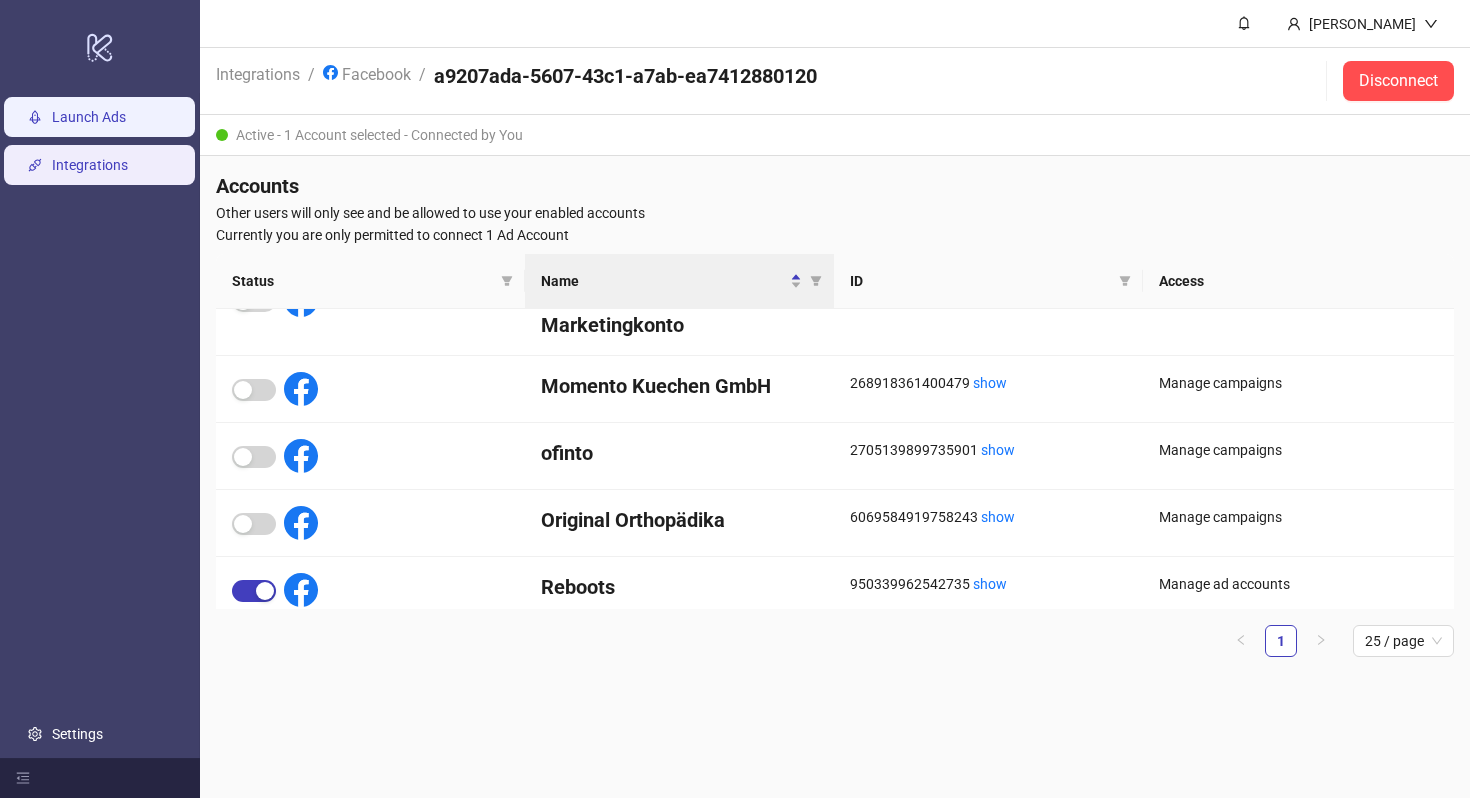 click on "Launch Ads" at bounding box center [89, 117] 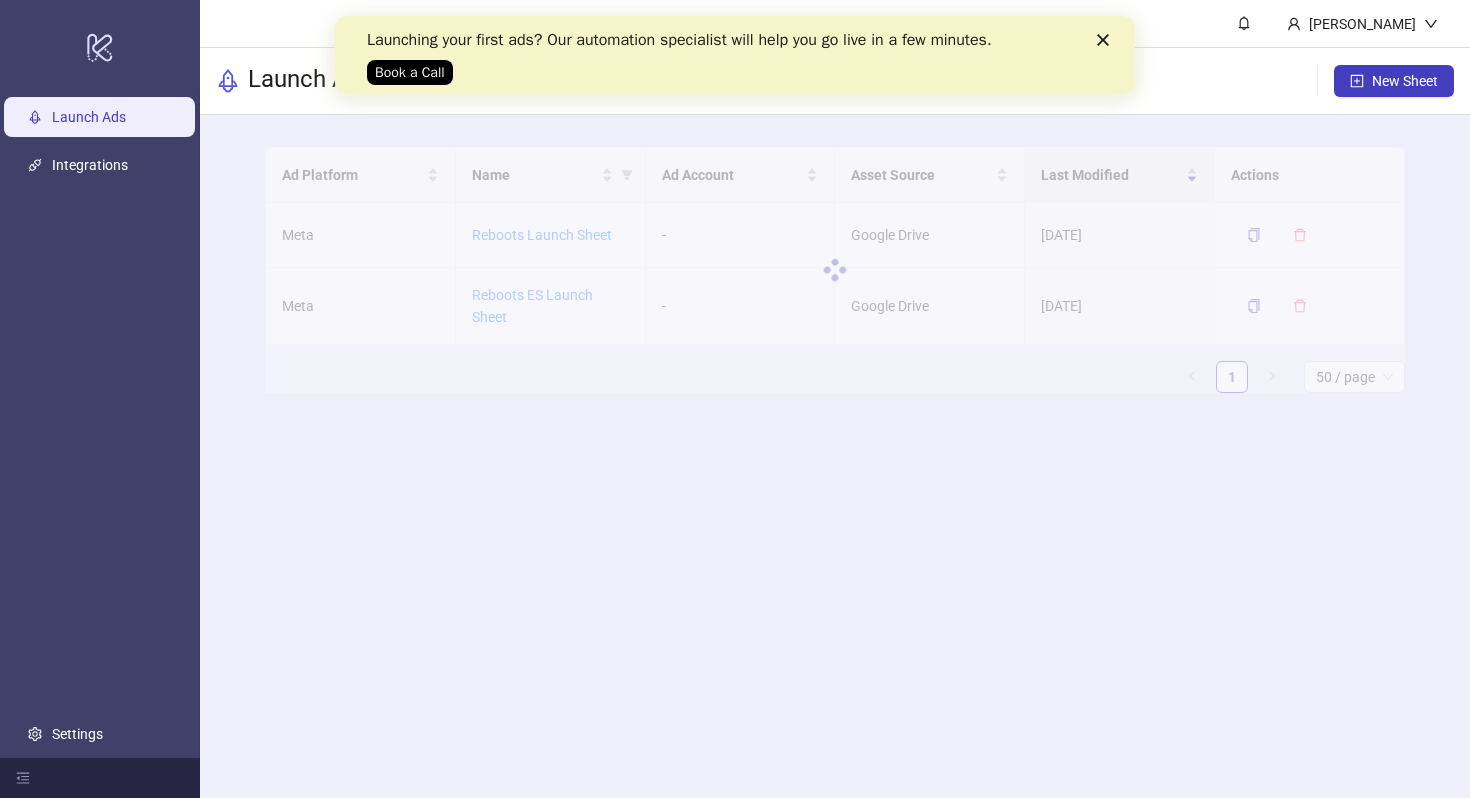 scroll, scrollTop: 0, scrollLeft: 0, axis: both 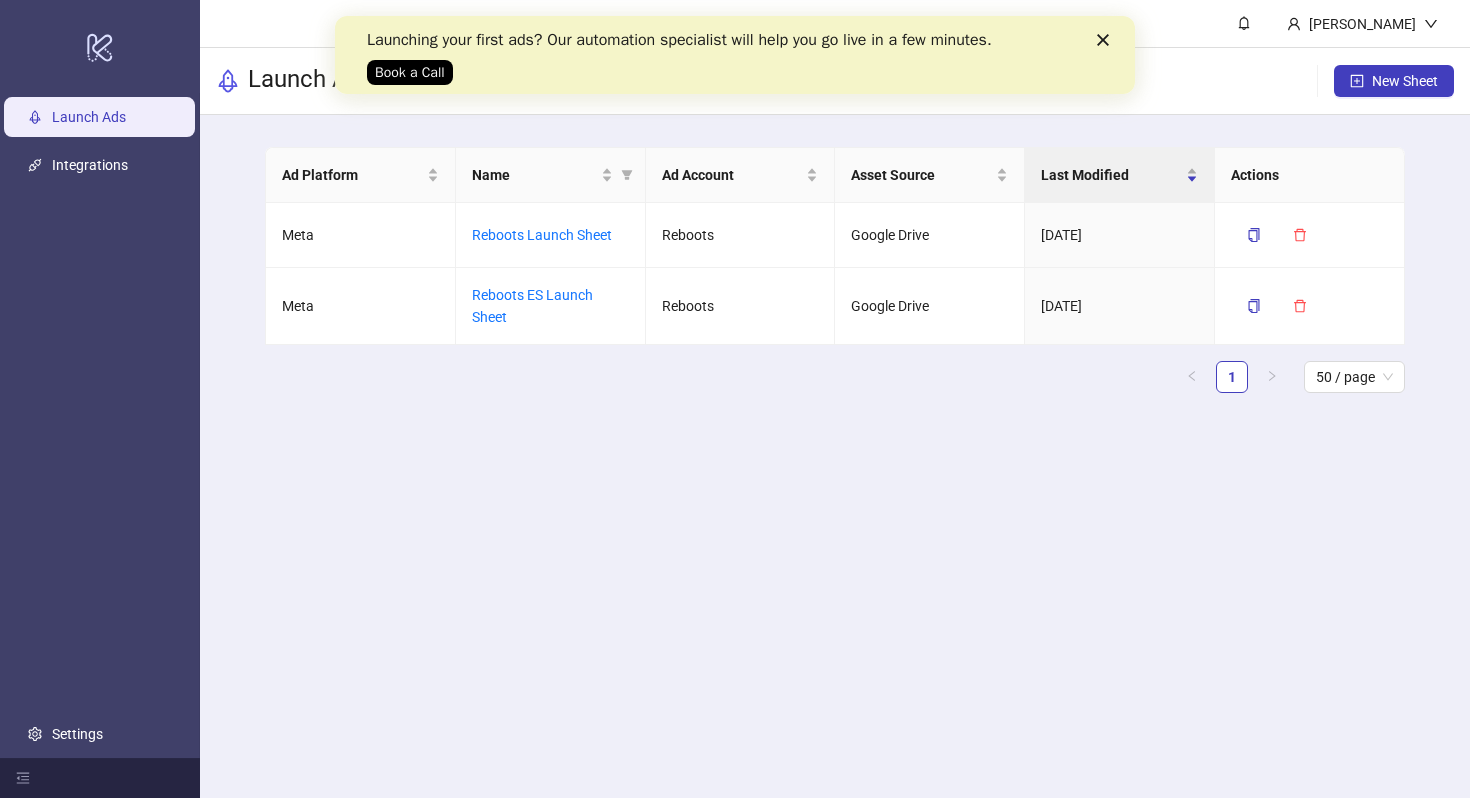 click on "Launching your first ads? Our automation specialist will help you go live in a few minutes. Book a Call" at bounding box center [735, 55] 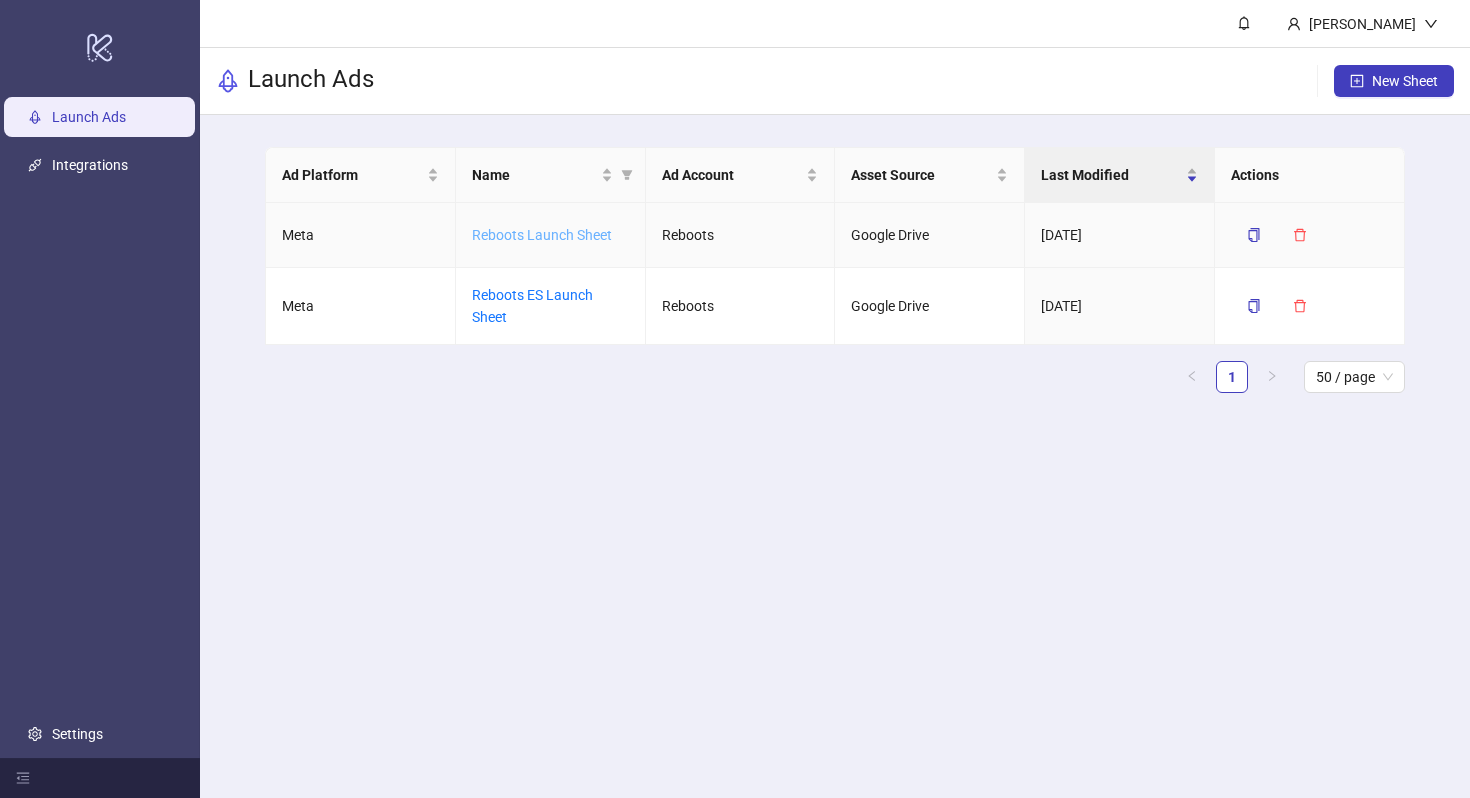 click on "Reboots Launch Sheet" at bounding box center (542, 235) 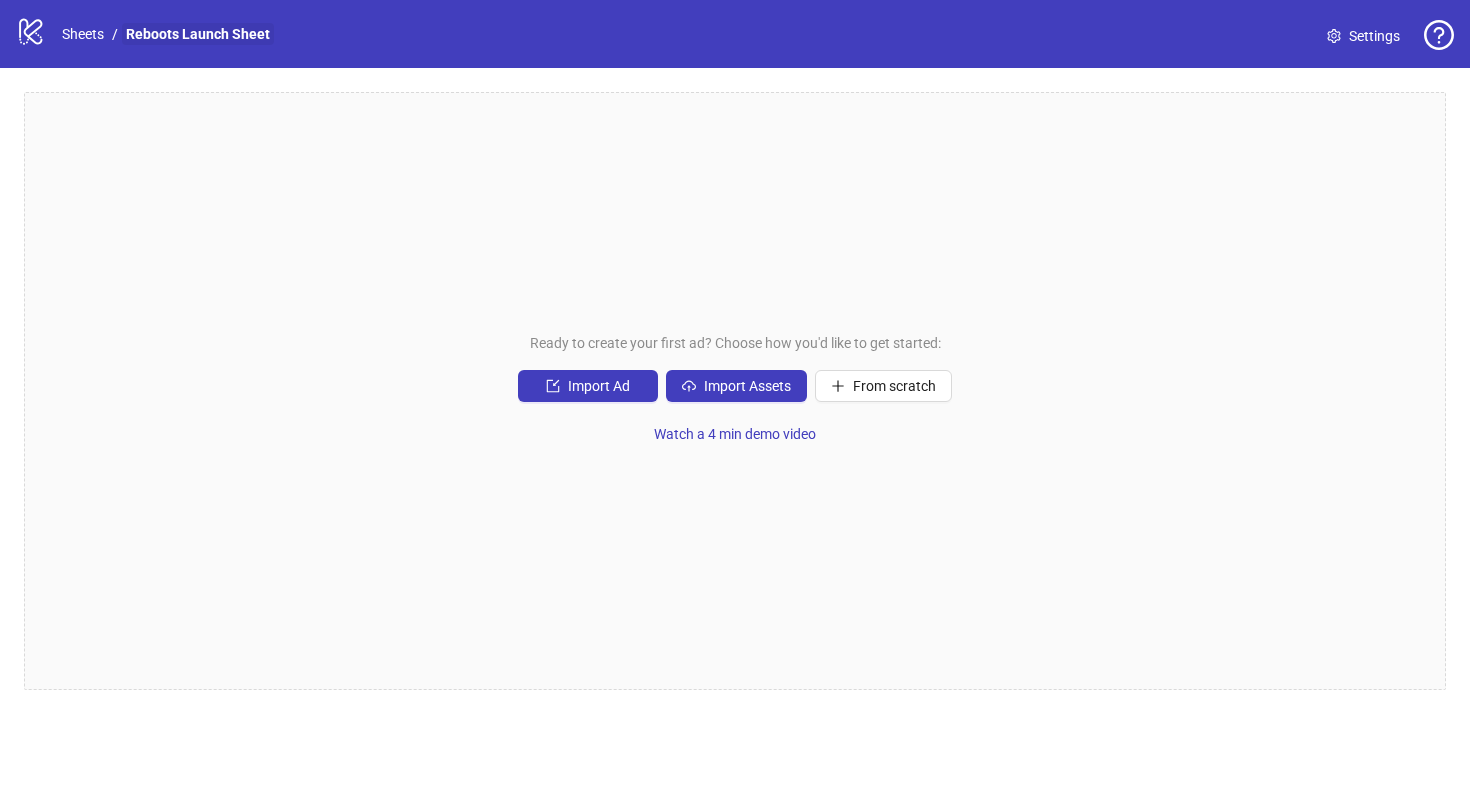 click on "Reboots Launch Sheet" at bounding box center (198, 34) 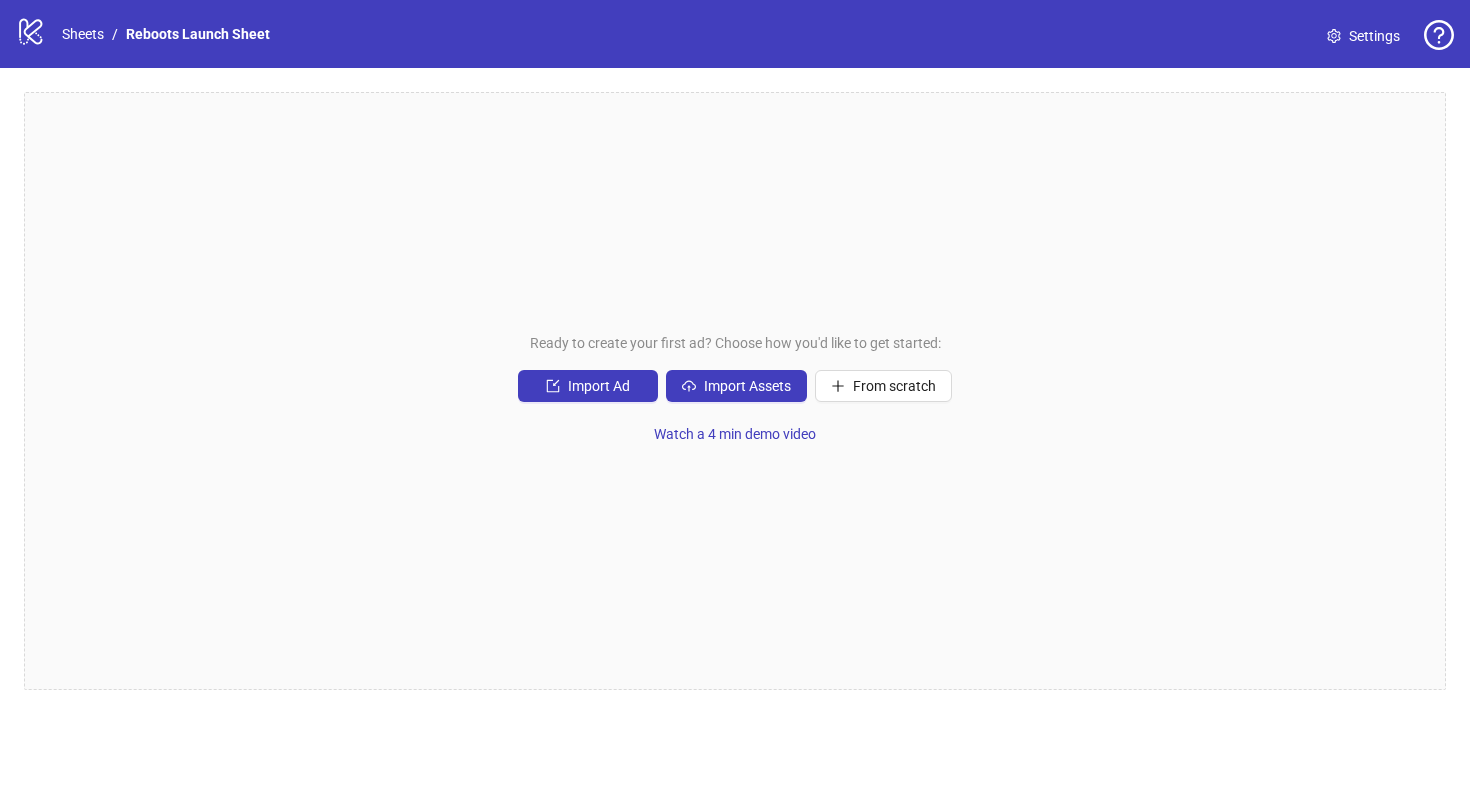 click on "Settings" at bounding box center [1374, 36] 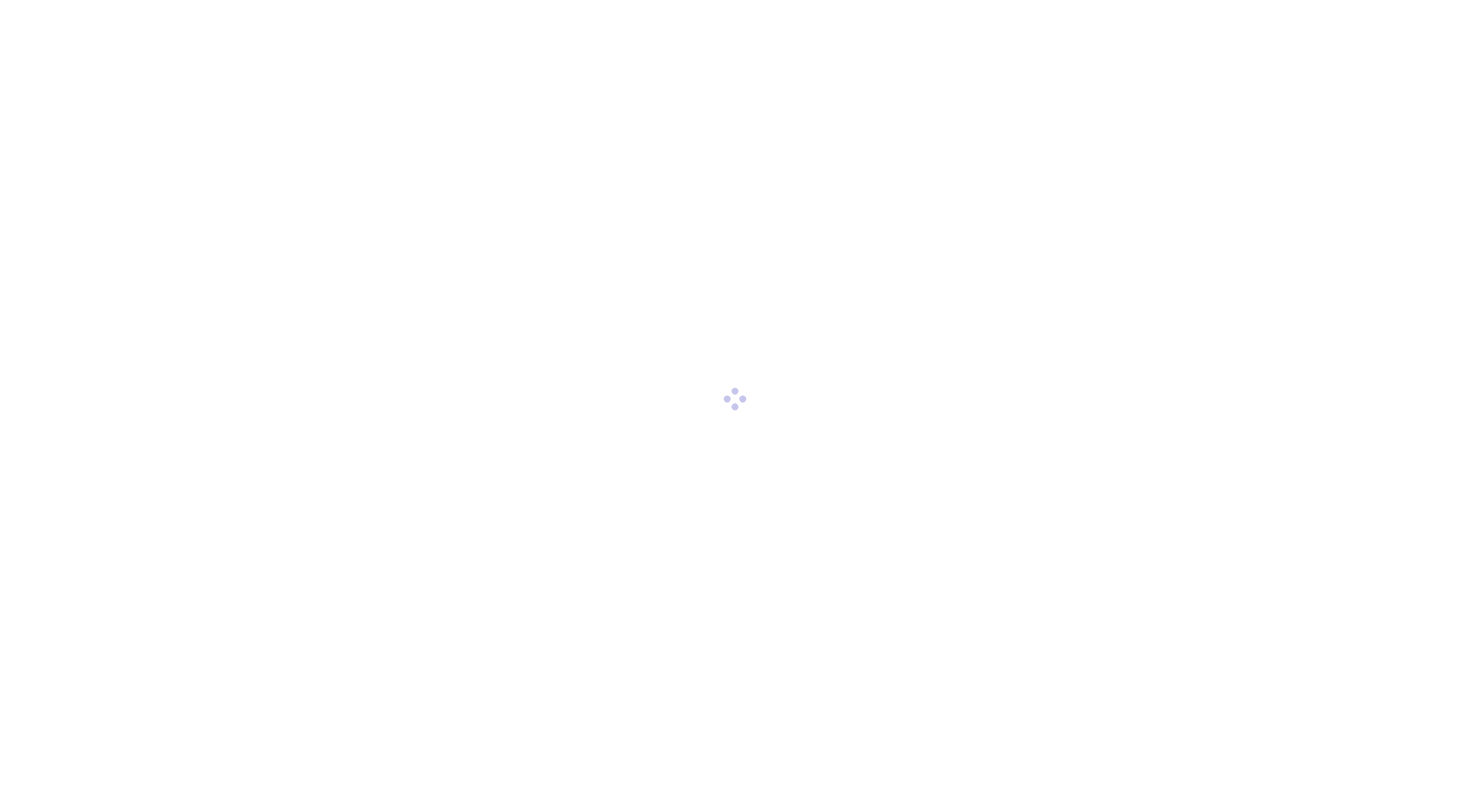 scroll, scrollTop: 0, scrollLeft: 0, axis: both 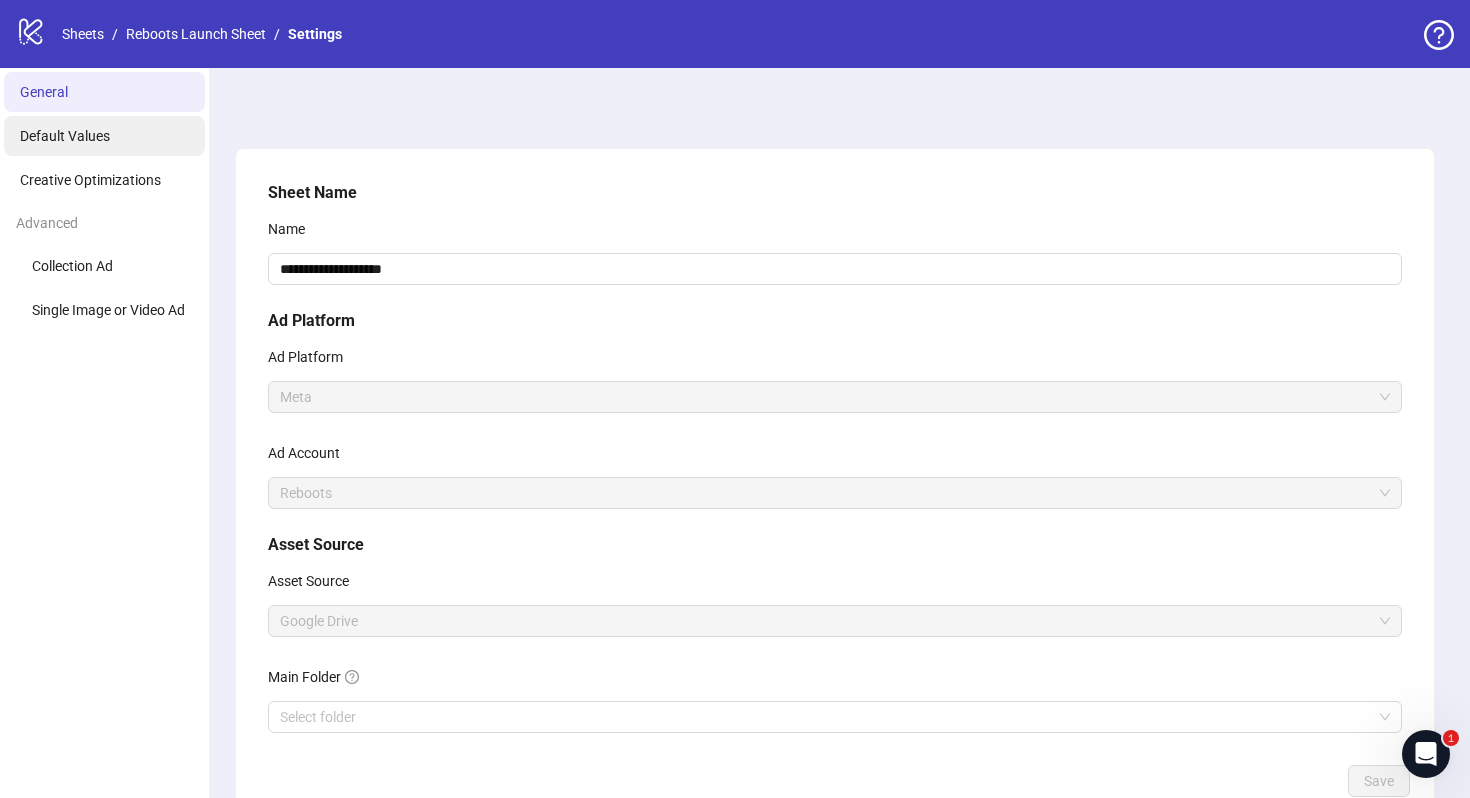 click on "Default Values" at bounding box center [65, 136] 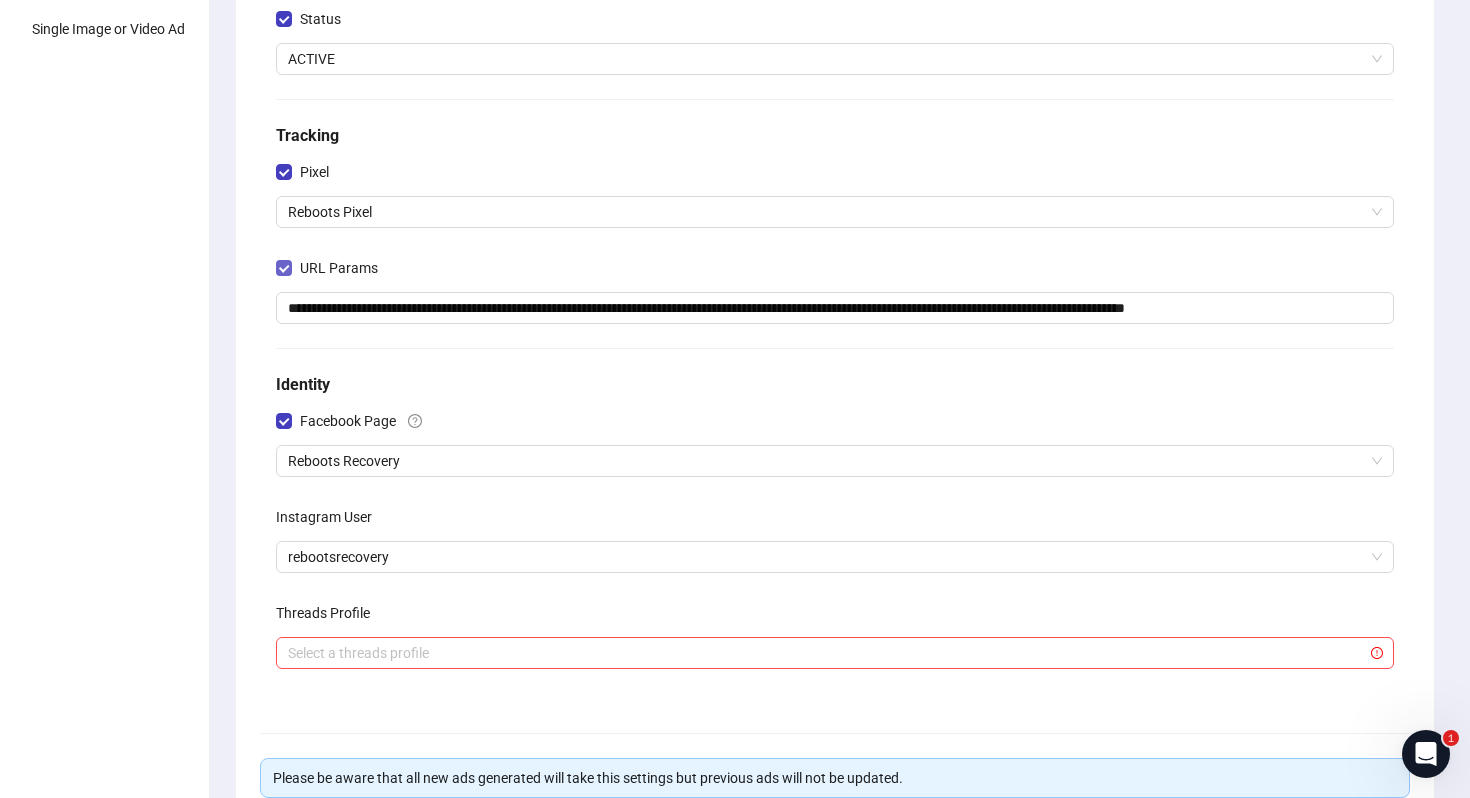 scroll, scrollTop: 0, scrollLeft: 0, axis: both 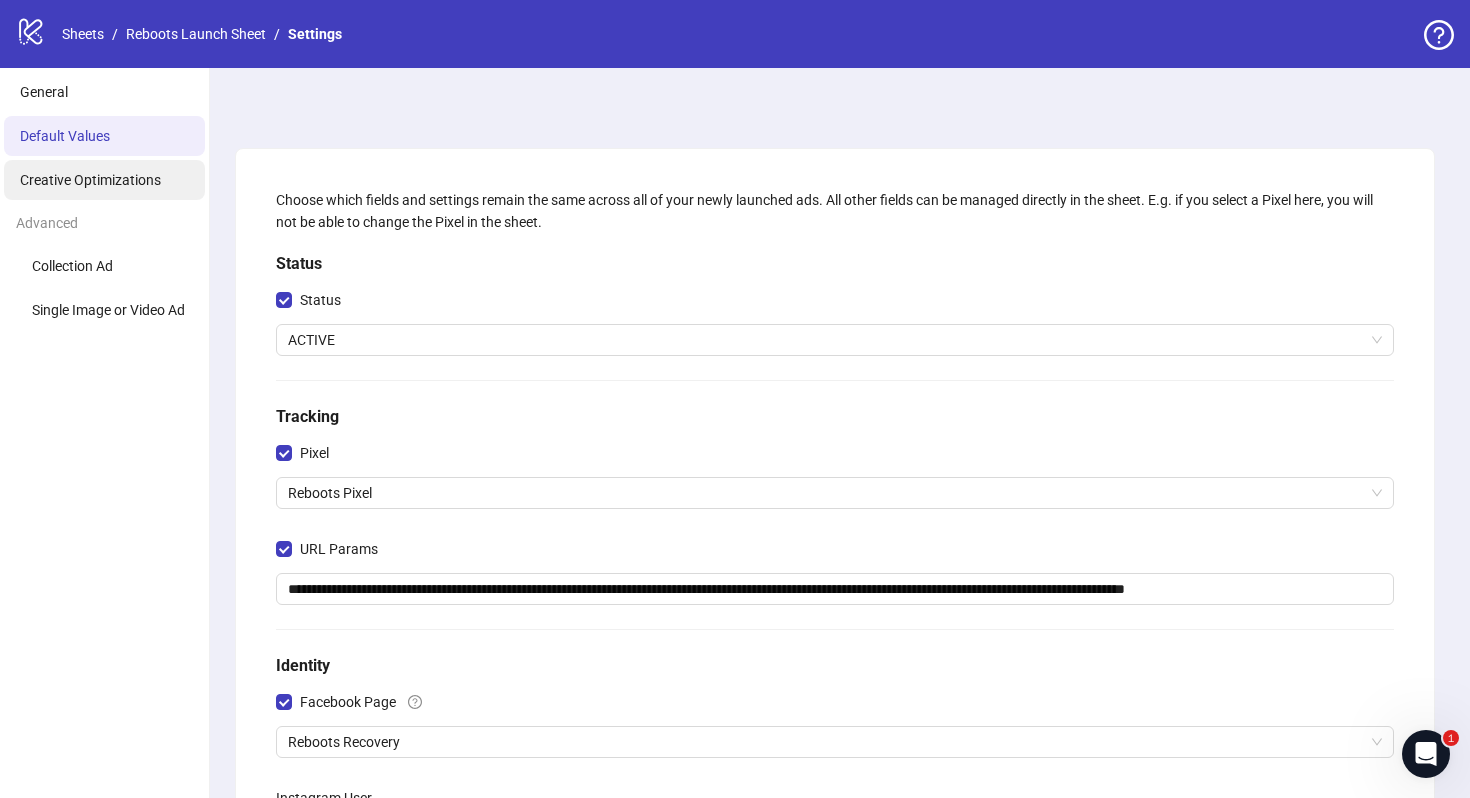 click on "Creative Optimizations" at bounding box center (90, 180) 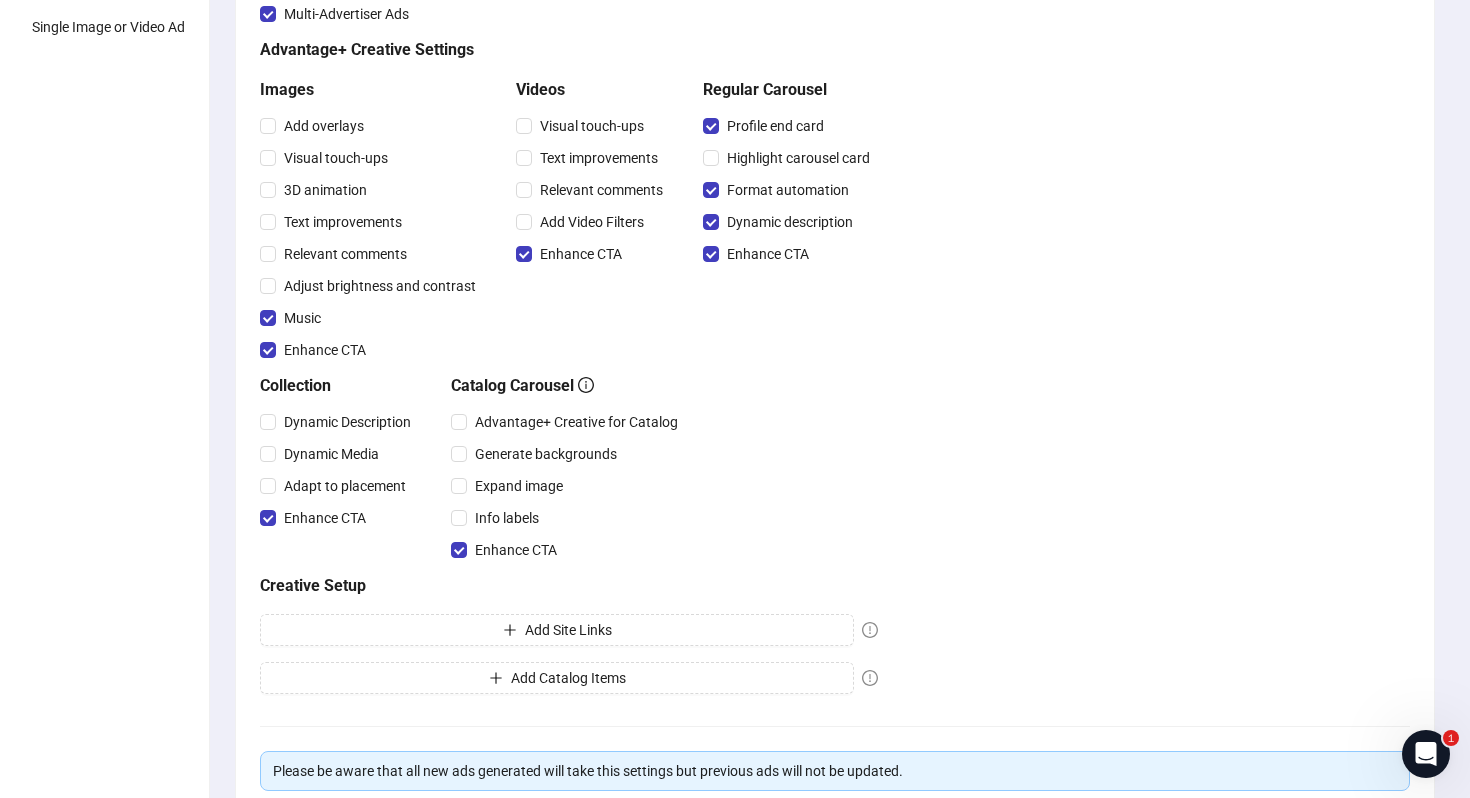scroll, scrollTop: 0, scrollLeft: 0, axis: both 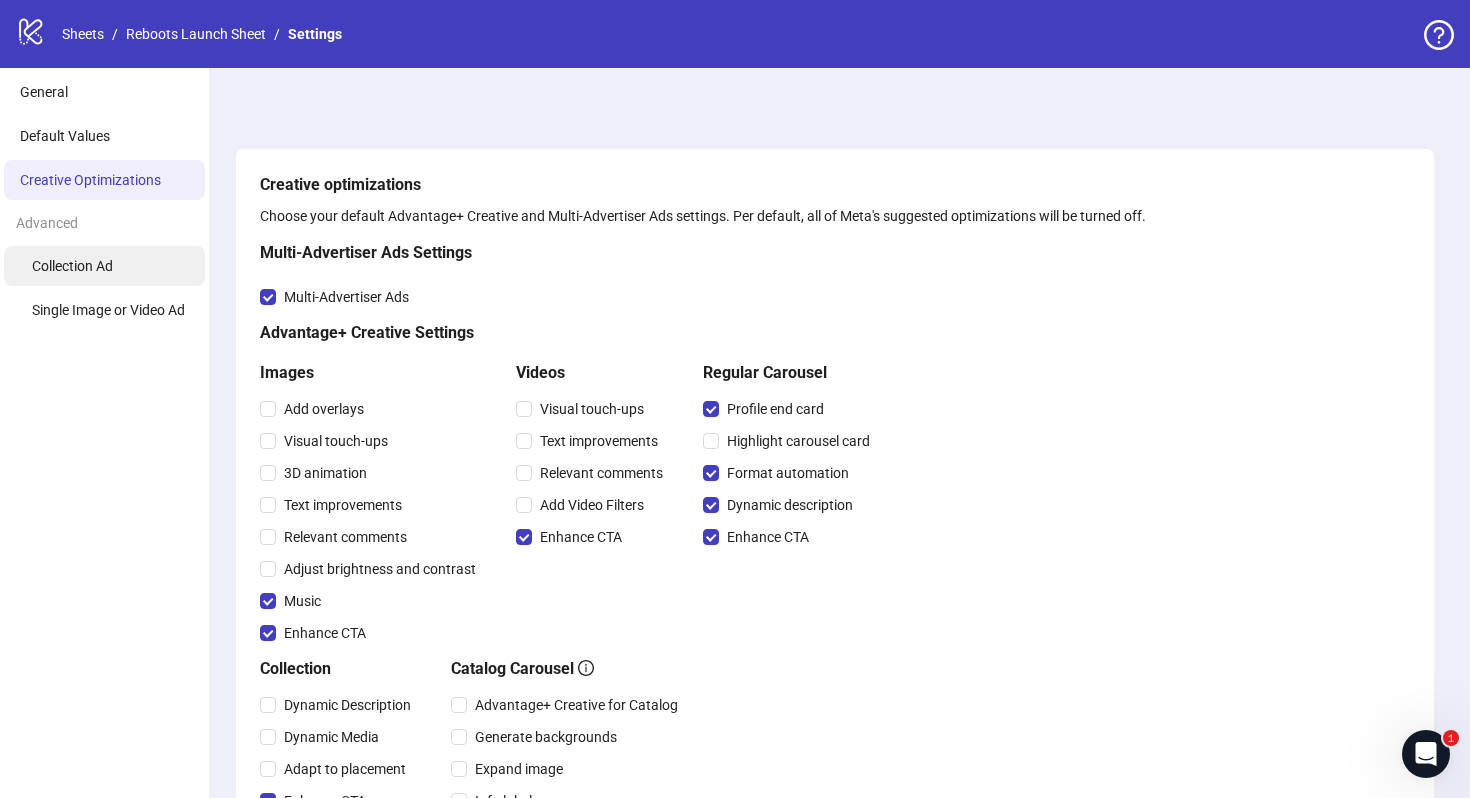 click on "Collection Ad" at bounding box center [104, 266] 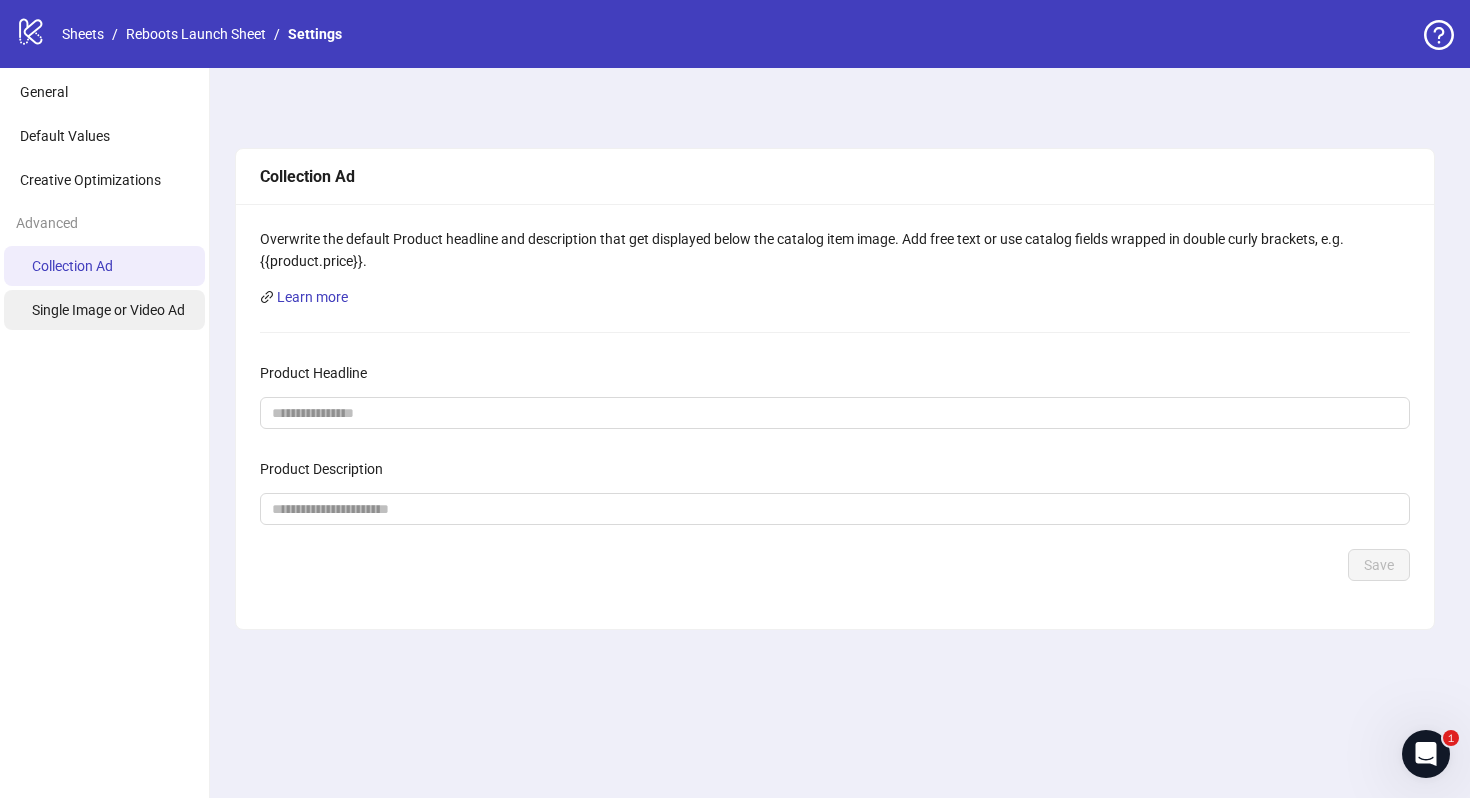 click on "Single Image or Video Ad" at bounding box center [108, 310] 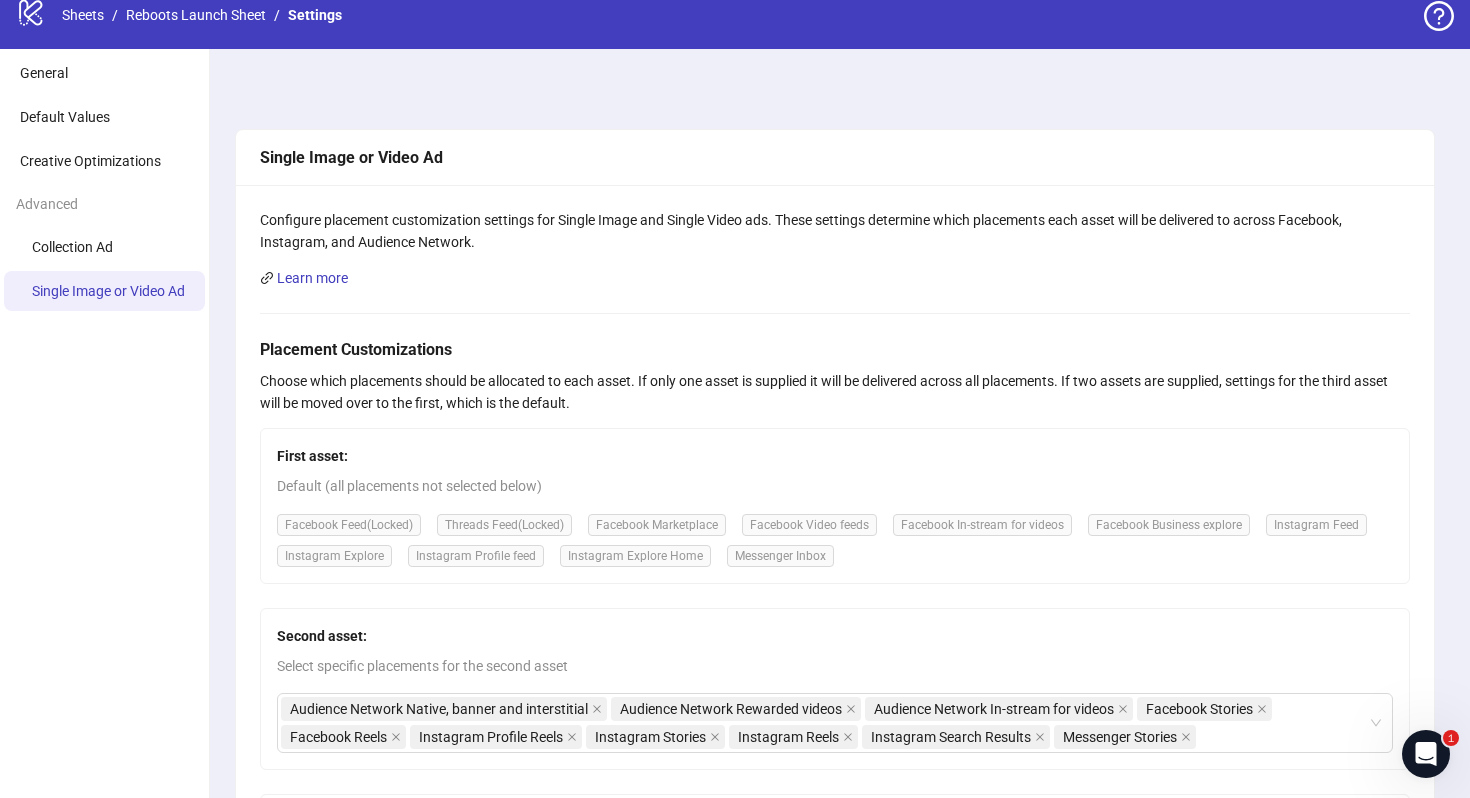 scroll, scrollTop: 0, scrollLeft: 0, axis: both 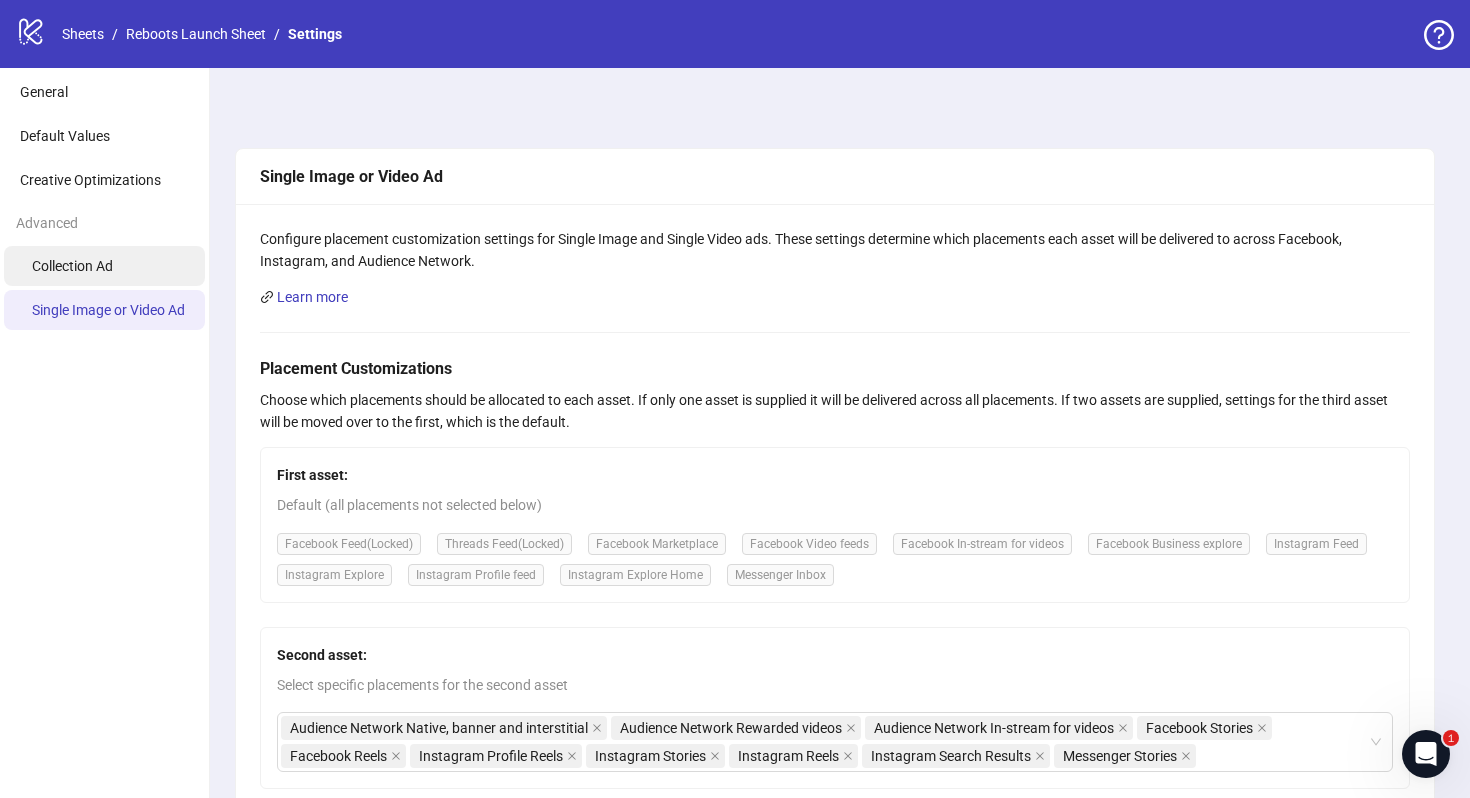 click on "Collection Ad" at bounding box center [72, 266] 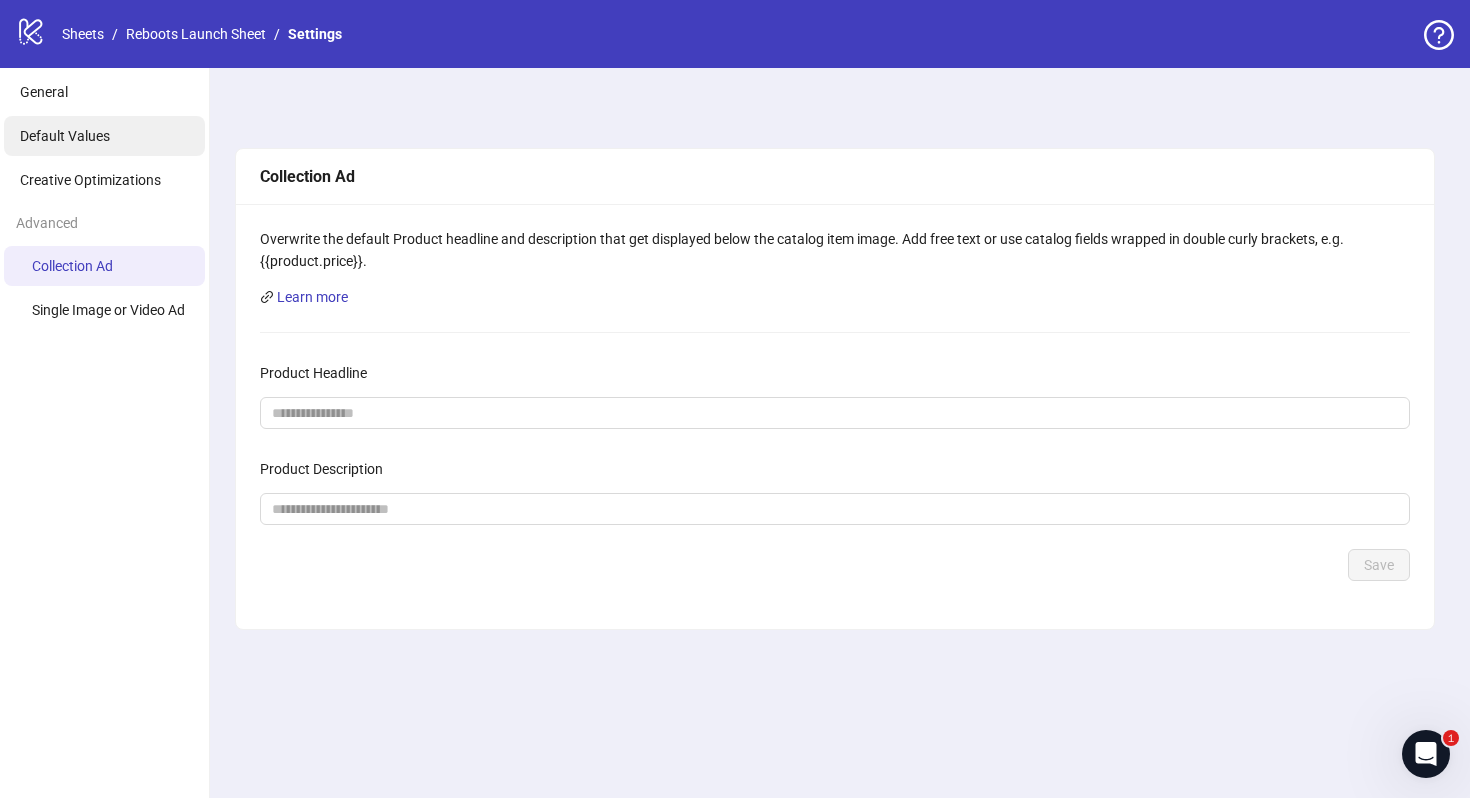 click on "Default Values" at bounding box center [104, 136] 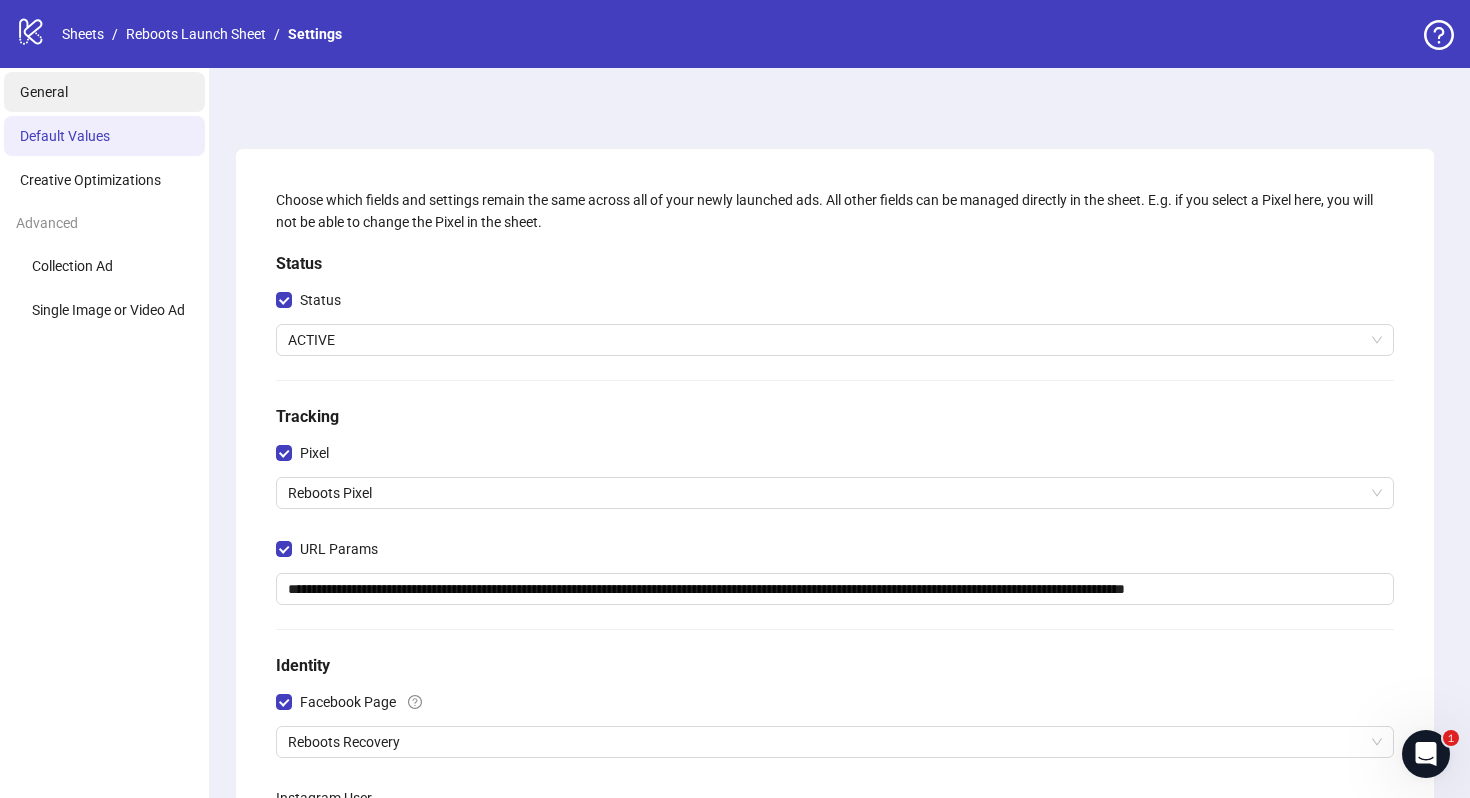 click on "General" at bounding box center (104, 92) 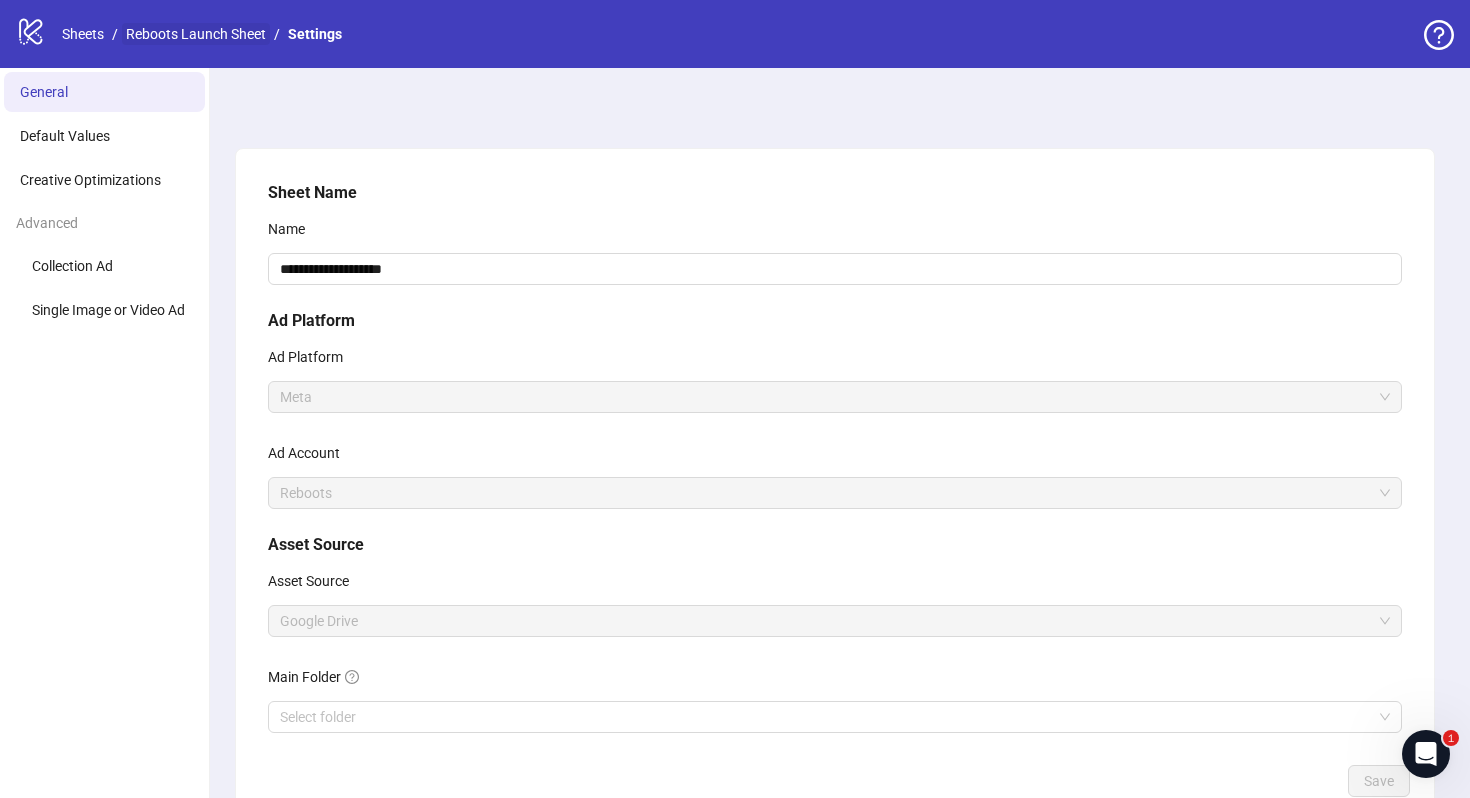 click on "Reboots Launch Sheet" at bounding box center [196, 34] 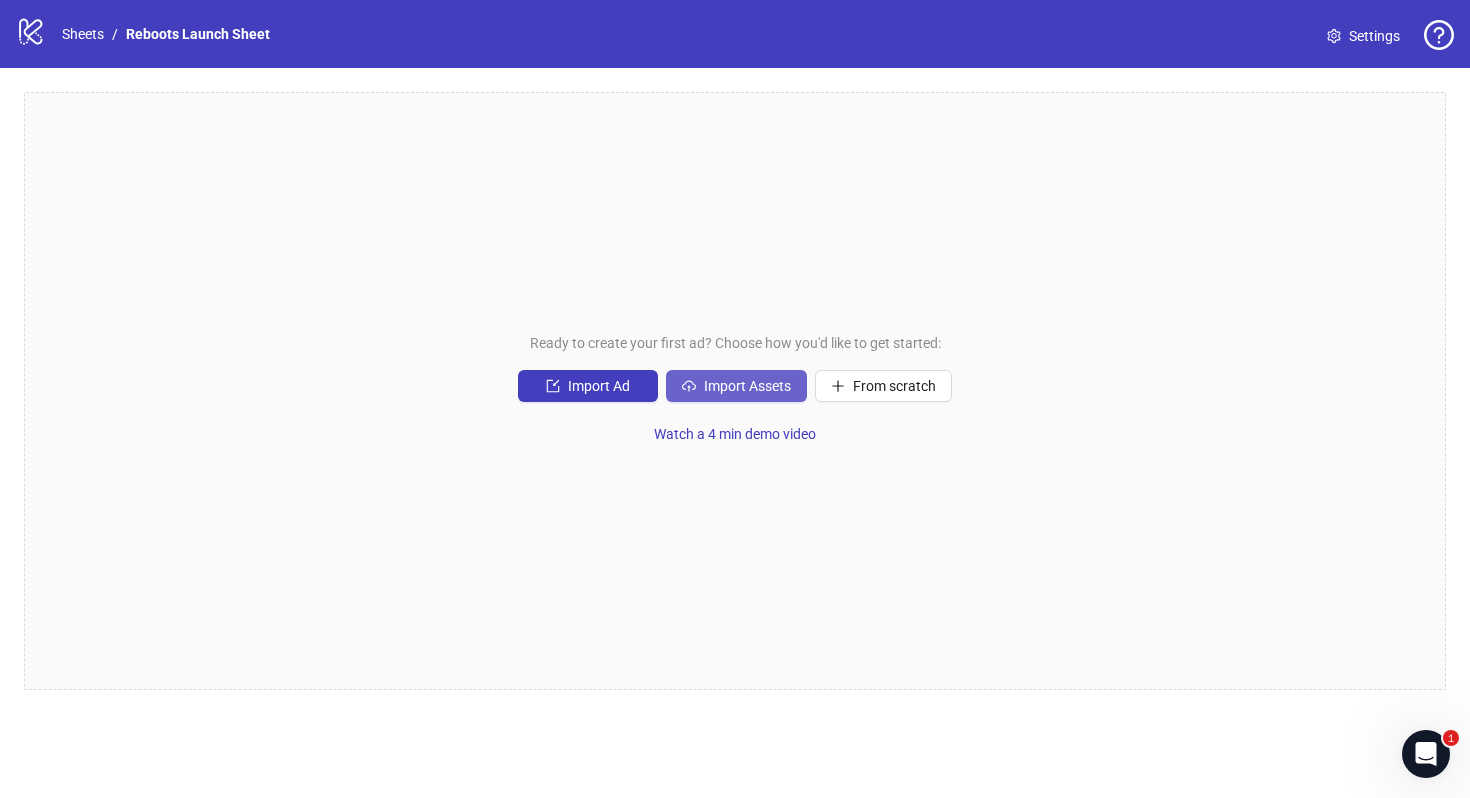 click on "Import Assets" at bounding box center [747, 386] 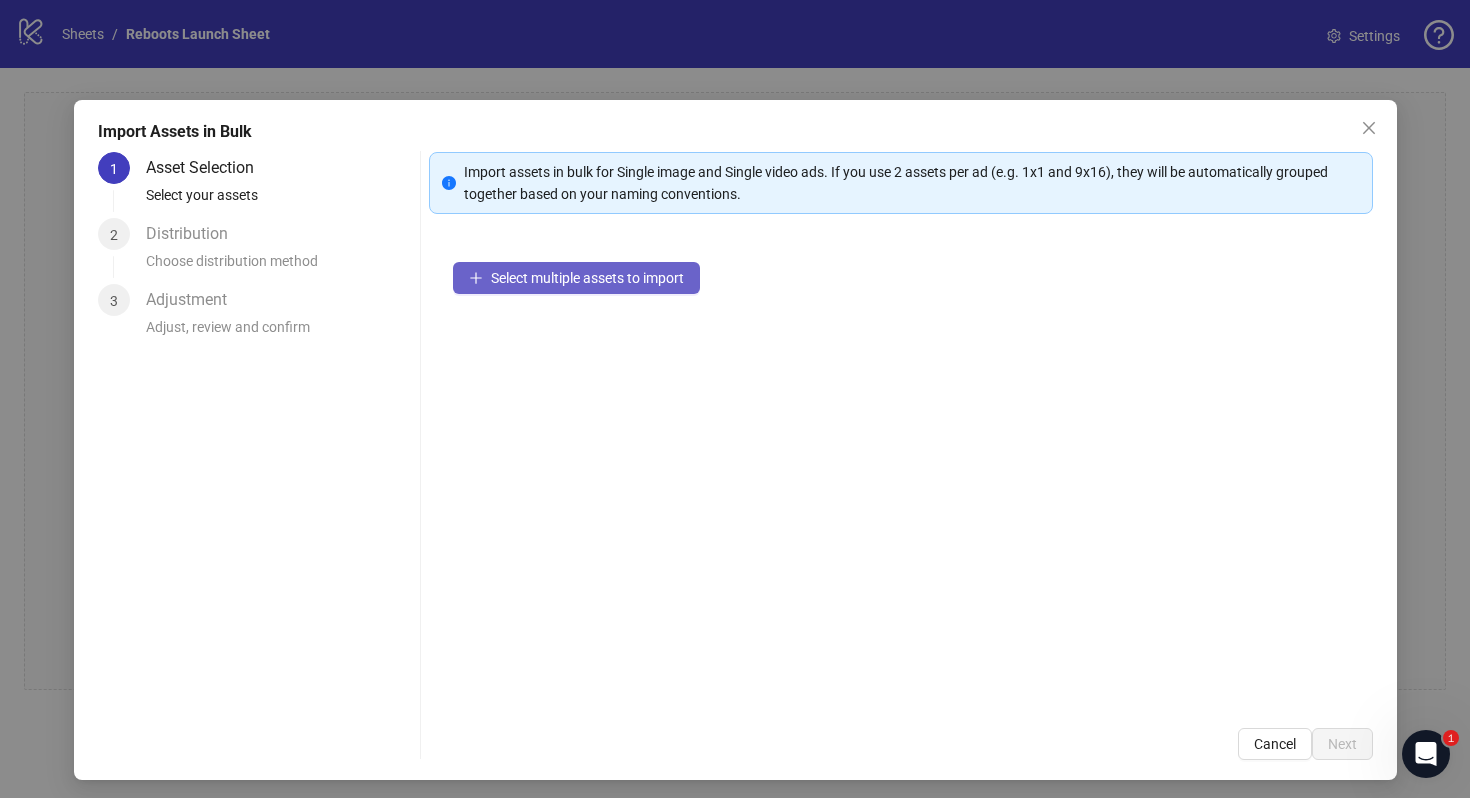 click on "Select multiple assets to import" at bounding box center (587, 278) 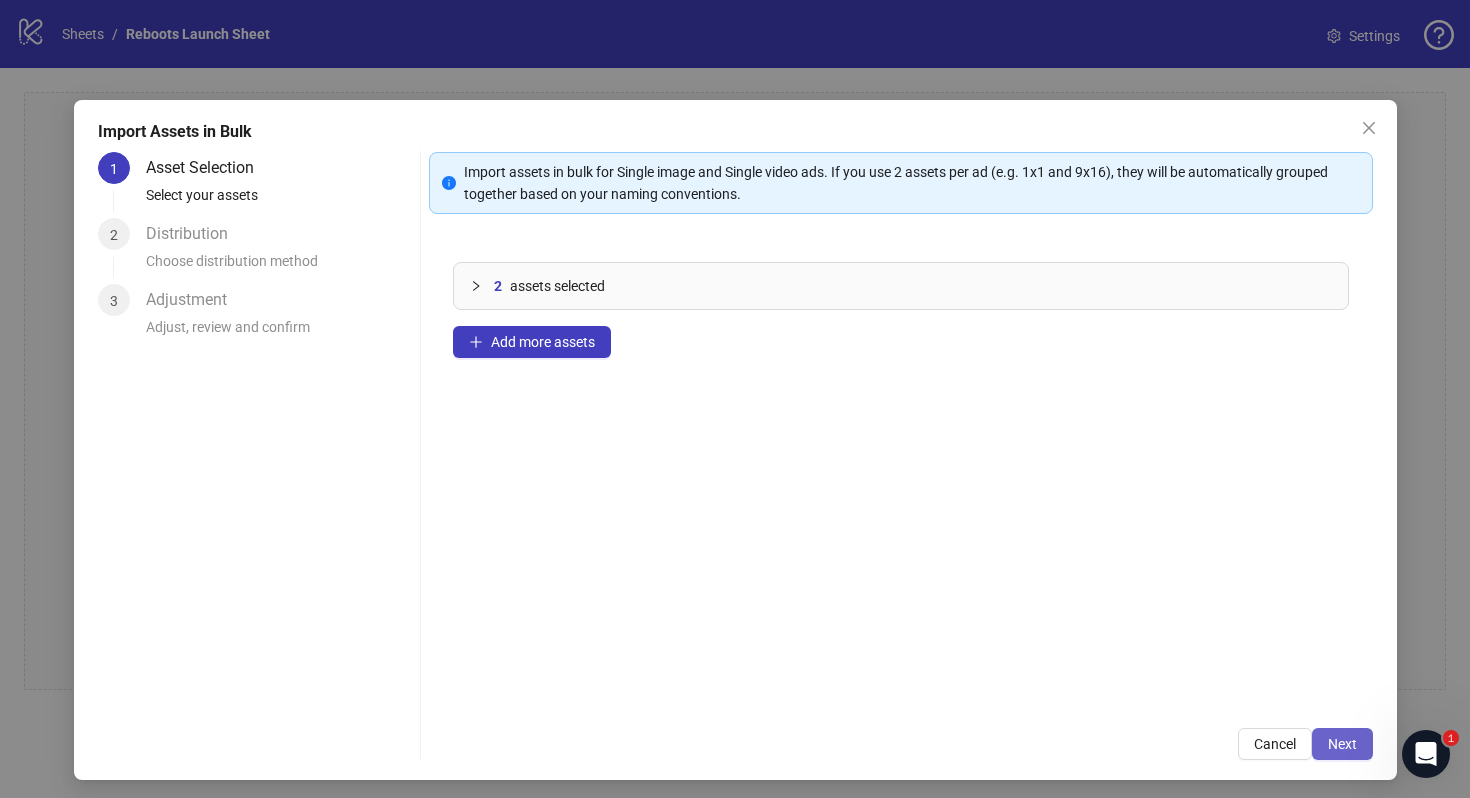 click on "Next" at bounding box center (1342, 744) 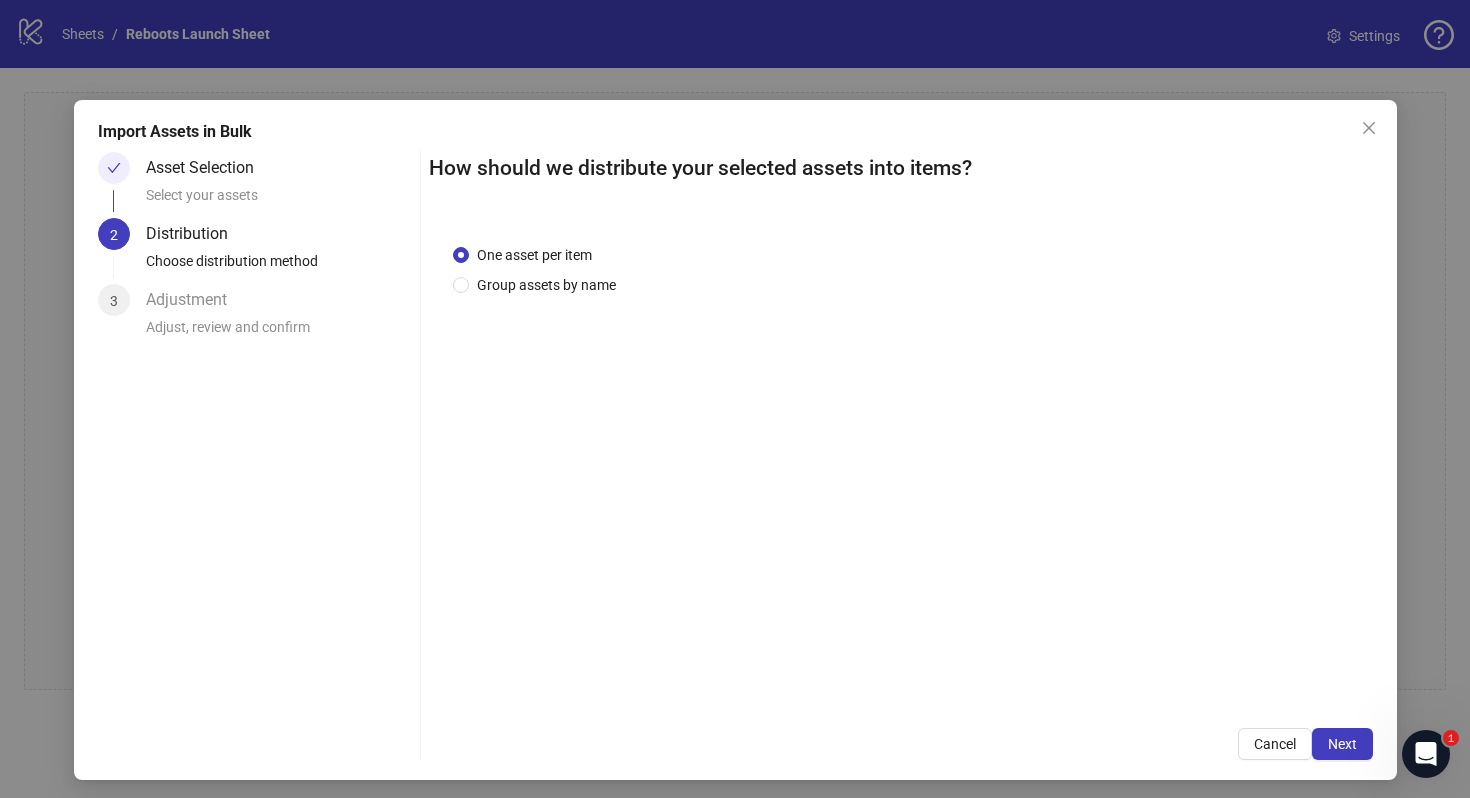 click on "Asset Selection" at bounding box center [208, 168] 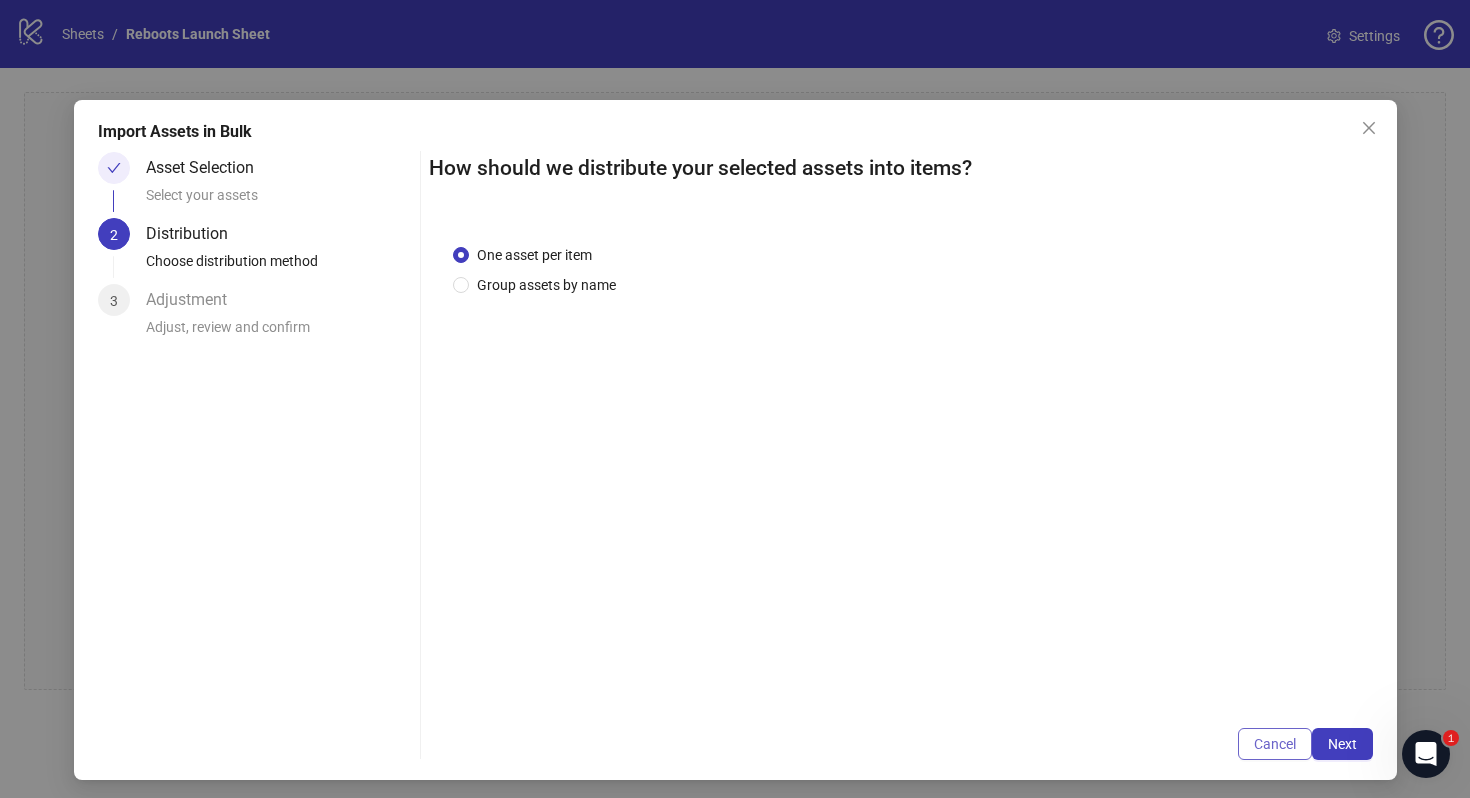 click on "Cancel" at bounding box center [1275, 744] 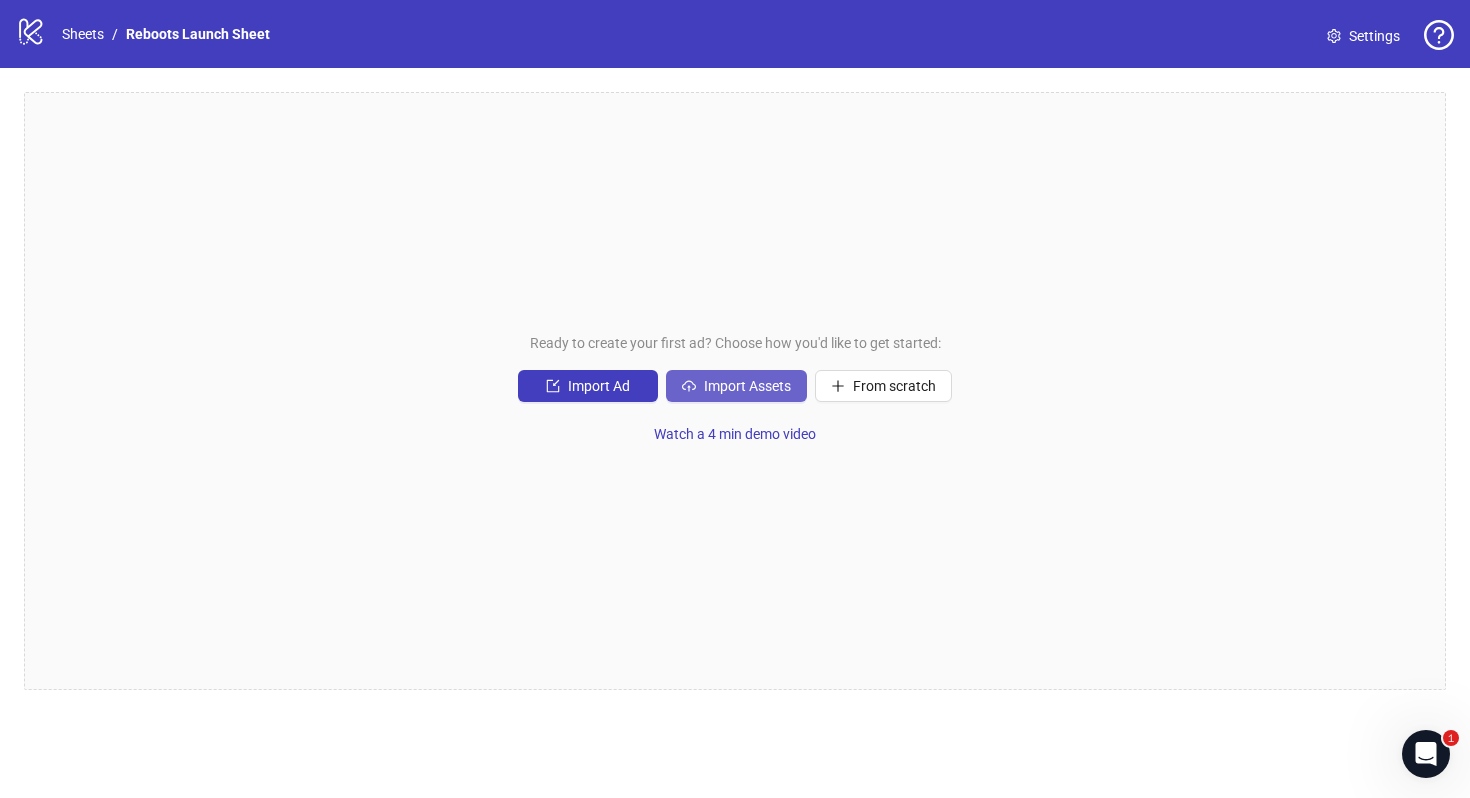 click on "Import Assets" at bounding box center (747, 386) 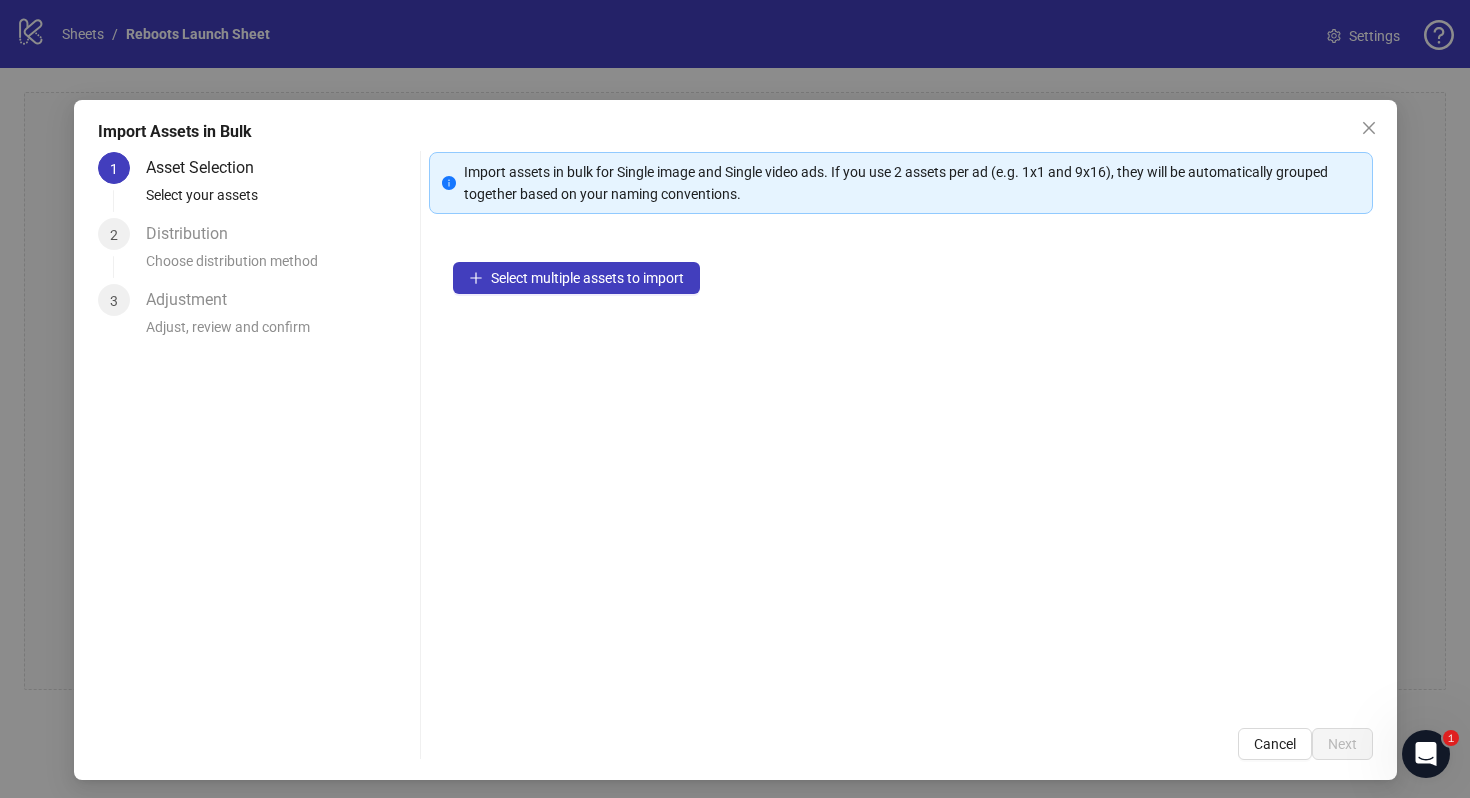 click on "Select multiple assets to import" at bounding box center [901, 471] 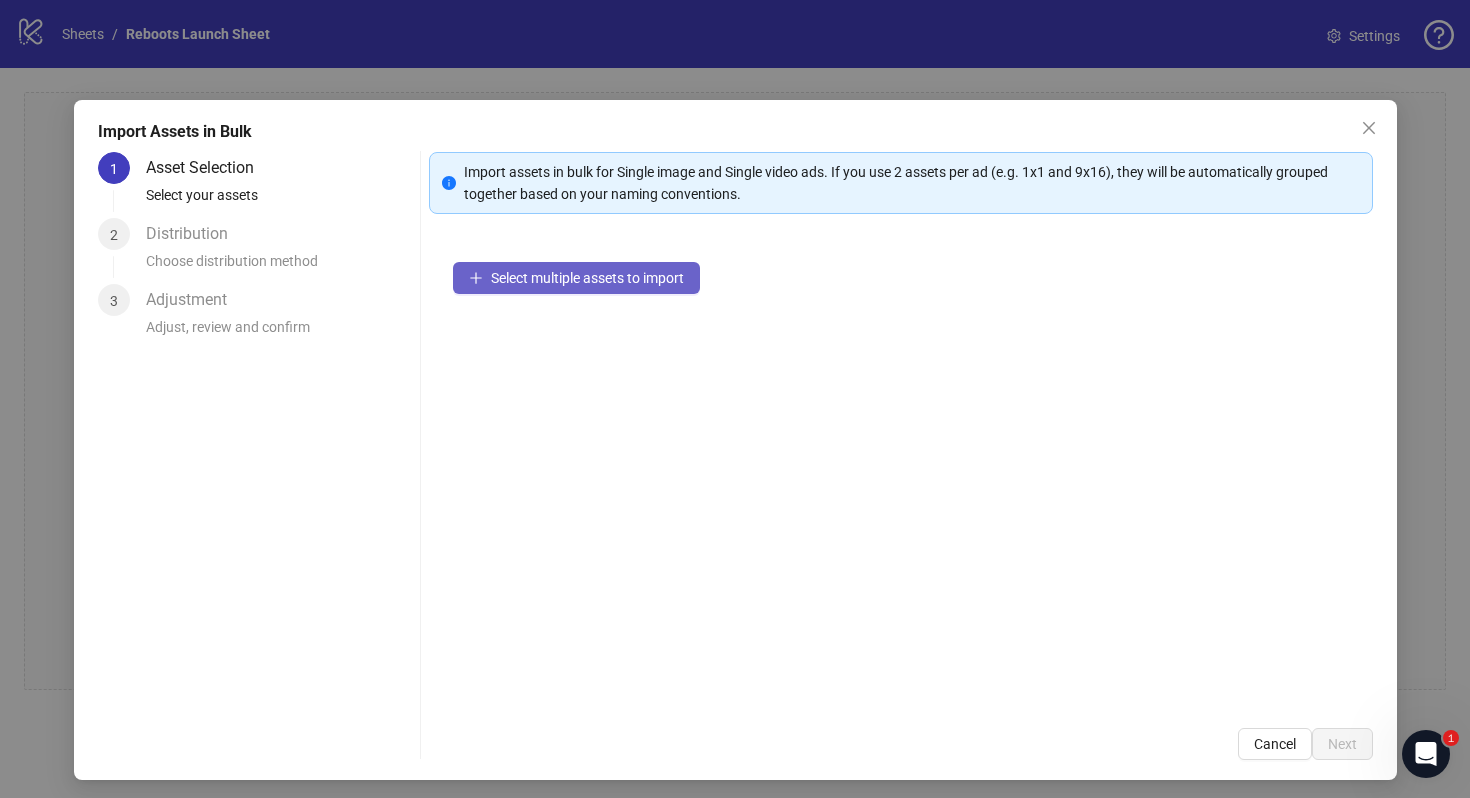 click on "Select multiple assets to import" at bounding box center (587, 278) 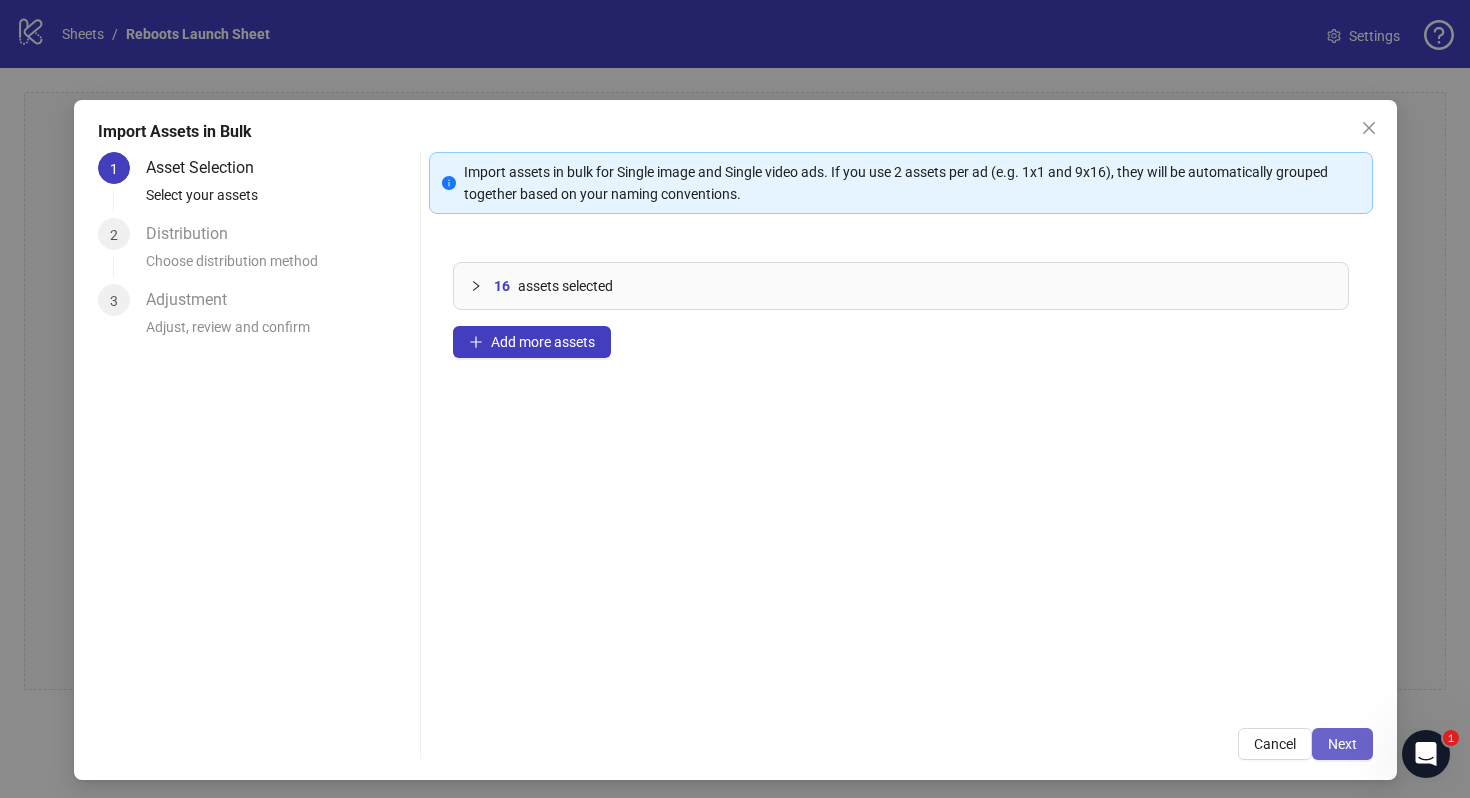 click on "Next" at bounding box center [1342, 744] 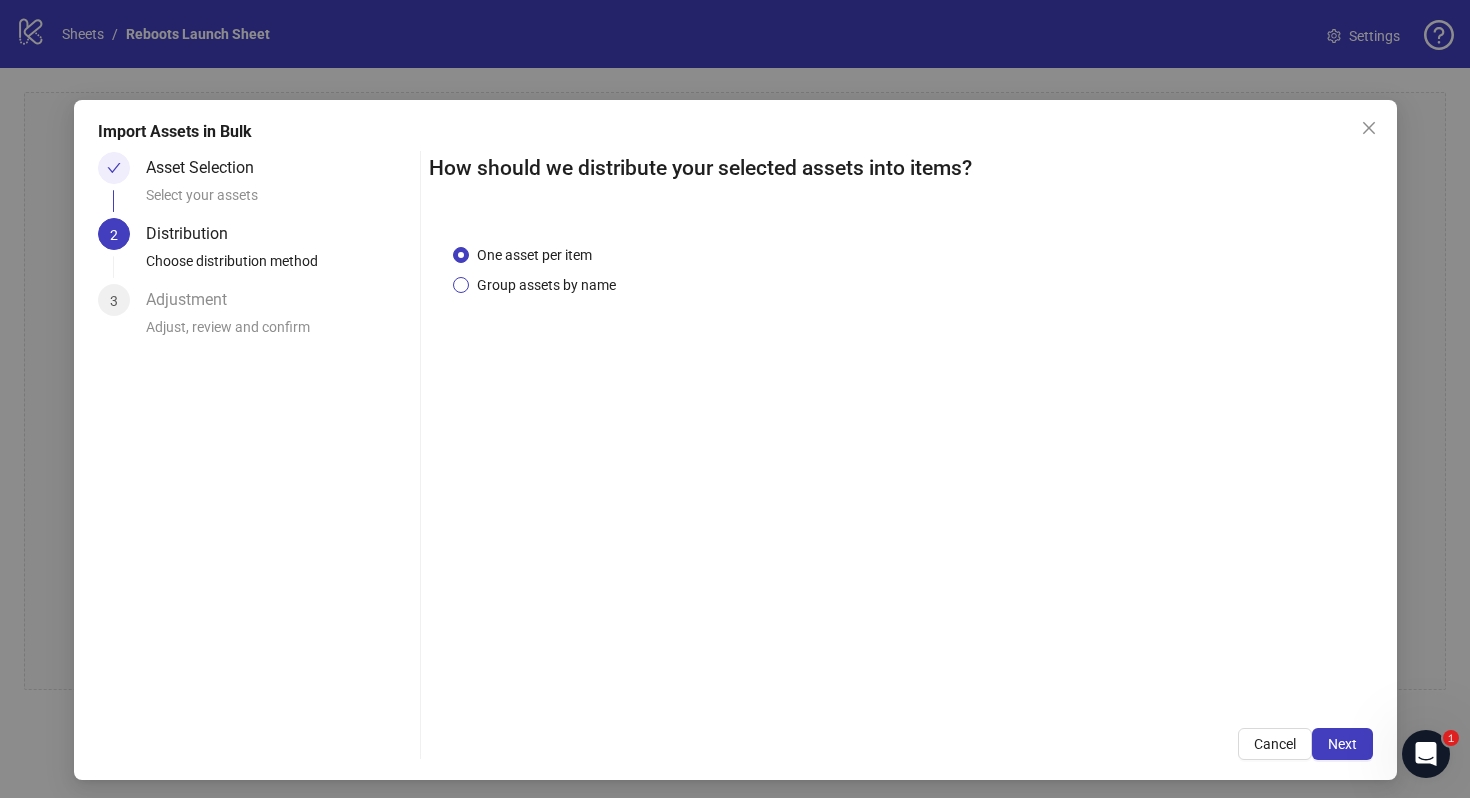 click on "Group assets by name" at bounding box center [546, 285] 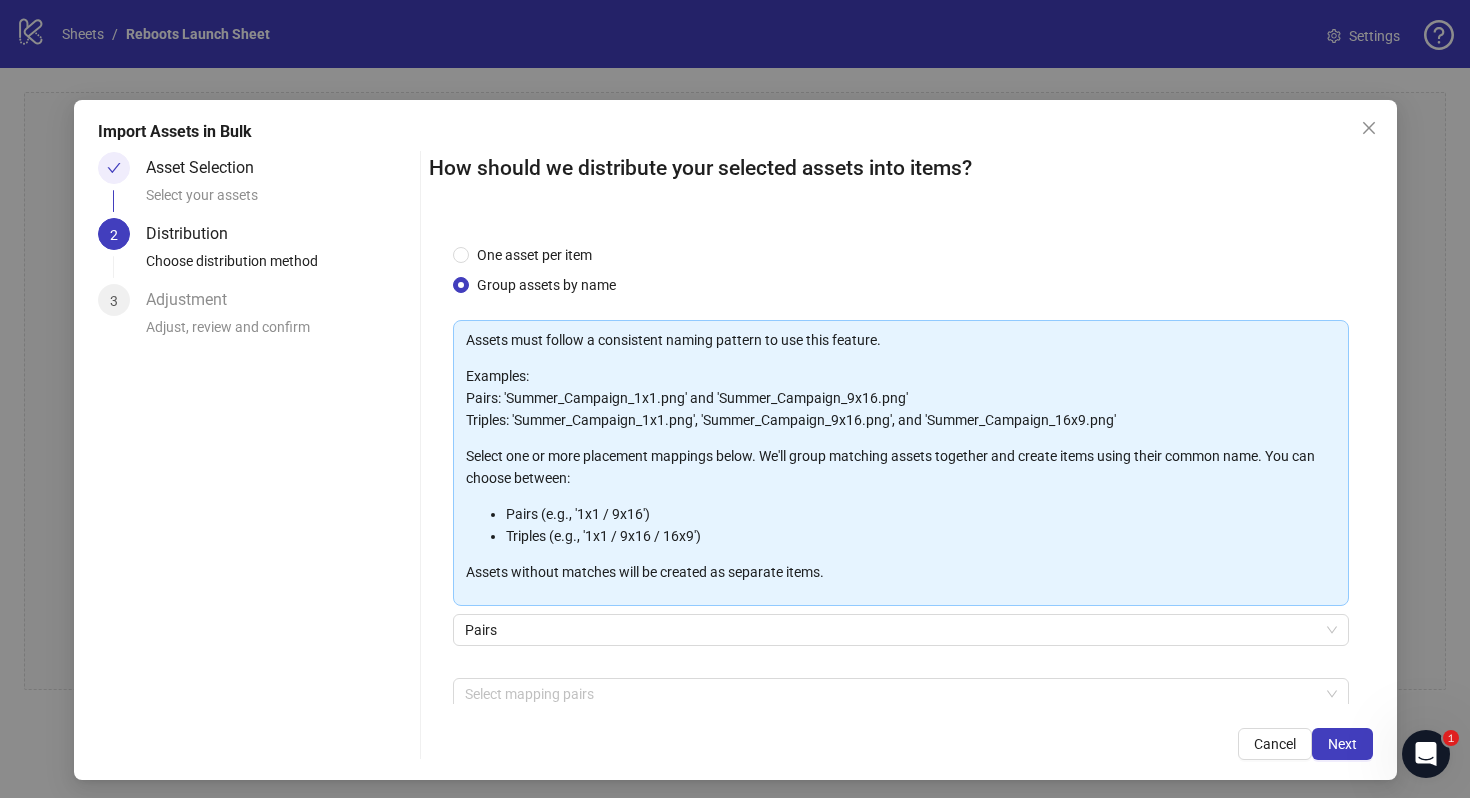 scroll, scrollTop: 101, scrollLeft: 0, axis: vertical 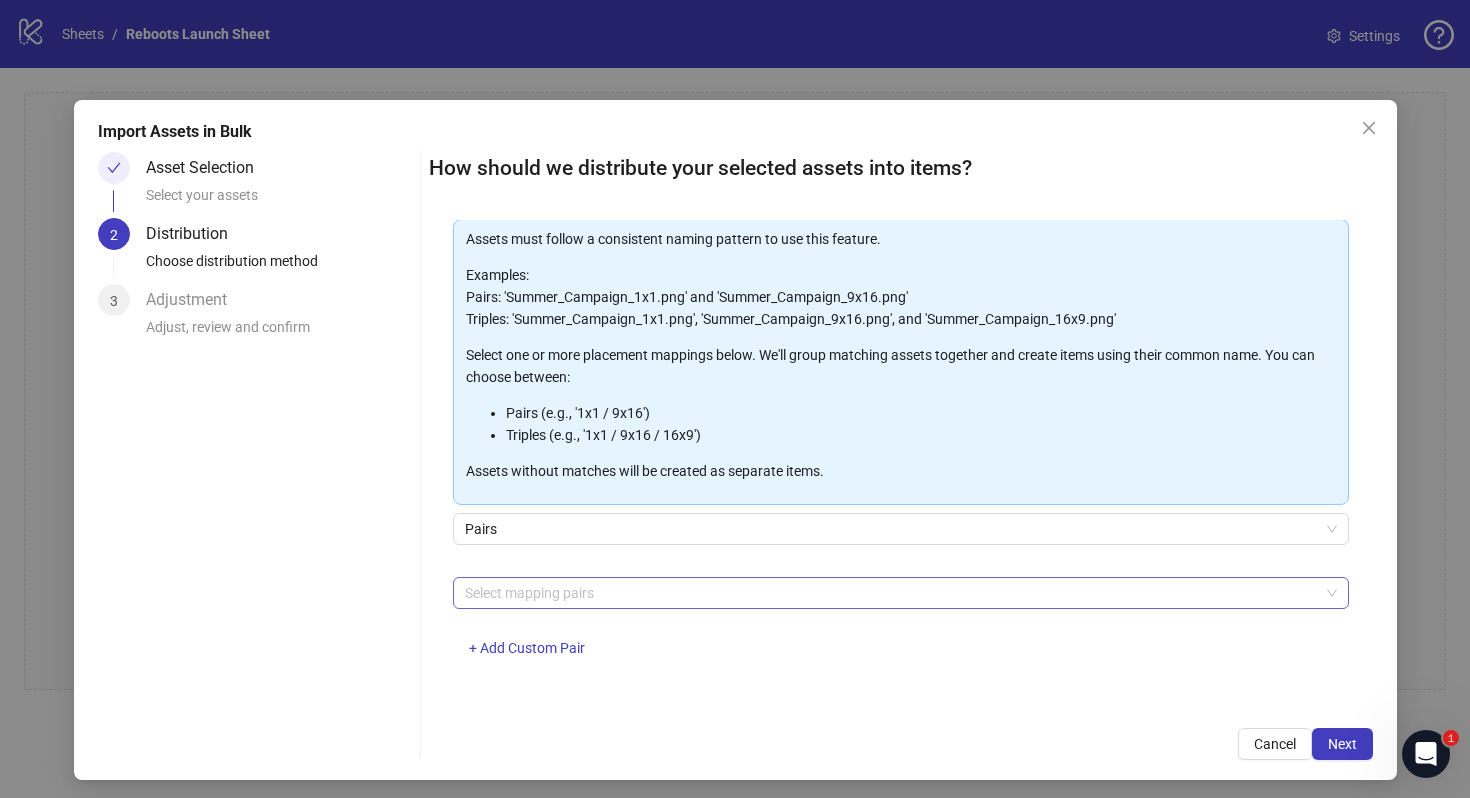 click at bounding box center (890, 593) 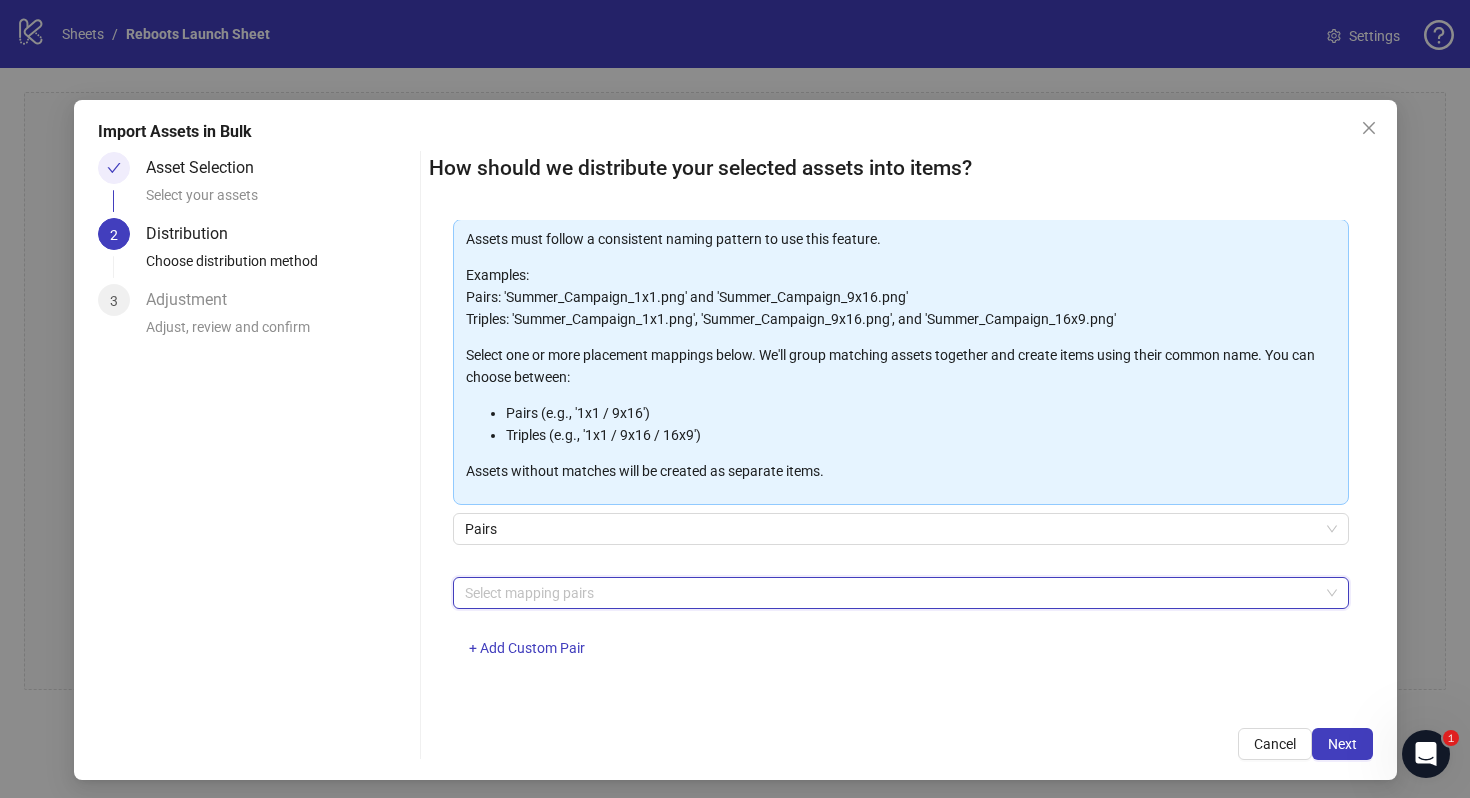 click at bounding box center (890, 593) 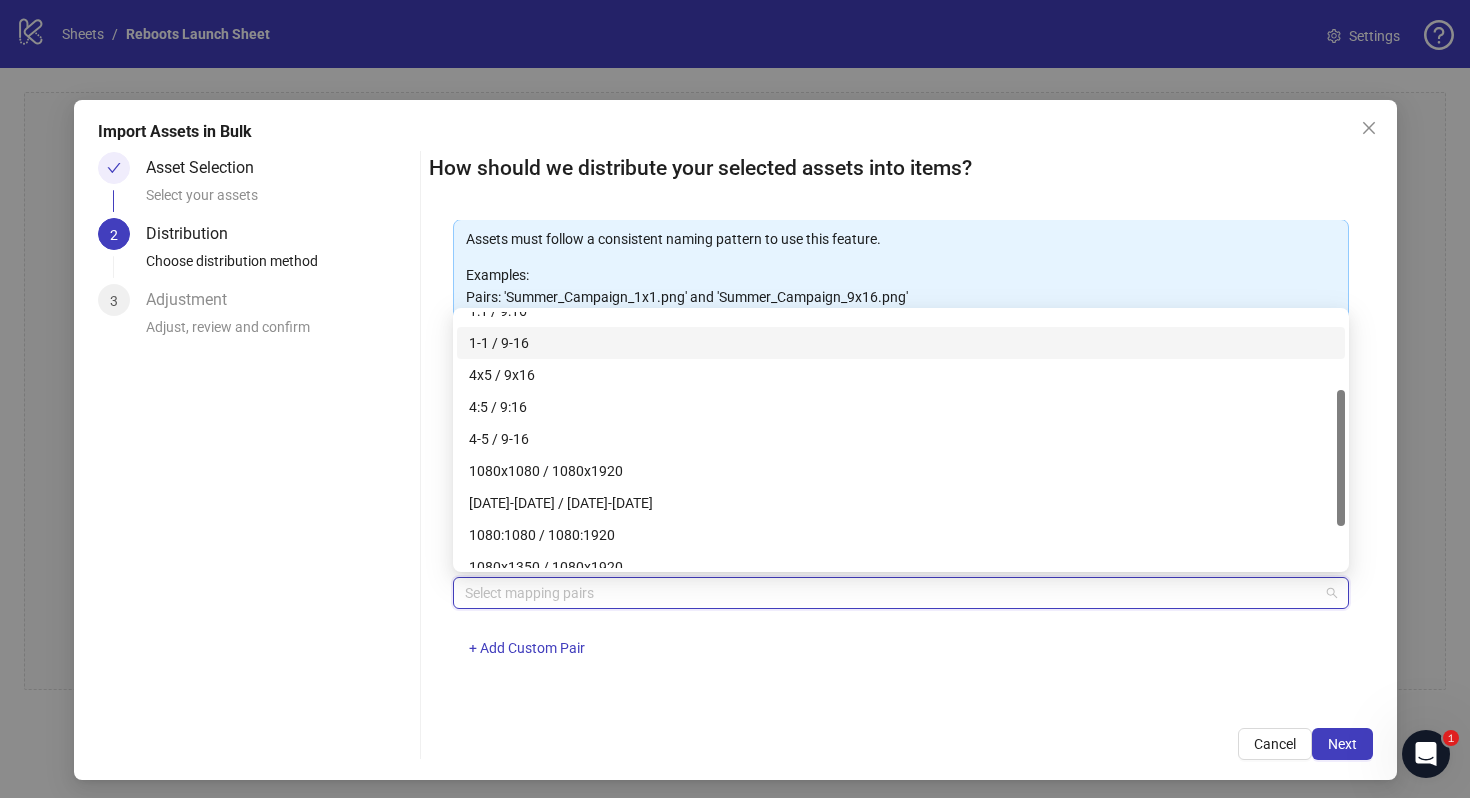 scroll, scrollTop: 146, scrollLeft: 0, axis: vertical 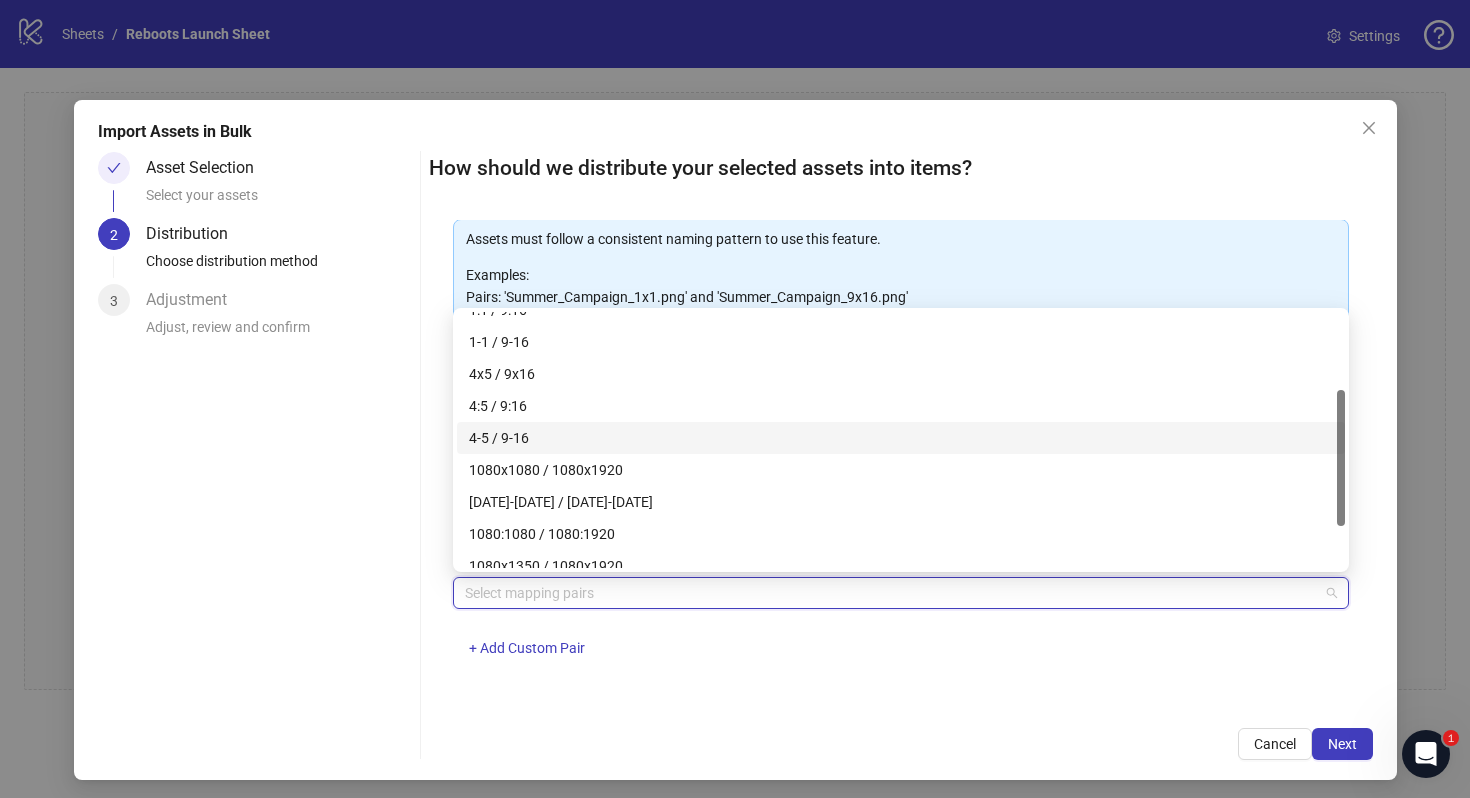 click on "4-5 / 9-16" at bounding box center [901, 438] 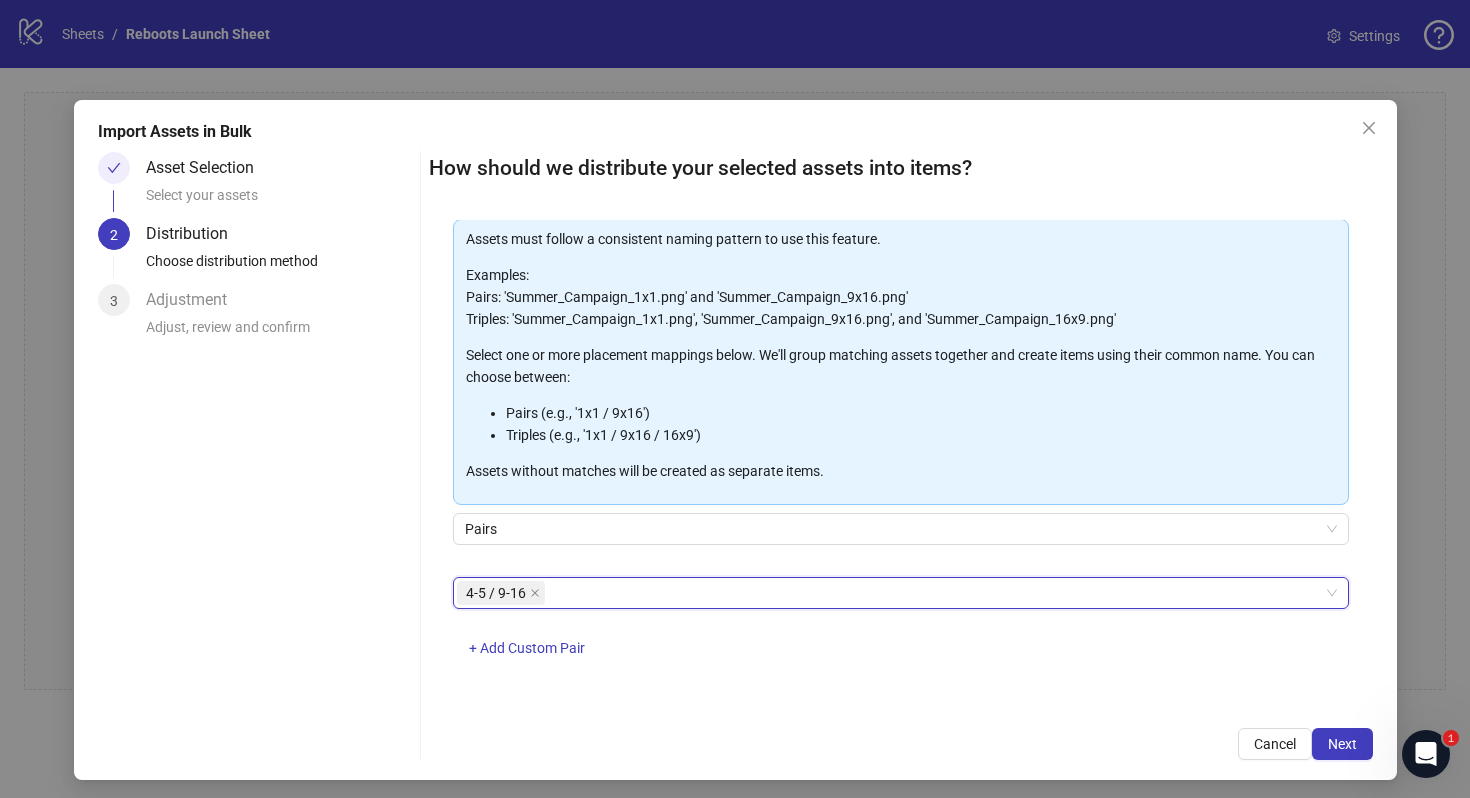 click on "4-5 / 9-16 4-5 / 9-16   + Add Custom Pair" at bounding box center (901, 629) 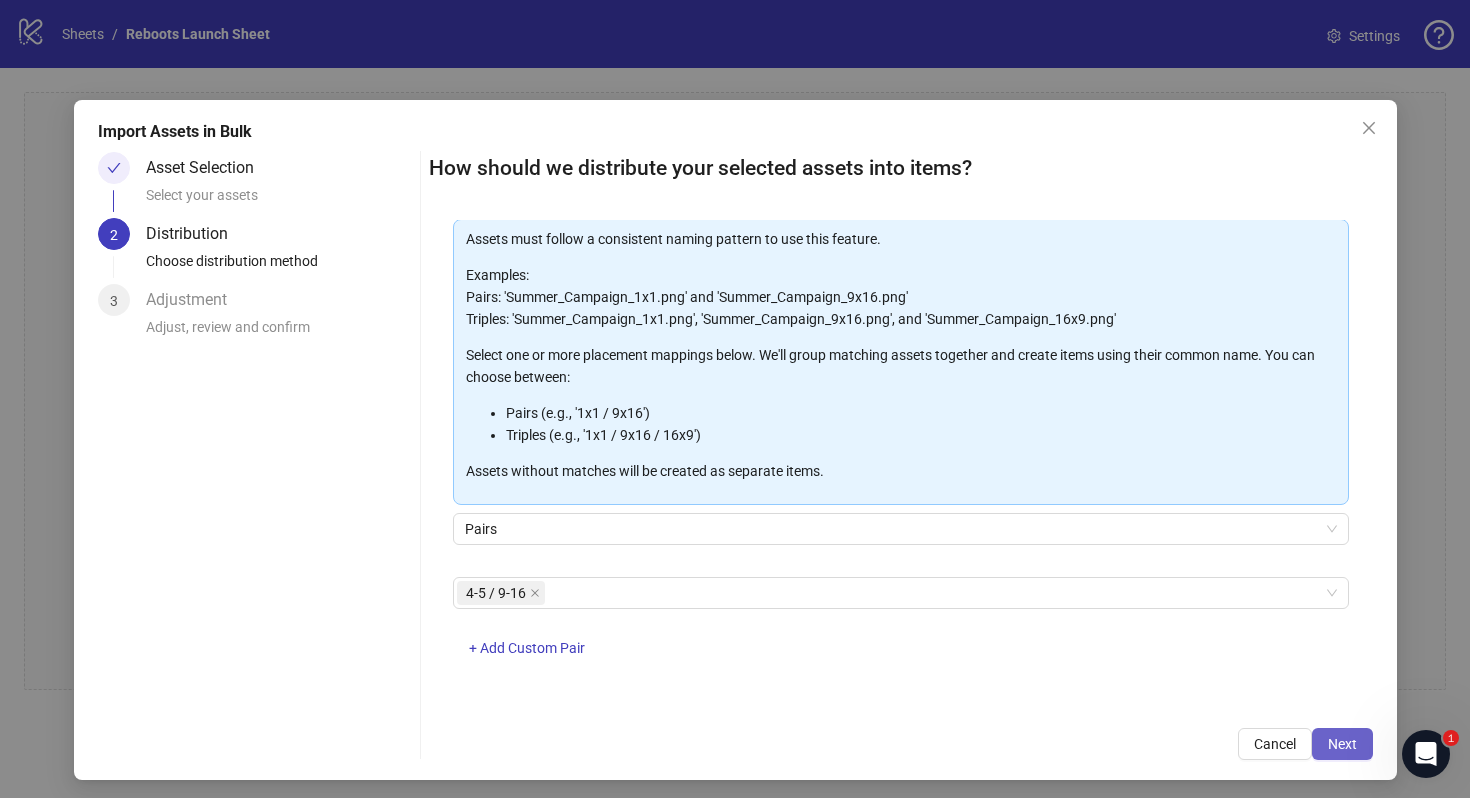click on "Next" at bounding box center [1342, 744] 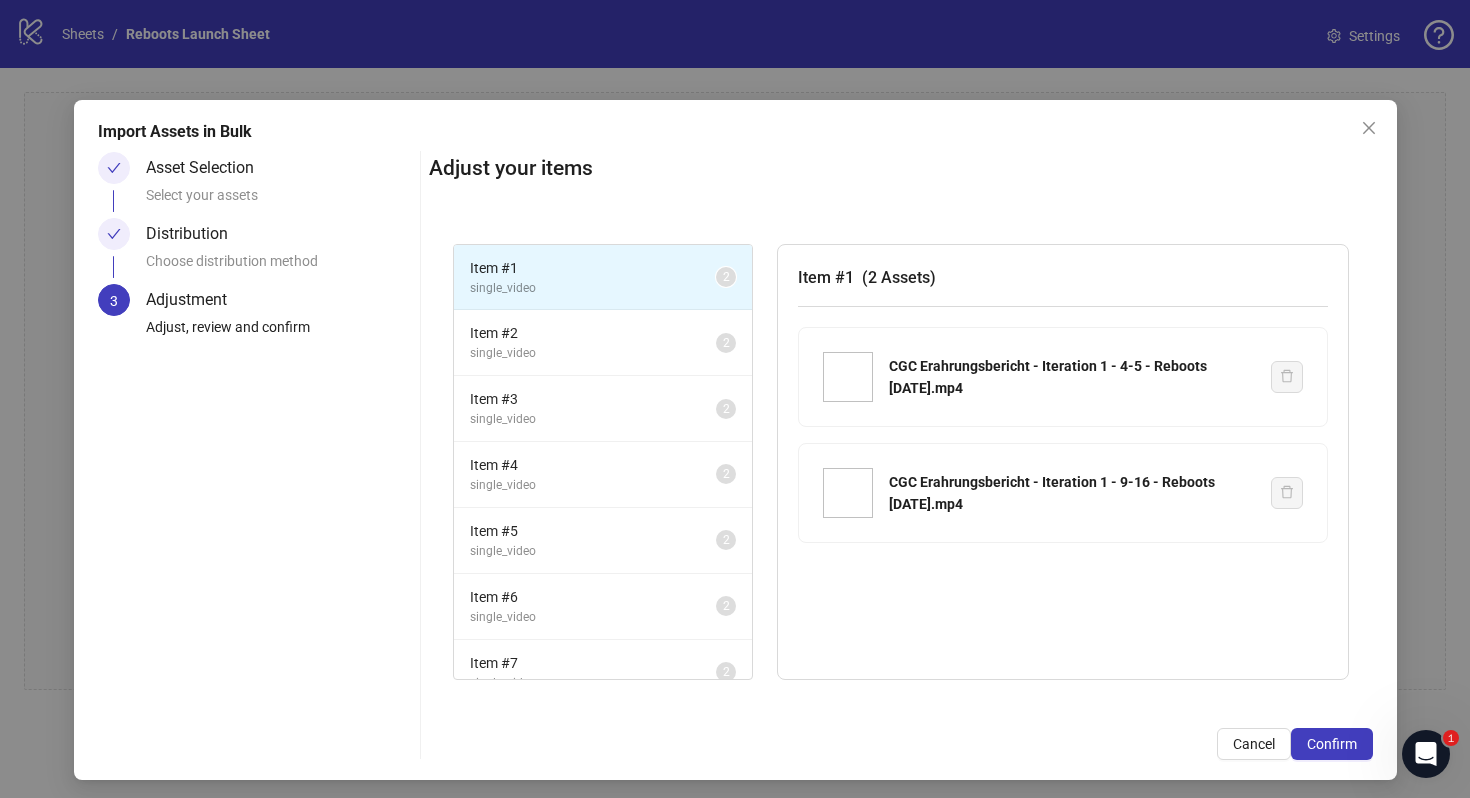 scroll, scrollTop: 157, scrollLeft: 0, axis: vertical 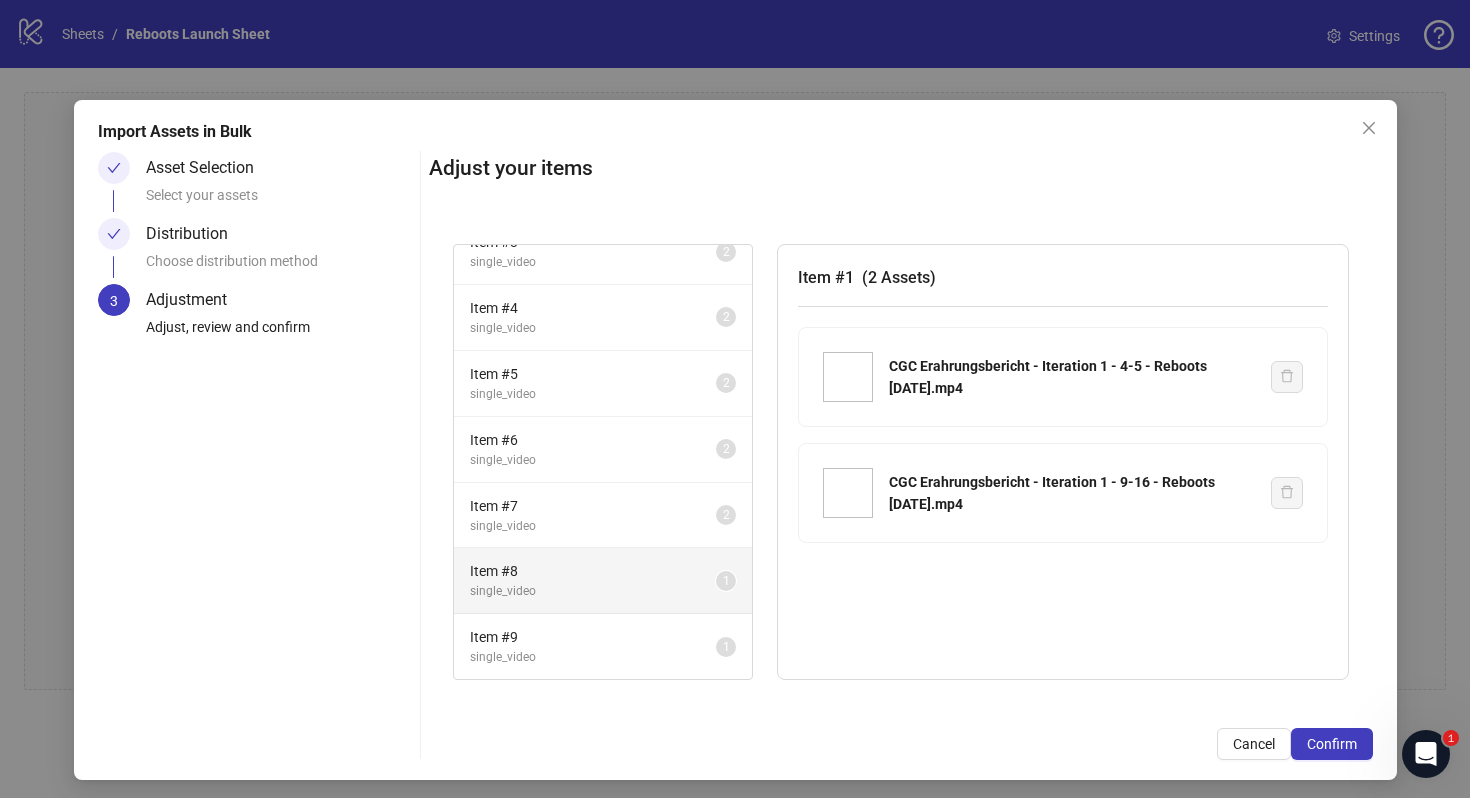 click on "Item # 8" at bounding box center (593, 571) 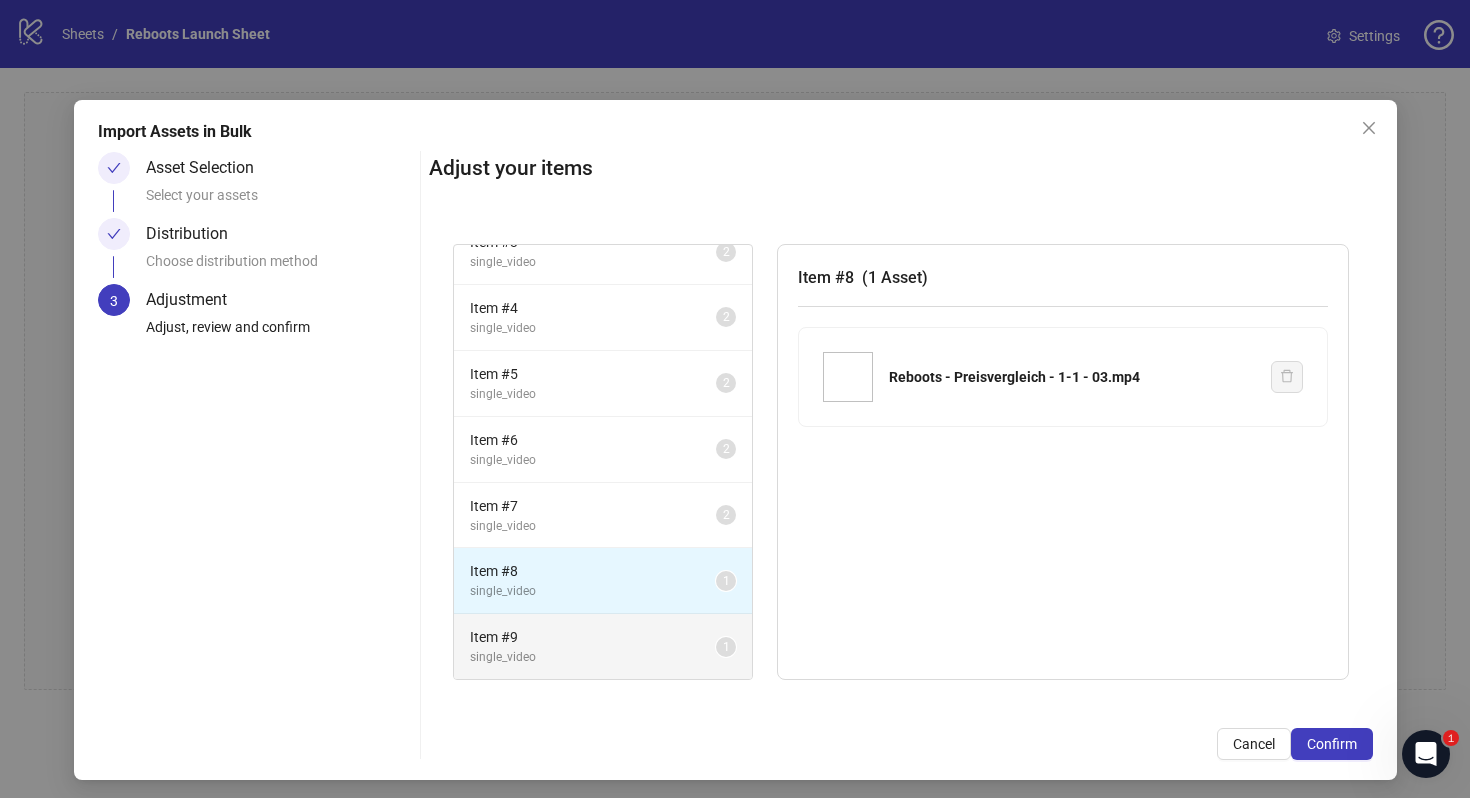 click on "Item # 9" at bounding box center (593, 637) 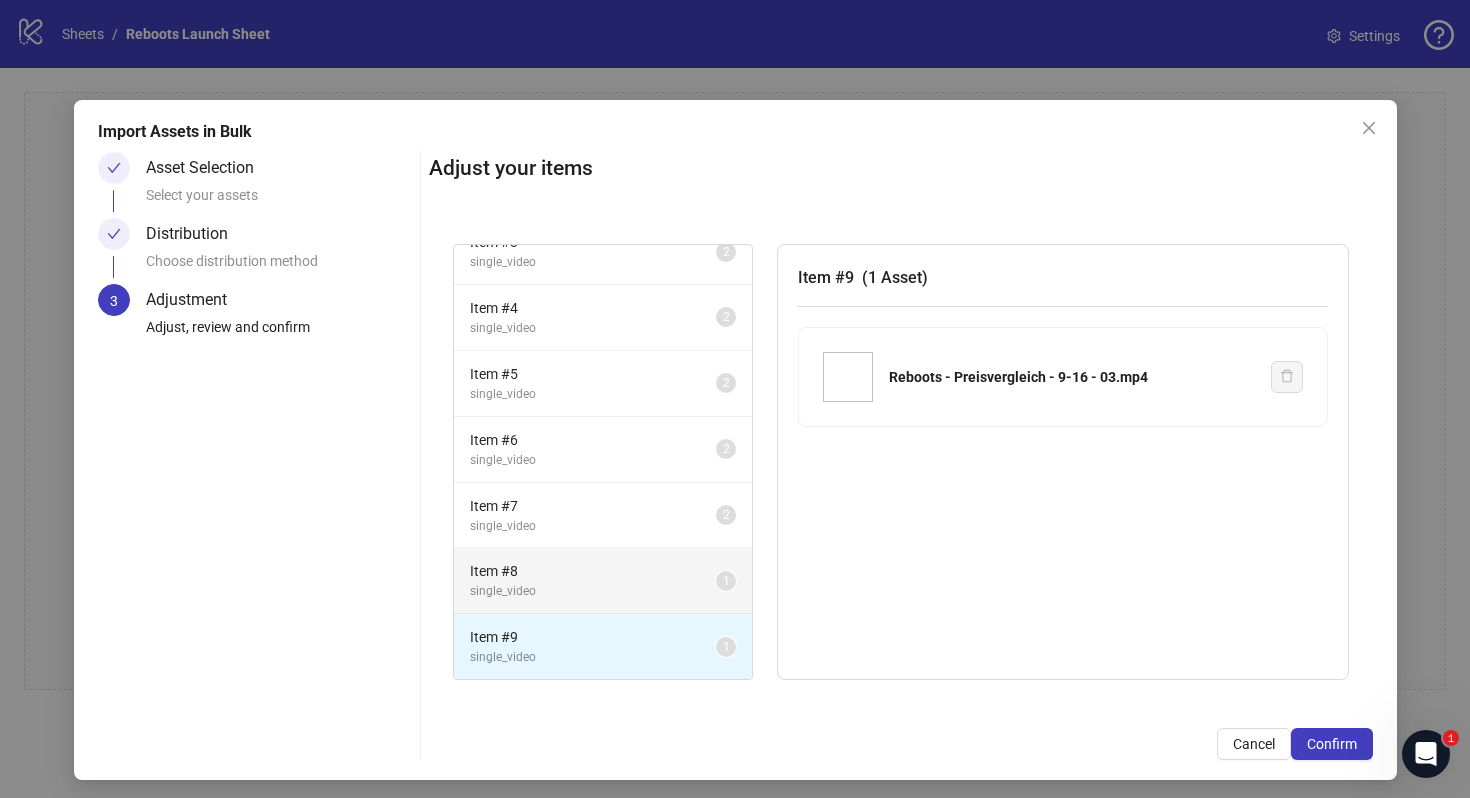 click on "Item # 8" at bounding box center [593, 571] 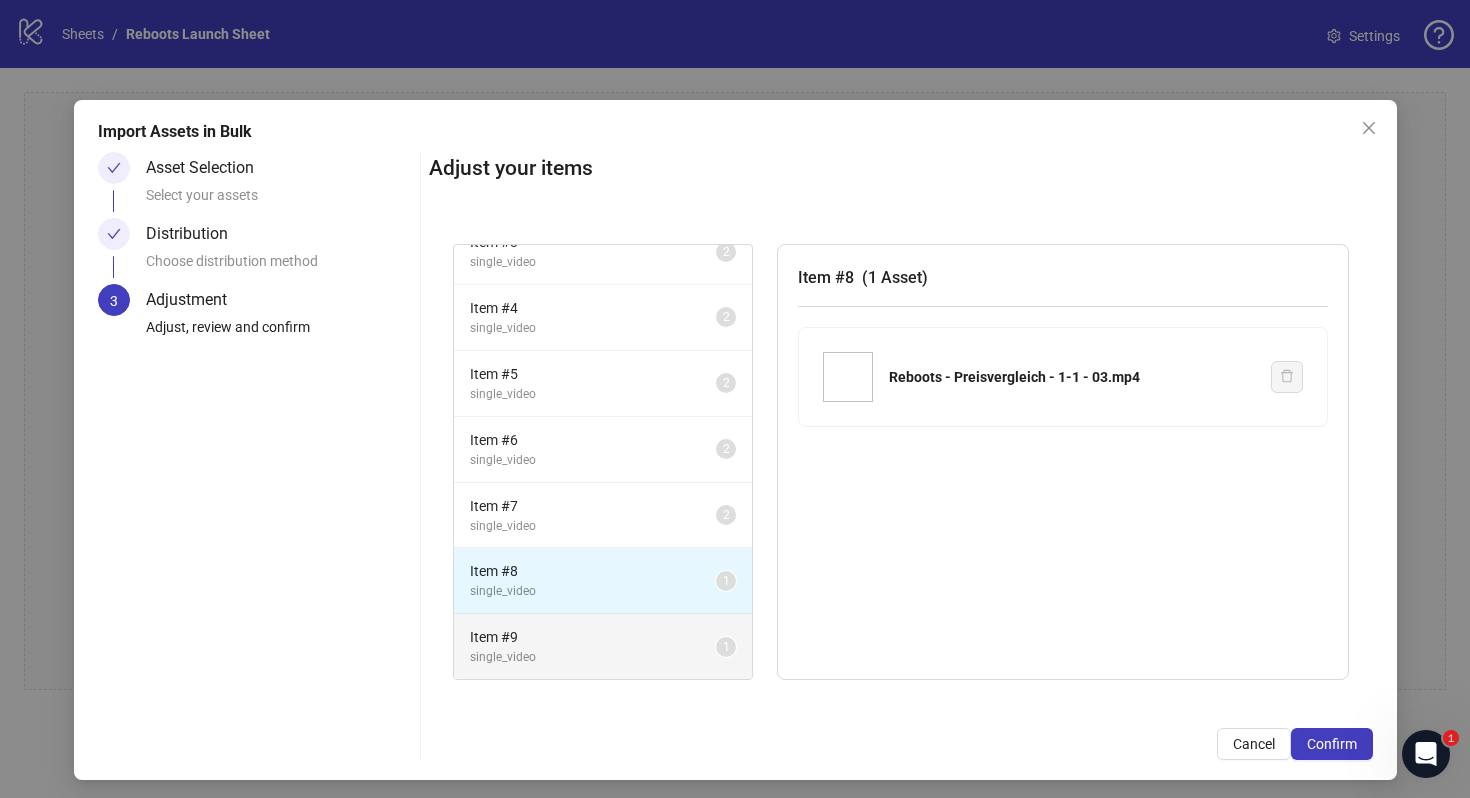 click on "Item # 9 single_video 1" at bounding box center (603, 646) 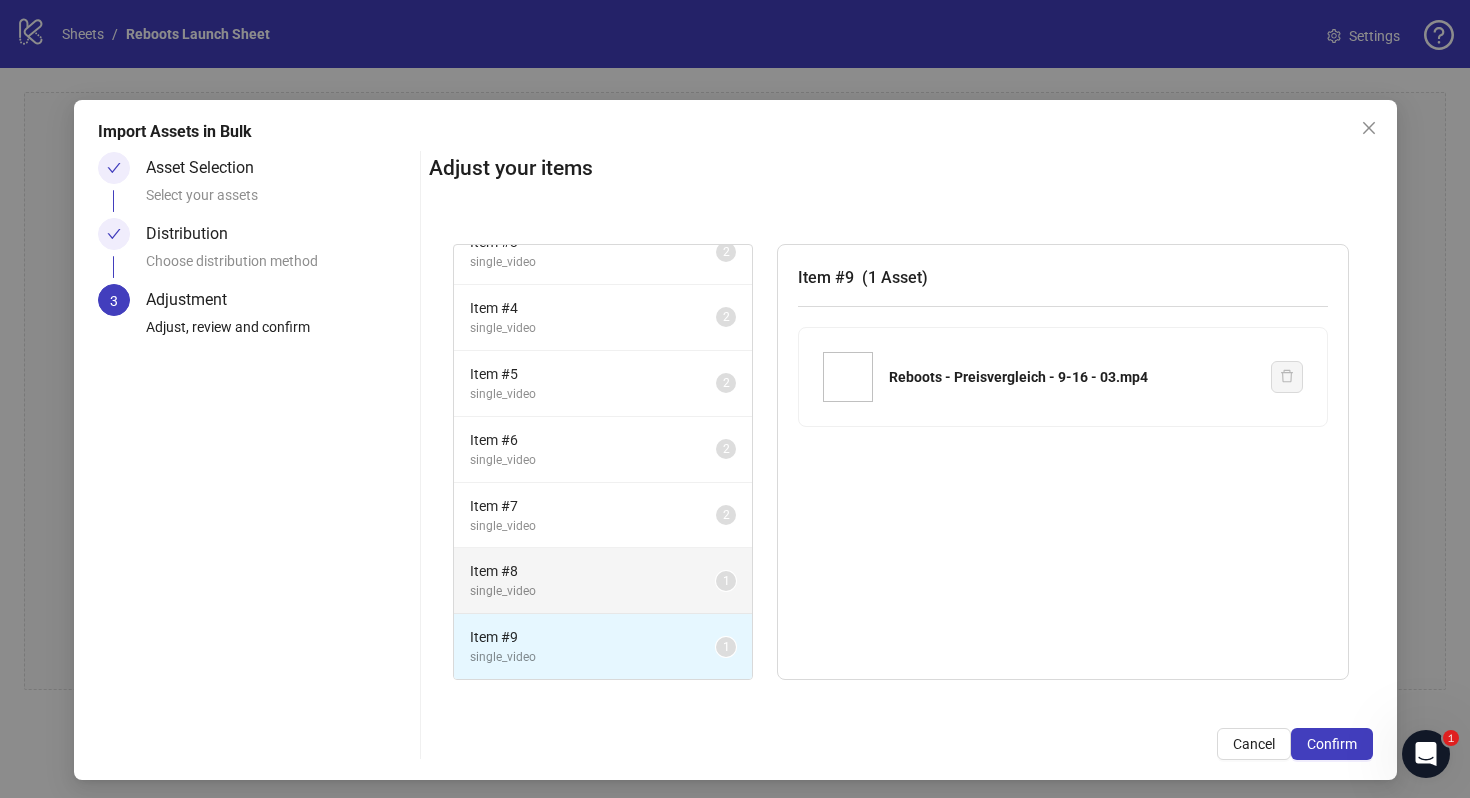click on "Item # 8" at bounding box center [593, 571] 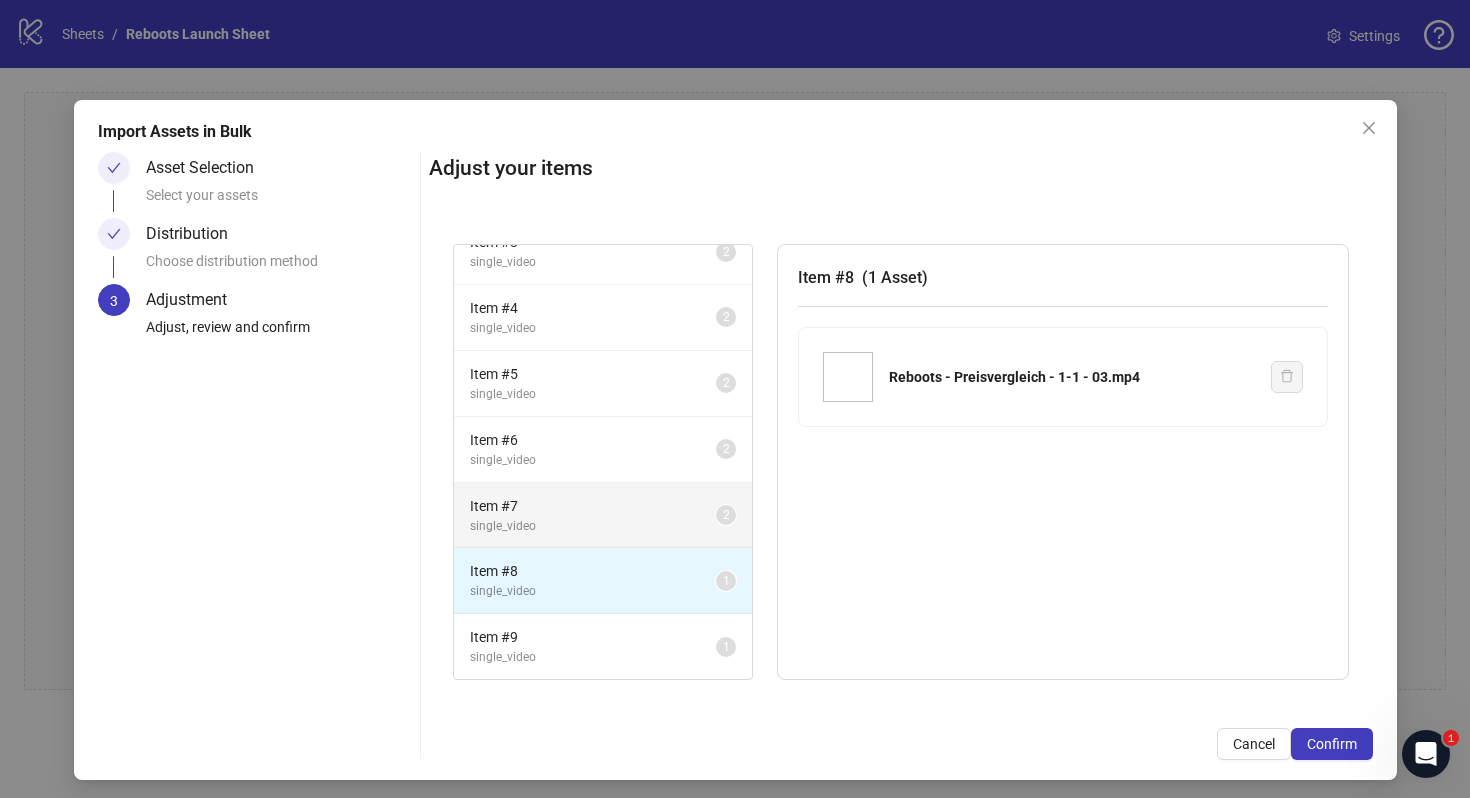 click on "single_video" at bounding box center [593, 526] 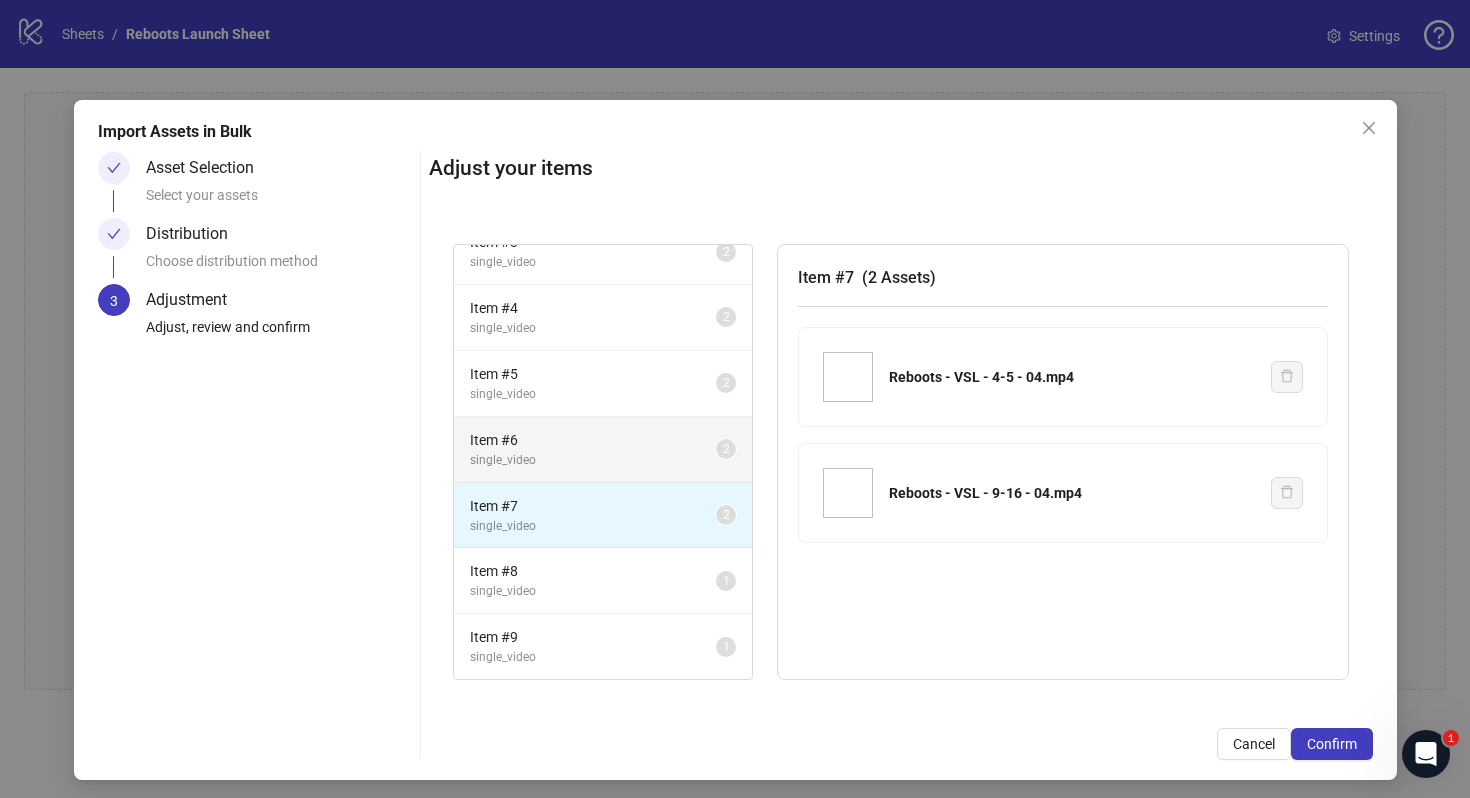 click on "single_video" at bounding box center [593, 460] 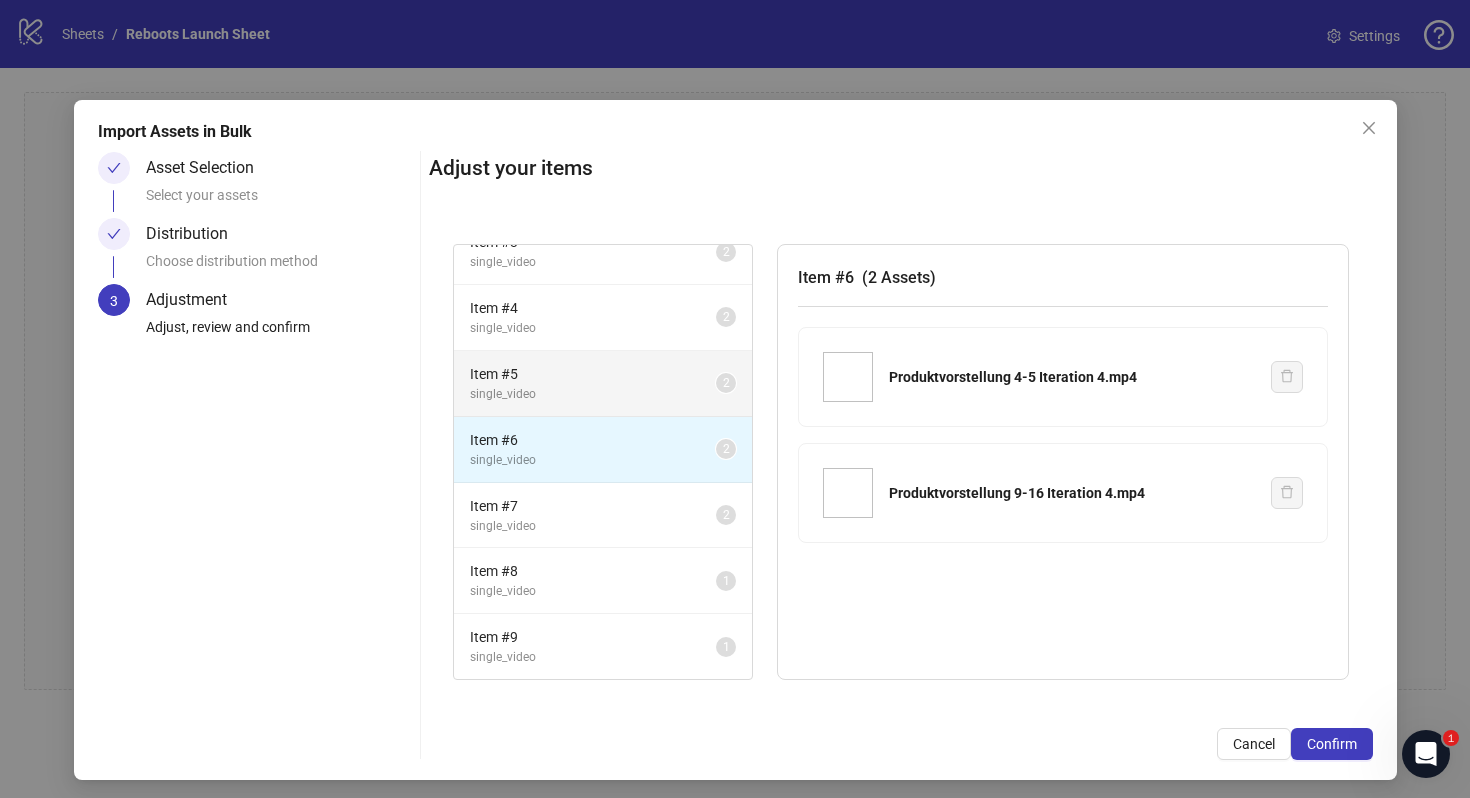 click on "single_video" at bounding box center (593, 394) 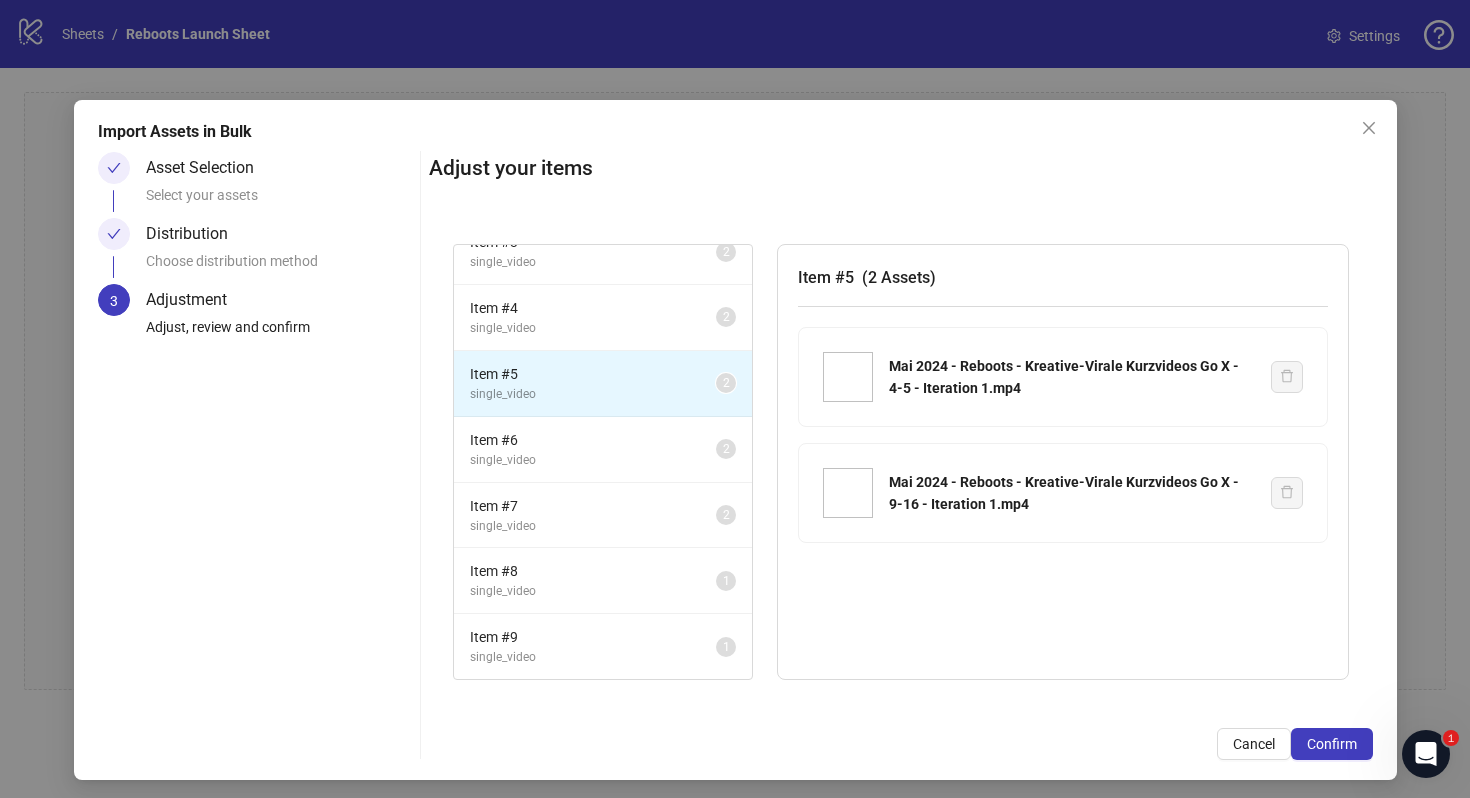 click on "Distribution" at bounding box center (195, 234) 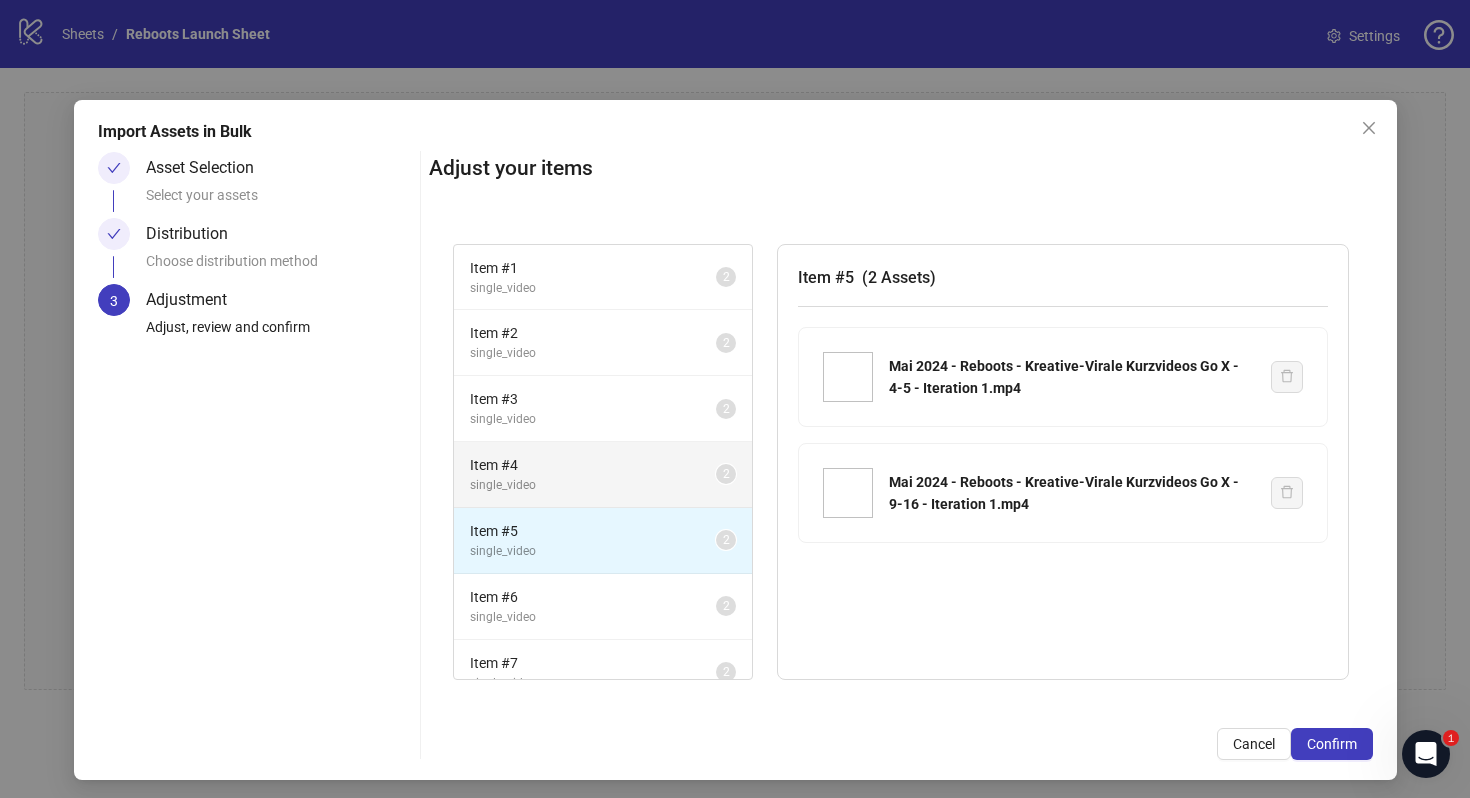 scroll, scrollTop: 157, scrollLeft: 0, axis: vertical 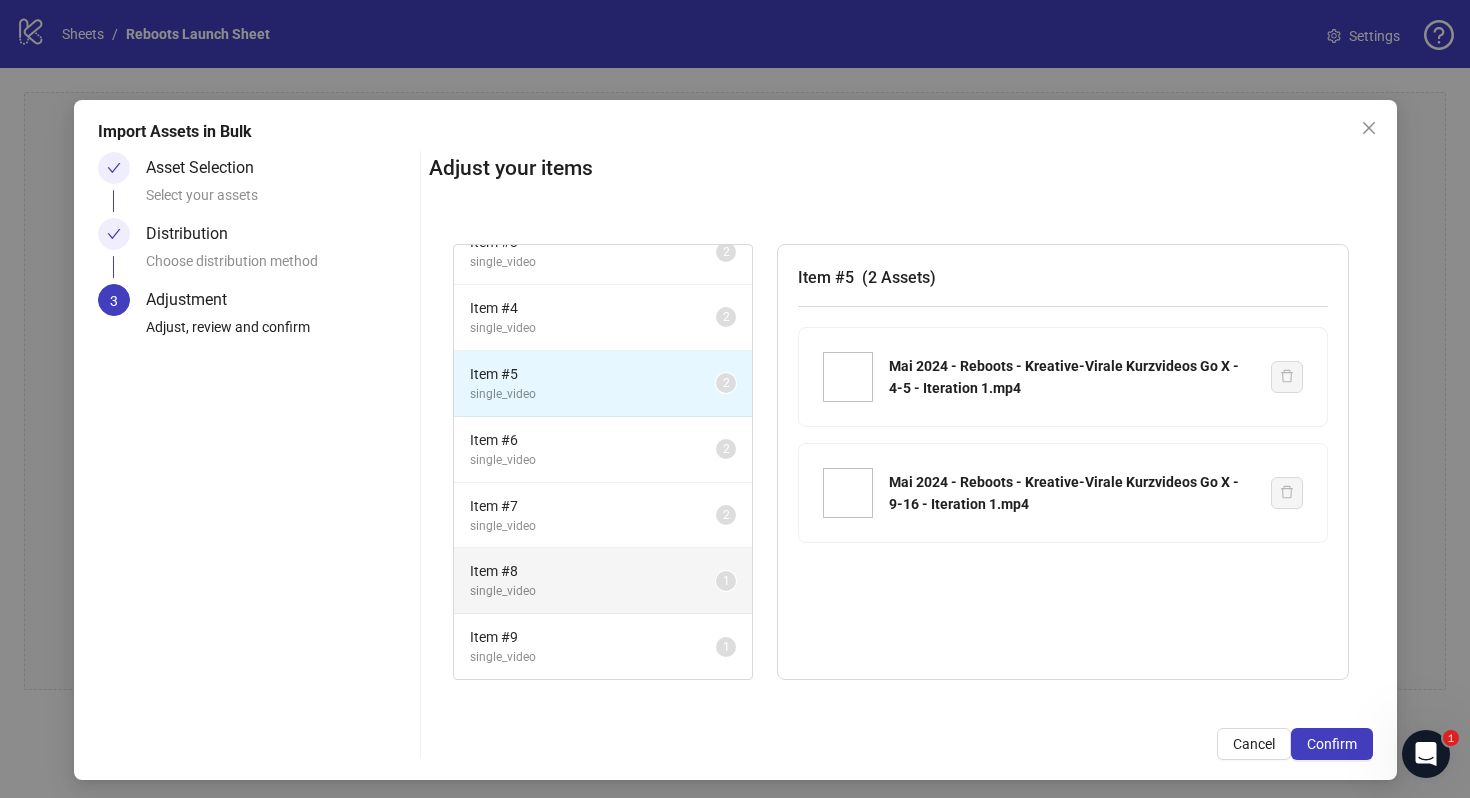 click on "single_video" at bounding box center [593, 591] 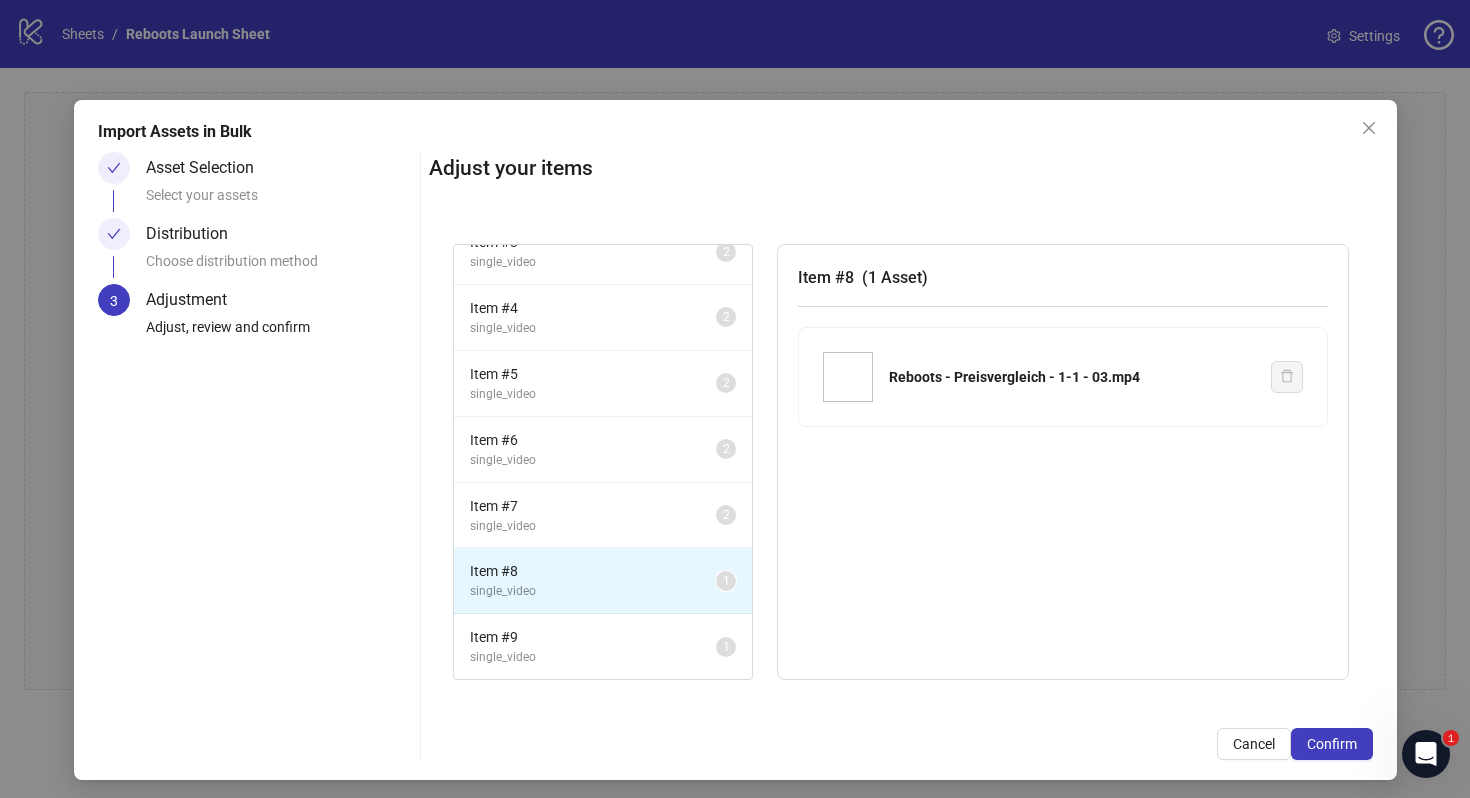 click on "Item # 8 ( 1   Asset )" at bounding box center [1063, 277] 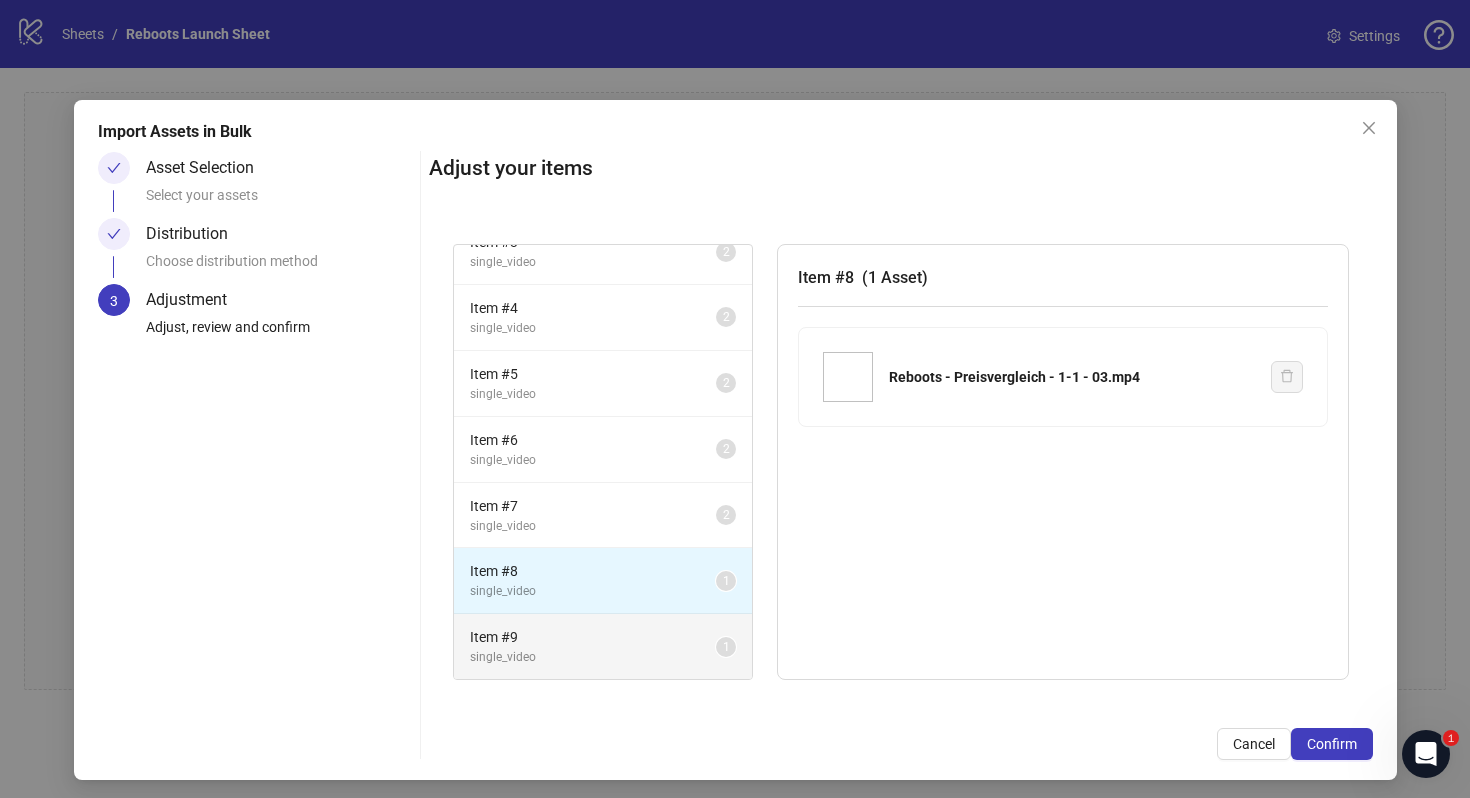 click on "1" at bounding box center (726, 647) 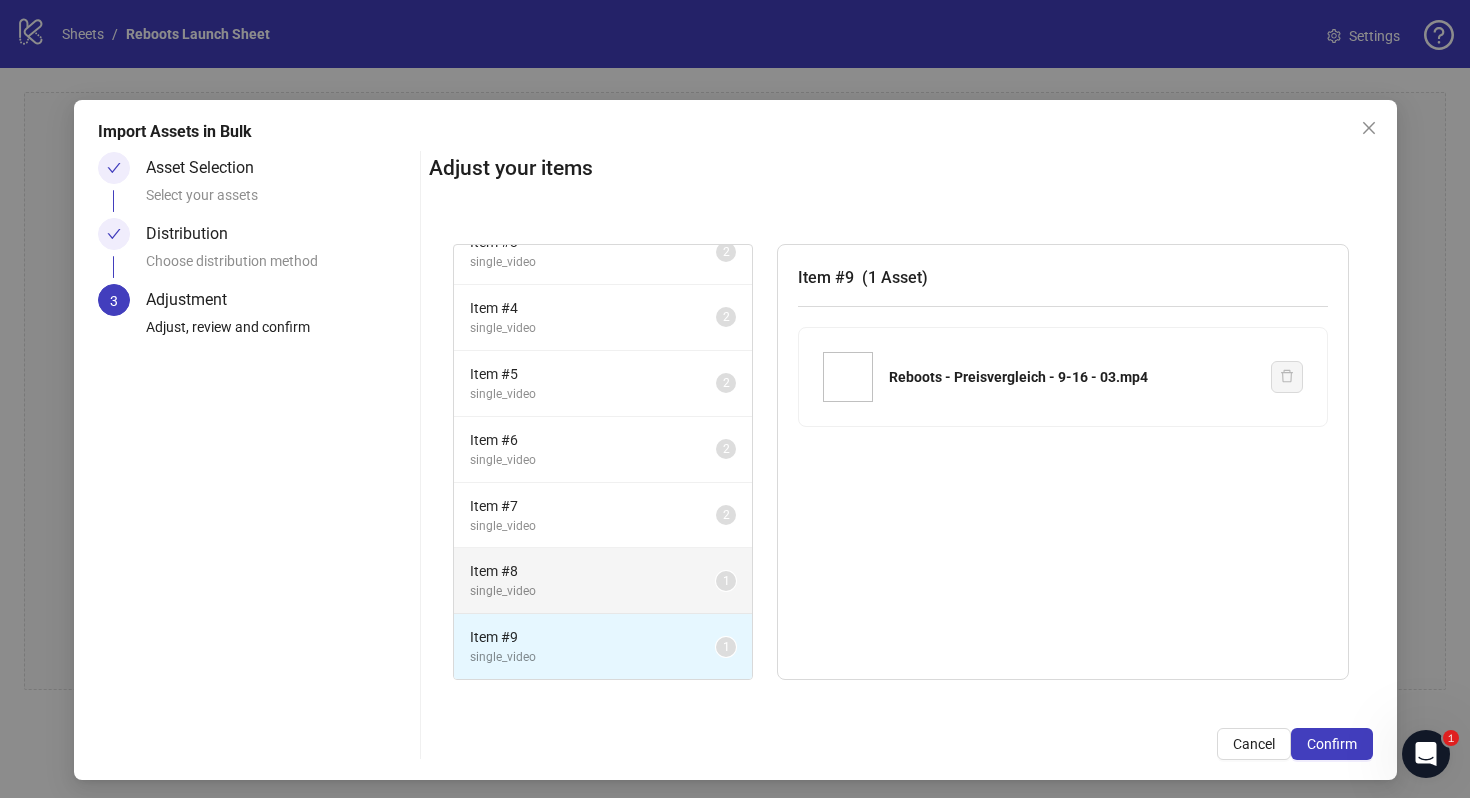 click on "Item # 8" at bounding box center [593, 571] 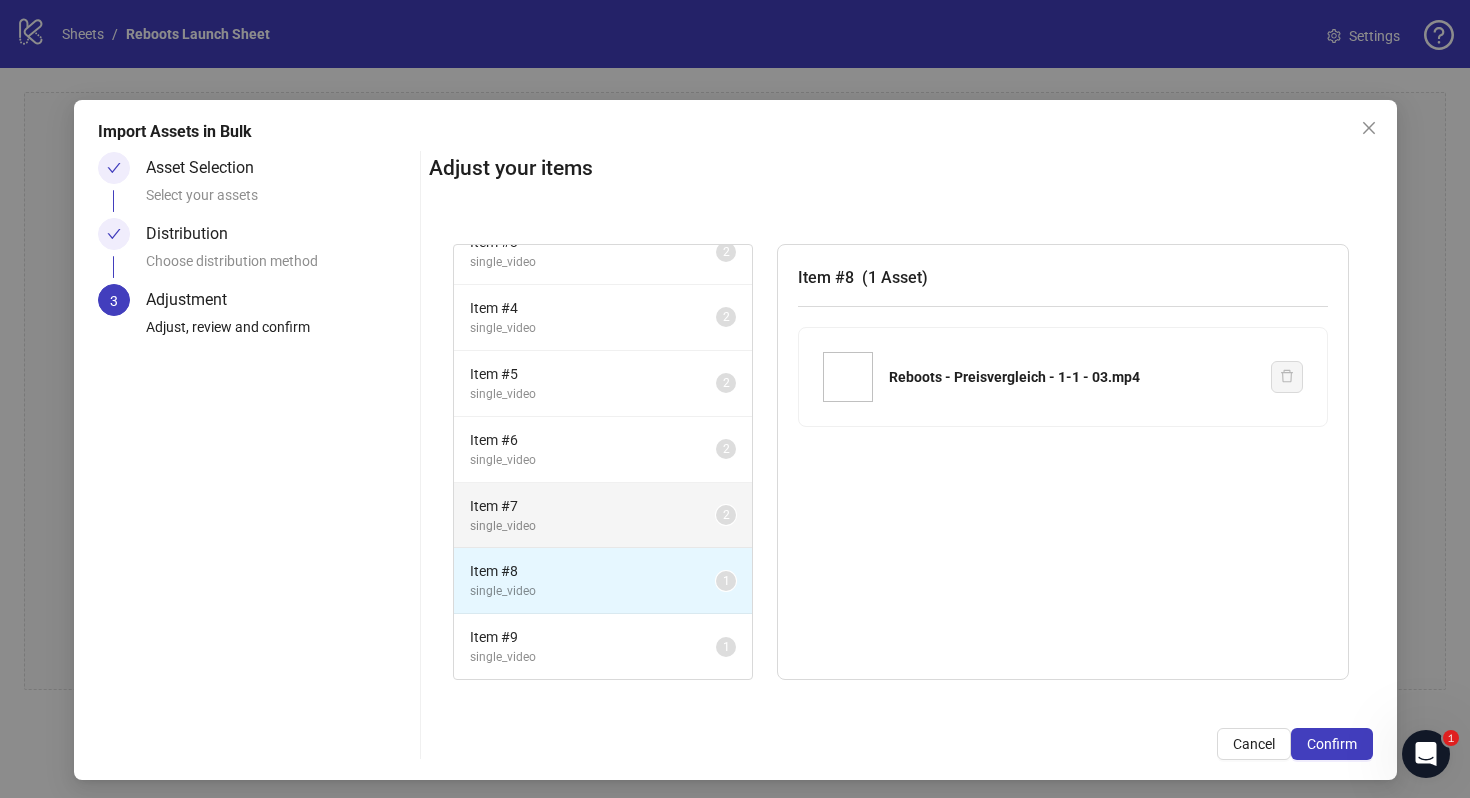 click on "Item # 7" at bounding box center (593, 506) 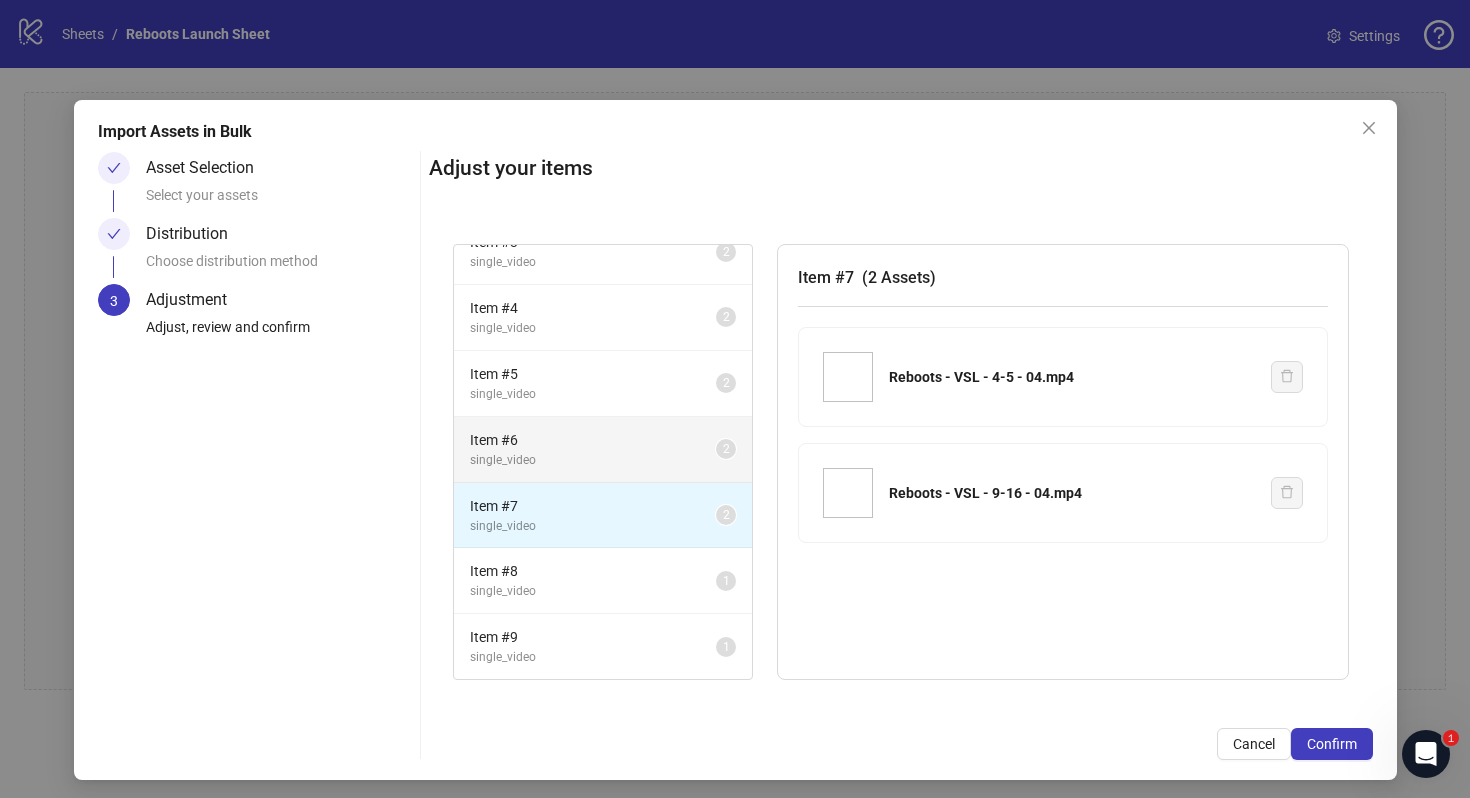 click on "Item # 6" at bounding box center [593, 440] 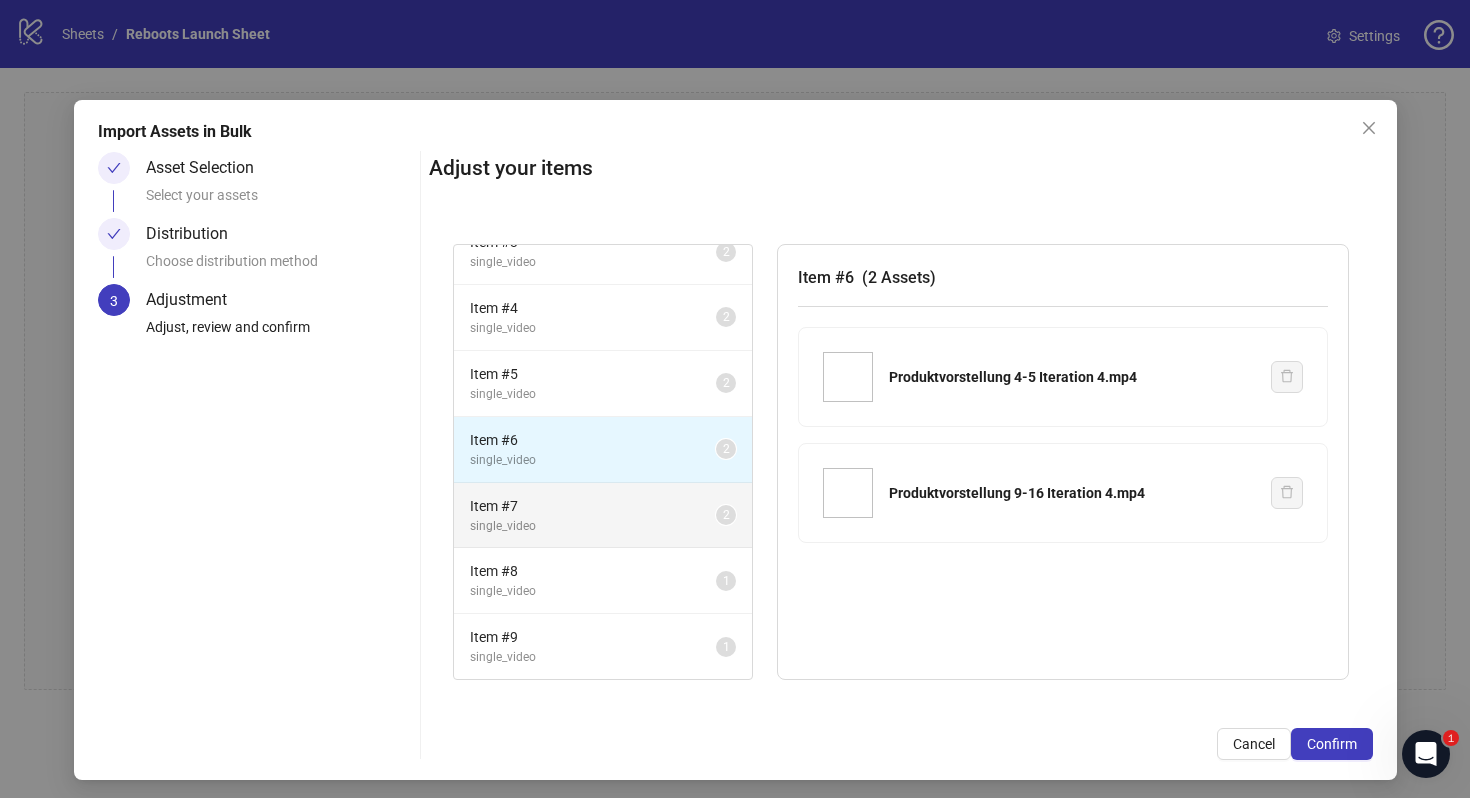 click on "Item # 7" at bounding box center (593, 506) 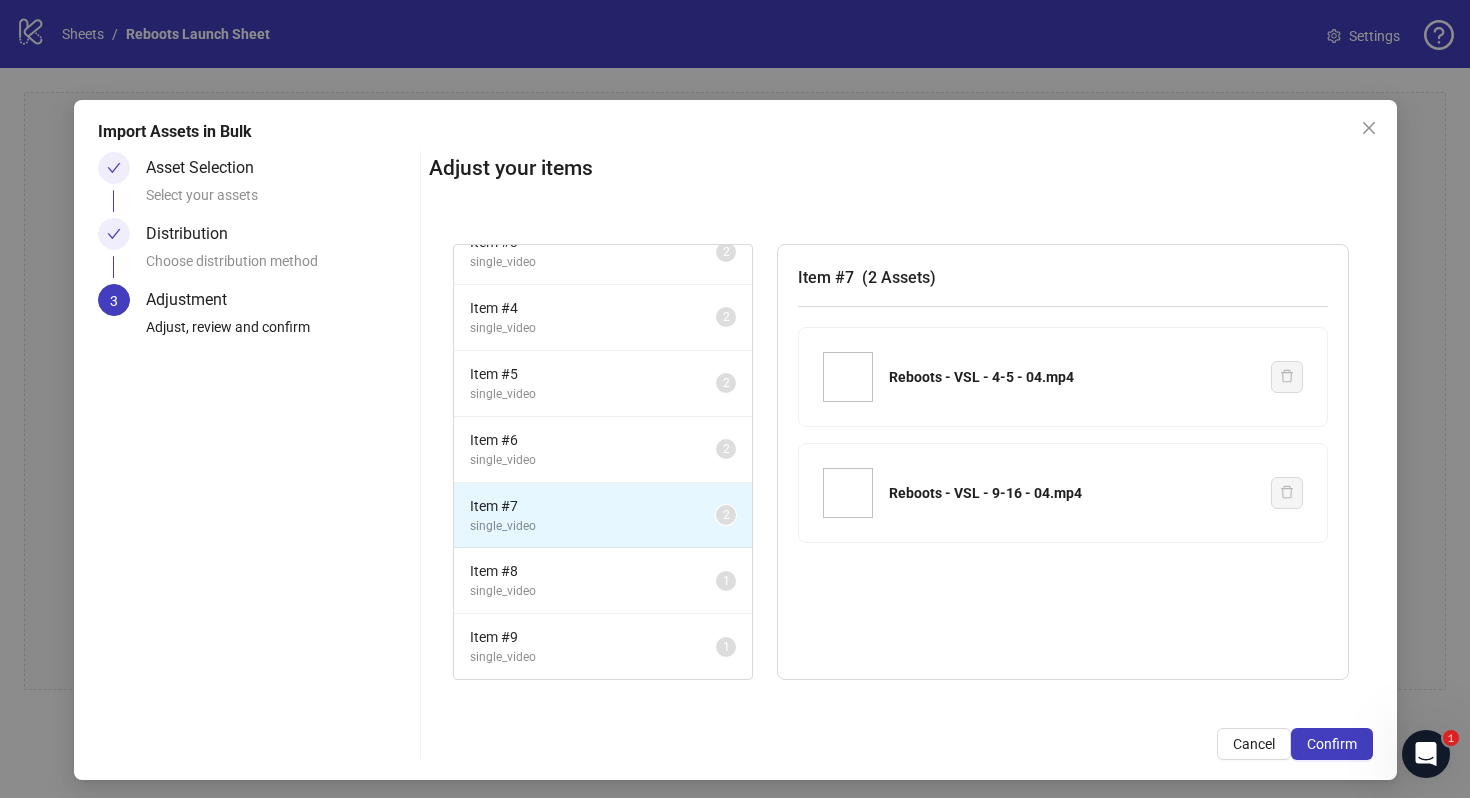 click on "Item # 7 single_video 2" at bounding box center [603, 516] 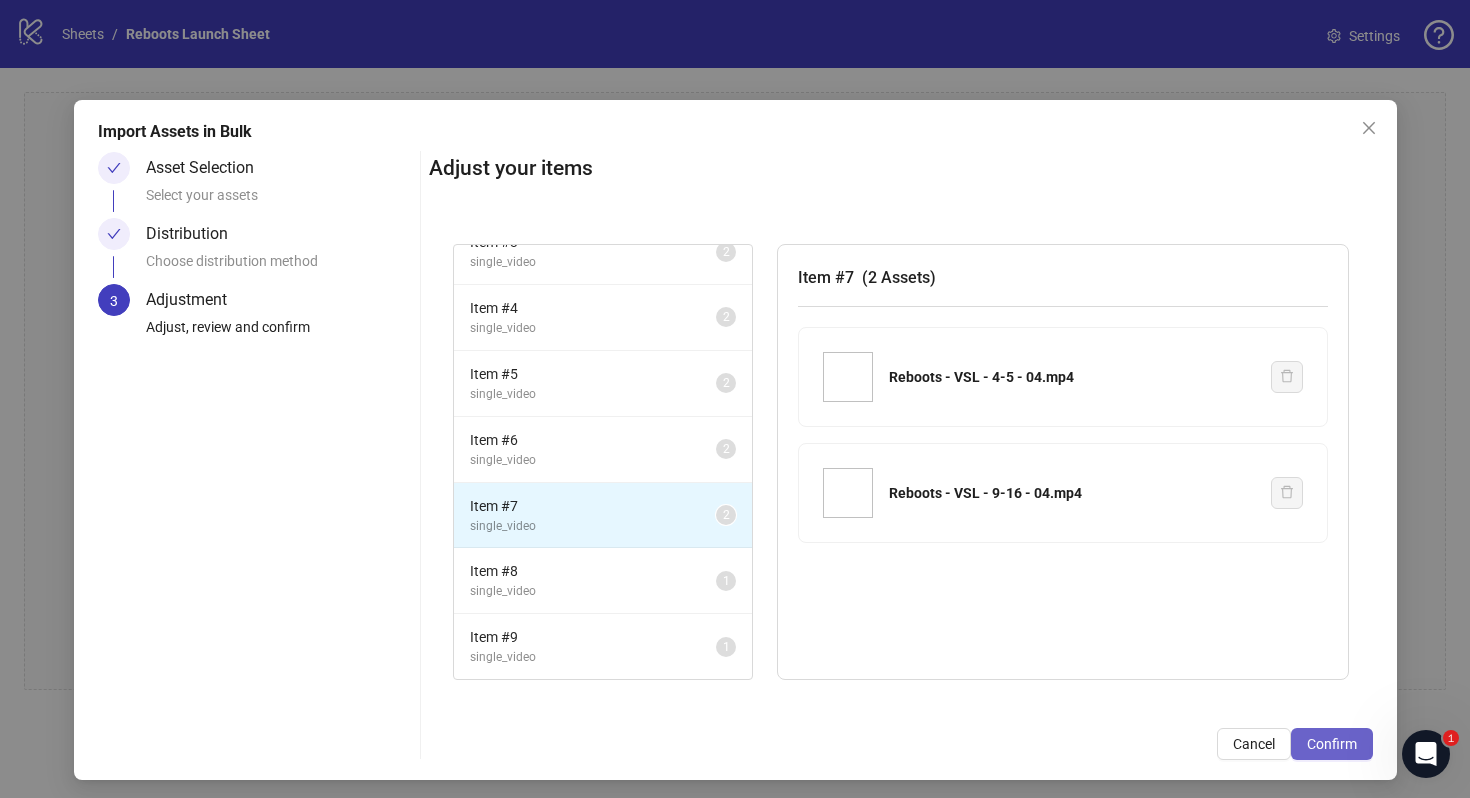 click on "Confirm" at bounding box center [1332, 744] 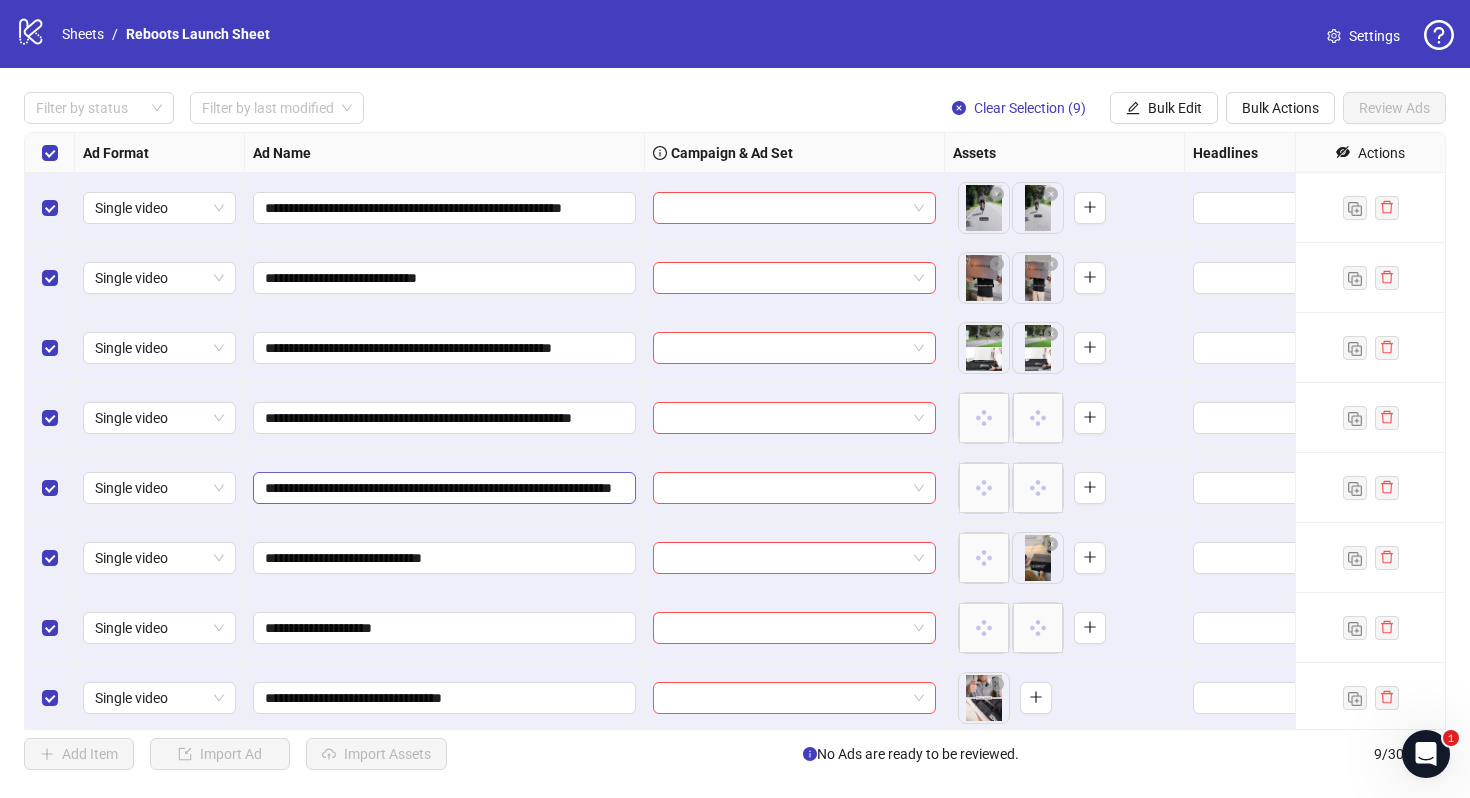 scroll, scrollTop: 74, scrollLeft: 0, axis: vertical 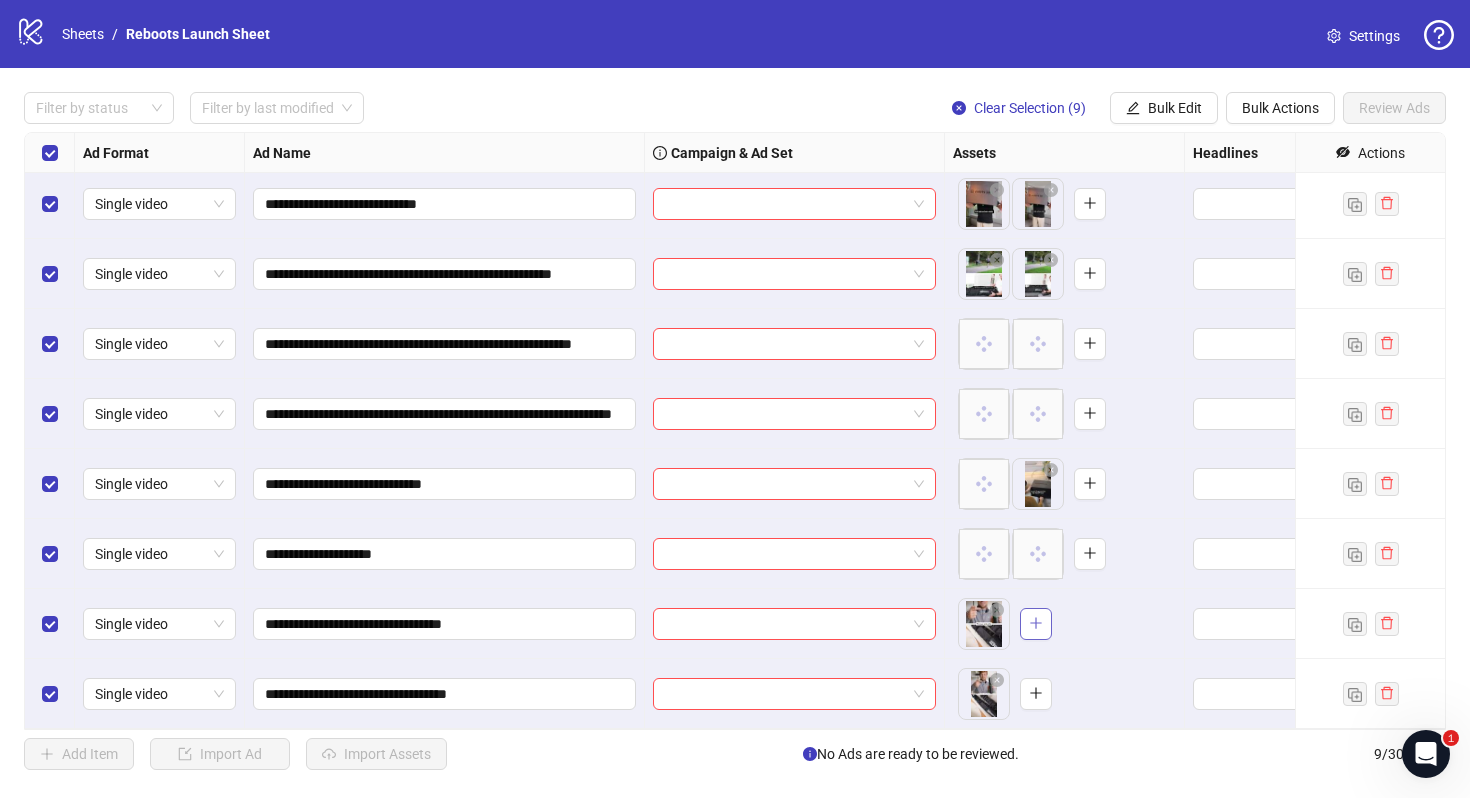 click 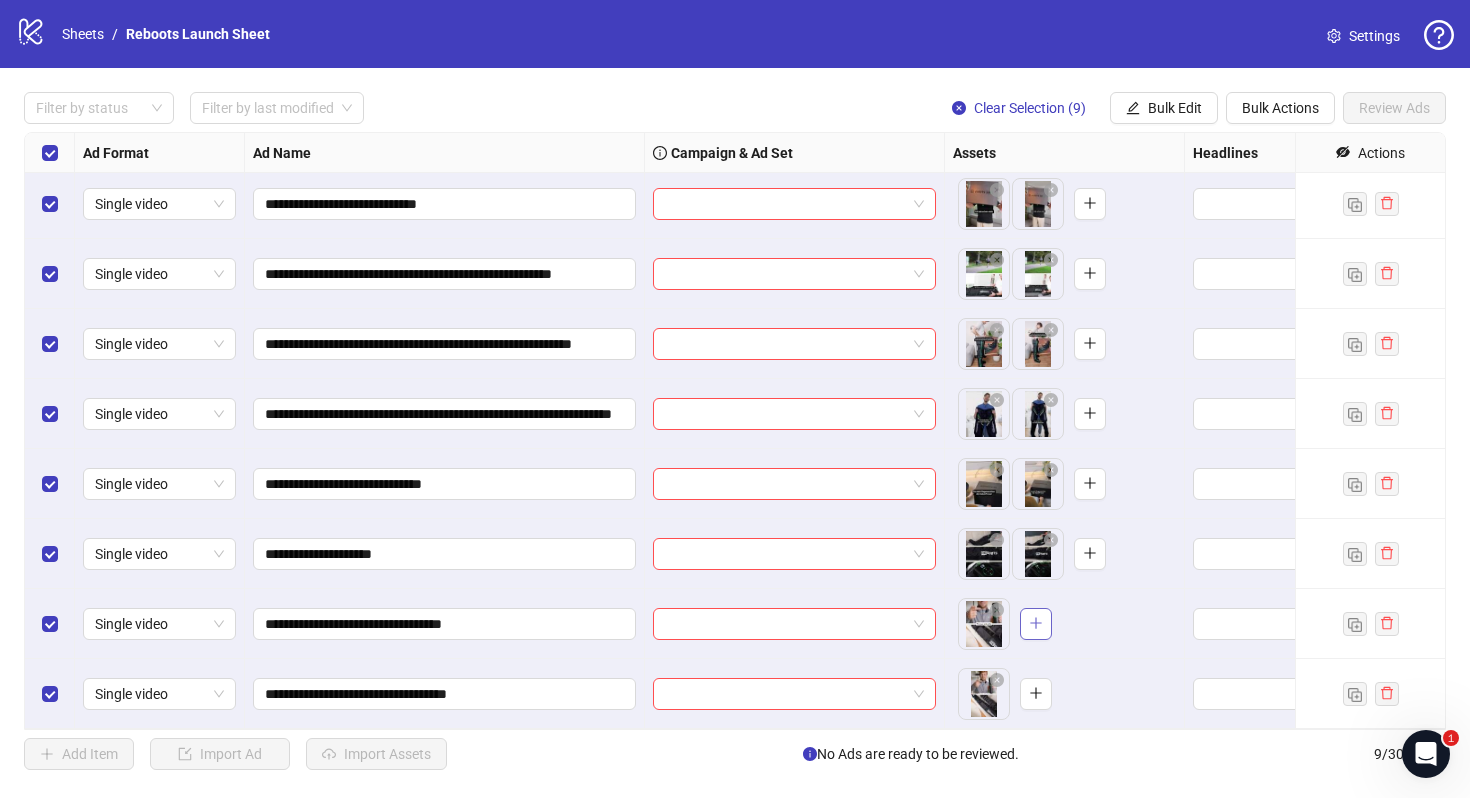 click 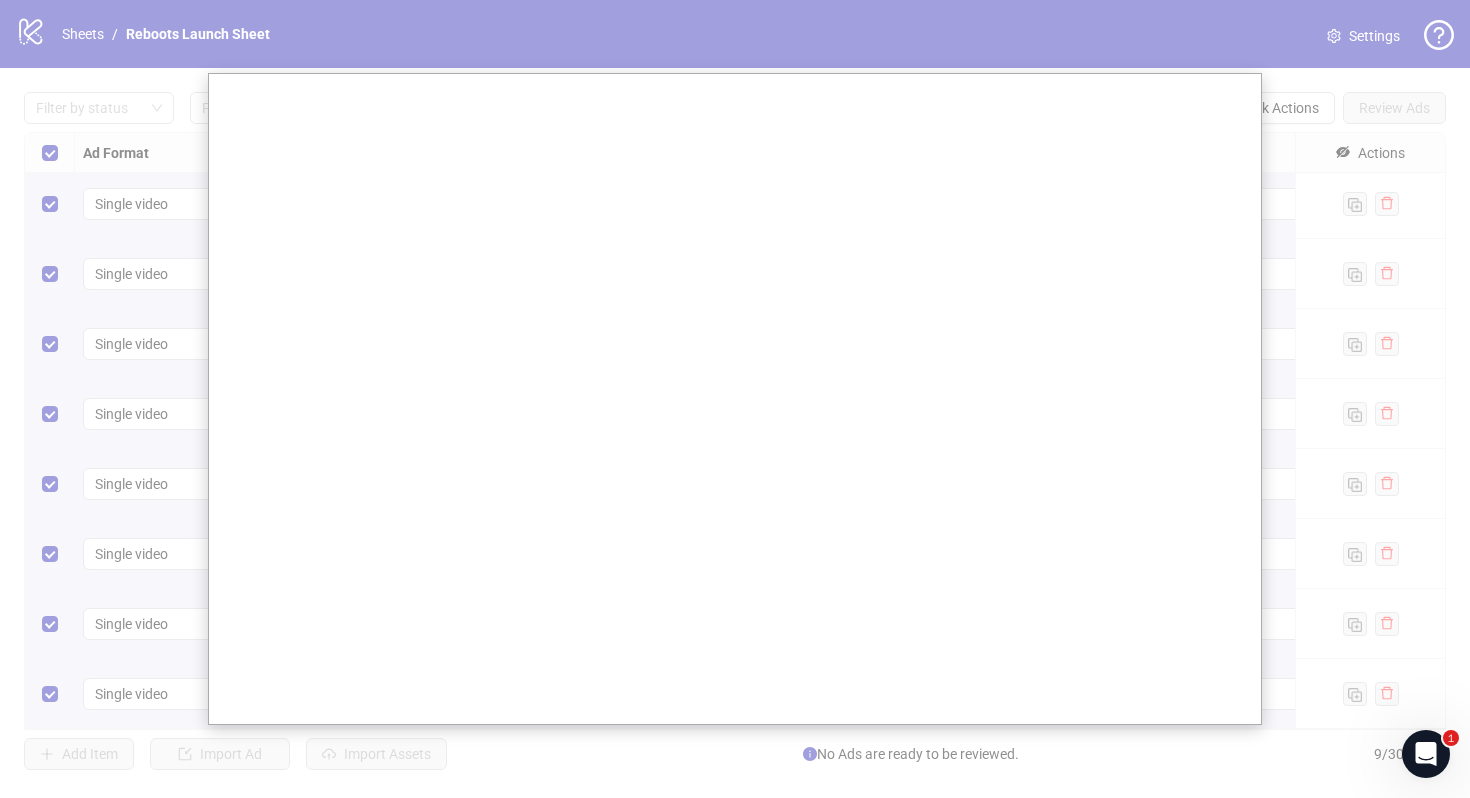 click at bounding box center (735, 399) 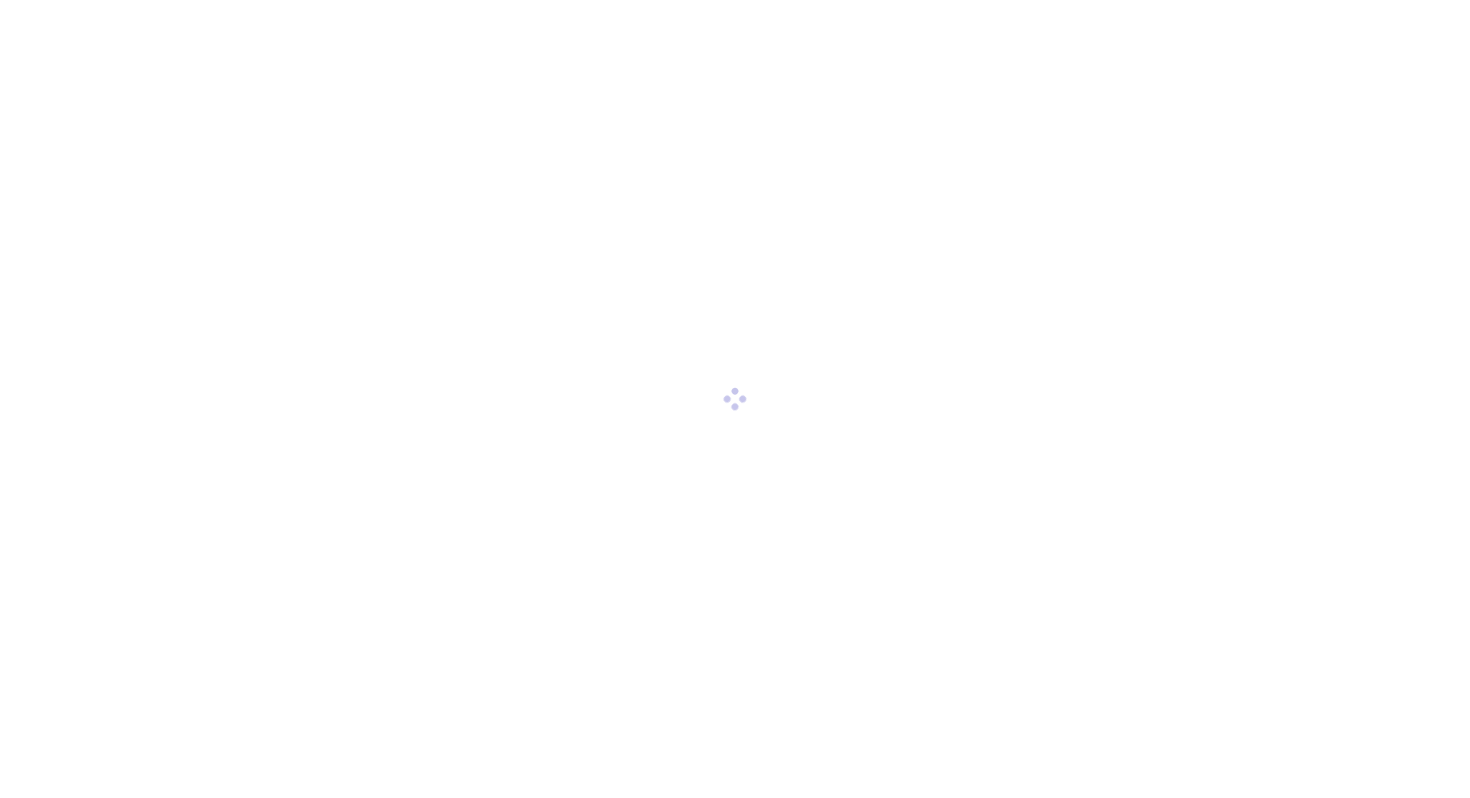 scroll, scrollTop: 0, scrollLeft: 0, axis: both 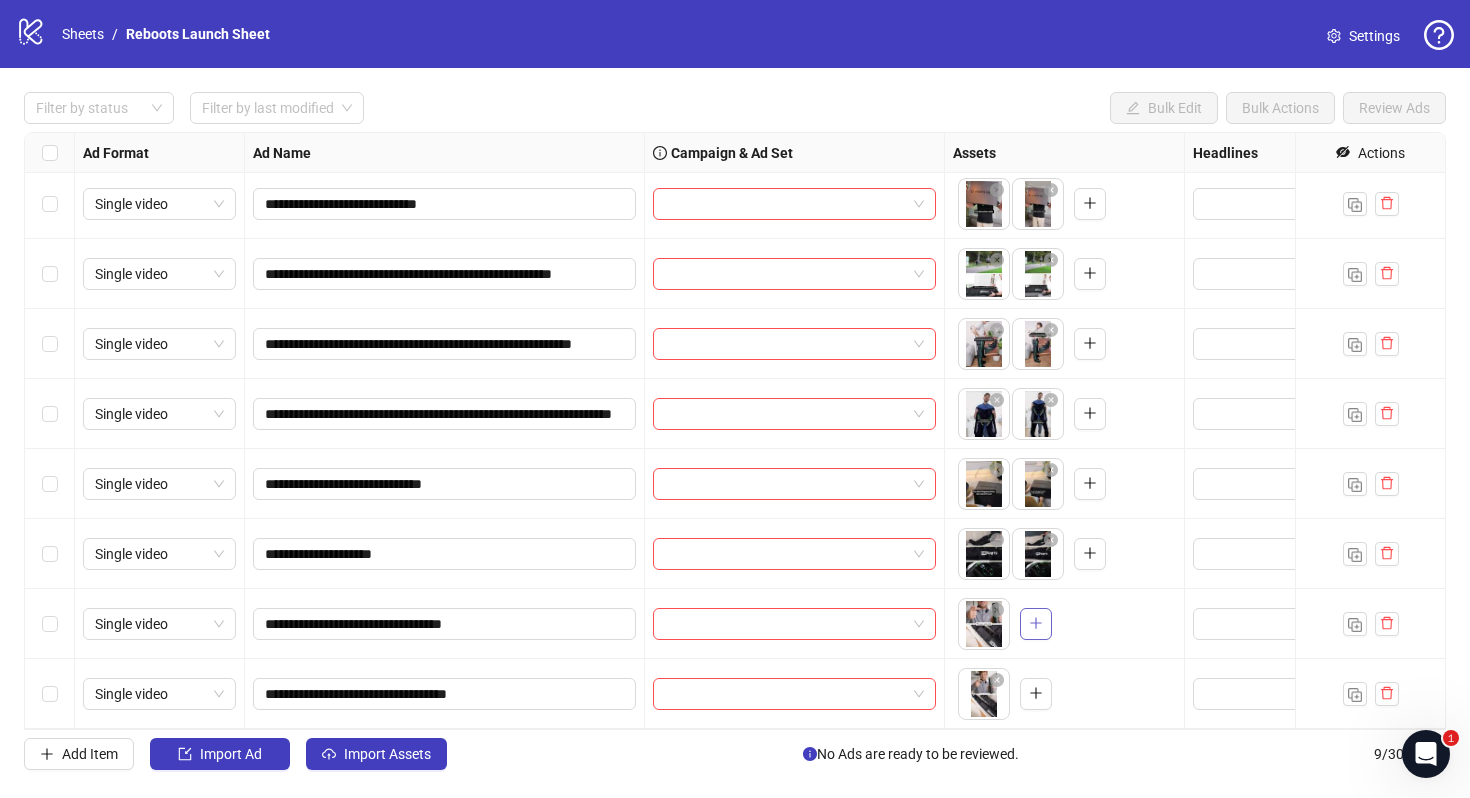 click 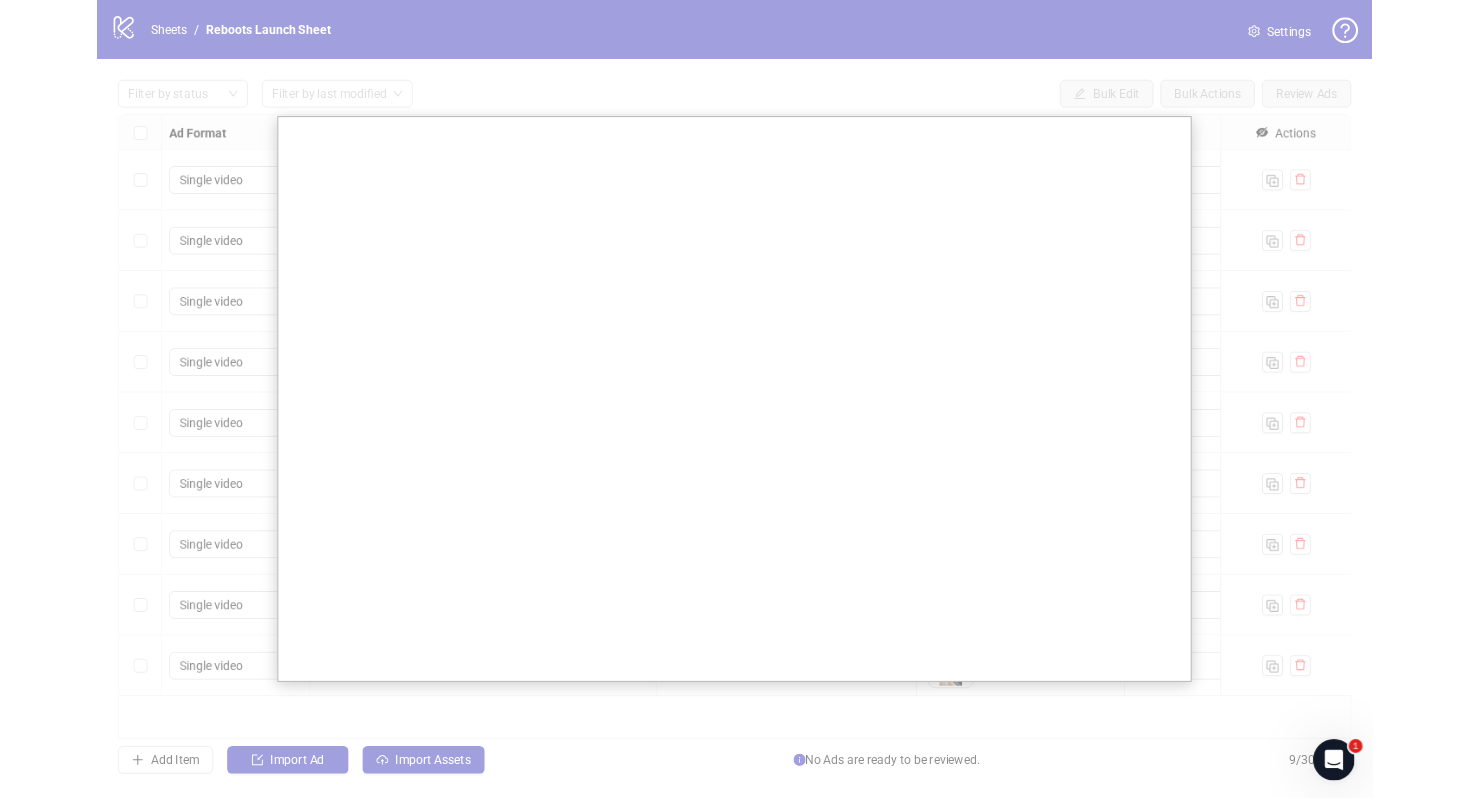 scroll, scrollTop: 0, scrollLeft: 0, axis: both 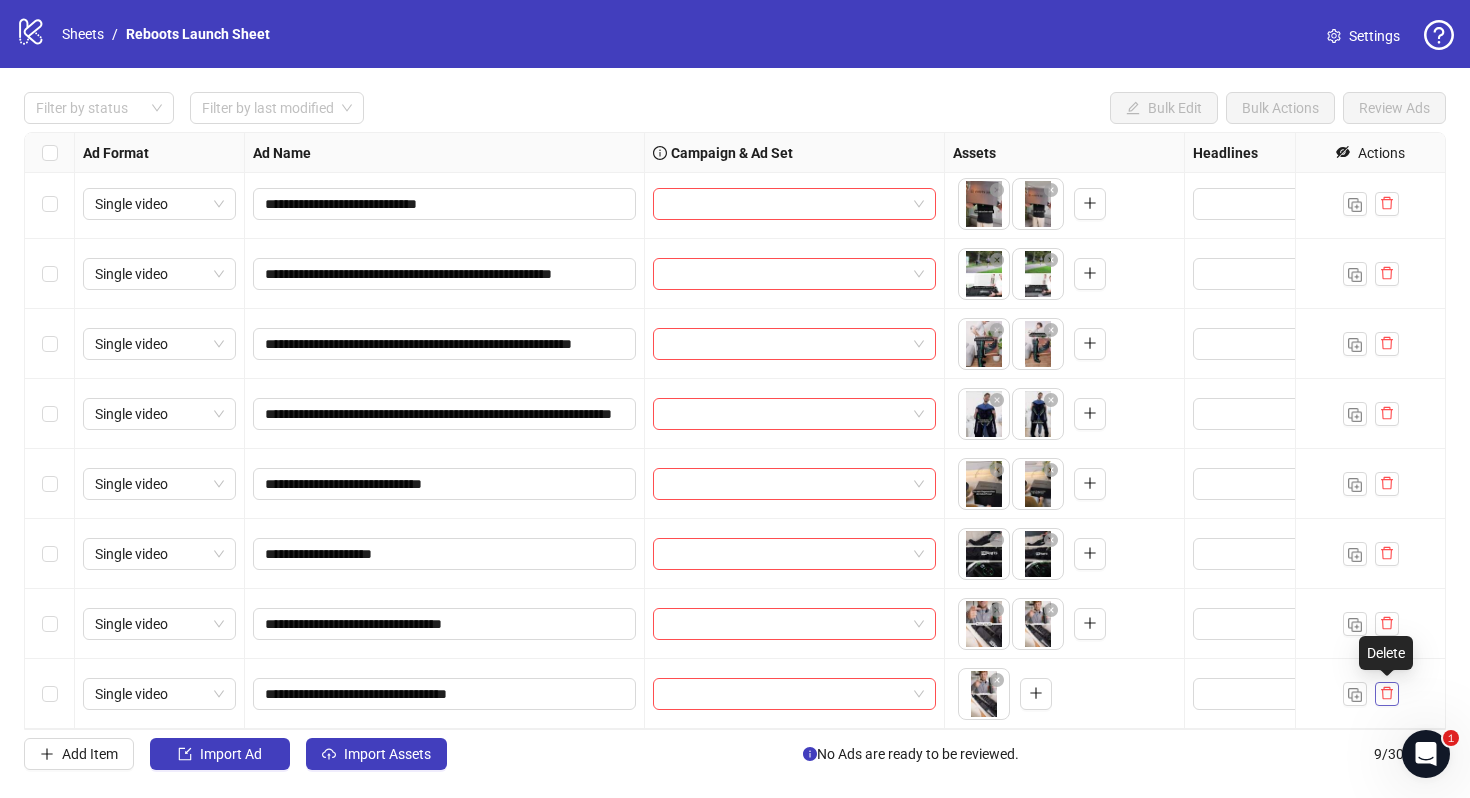 click 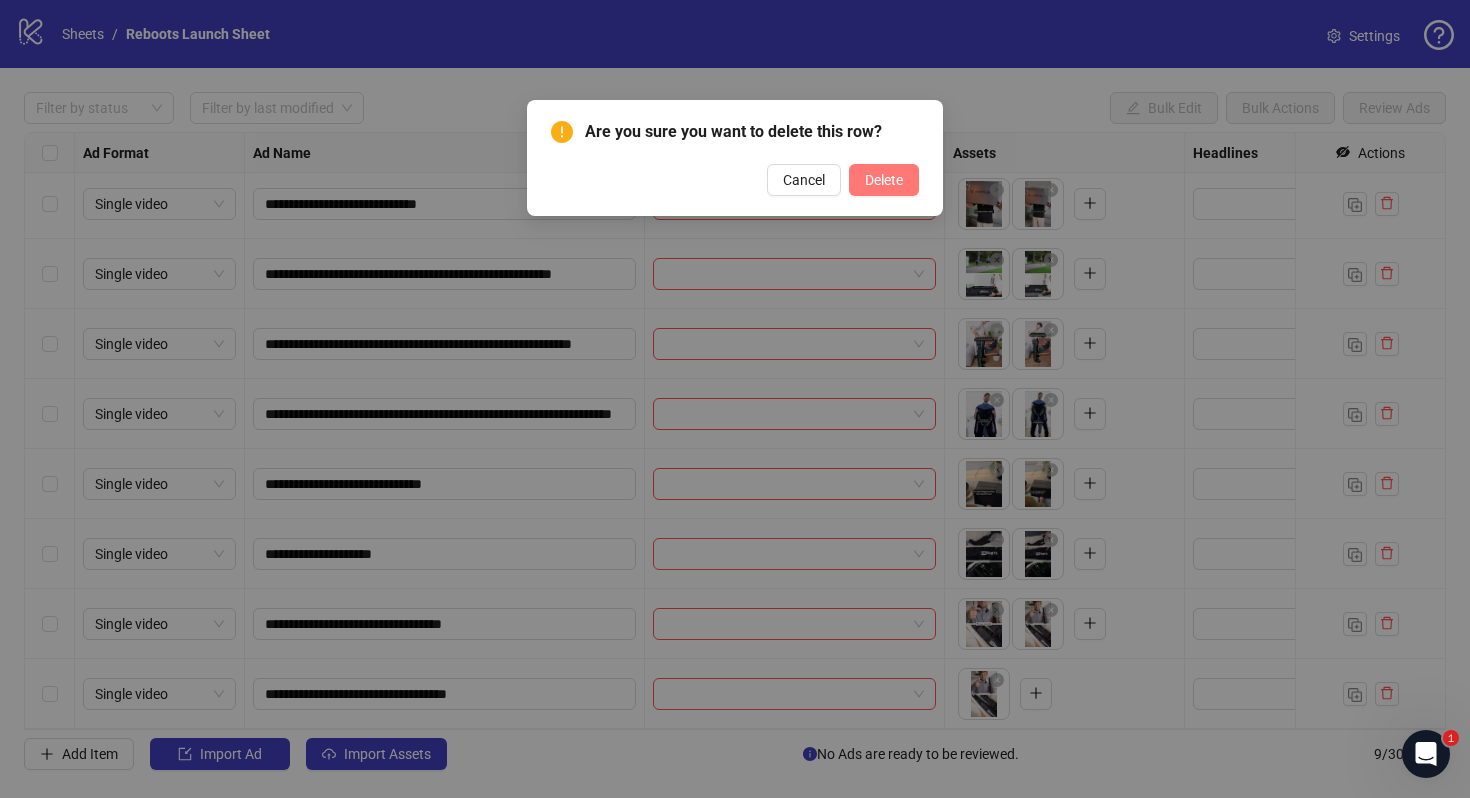 click on "Delete" at bounding box center (884, 180) 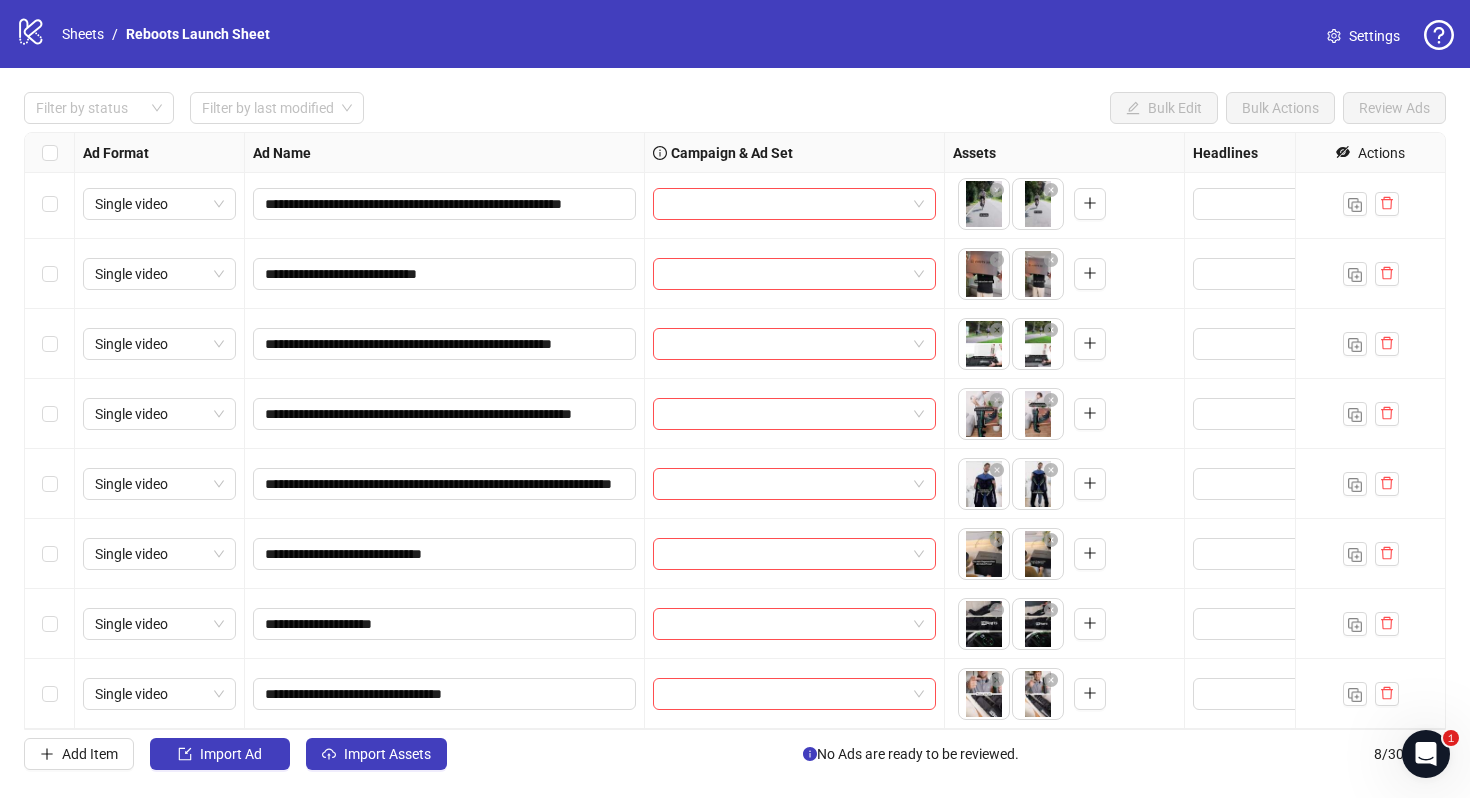 scroll, scrollTop: 0, scrollLeft: 0, axis: both 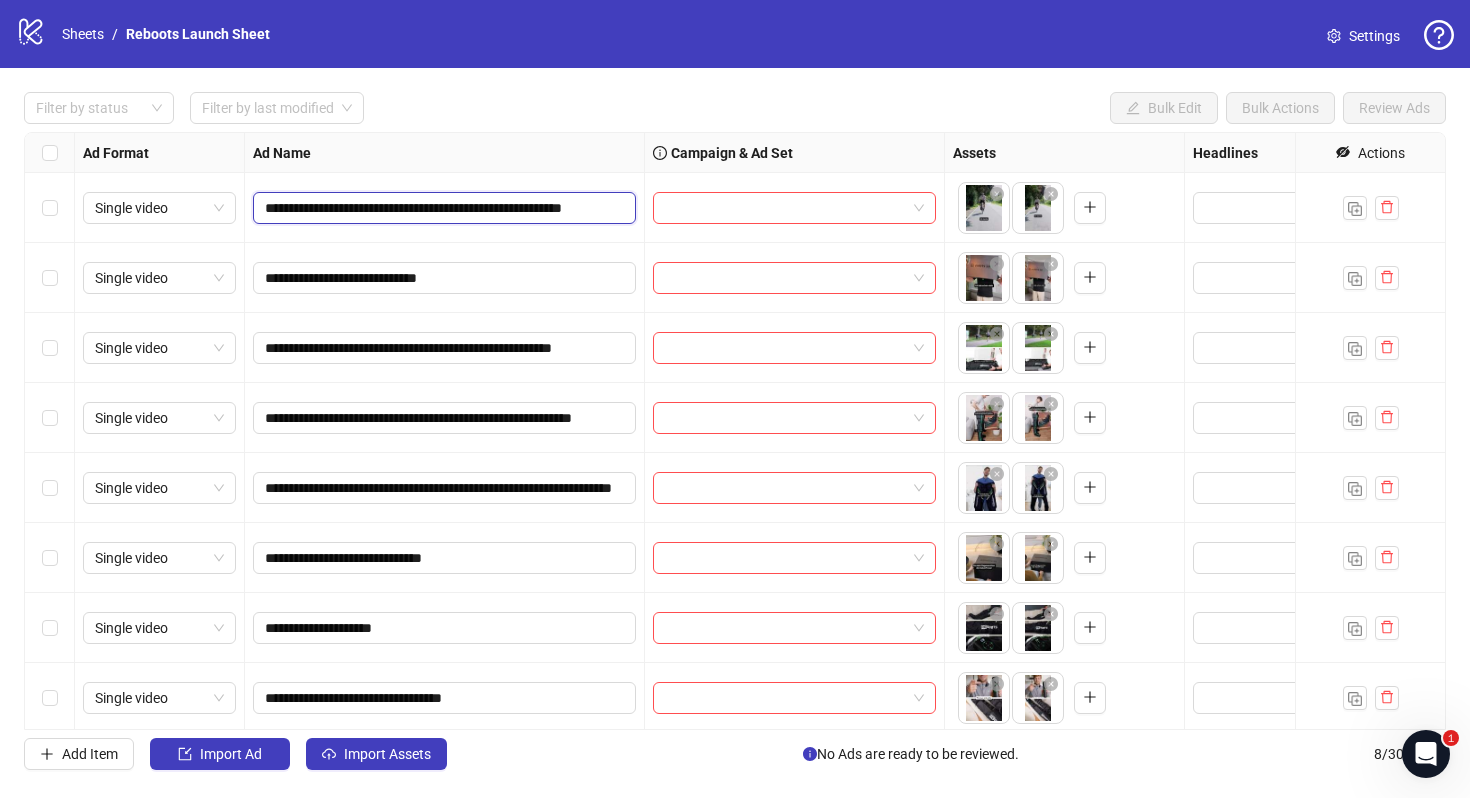 click on "**********" at bounding box center (442, 208) 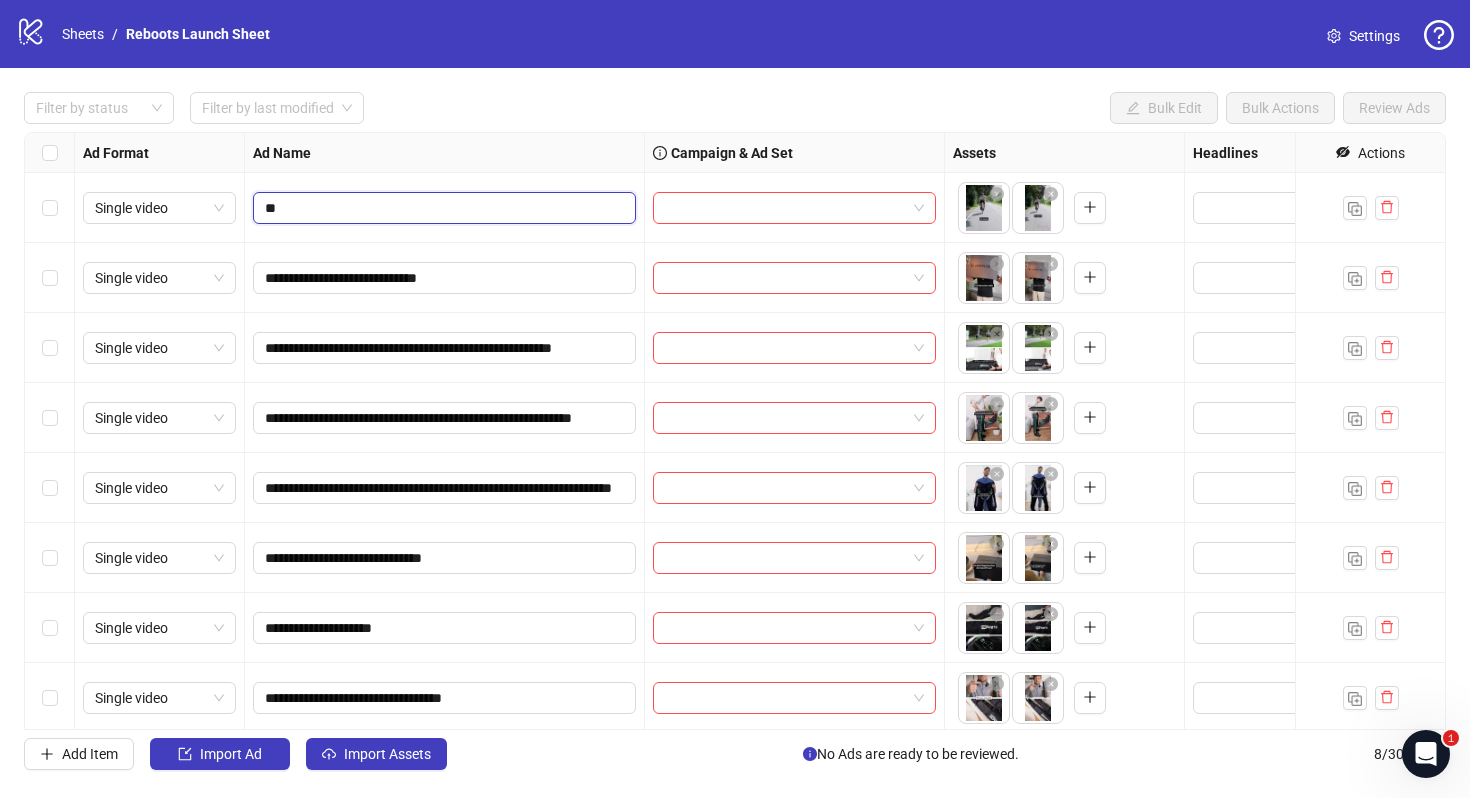 type on "*" 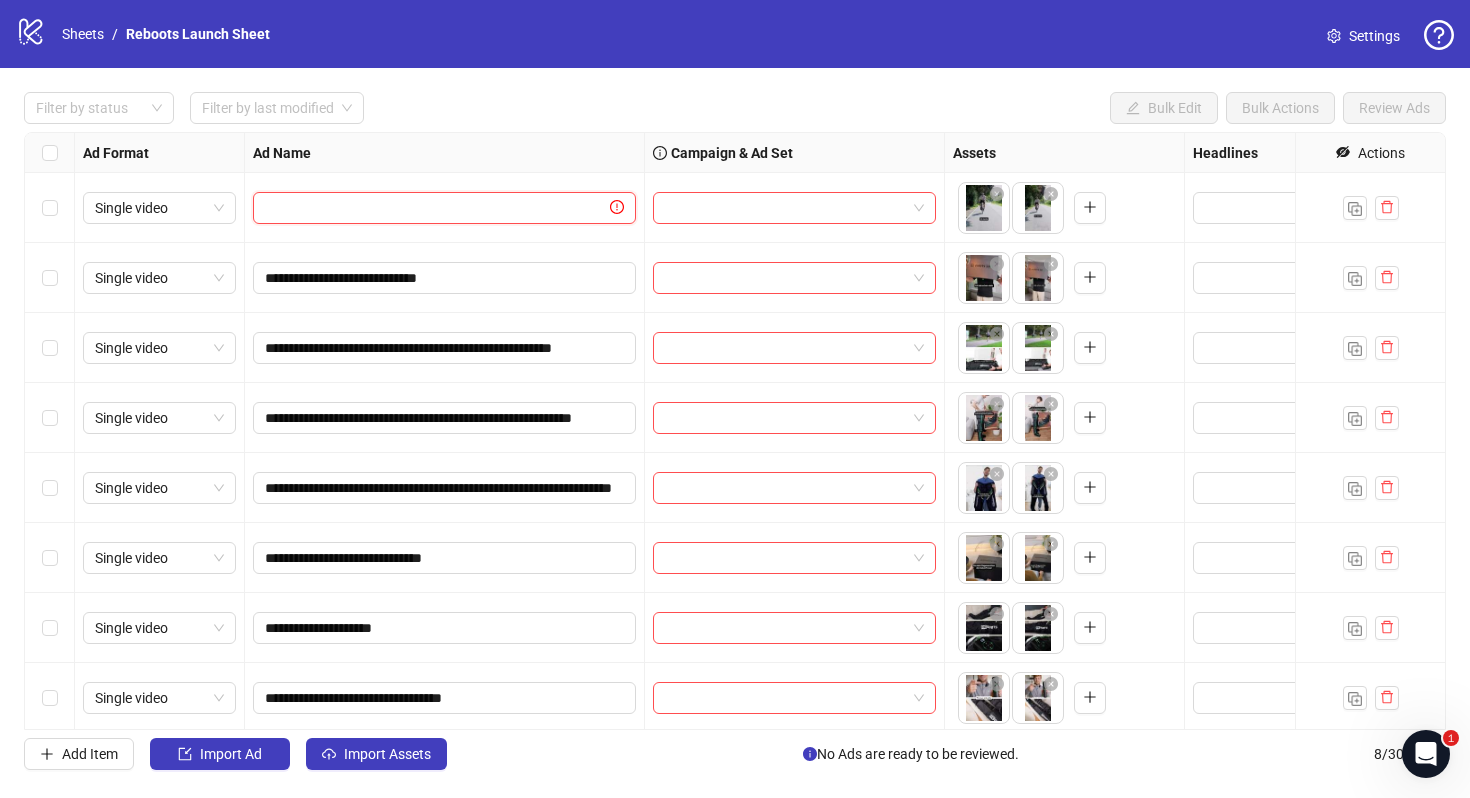 type on "*" 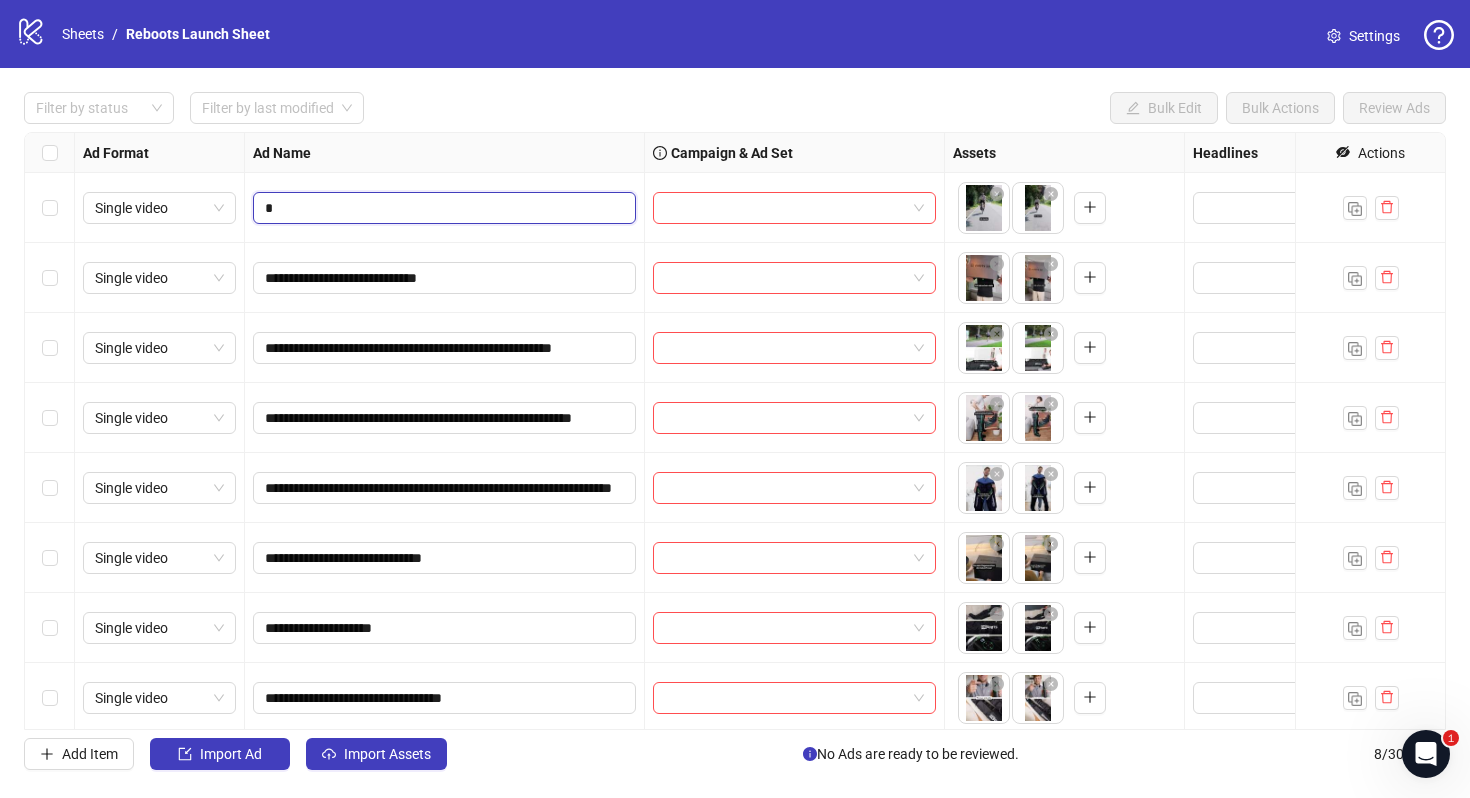 type on "*" 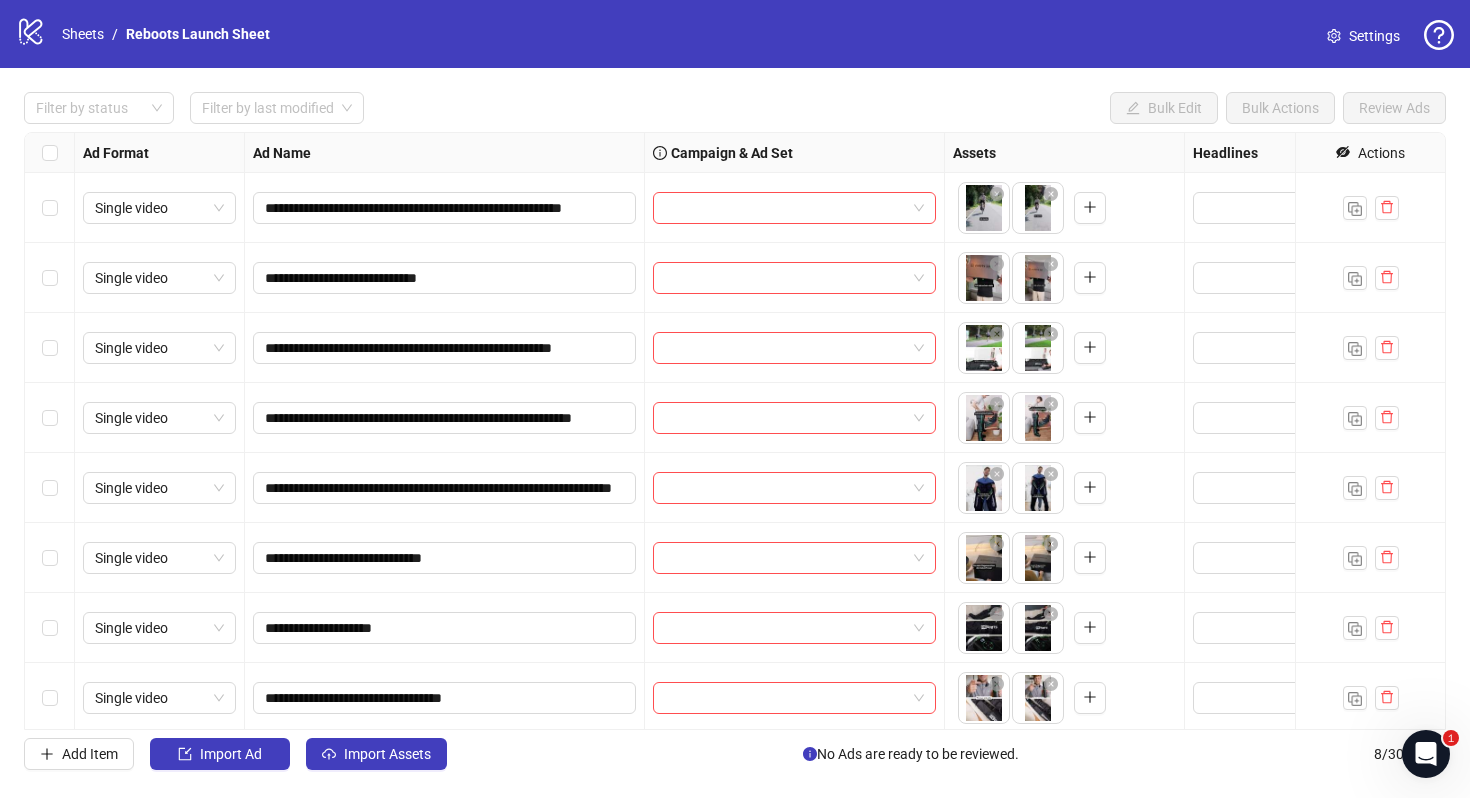 click on "**********" at bounding box center (445, 208) 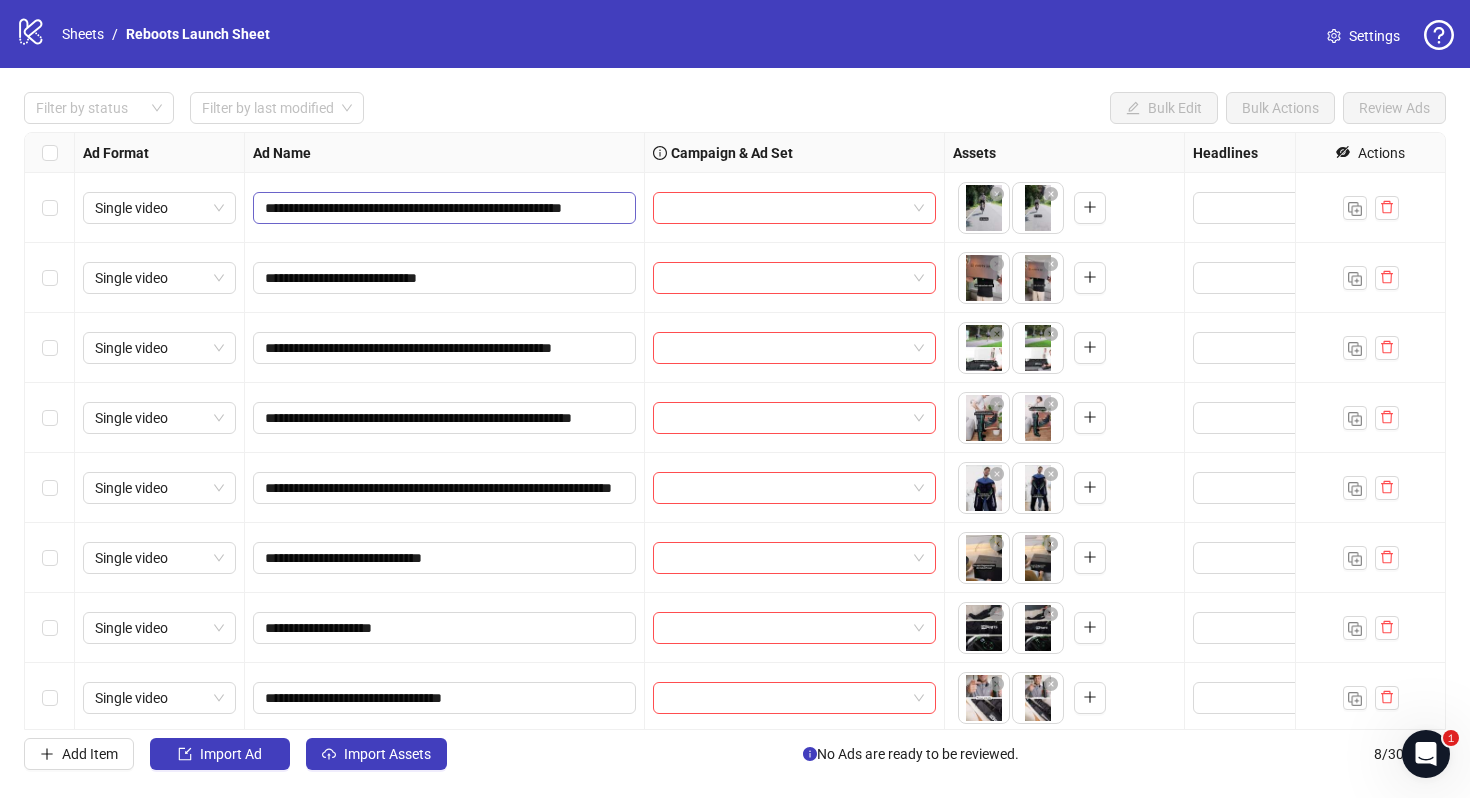 click on "**********" at bounding box center (444, 208) 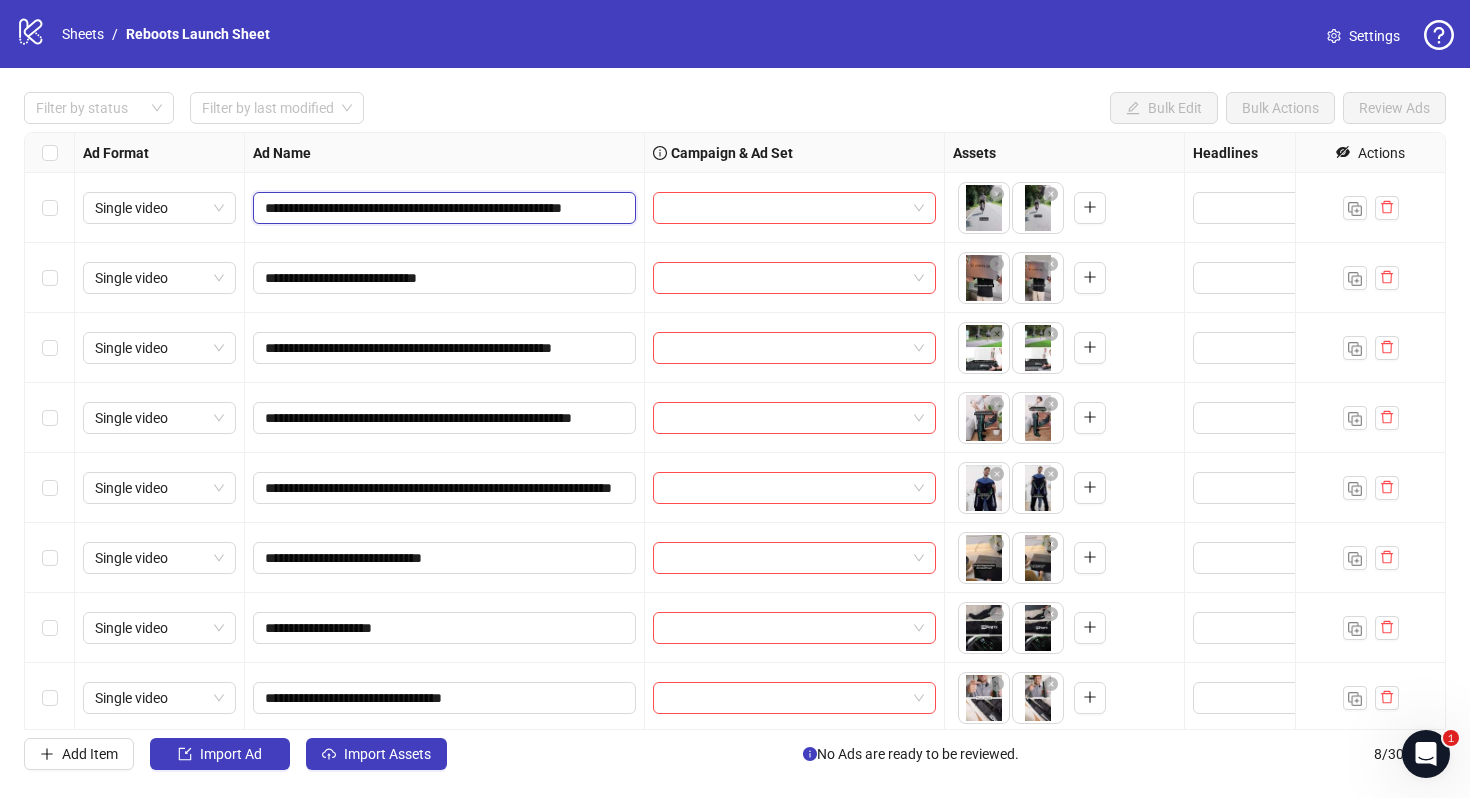 click on "**********" at bounding box center (442, 208) 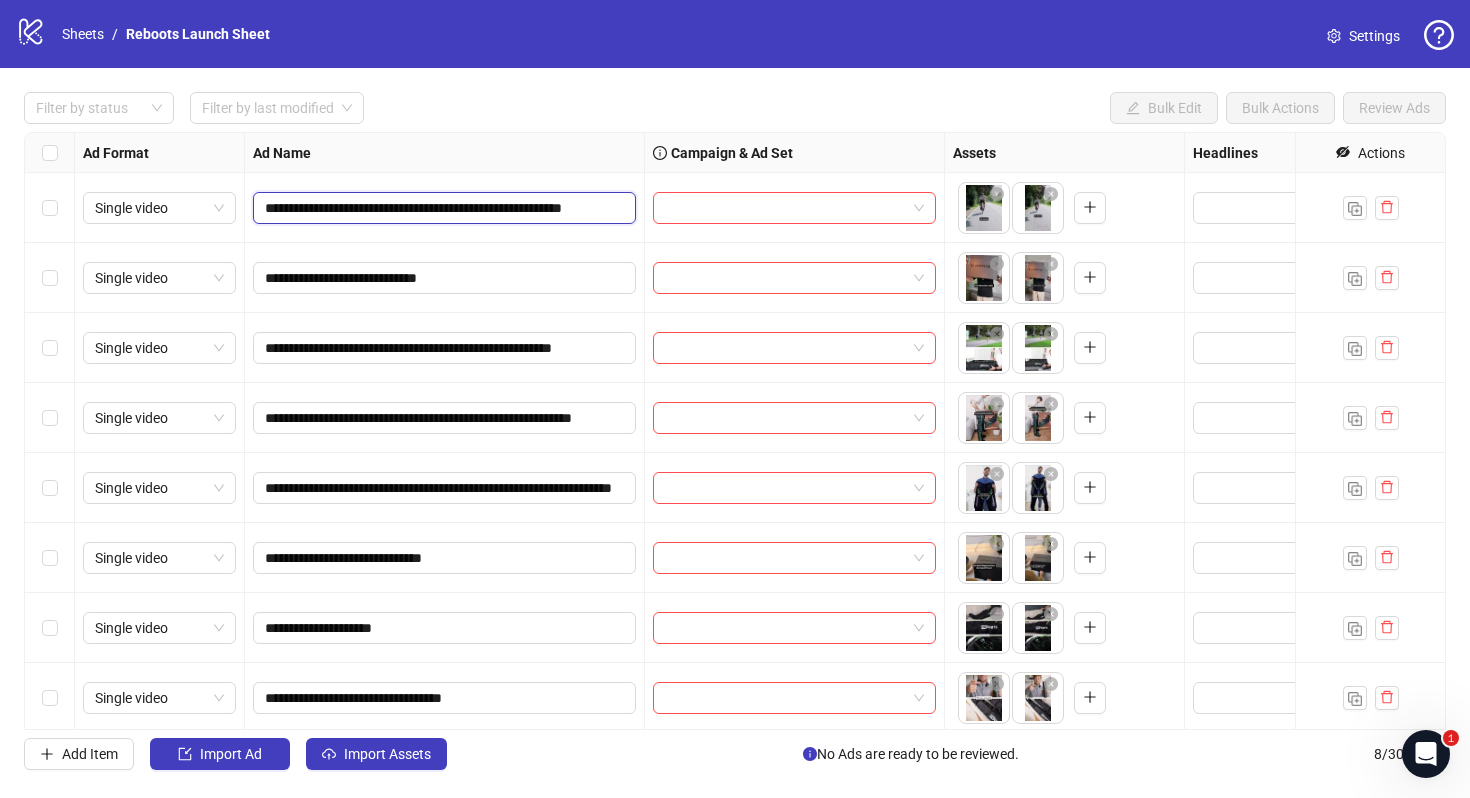 click on "**********" at bounding box center [442, 208] 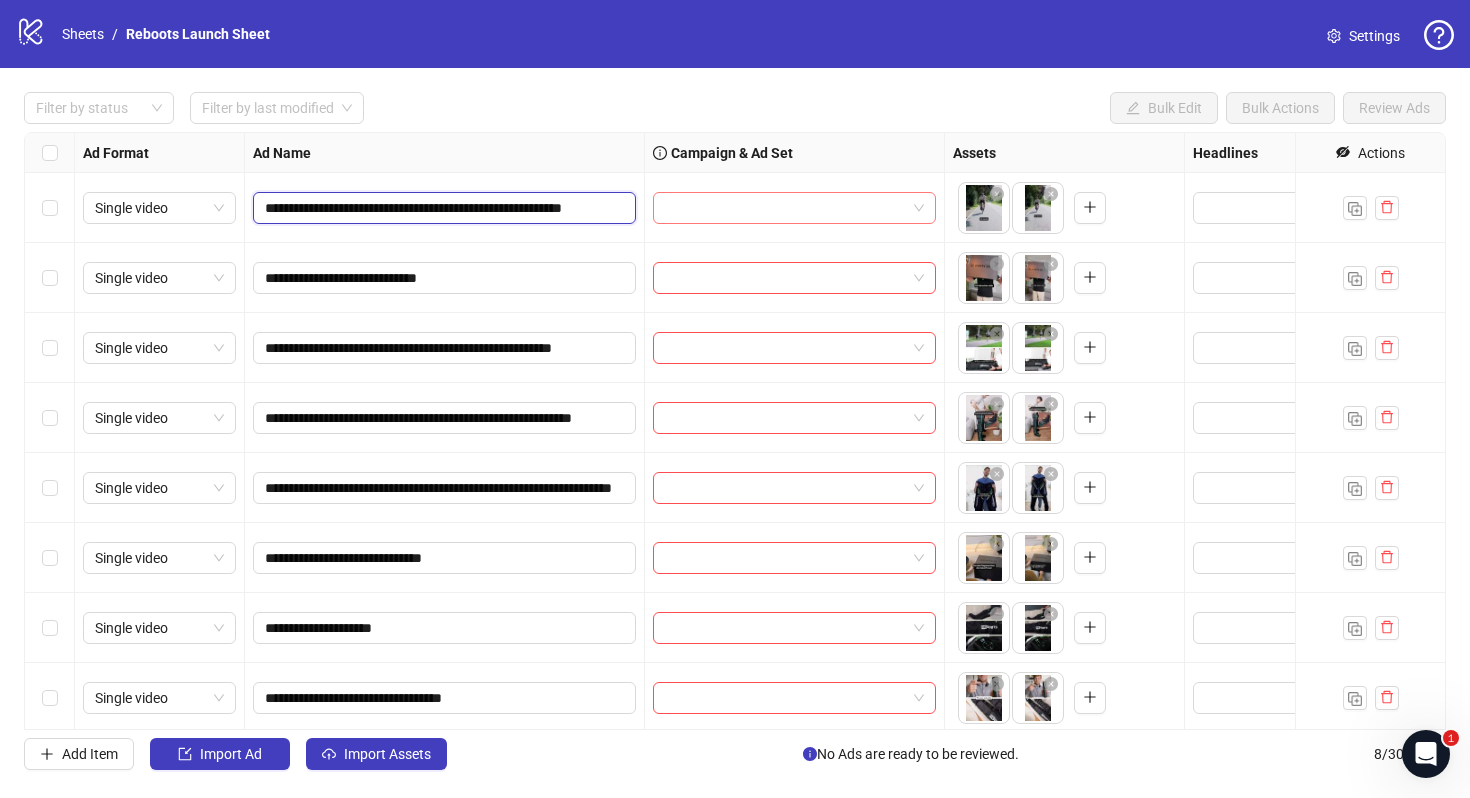 scroll, scrollTop: 0, scrollLeft: 12, axis: horizontal 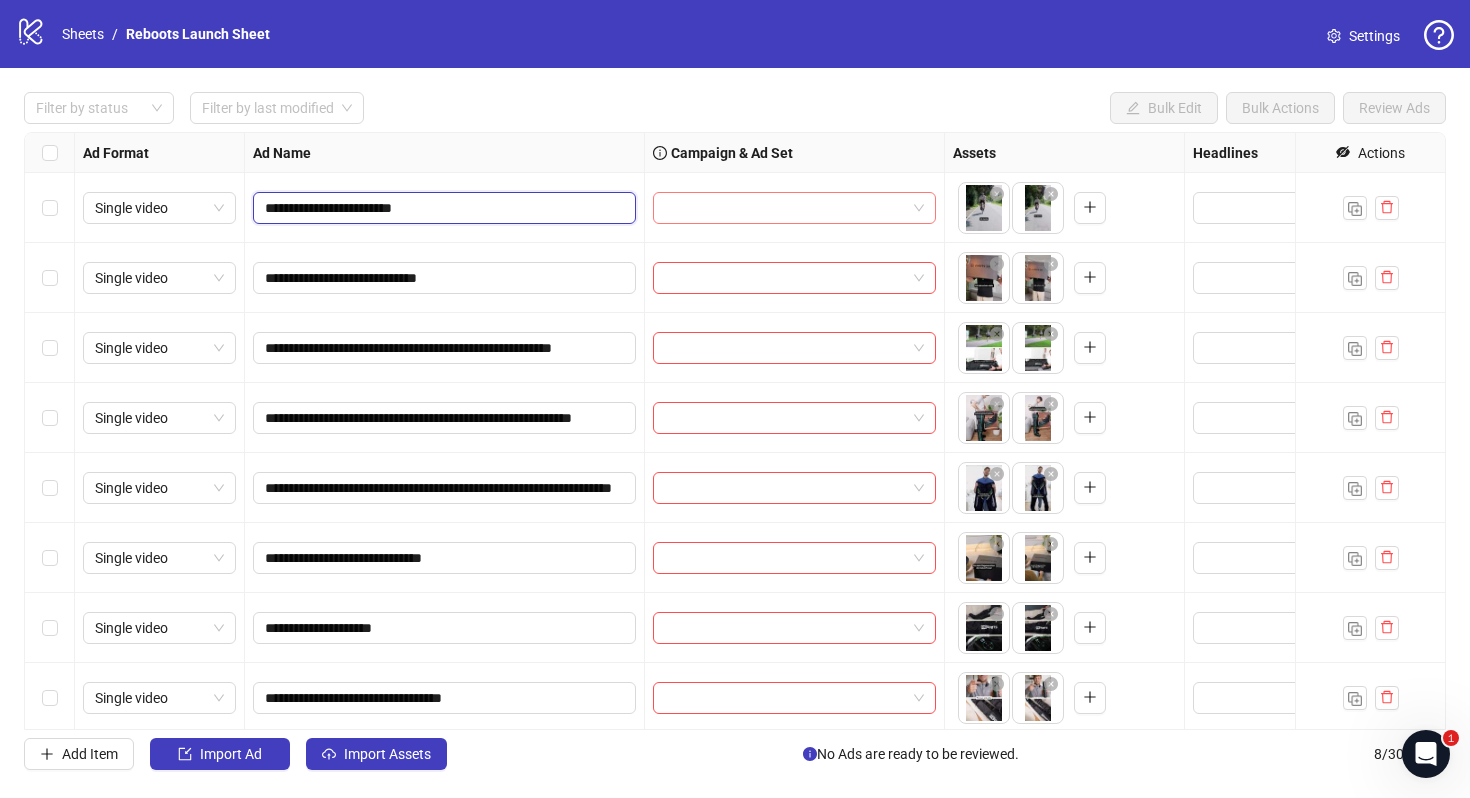 type on "**********" 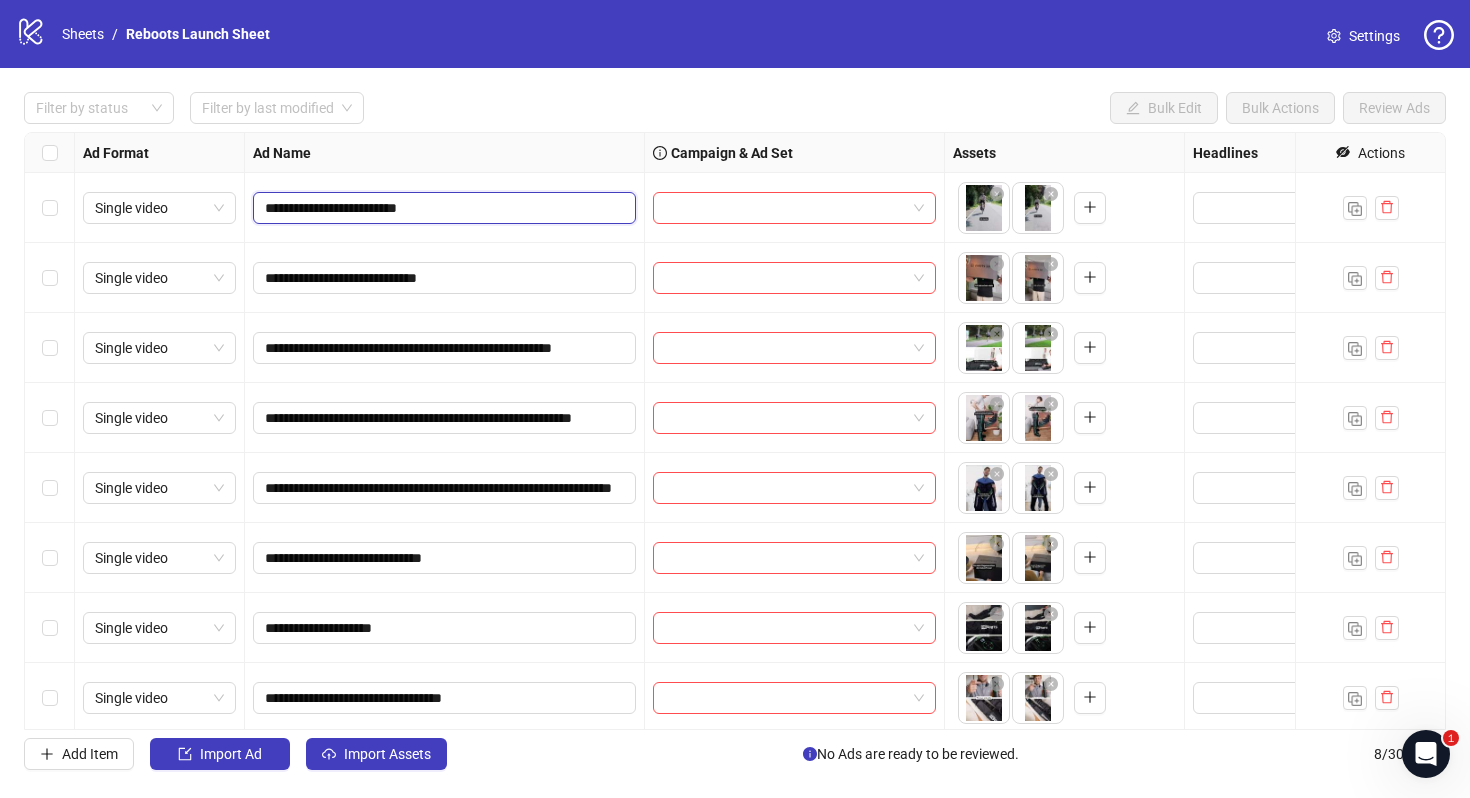 click on "**********" at bounding box center (442, 208) 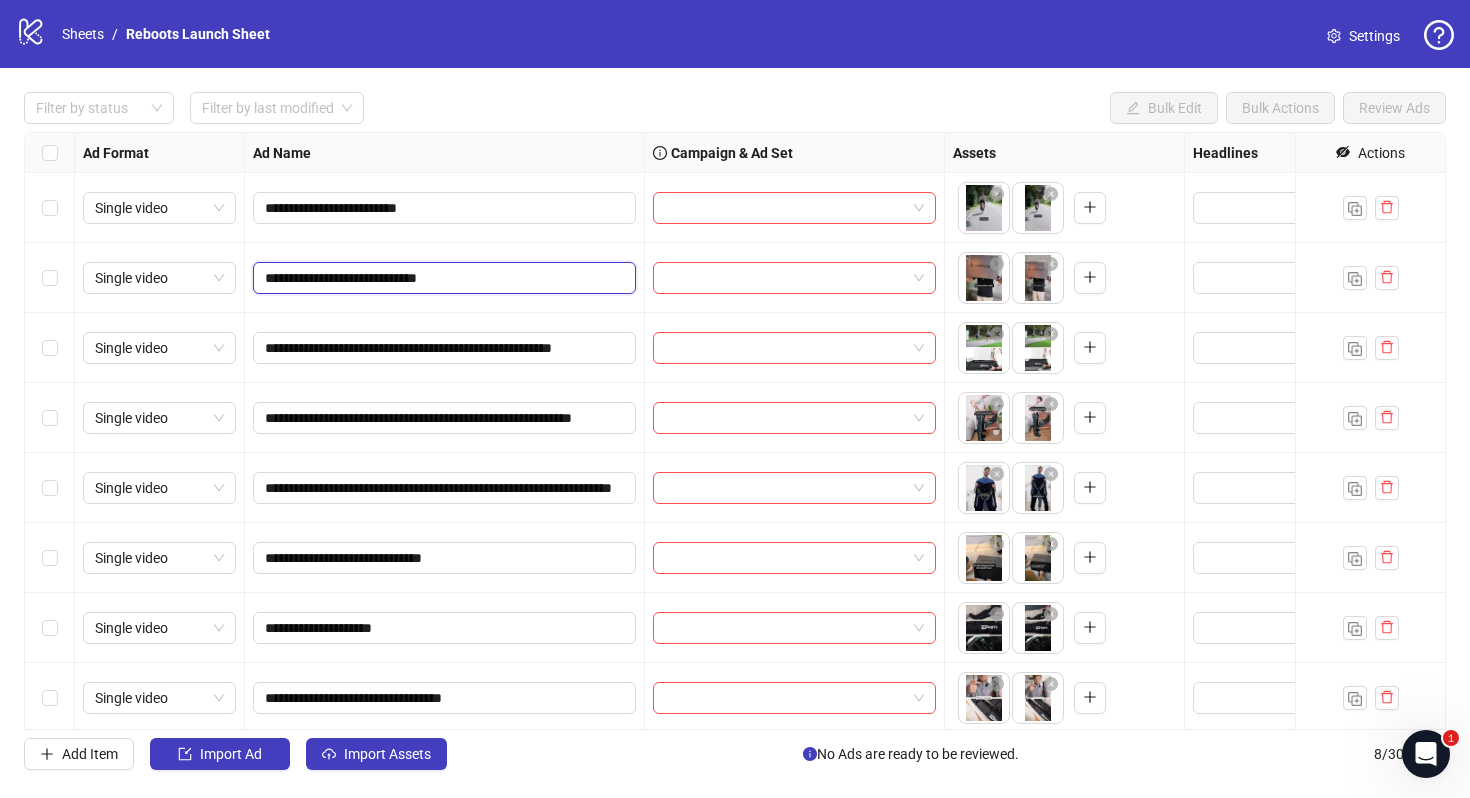 drag, startPoint x: 362, startPoint y: 279, endPoint x: 513, endPoint y: 279, distance: 151 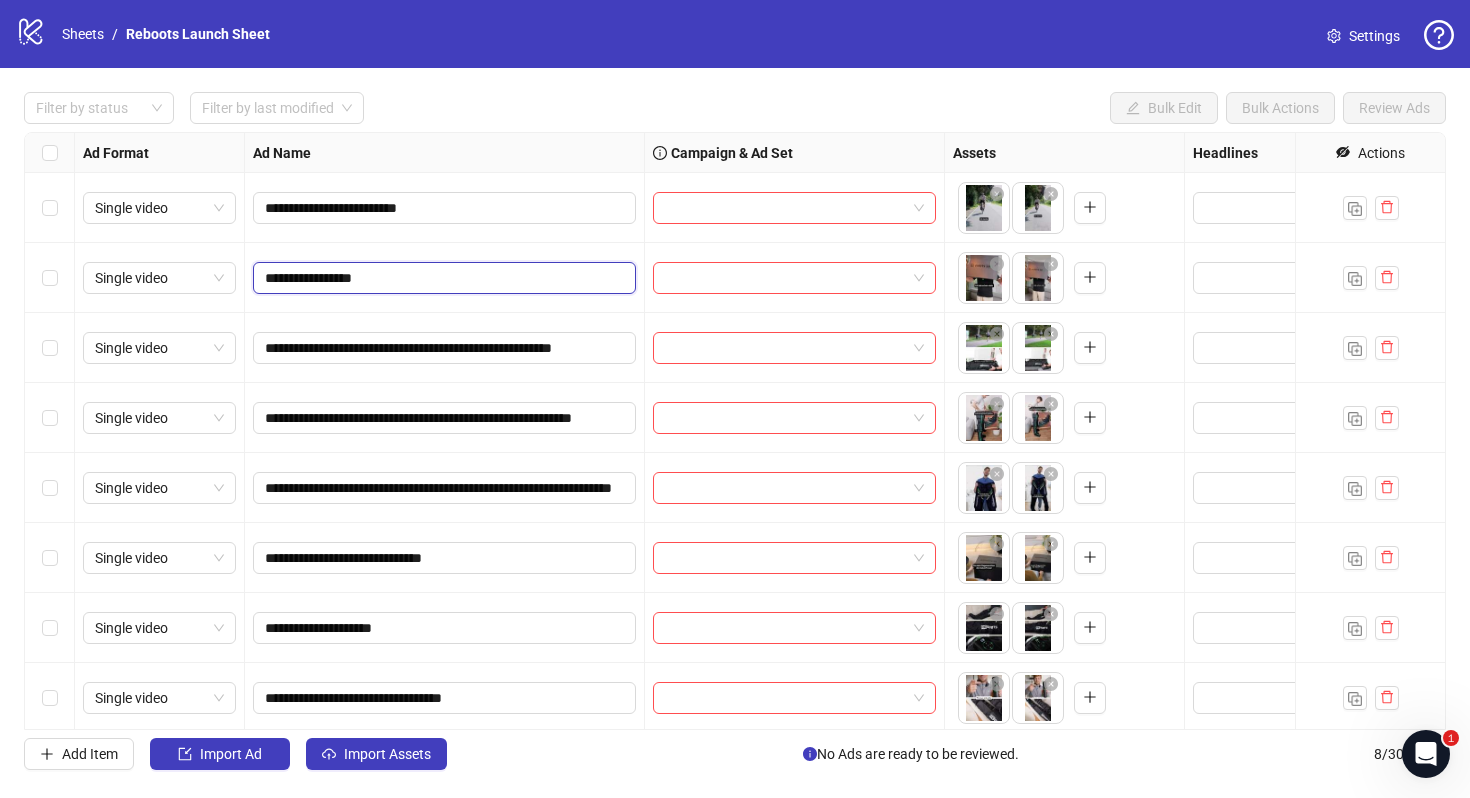 type on "**********" 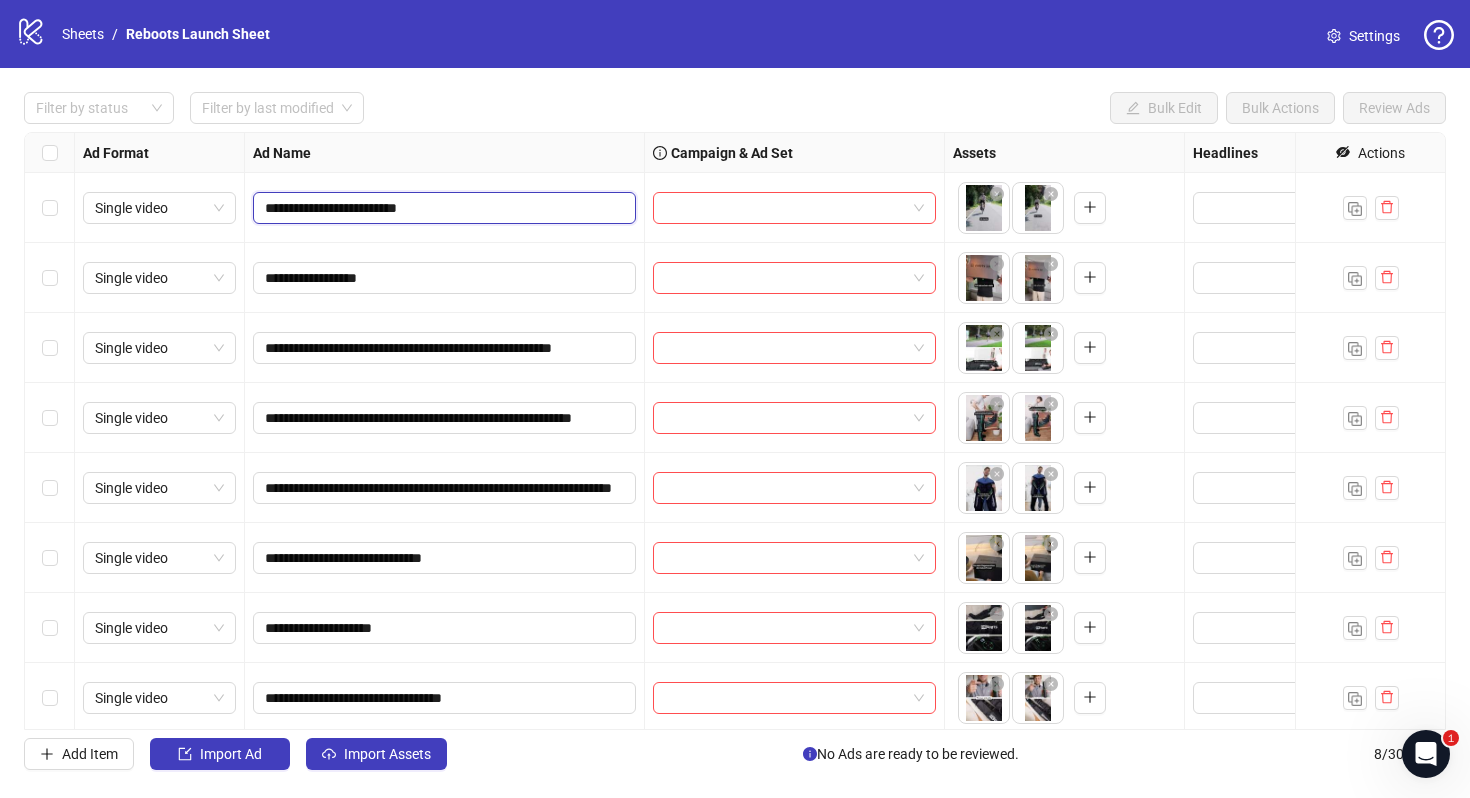 click on "**********" at bounding box center [442, 208] 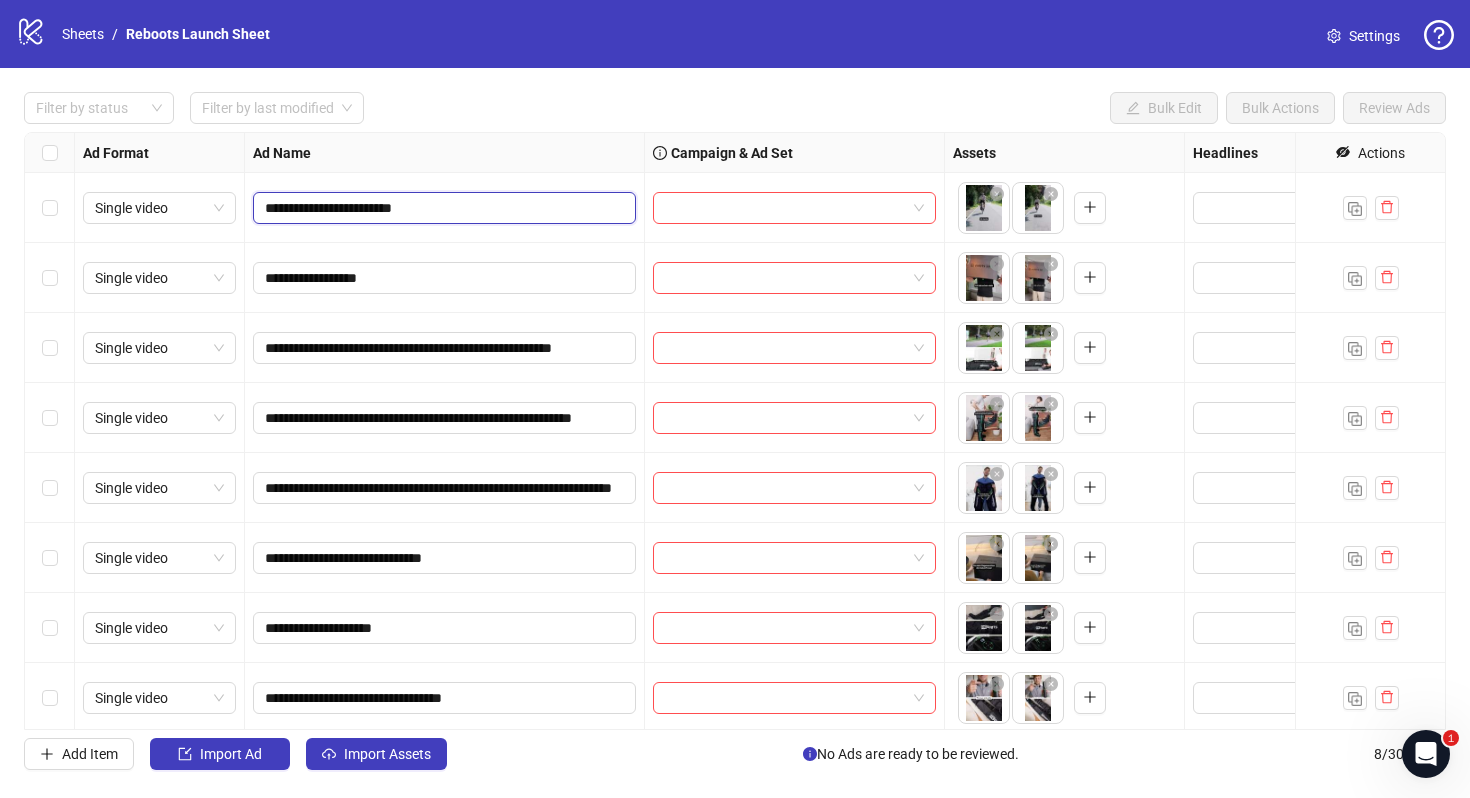 type on "**********" 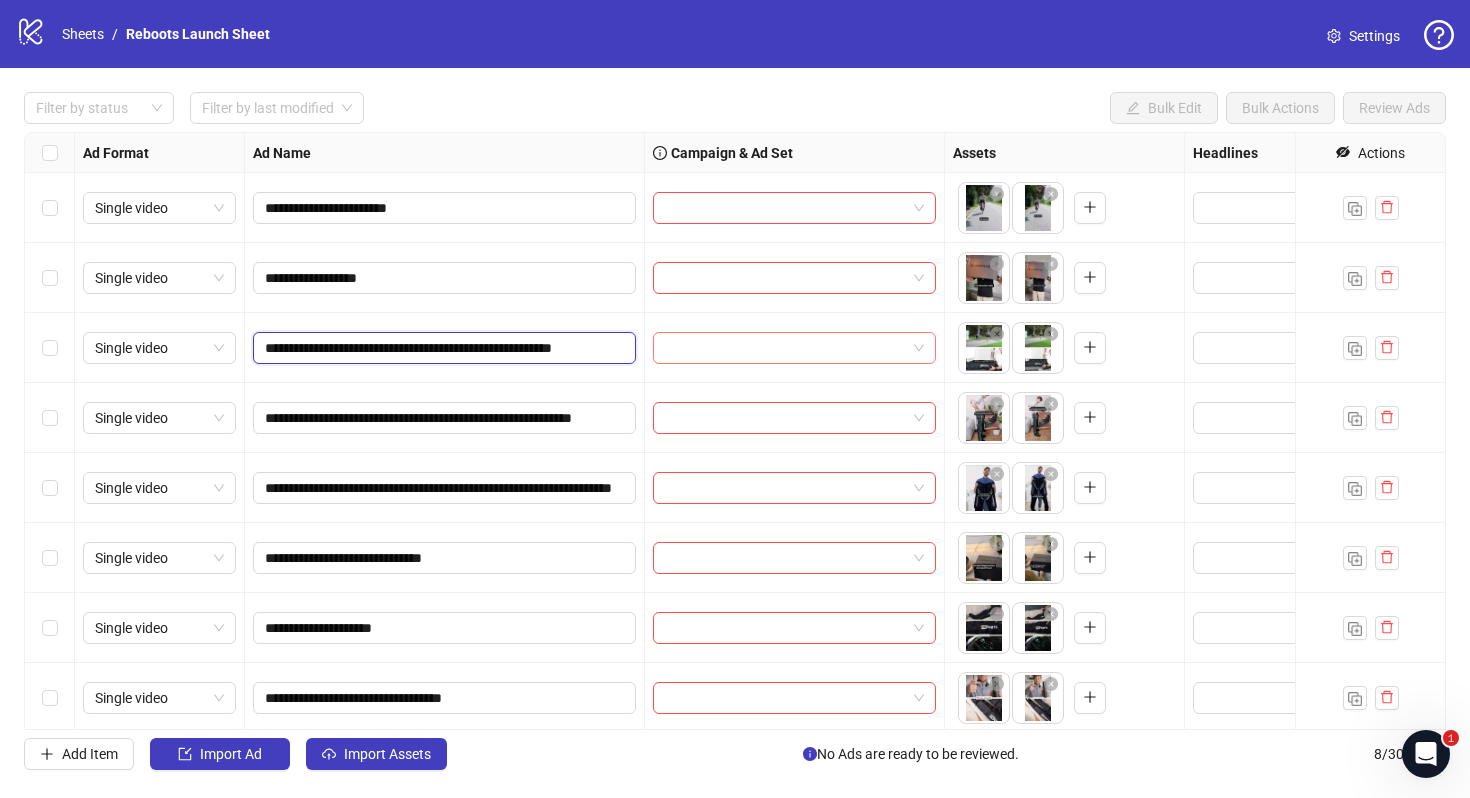 drag, startPoint x: 365, startPoint y: 348, endPoint x: 711, endPoint y: 349, distance: 346.00143 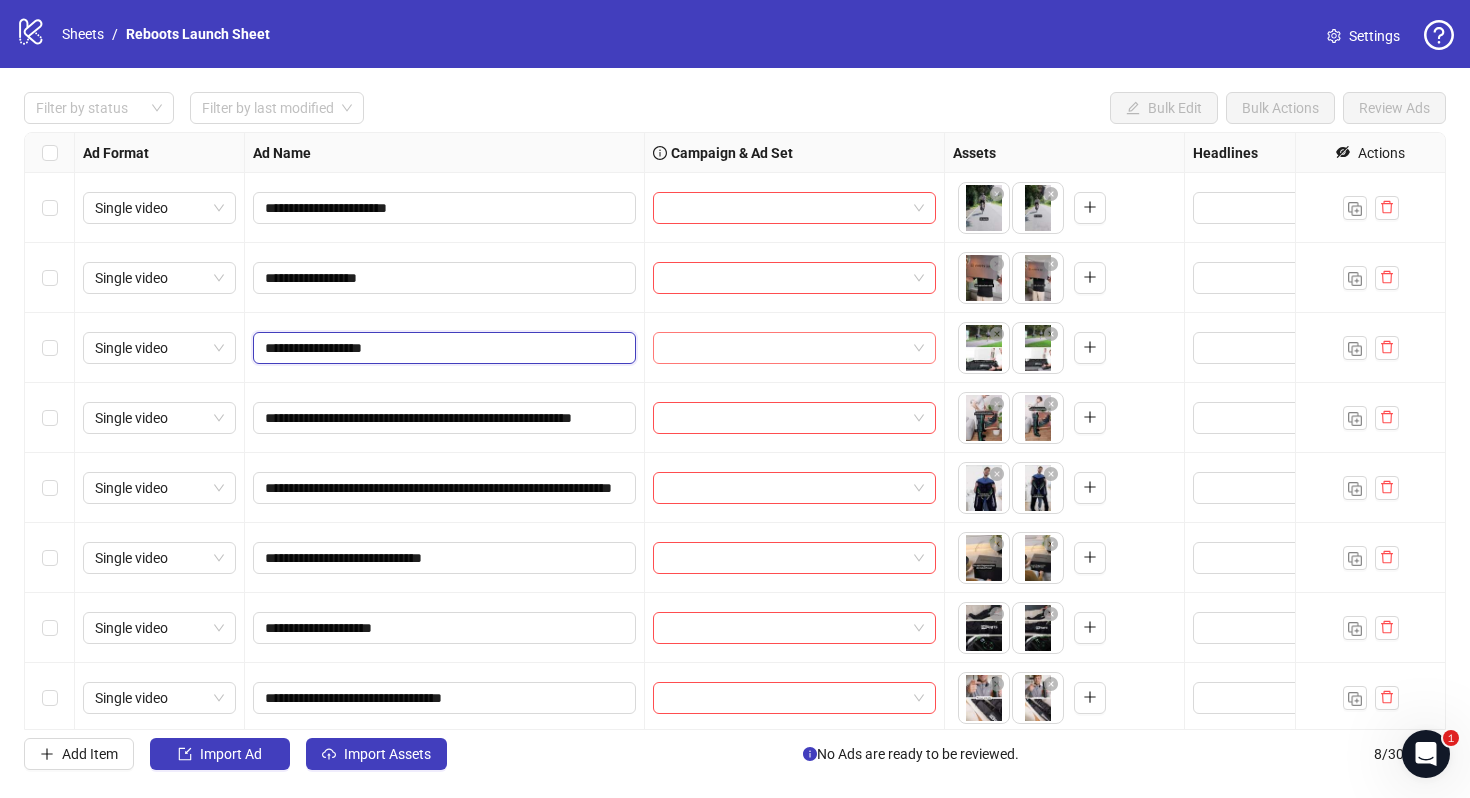 type on "**********" 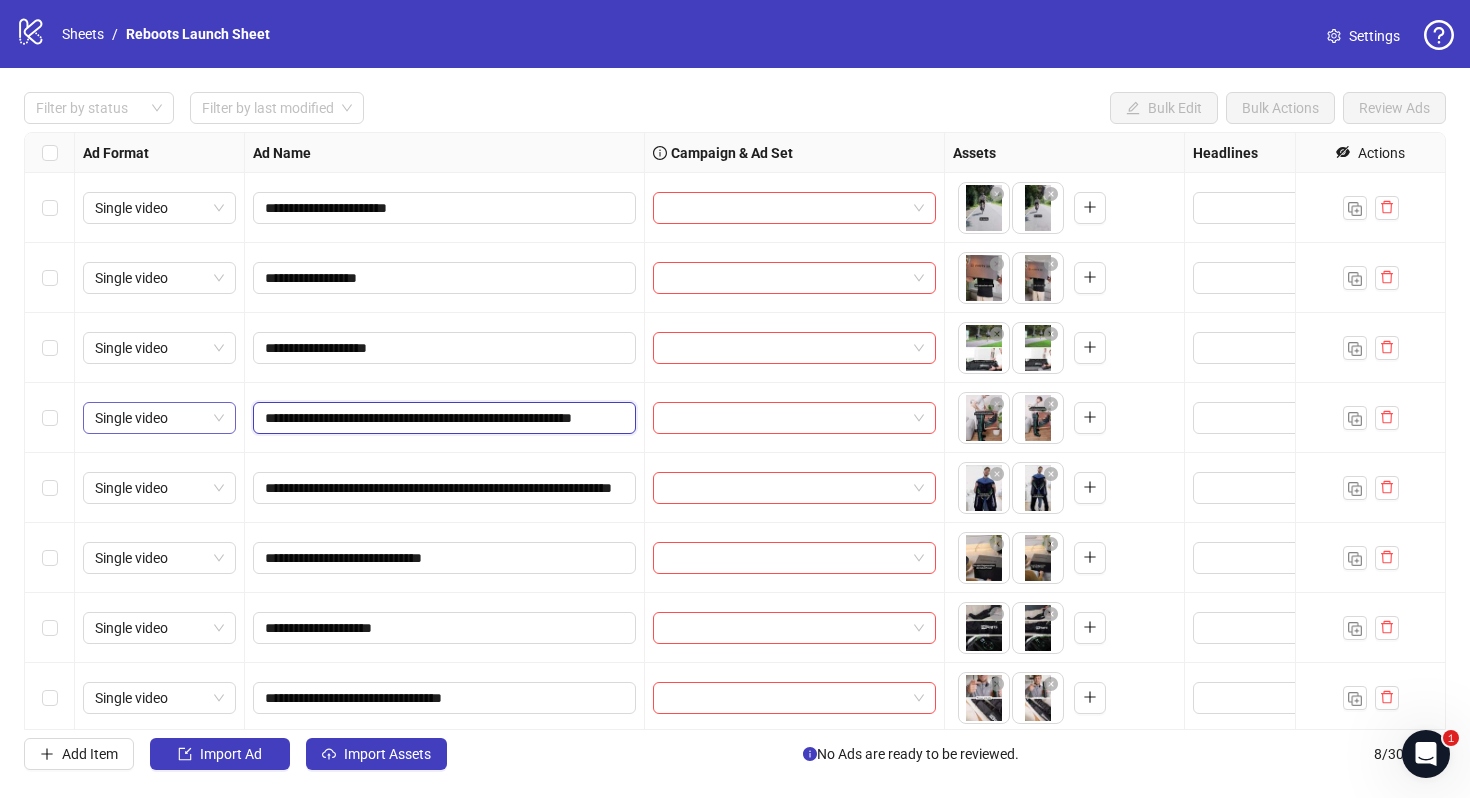 drag, startPoint x: 398, startPoint y: 420, endPoint x: 212, endPoint y: 410, distance: 186.26862 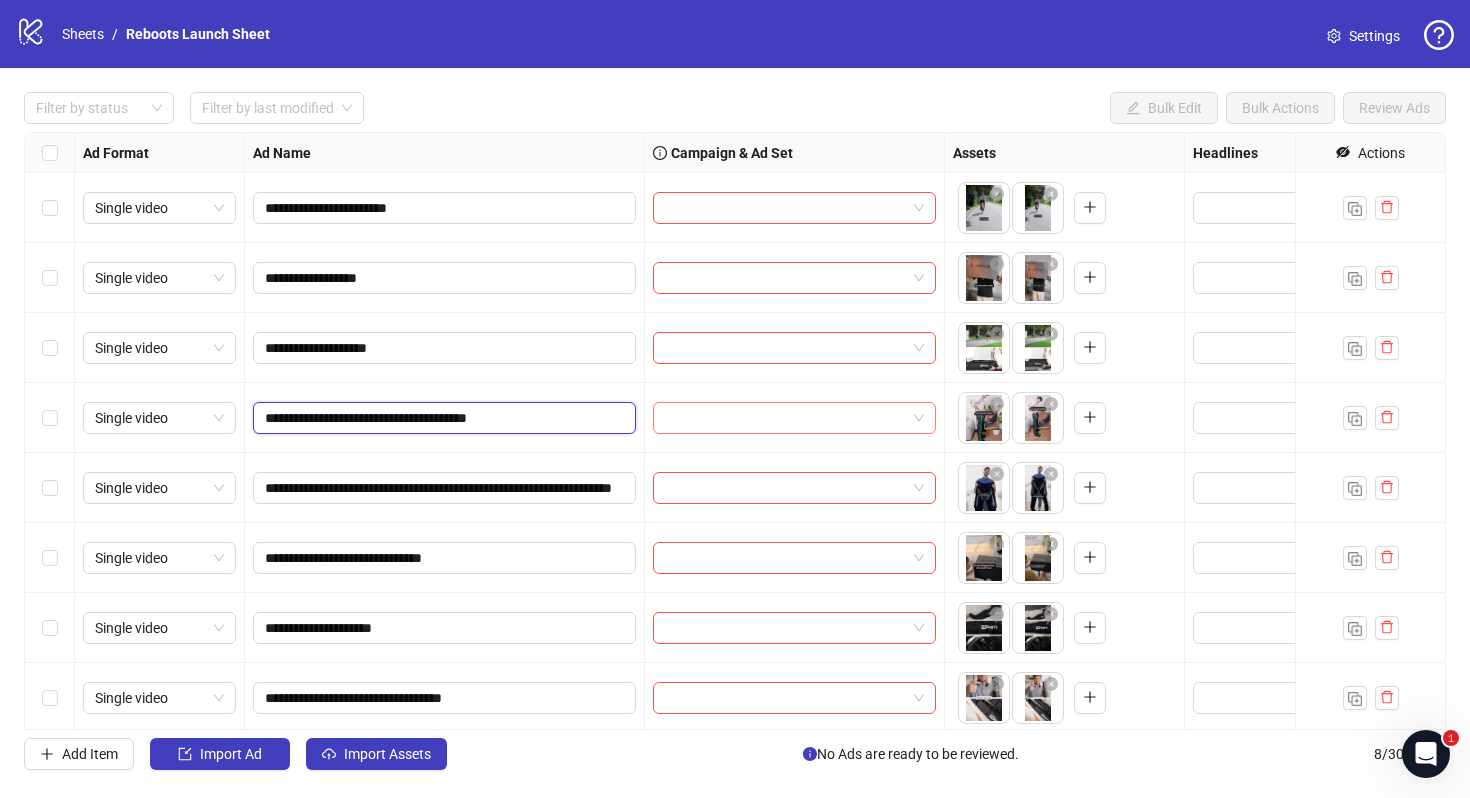 drag, startPoint x: 428, startPoint y: 416, endPoint x: 688, endPoint y: 416, distance: 260 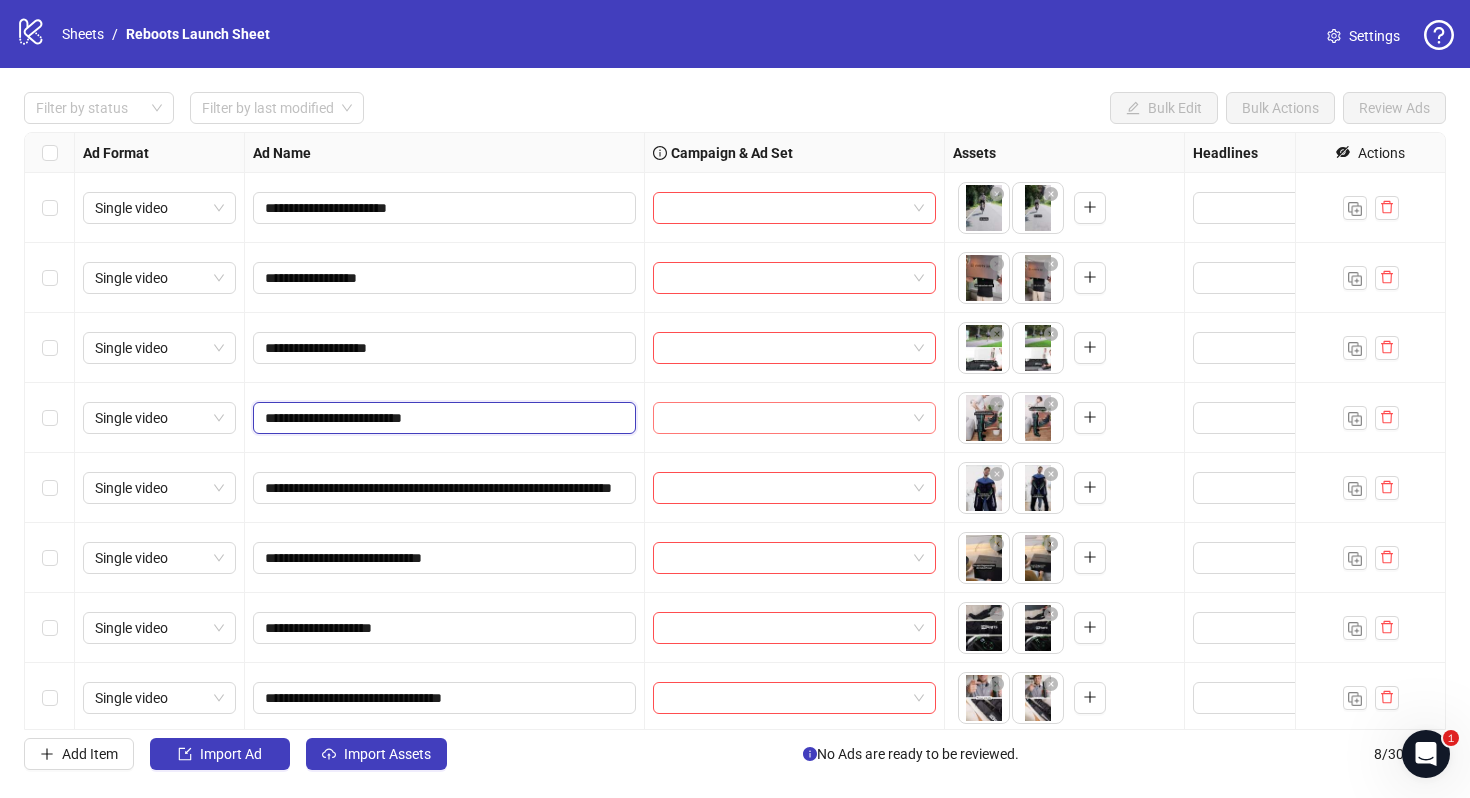 type on "**********" 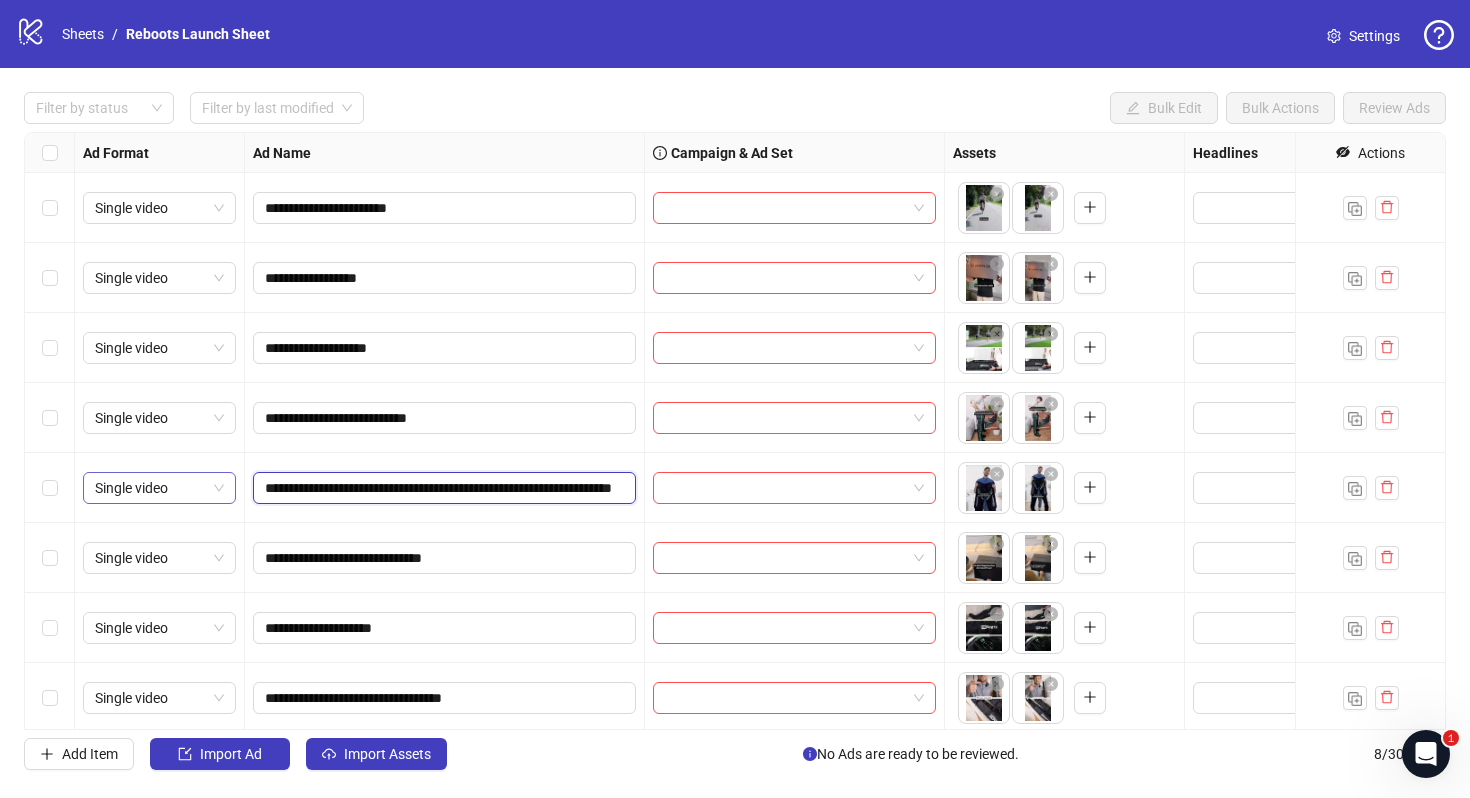drag, startPoint x: 399, startPoint y: 489, endPoint x: 125, endPoint y: 477, distance: 274.26263 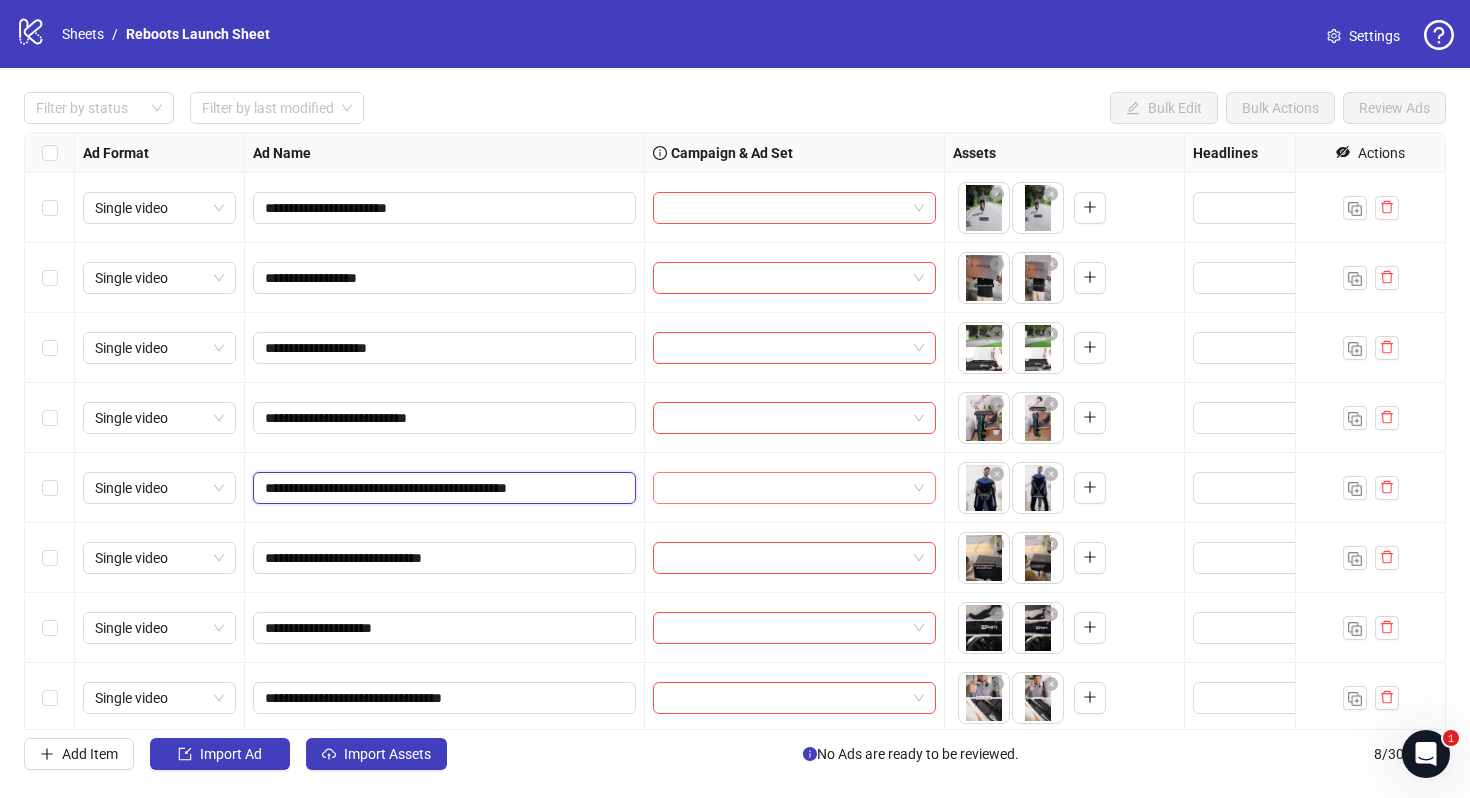 drag, startPoint x: 463, startPoint y: 490, endPoint x: 688, endPoint y: 490, distance: 225 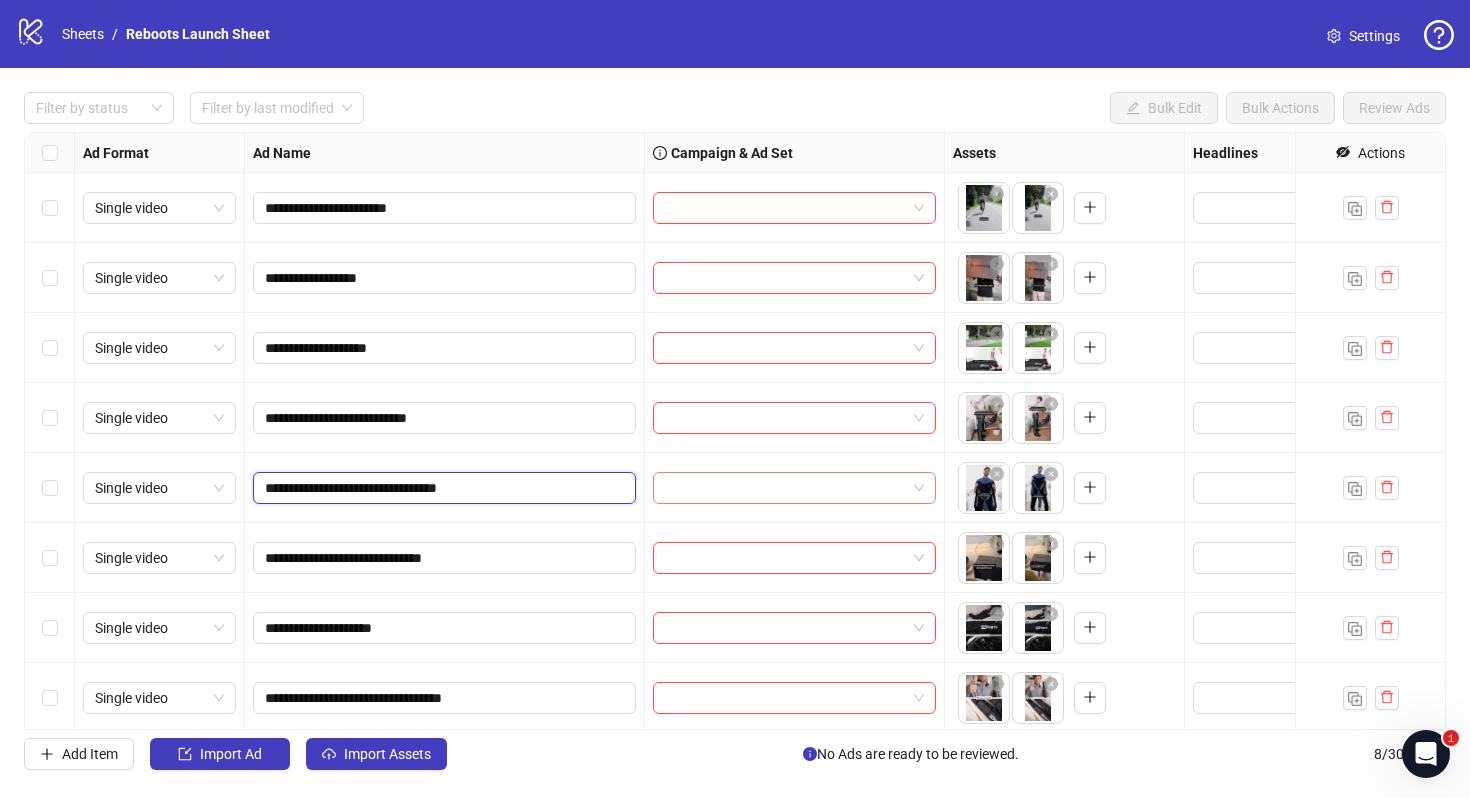 type on "**********" 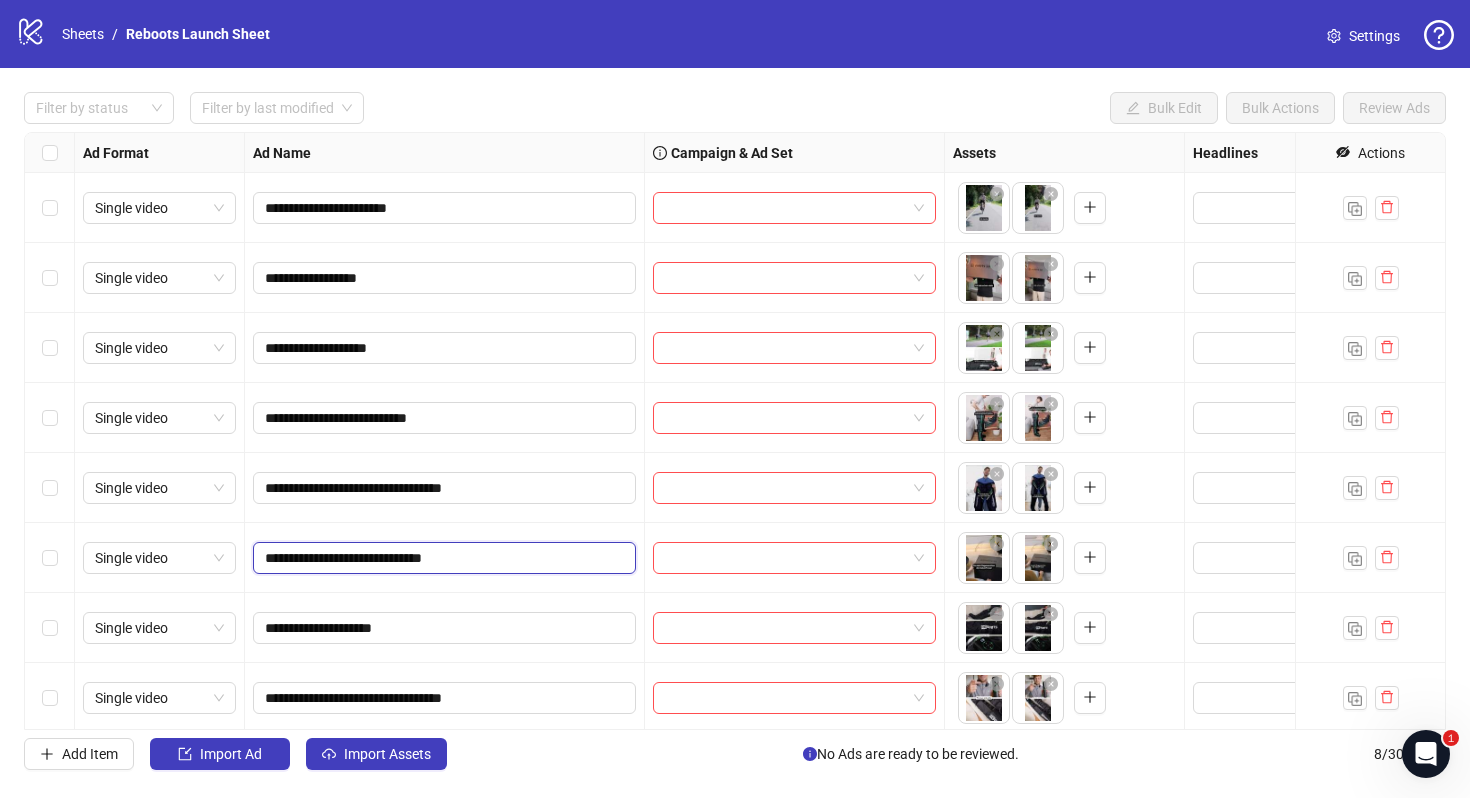 drag, startPoint x: 385, startPoint y: 554, endPoint x: 627, endPoint y: 554, distance: 242 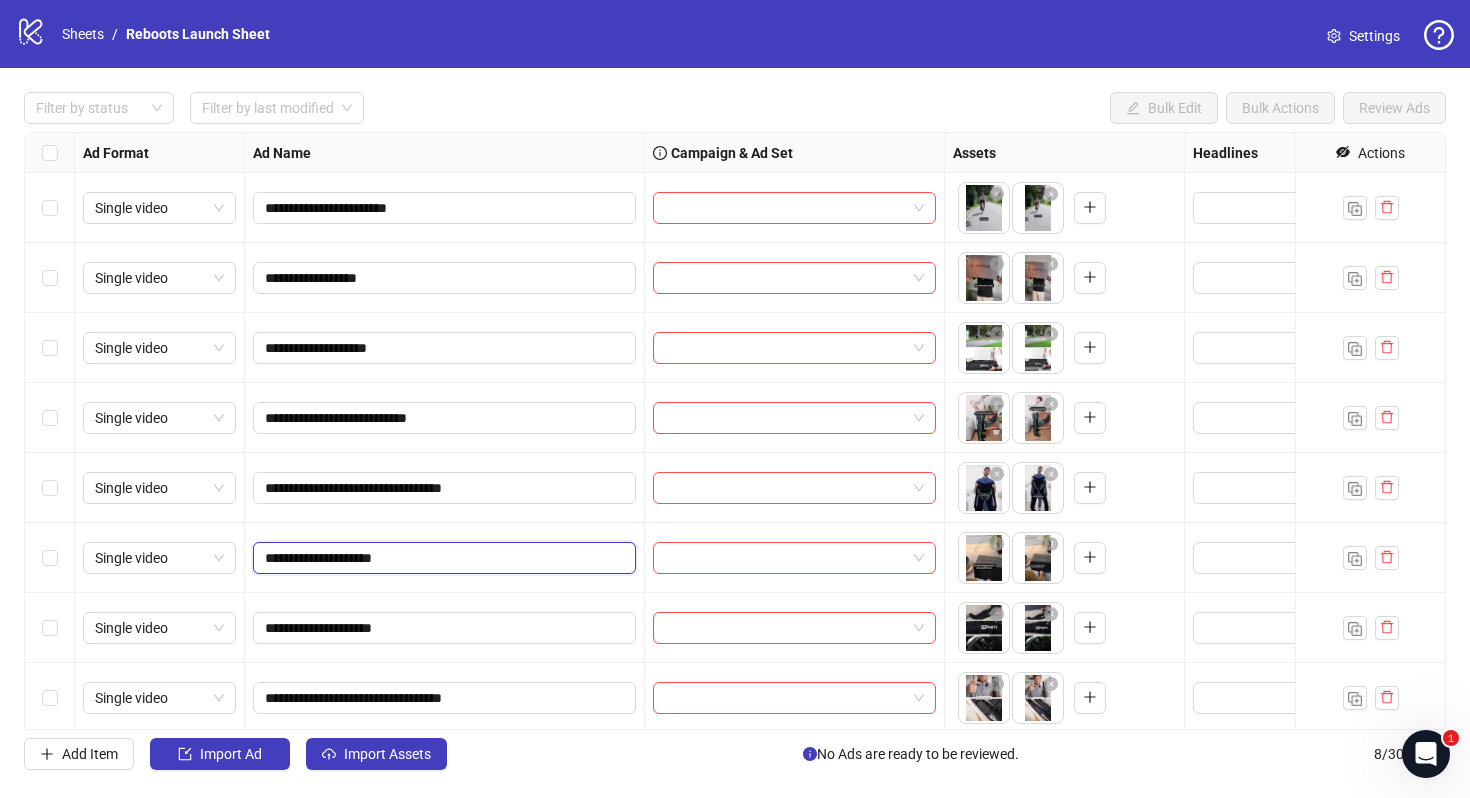 type on "**********" 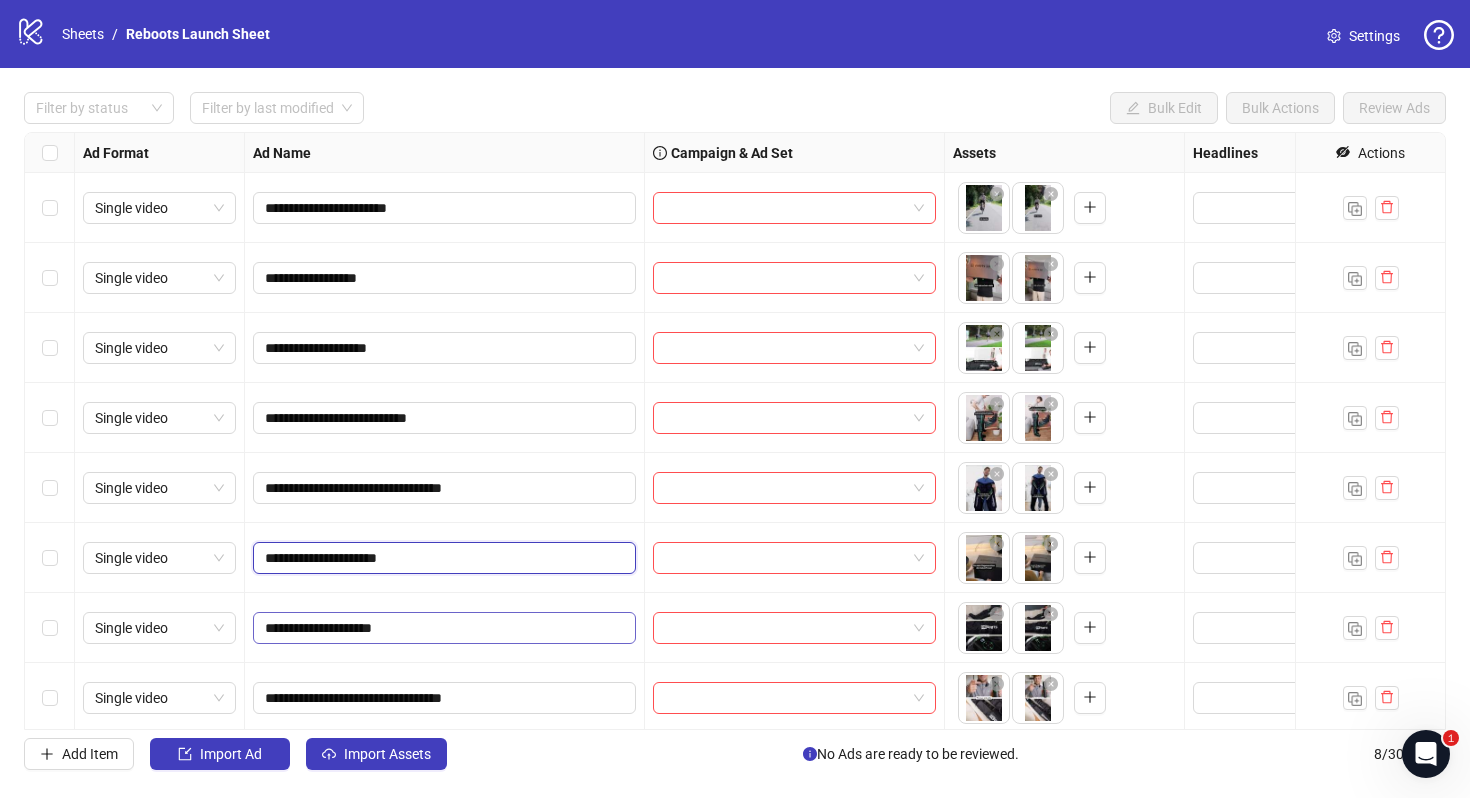 scroll, scrollTop: 4, scrollLeft: 0, axis: vertical 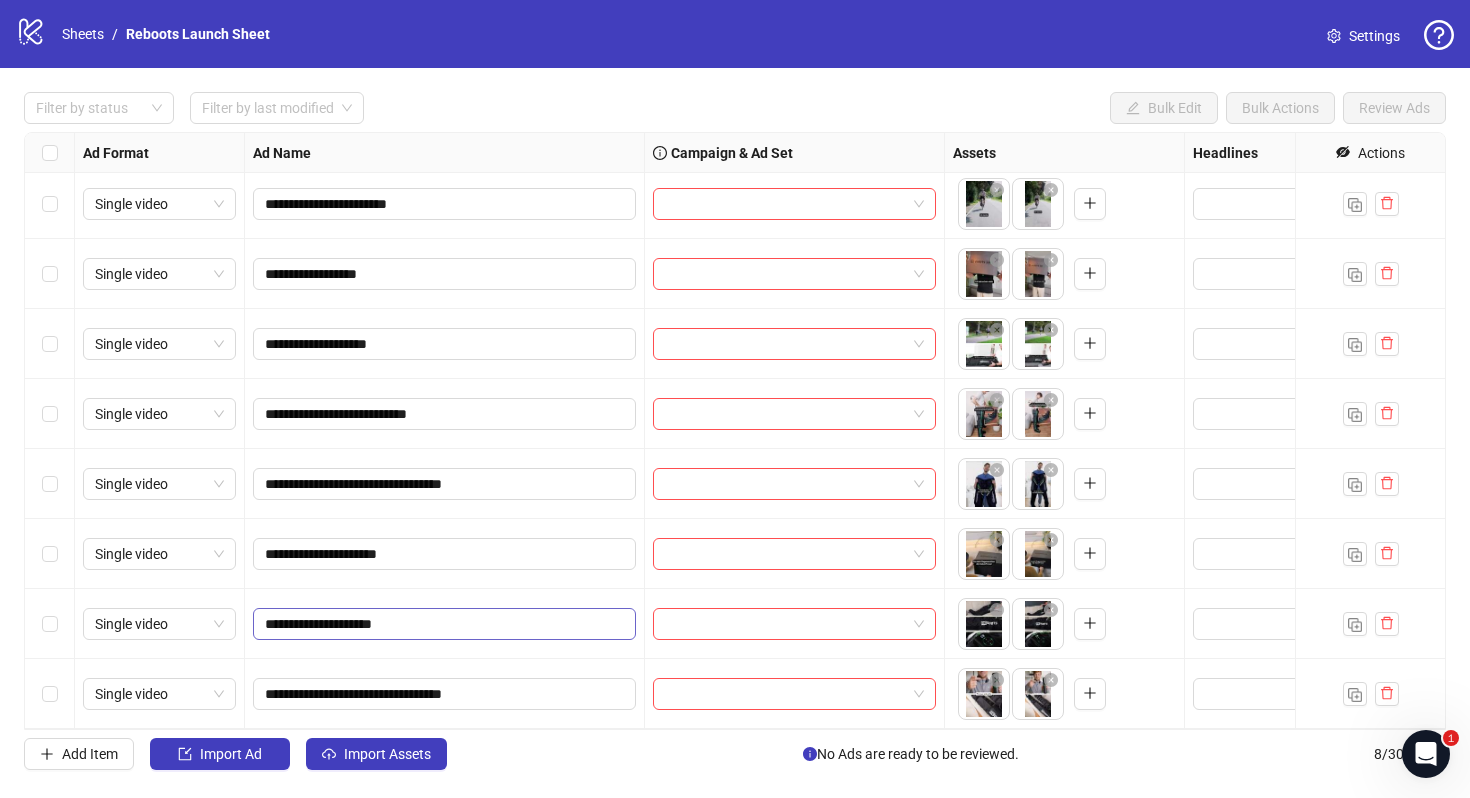 click on "**********" at bounding box center (444, 624) 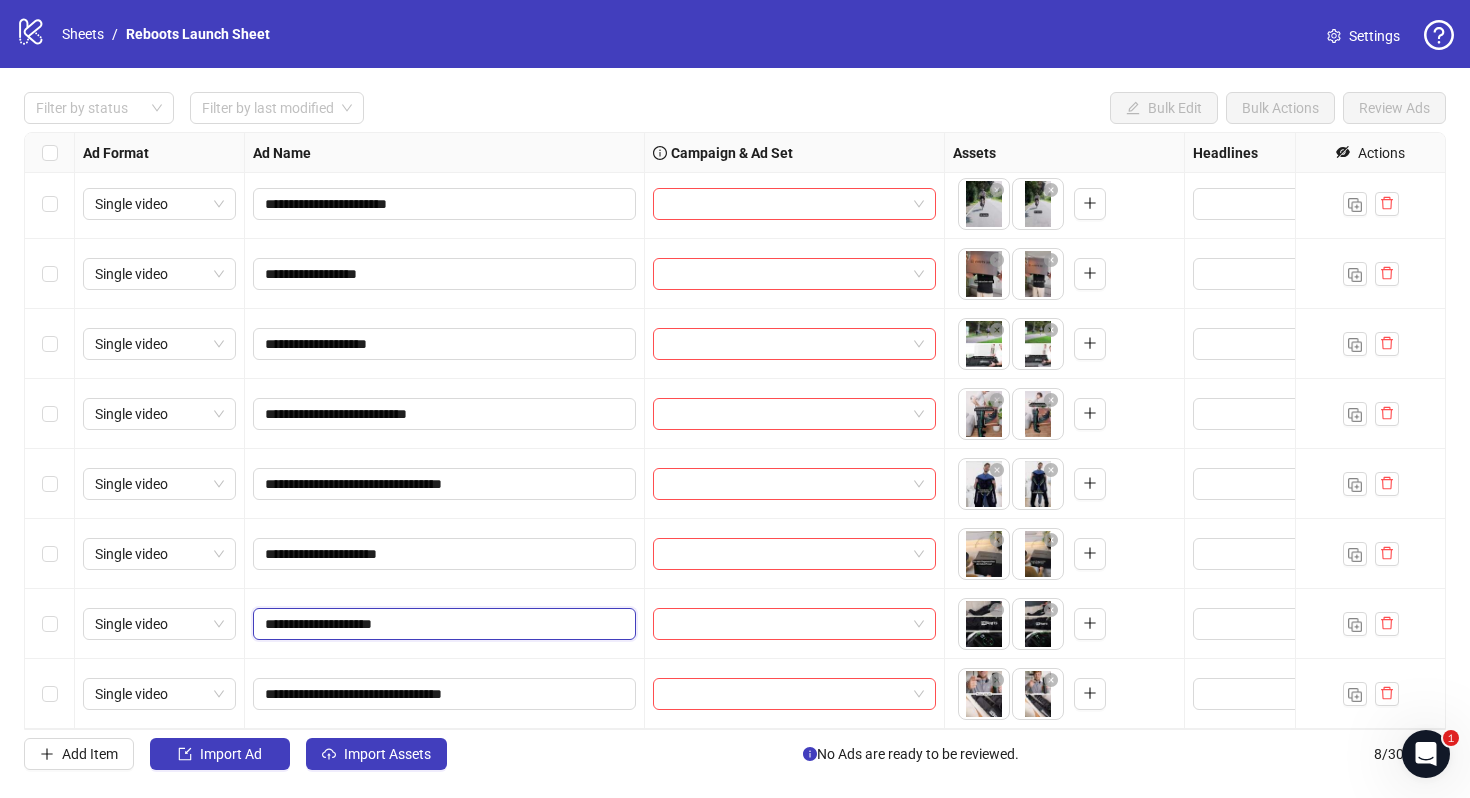 click on "**********" at bounding box center [442, 624] 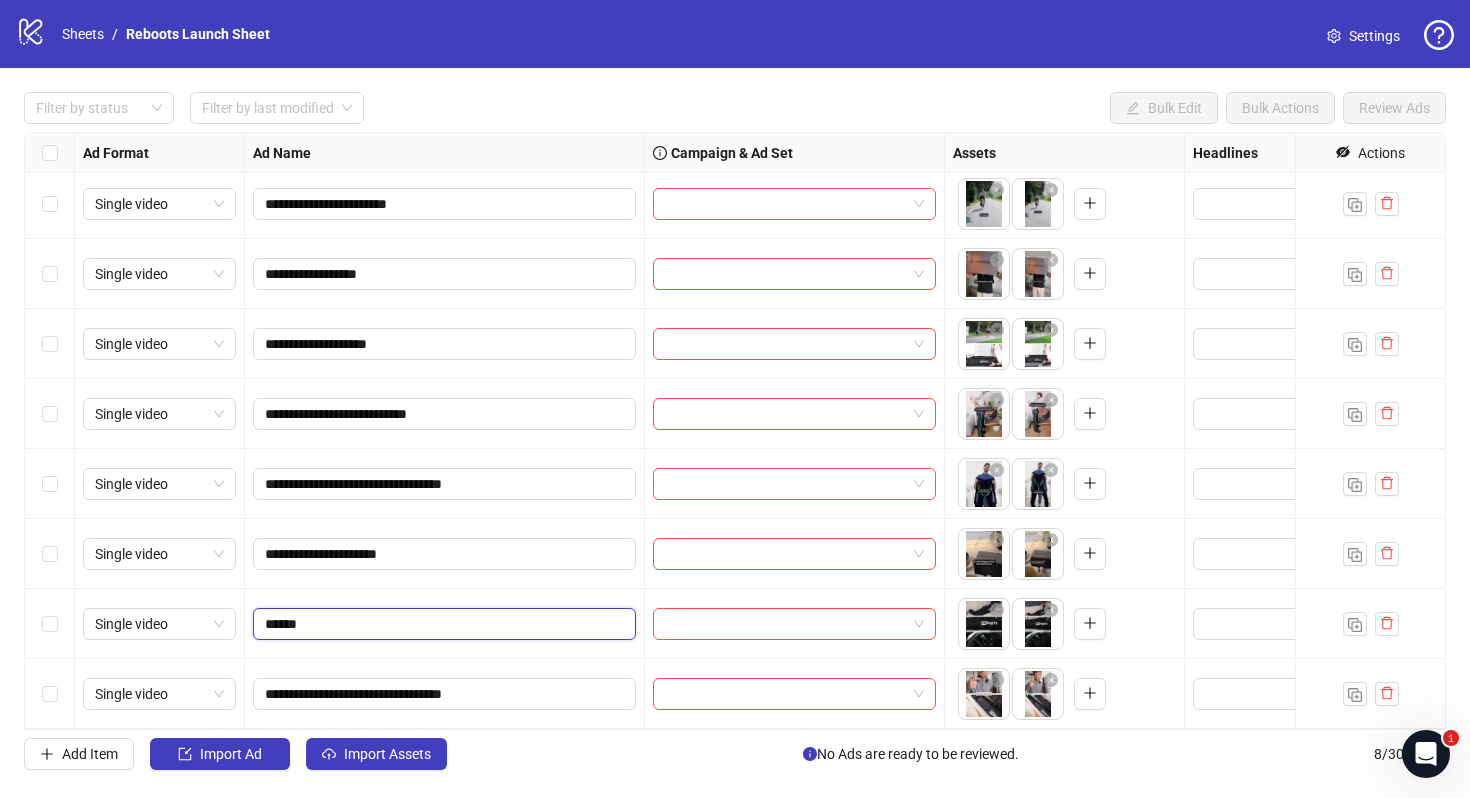 type on "*******" 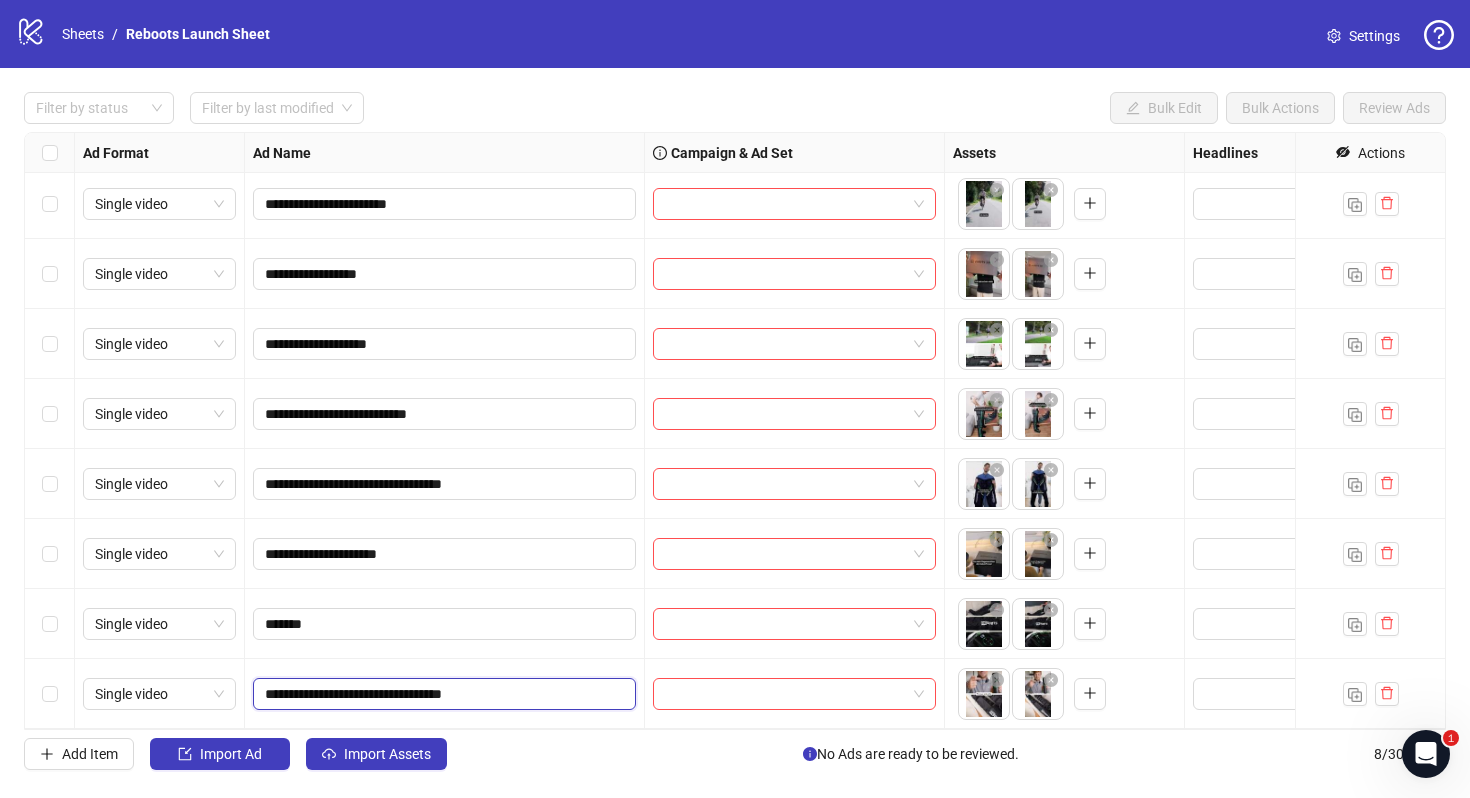 drag, startPoint x: 417, startPoint y: 696, endPoint x: 543, endPoint y: 695, distance: 126.00397 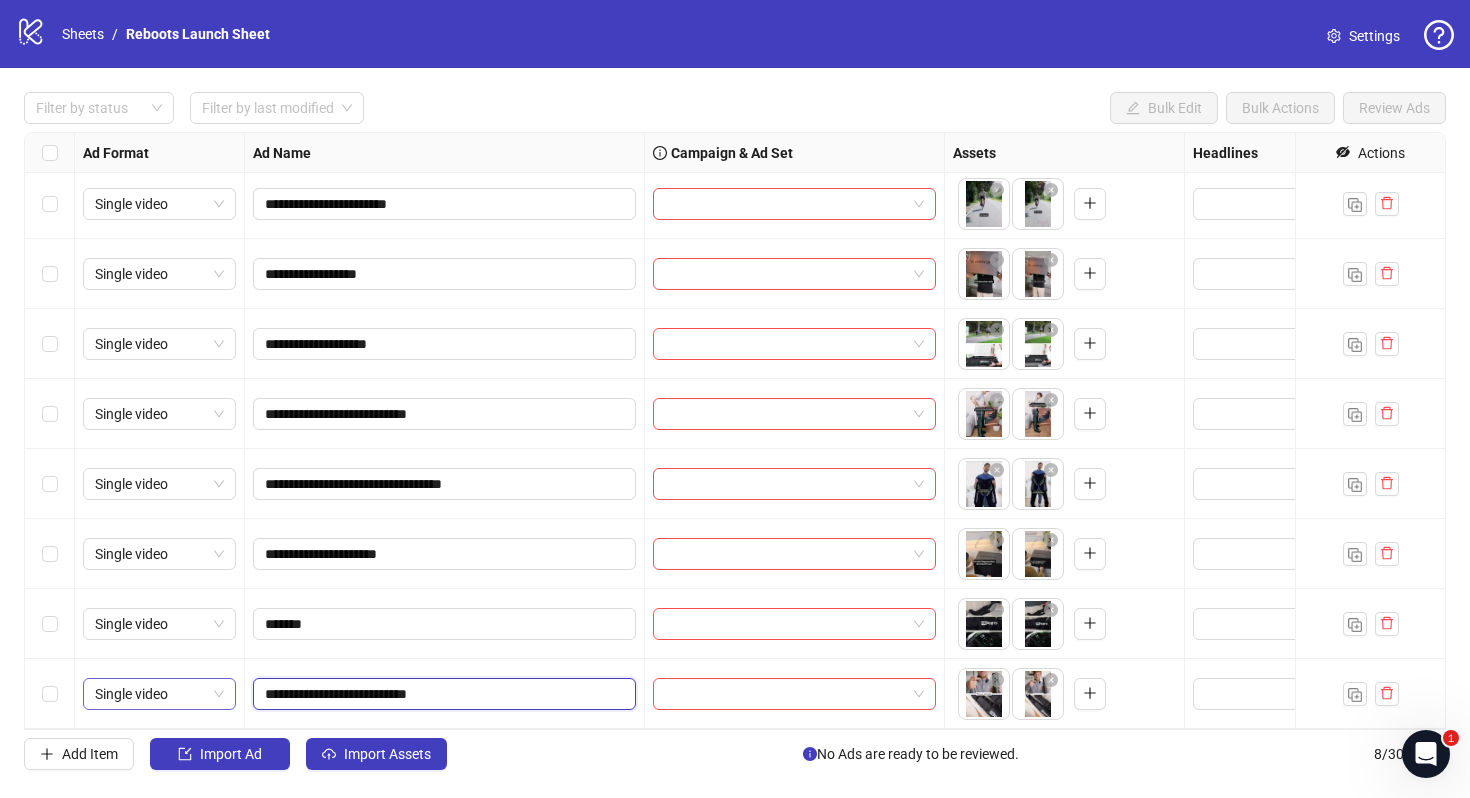 drag, startPoint x: 328, startPoint y: 694, endPoint x: 201, endPoint y: 691, distance: 127.03543 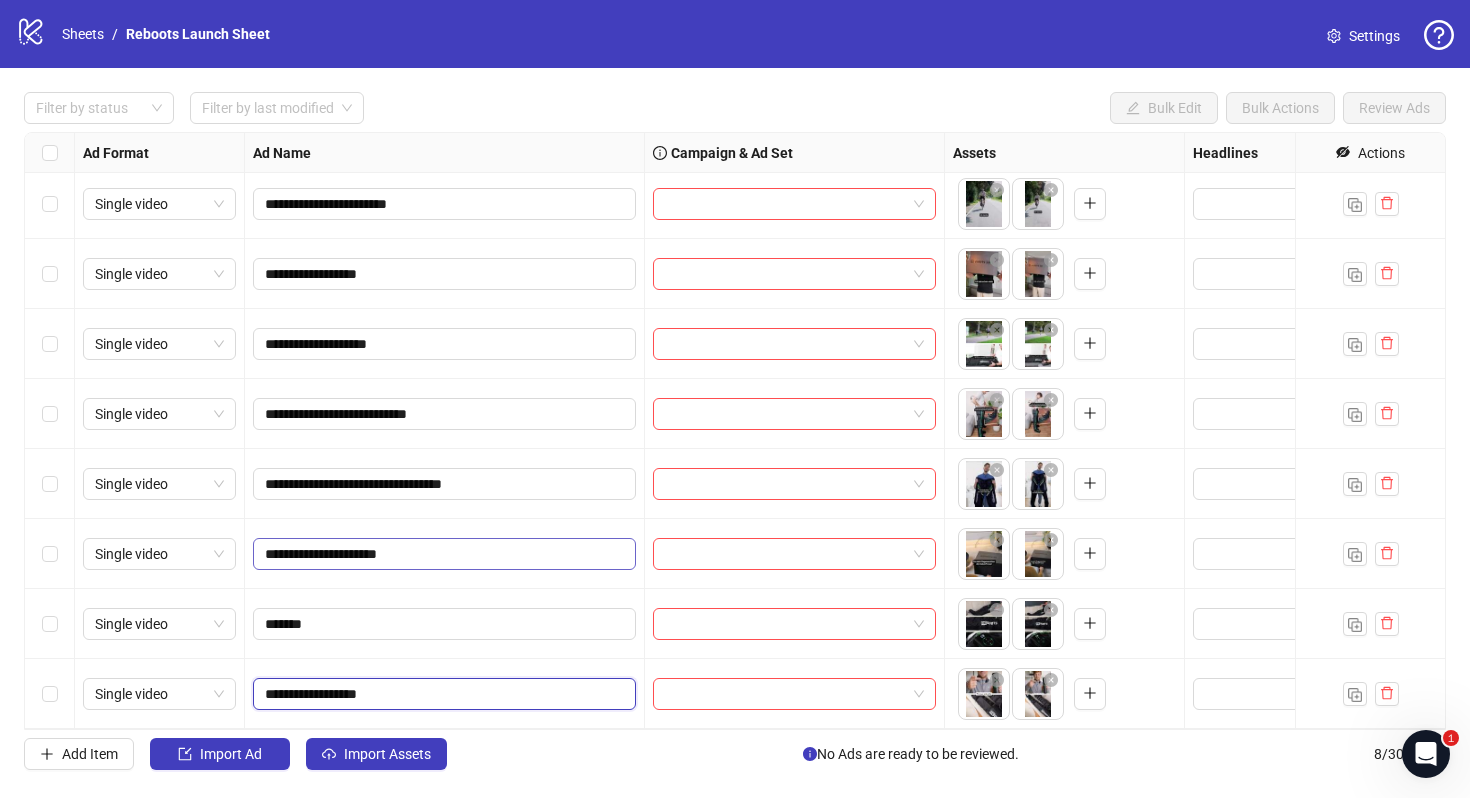 scroll, scrollTop: 0, scrollLeft: 0, axis: both 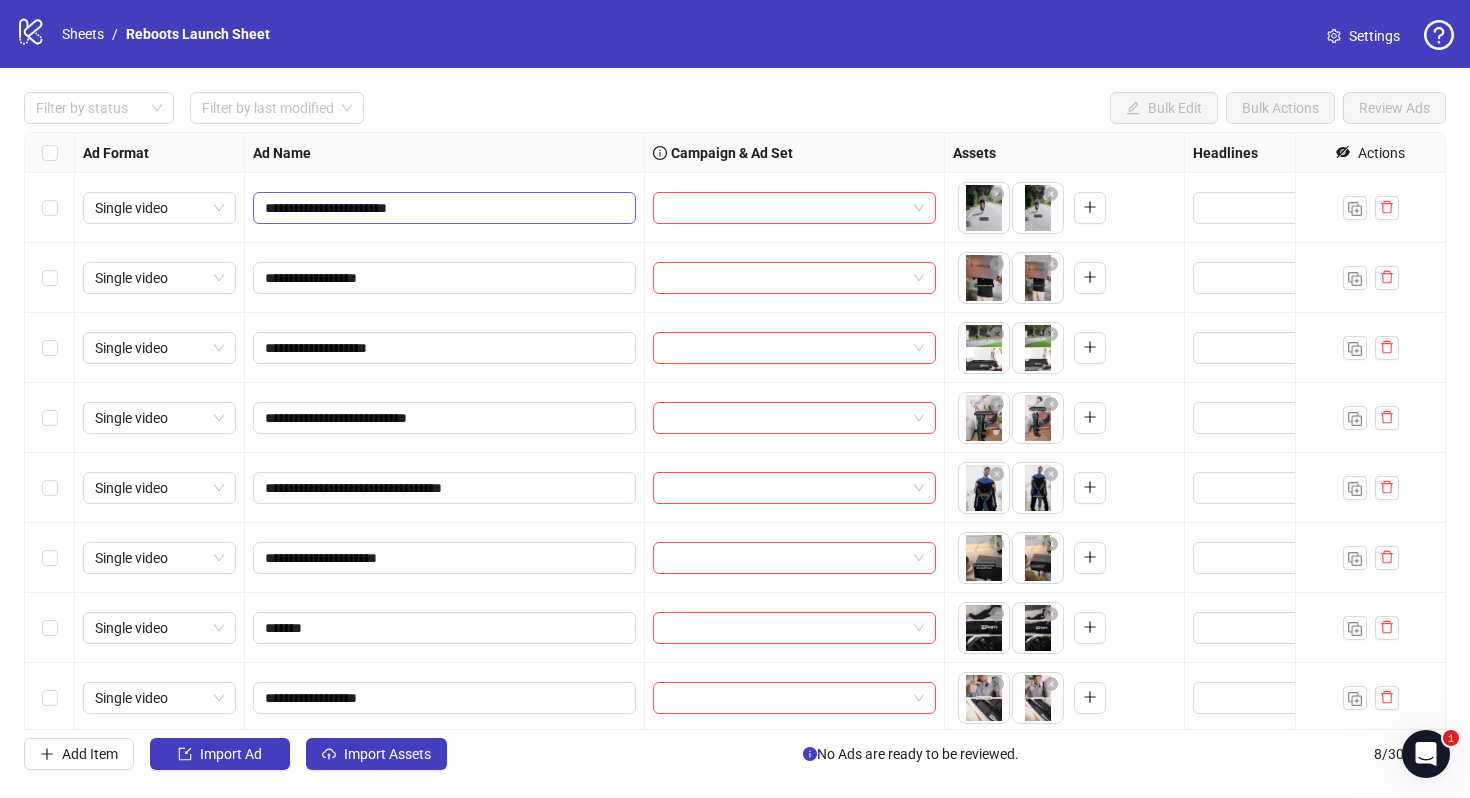 click on "**********" at bounding box center (444, 208) 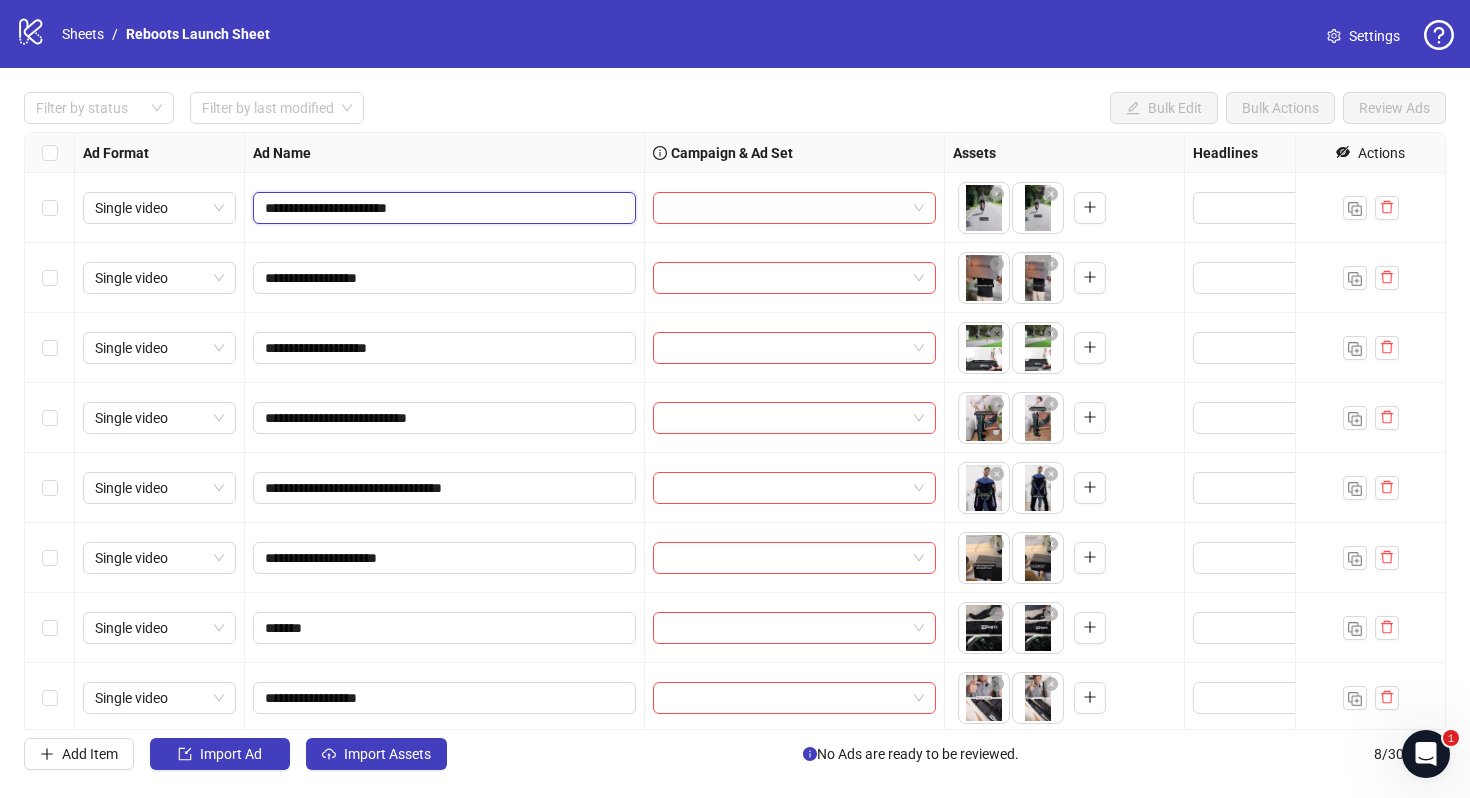 click on "**********" at bounding box center (442, 208) 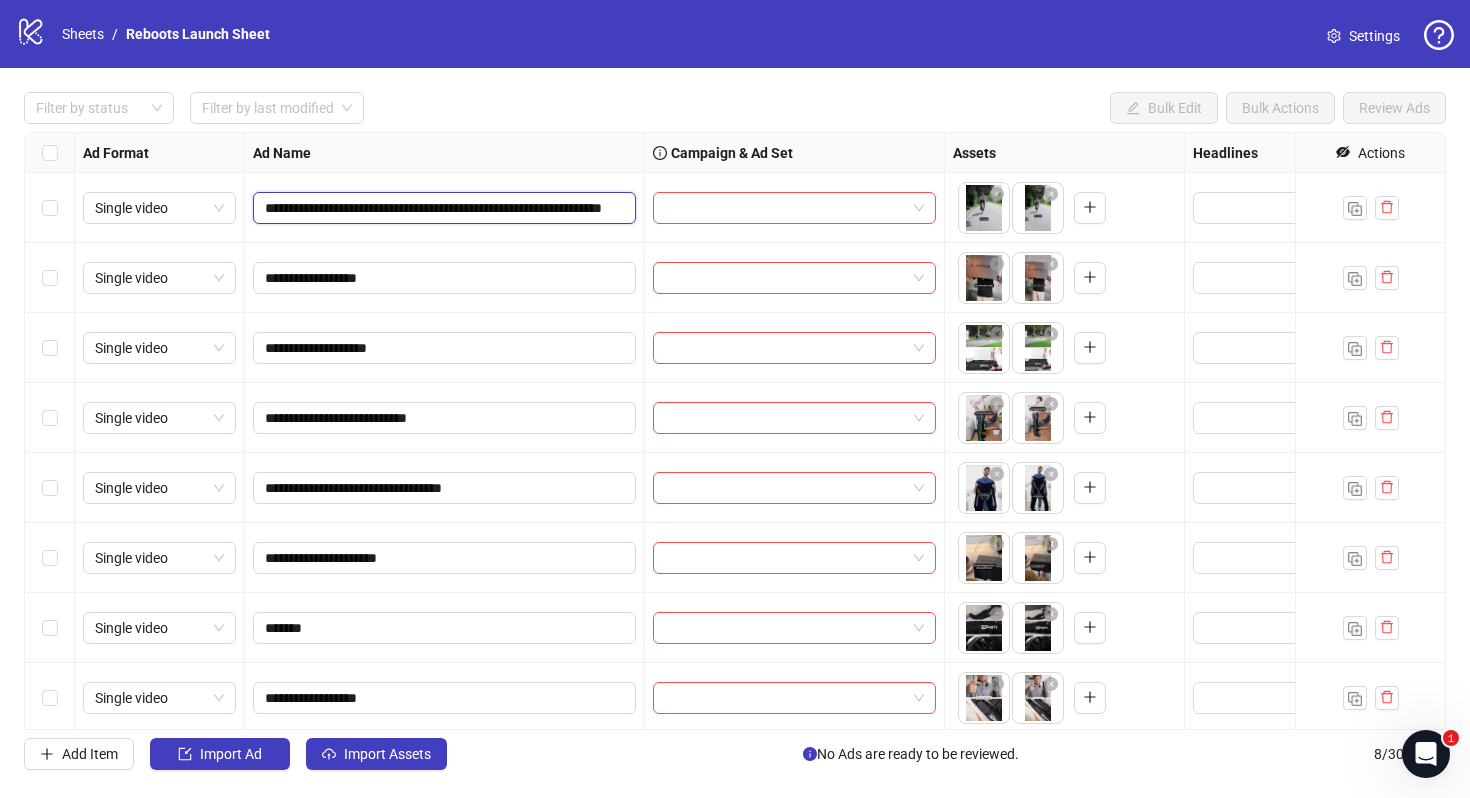 type on "**********" 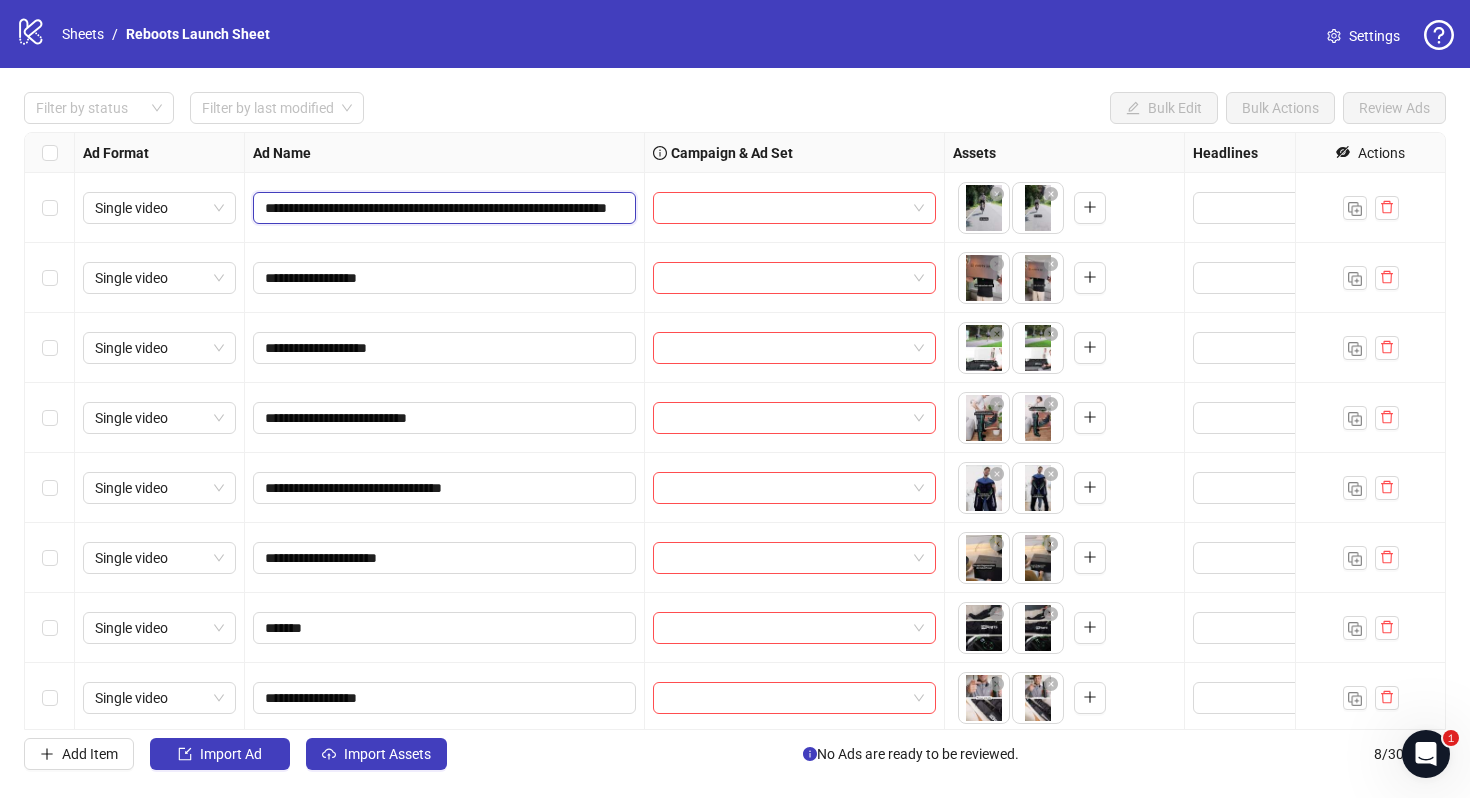 drag, startPoint x: 549, startPoint y: 210, endPoint x: 11, endPoint y: 202, distance: 538.05945 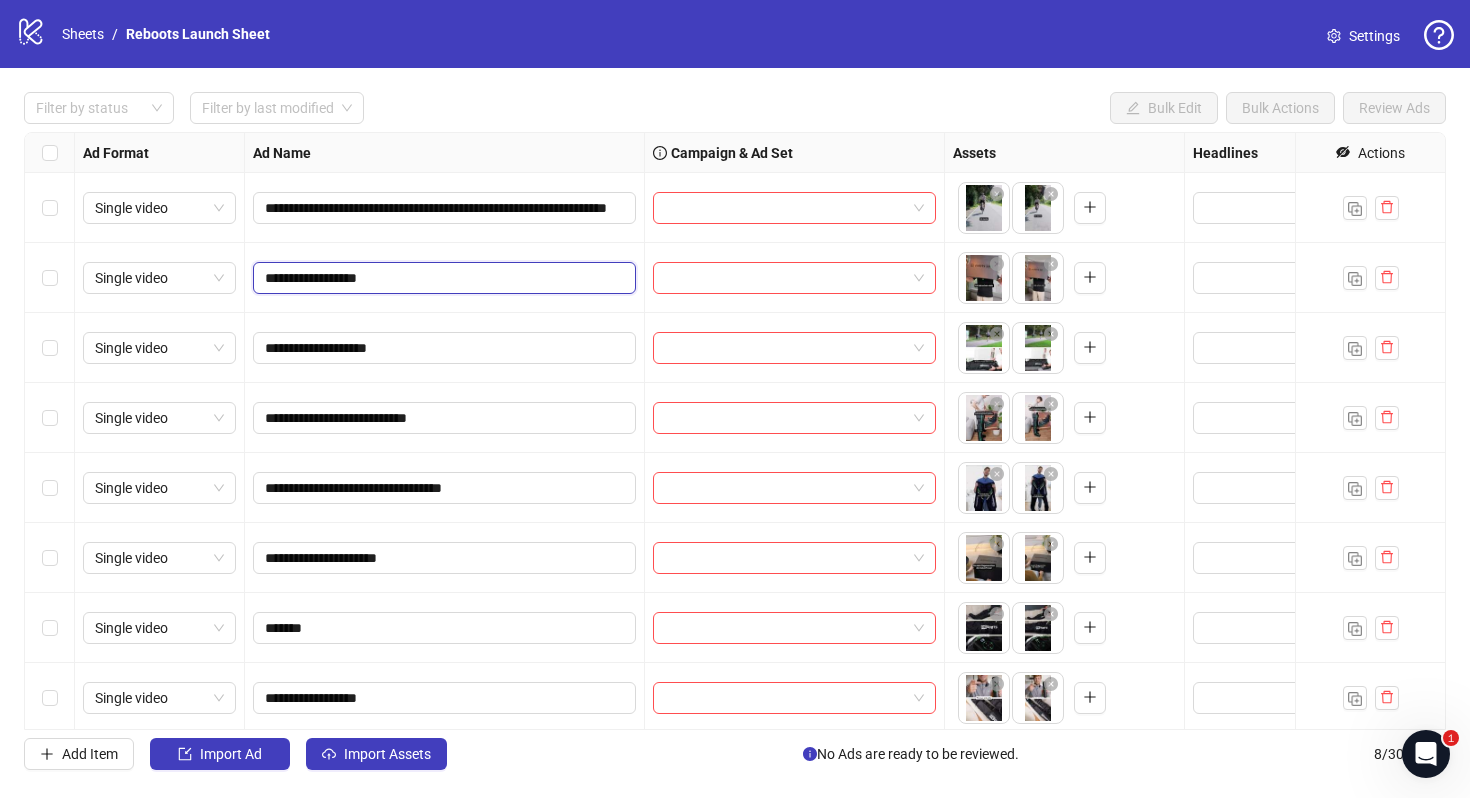 click on "**********" at bounding box center [442, 278] 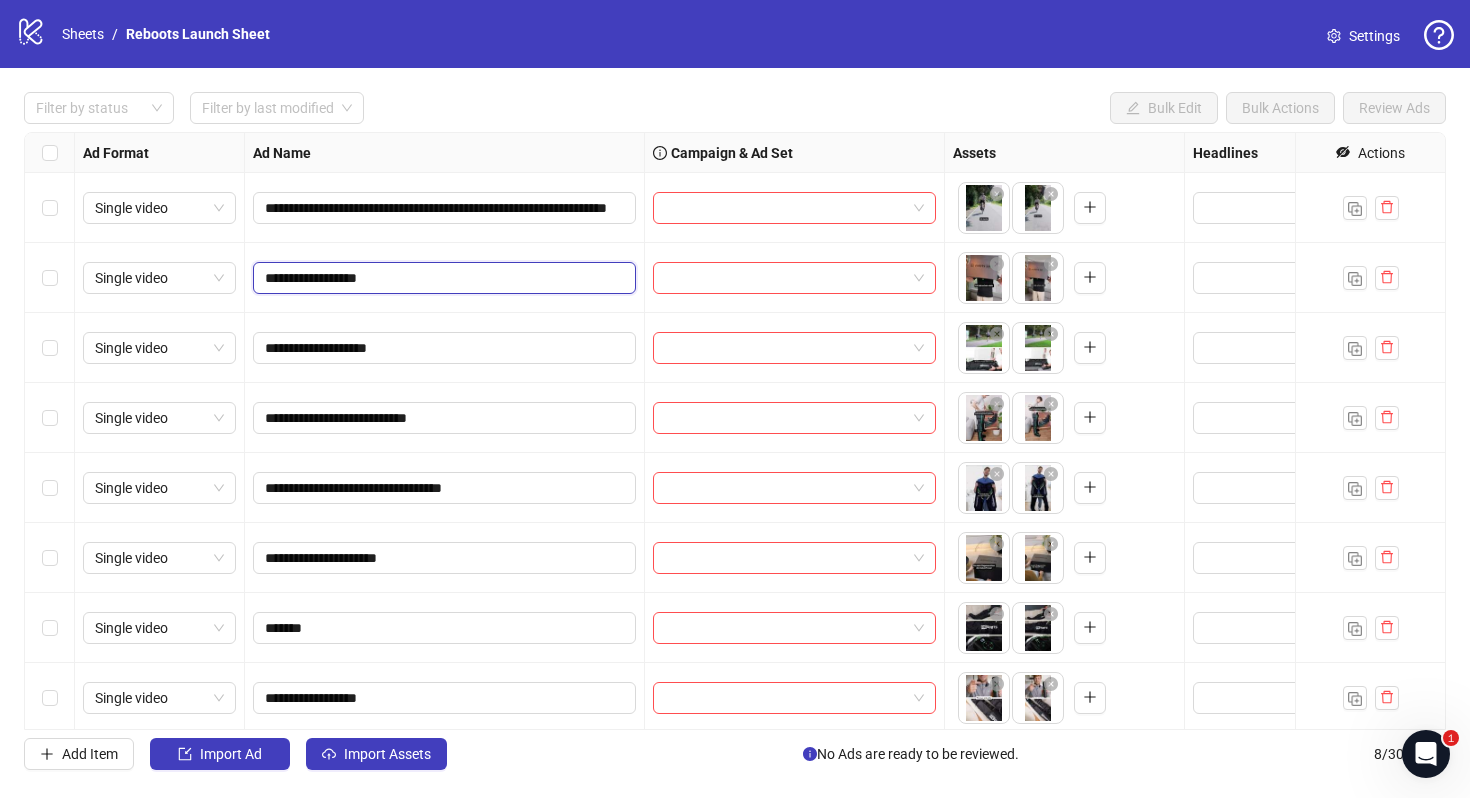 paste on "**********" 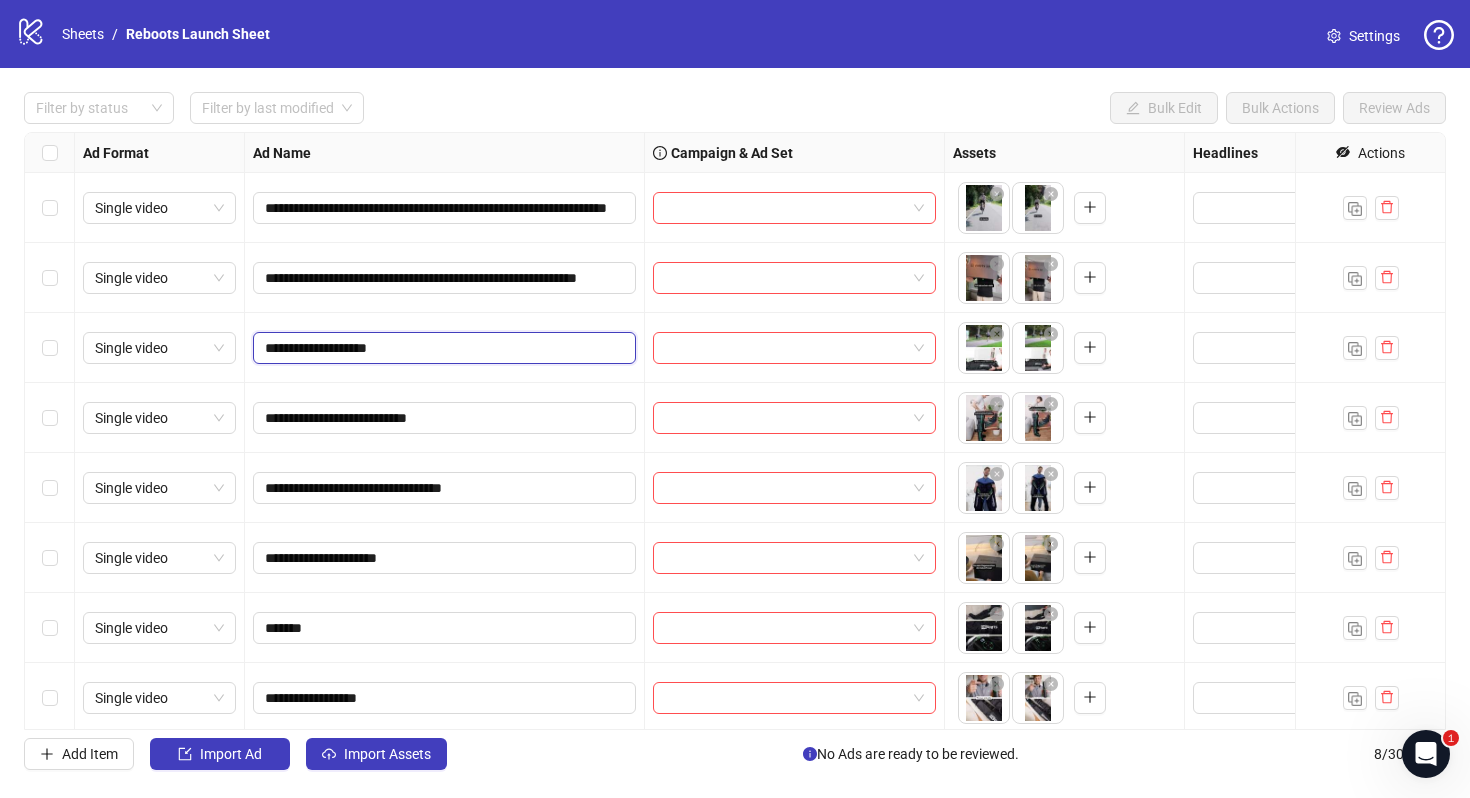 click on "**********" at bounding box center [442, 348] 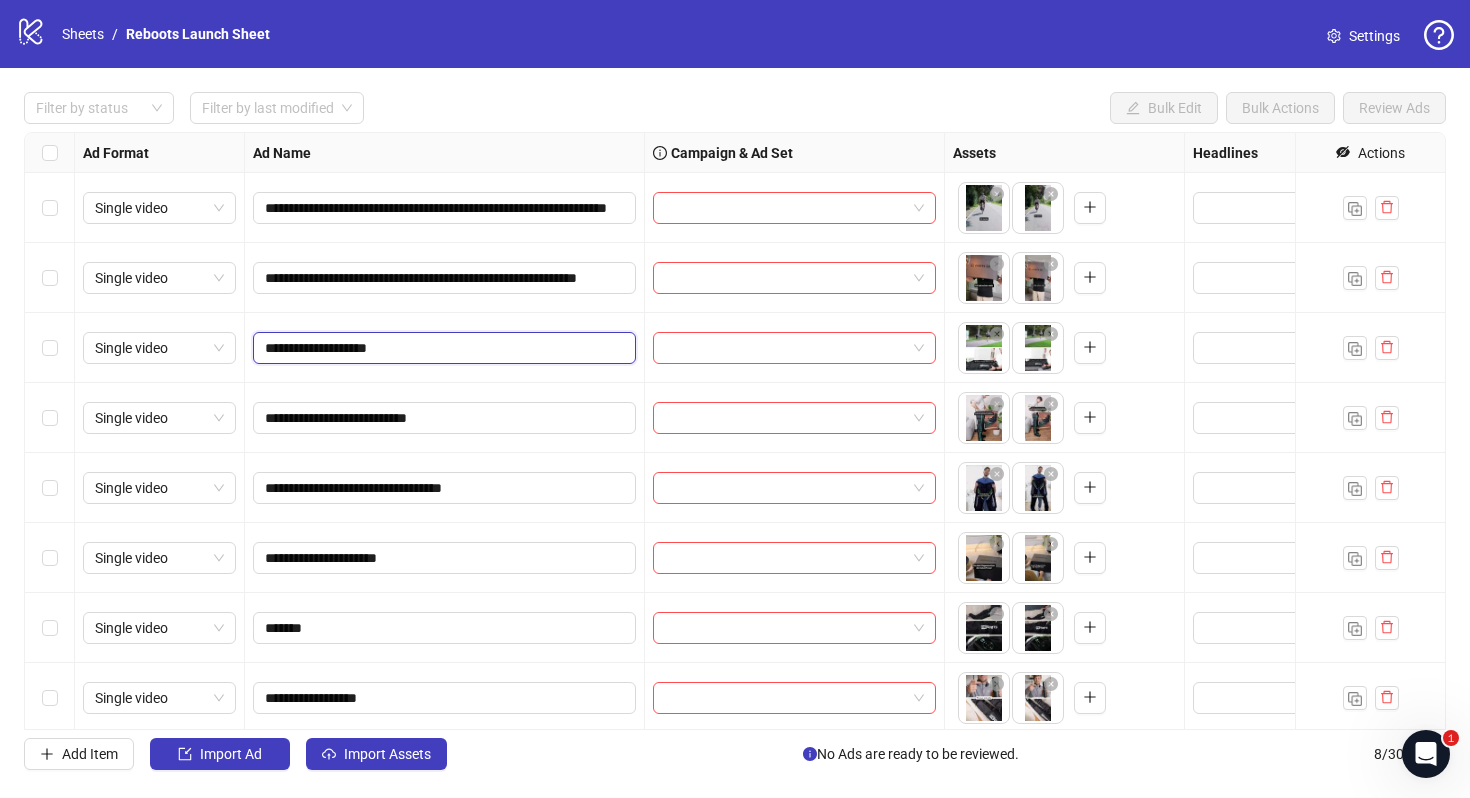 paste on "**********" 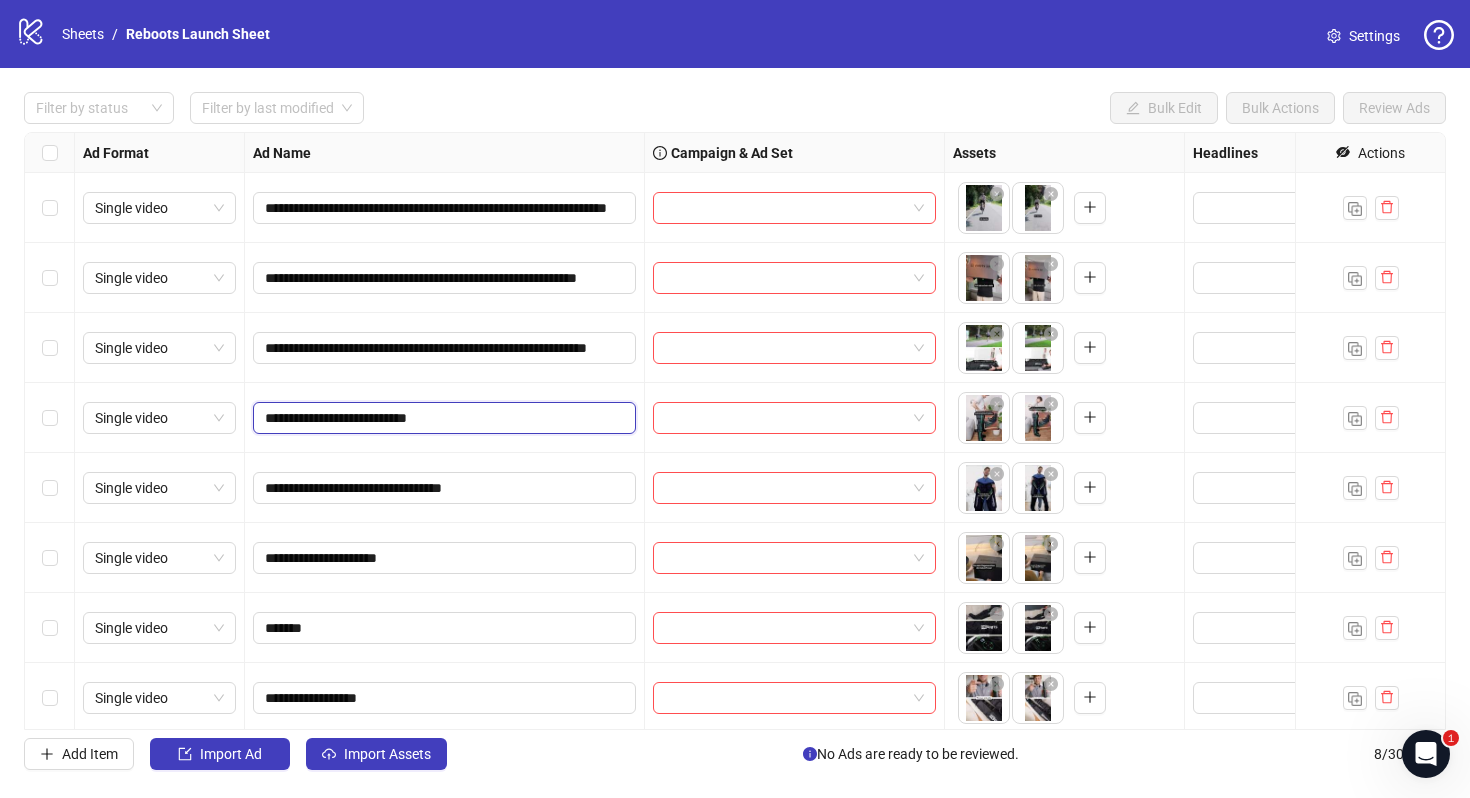 click on "**********" at bounding box center (442, 418) 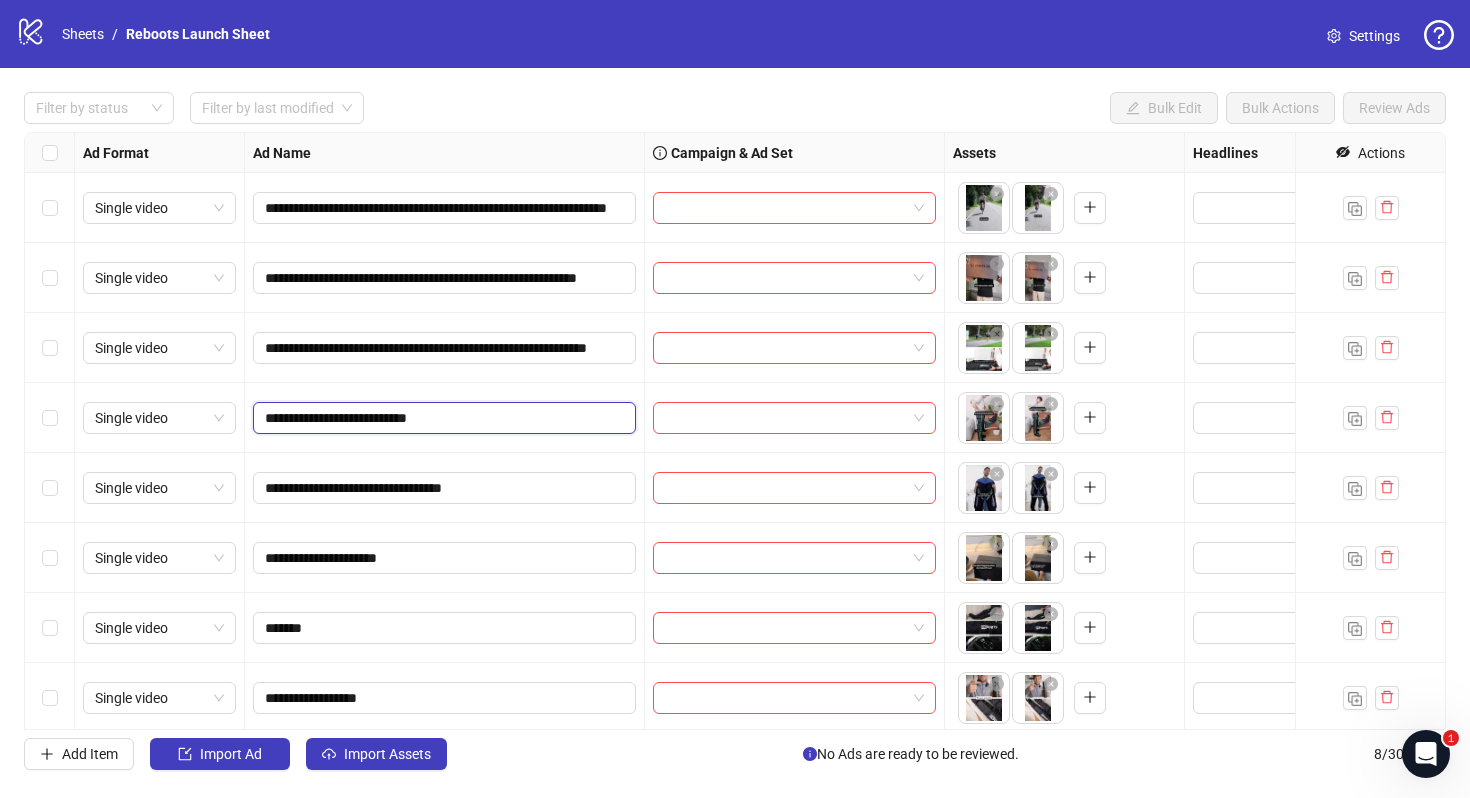 paste on "**********" 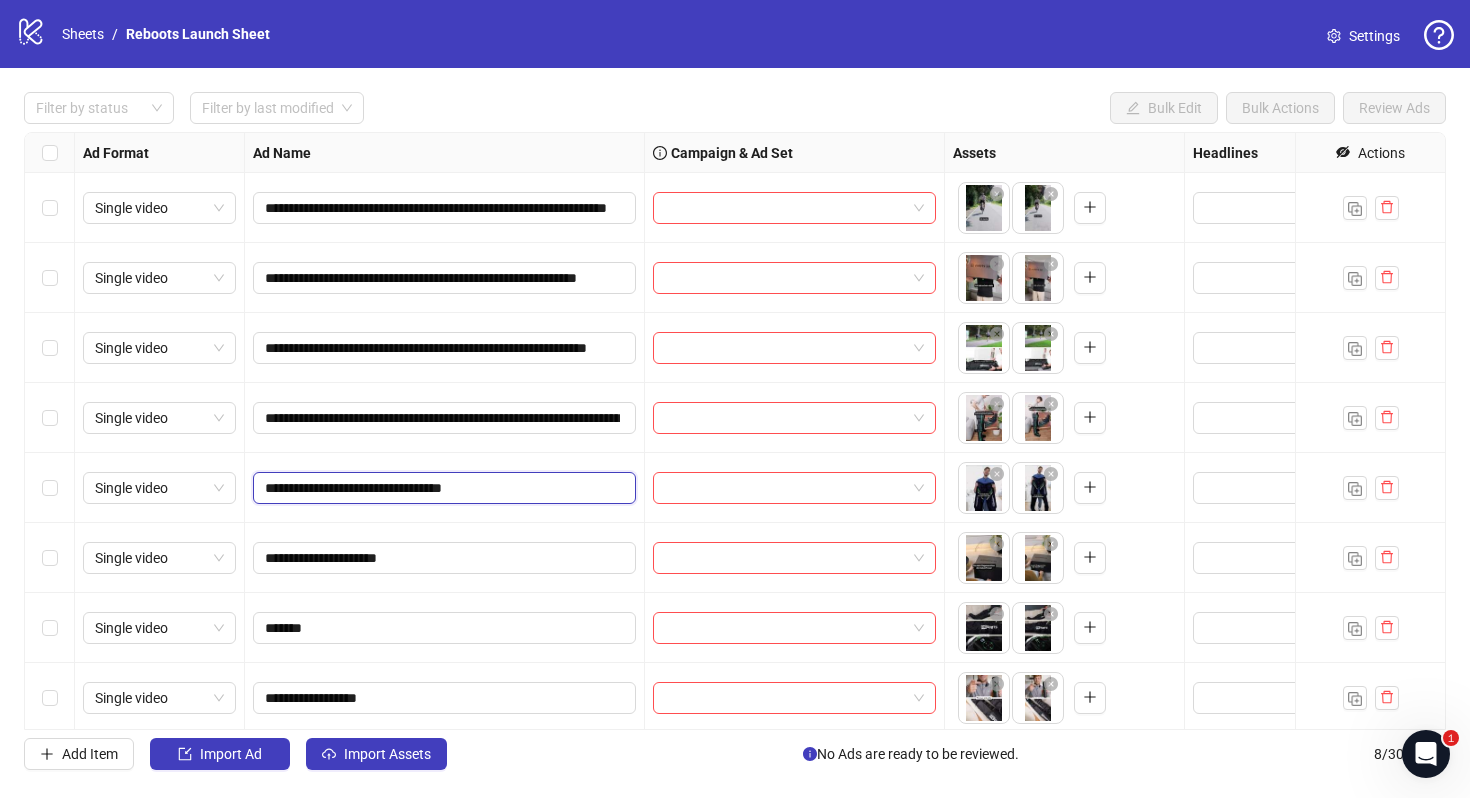 click on "**********" at bounding box center (442, 488) 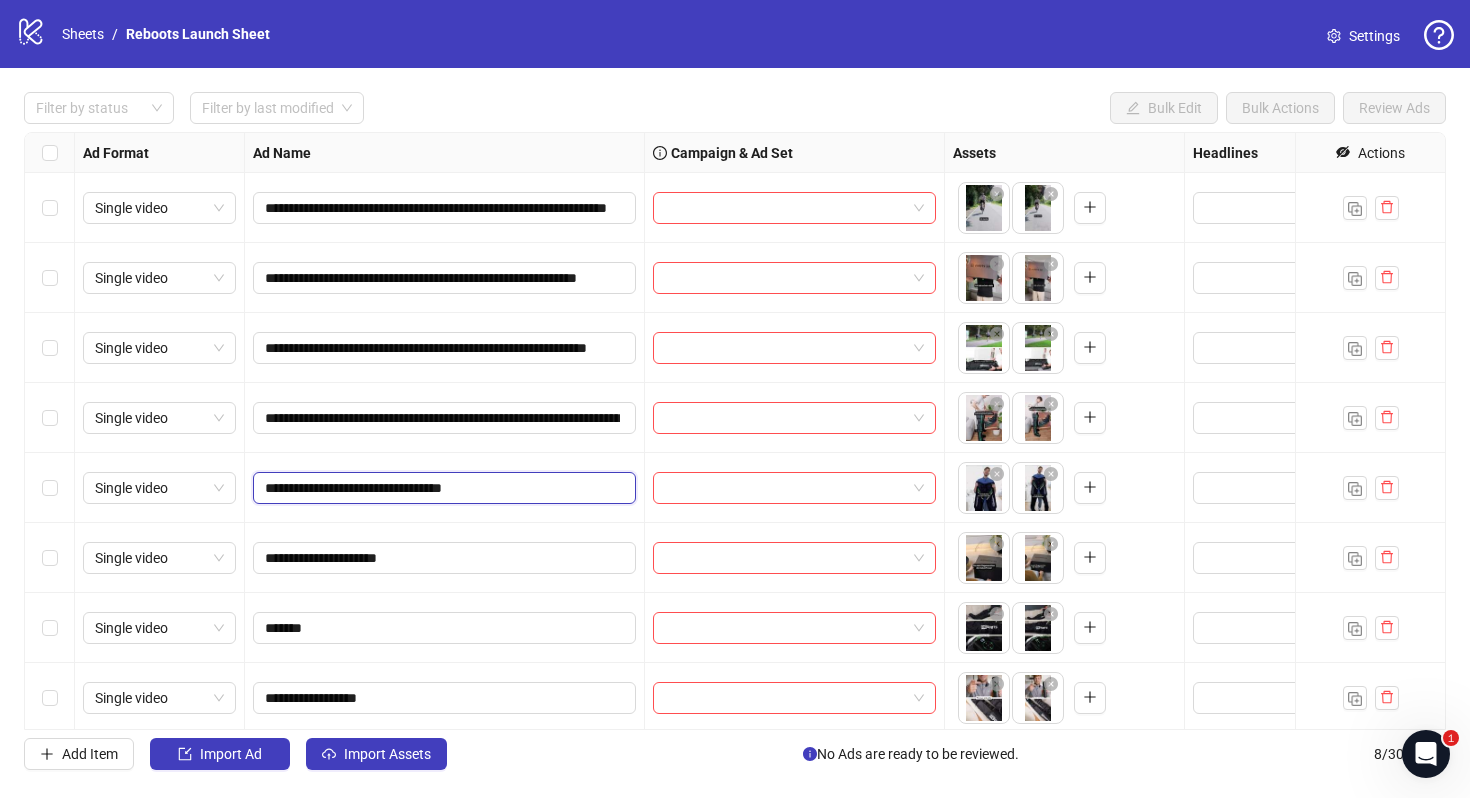 paste on "**********" 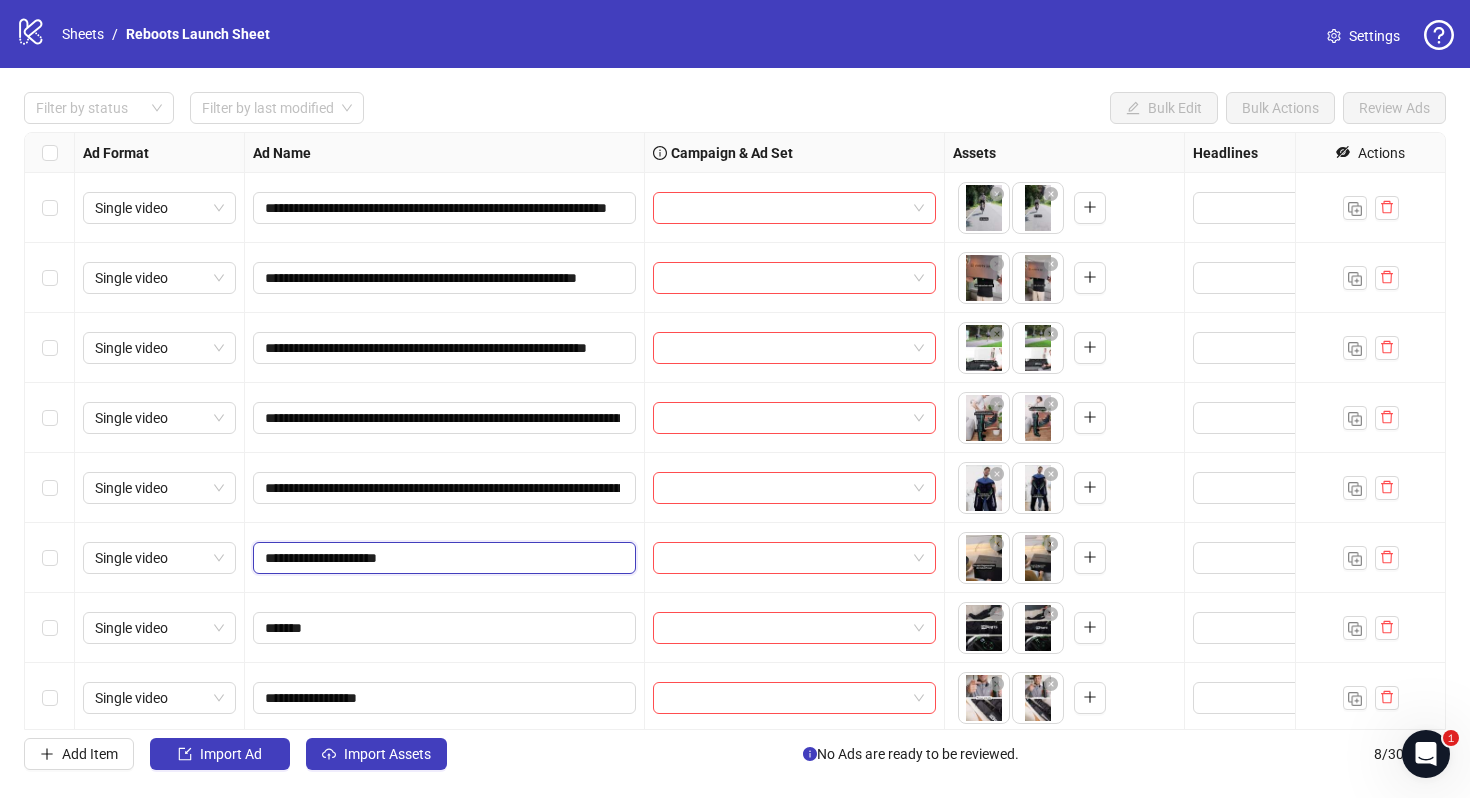click on "**********" at bounding box center [442, 558] 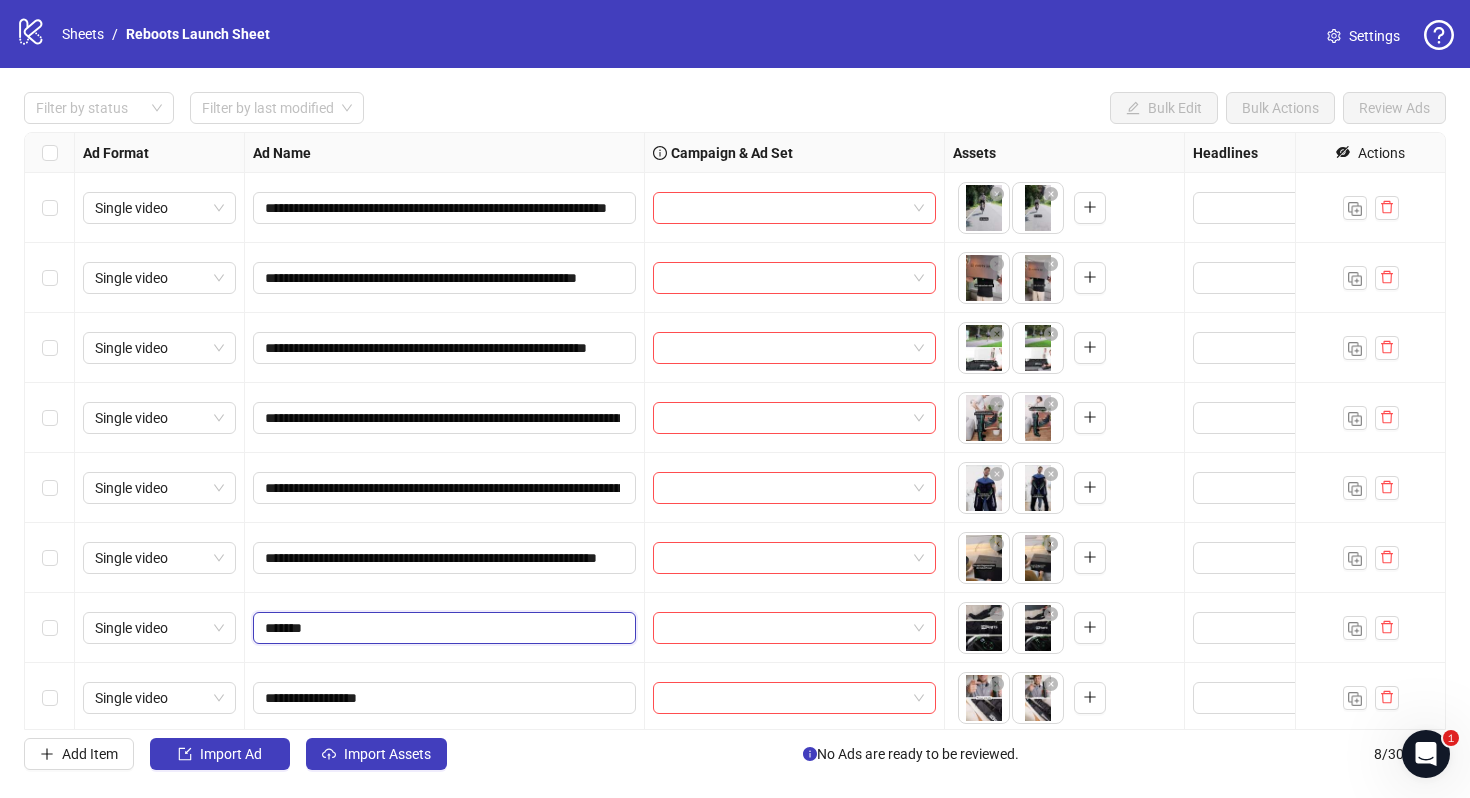 click on "*******" at bounding box center (442, 628) 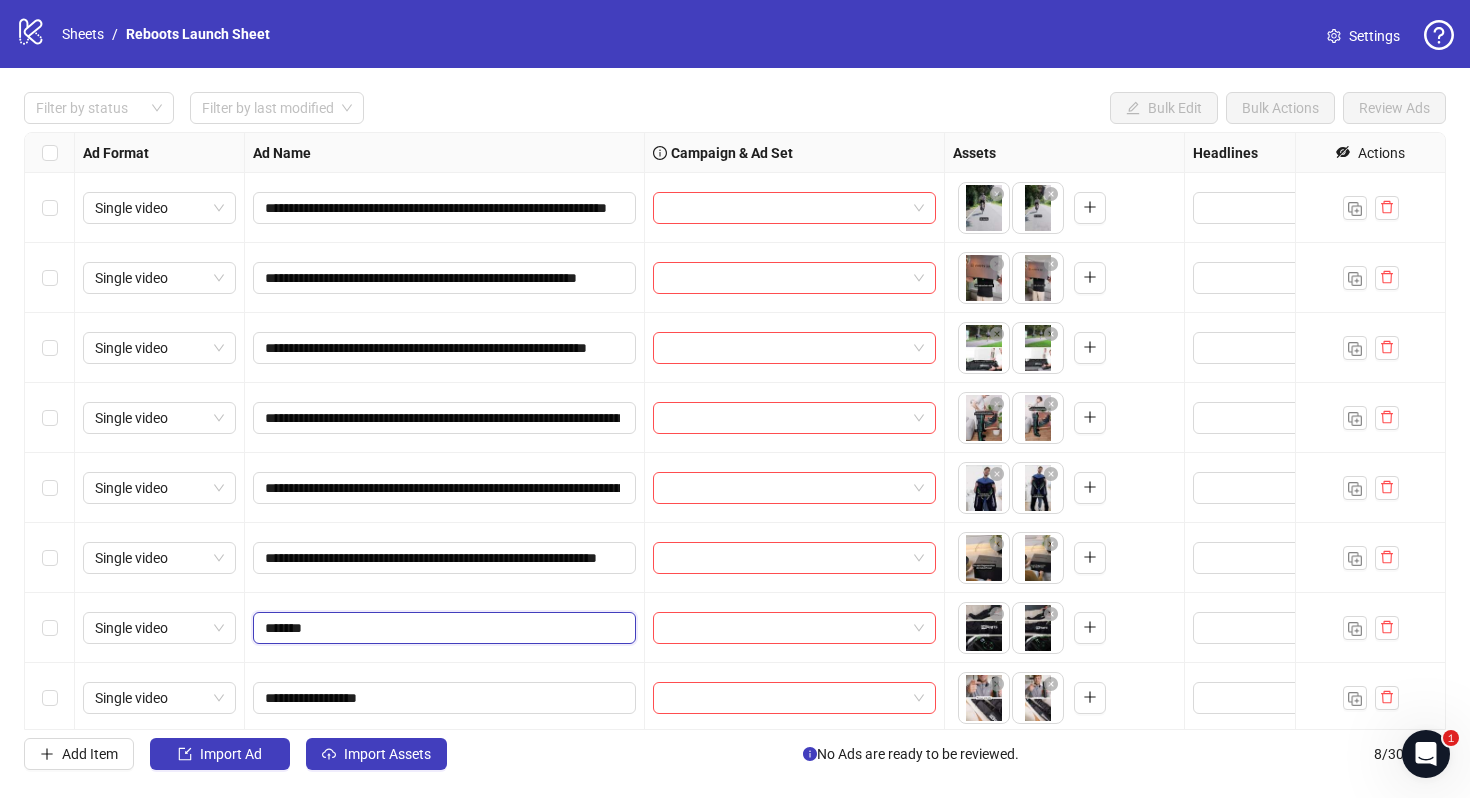 paste on "**********" 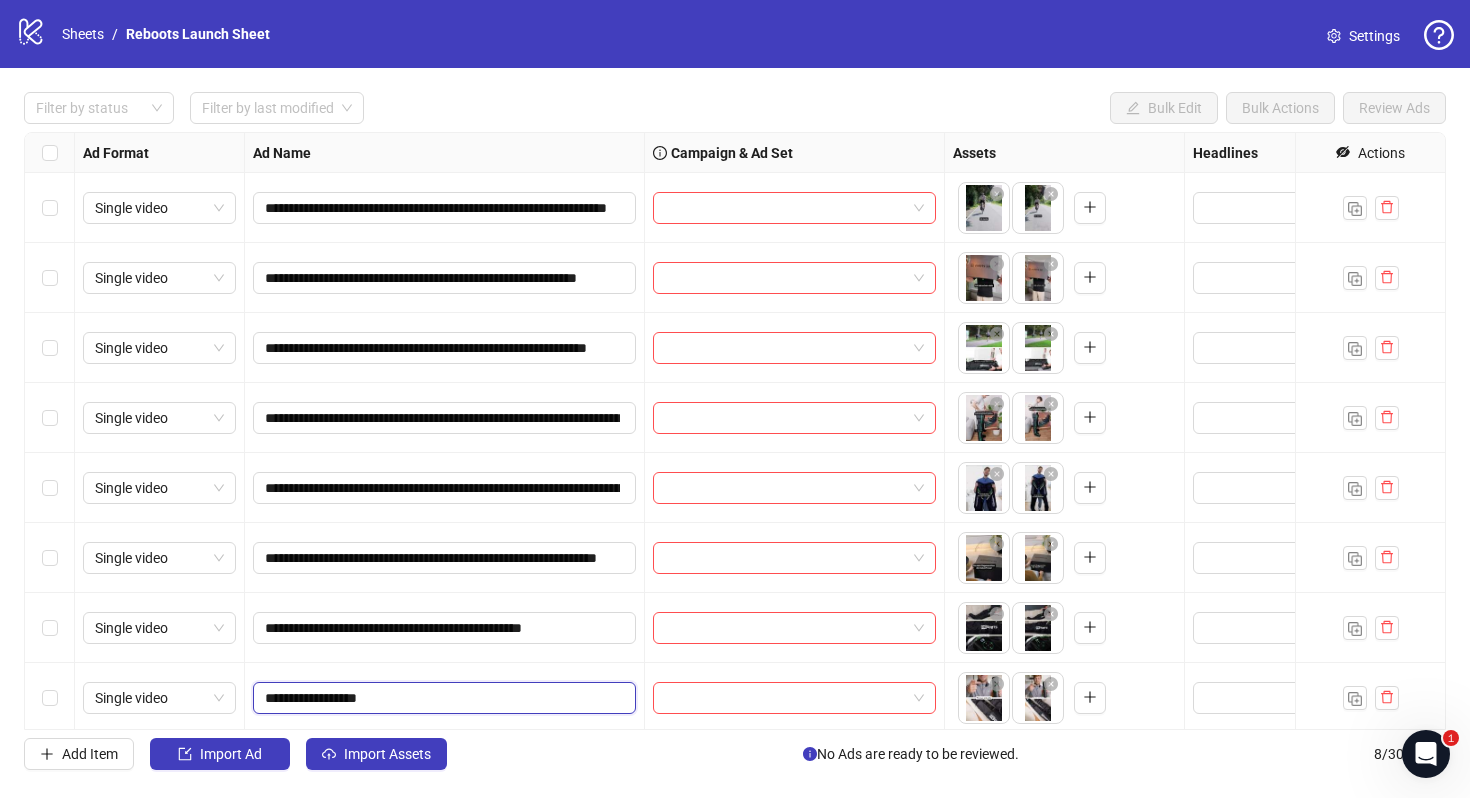 click on "**********" at bounding box center (442, 698) 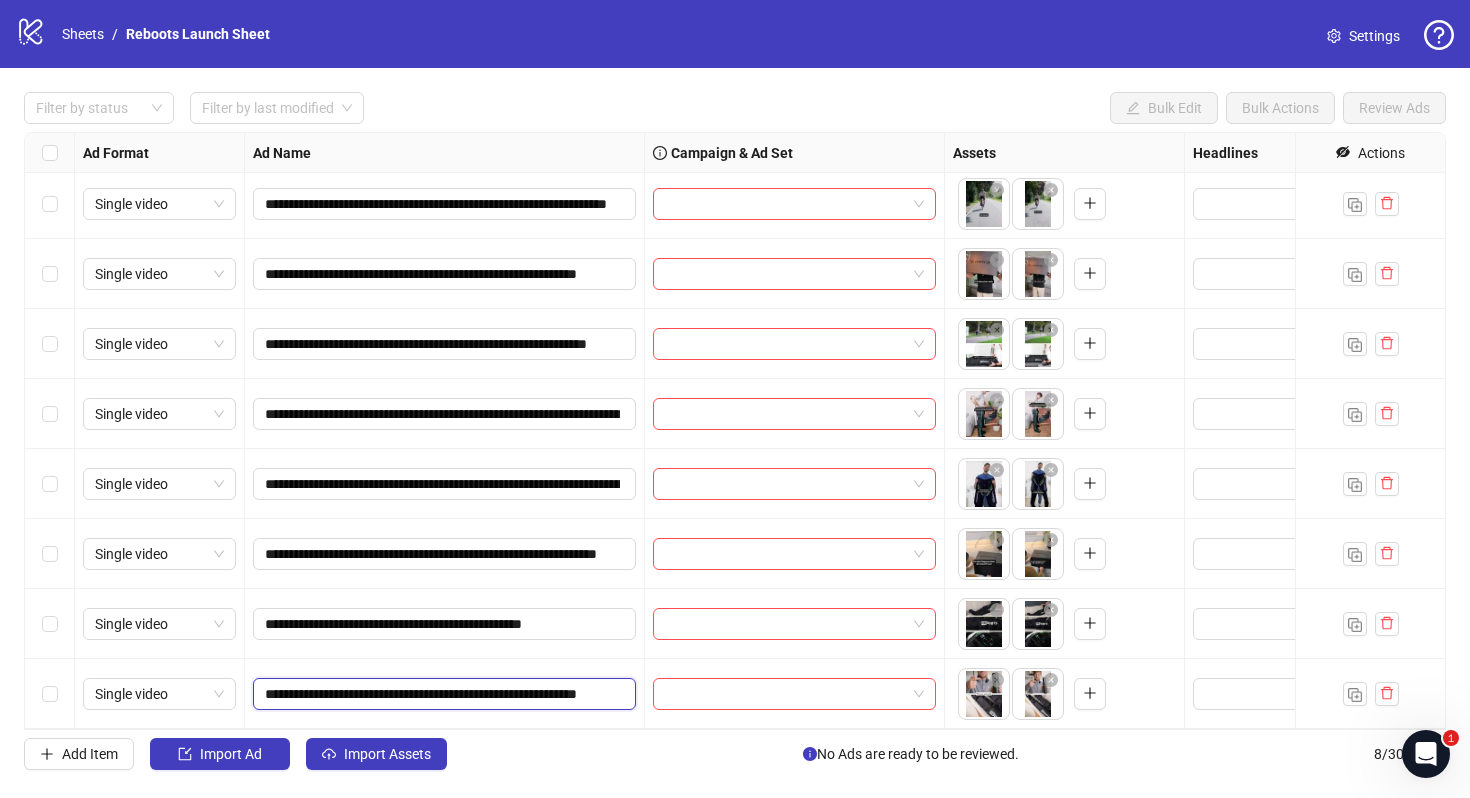 scroll, scrollTop: 0, scrollLeft: 0, axis: both 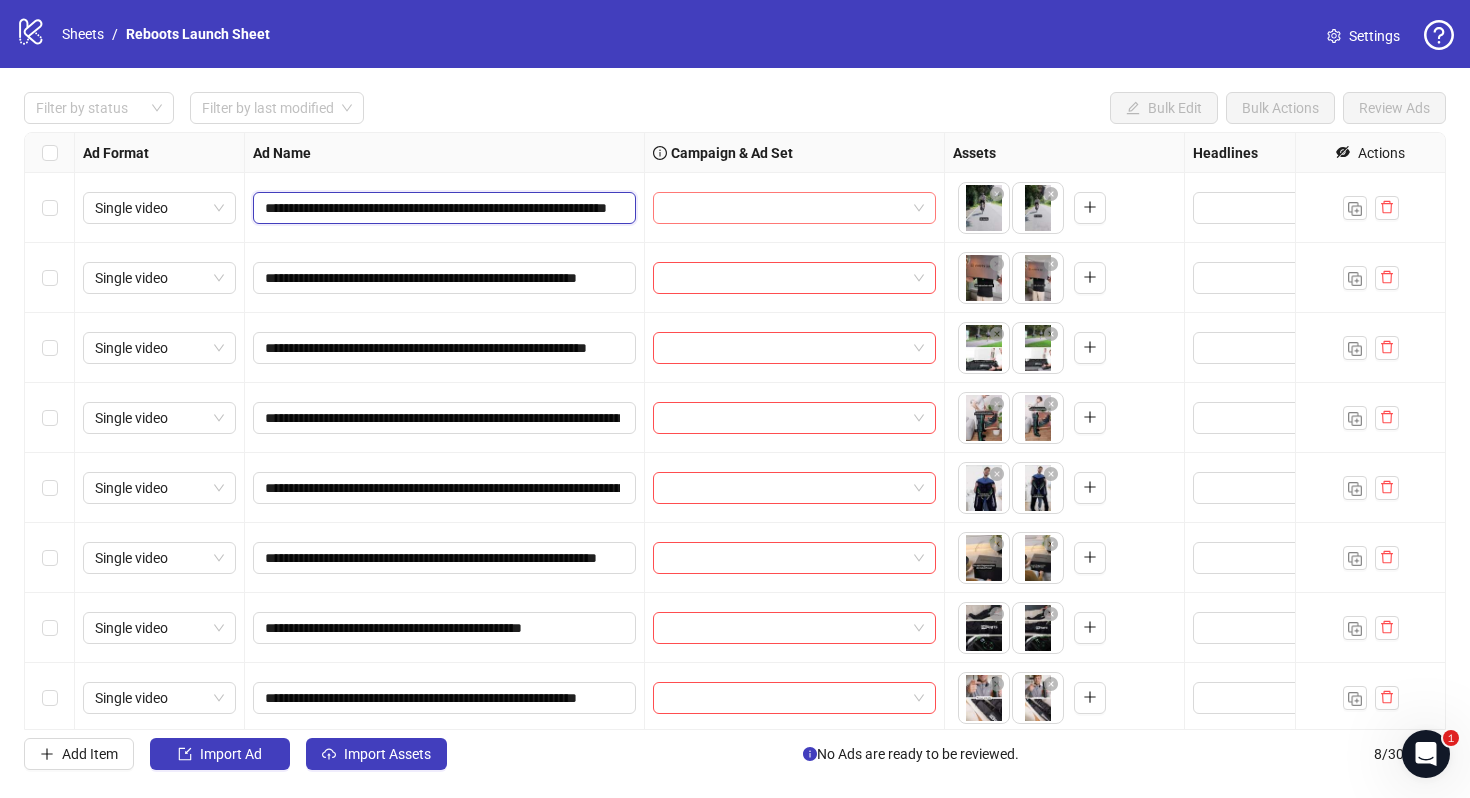 drag, startPoint x: 533, startPoint y: 215, endPoint x: 690, endPoint y: 215, distance: 157 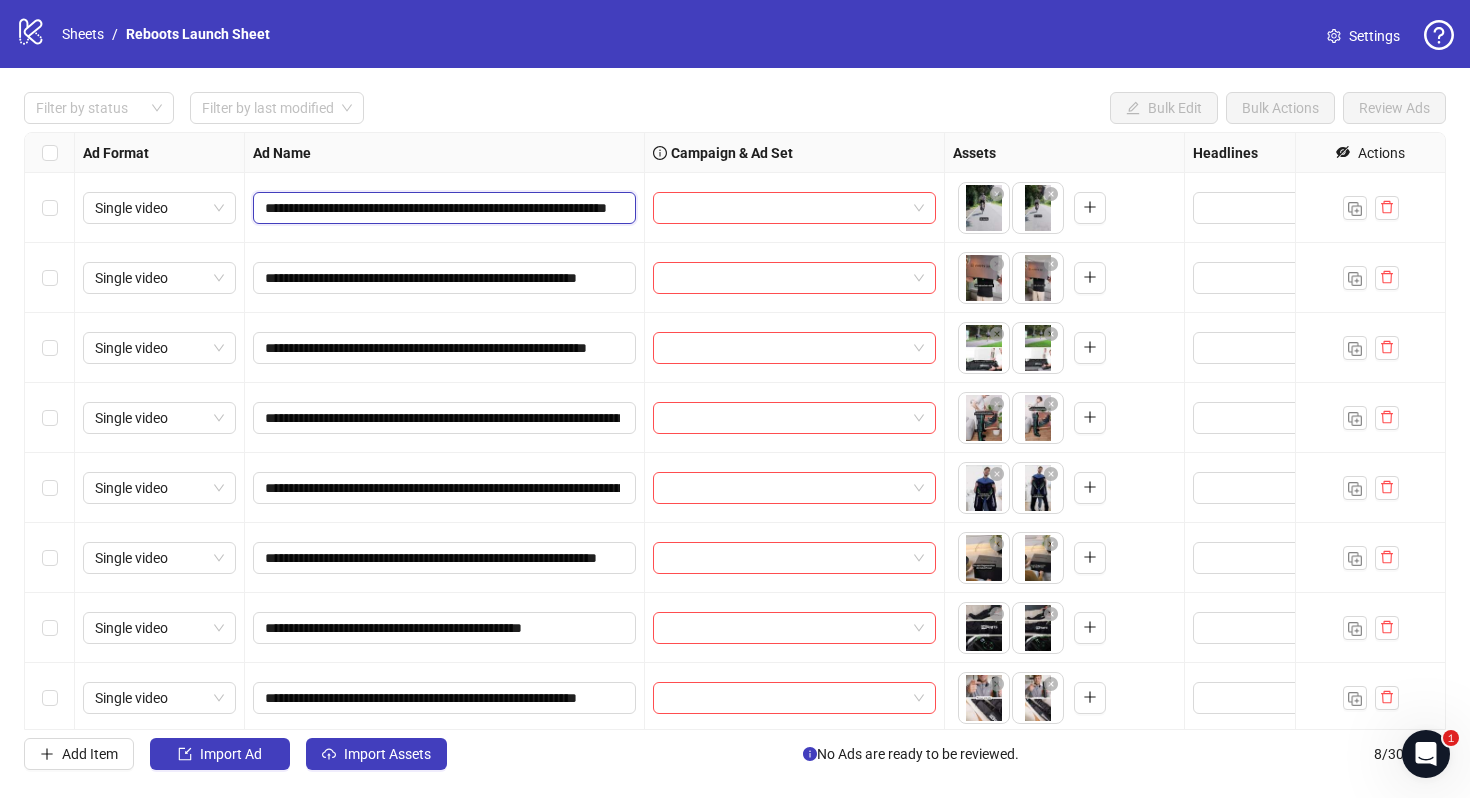 click on "**********" at bounding box center [442, 208] 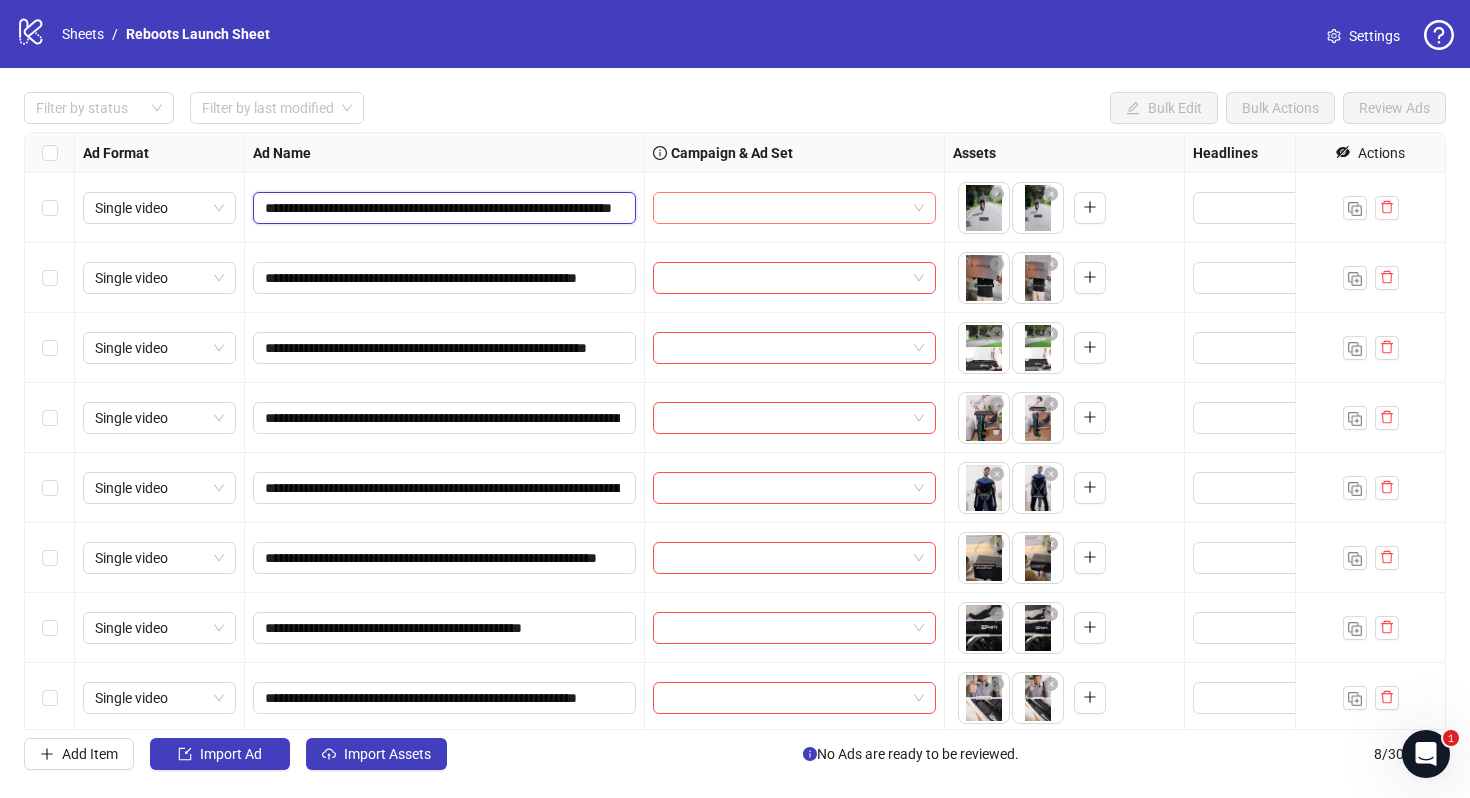 scroll, scrollTop: 0, scrollLeft: 99, axis: horizontal 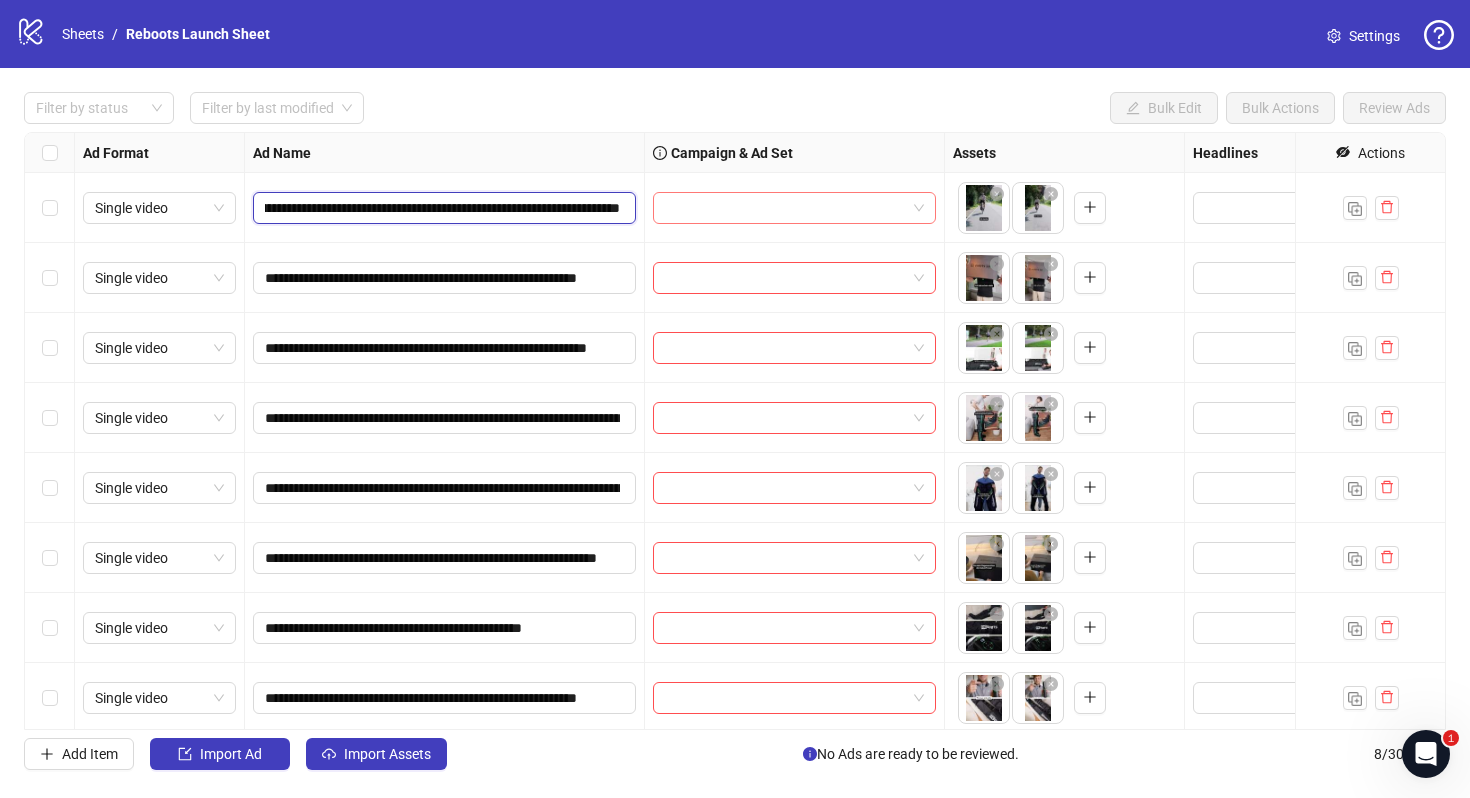 type on "**********" 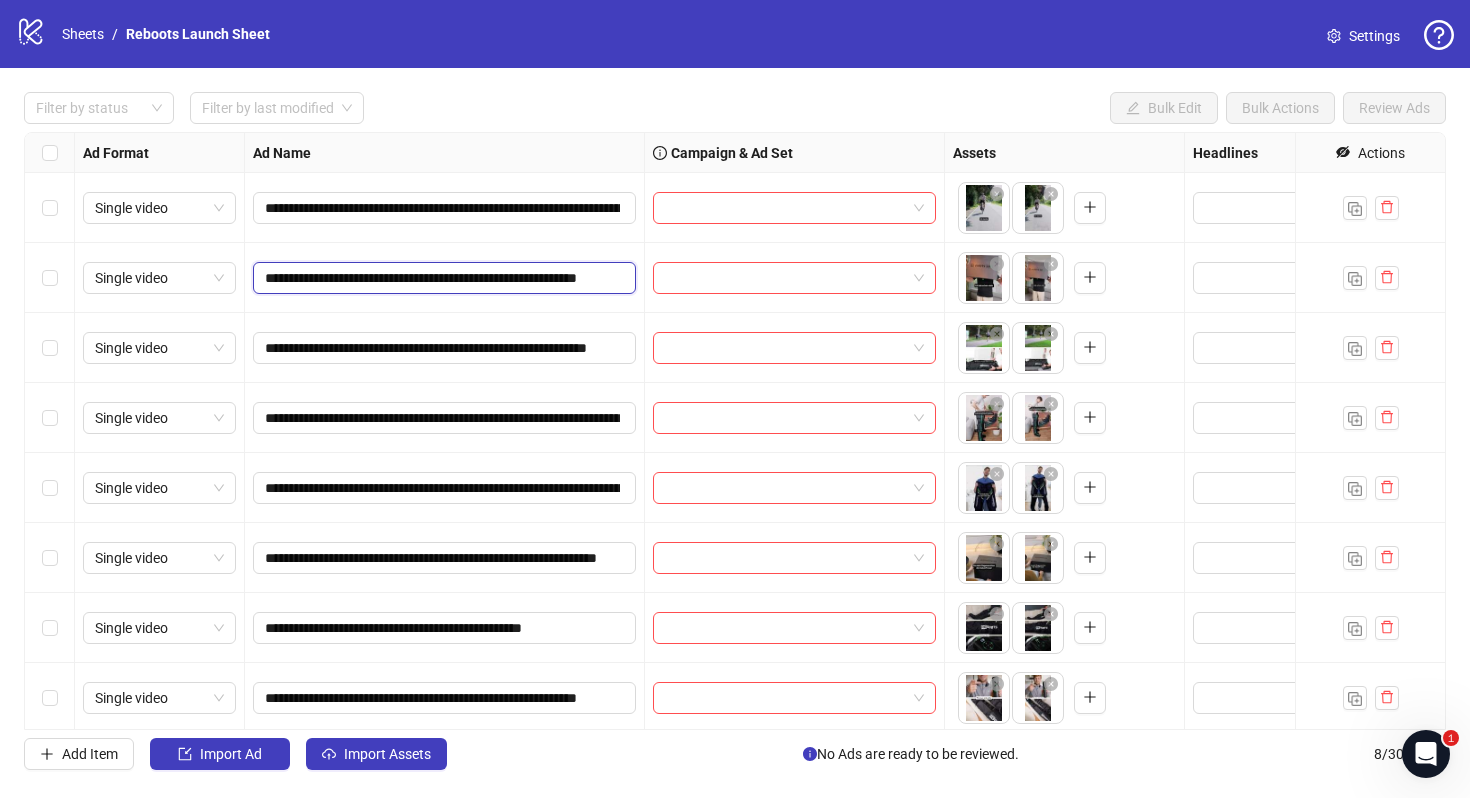 click on "**********" at bounding box center [442, 278] 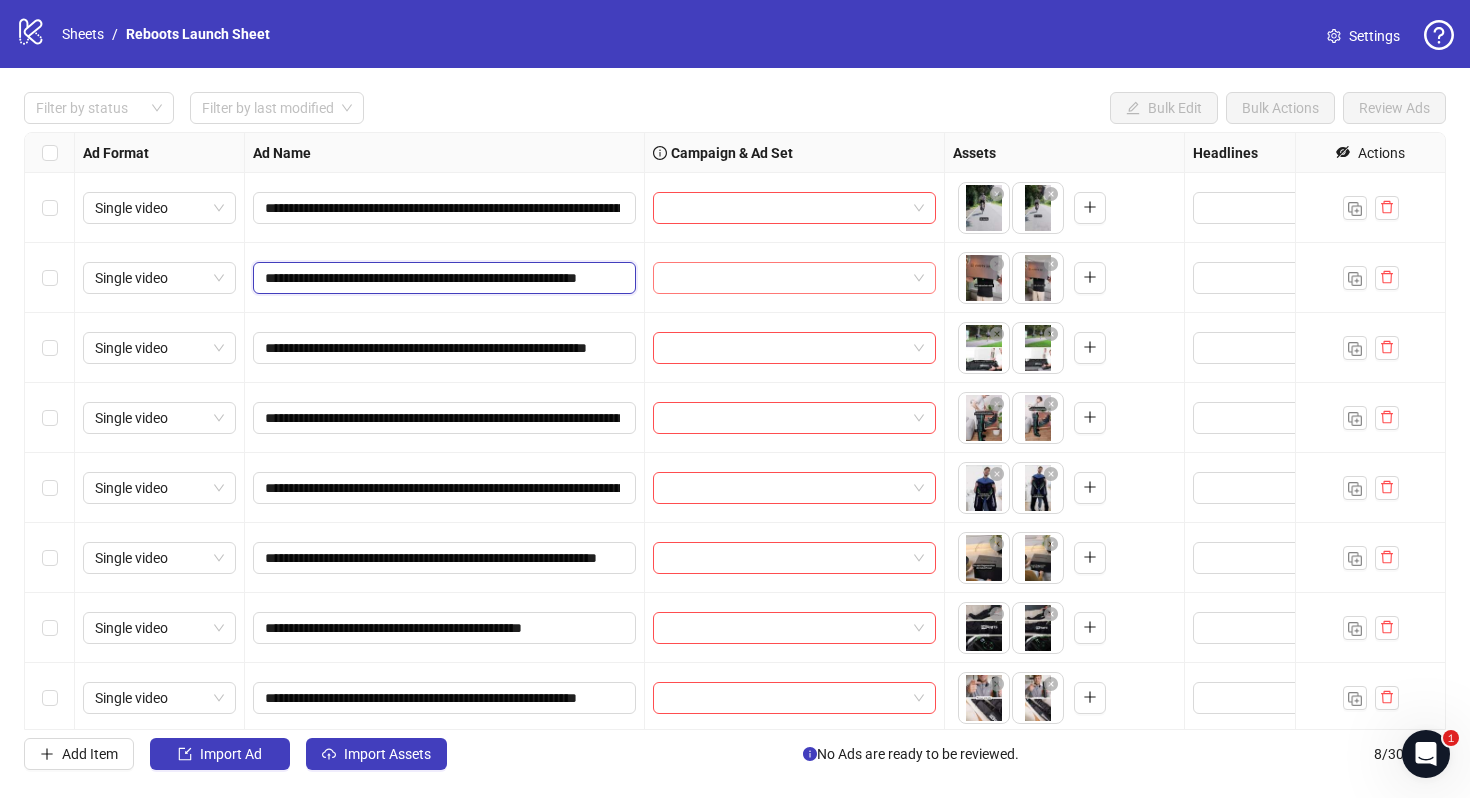 scroll, scrollTop: 0, scrollLeft: 47, axis: horizontal 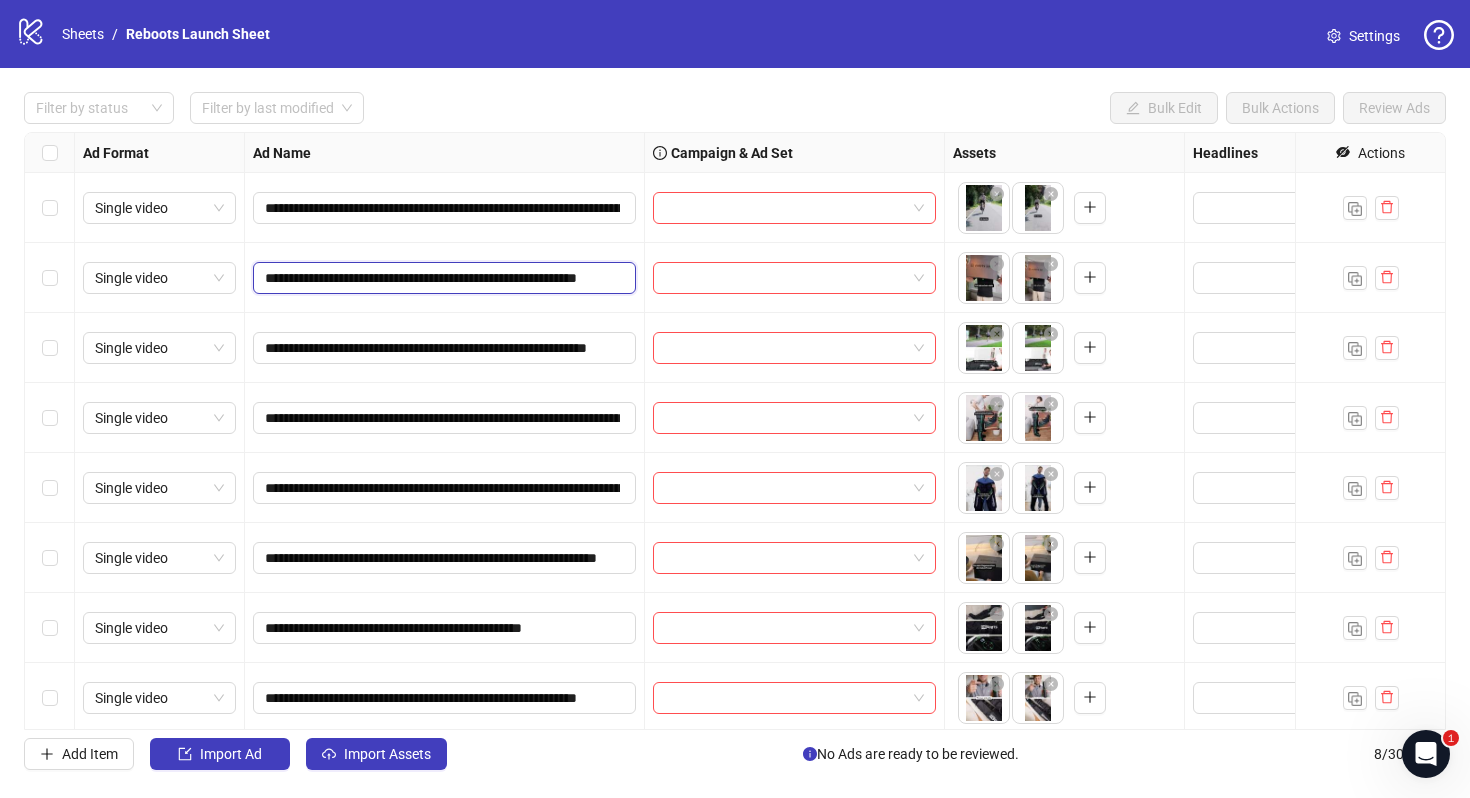click on "**********" at bounding box center [442, 278] 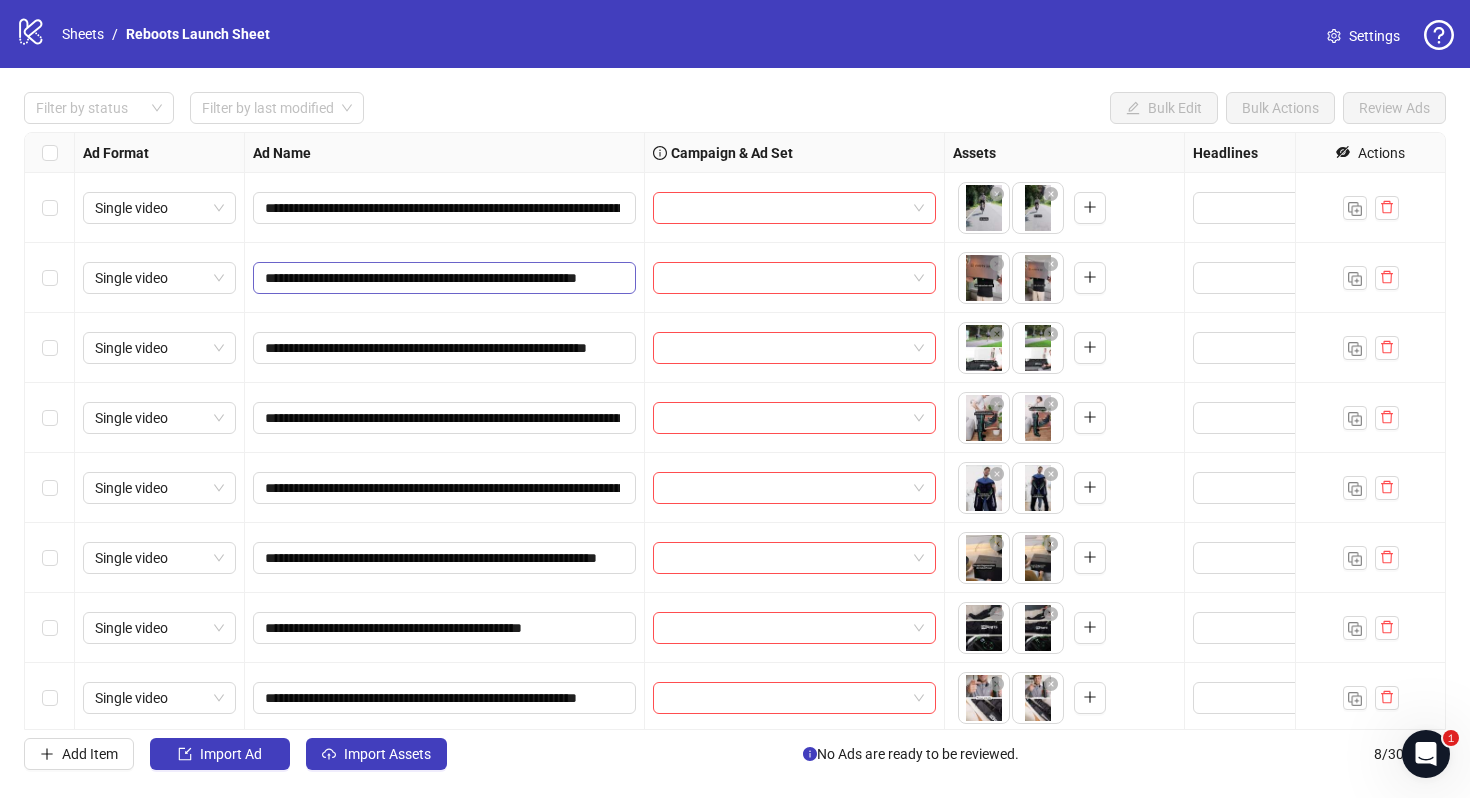 click on "**********" at bounding box center [444, 278] 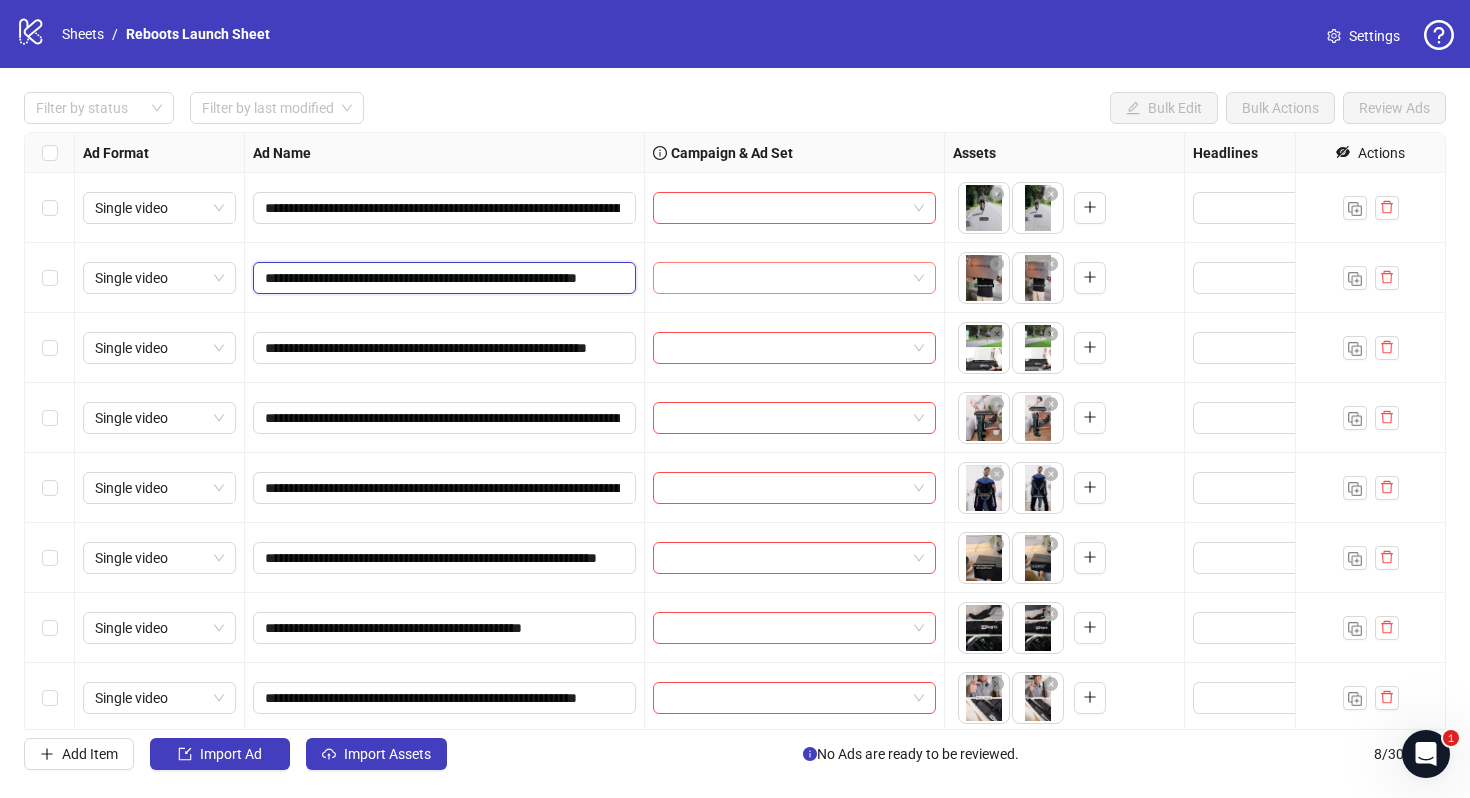 scroll, scrollTop: 0, scrollLeft: 47, axis: horizontal 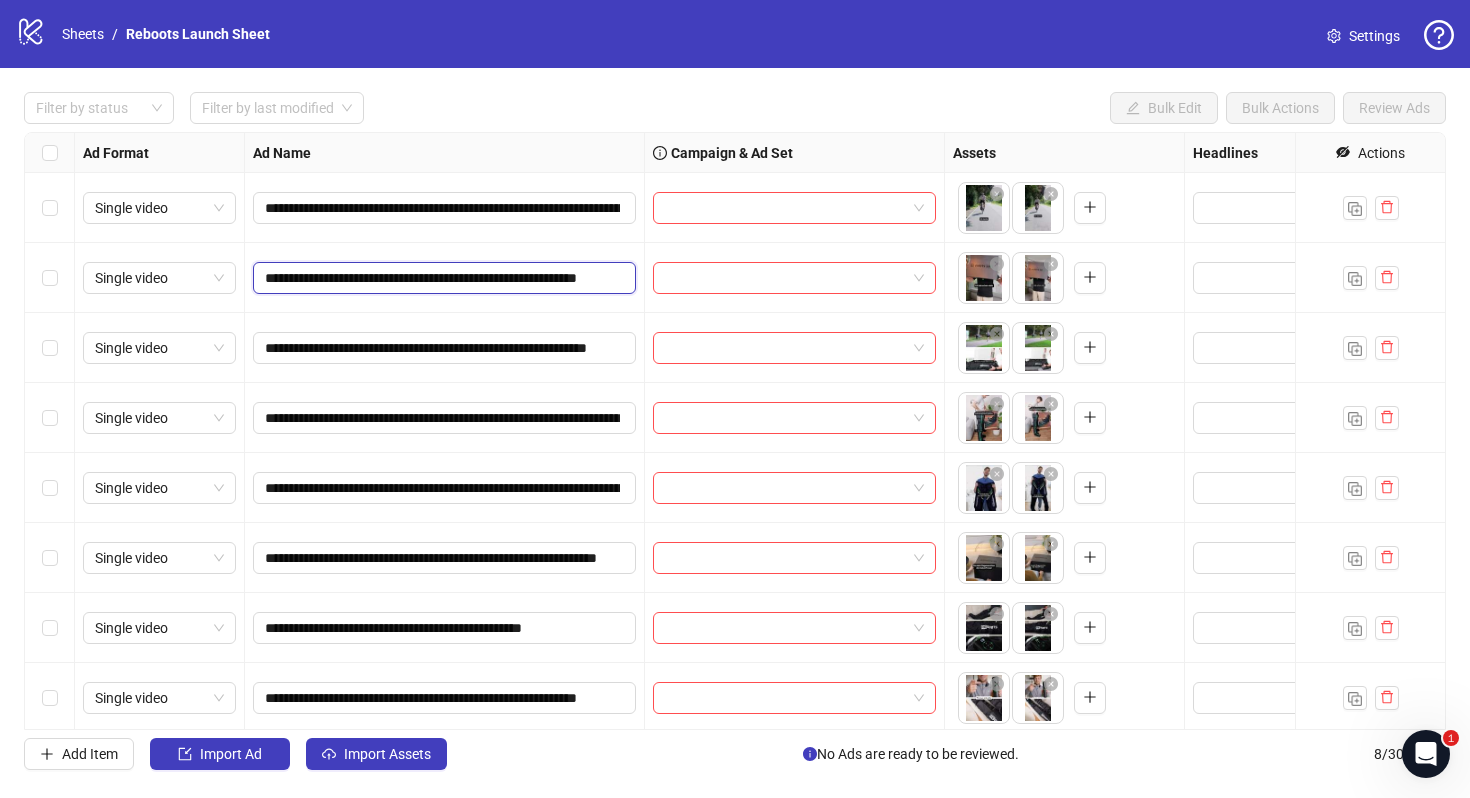 click on "**********" at bounding box center [442, 278] 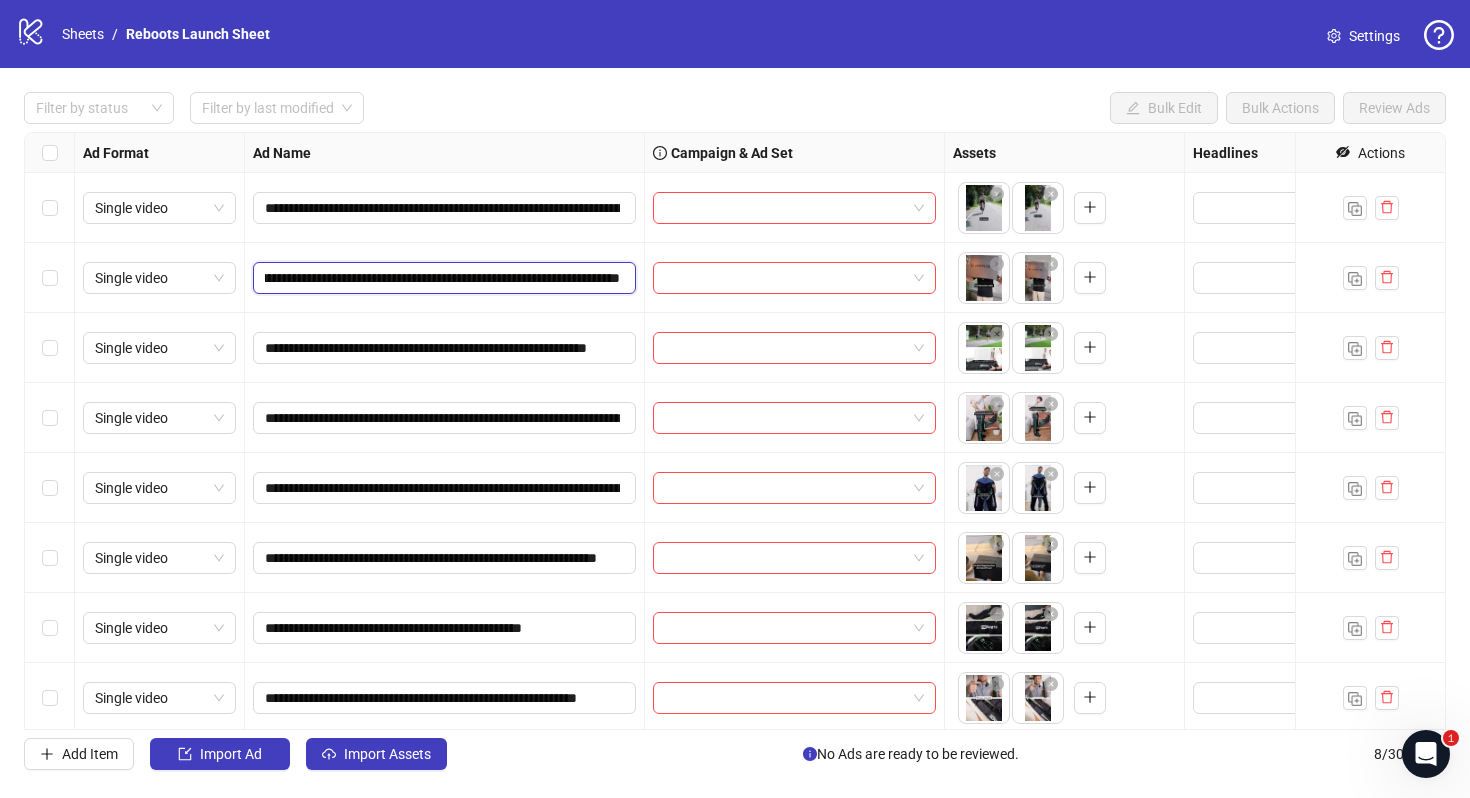 scroll, scrollTop: 0, scrollLeft: 145, axis: horizontal 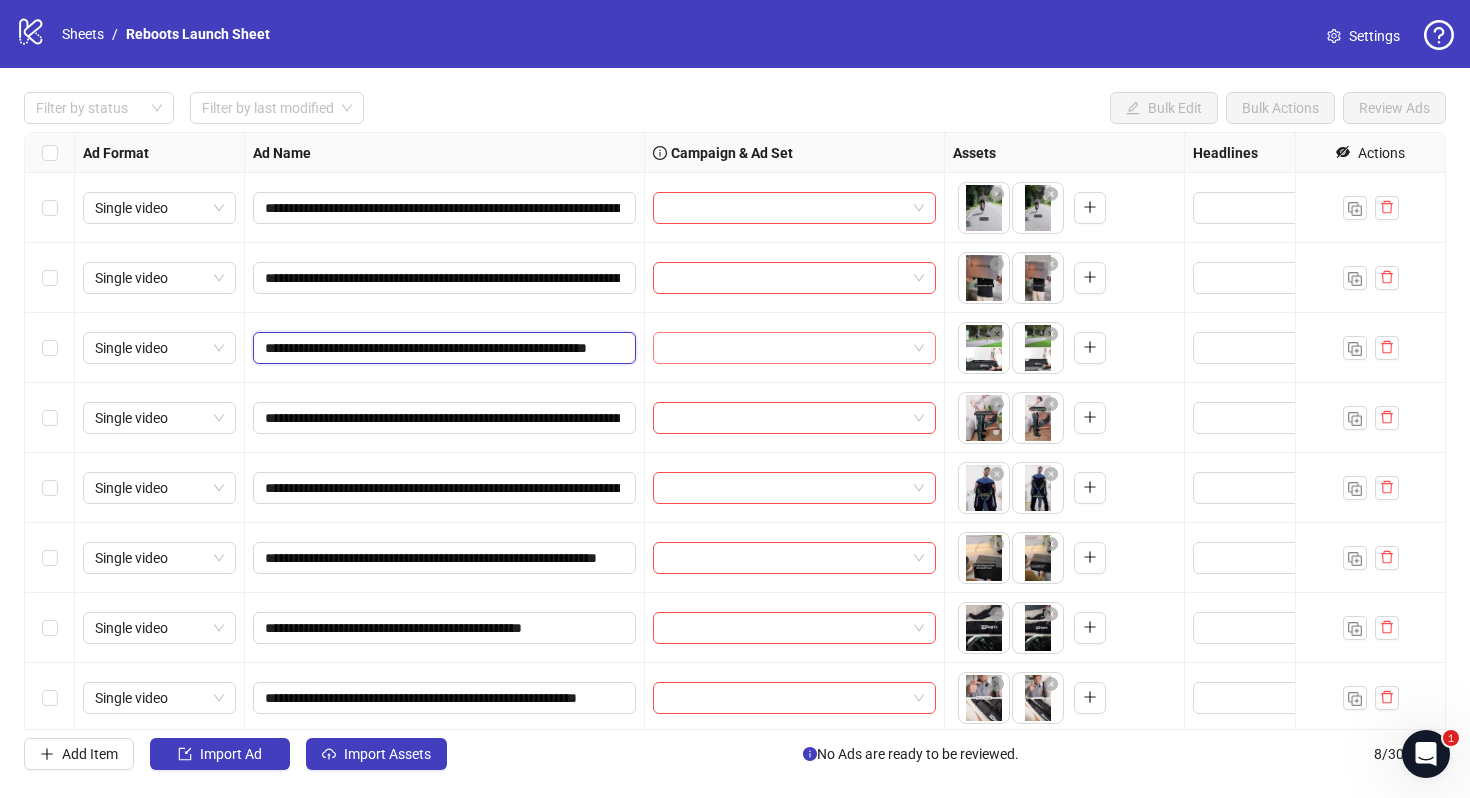drag, startPoint x: 603, startPoint y: 346, endPoint x: 664, endPoint y: 346, distance: 61 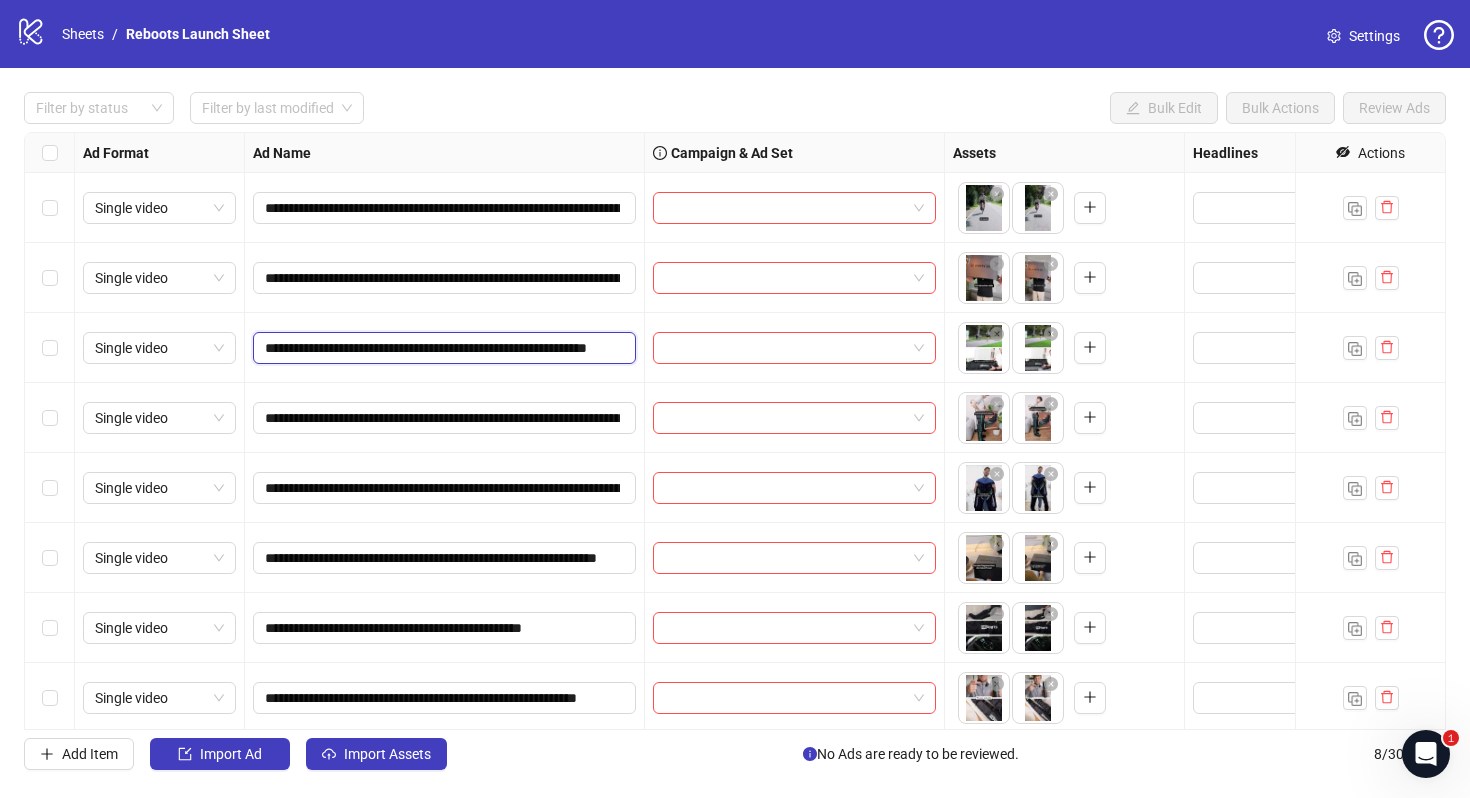click on "**********" at bounding box center (442, 348) 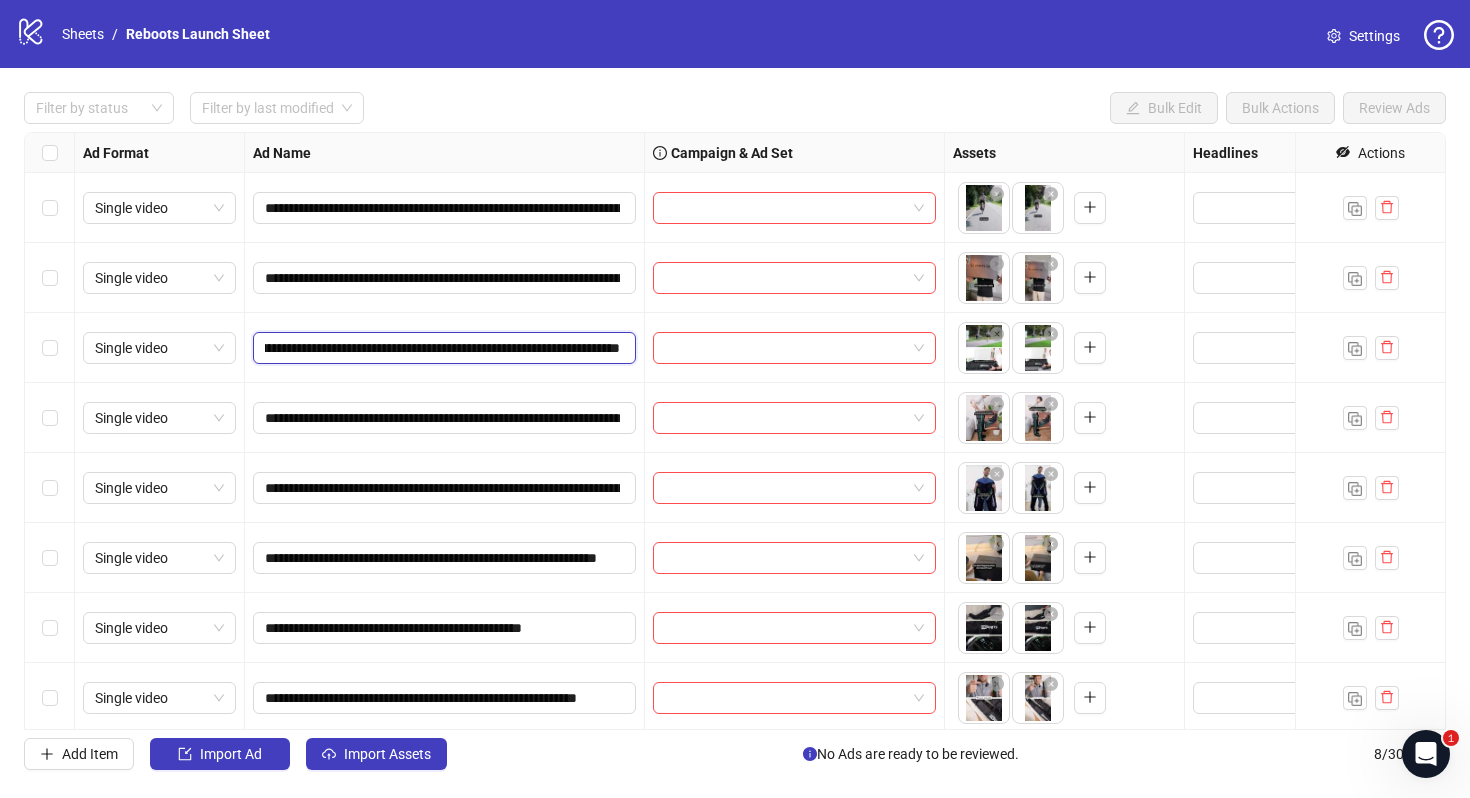 scroll, scrollTop: 0, scrollLeft: 147, axis: horizontal 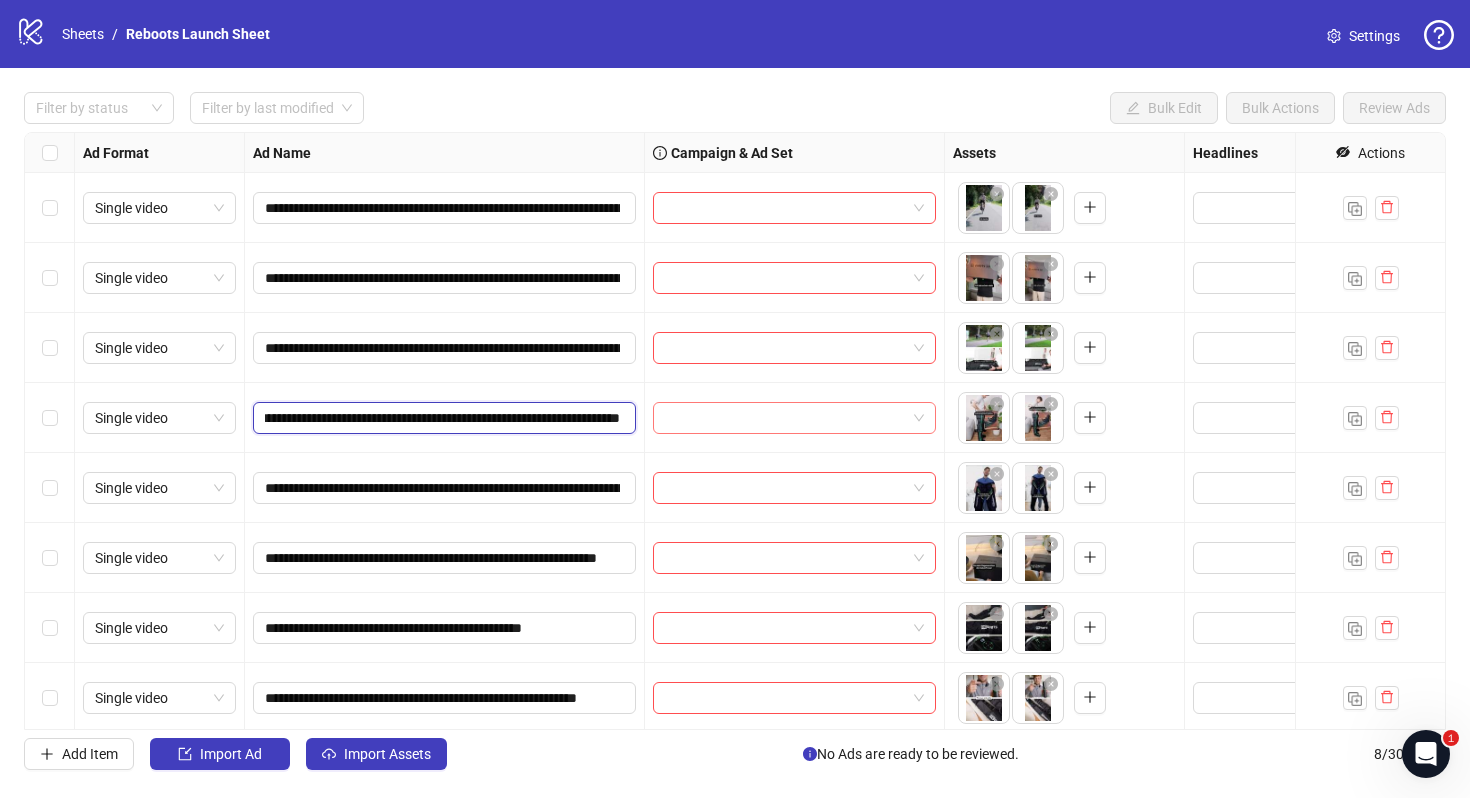 drag, startPoint x: 543, startPoint y: 421, endPoint x: 676, endPoint y: 421, distance: 133 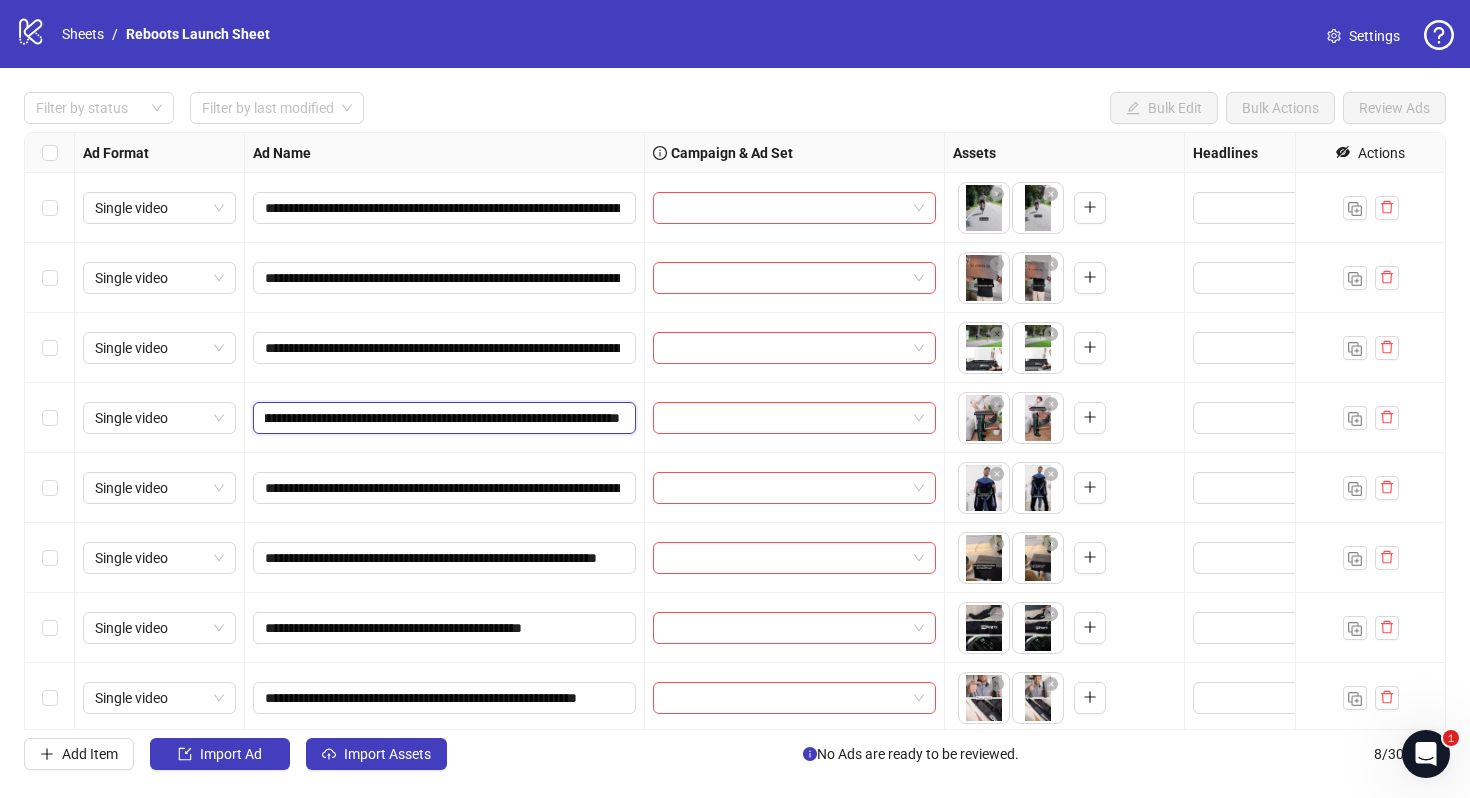 click on "**********" at bounding box center [442, 418] 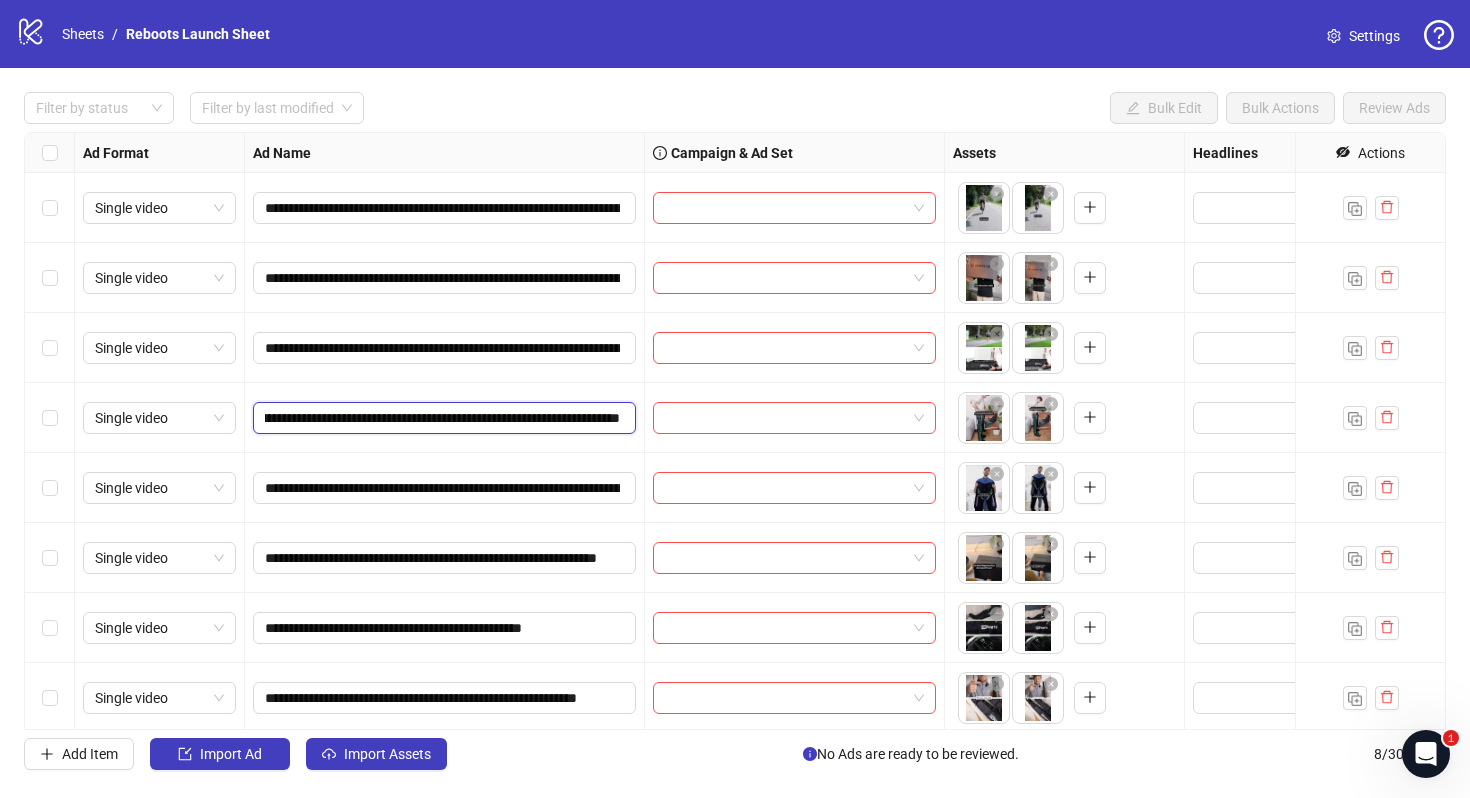 scroll, scrollTop: 0, scrollLeft: 211, axis: horizontal 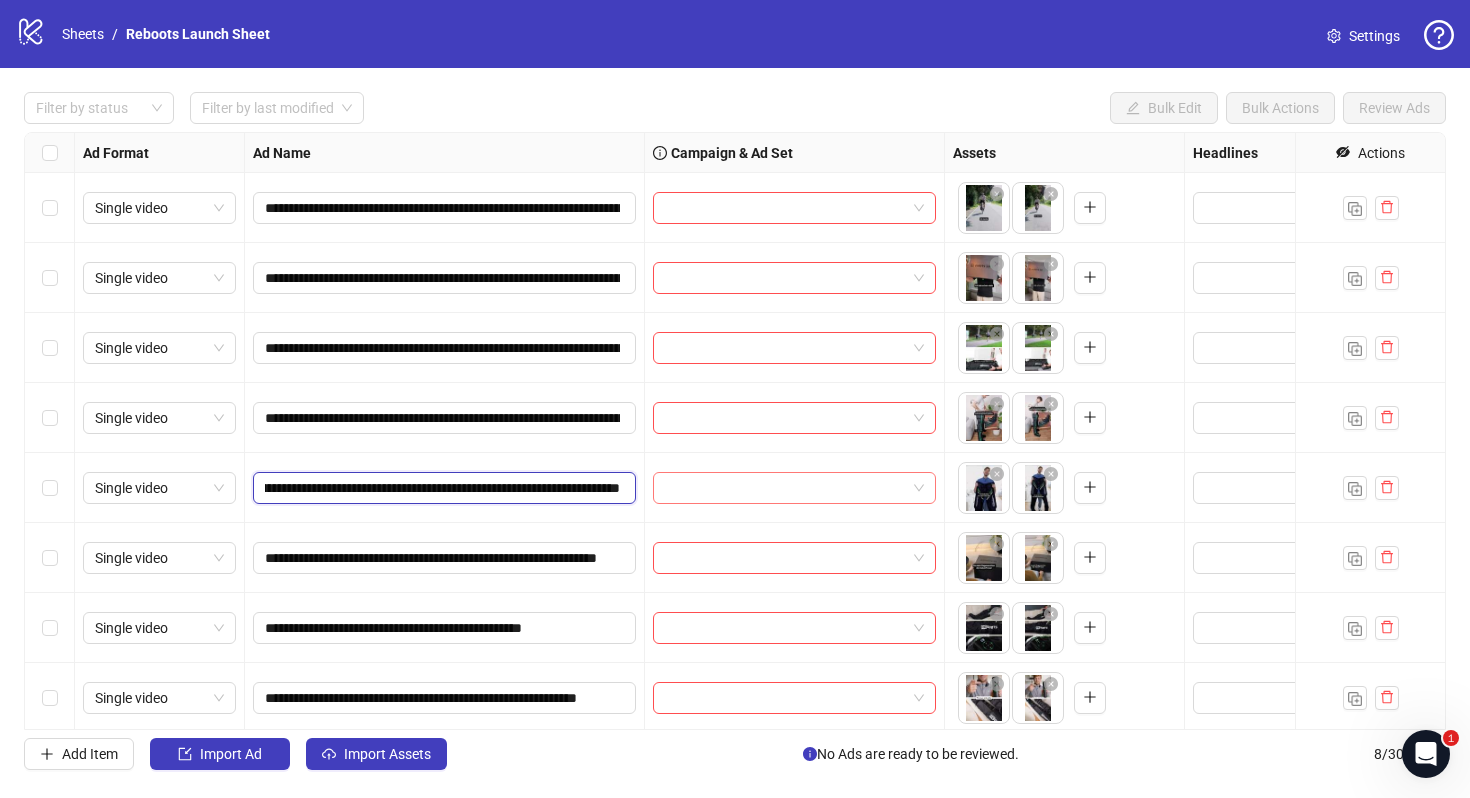 drag, startPoint x: 565, startPoint y: 488, endPoint x: 673, endPoint y: 488, distance: 108 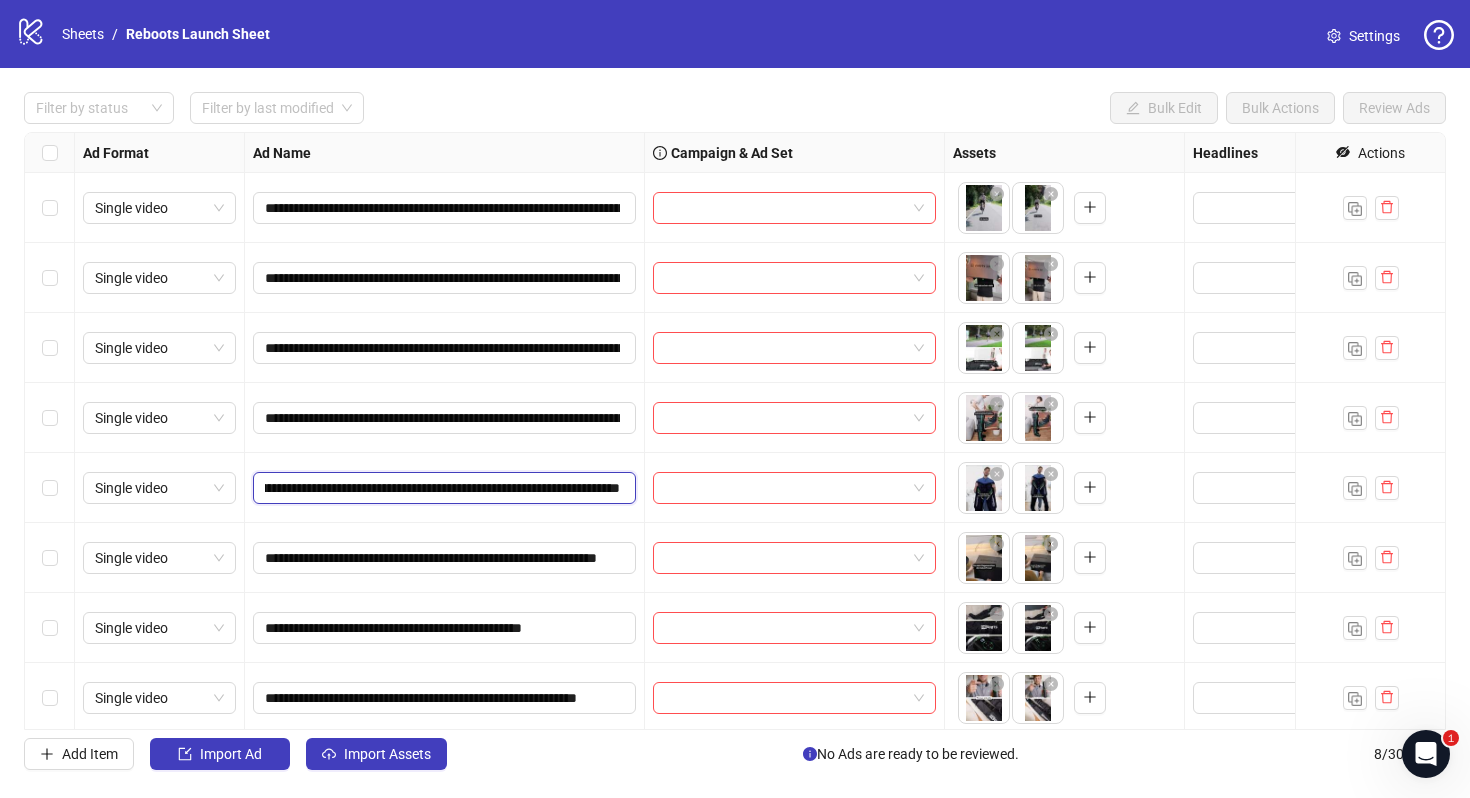 click on "**********" at bounding box center [442, 488] 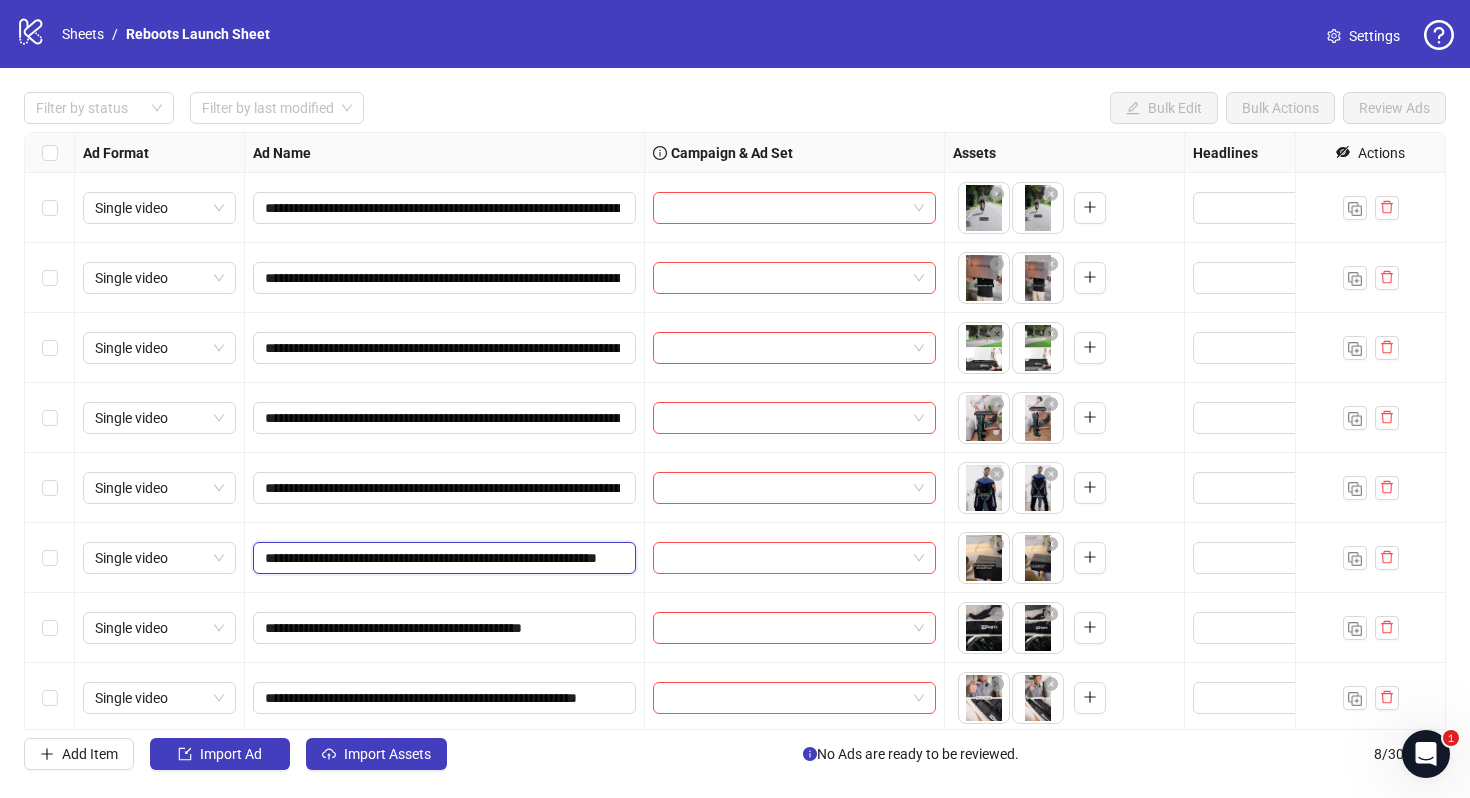click on "**********" at bounding box center (442, 558) 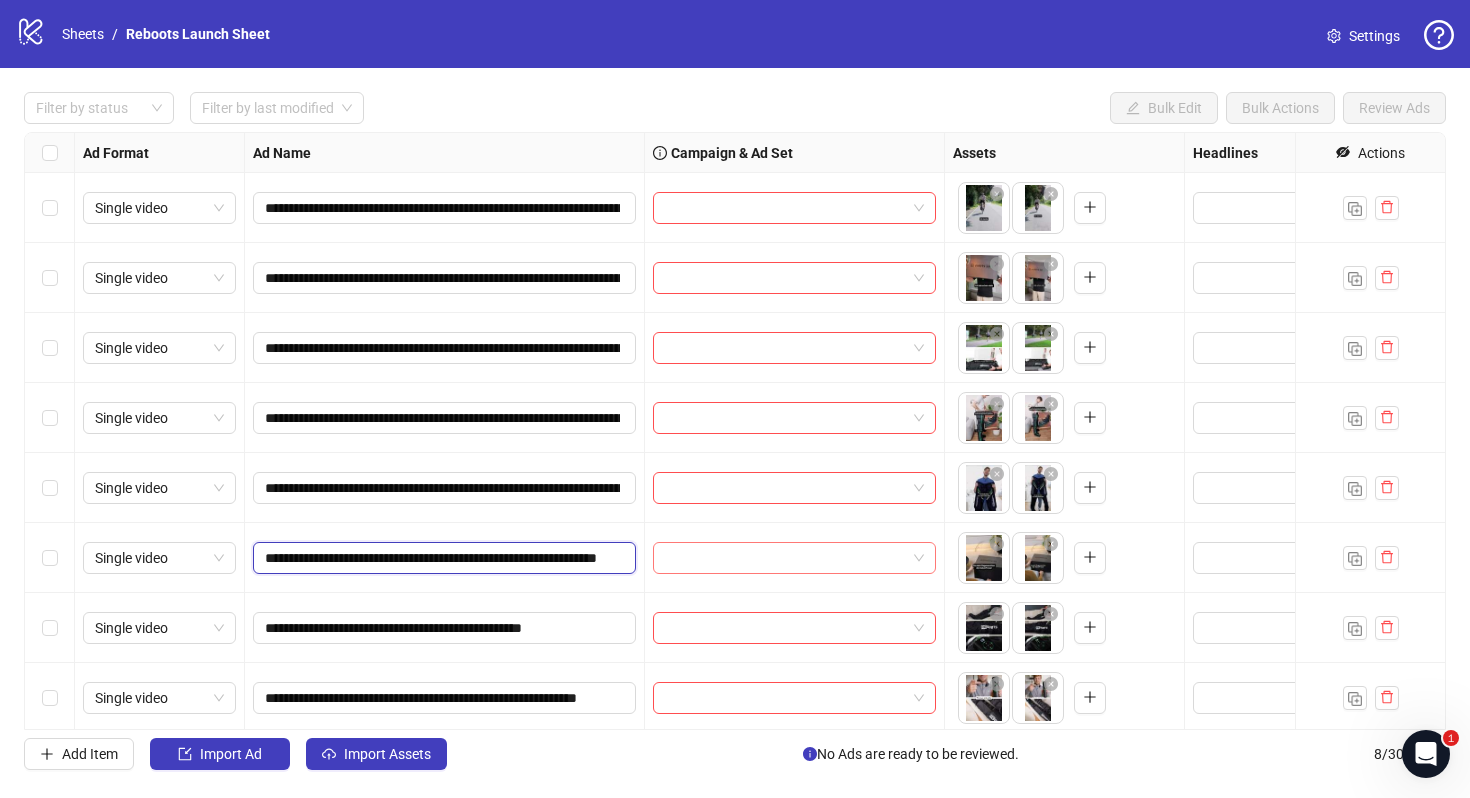 scroll, scrollTop: 0, scrollLeft: 69, axis: horizontal 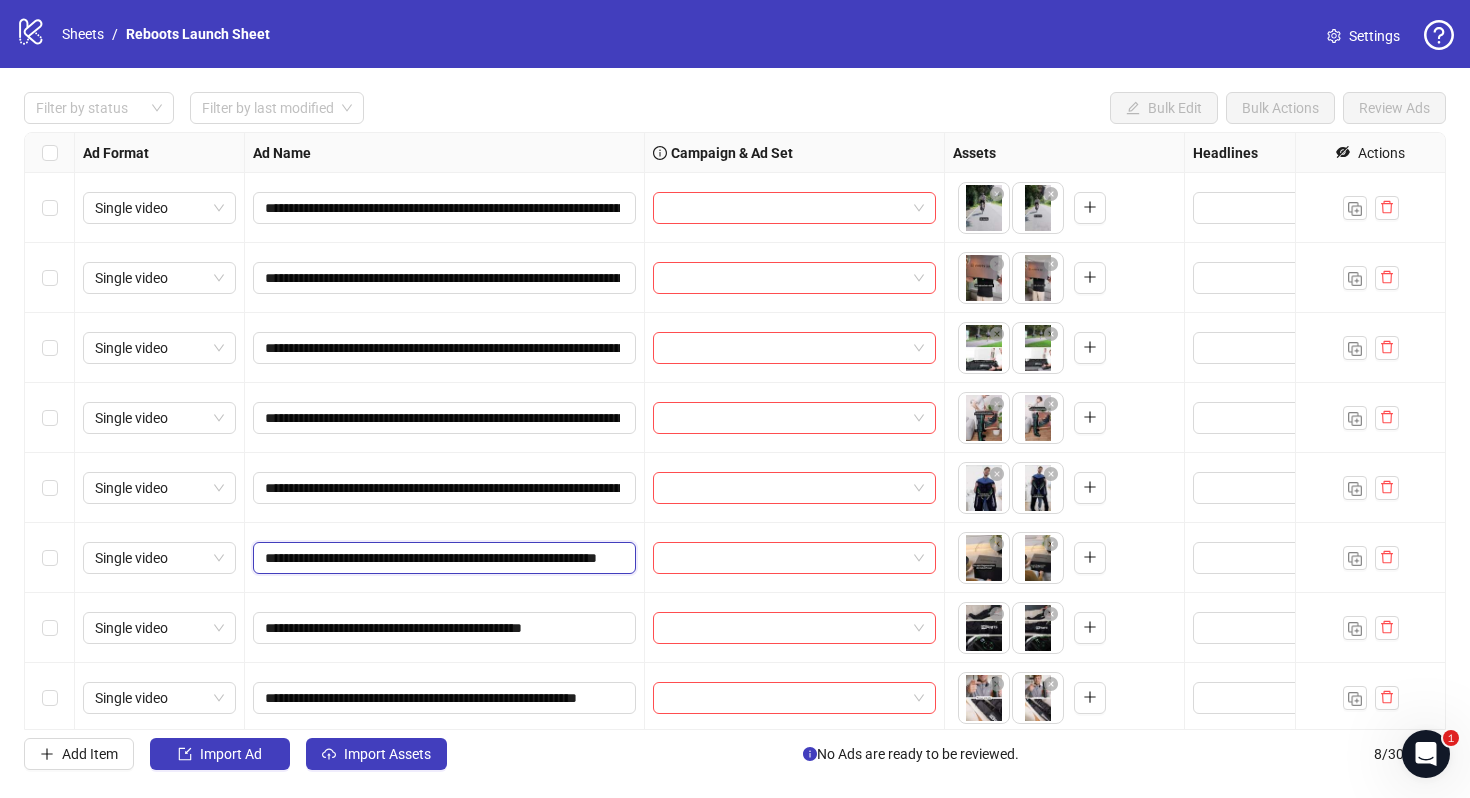 click on "**********" at bounding box center (442, 558) 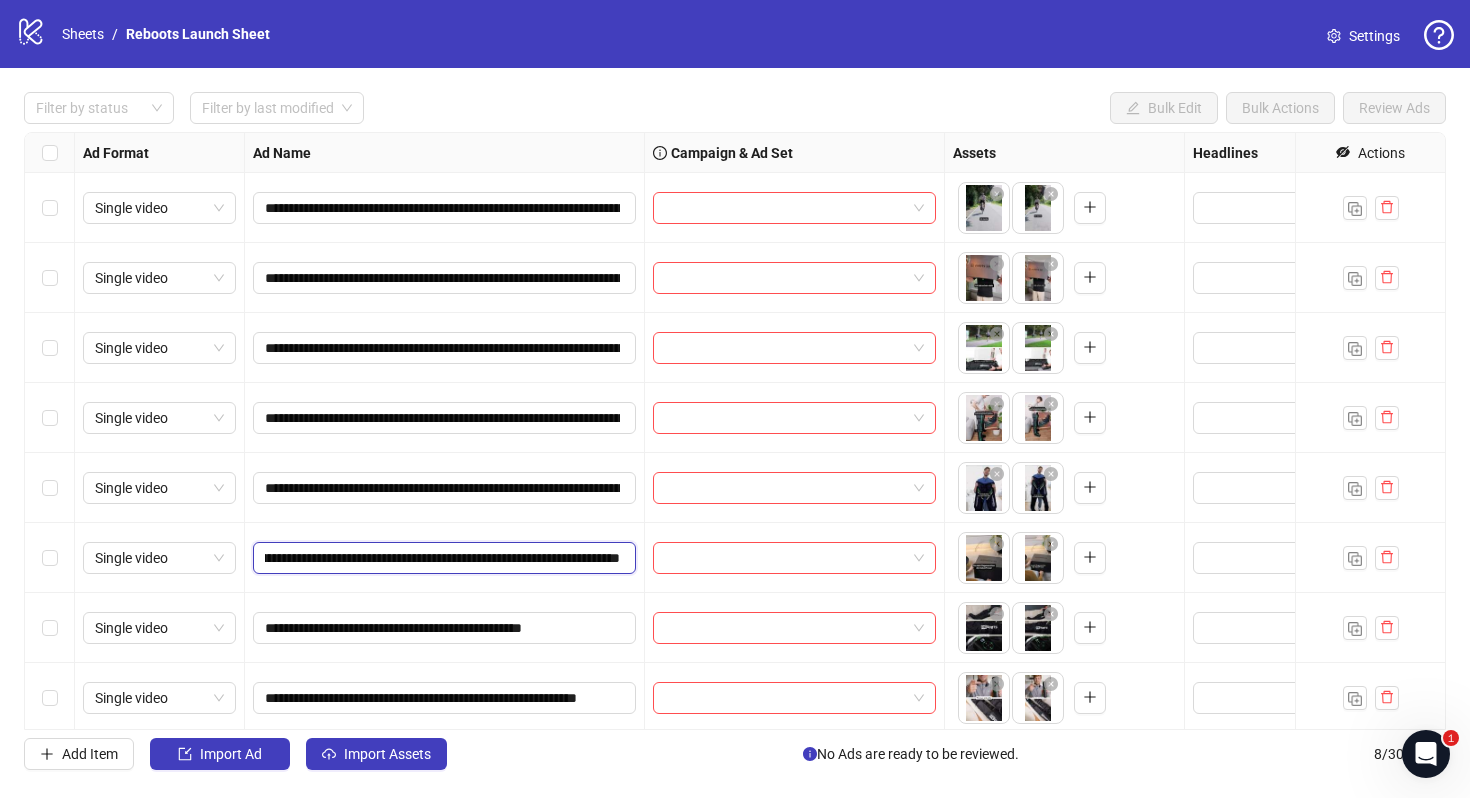 scroll, scrollTop: 0, scrollLeft: 167, axis: horizontal 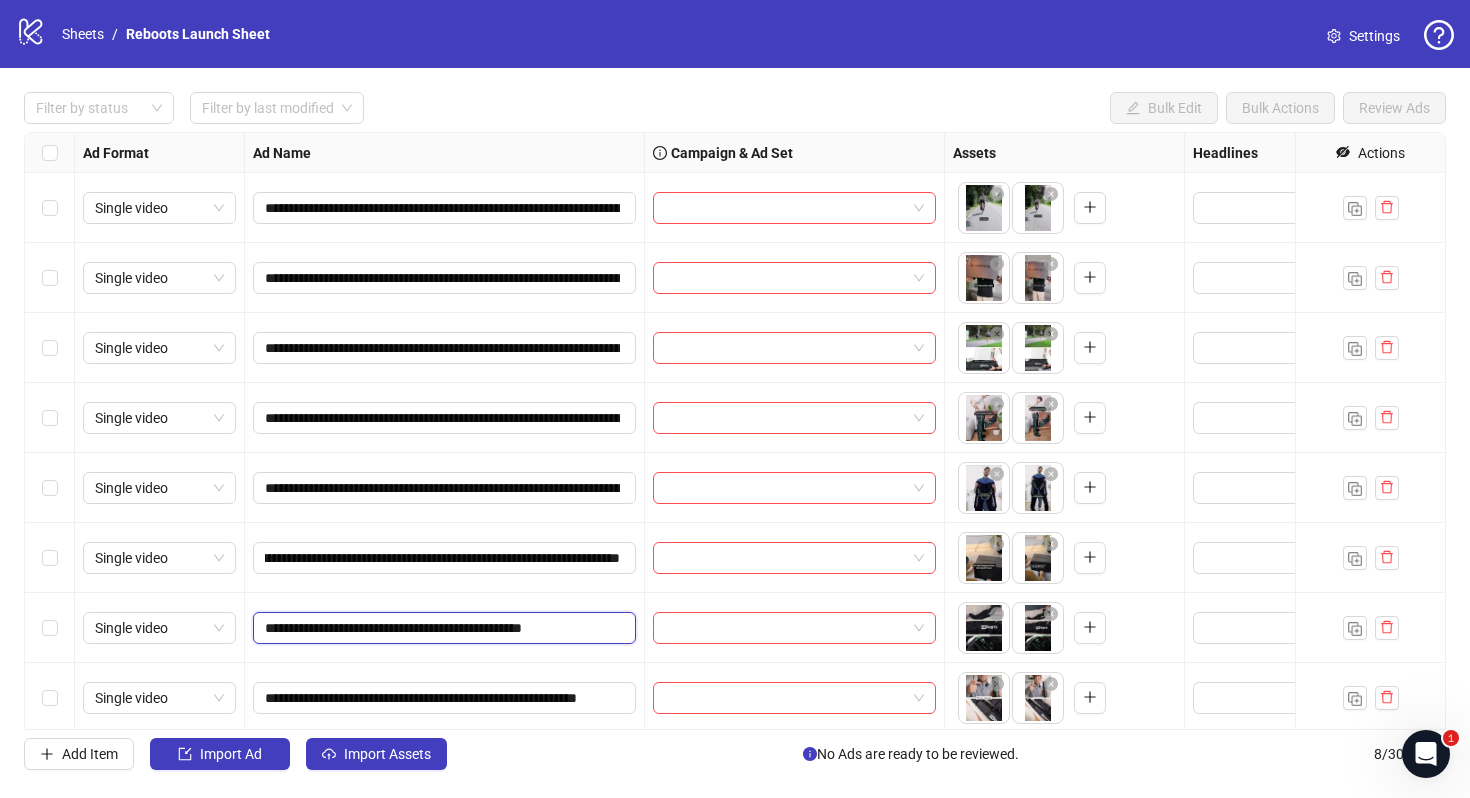 click on "**********" at bounding box center (442, 628) 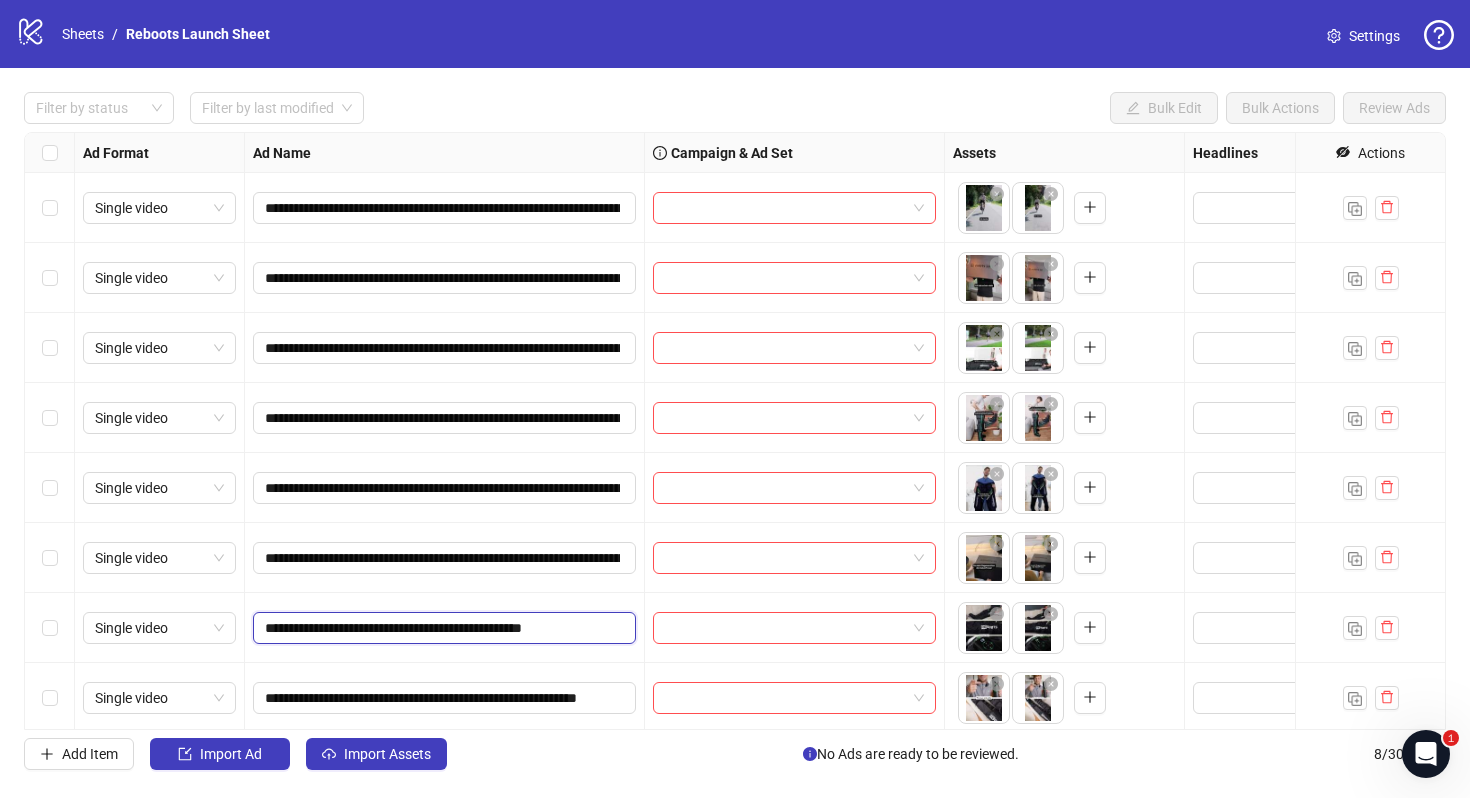 click on "**********" at bounding box center [442, 628] 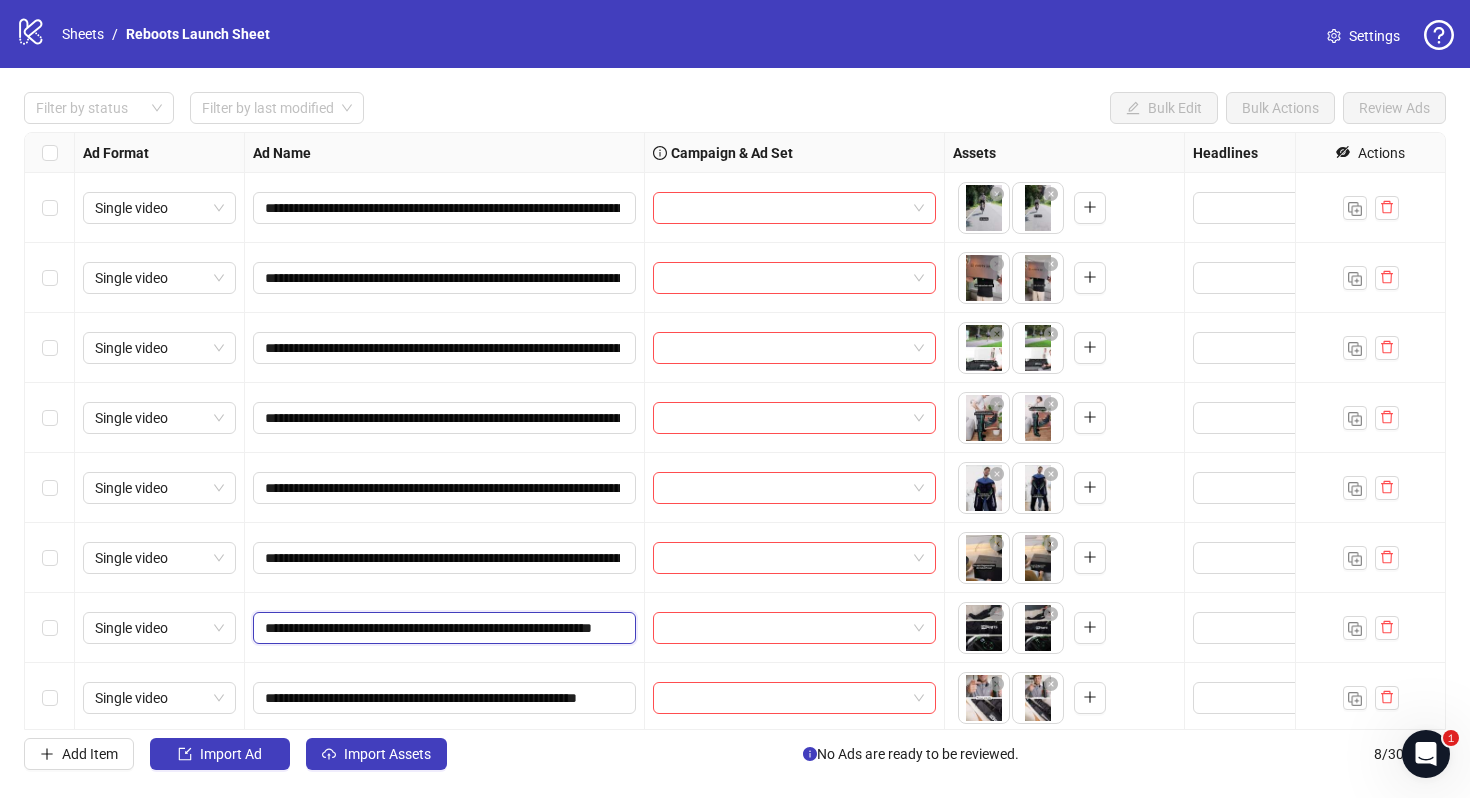 scroll, scrollTop: 0, scrollLeft: 75, axis: horizontal 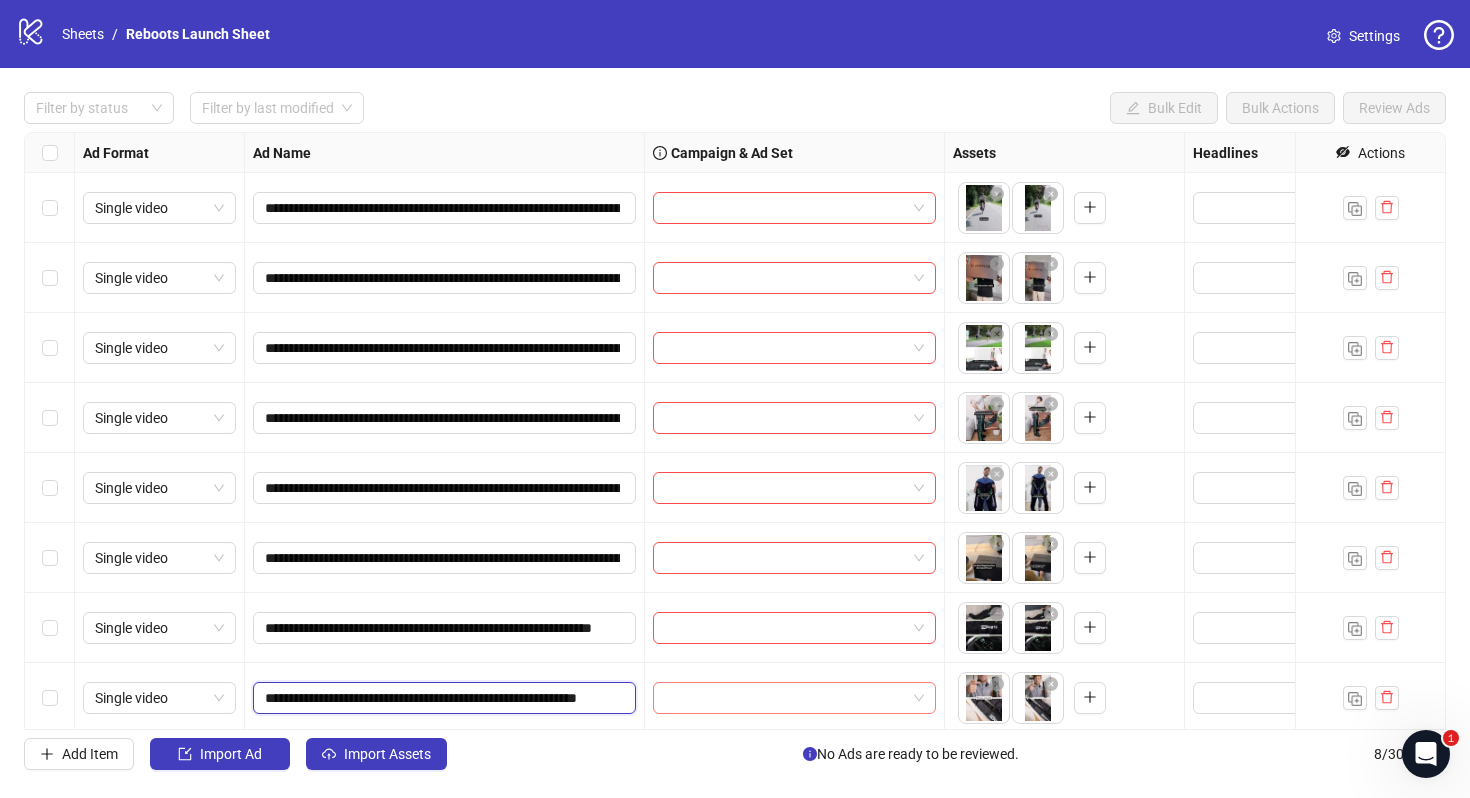 drag, startPoint x: 547, startPoint y: 700, endPoint x: 655, endPoint y: 700, distance: 108 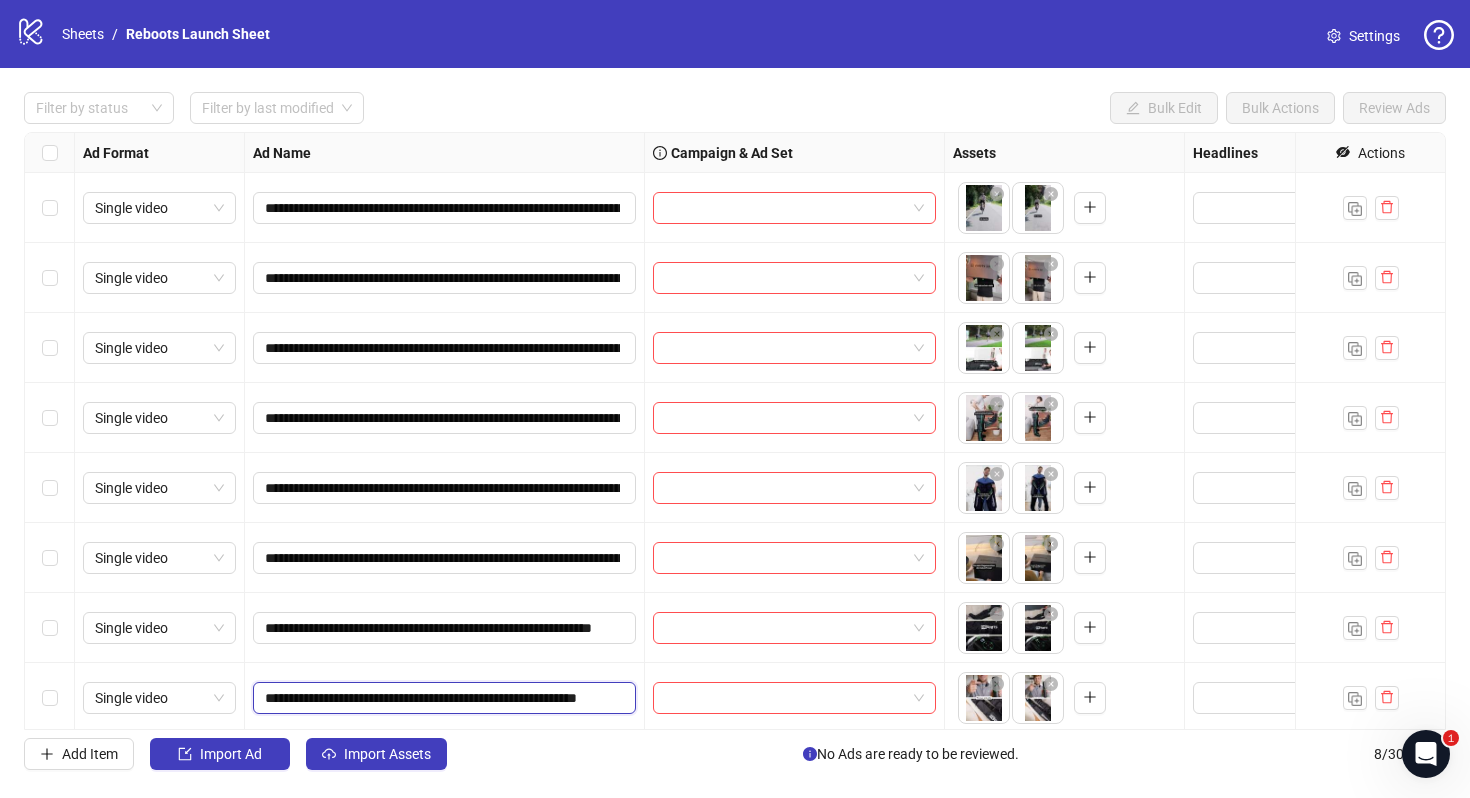 click on "**********" at bounding box center [442, 698] 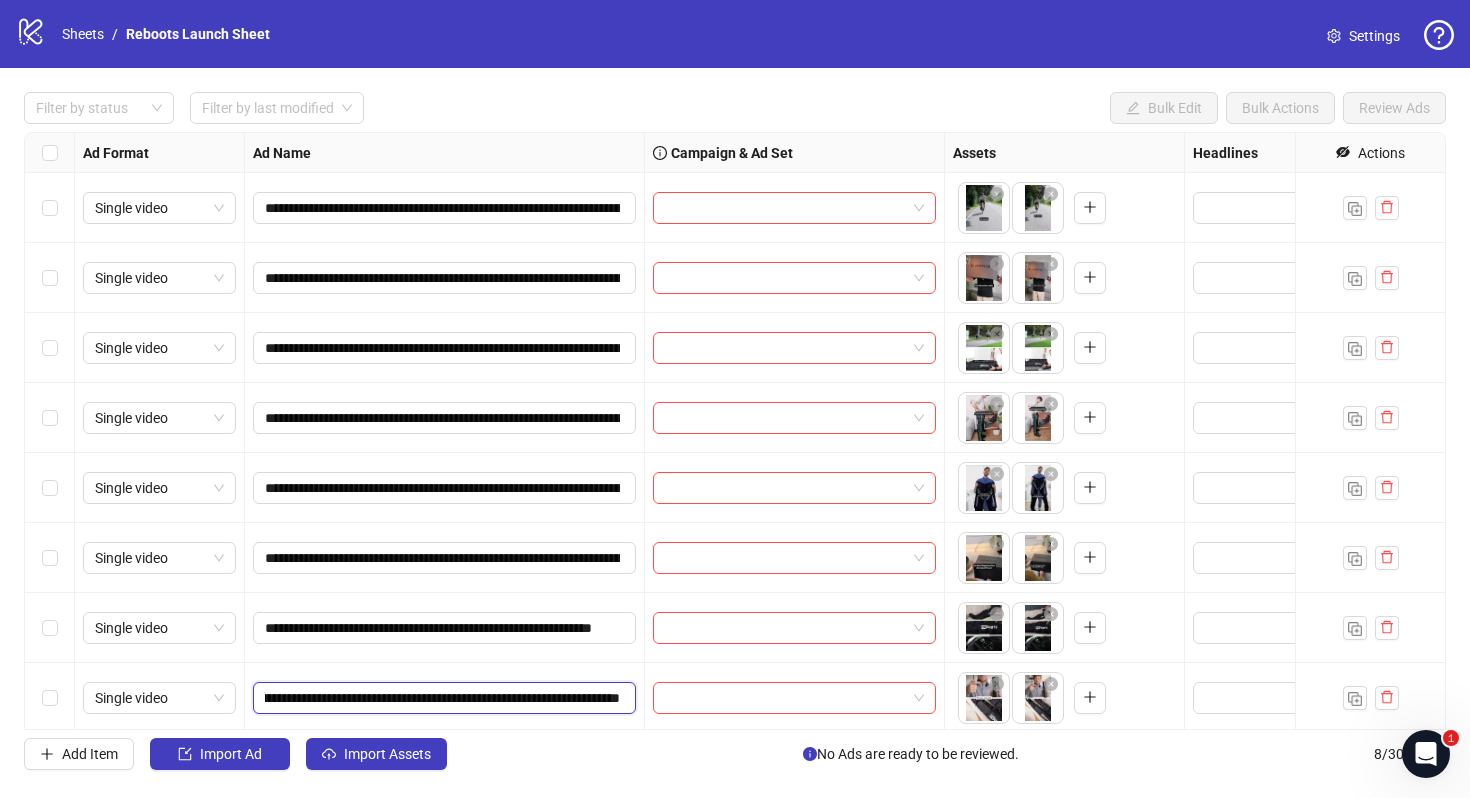 scroll, scrollTop: 0, scrollLeft: 137, axis: horizontal 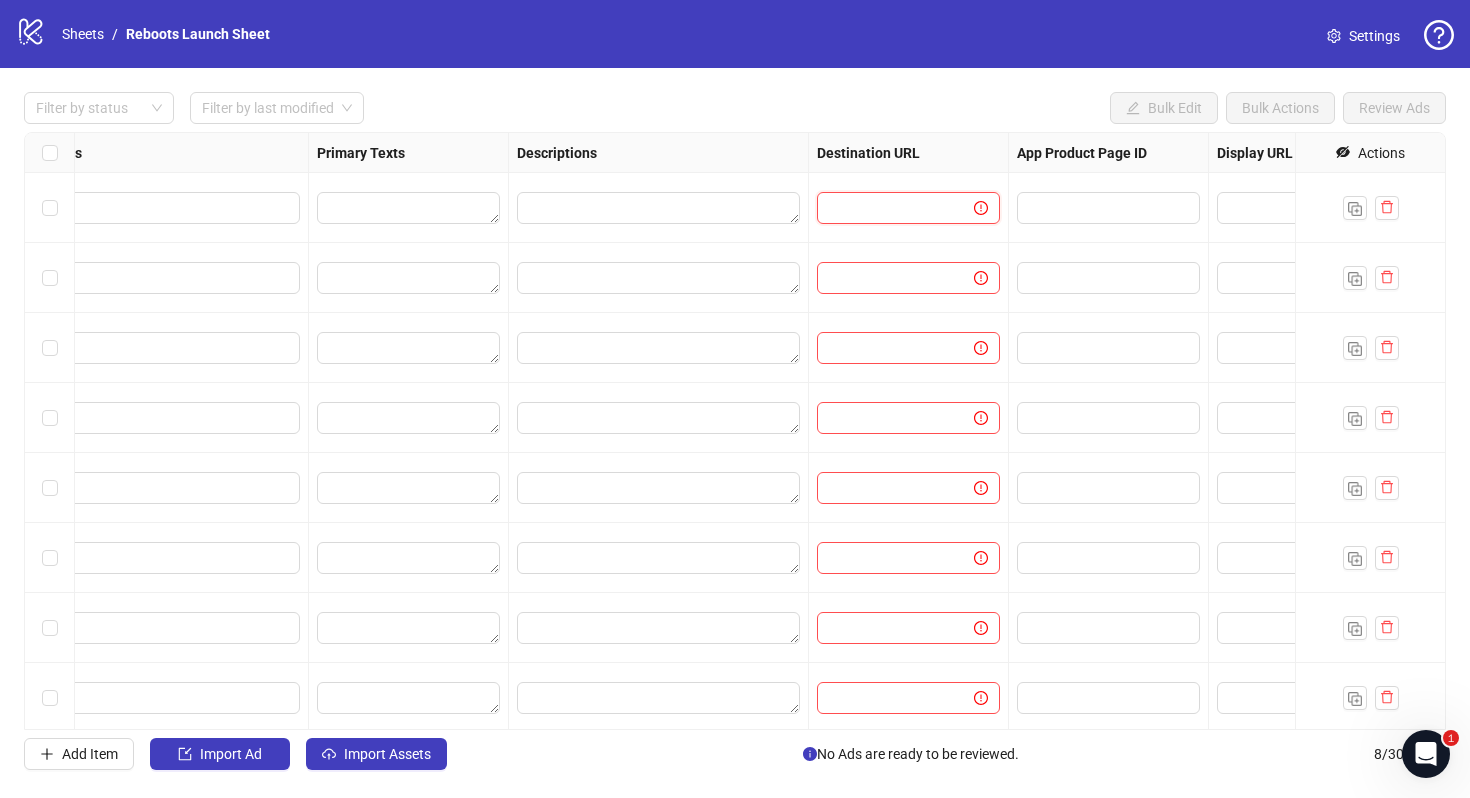 click at bounding box center (887, 208) 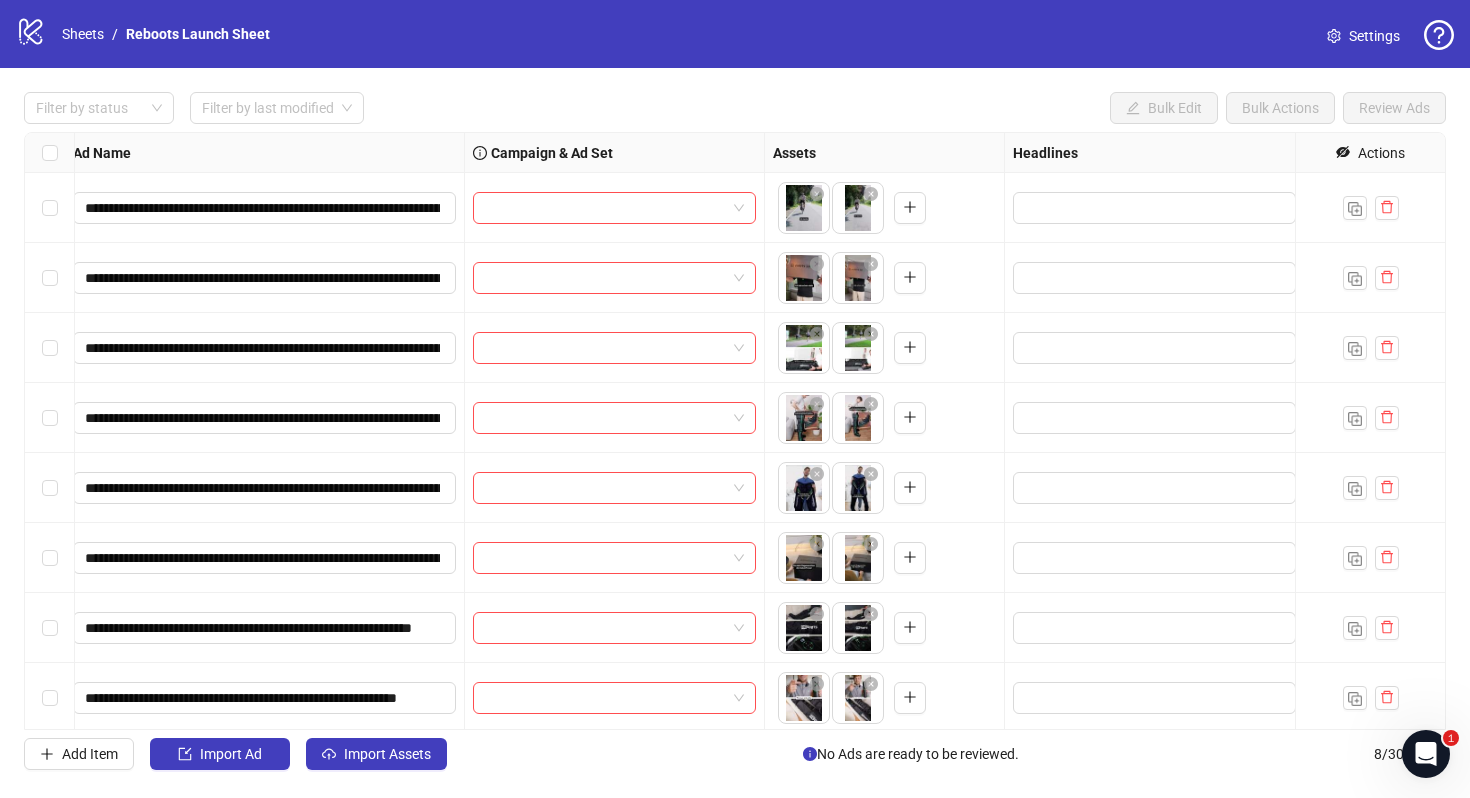 scroll, scrollTop: 0, scrollLeft: 0, axis: both 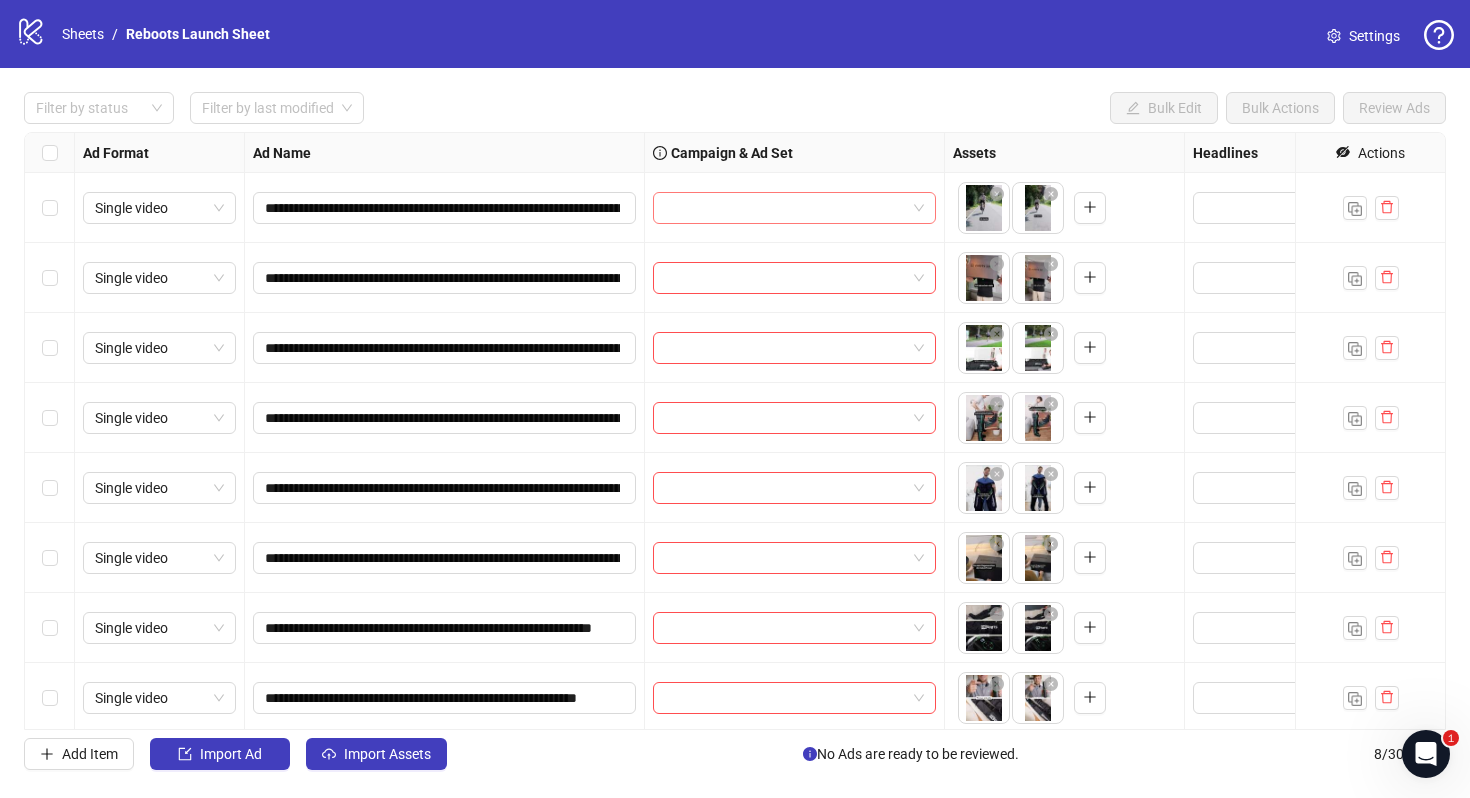 click at bounding box center [785, 208] 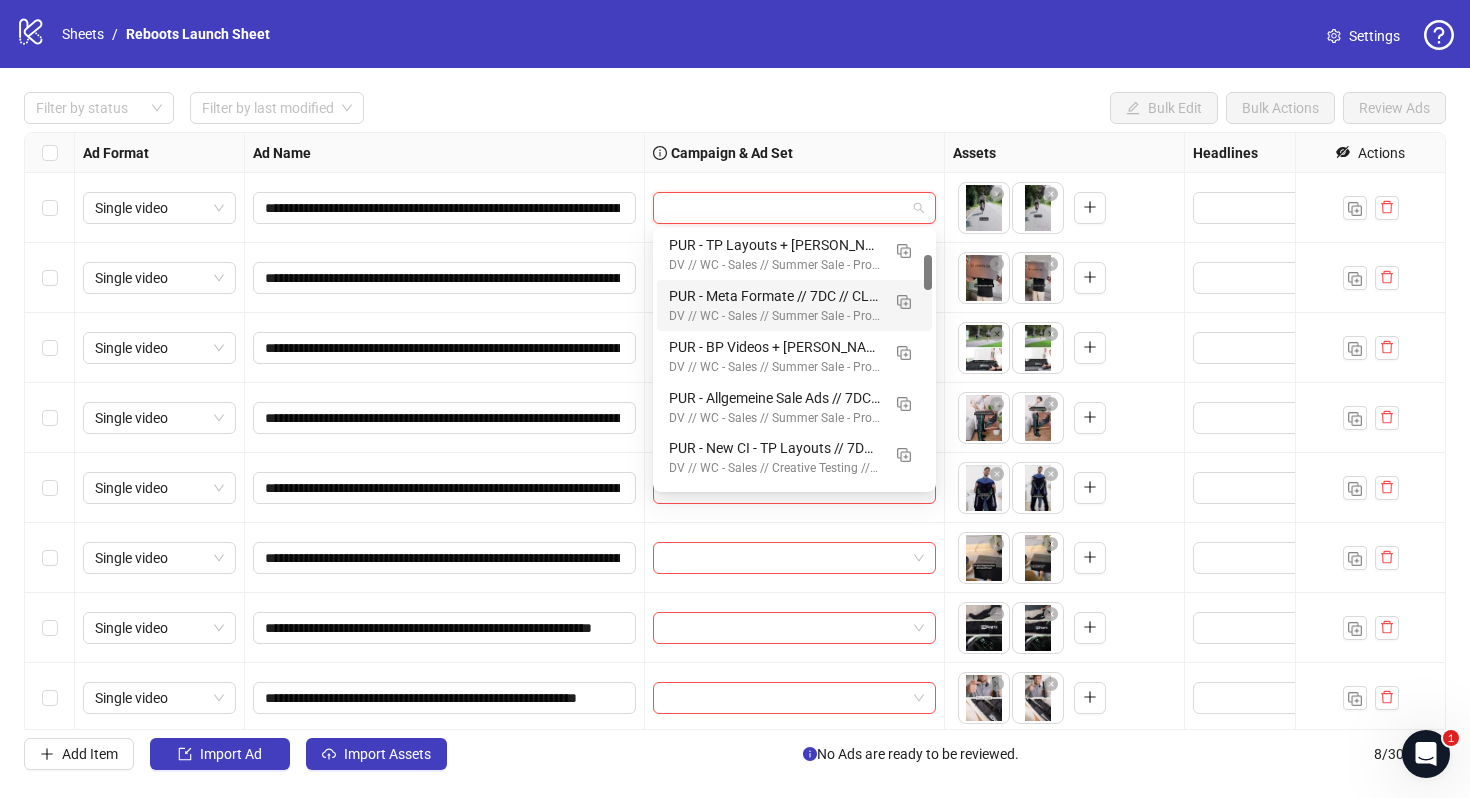 scroll, scrollTop: 160, scrollLeft: 0, axis: vertical 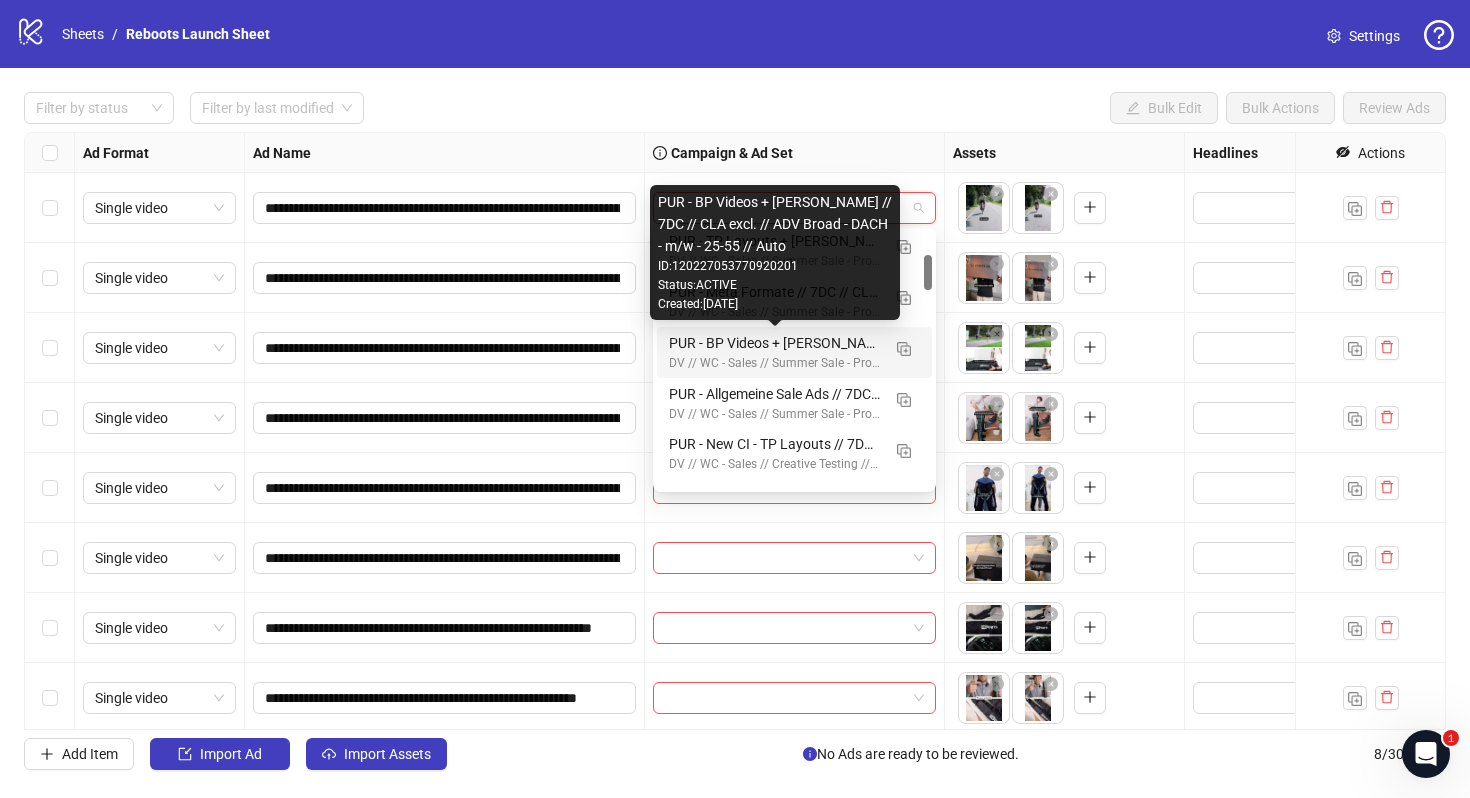 click on "PUR - BP Videos + Störer // 7DC // CLA excl. // ADV Broad - DACH - m/w - 25-55 // Auto" at bounding box center [774, 343] 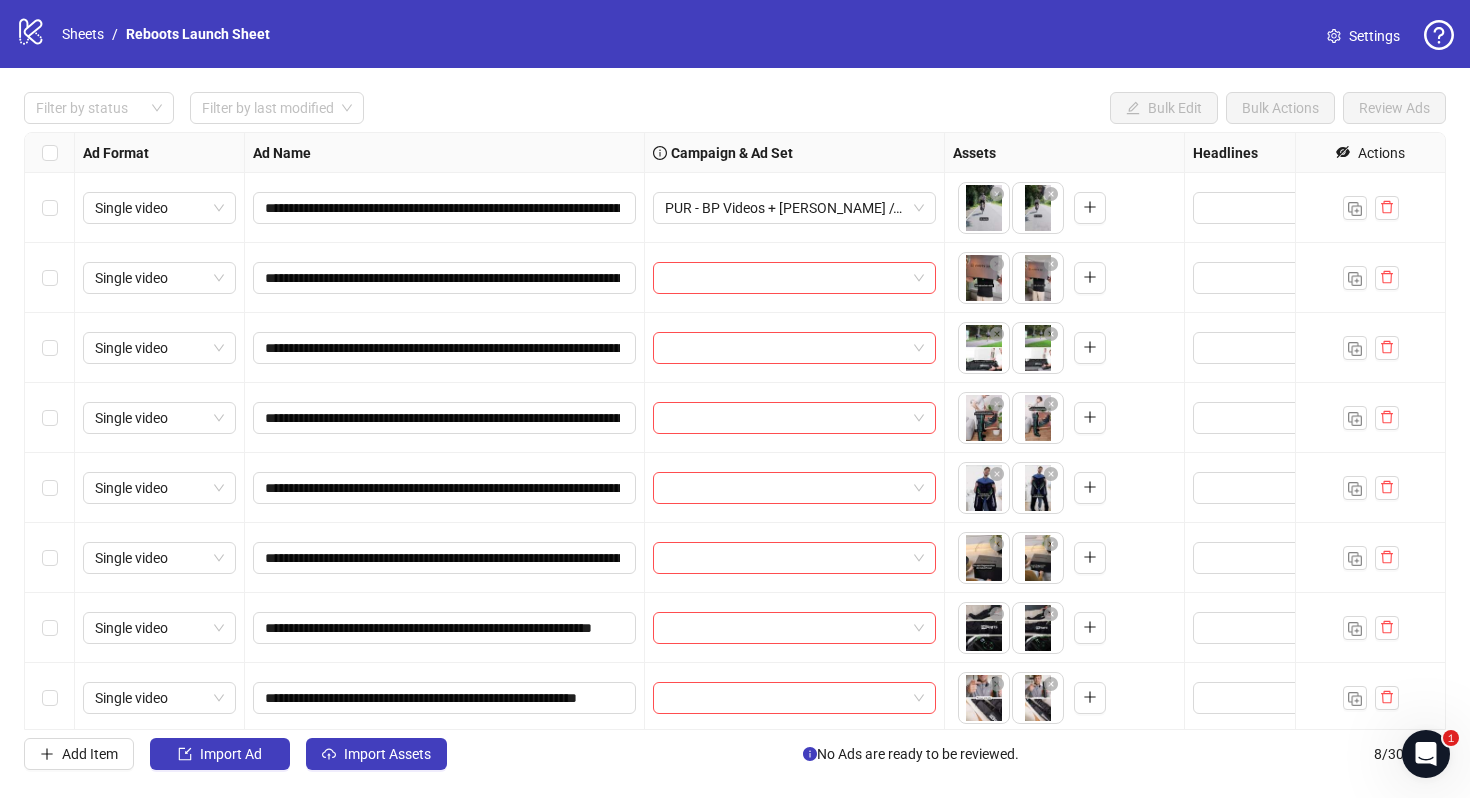 click at bounding box center [50, 153] 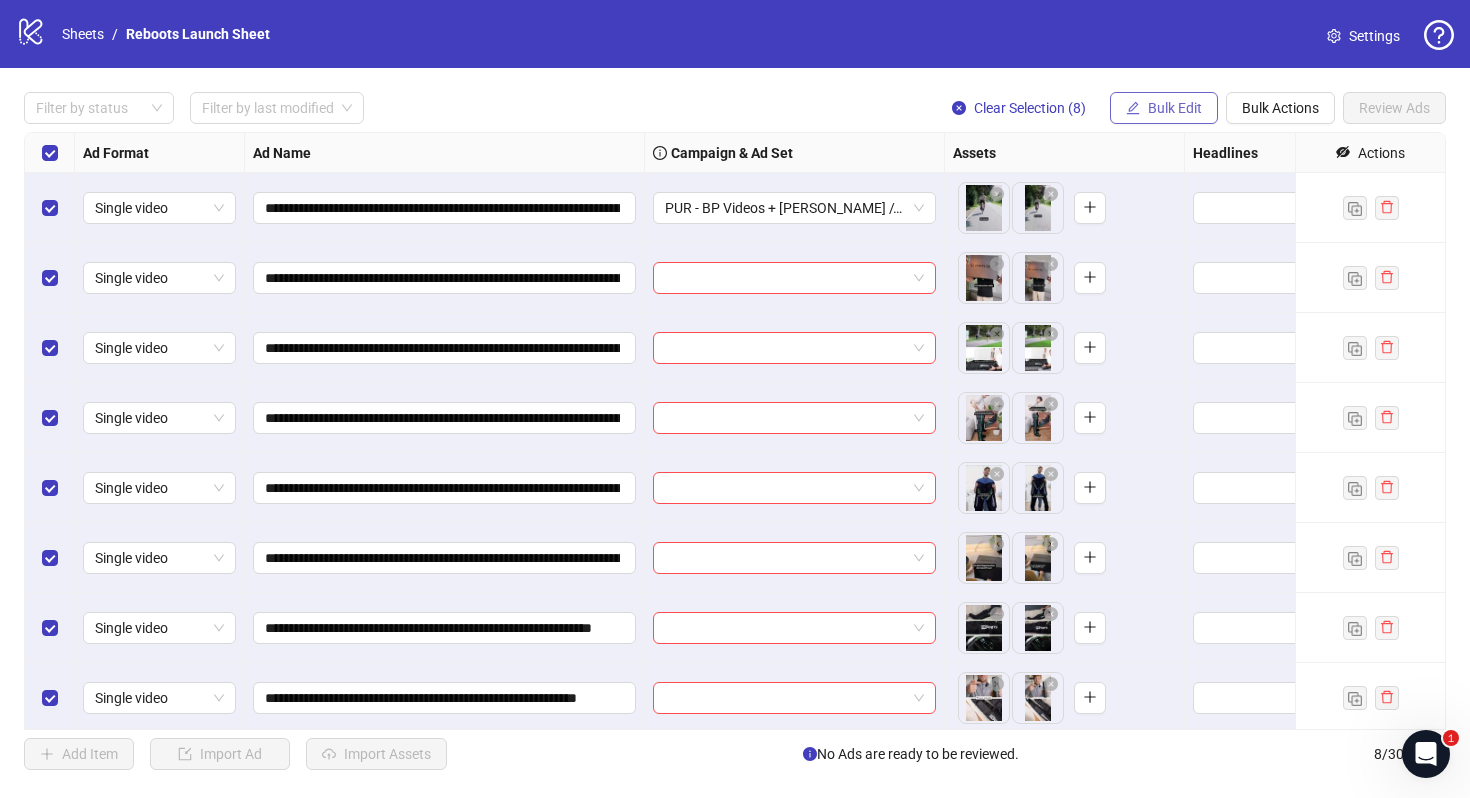 click on "Bulk Edit" at bounding box center (1164, 108) 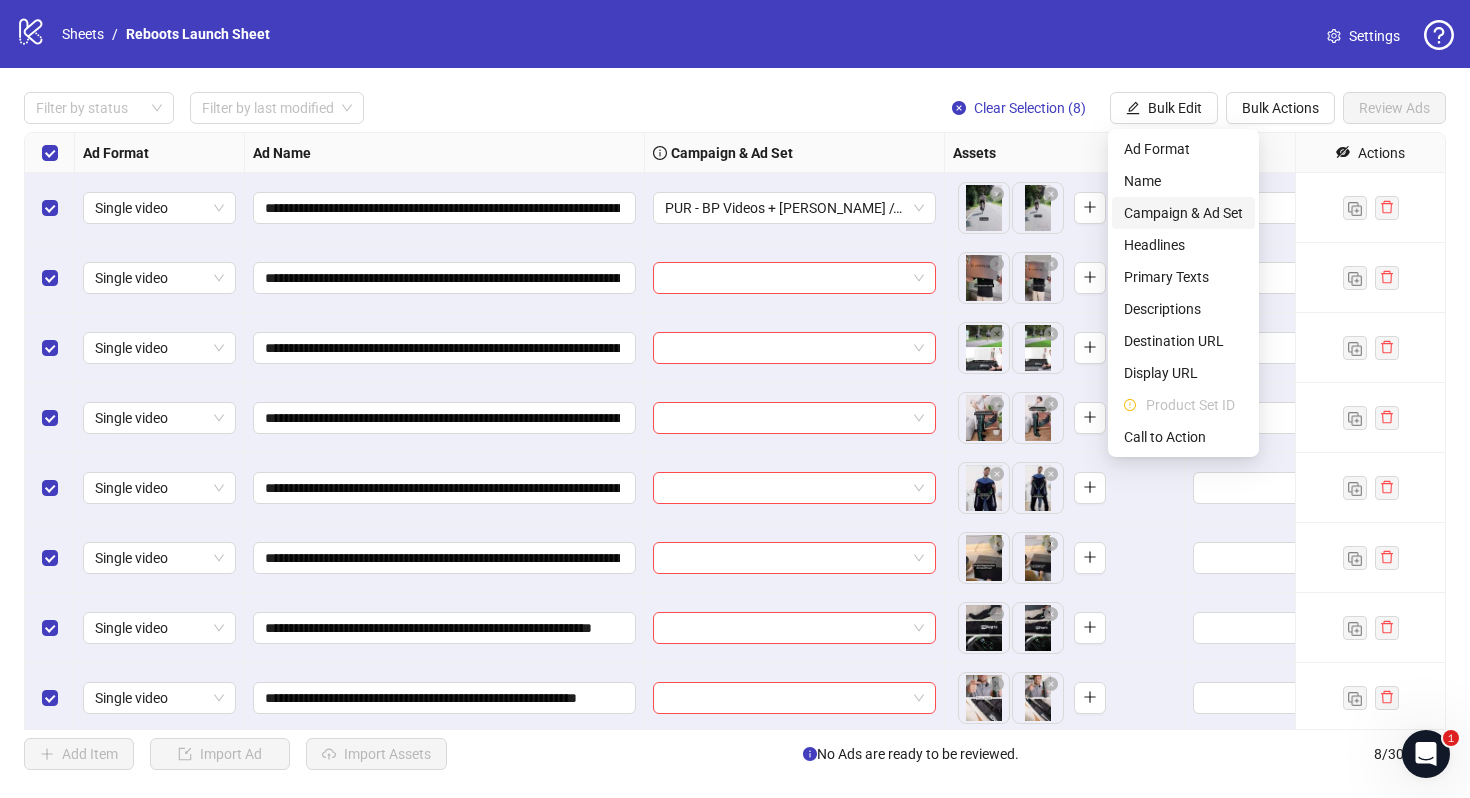 click on "Campaign & Ad Set" at bounding box center (1183, 213) 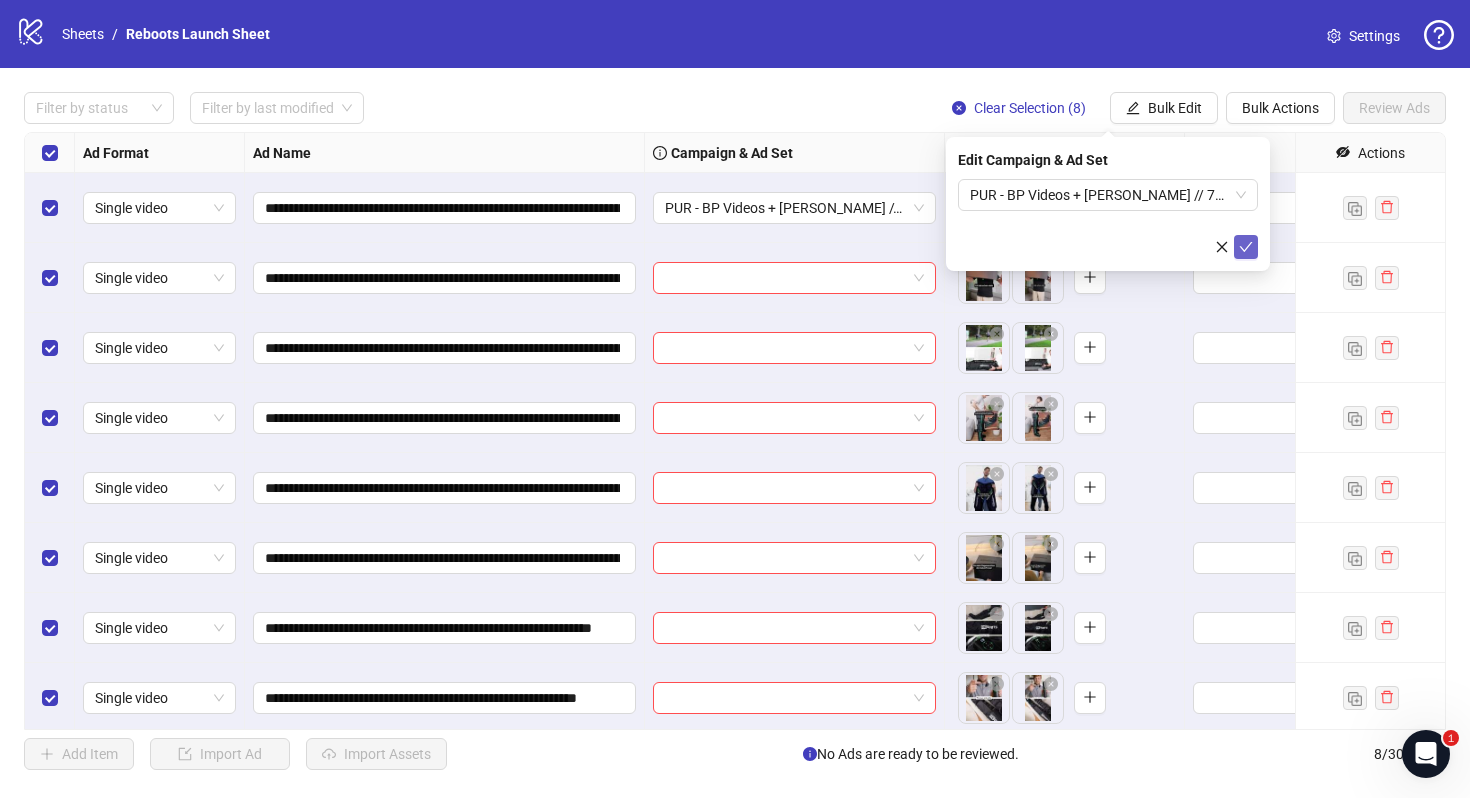 click at bounding box center (1246, 247) 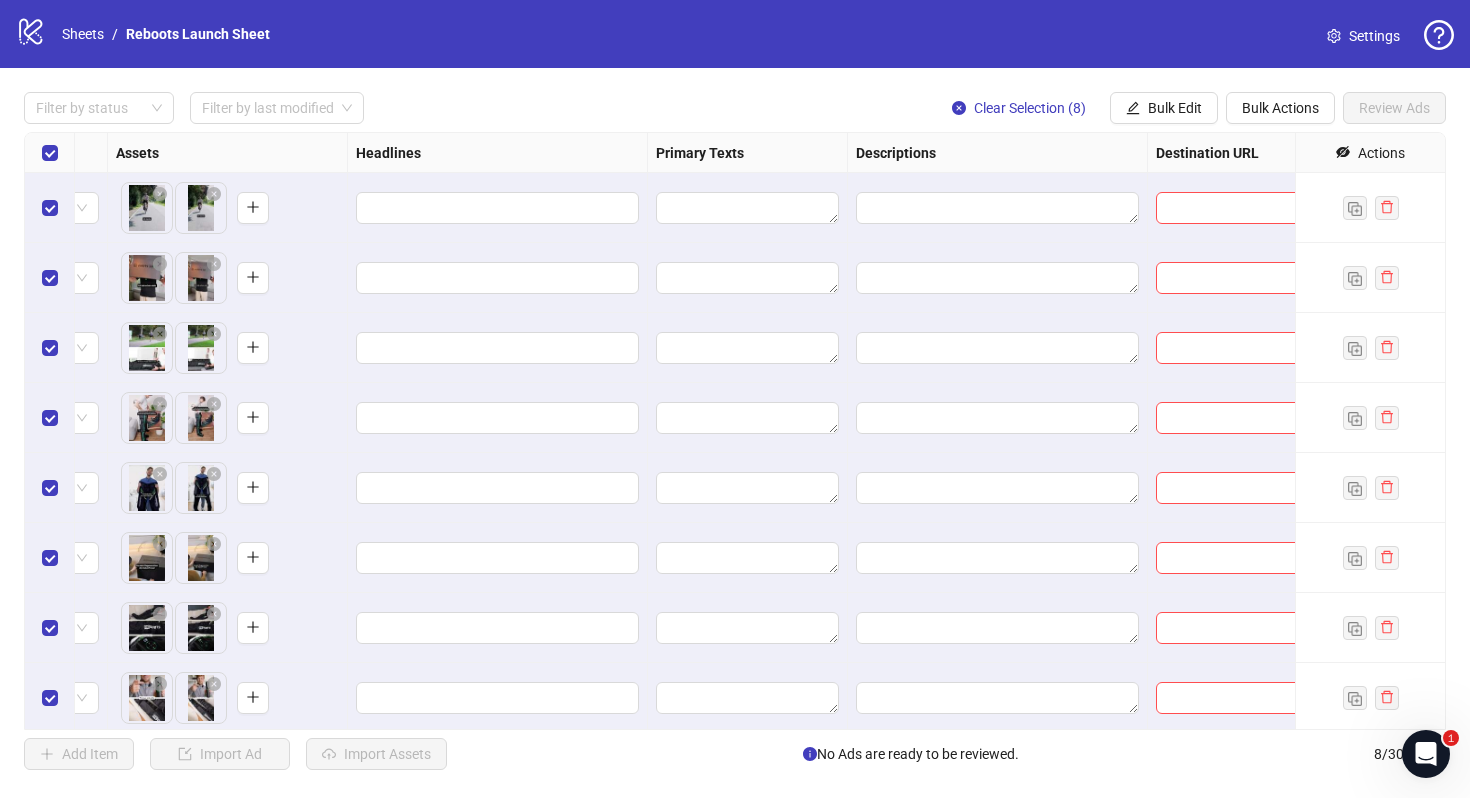 scroll, scrollTop: 0, scrollLeft: 973, axis: horizontal 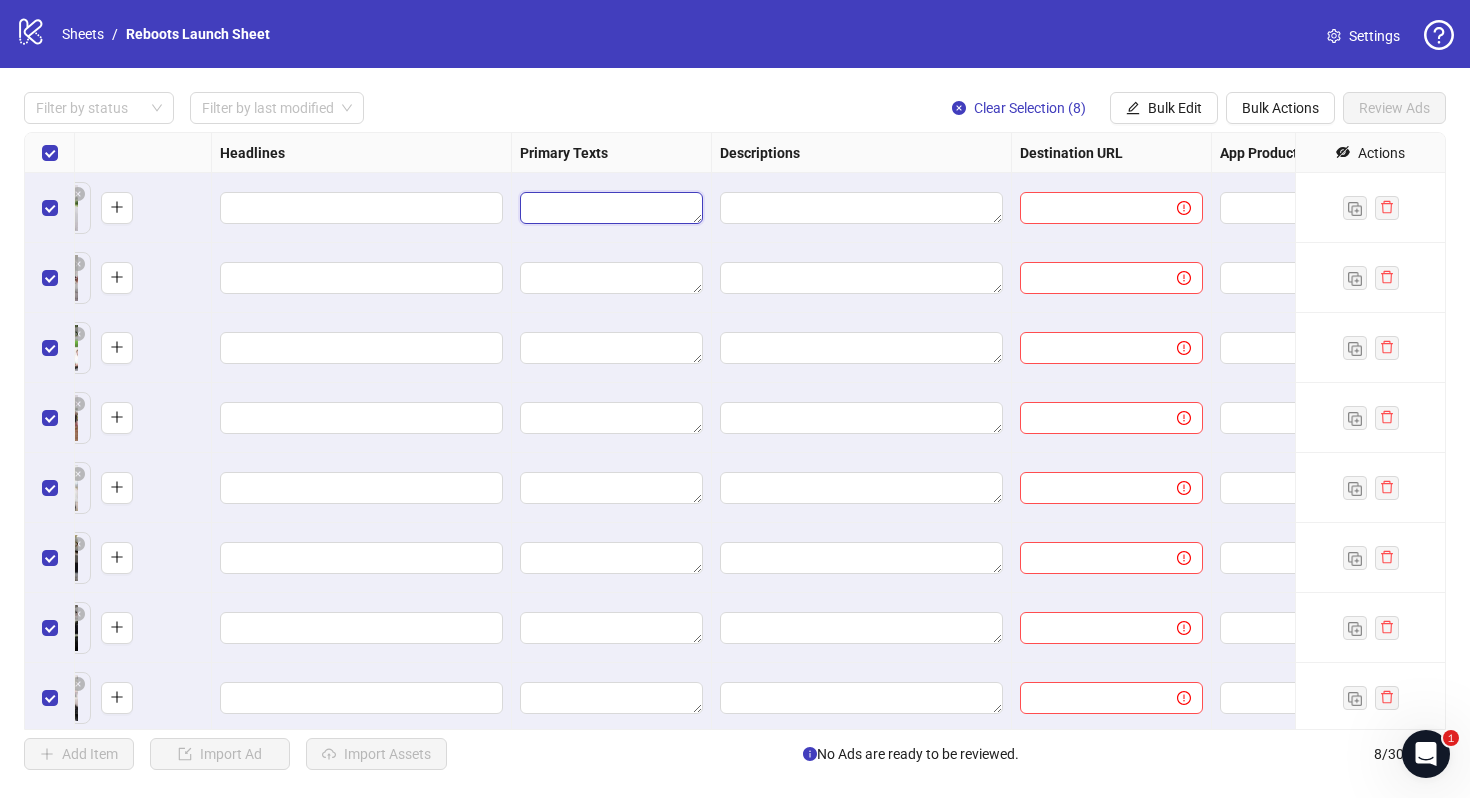 click at bounding box center (611, 208) 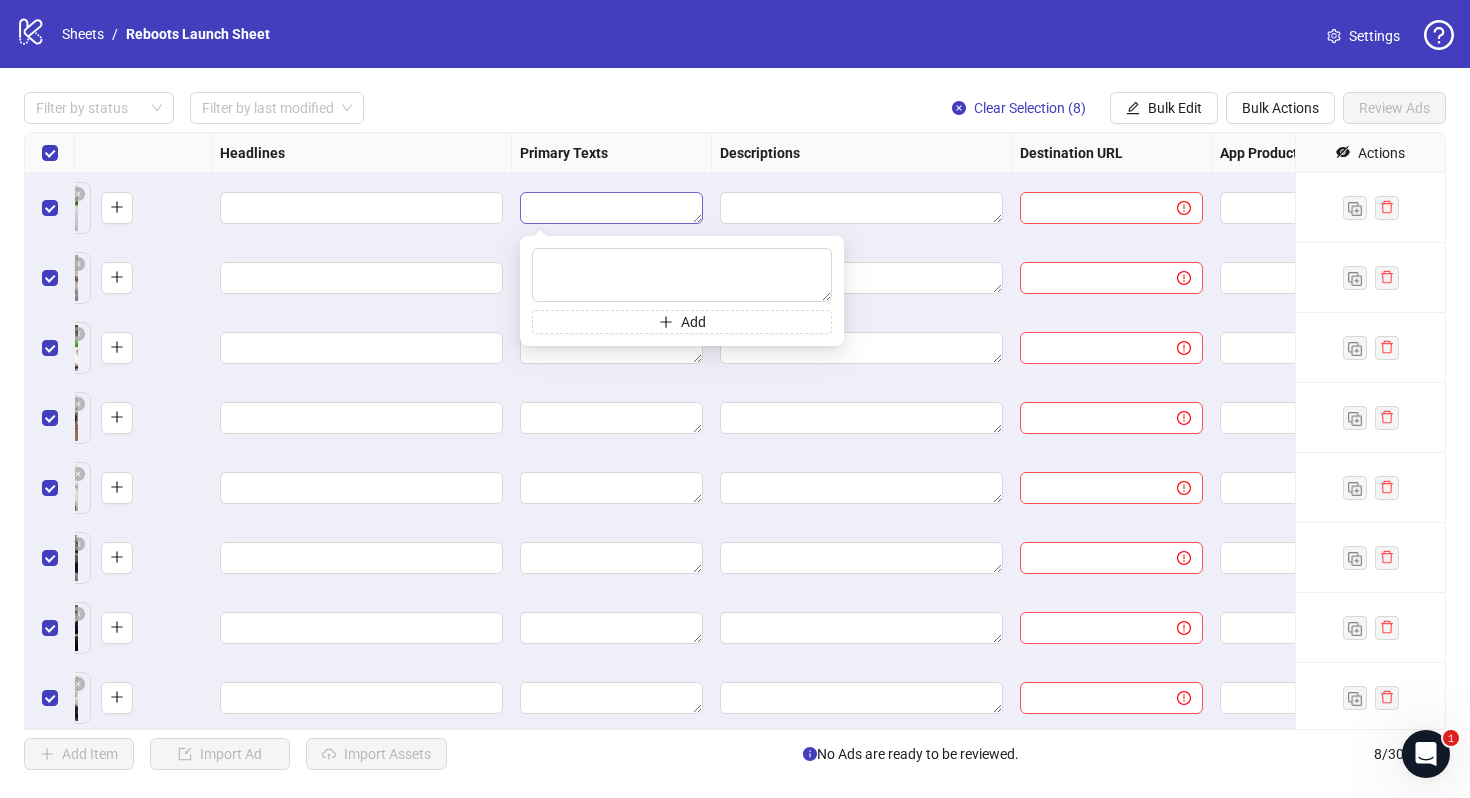 type on "**********" 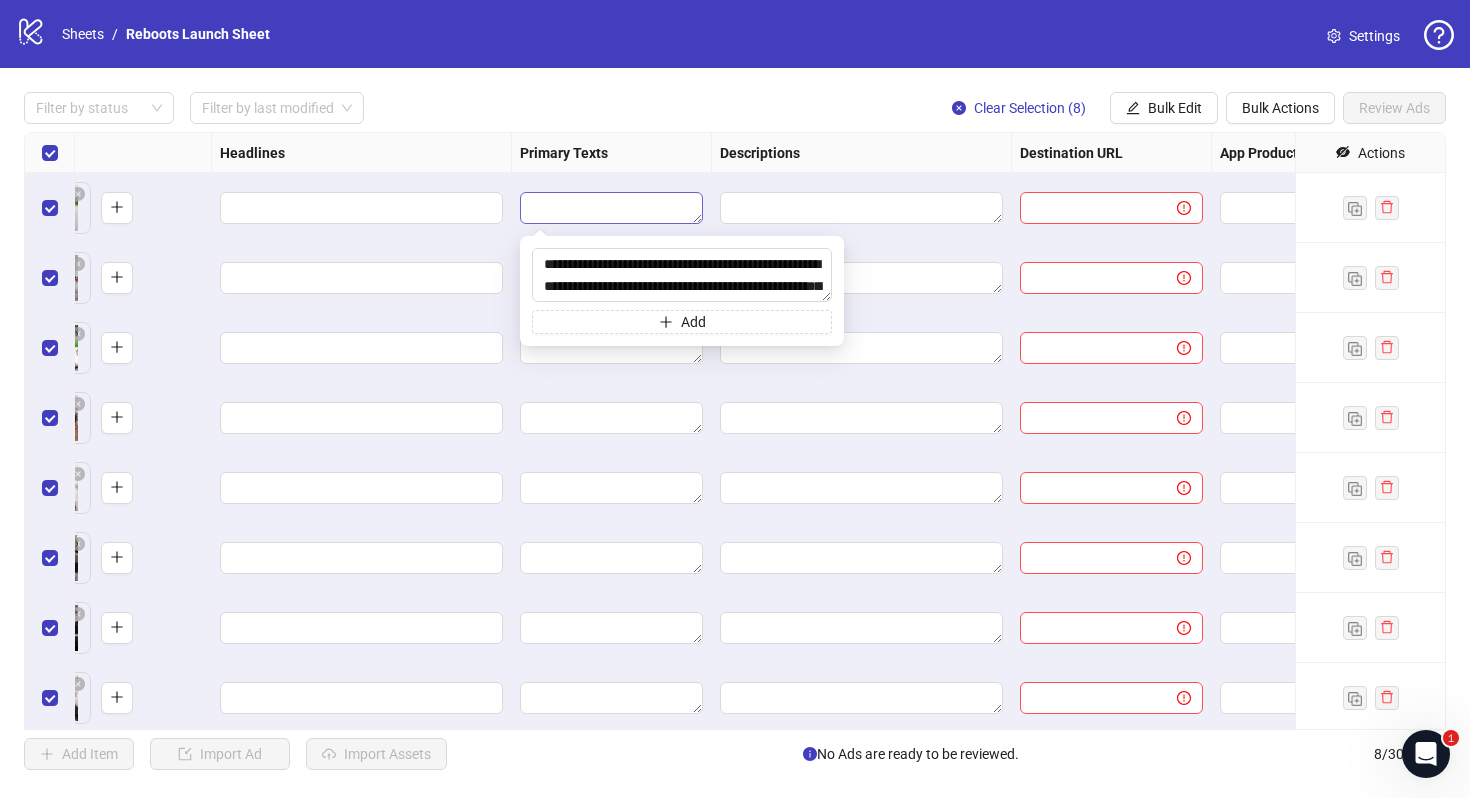 scroll, scrollTop: 719, scrollLeft: 0, axis: vertical 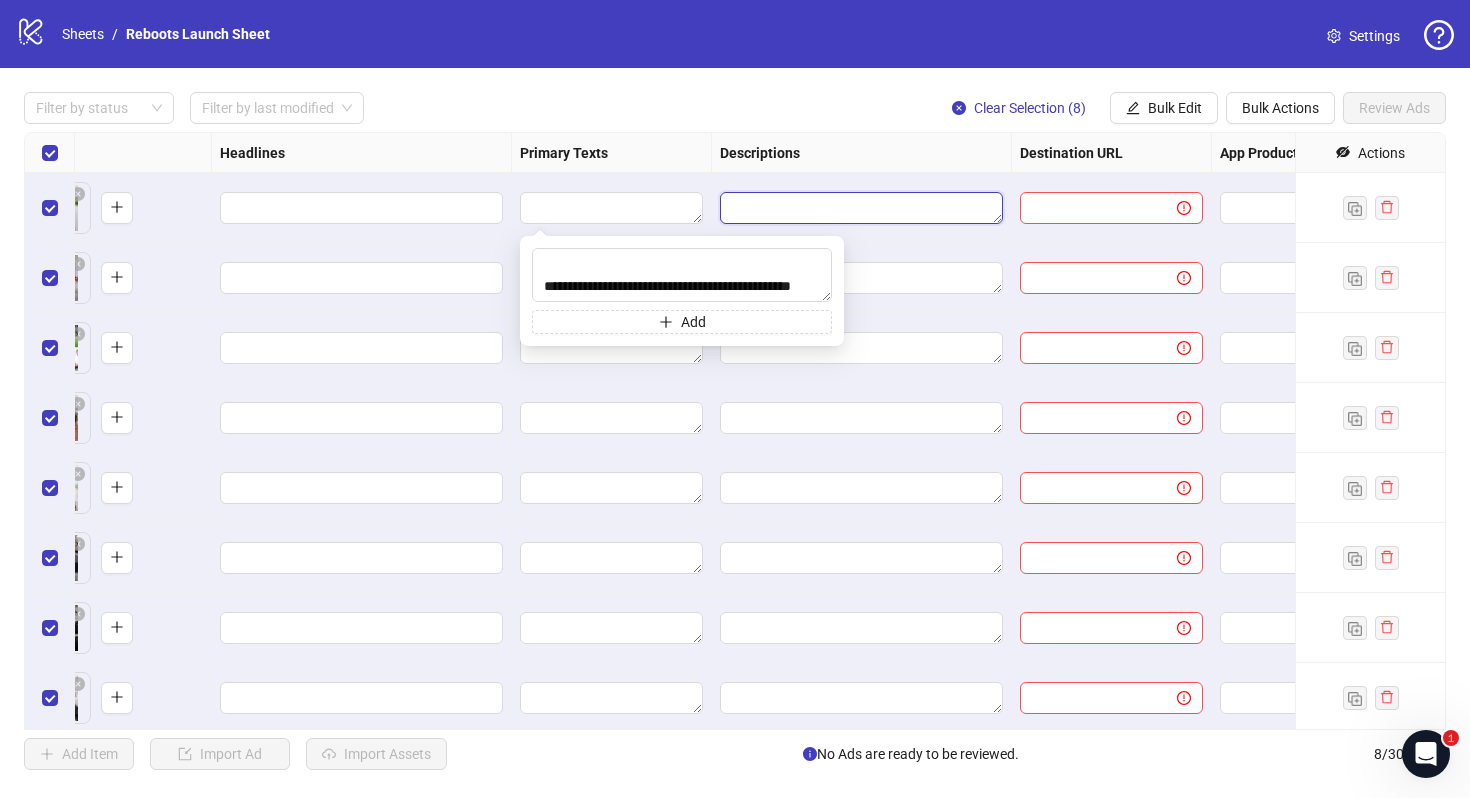 click at bounding box center (861, 208) 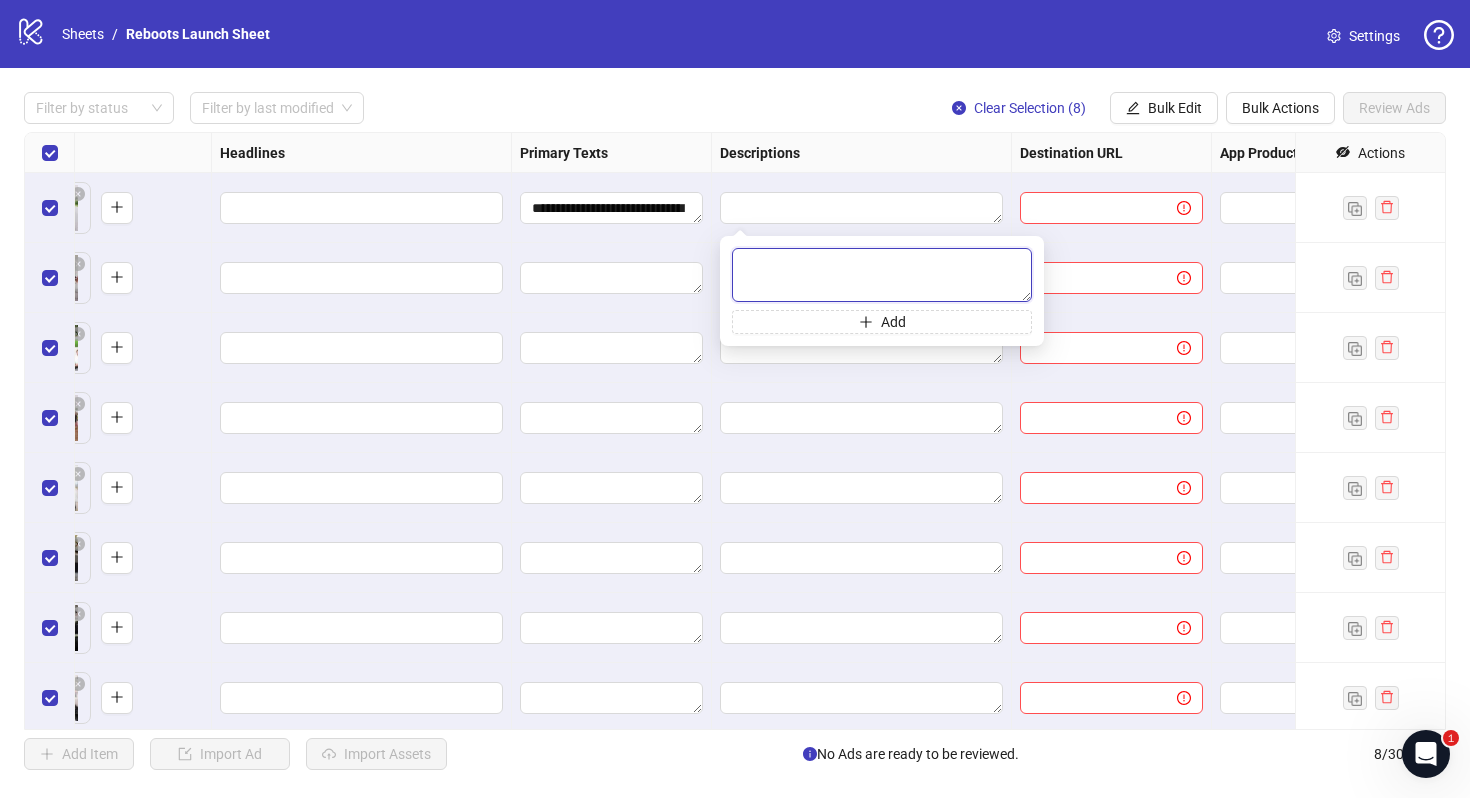 paste on "**********" 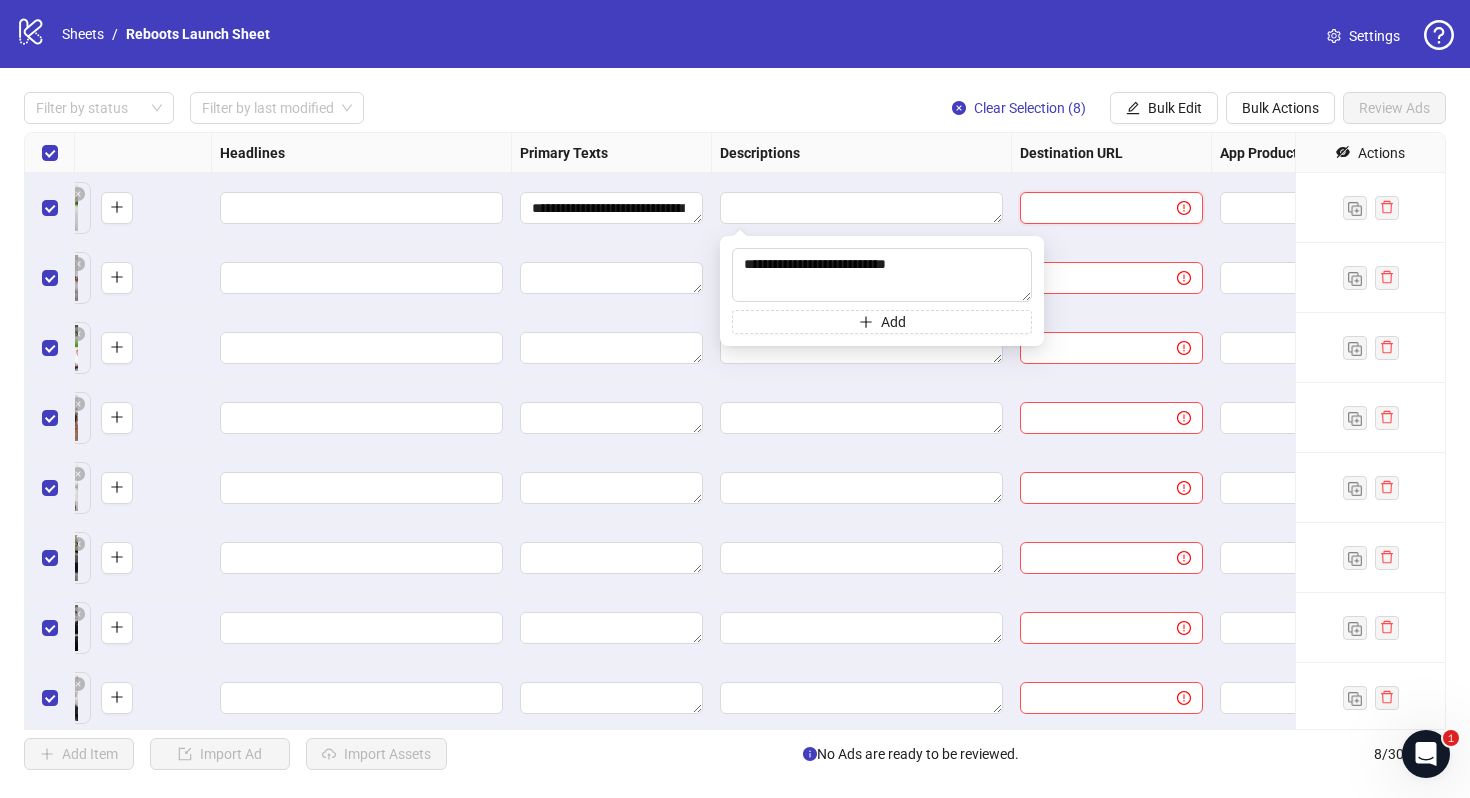 click at bounding box center [1090, 208] 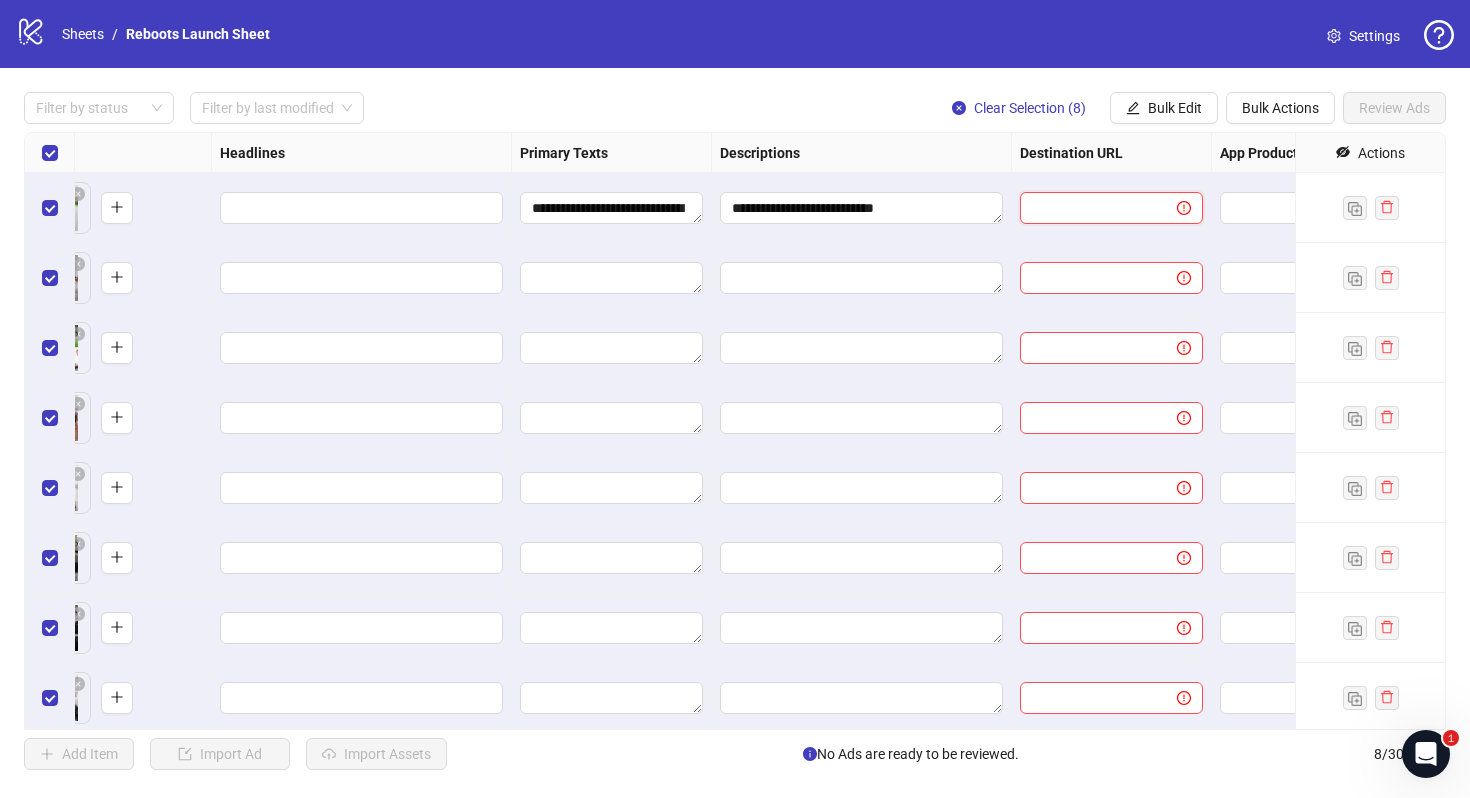 paste on "**********" 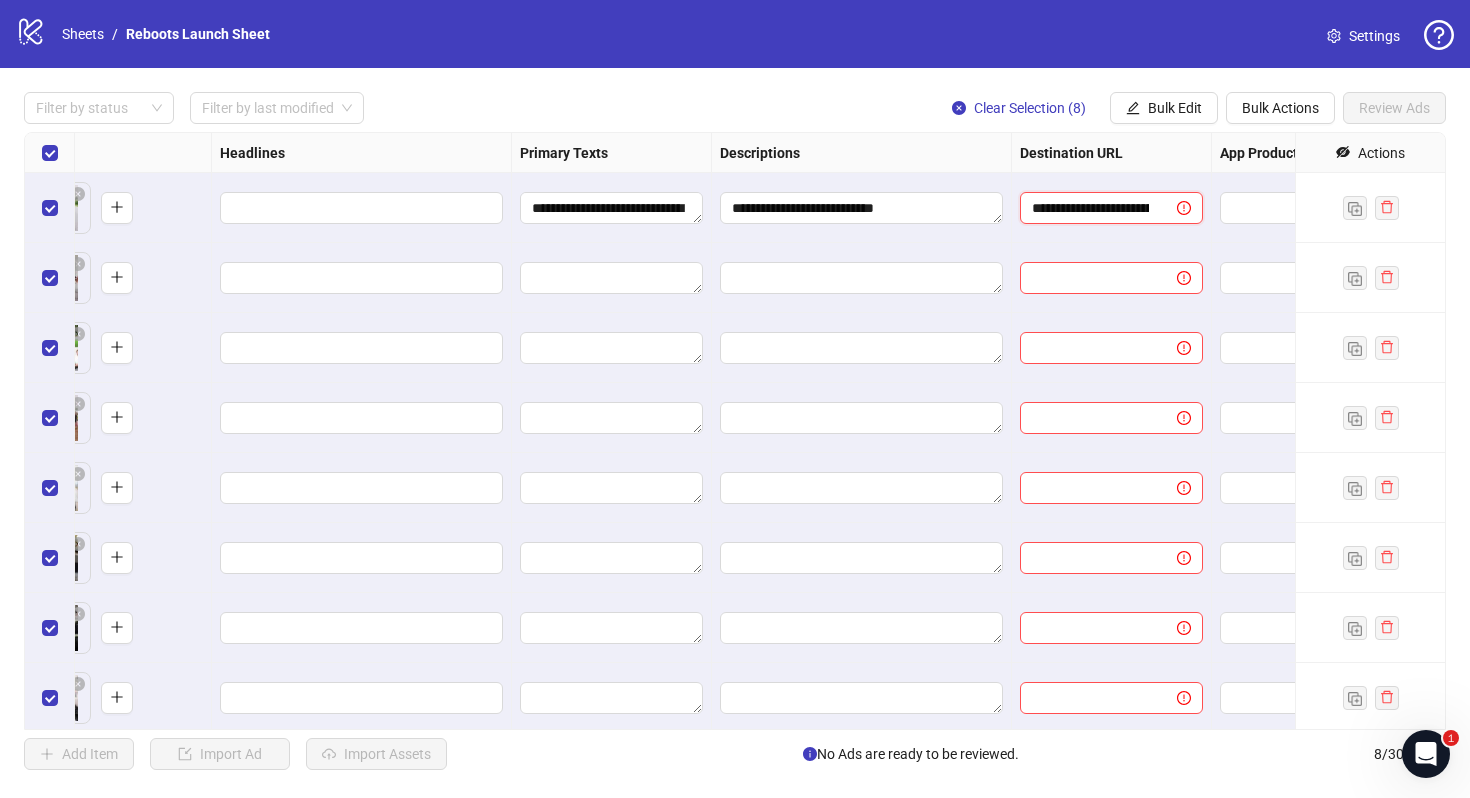scroll, scrollTop: 0, scrollLeft: 124, axis: horizontal 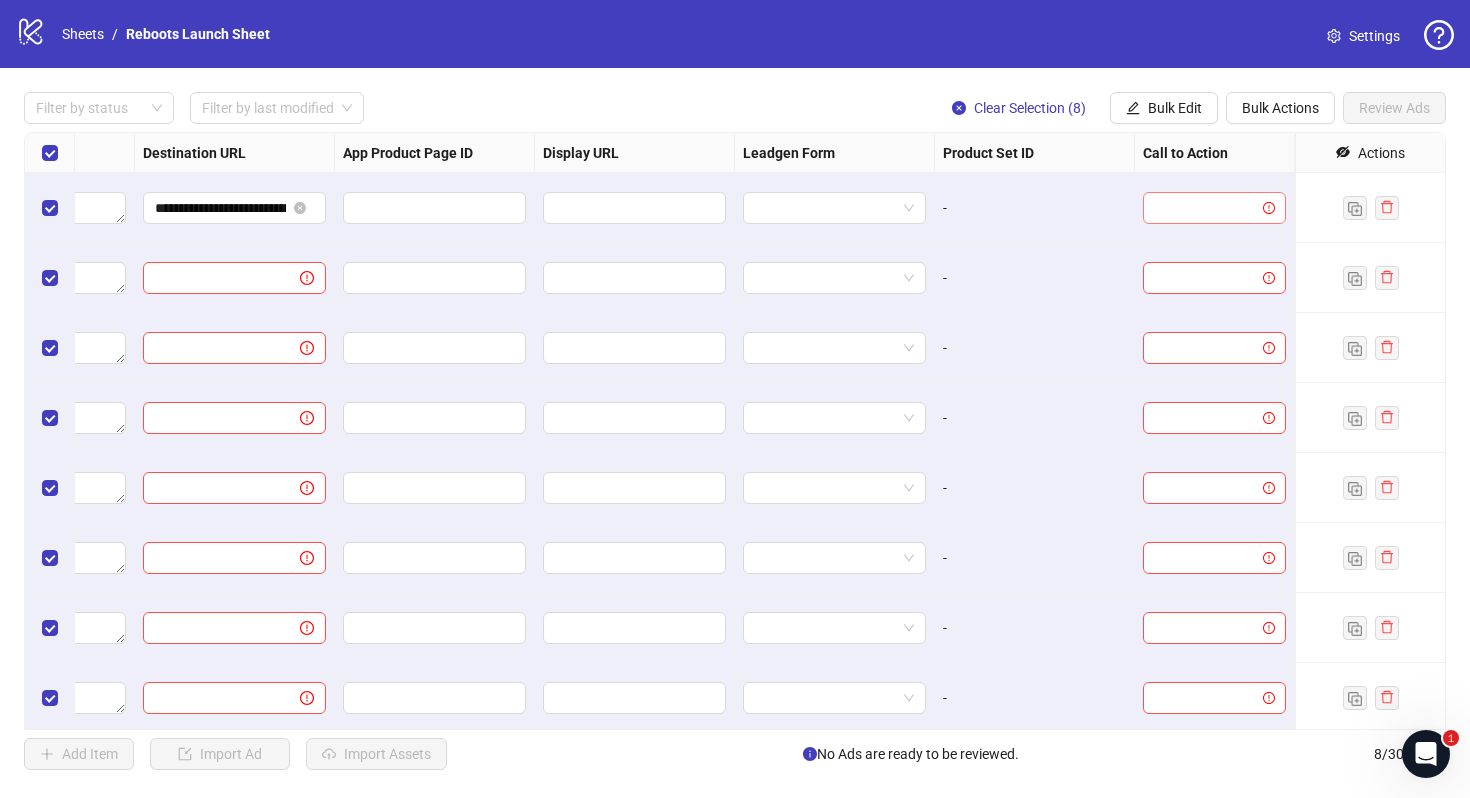 click at bounding box center [1205, 208] 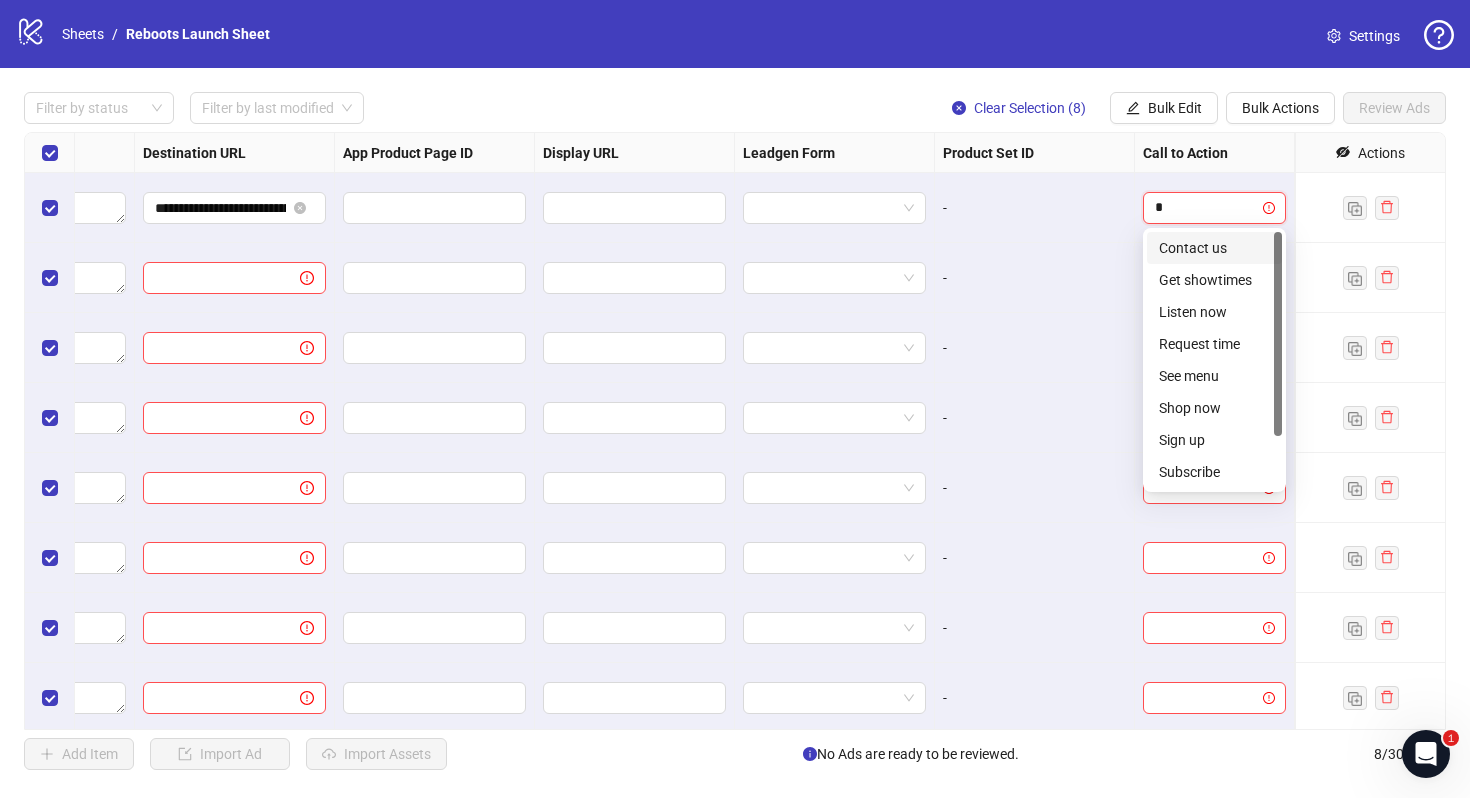 type on "**" 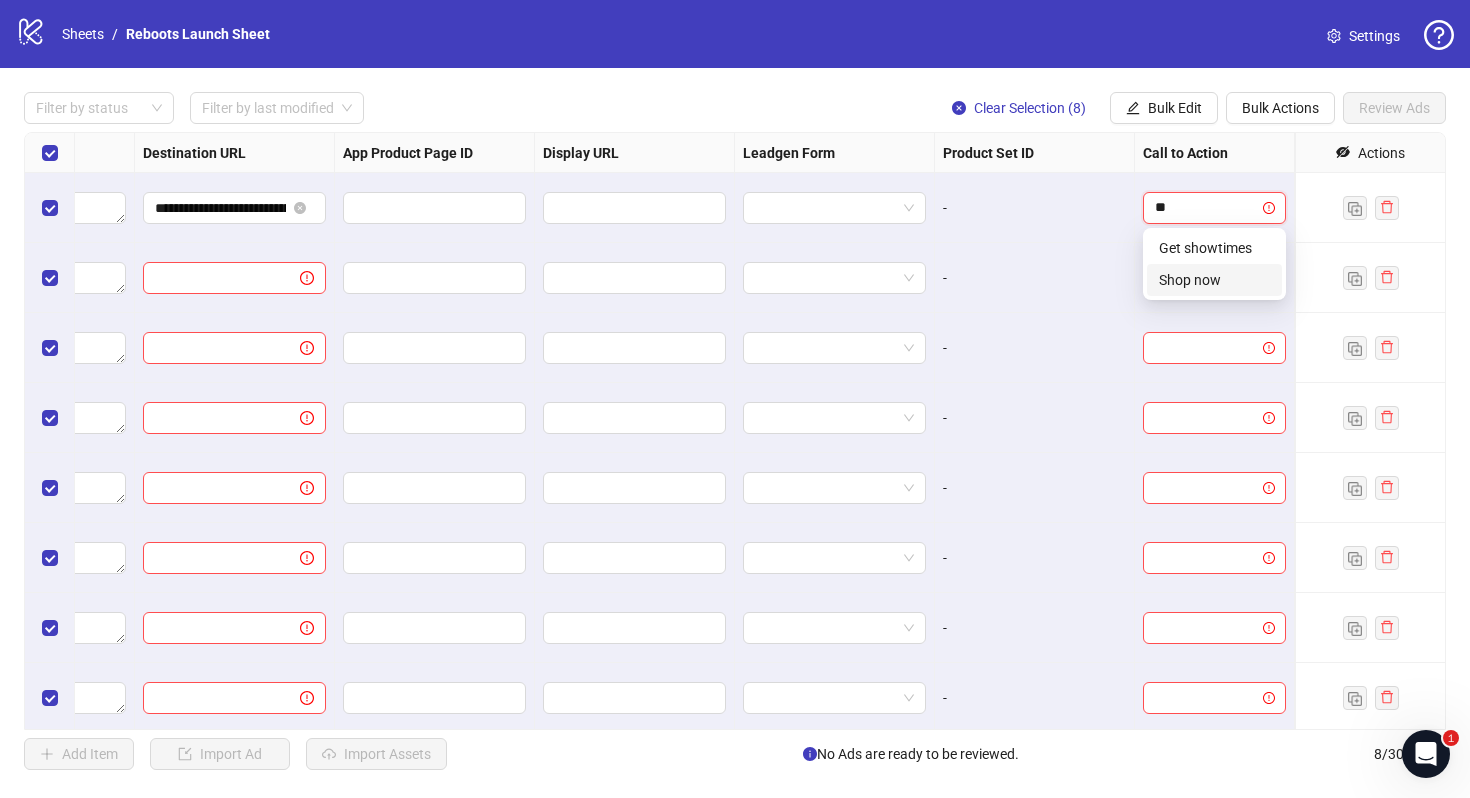 click on "Shop now" at bounding box center (1214, 280) 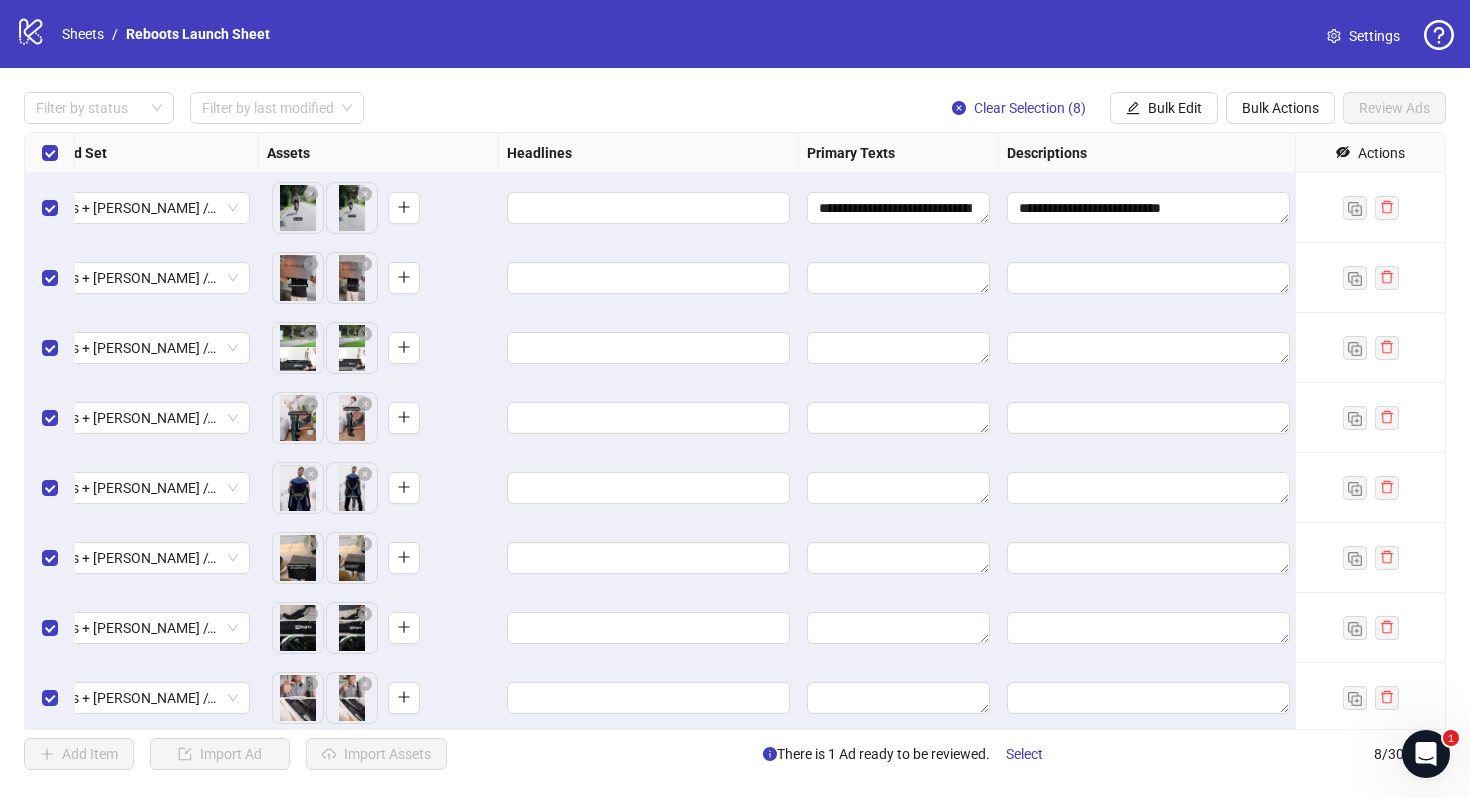 scroll, scrollTop: 0, scrollLeft: 676, axis: horizontal 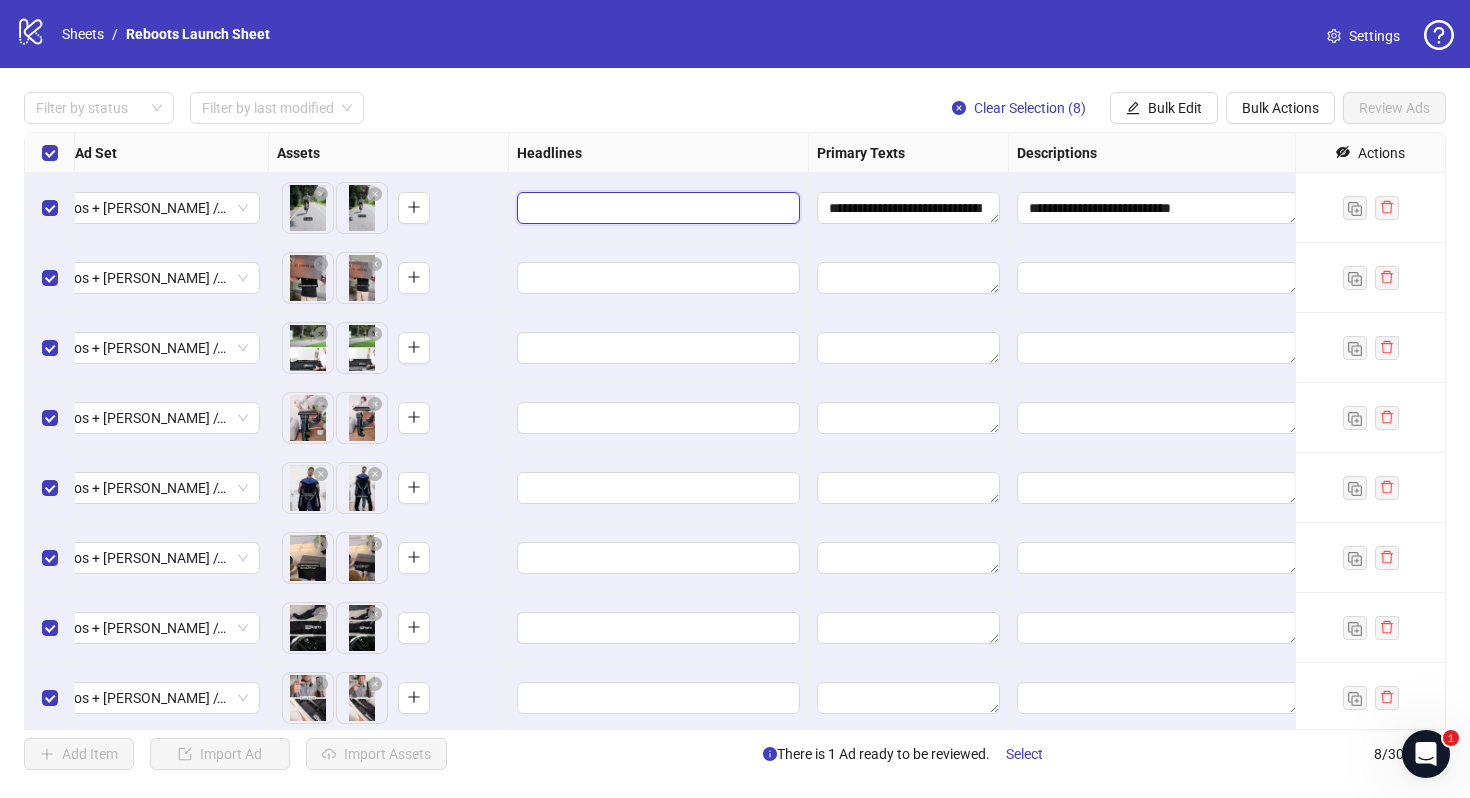 click at bounding box center [656, 208] 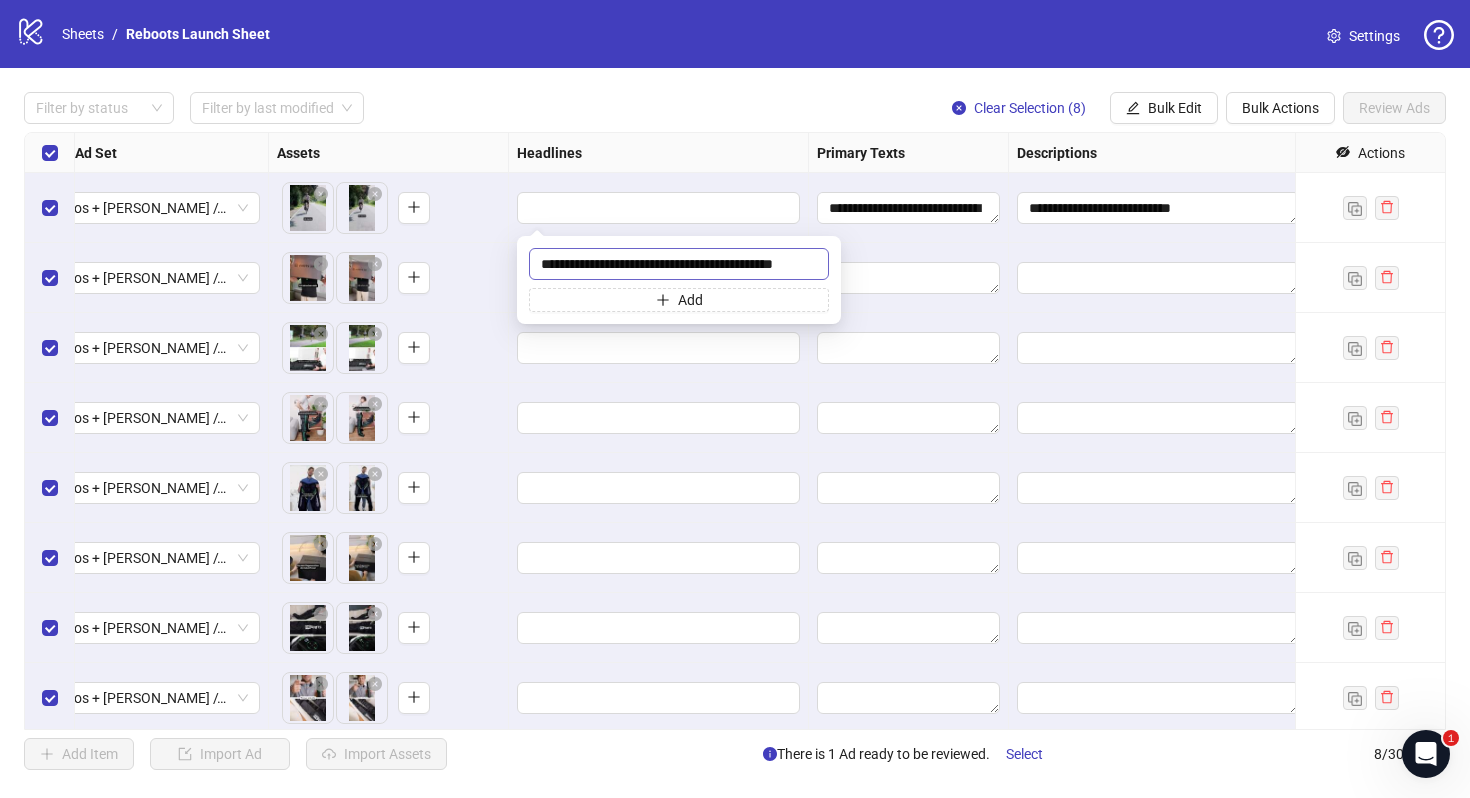 scroll, scrollTop: 0, scrollLeft: 13, axis: horizontal 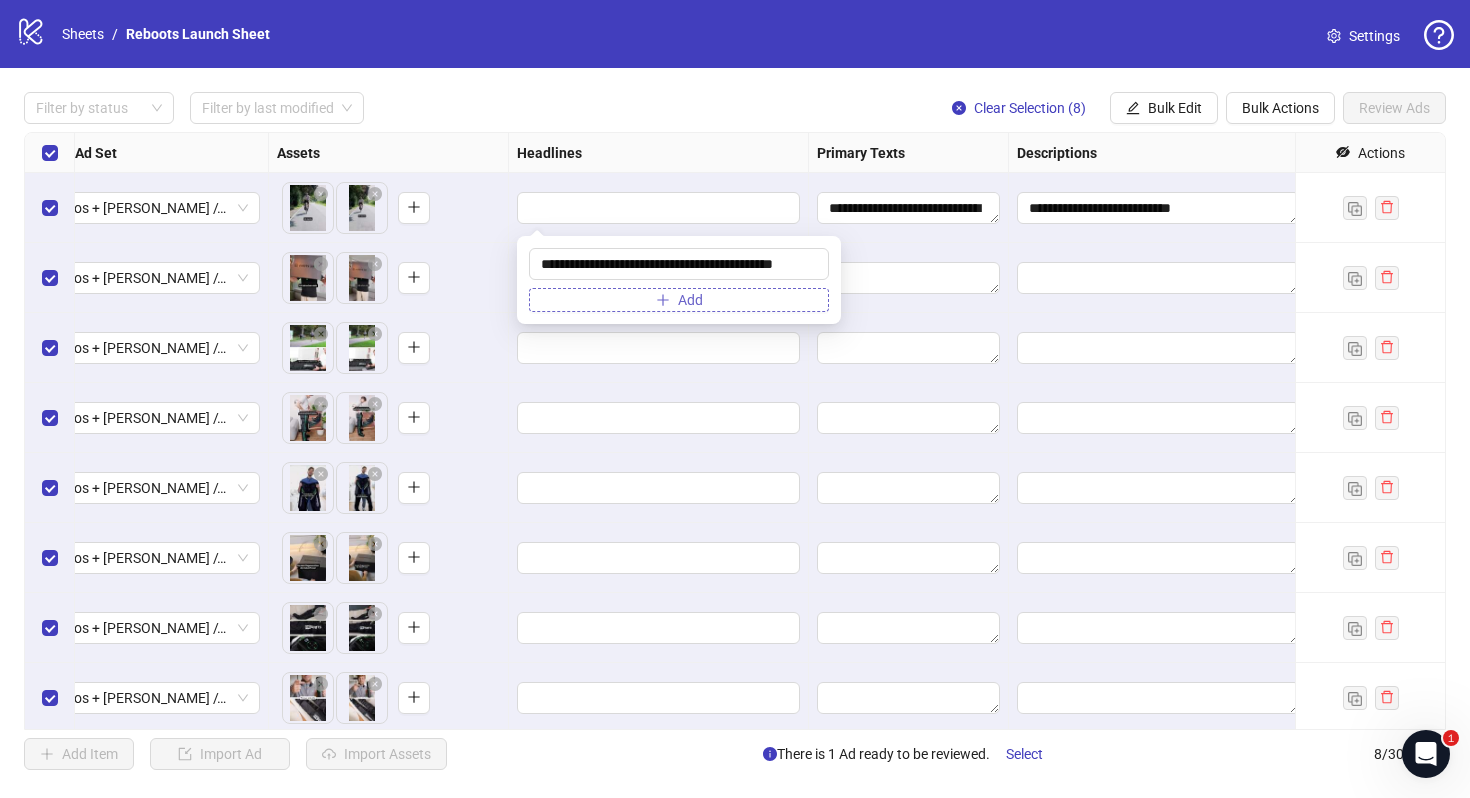 type on "**********" 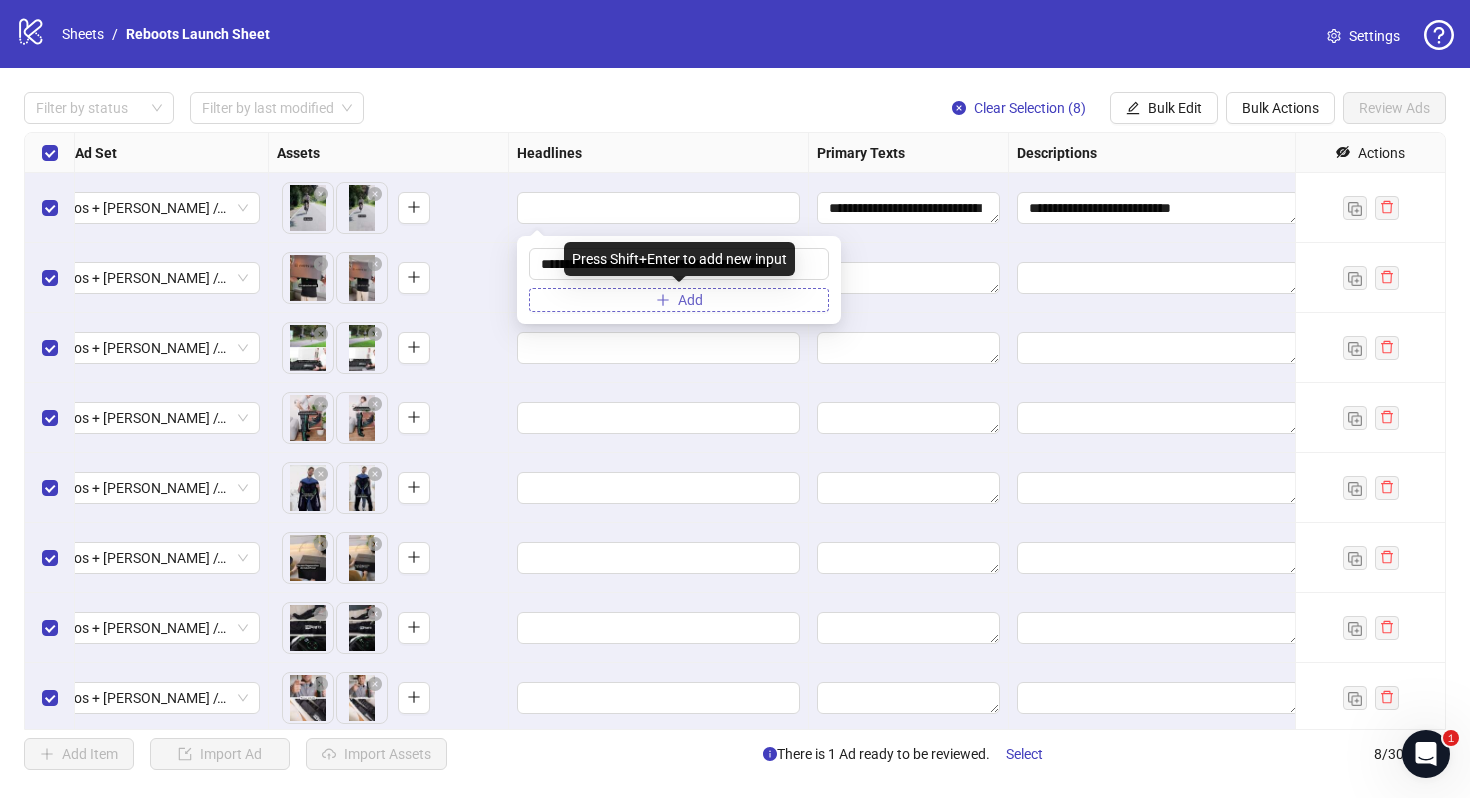 click on "Add" at bounding box center [679, 300] 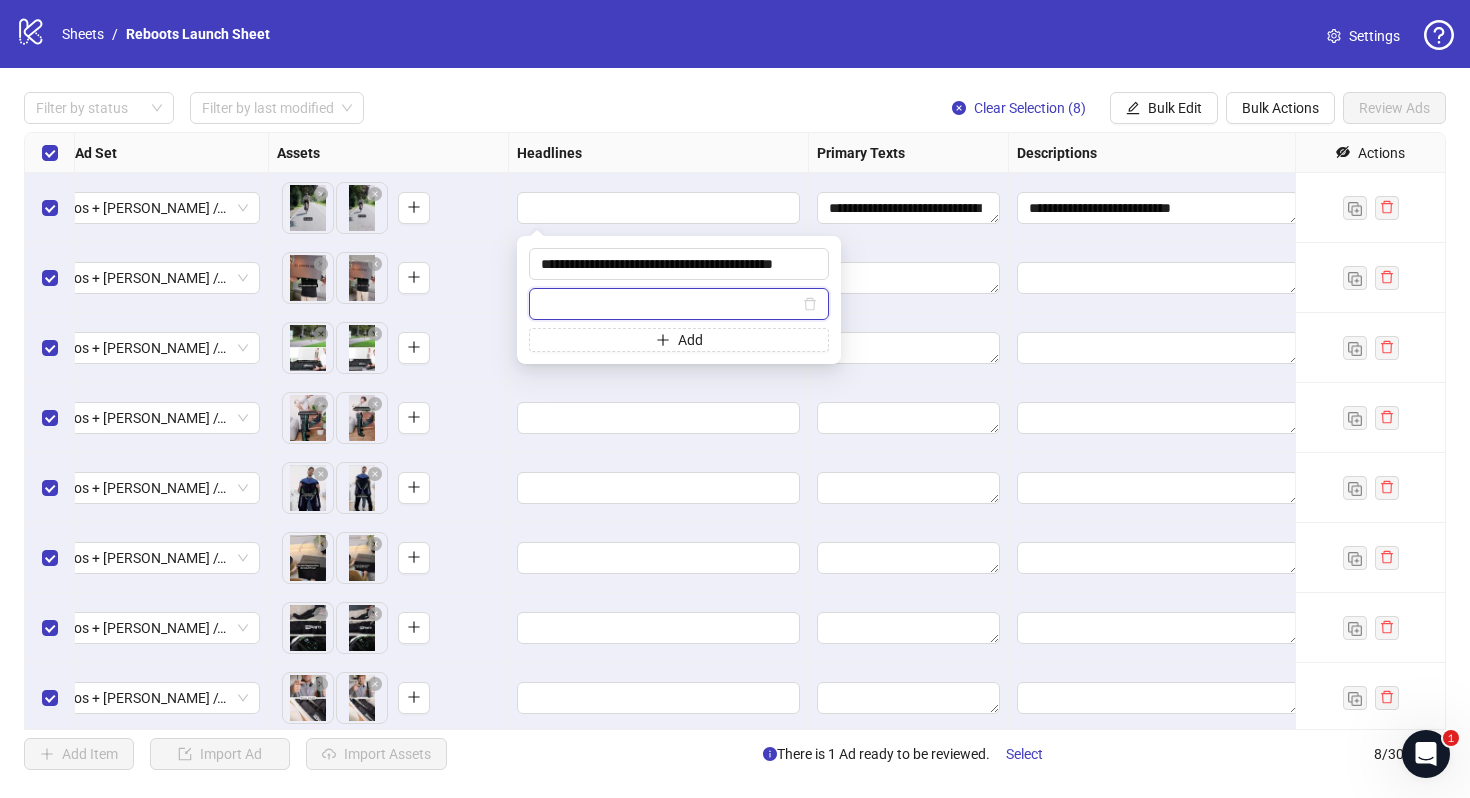 paste on "**********" 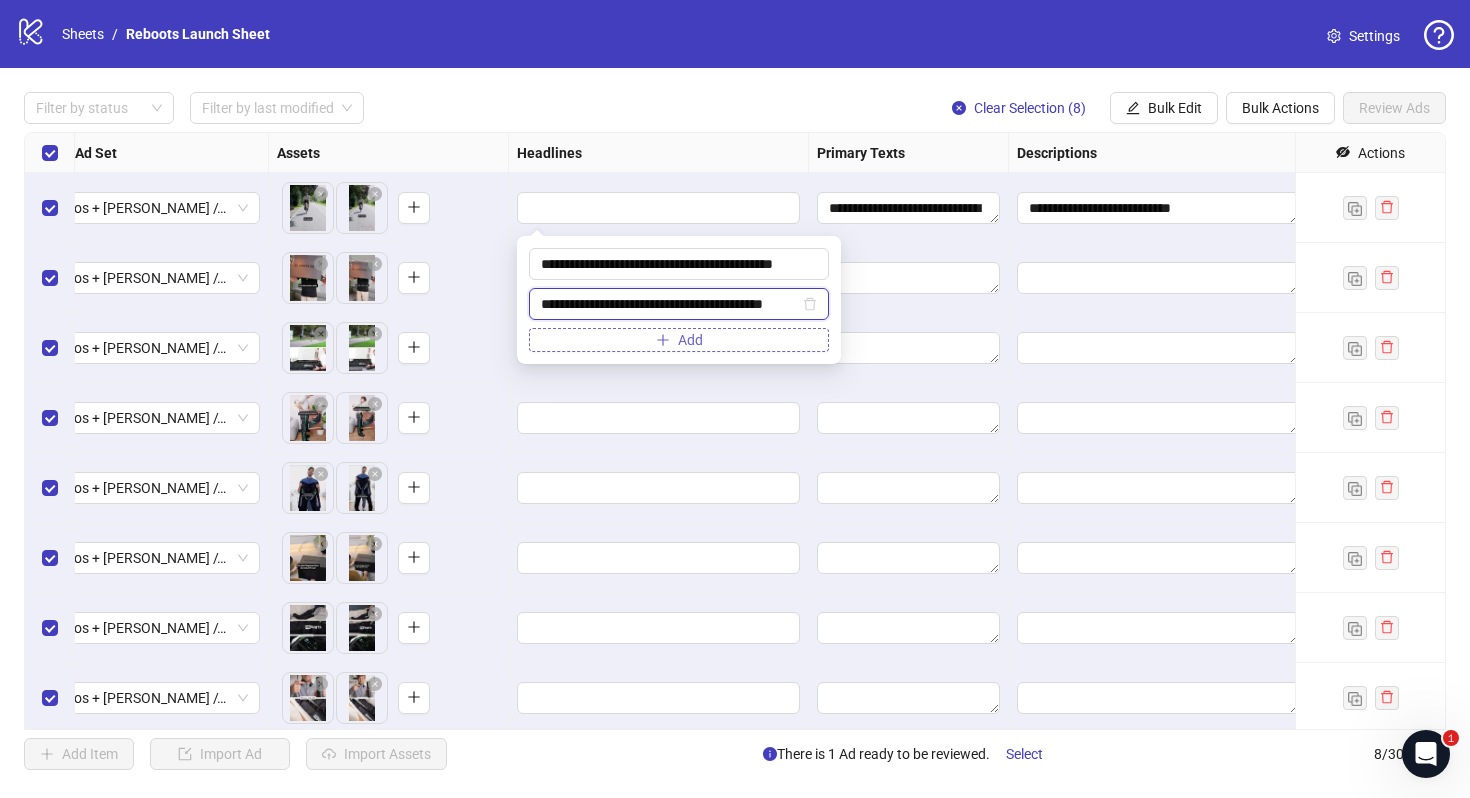 scroll, scrollTop: 0, scrollLeft: 17, axis: horizontal 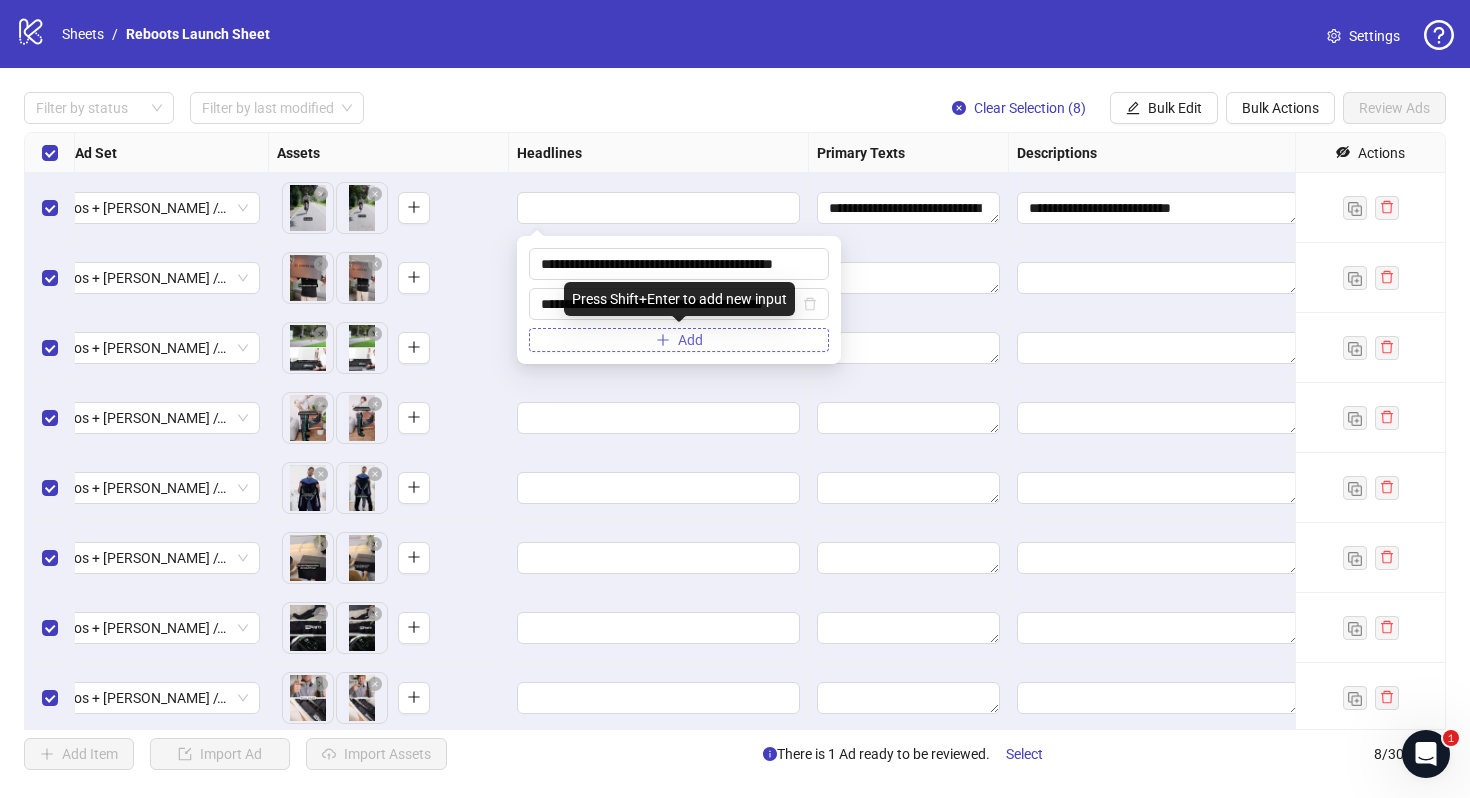 click on "Add" at bounding box center (679, 340) 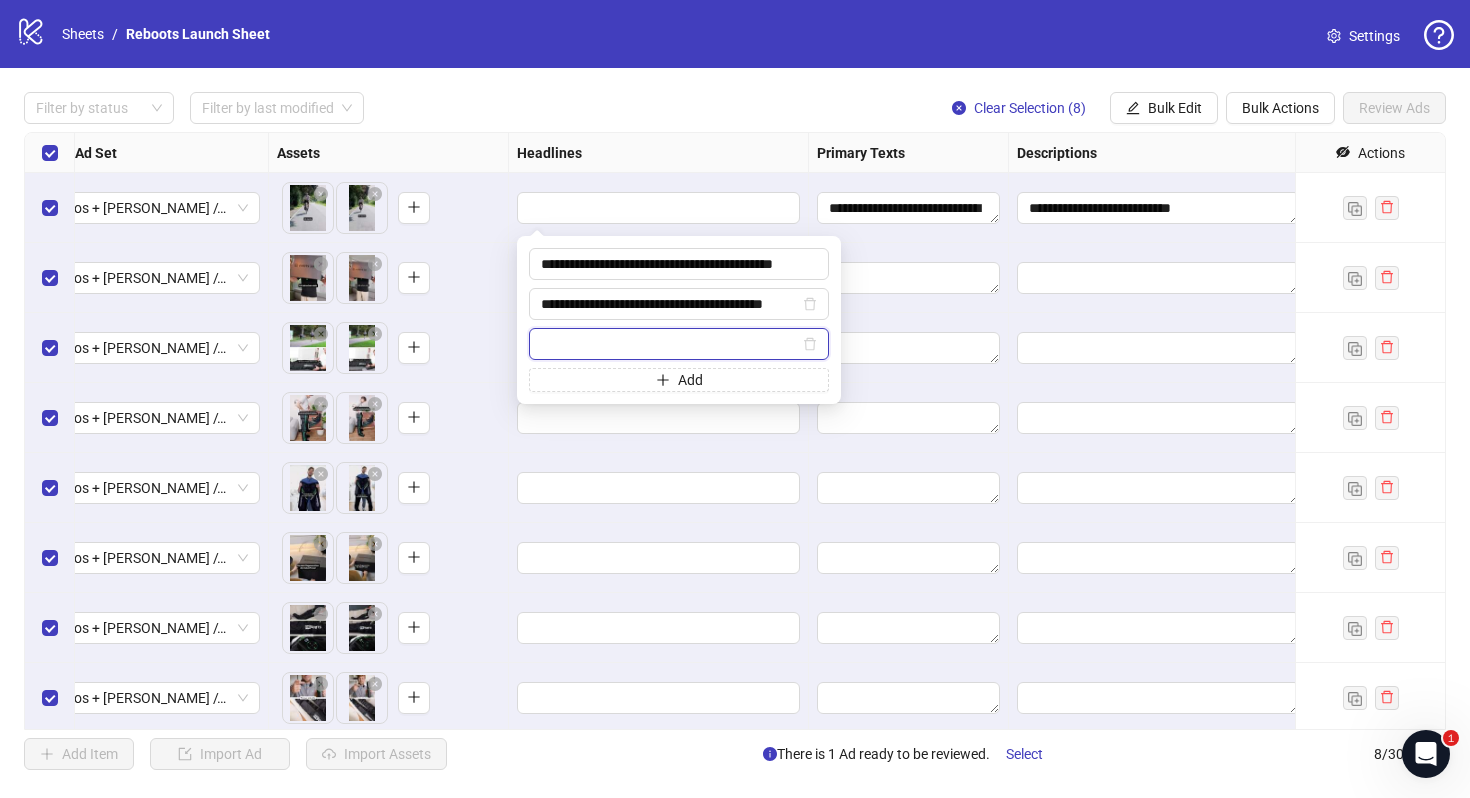paste on "**********" 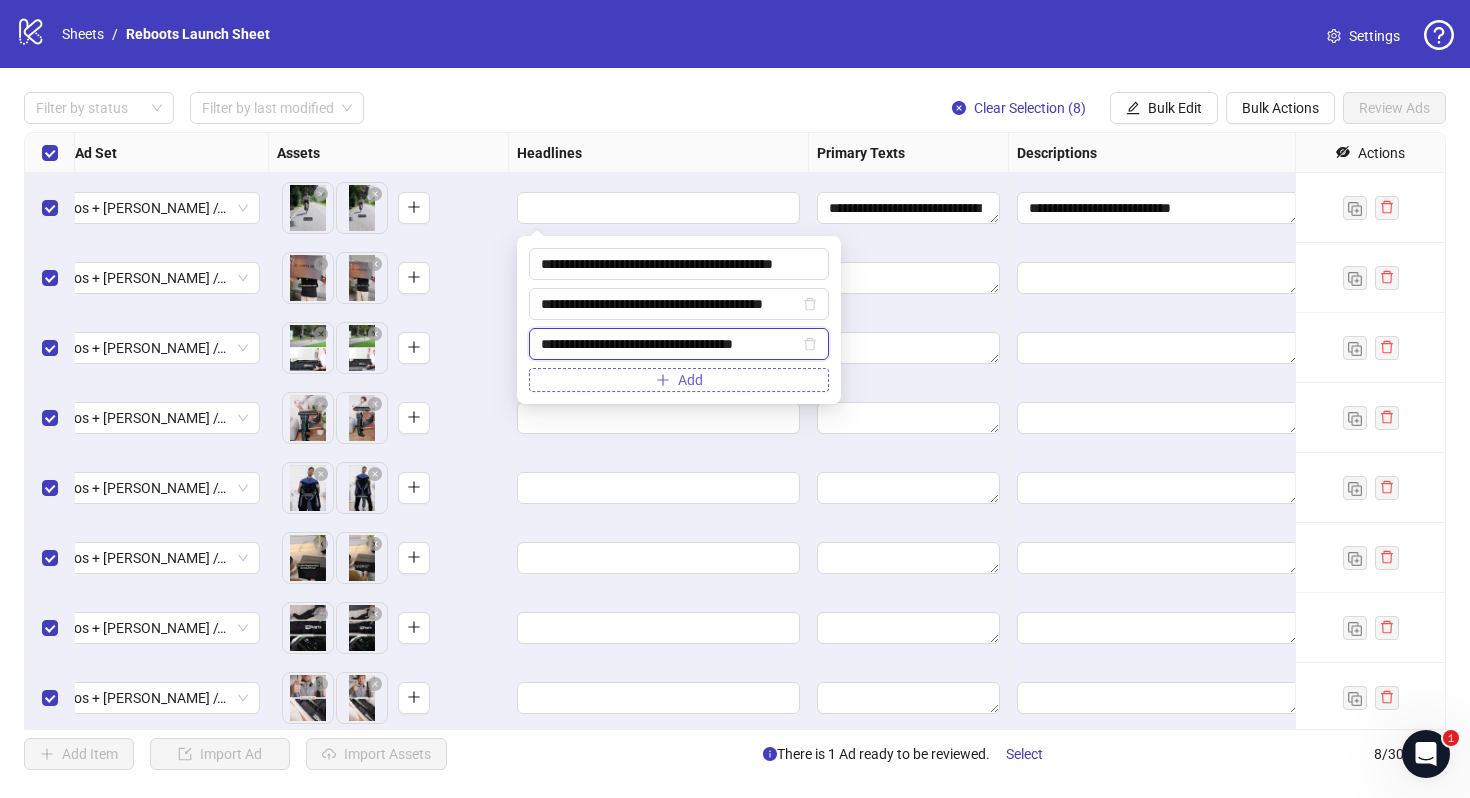 type on "**********" 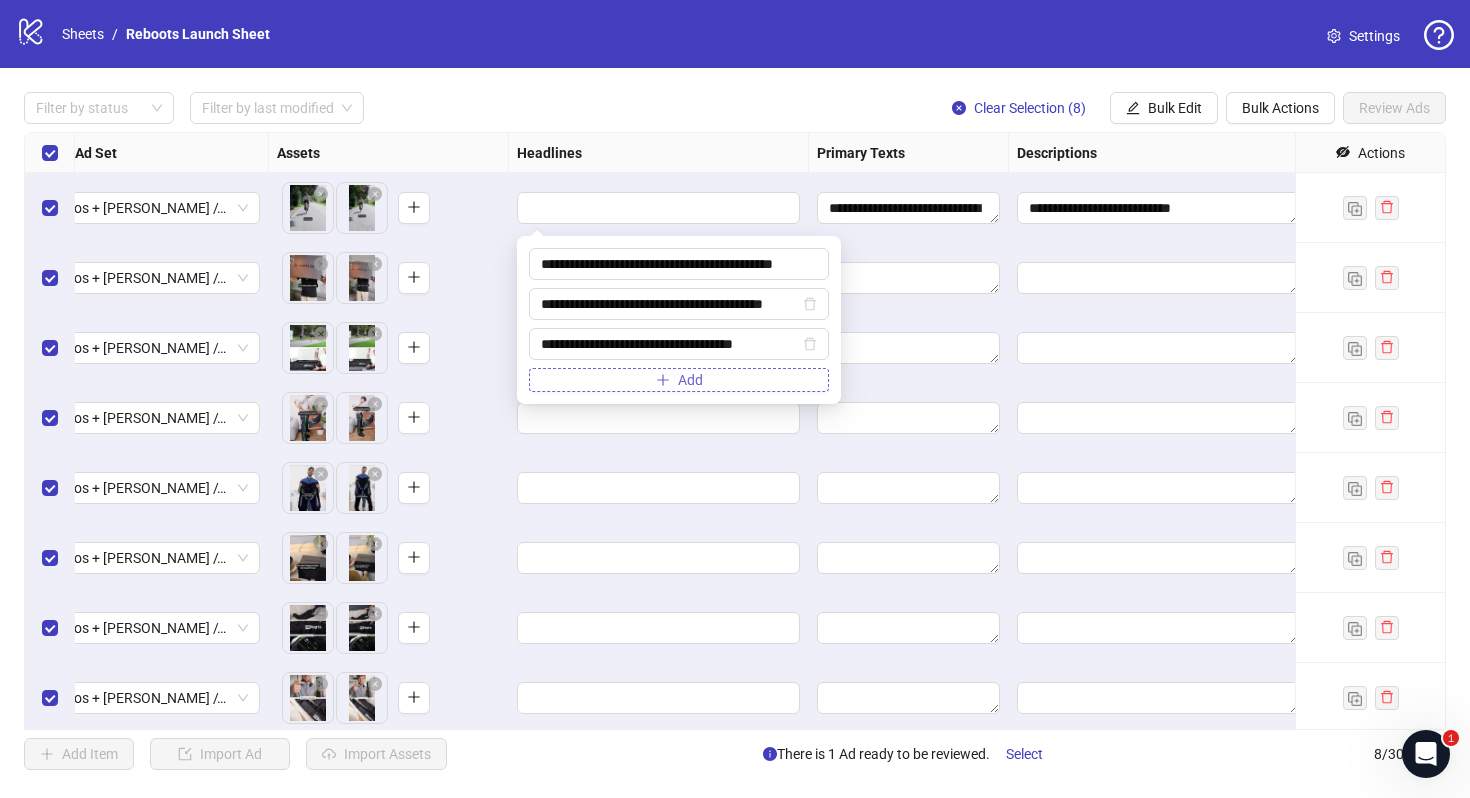click on "Add" at bounding box center (690, 380) 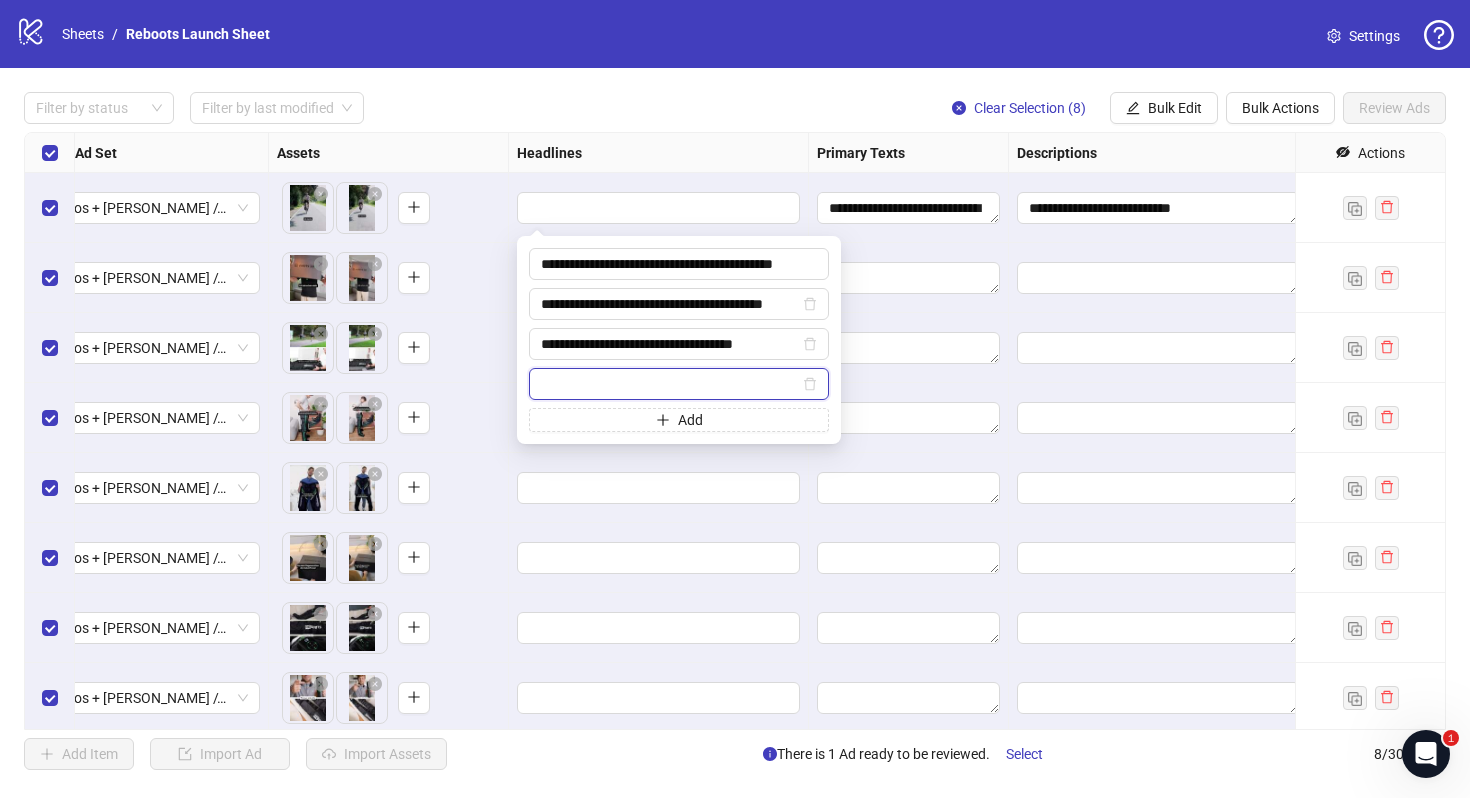 paste on "**********" 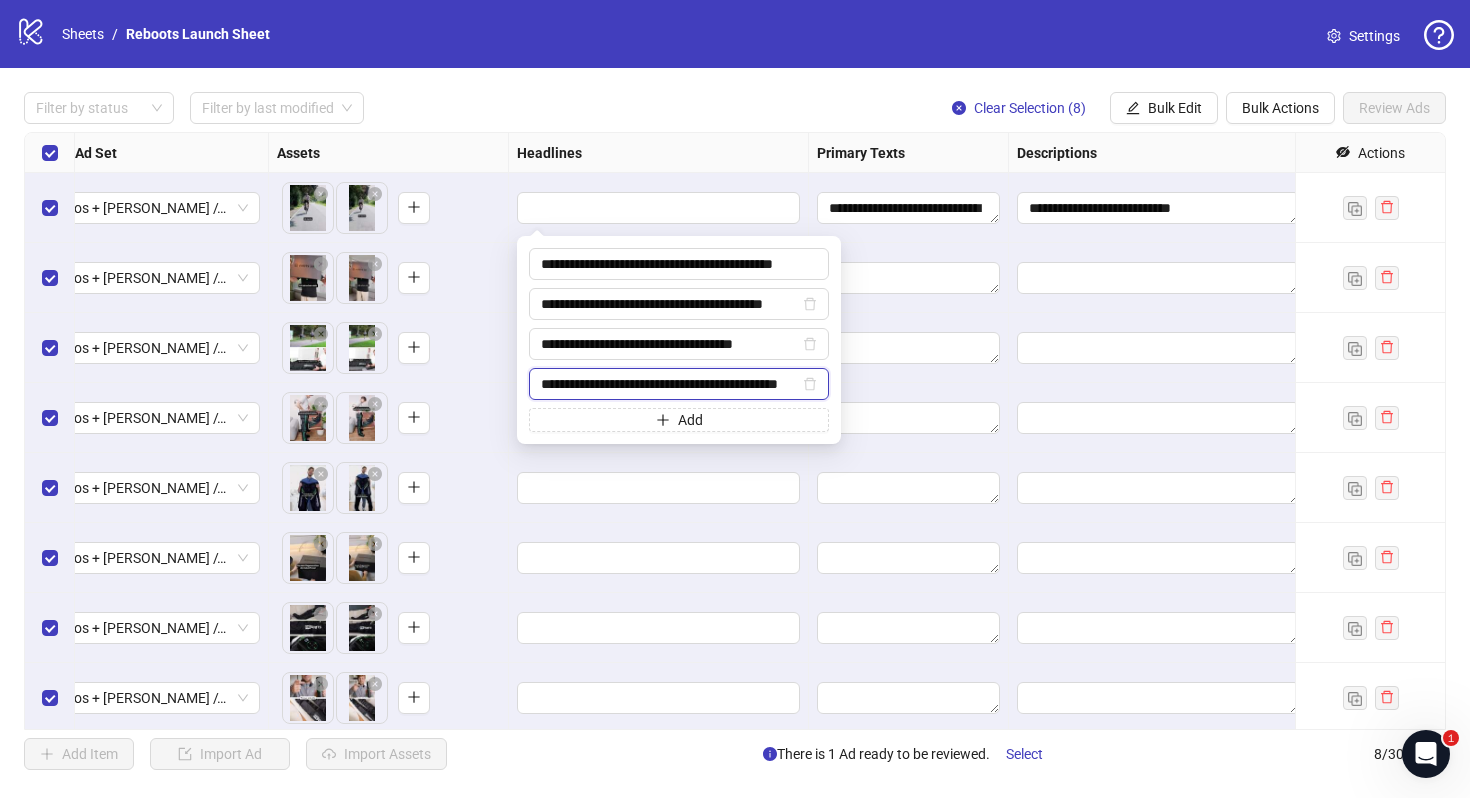 scroll, scrollTop: 0, scrollLeft: 47, axis: horizontal 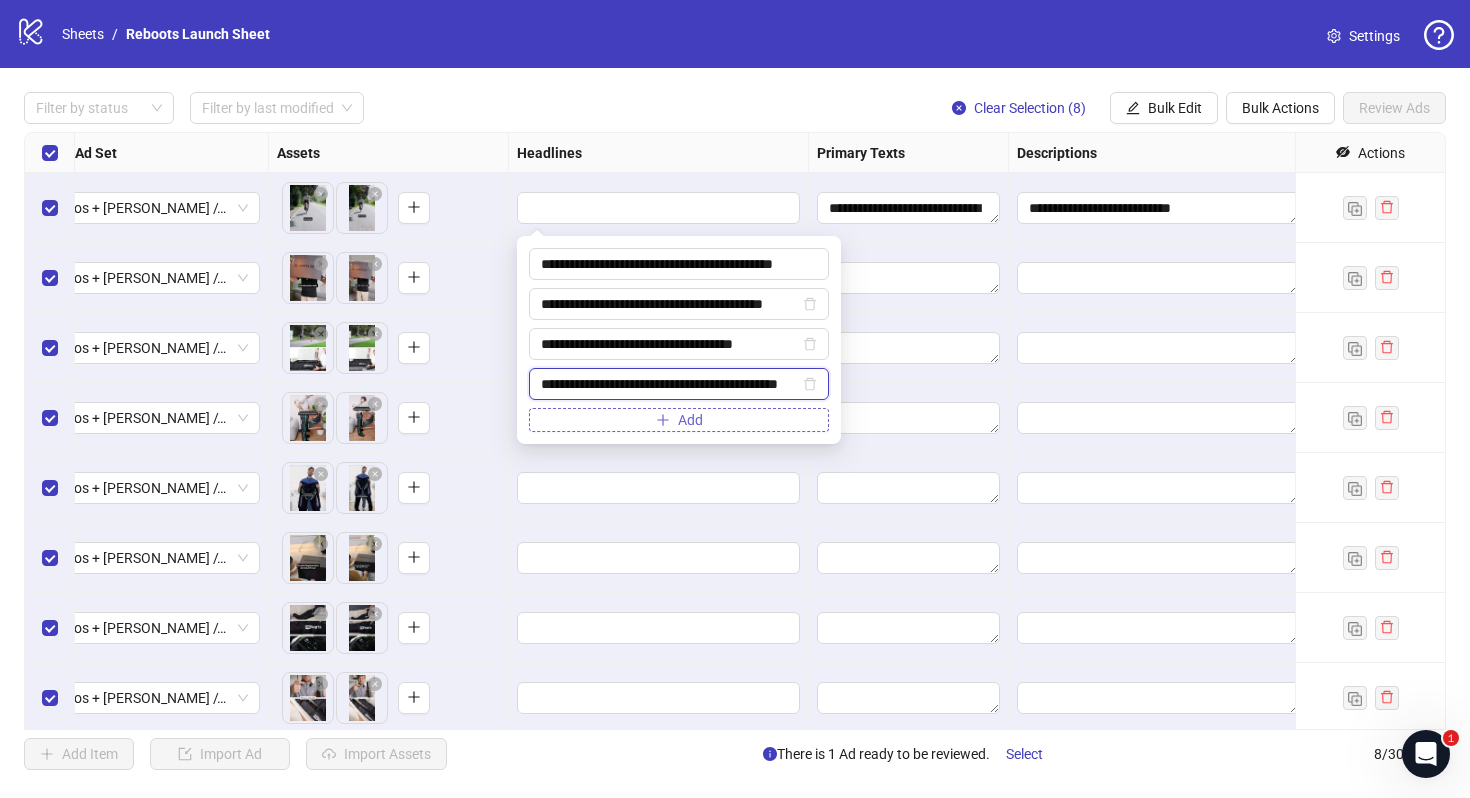 type on "**********" 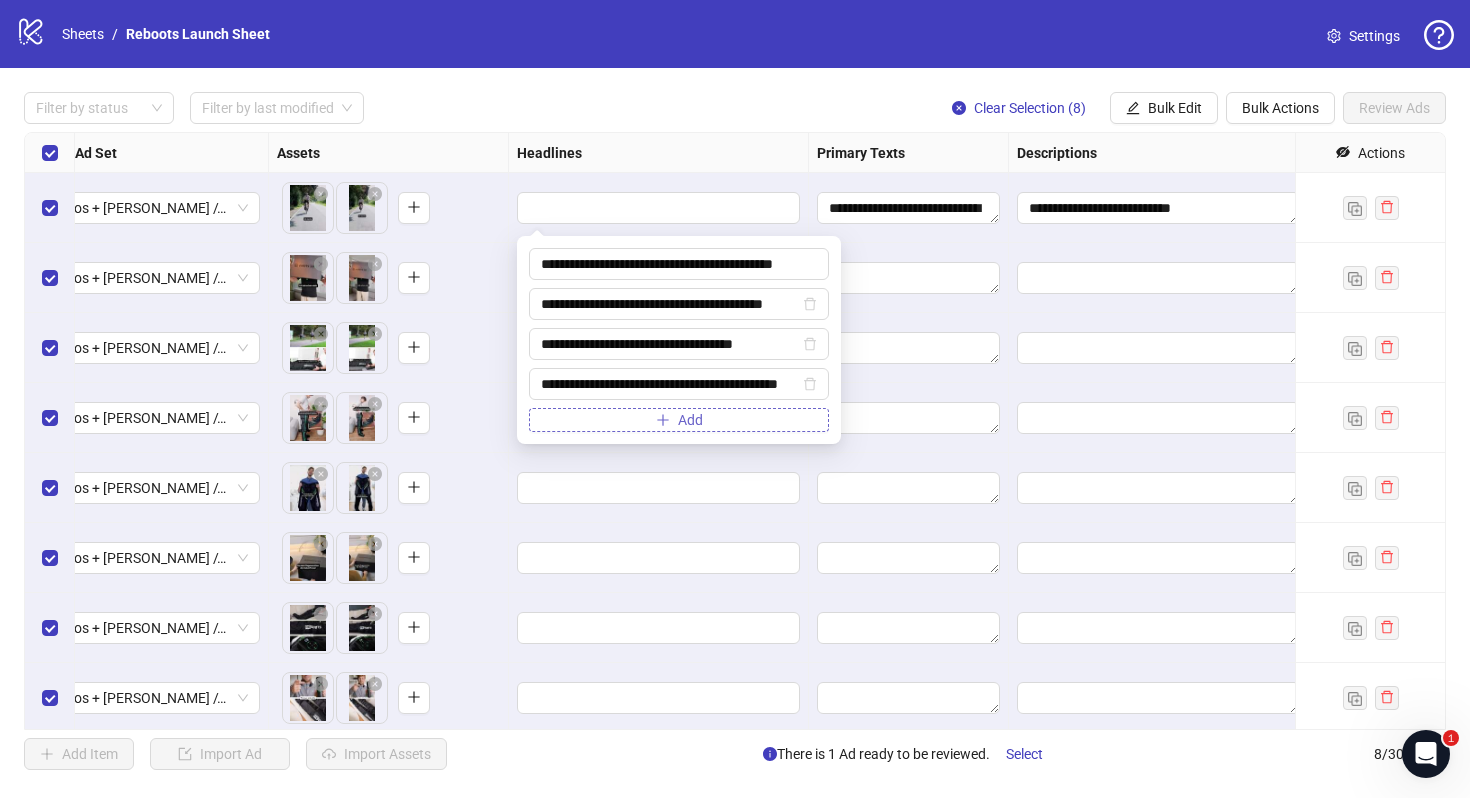 click on "Add" at bounding box center [679, 420] 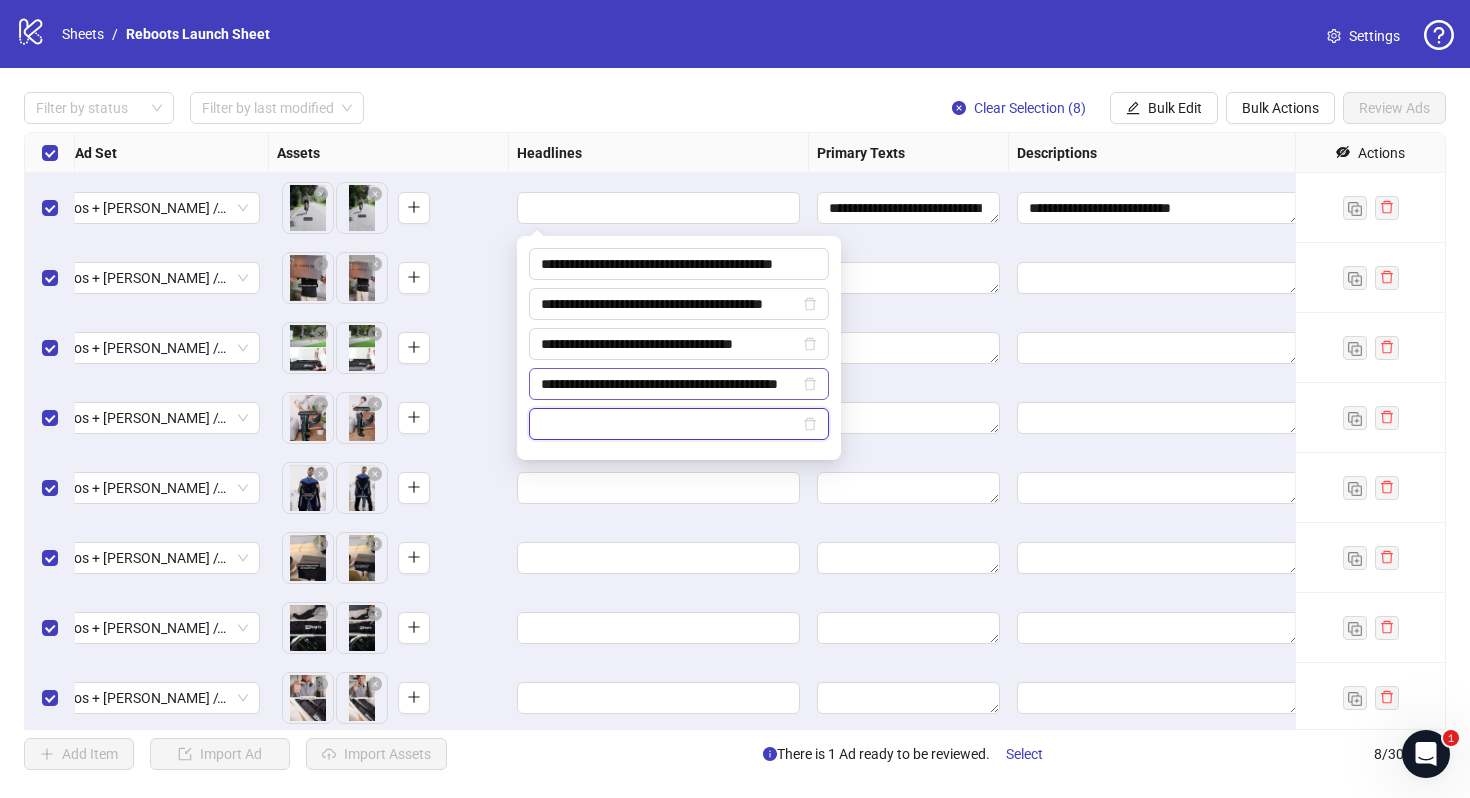 paste on "**********" 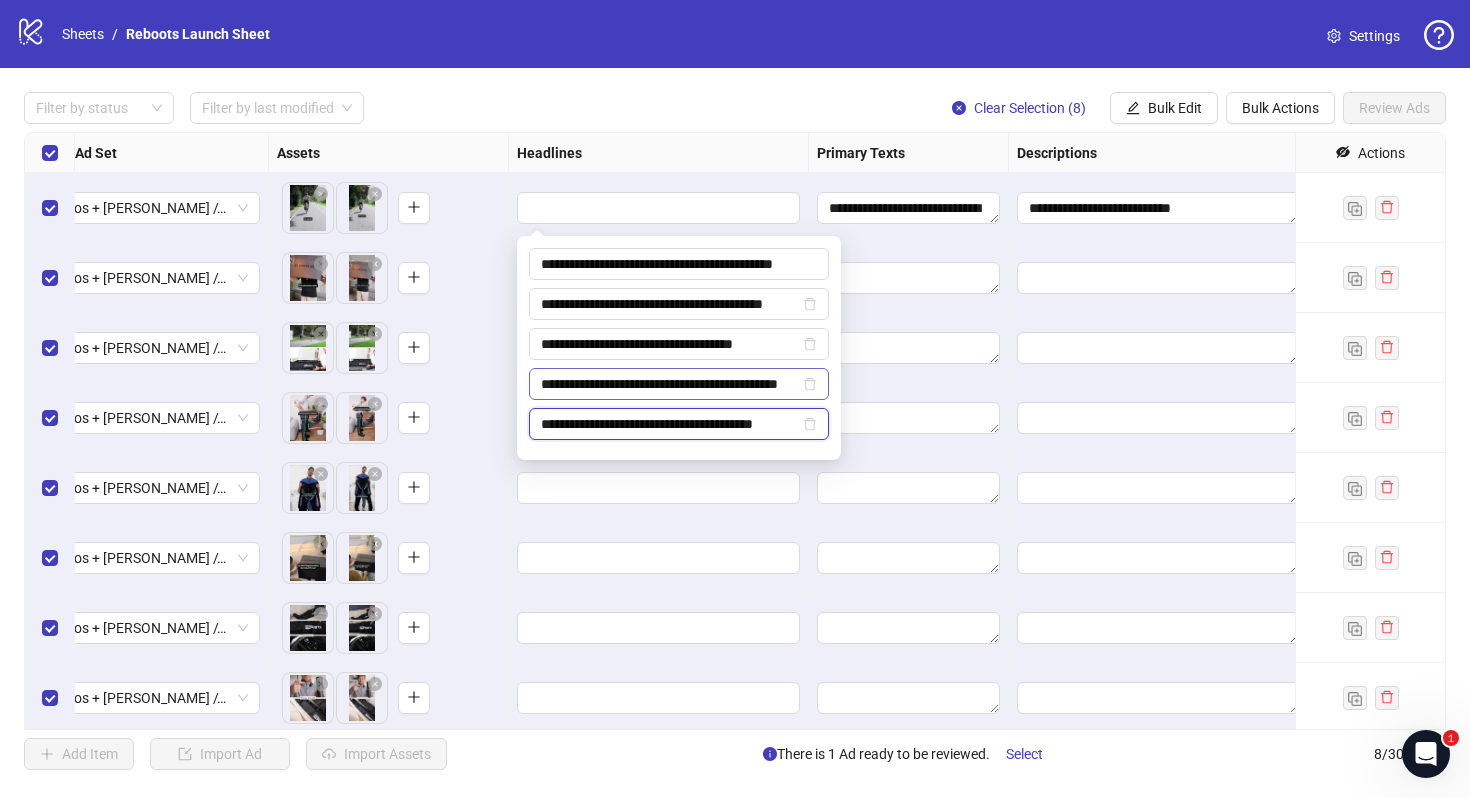 scroll, scrollTop: 0, scrollLeft: 17, axis: horizontal 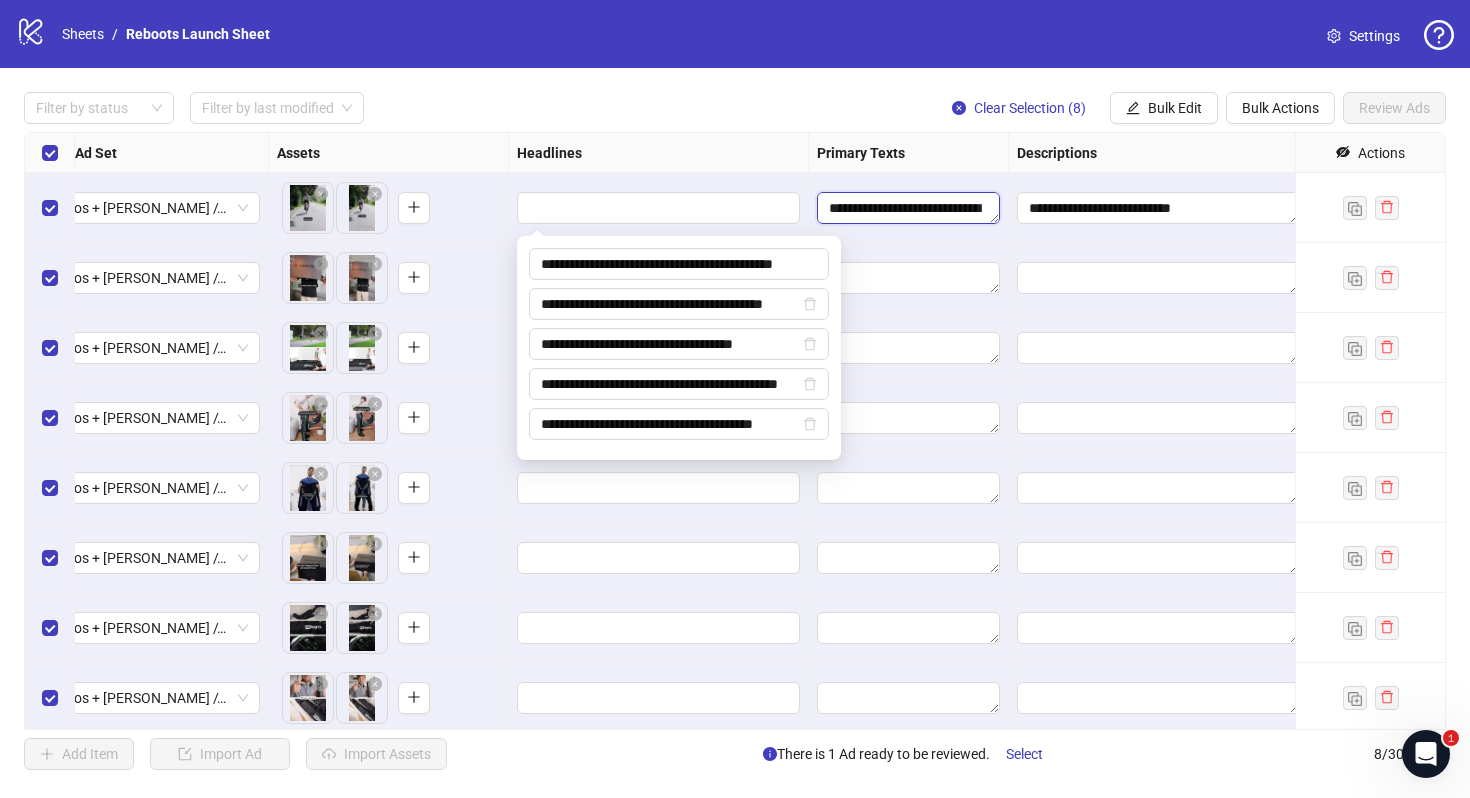 click on "**********" at bounding box center (908, 208) 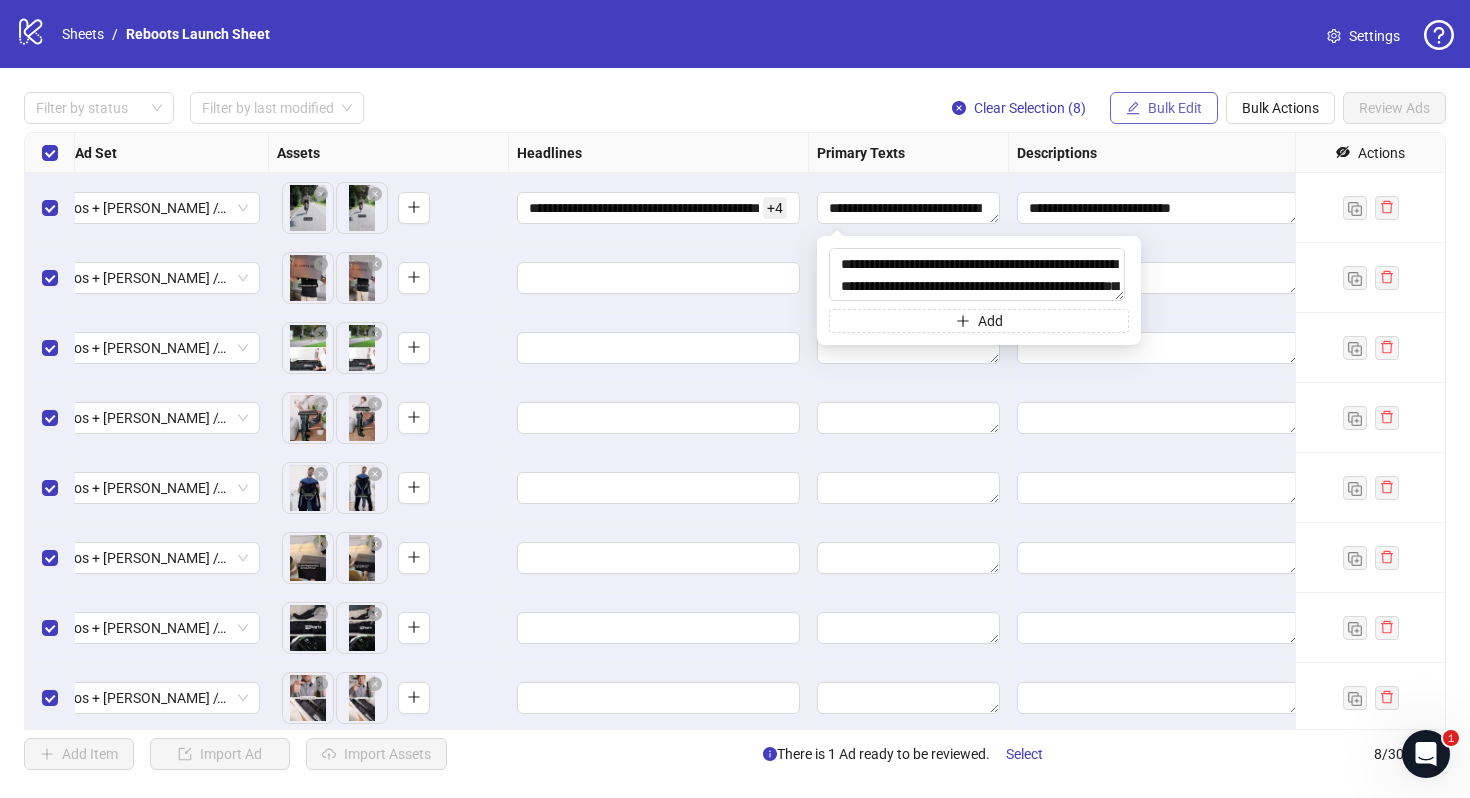 click on "Bulk Edit" at bounding box center (1175, 108) 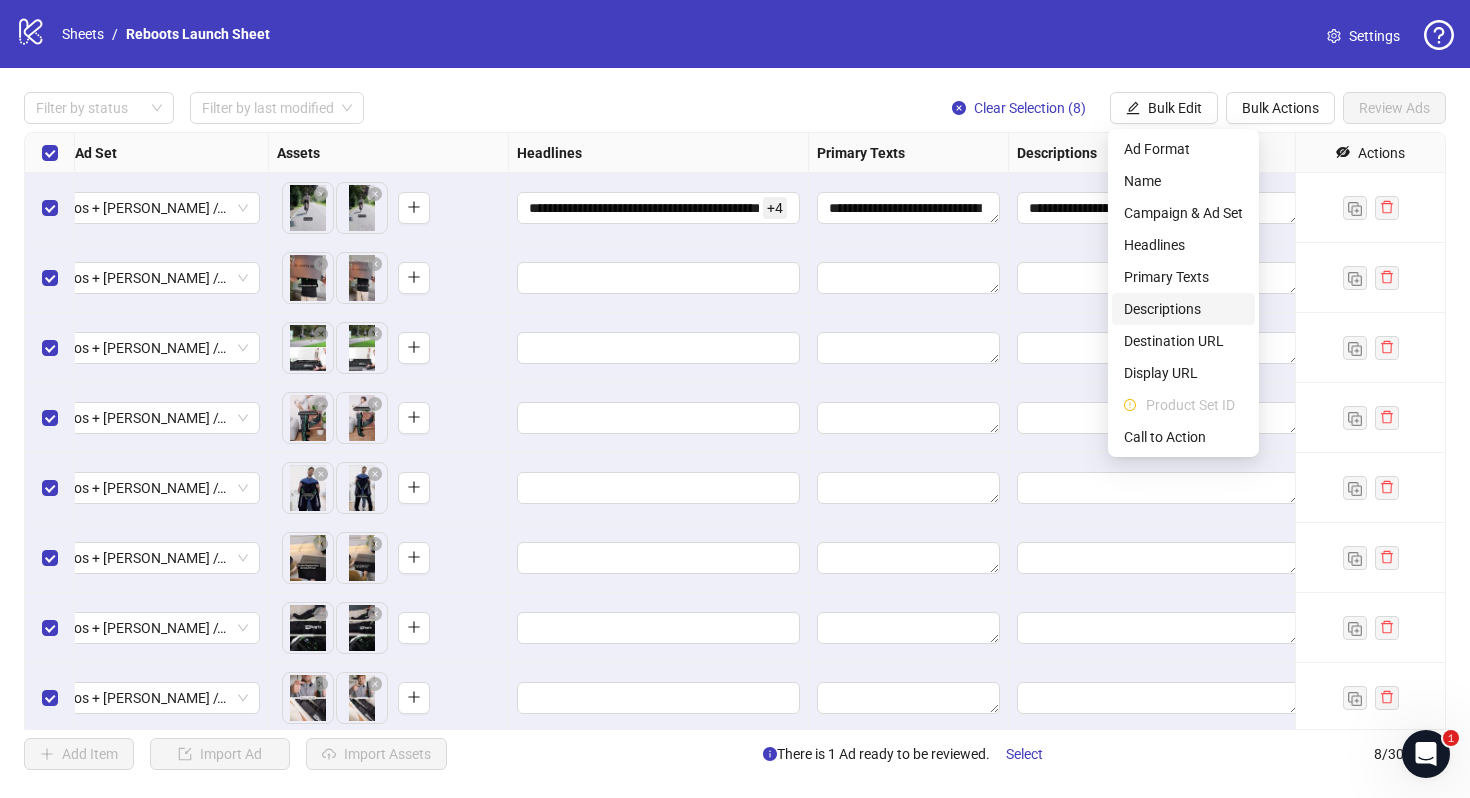 click on "Descriptions" at bounding box center (1183, 309) 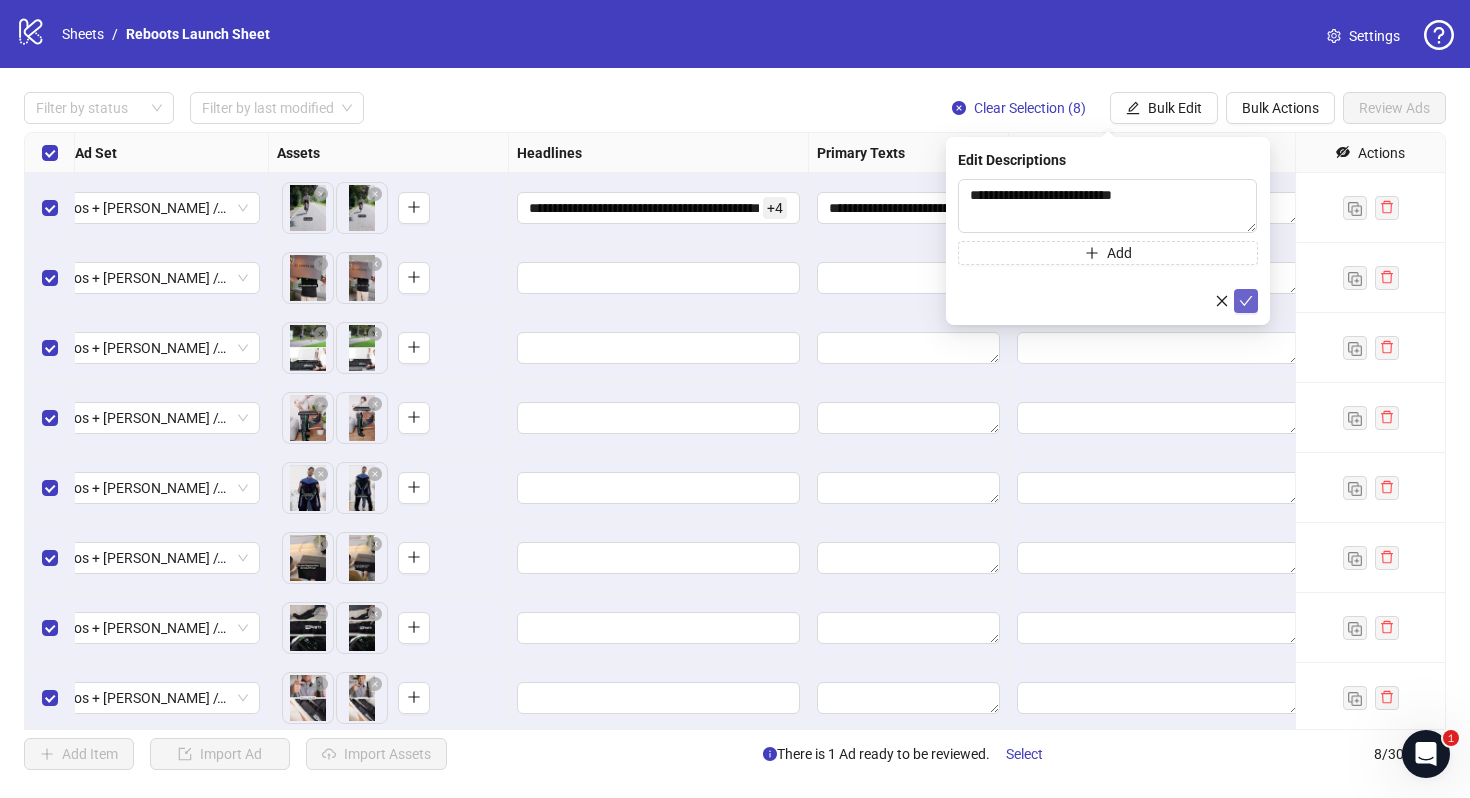 click 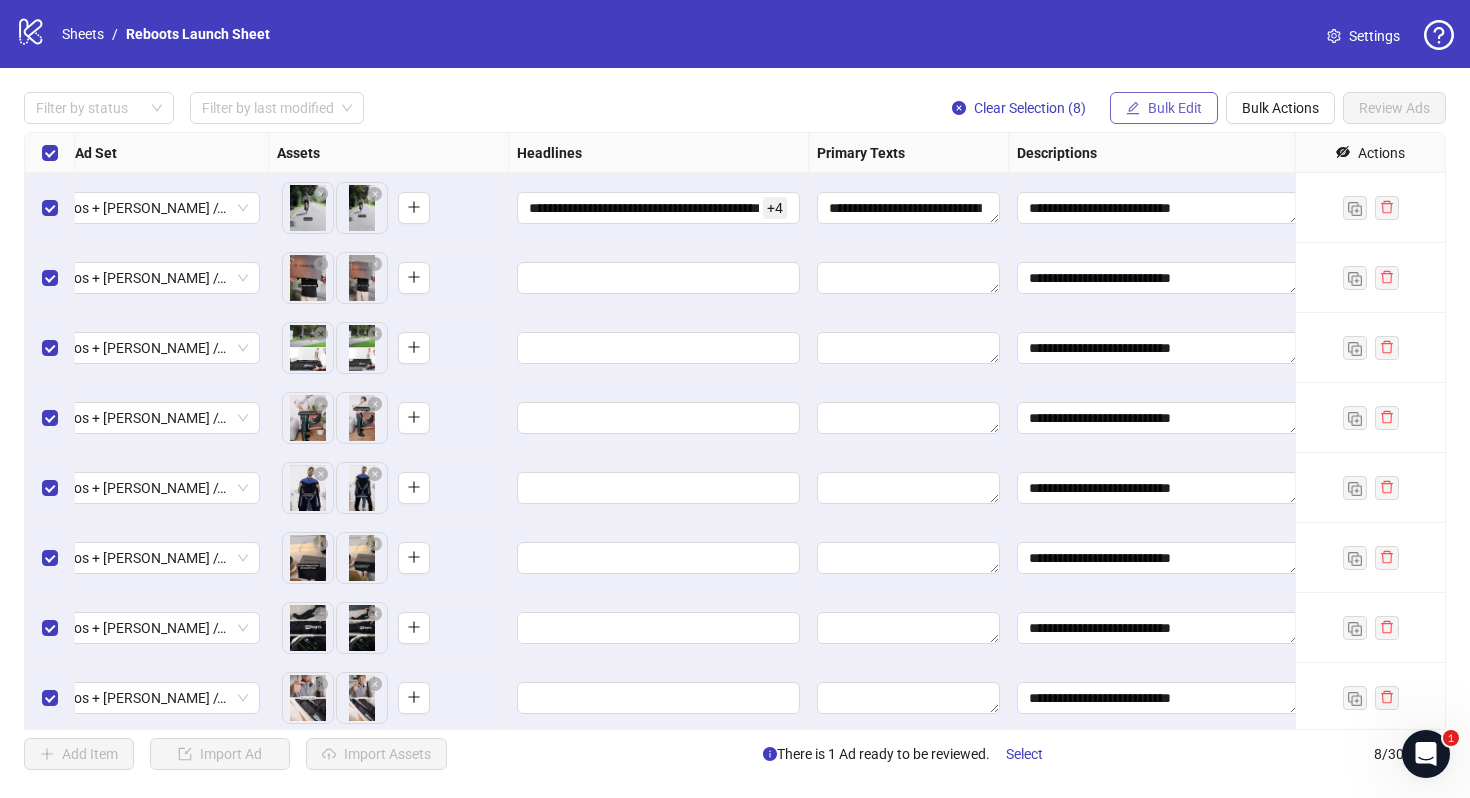 click on "Bulk Edit" at bounding box center (1175, 108) 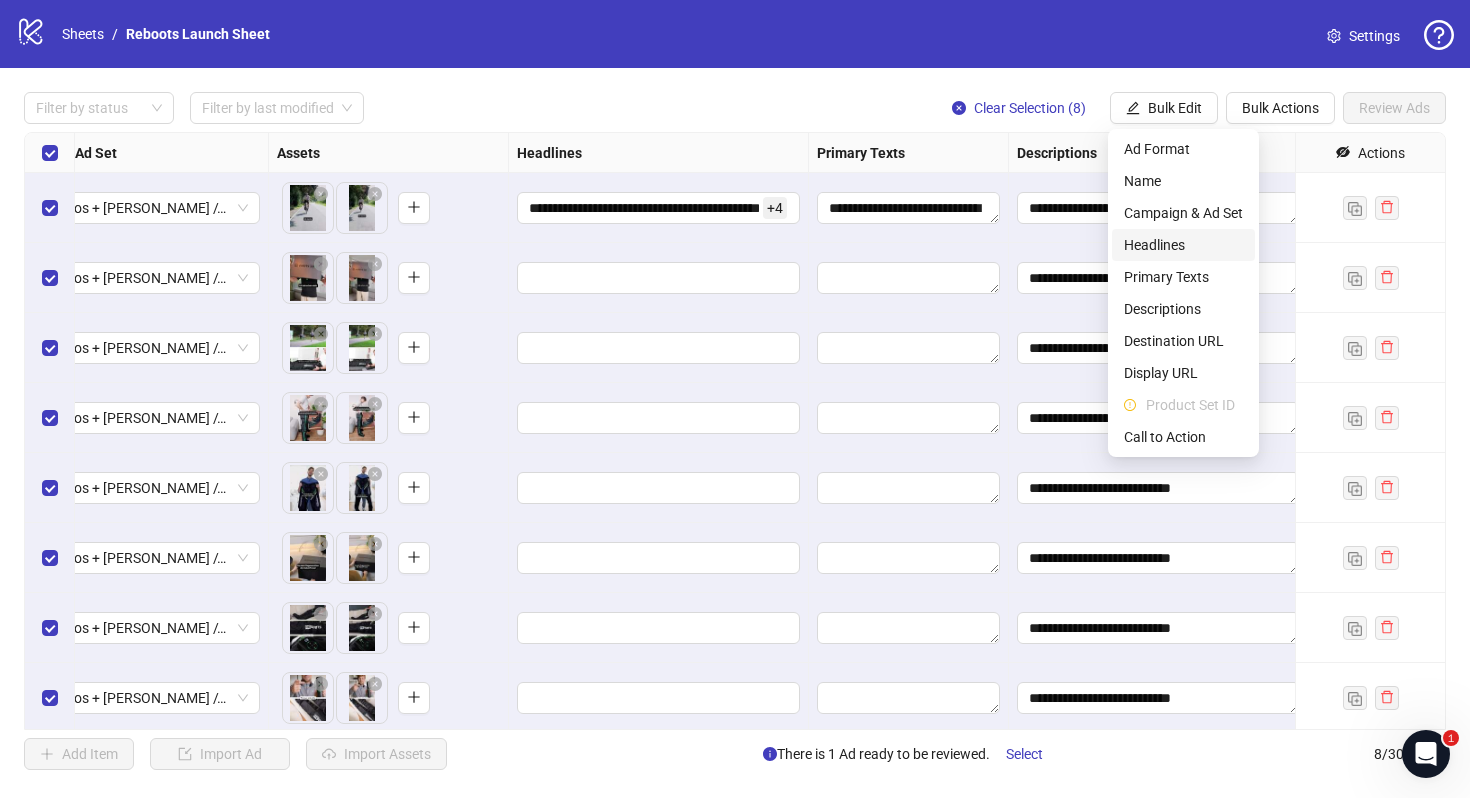 click on "Headlines" at bounding box center [1183, 245] 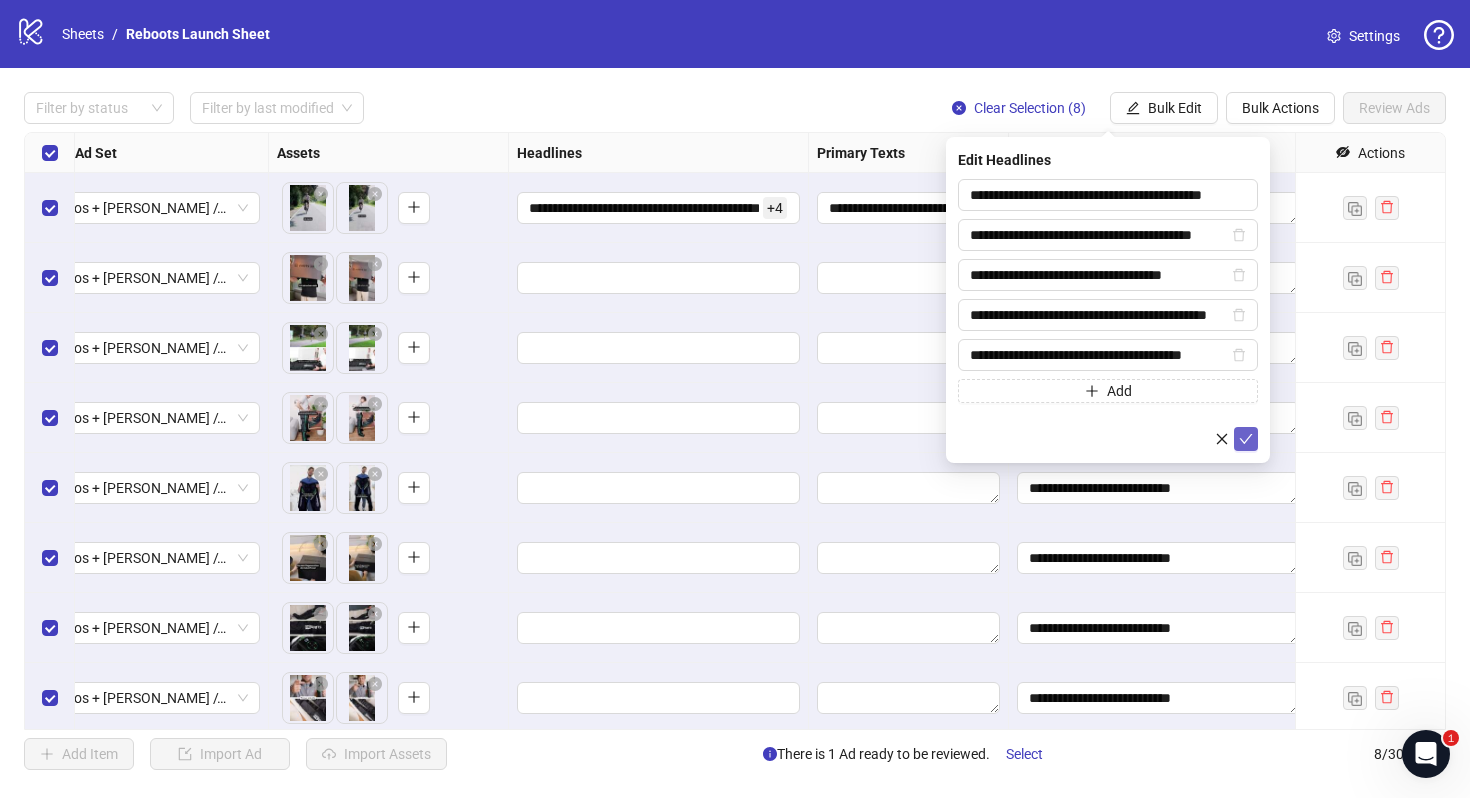 click 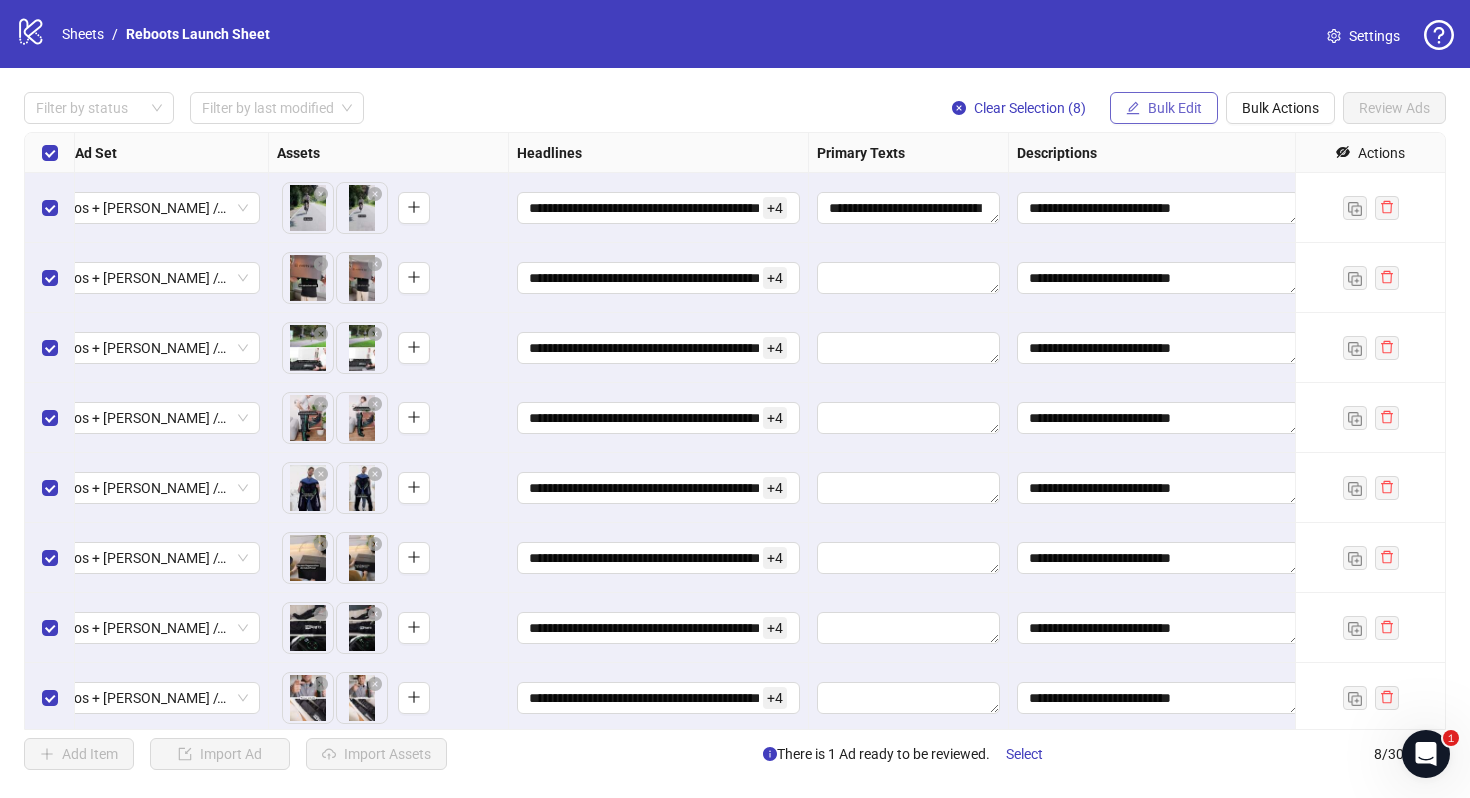 click on "Bulk Edit" at bounding box center (1175, 108) 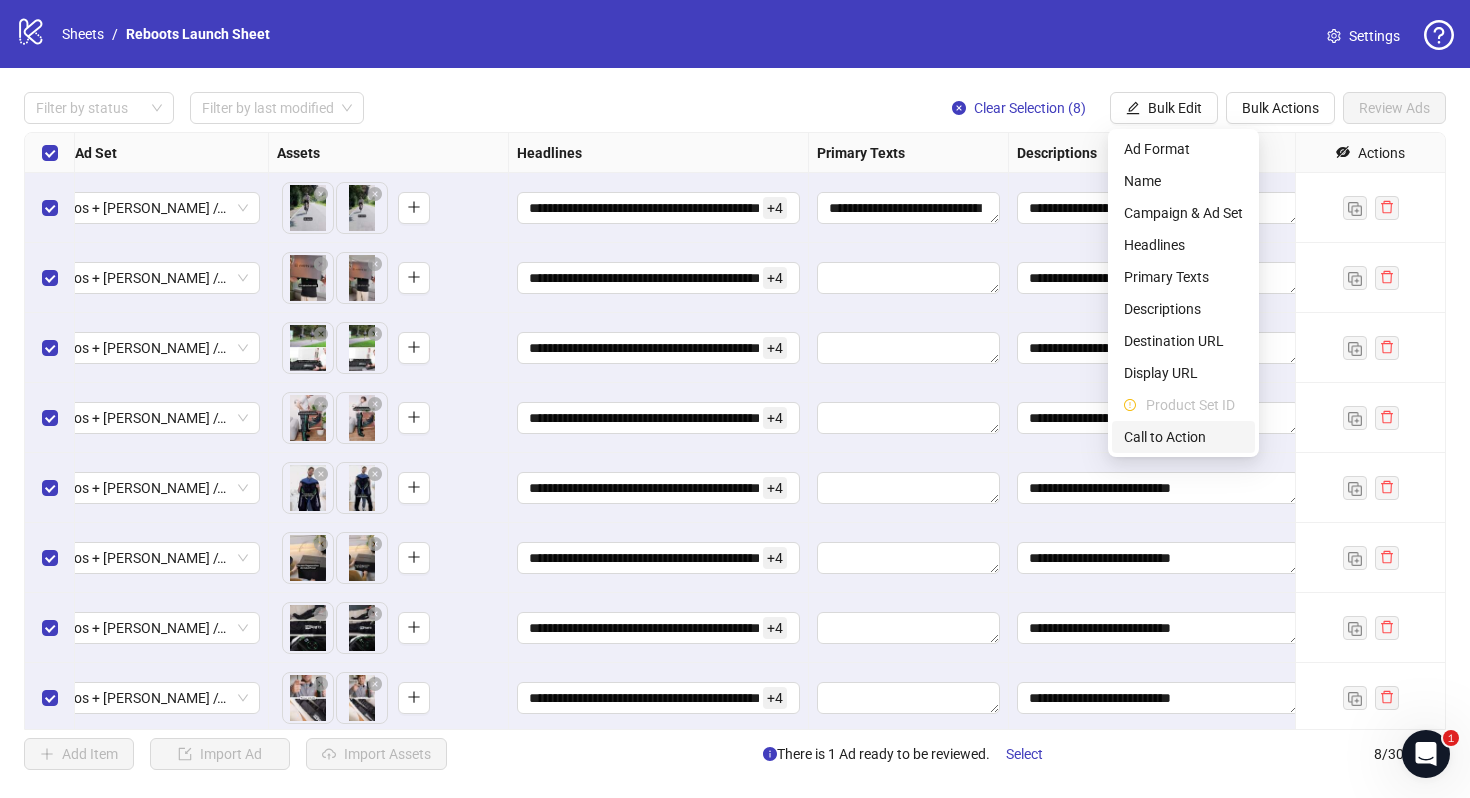 click on "Call to Action" at bounding box center (1183, 437) 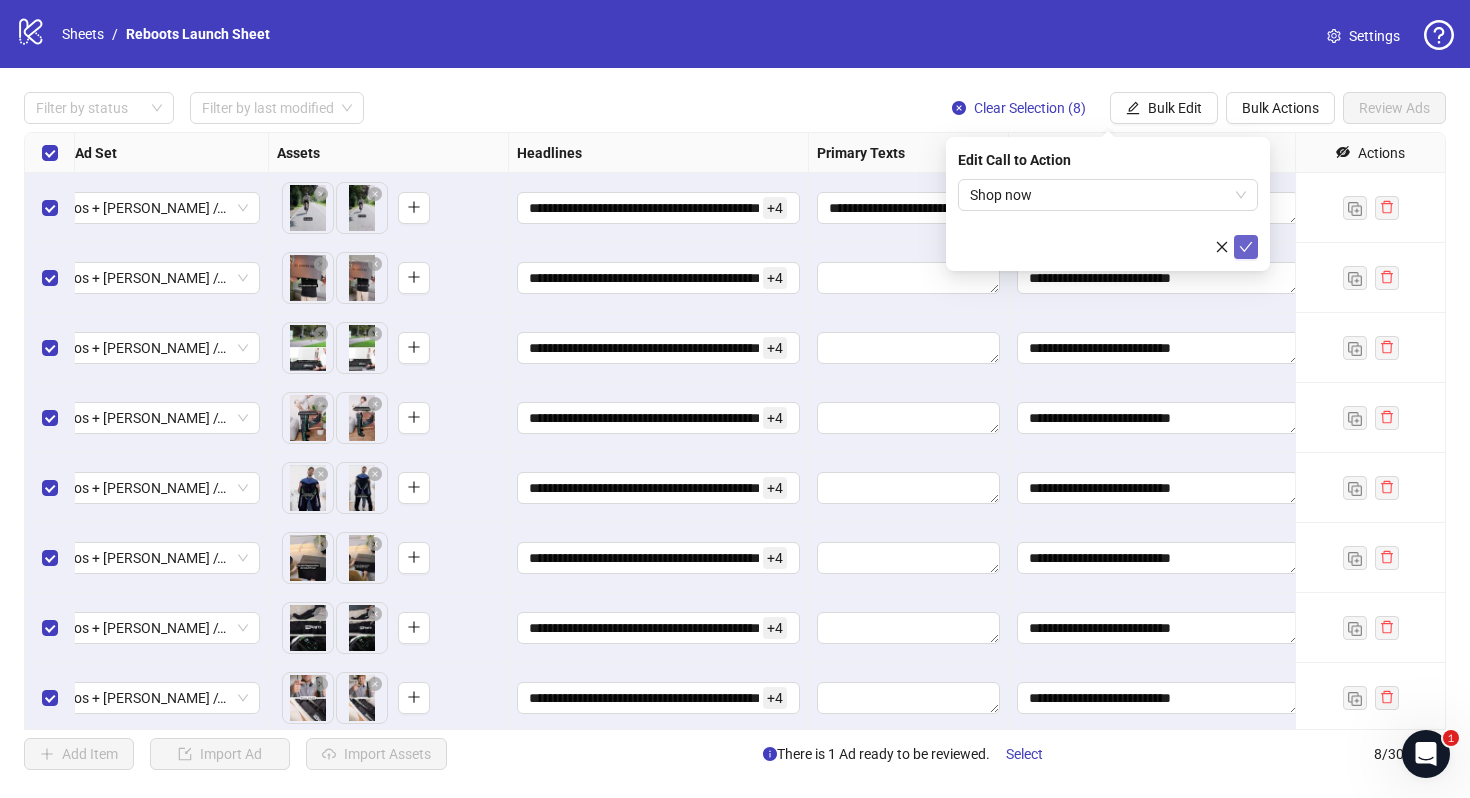 click 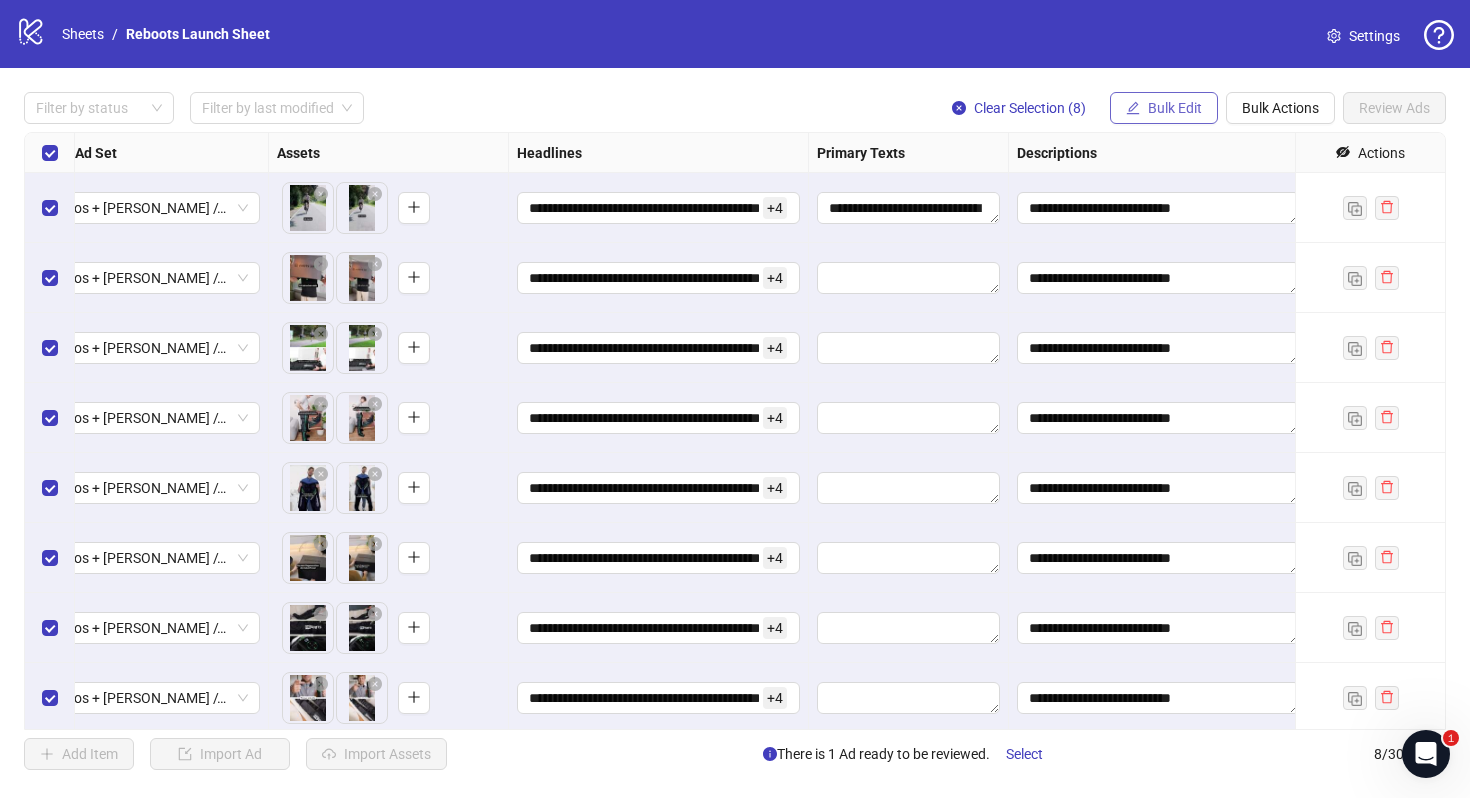 click on "Bulk Edit" at bounding box center (1164, 108) 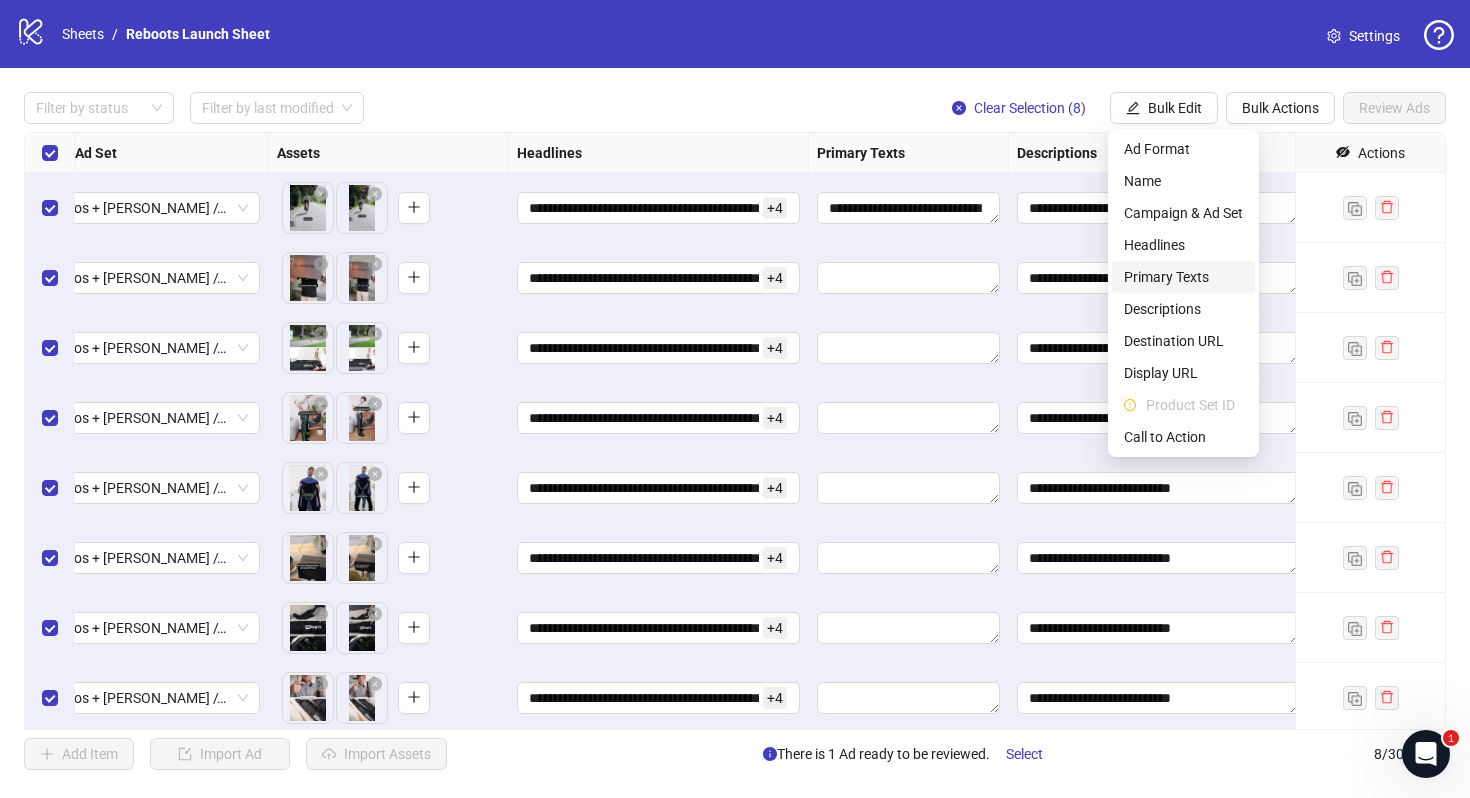 click on "Primary Texts" at bounding box center [1183, 277] 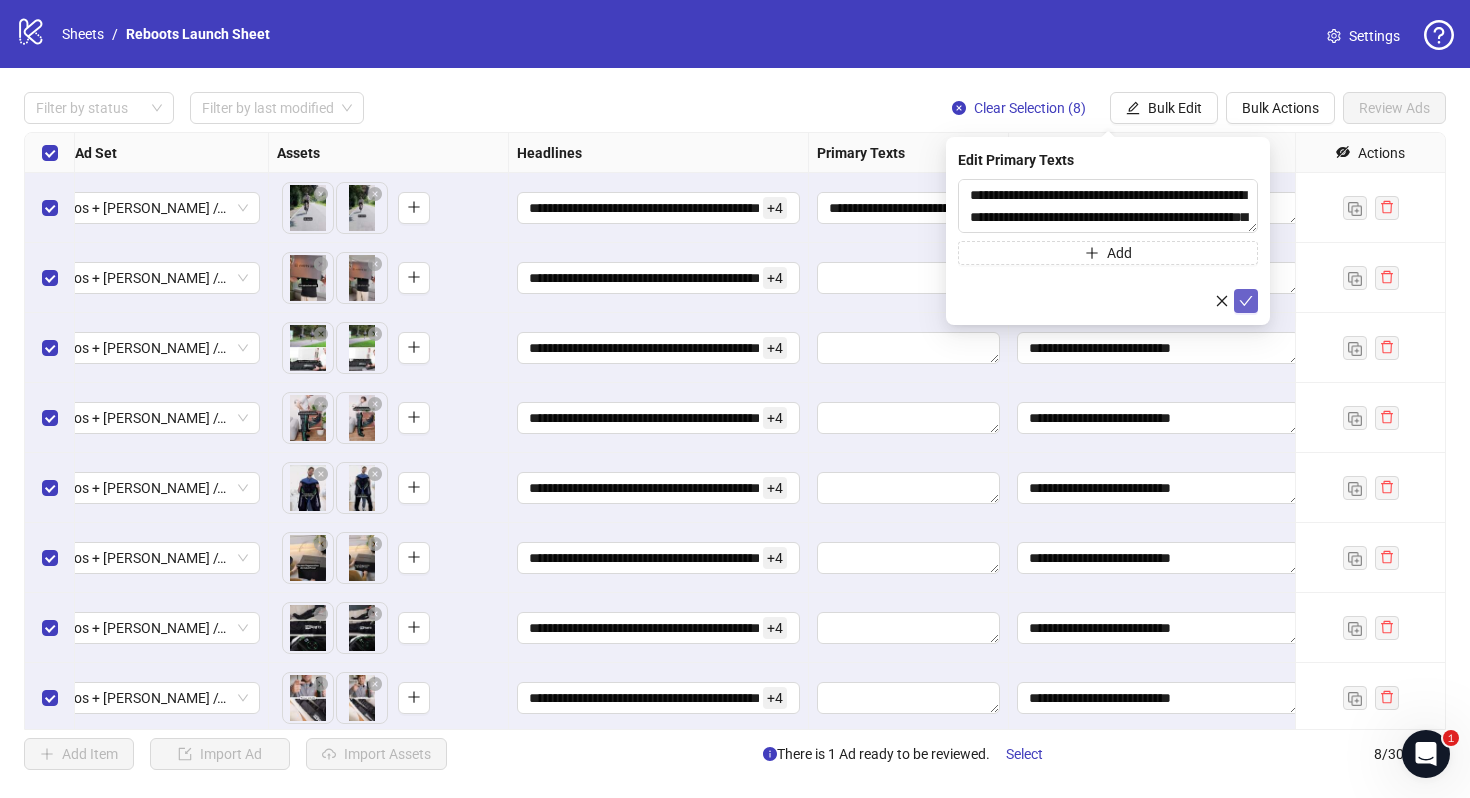 click 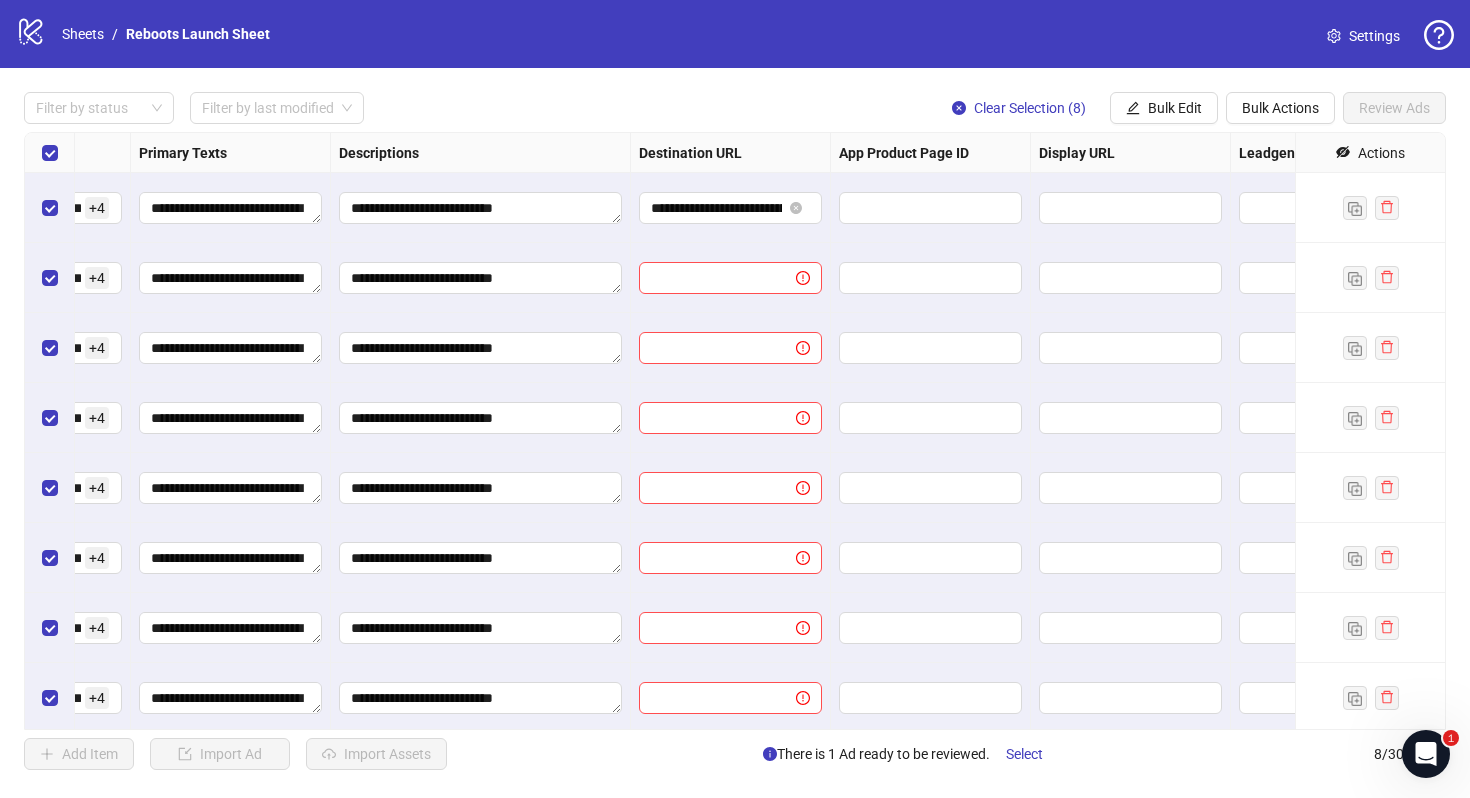 scroll, scrollTop: 0, scrollLeft: 1364, axis: horizontal 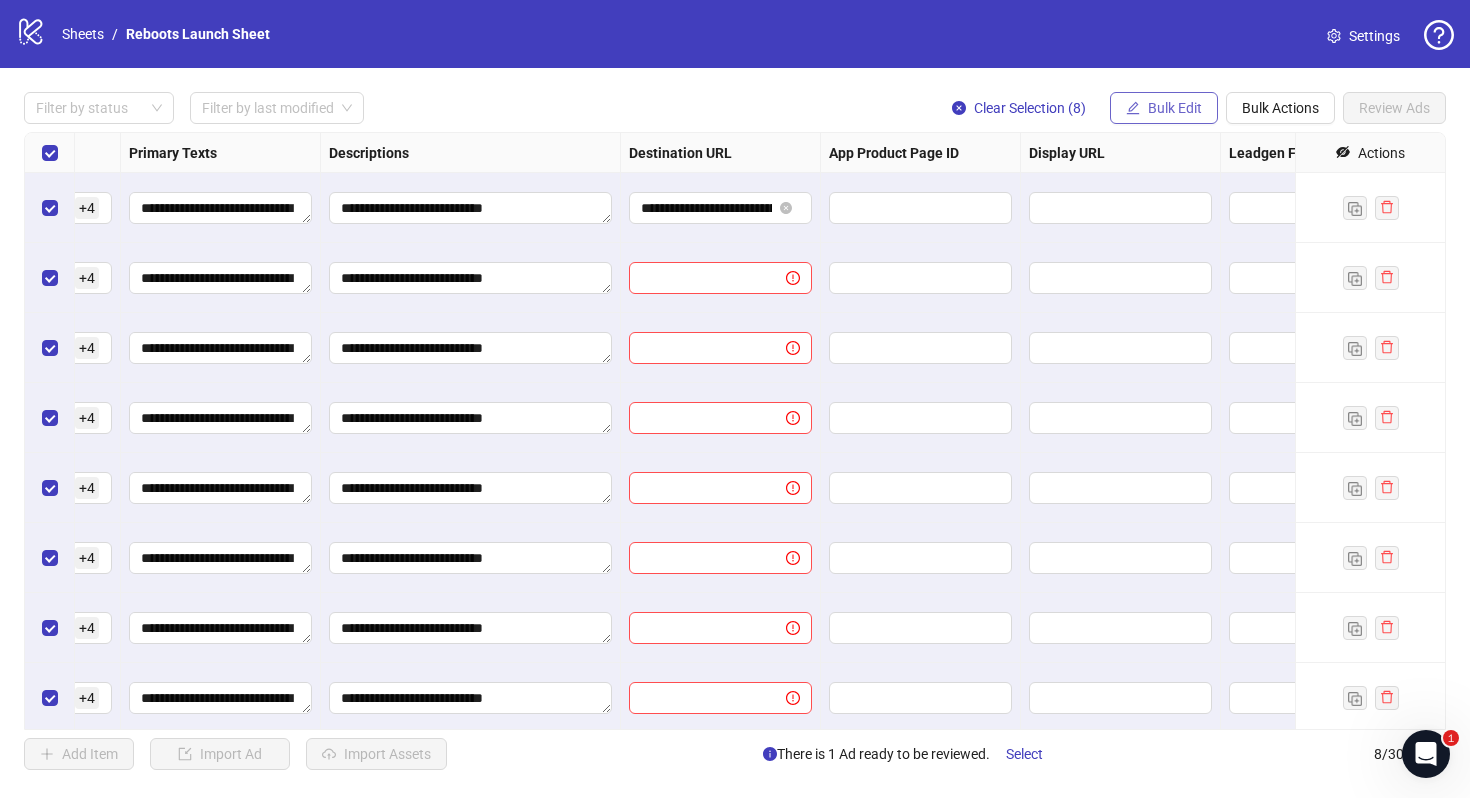 click on "Bulk Edit" at bounding box center [1175, 108] 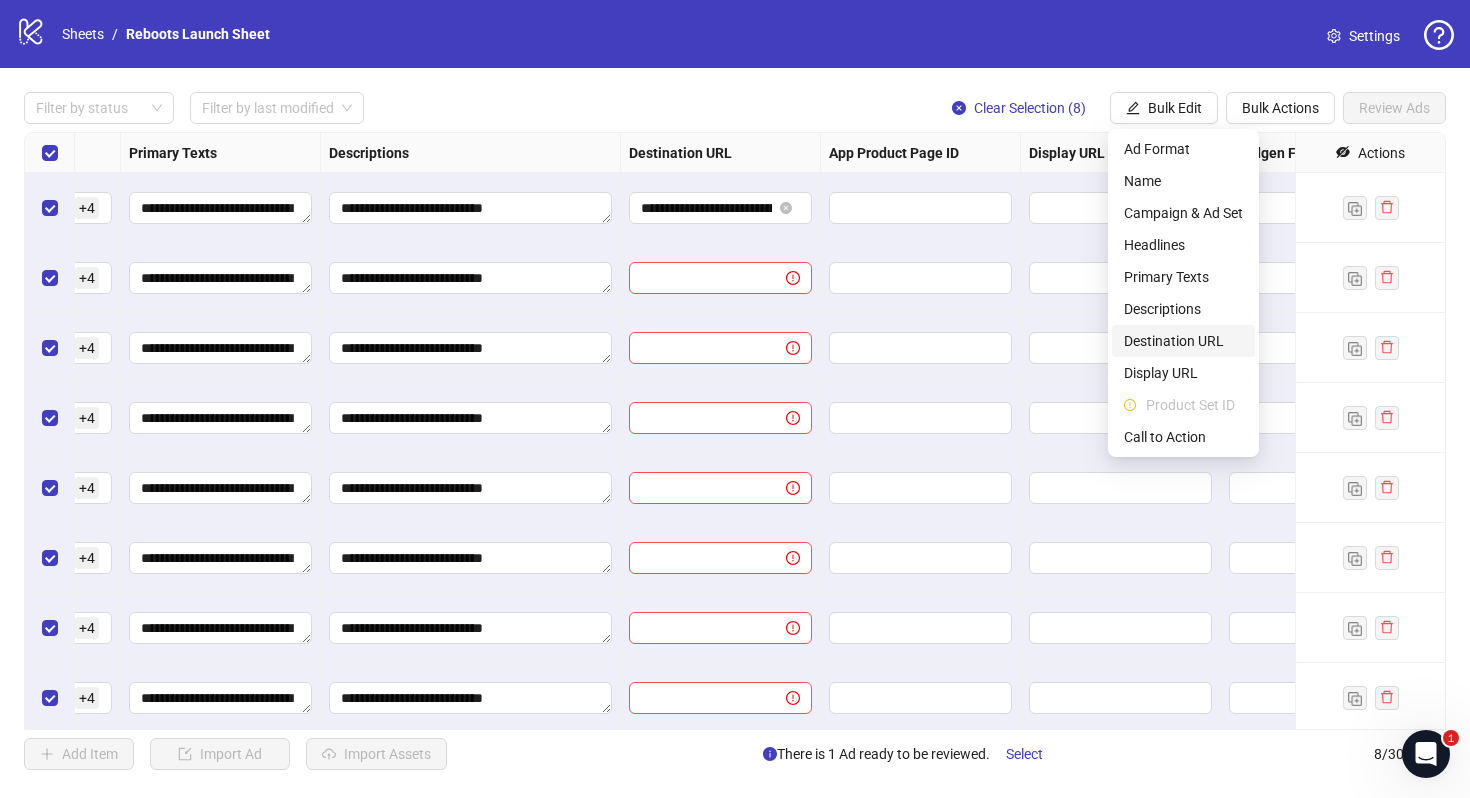 click on "Destination URL" at bounding box center [1183, 341] 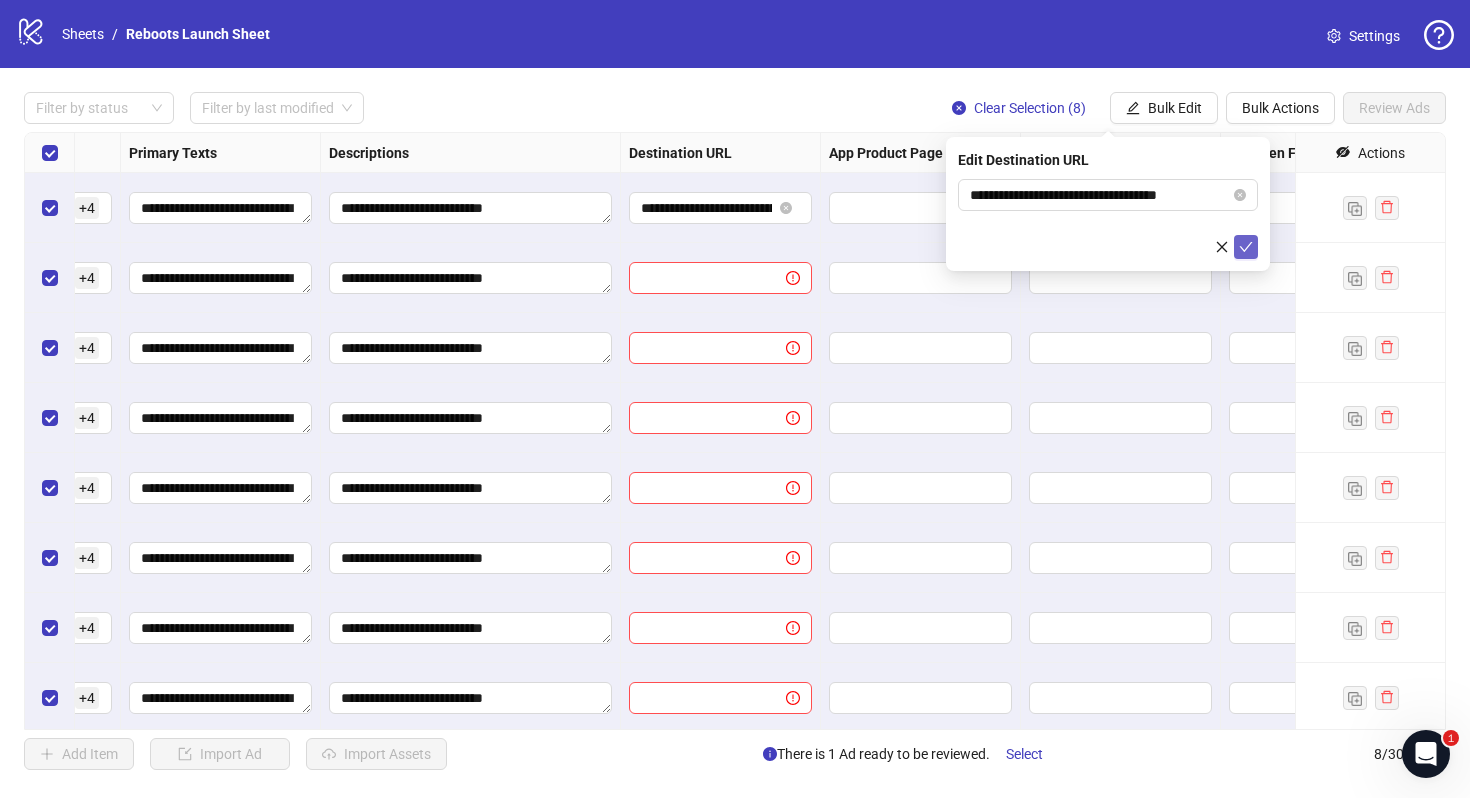 click 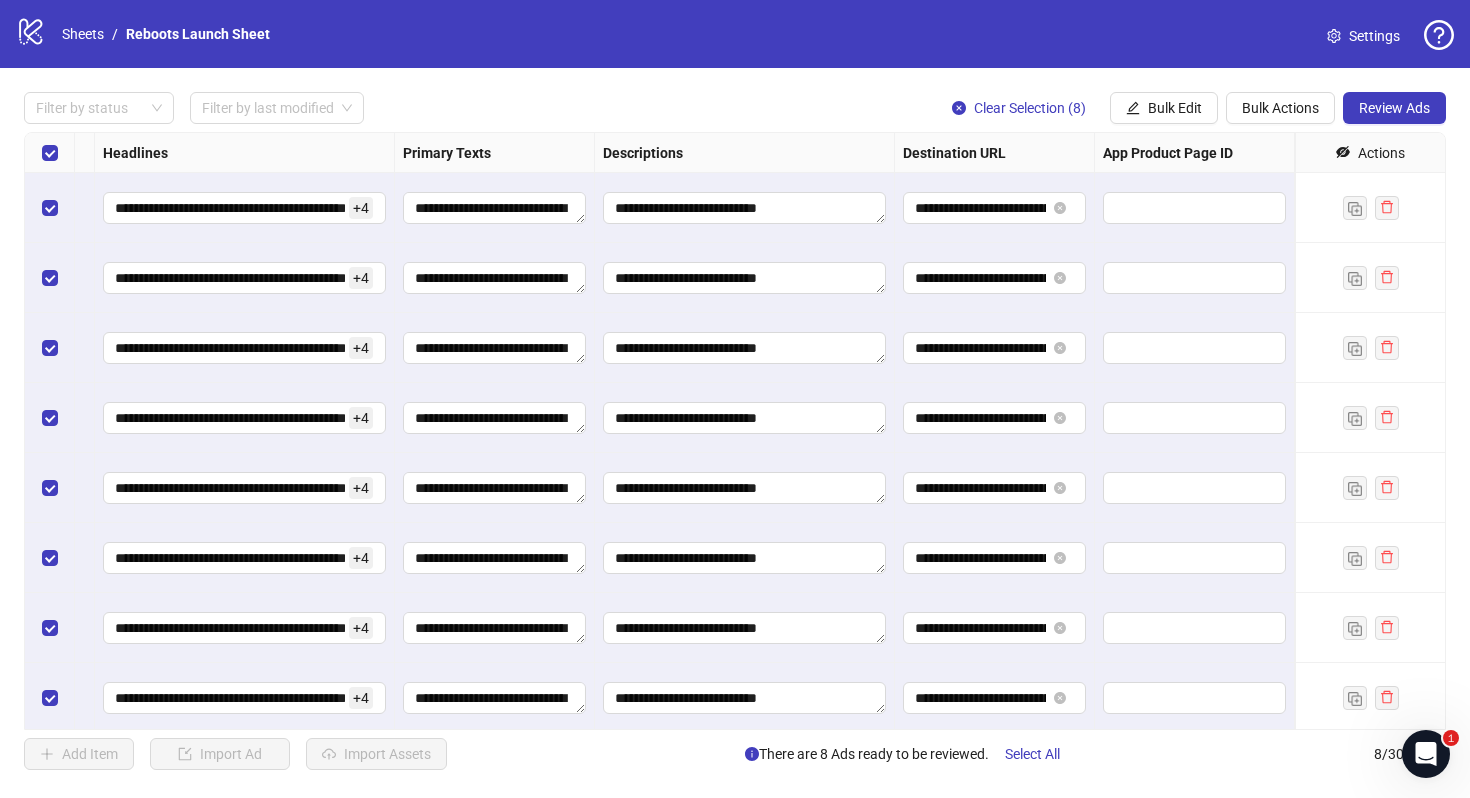 scroll, scrollTop: 0, scrollLeft: 988, axis: horizontal 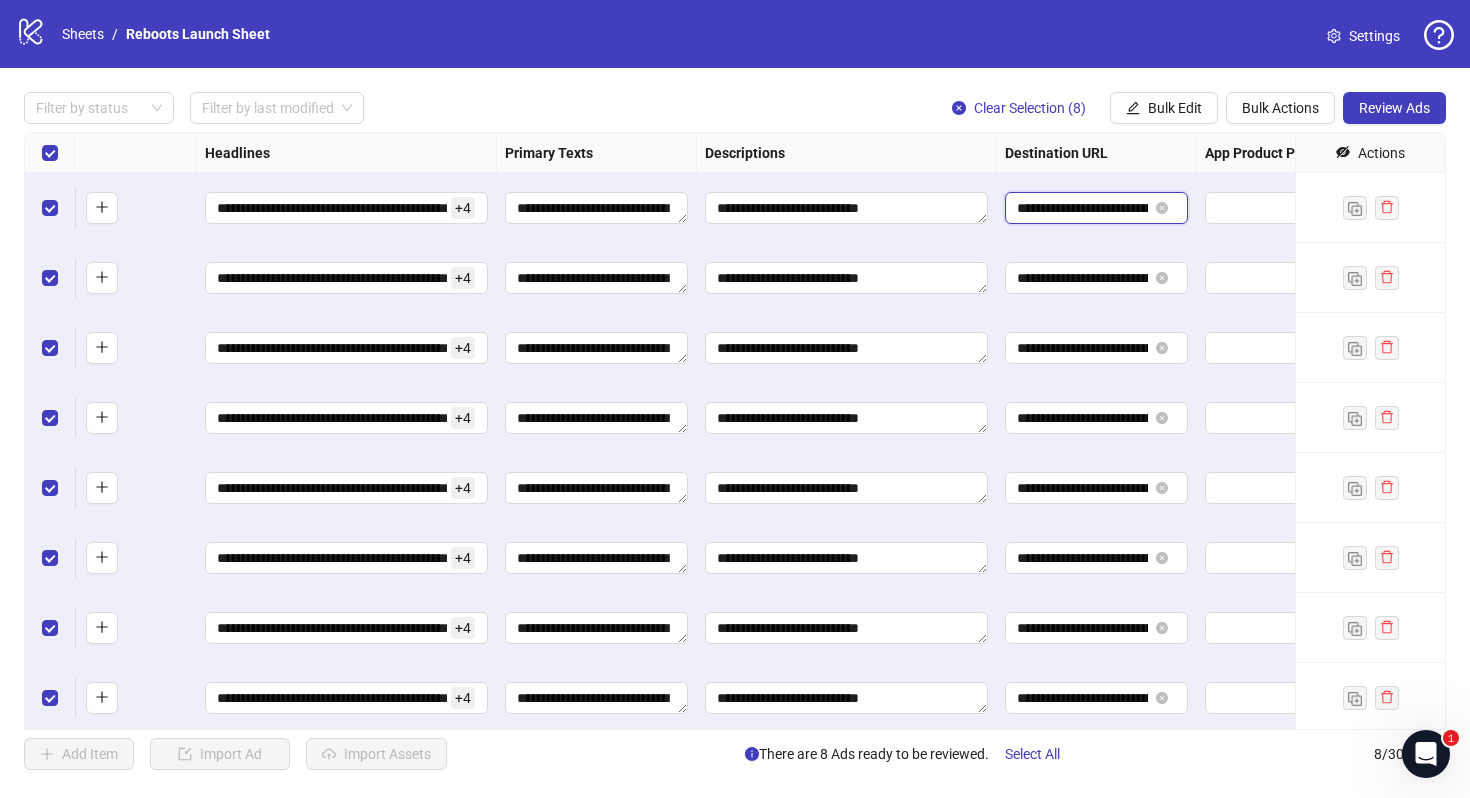 click on "**********" at bounding box center [1082, 208] 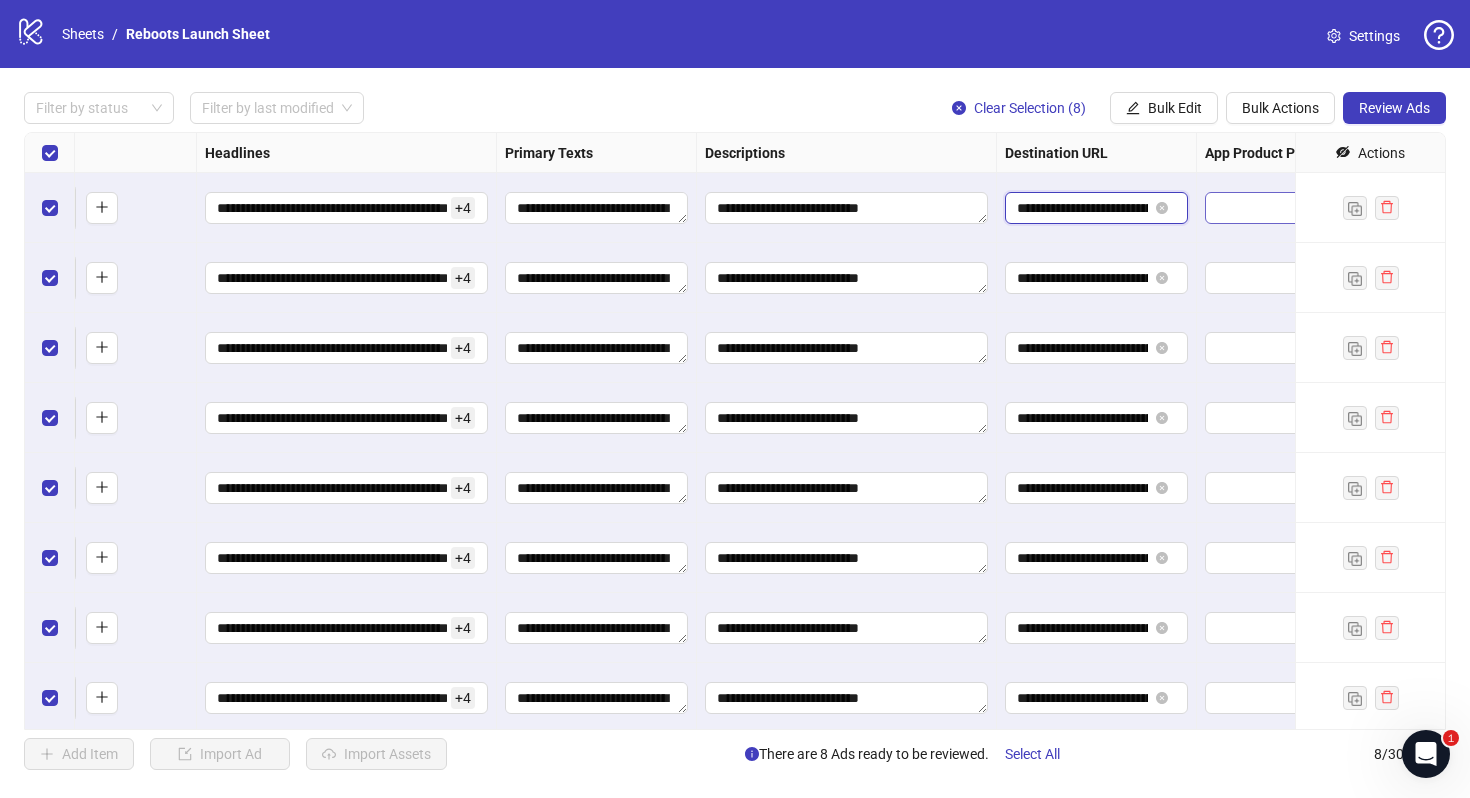 scroll, scrollTop: 0, scrollLeft: 124, axis: horizontal 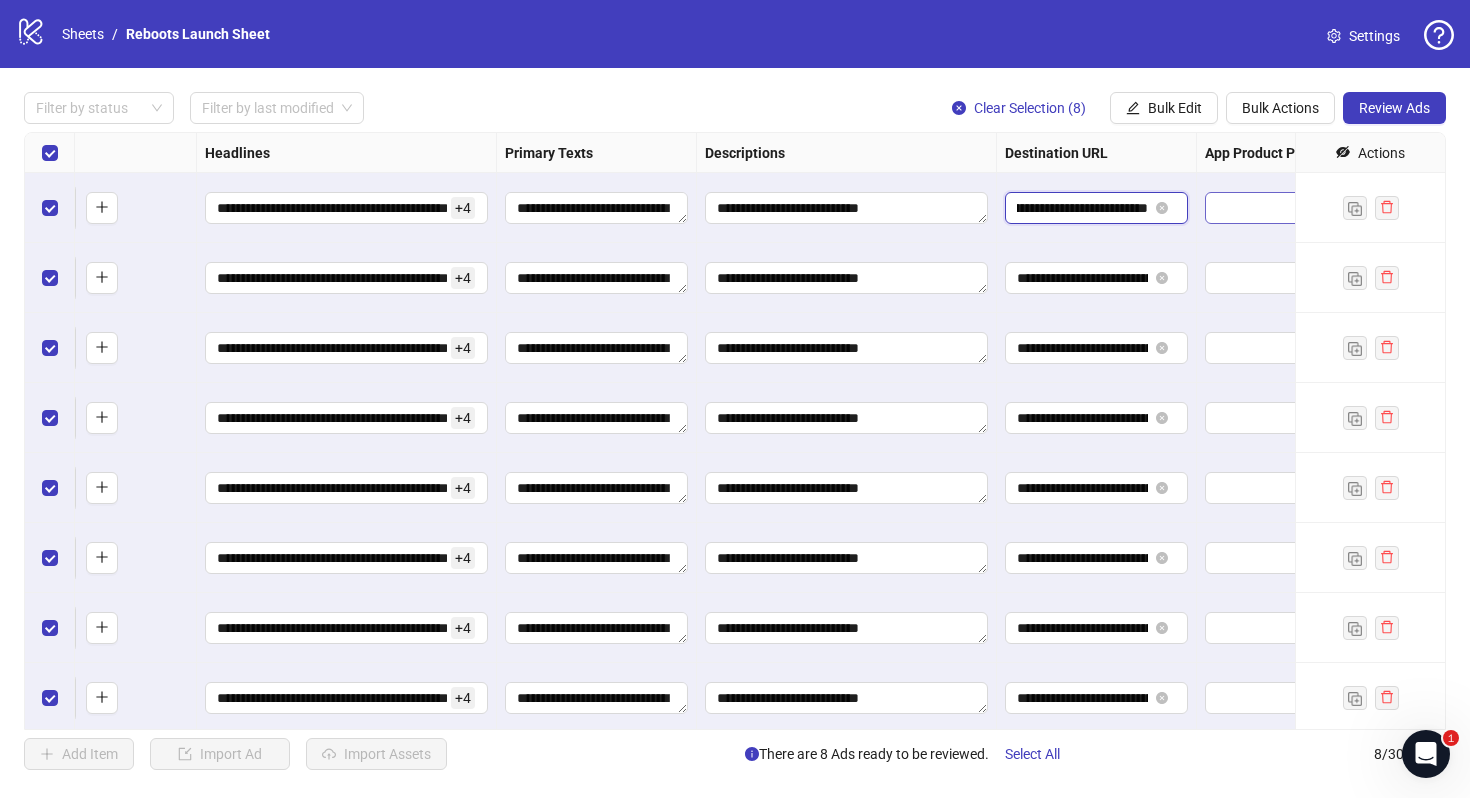 drag, startPoint x: 1102, startPoint y: 204, endPoint x: 1231, endPoint y: 204, distance: 129 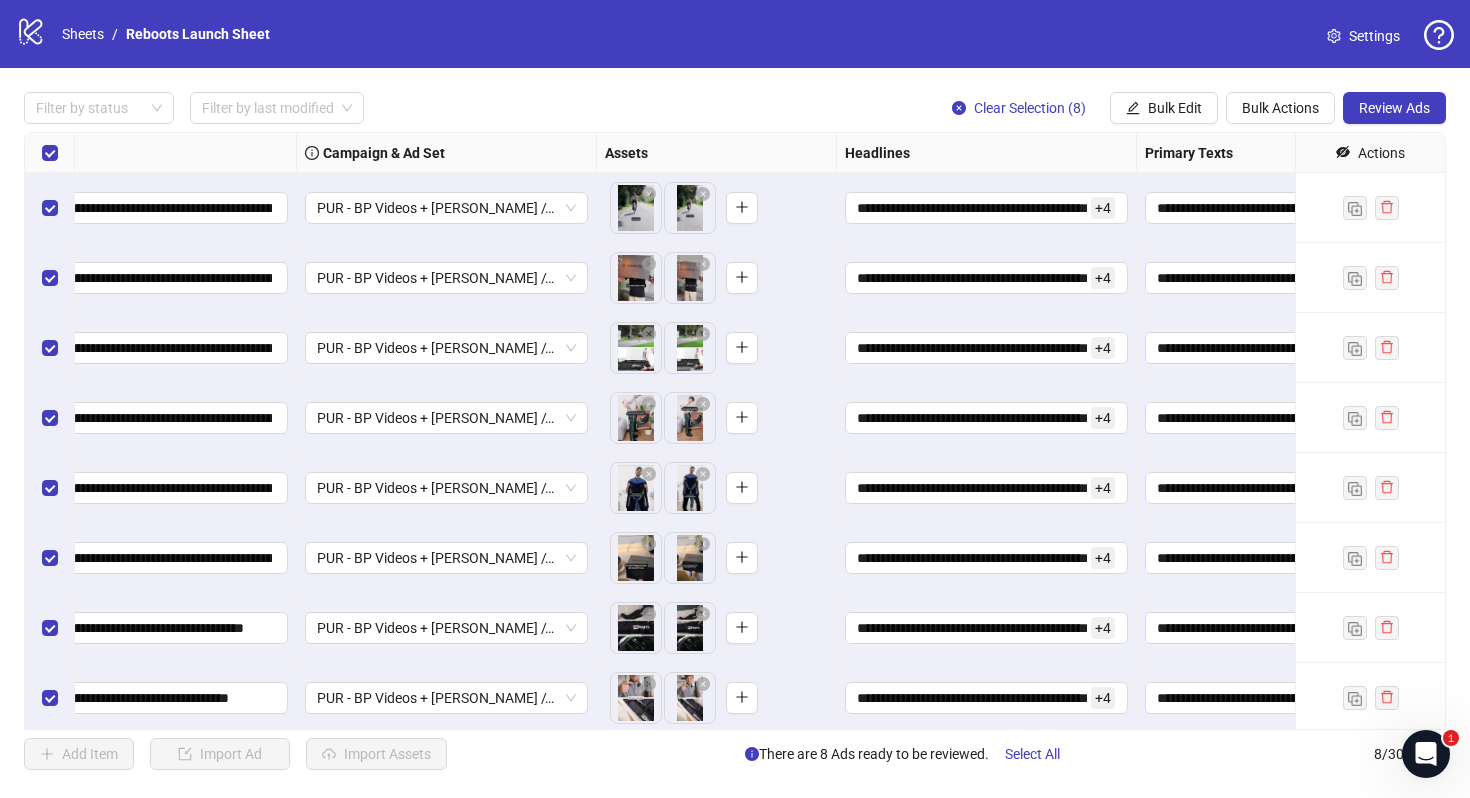 scroll, scrollTop: 0, scrollLeft: 0, axis: both 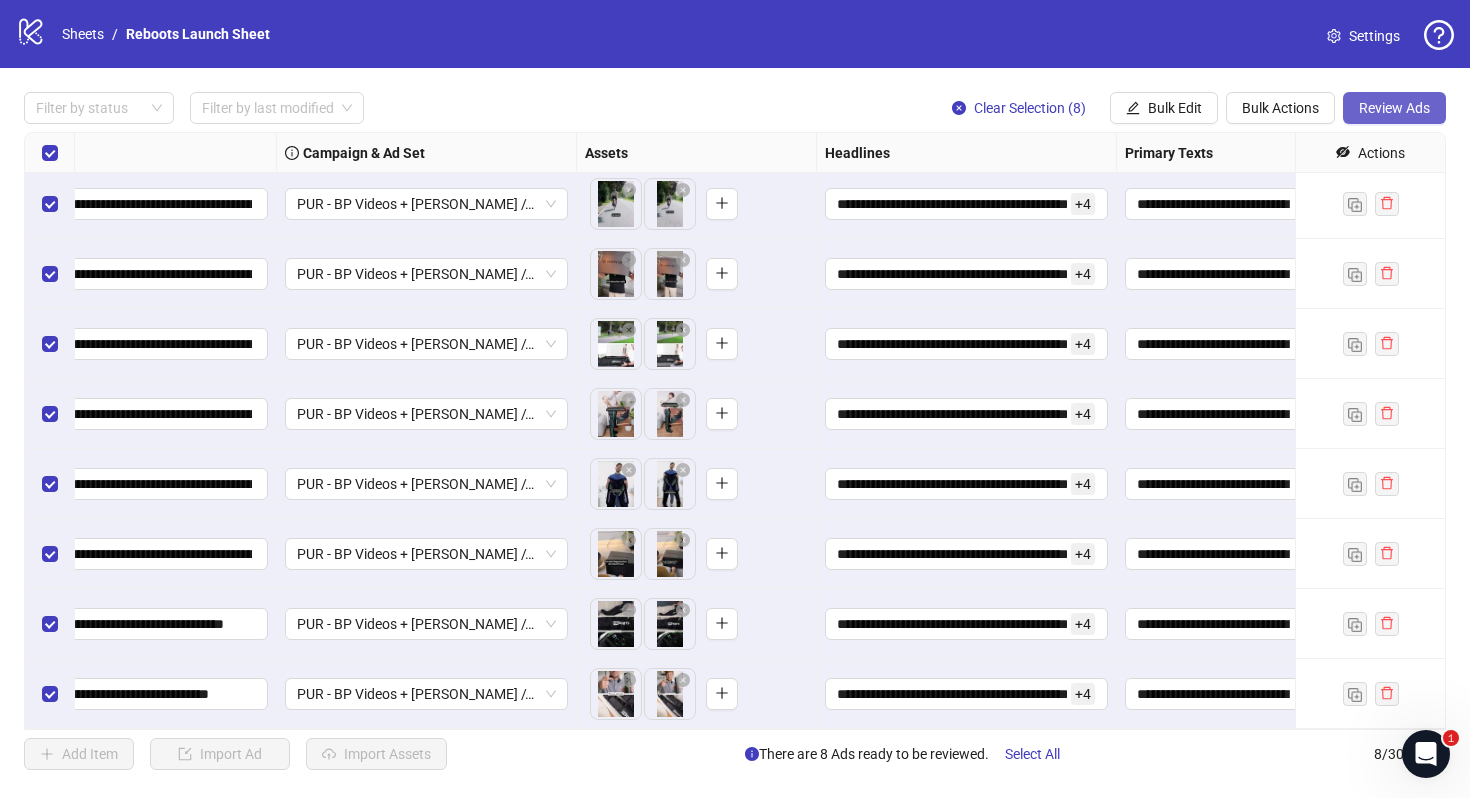 click on "Review Ads" at bounding box center [1394, 108] 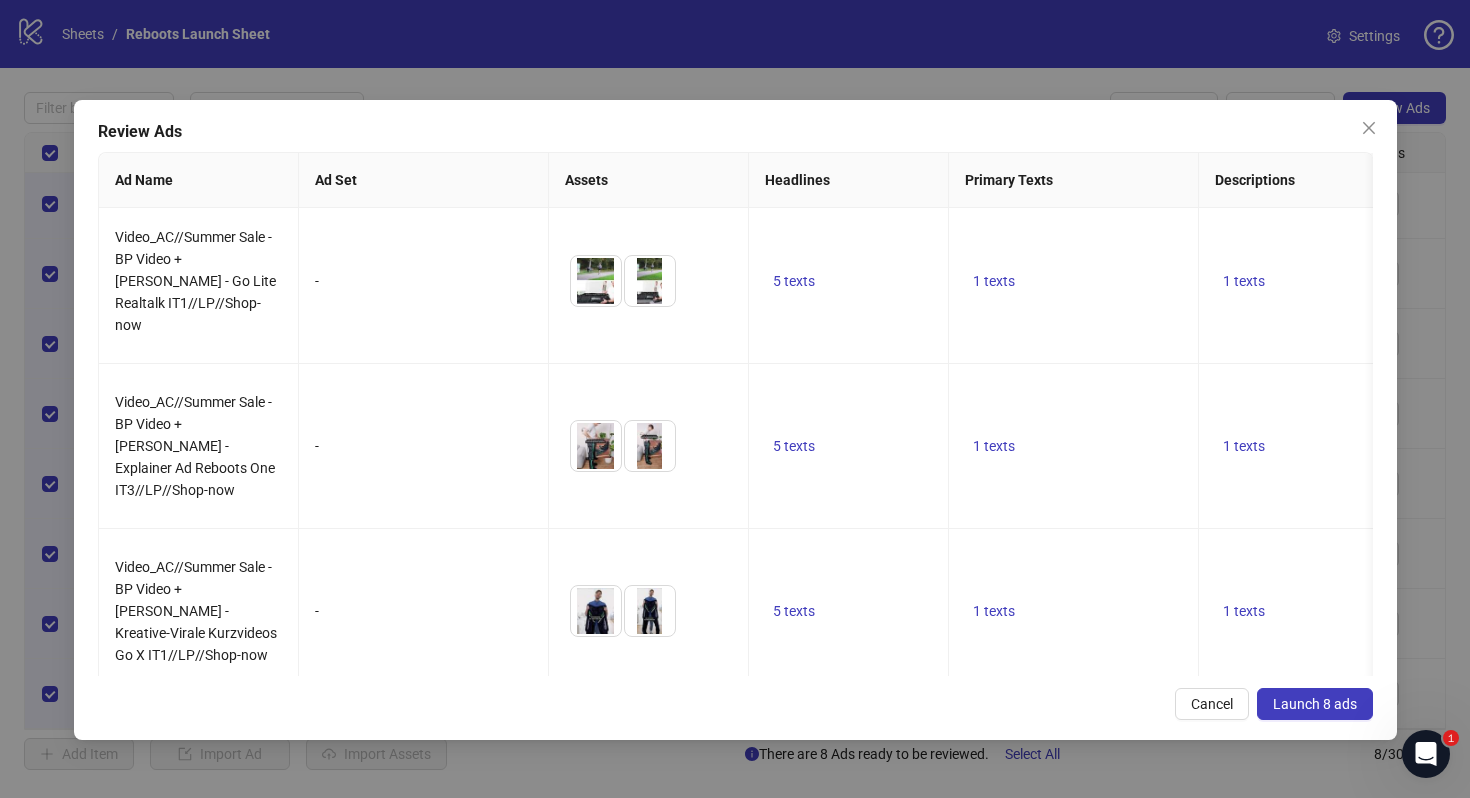 scroll, scrollTop: 852, scrollLeft: 0, axis: vertical 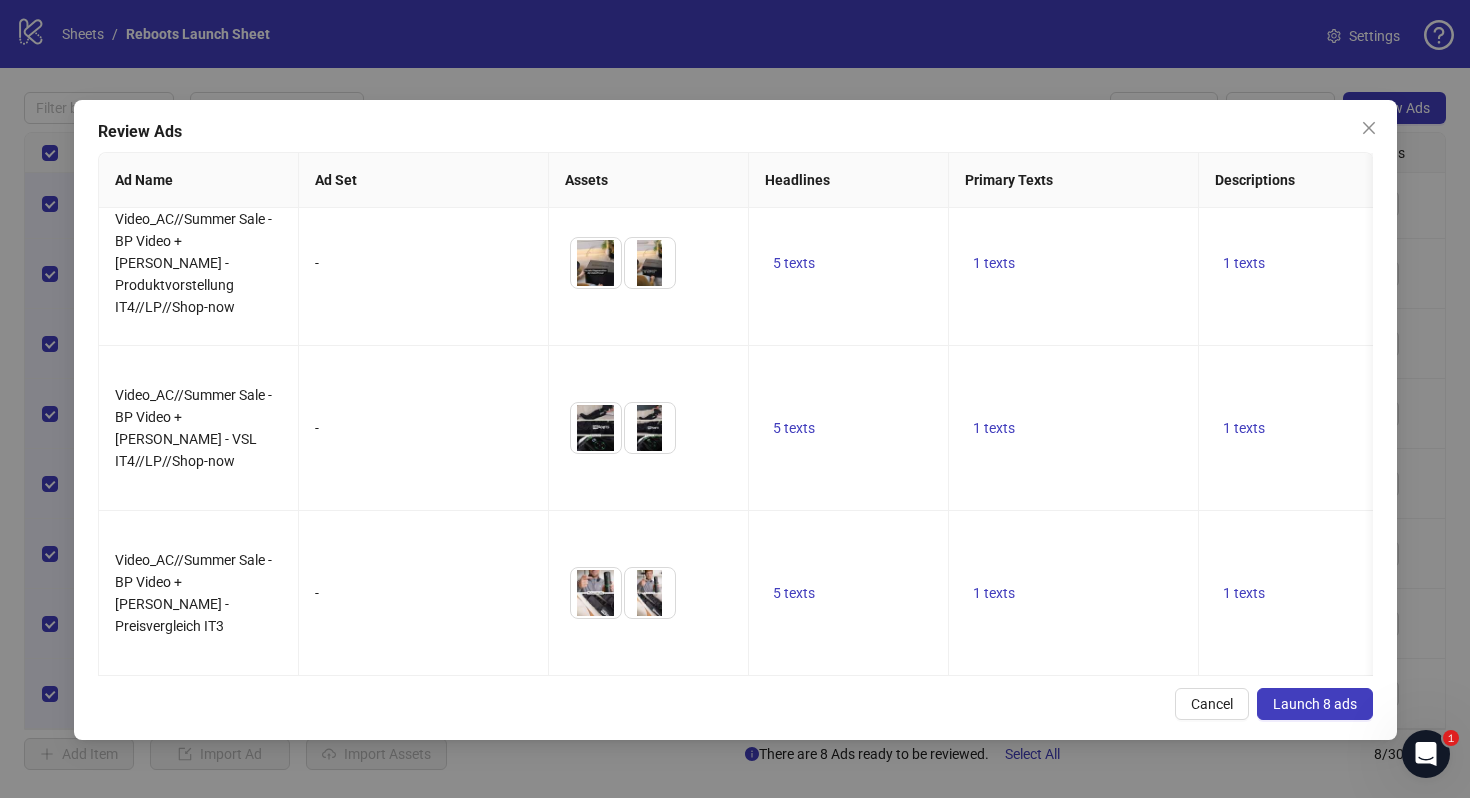 click on "Launch 8 ads" at bounding box center [1315, 704] 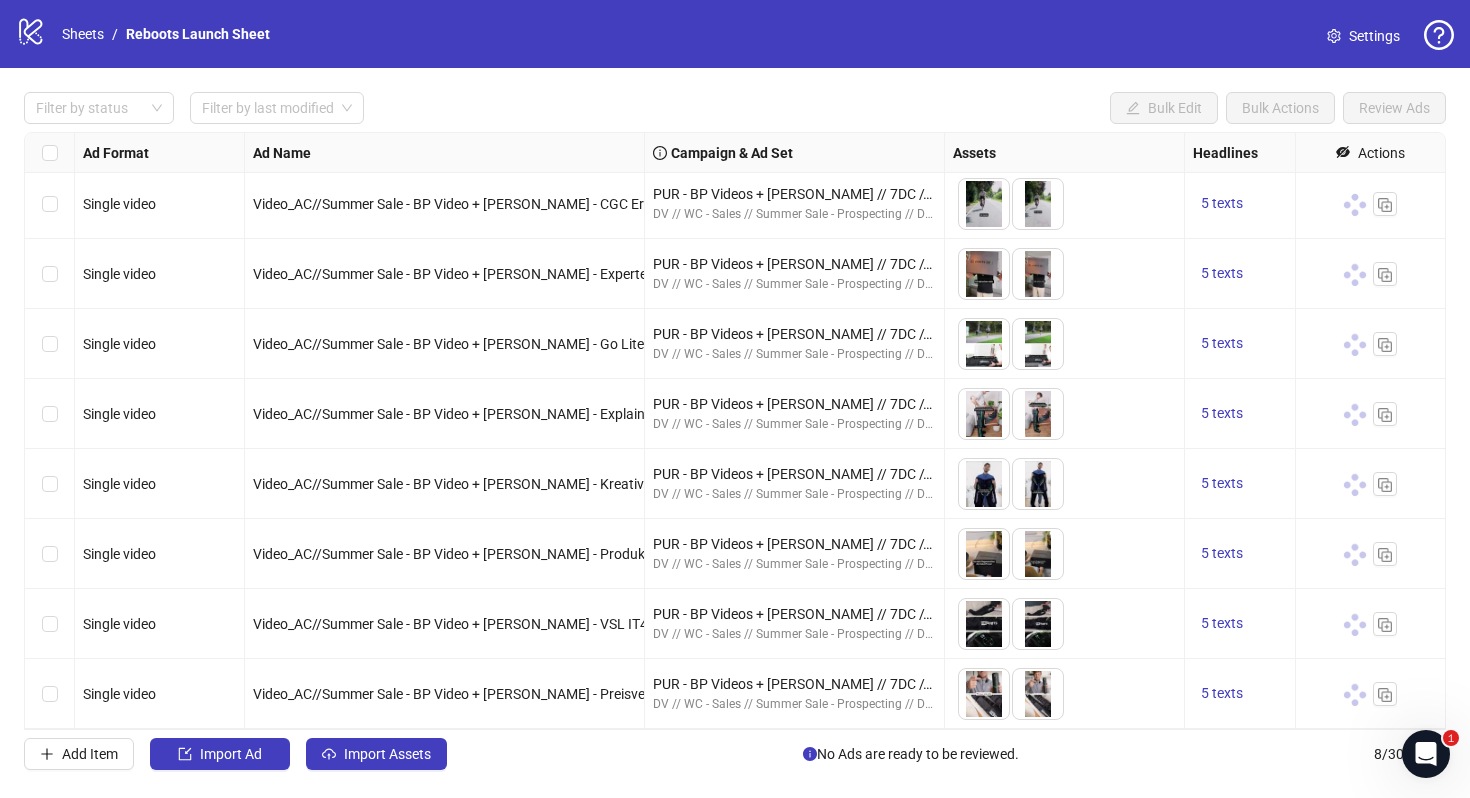 scroll, scrollTop: 0, scrollLeft: 0, axis: both 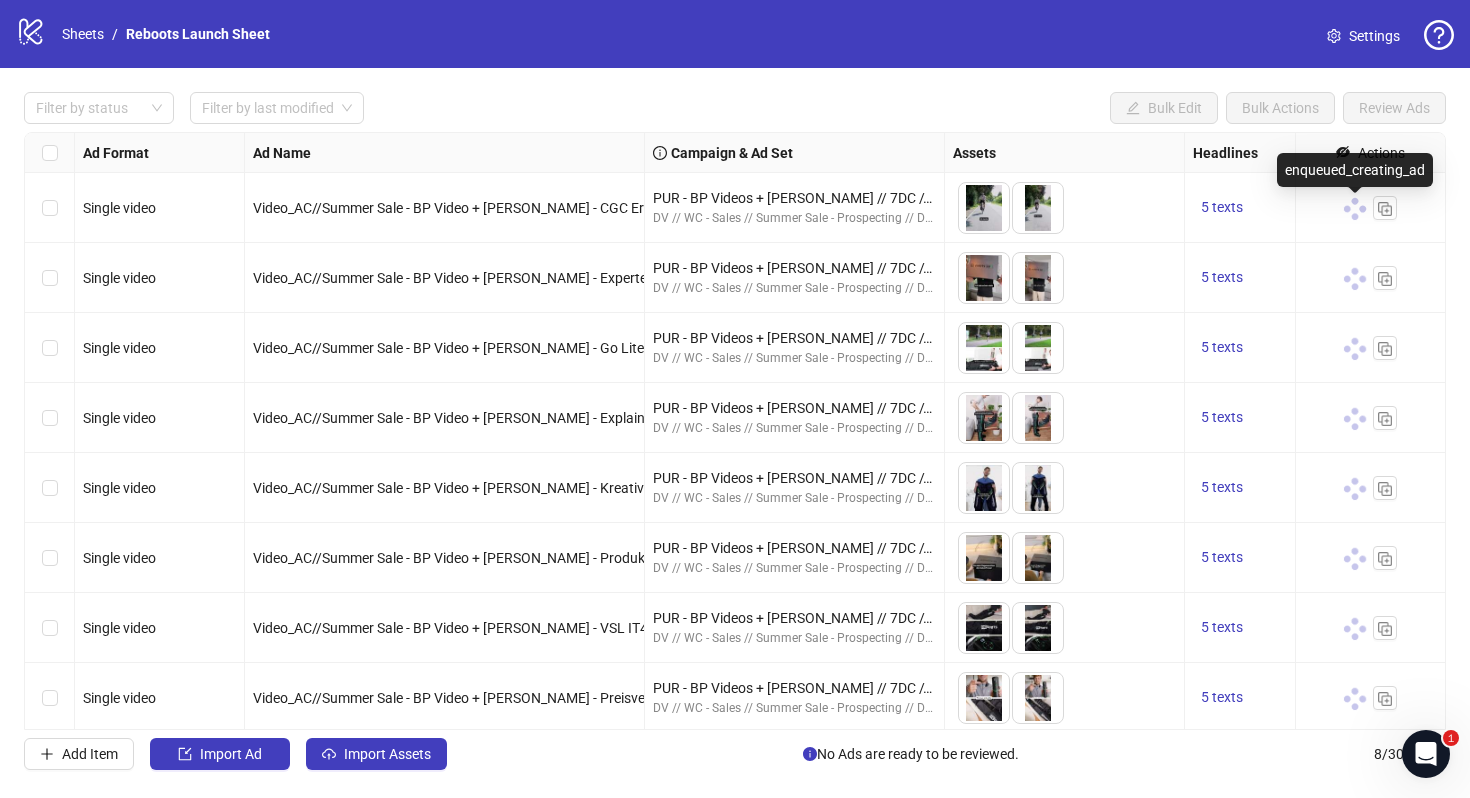 click at bounding box center [1354, 208] 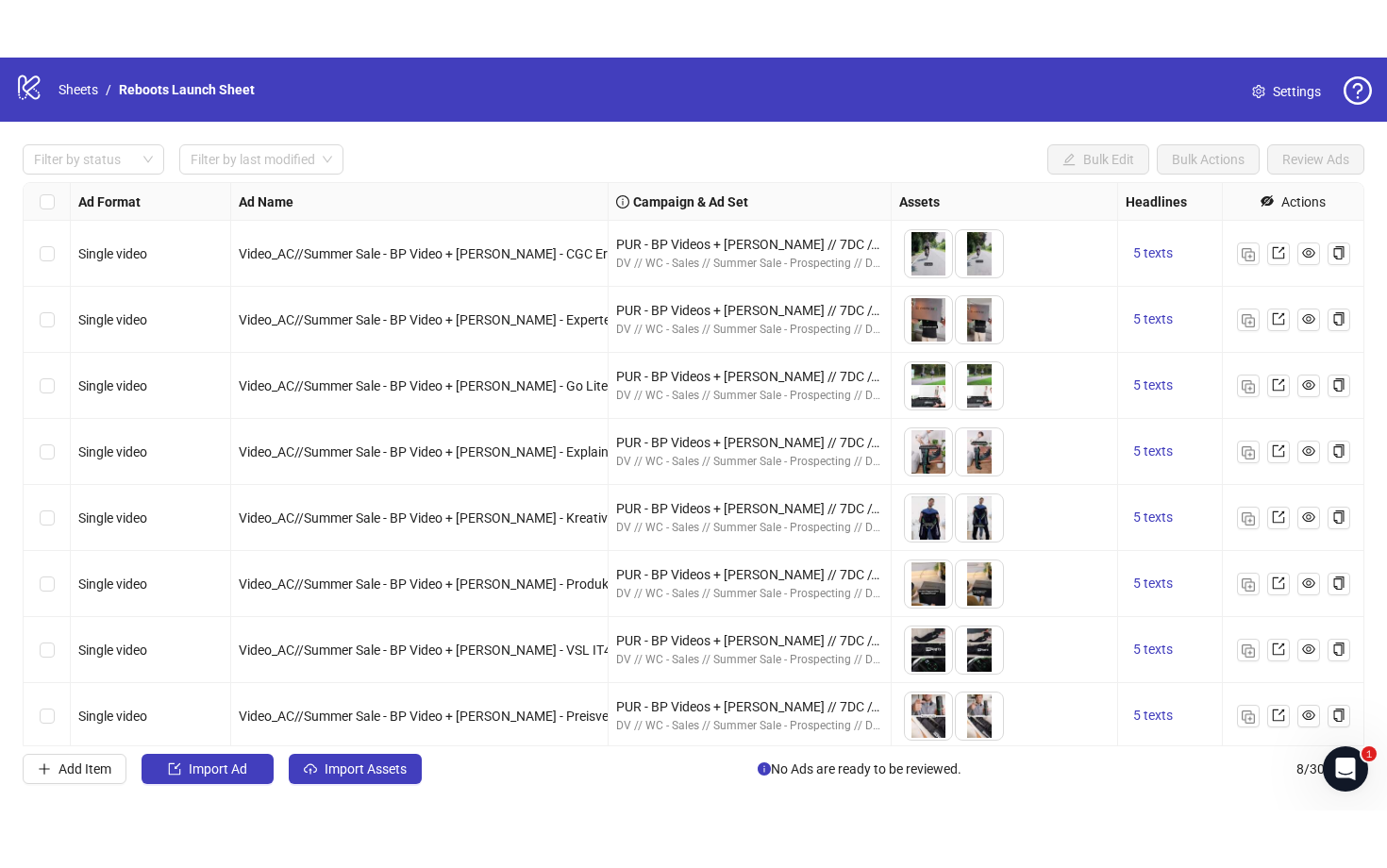 scroll, scrollTop: 4, scrollLeft: 0, axis: vertical 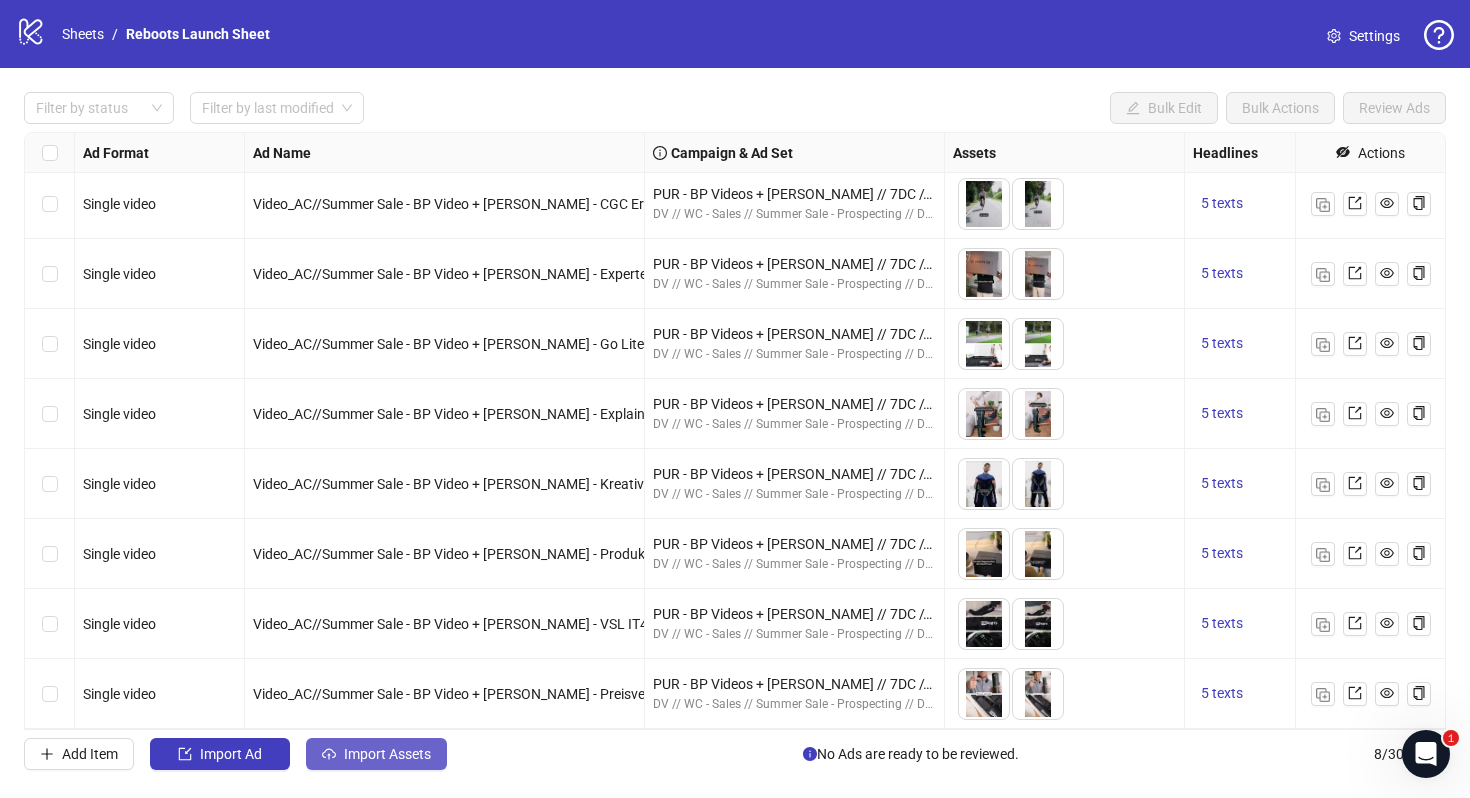 click on "Import Assets" at bounding box center (387, 754) 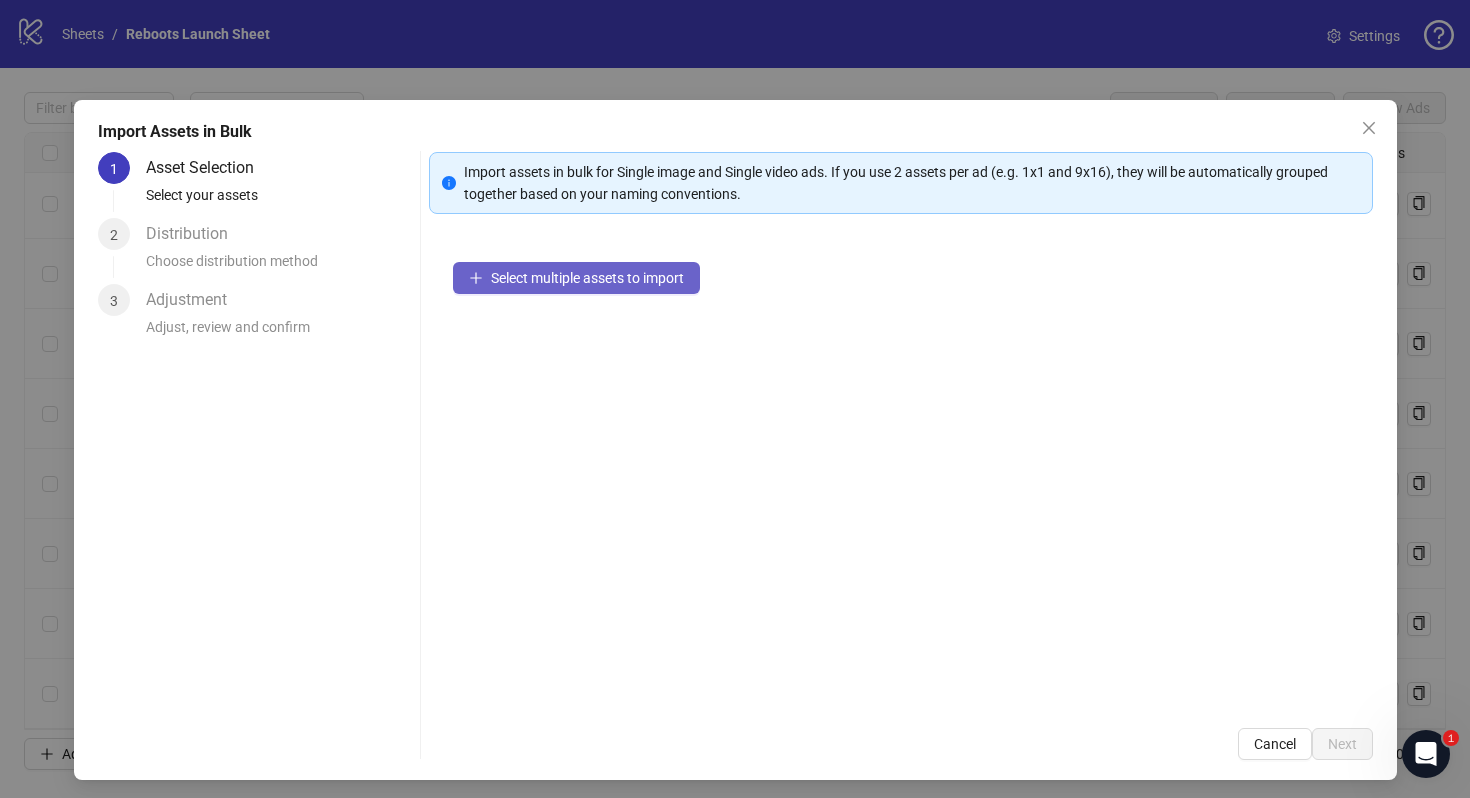 click on "Select multiple assets to import" at bounding box center (587, 278) 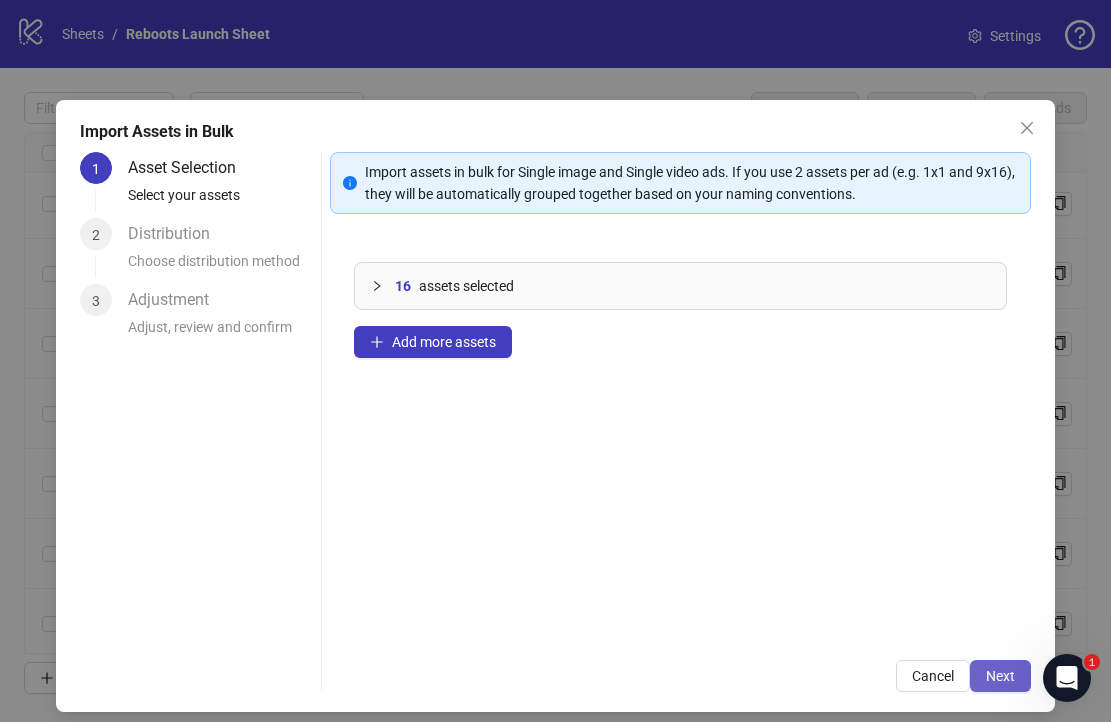 click on "Next" at bounding box center [1000, 676] 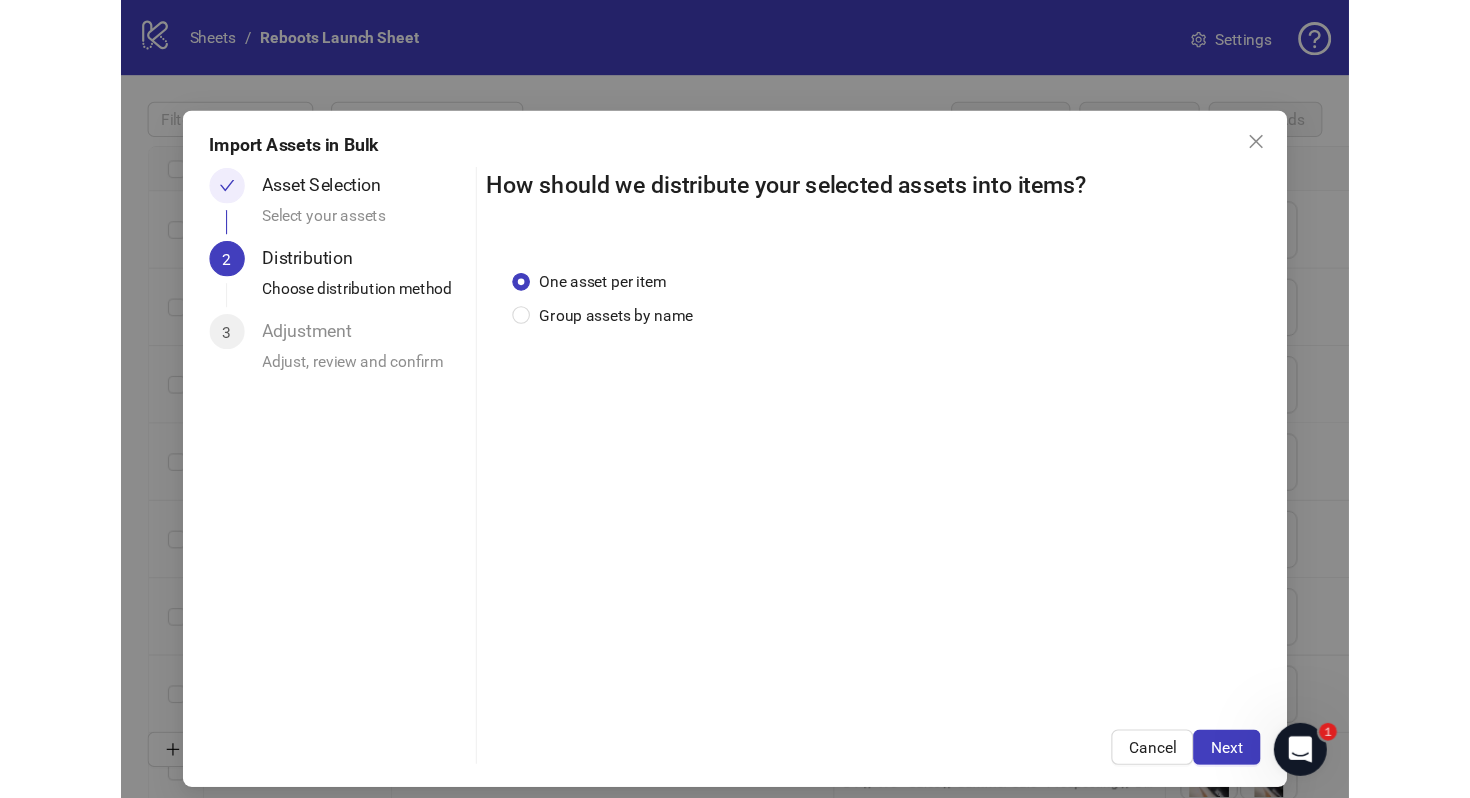 scroll, scrollTop: 0, scrollLeft: 0, axis: both 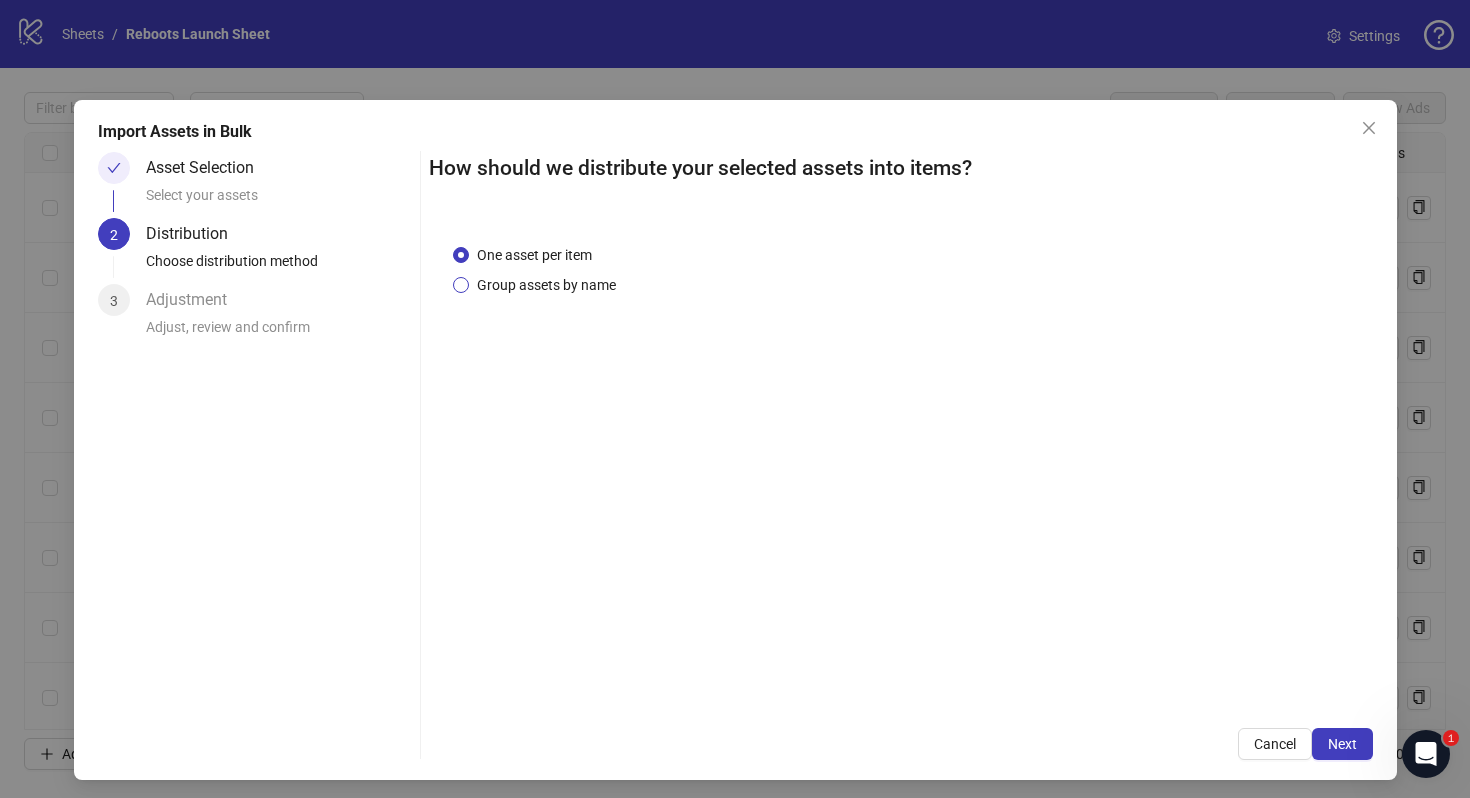 click on "Group assets by name" at bounding box center [546, 285] 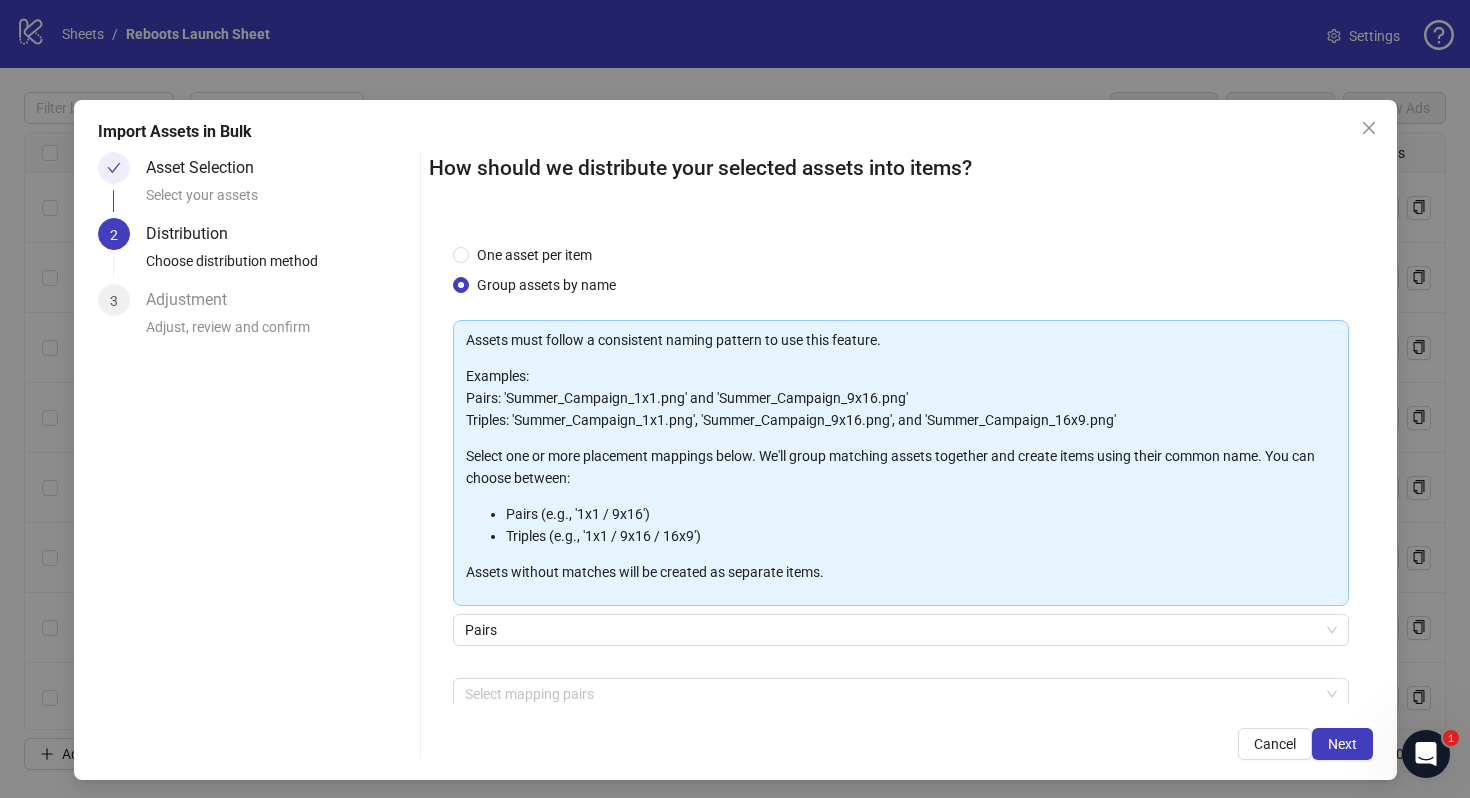scroll, scrollTop: 101, scrollLeft: 0, axis: vertical 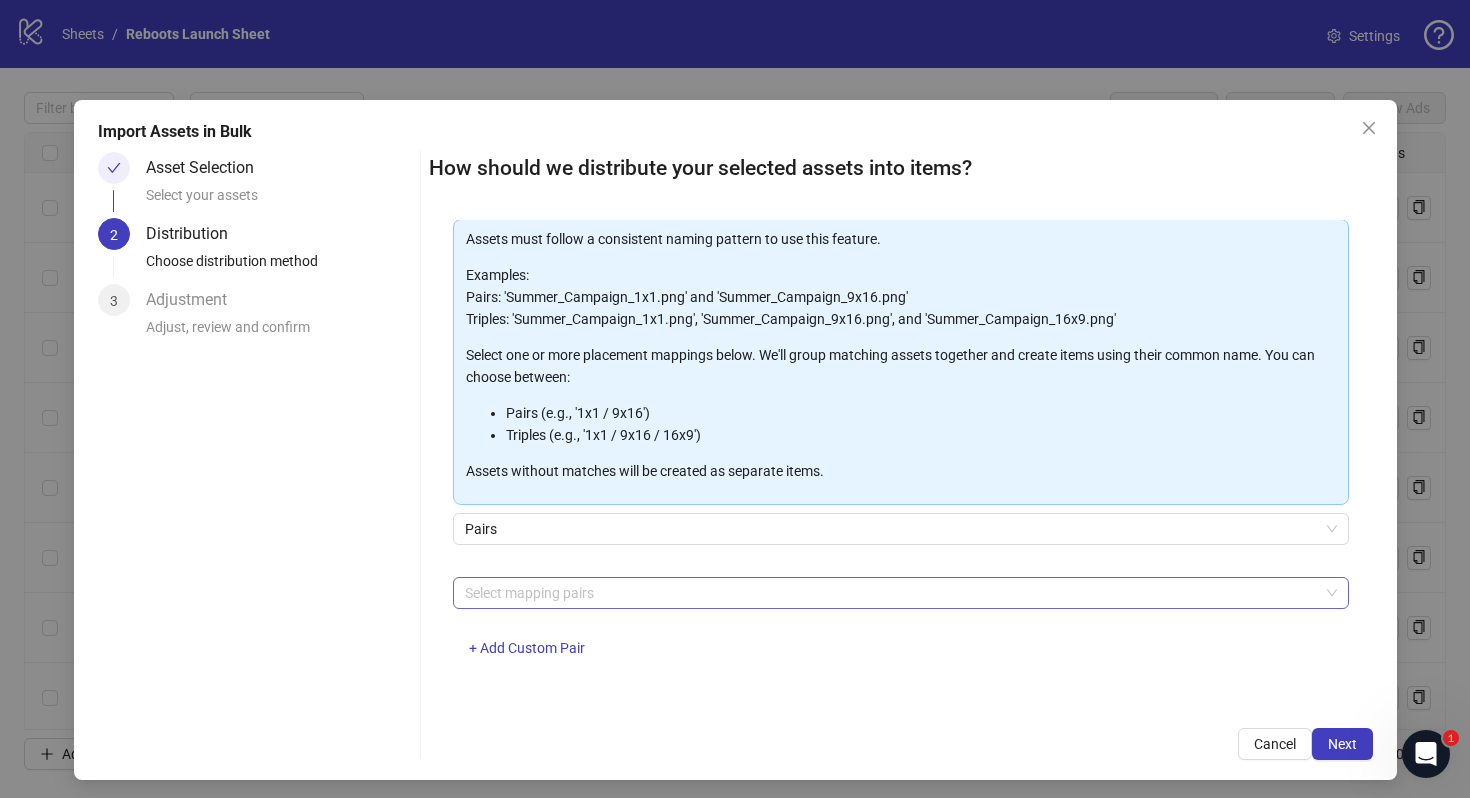 click at bounding box center (890, 593) 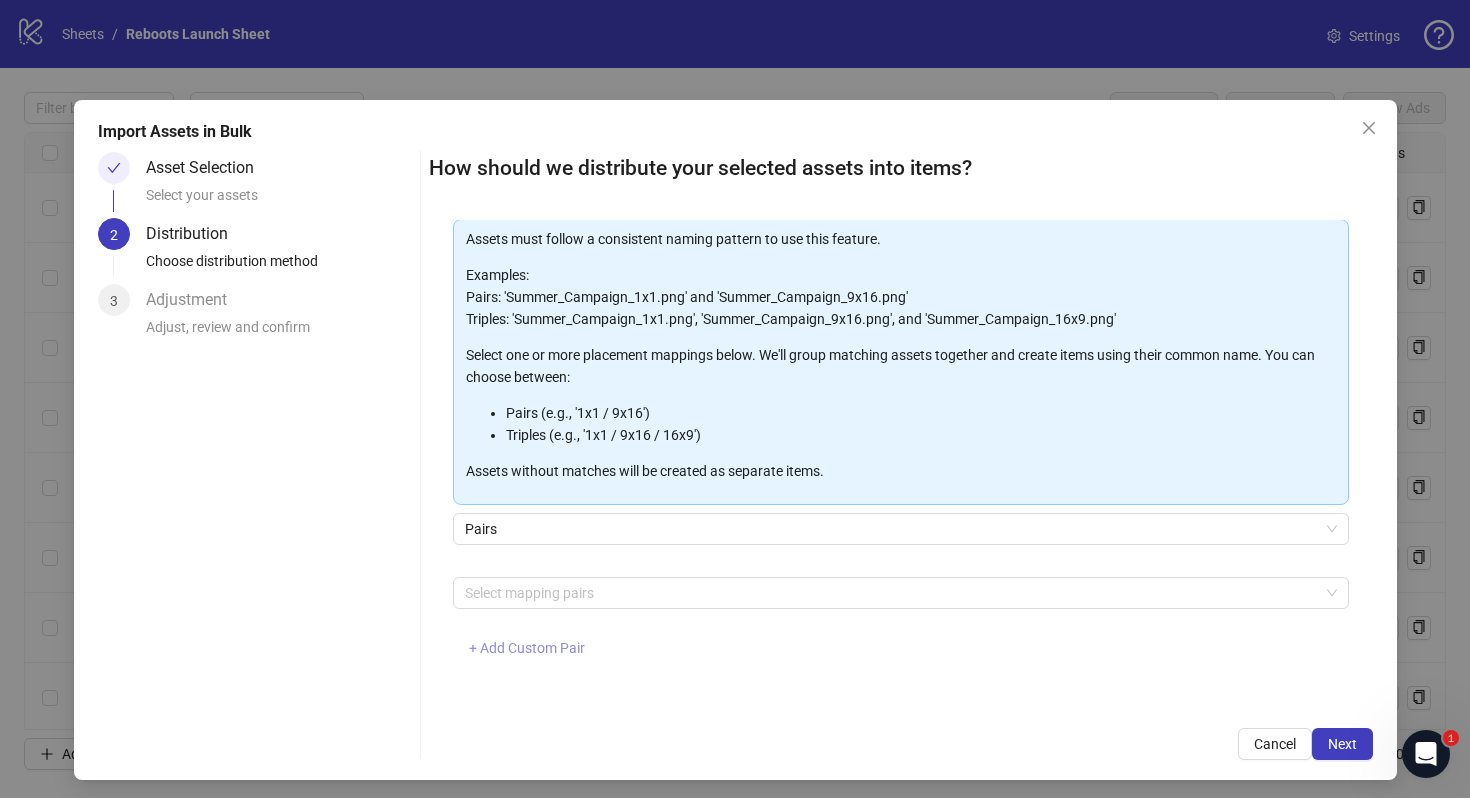 click on "+ Add Custom Pair" at bounding box center [527, 648] 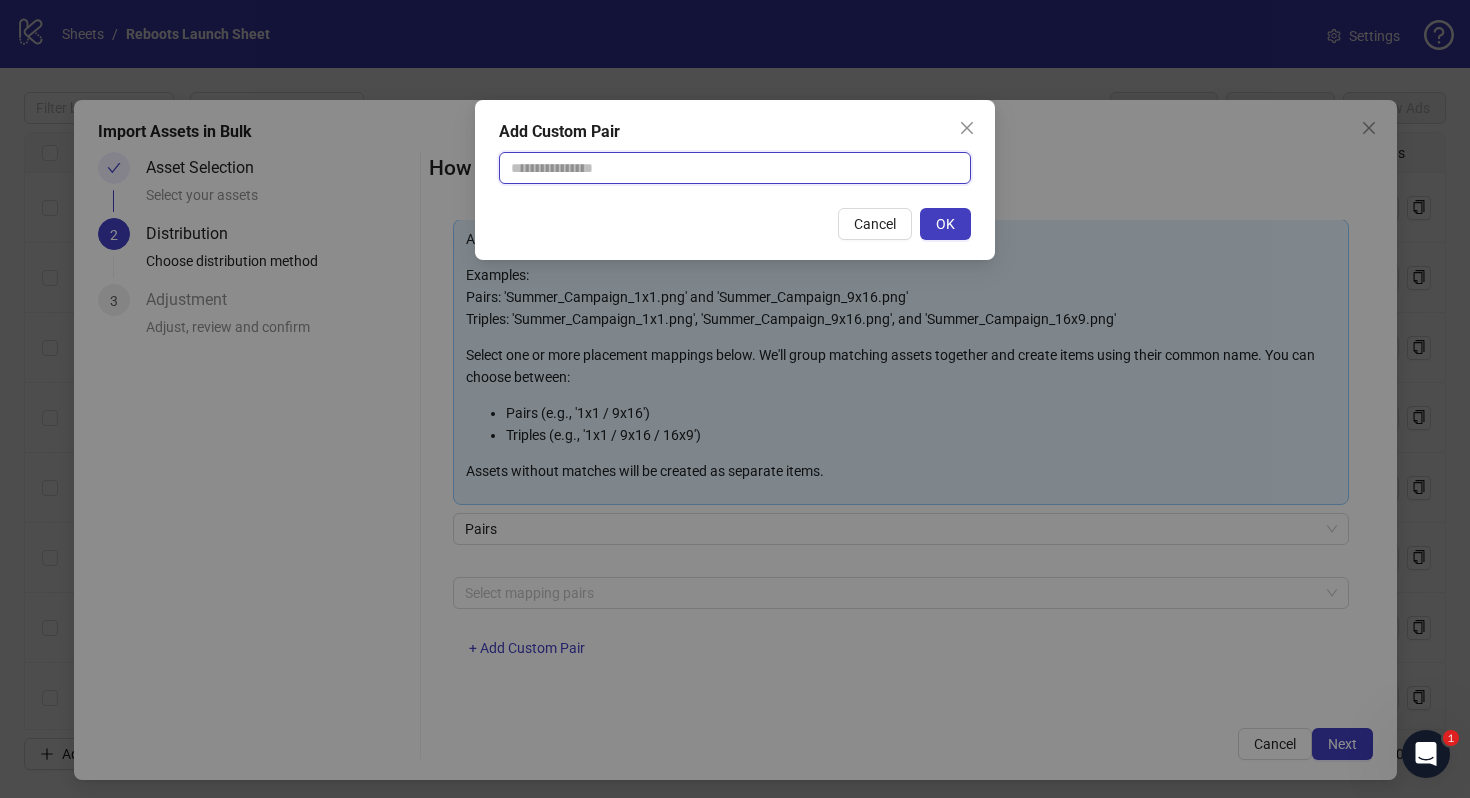 click at bounding box center (735, 168) 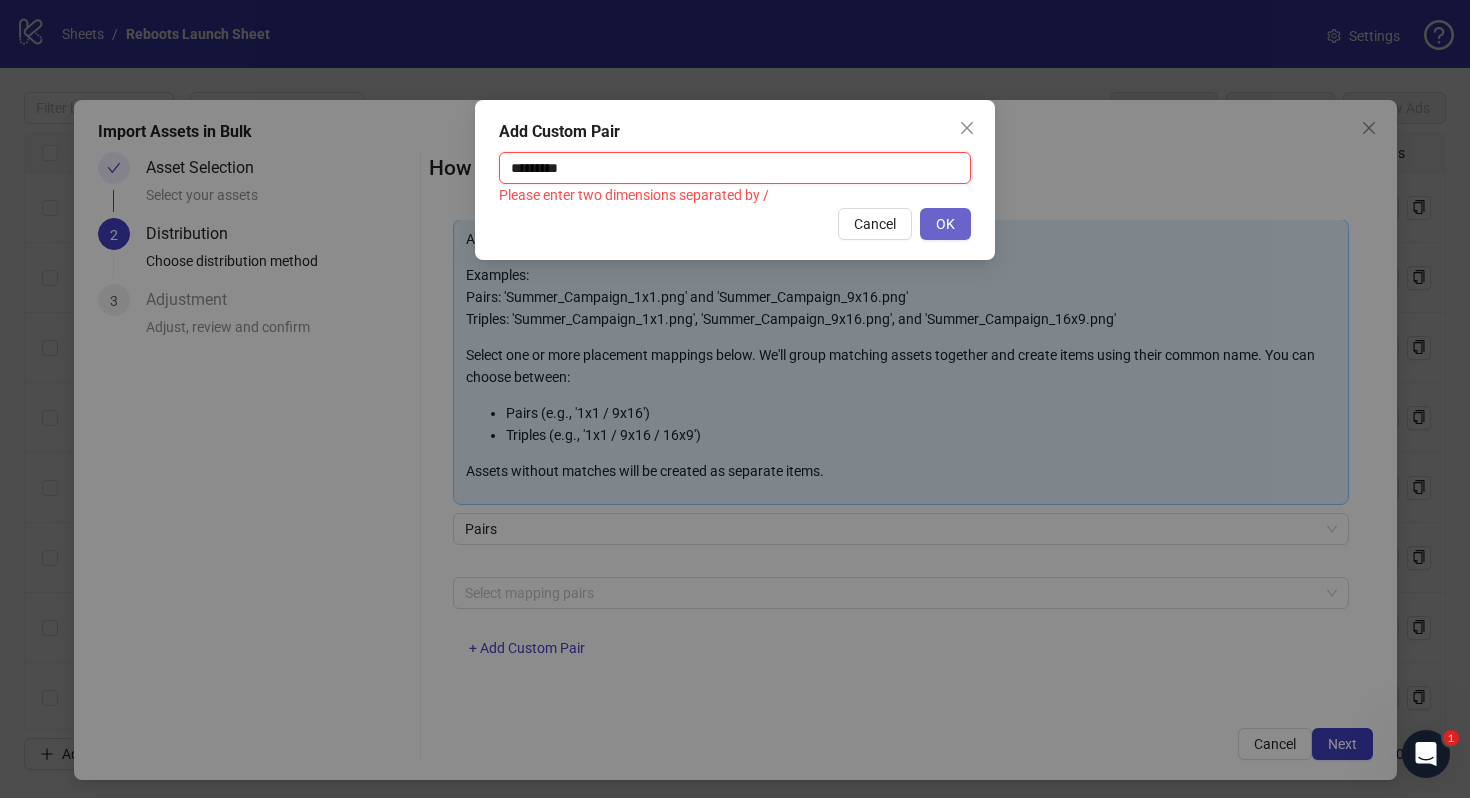 type on "*********" 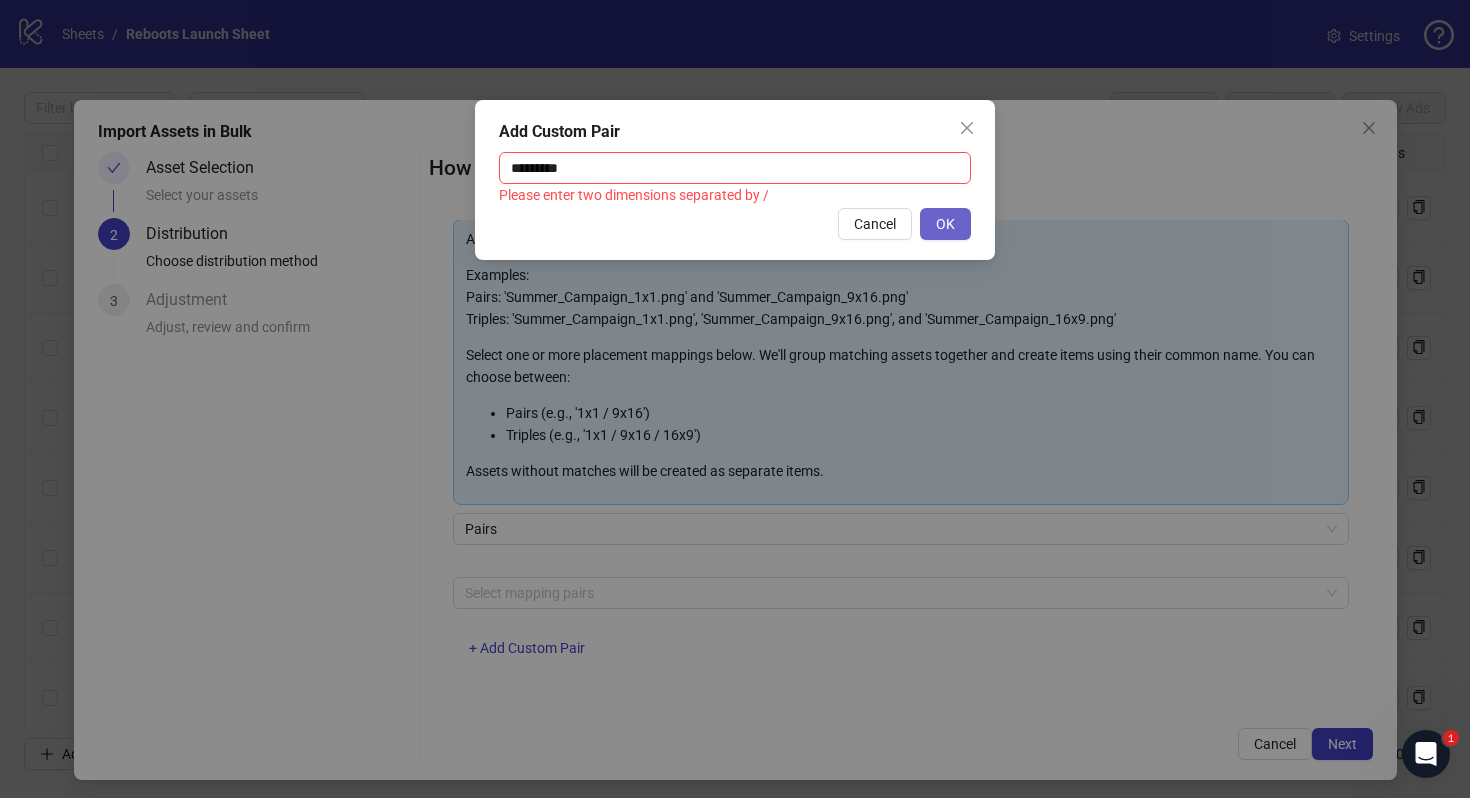 click on "OK" at bounding box center [945, 224] 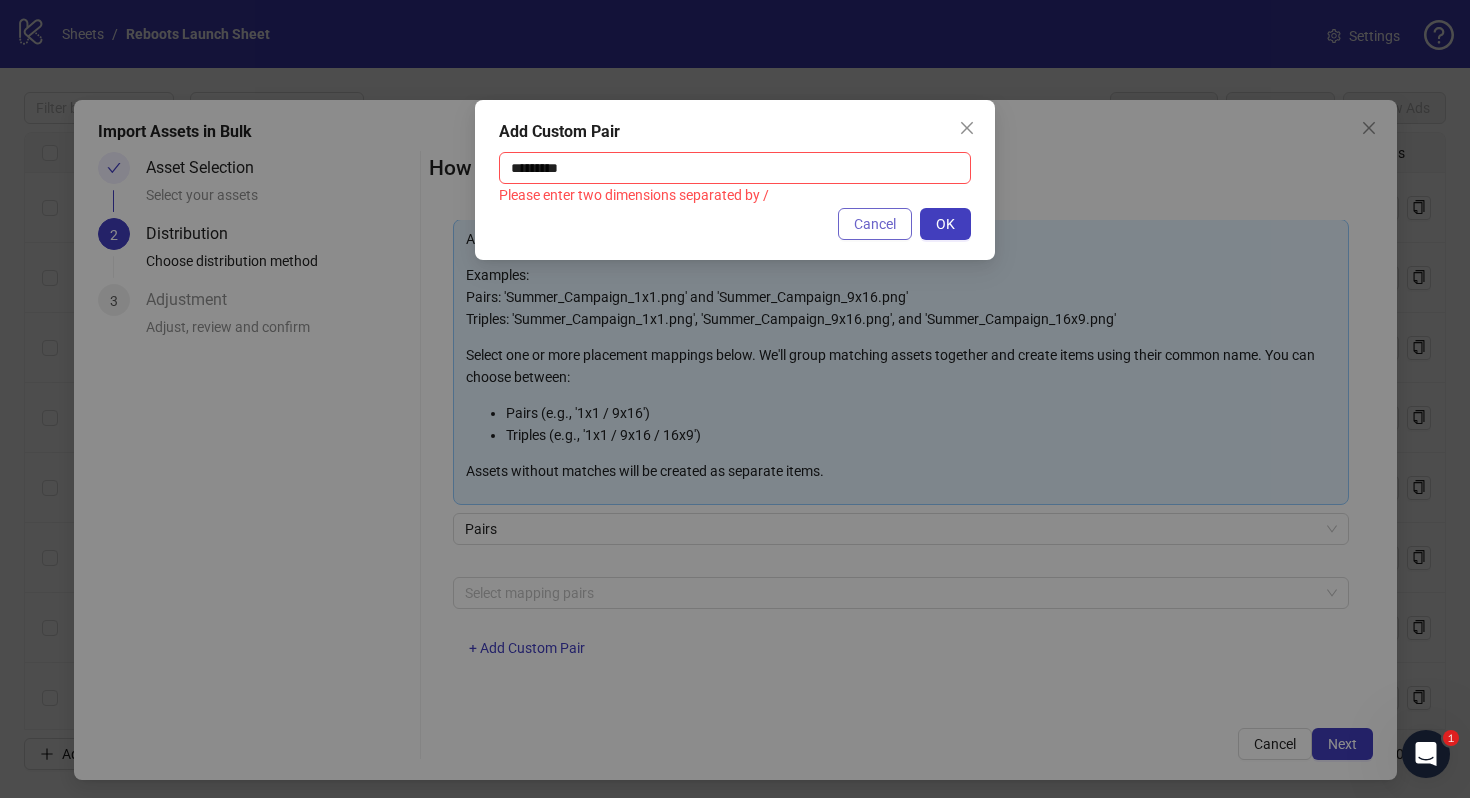 click on "Cancel" at bounding box center [875, 224] 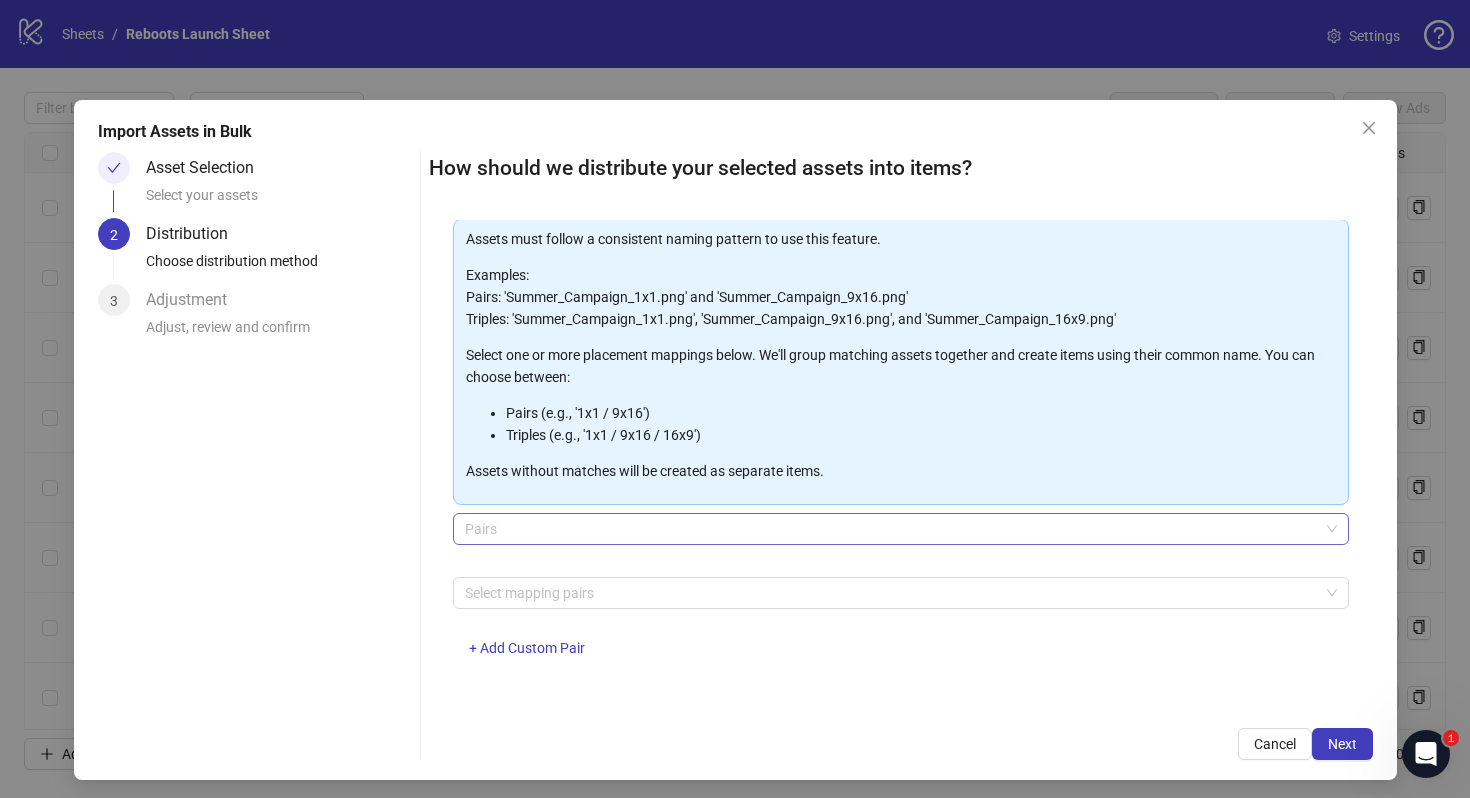 click on "Pairs" at bounding box center (901, 529) 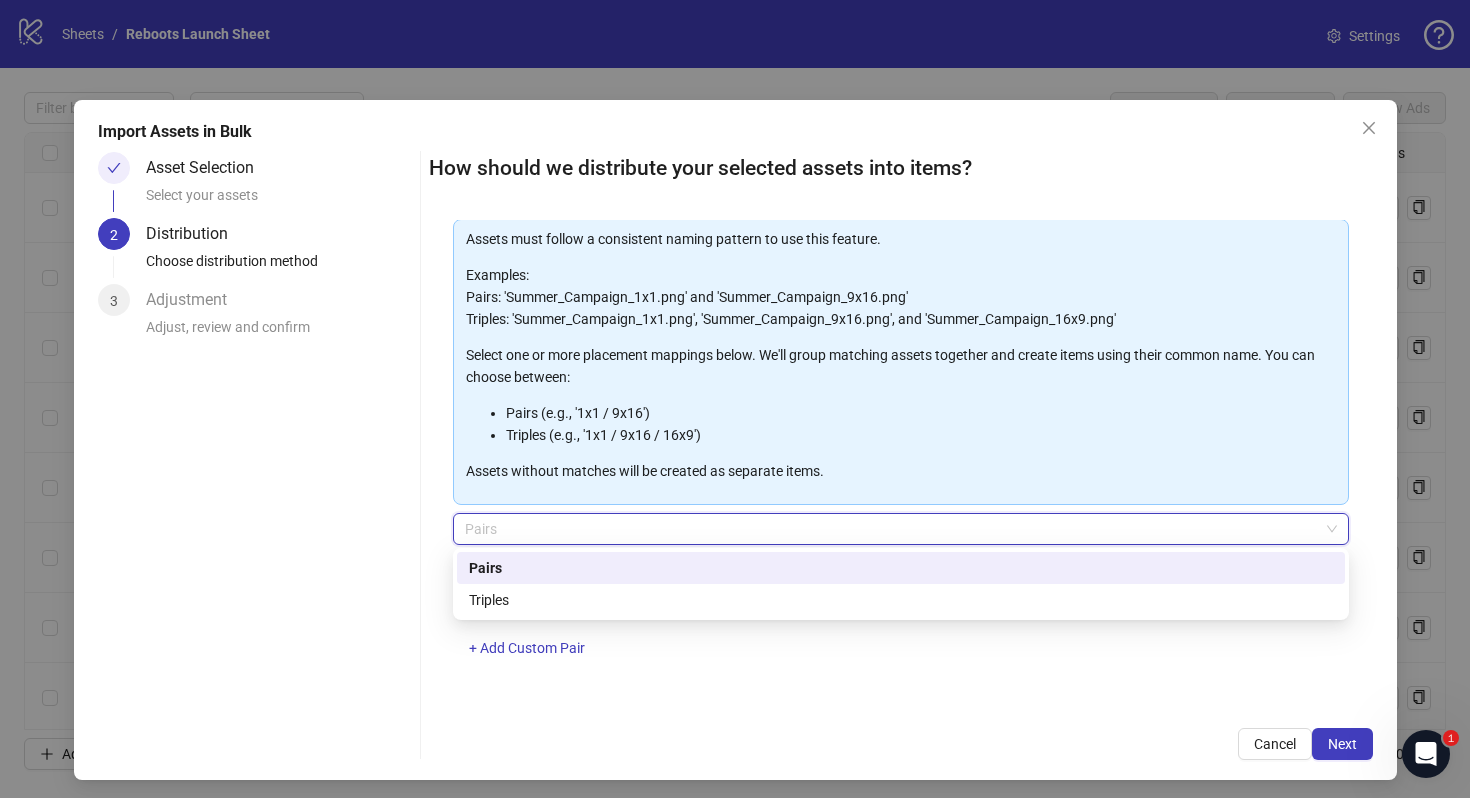 click on "Pairs" at bounding box center (901, 529) 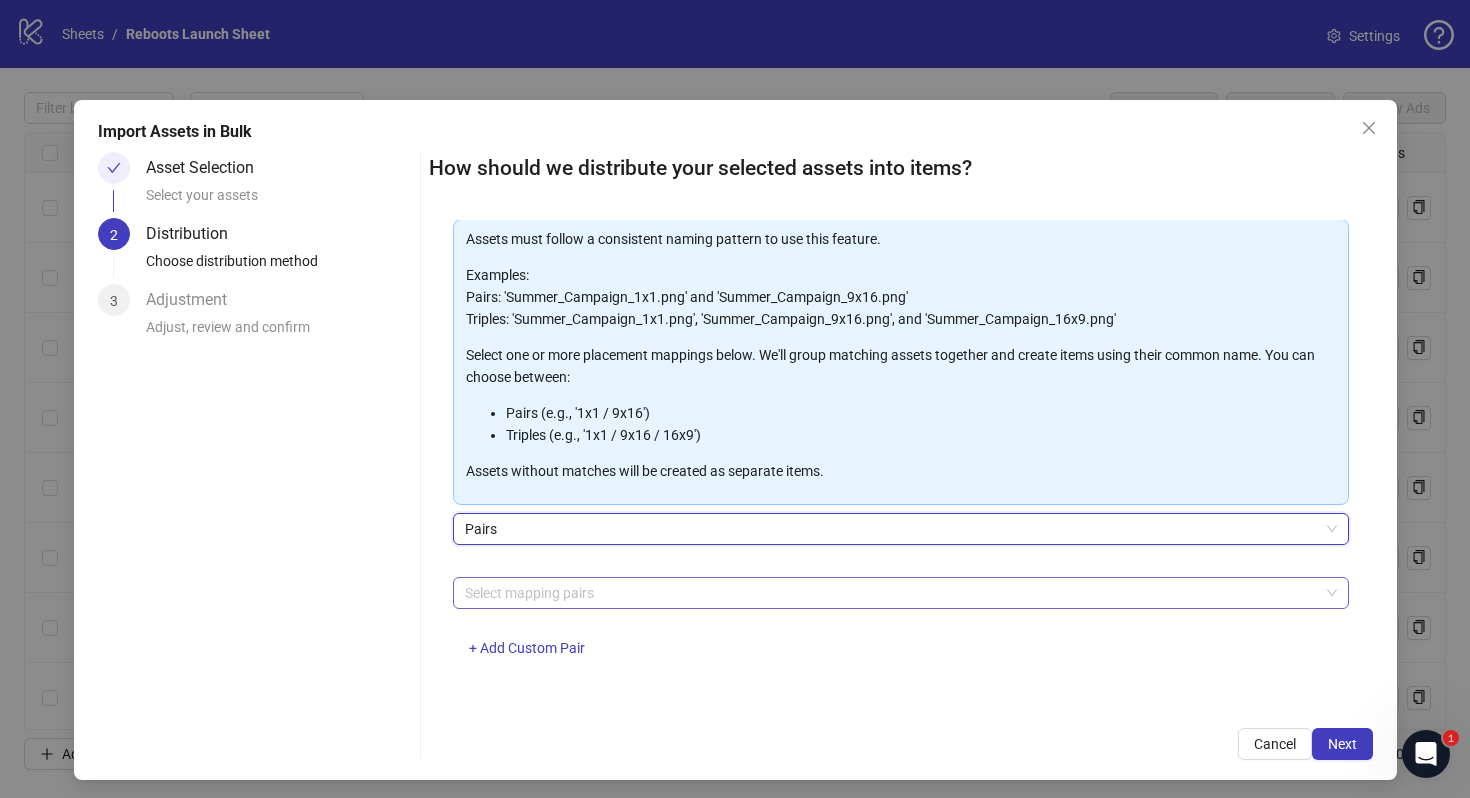 click at bounding box center (890, 593) 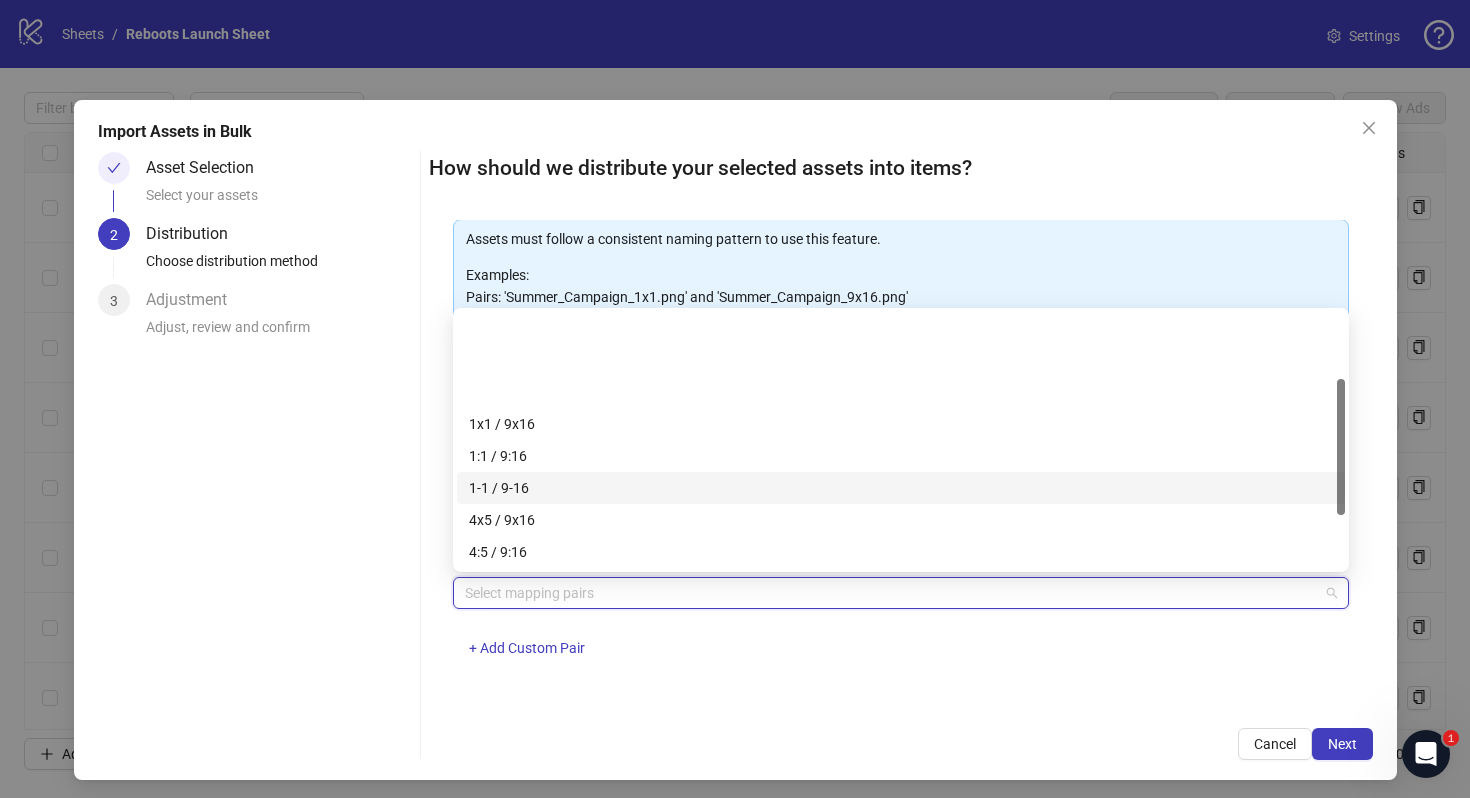 scroll, scrollTop: 224, scrollLeft: 0, axis: vertical 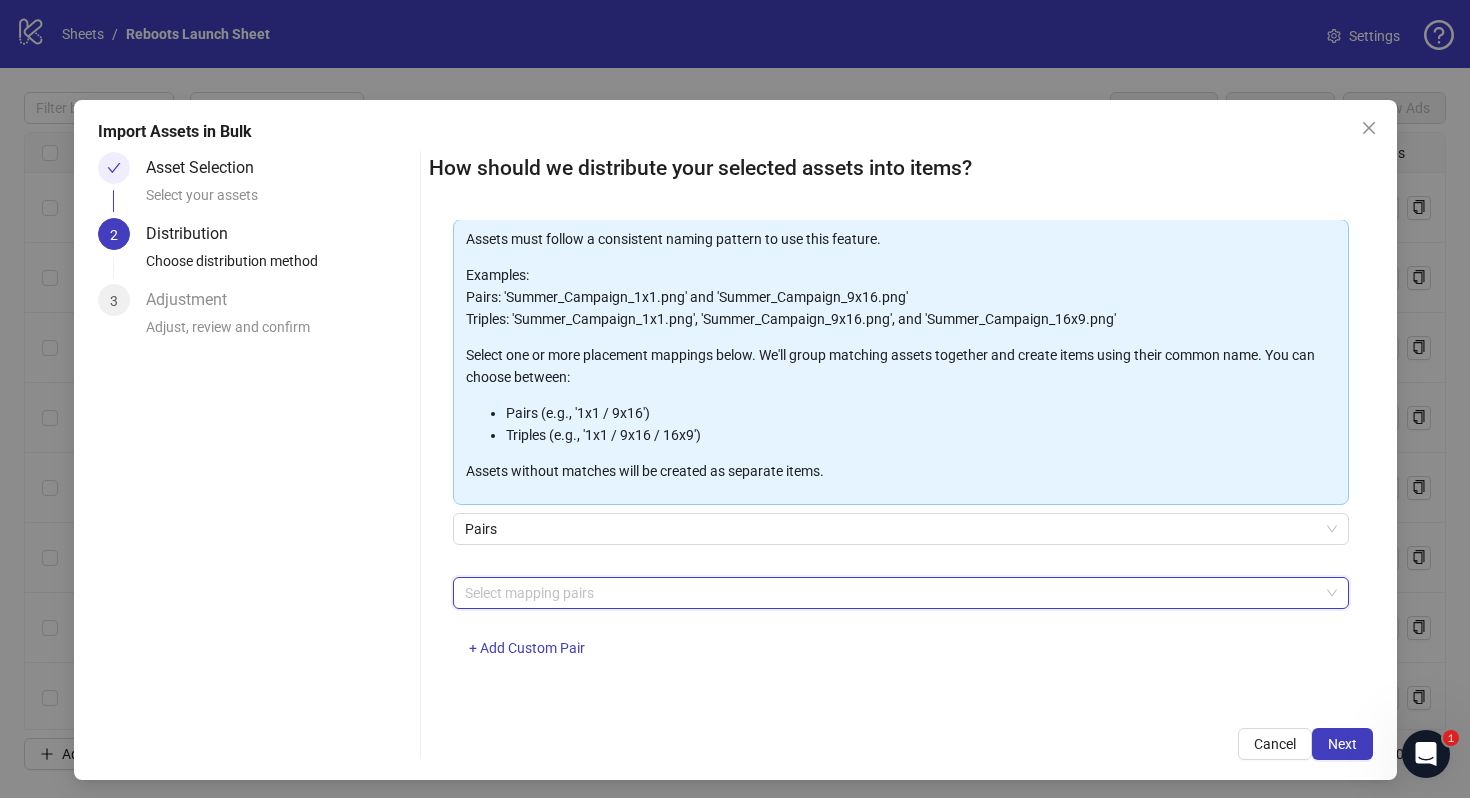 click at bounding box center [890, 593] 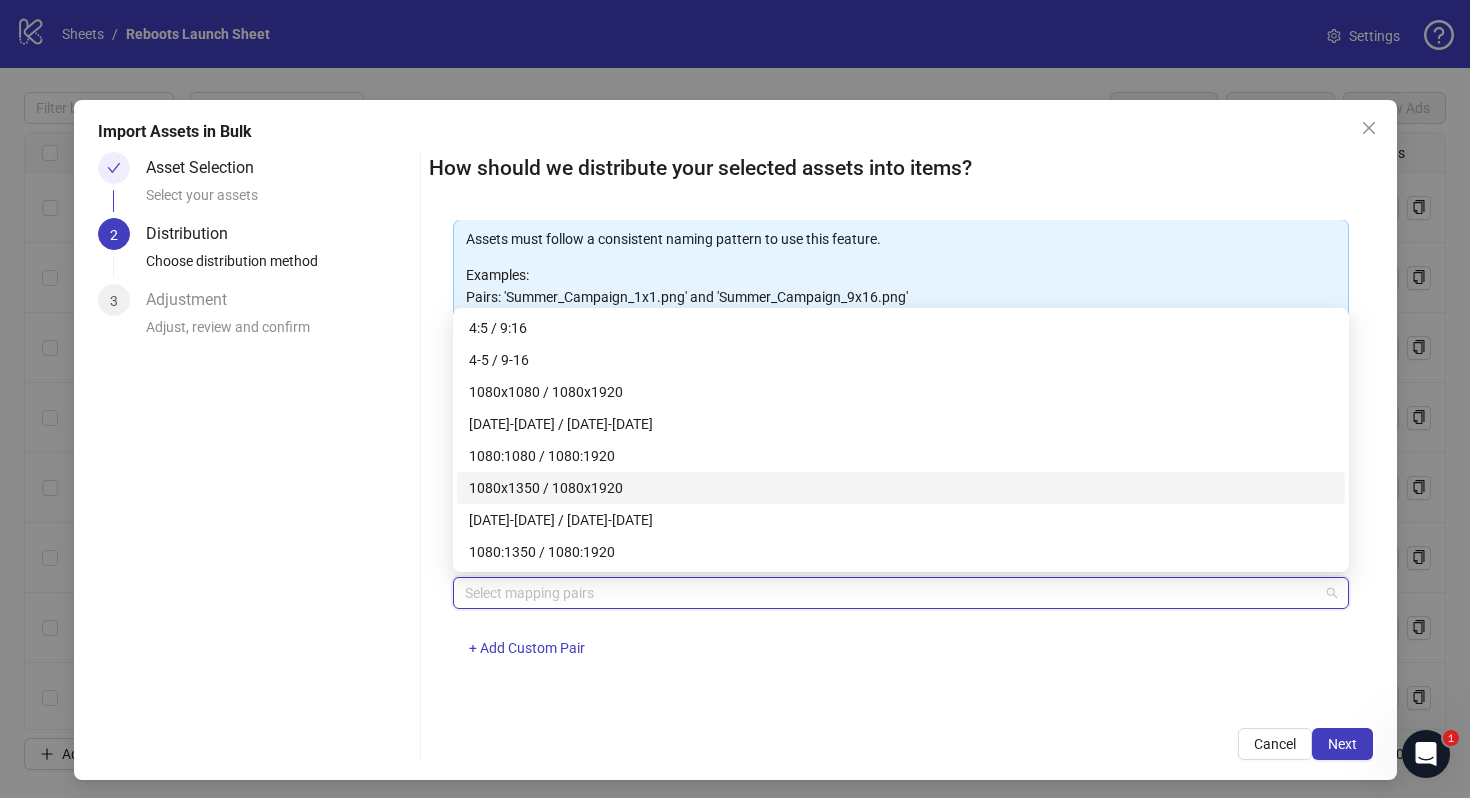click on "1080x1350 / 1080x1920" at bounding box center (901, 488) 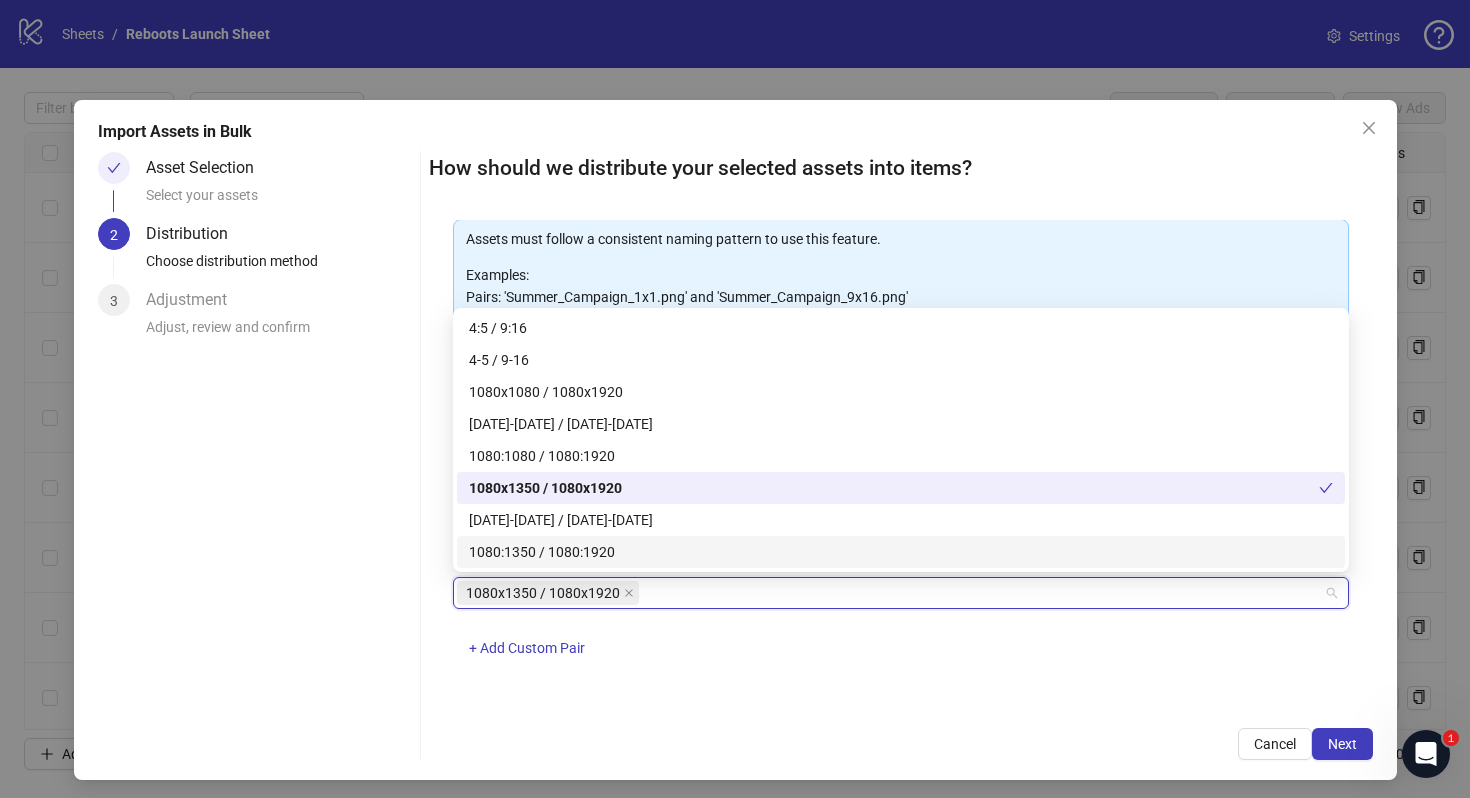 click on "1080x1350 / 1080x1920   + Add Custom Pair" at bounding box center (901, 629) 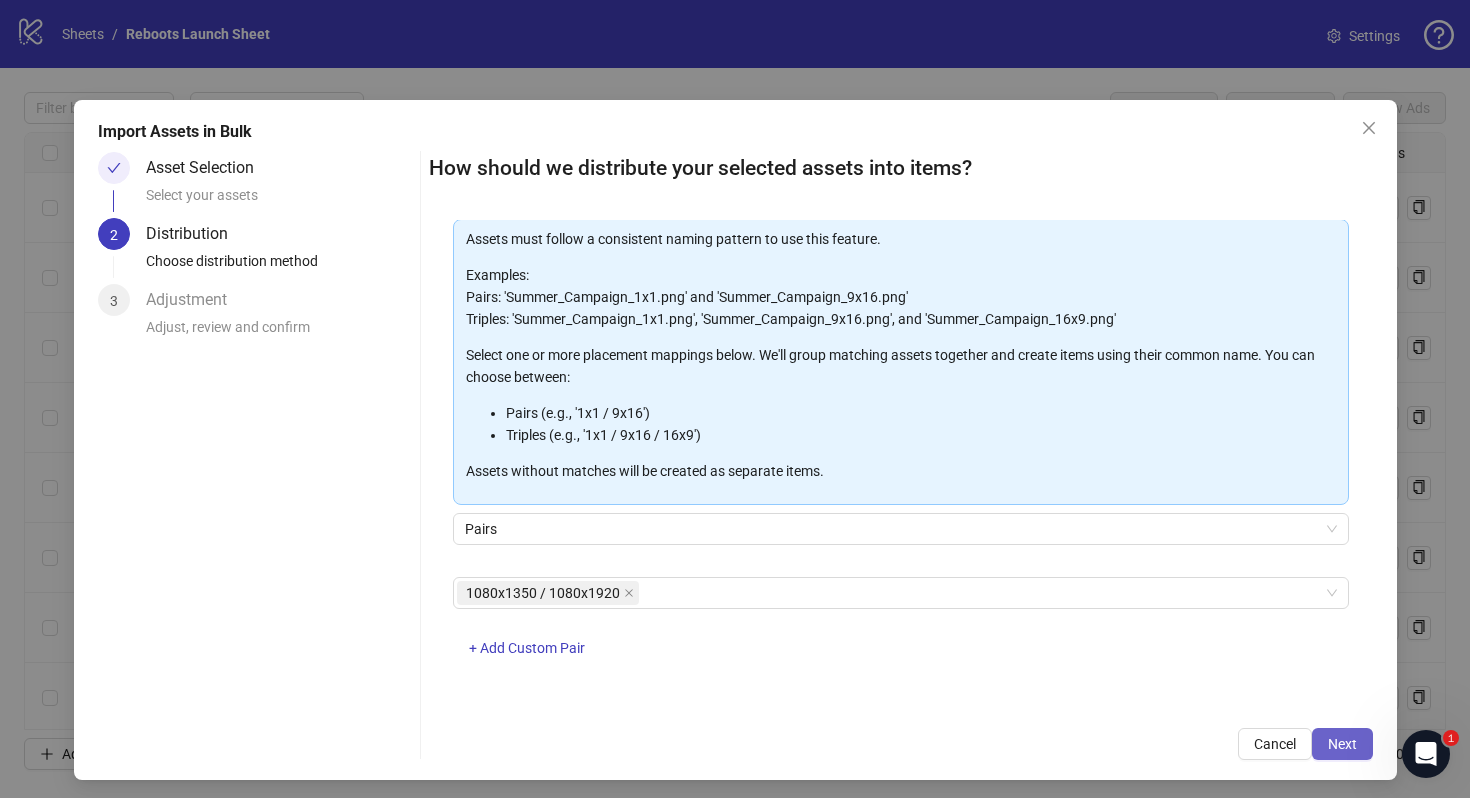 click on "Next" at bounding box center [1342, 744] 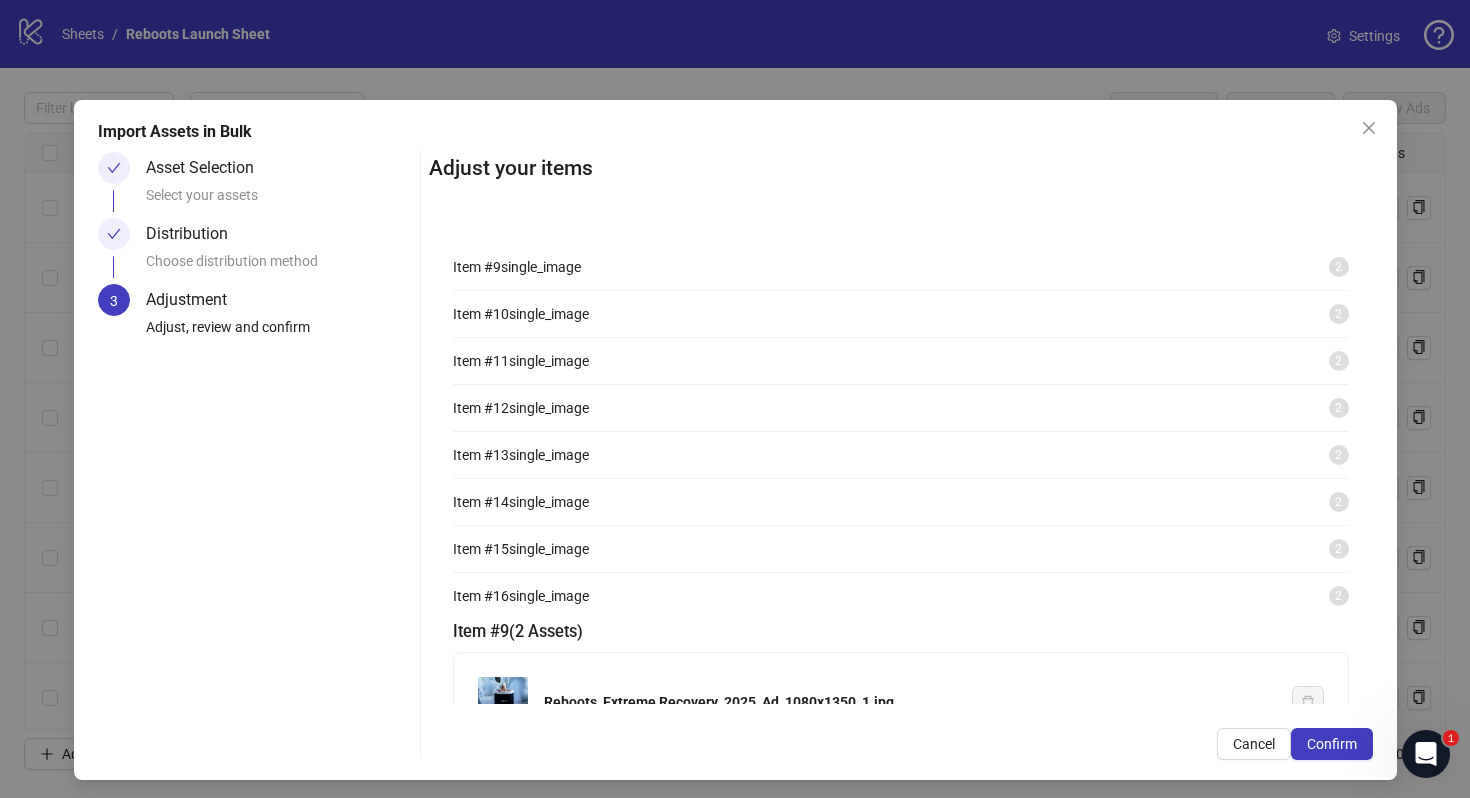 scroll, scrollTop: 0, scrollLeft: 0, axis: both 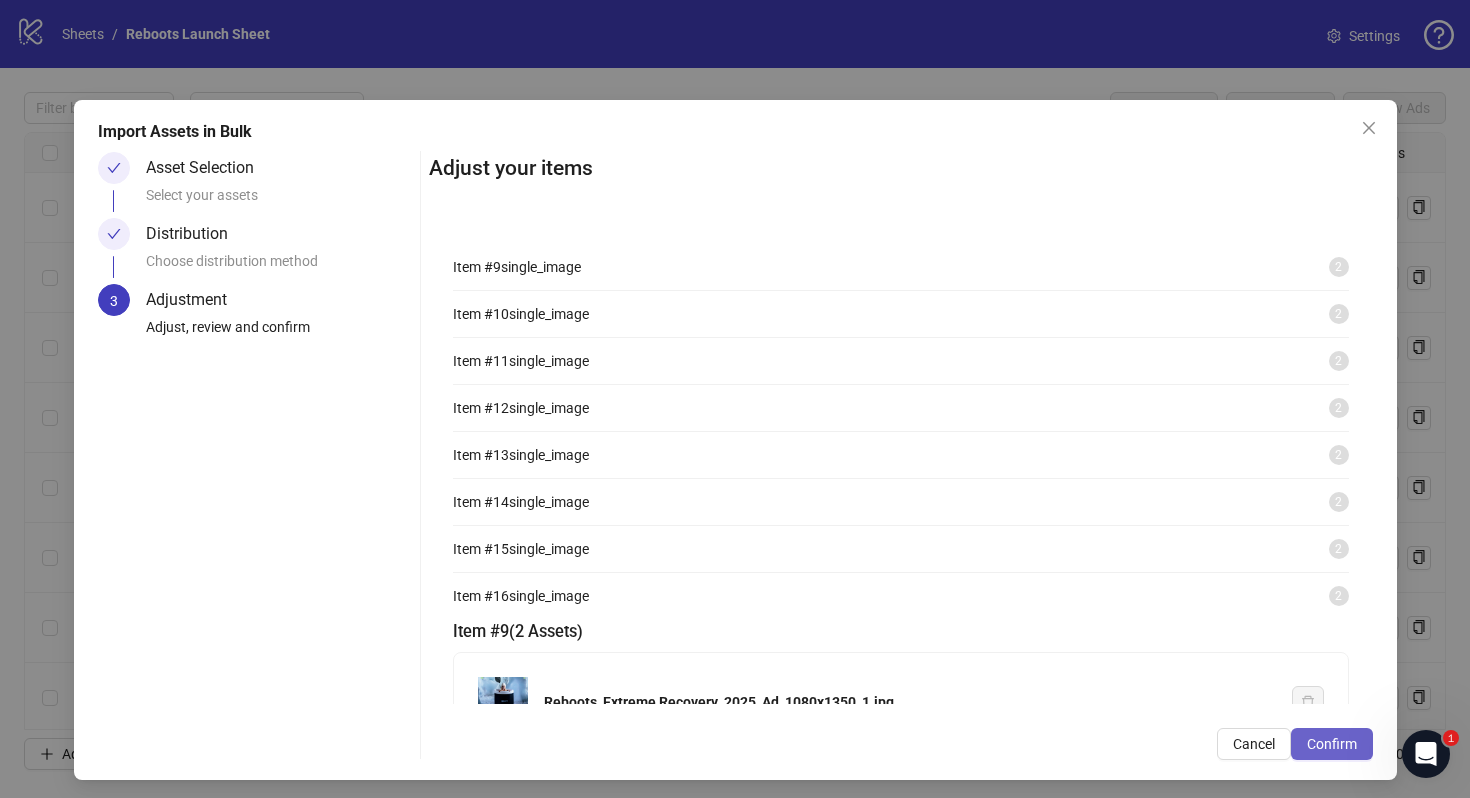 click on "Confirm" at bounding box center [1332, 744] 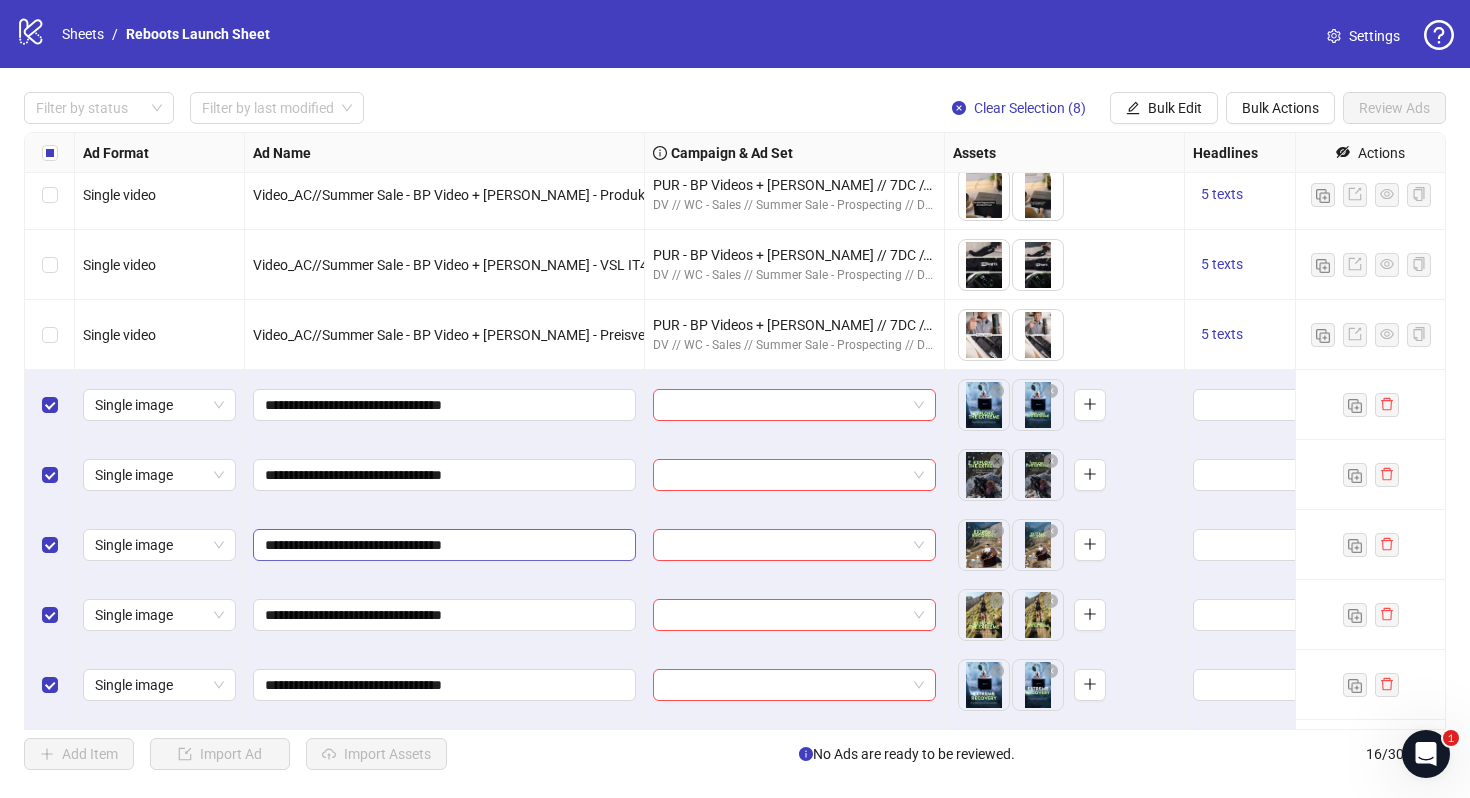 scroll, scrollTop: 272, scrollLeft: 0, axis: vertical 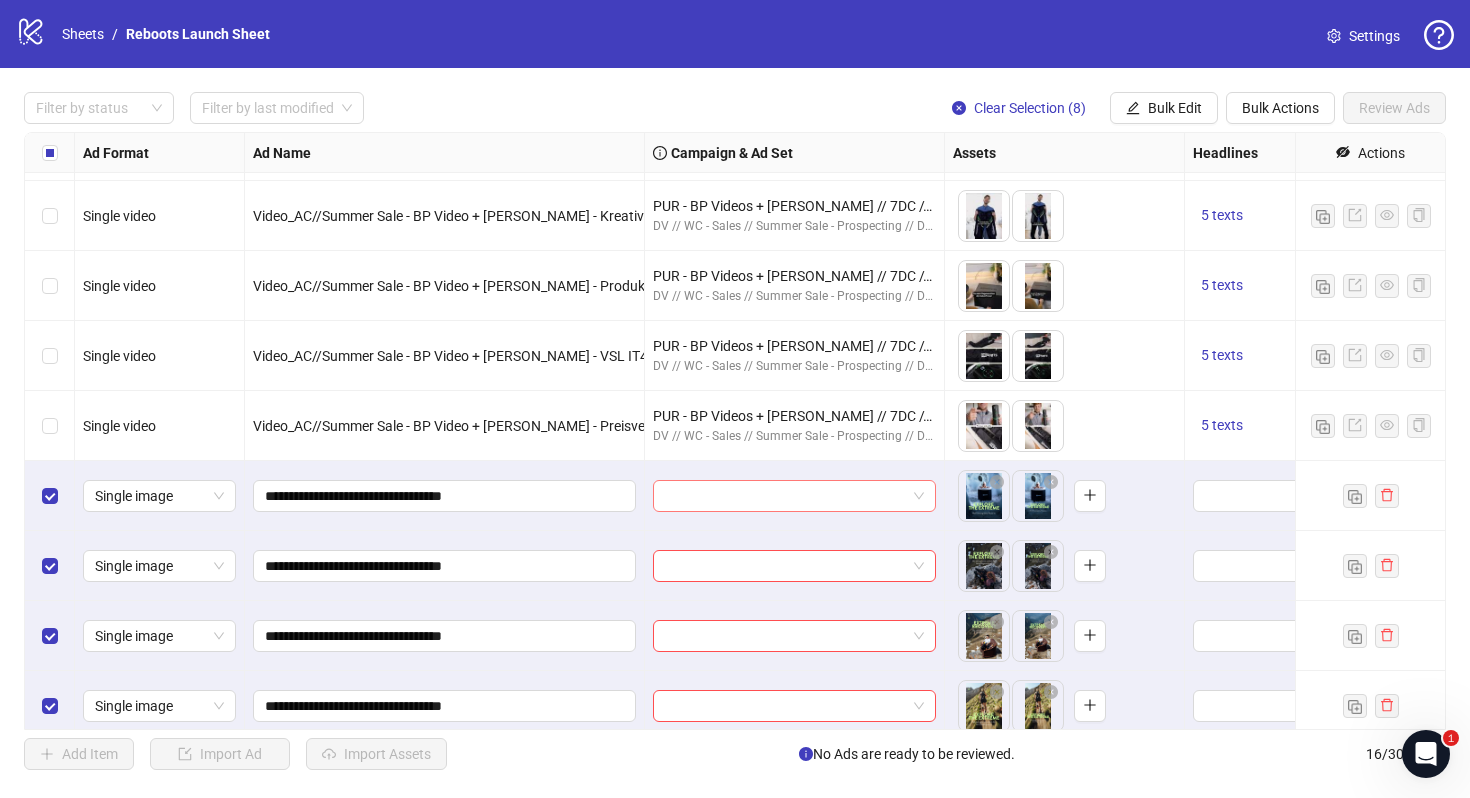 click at bounding box center (785, 496) 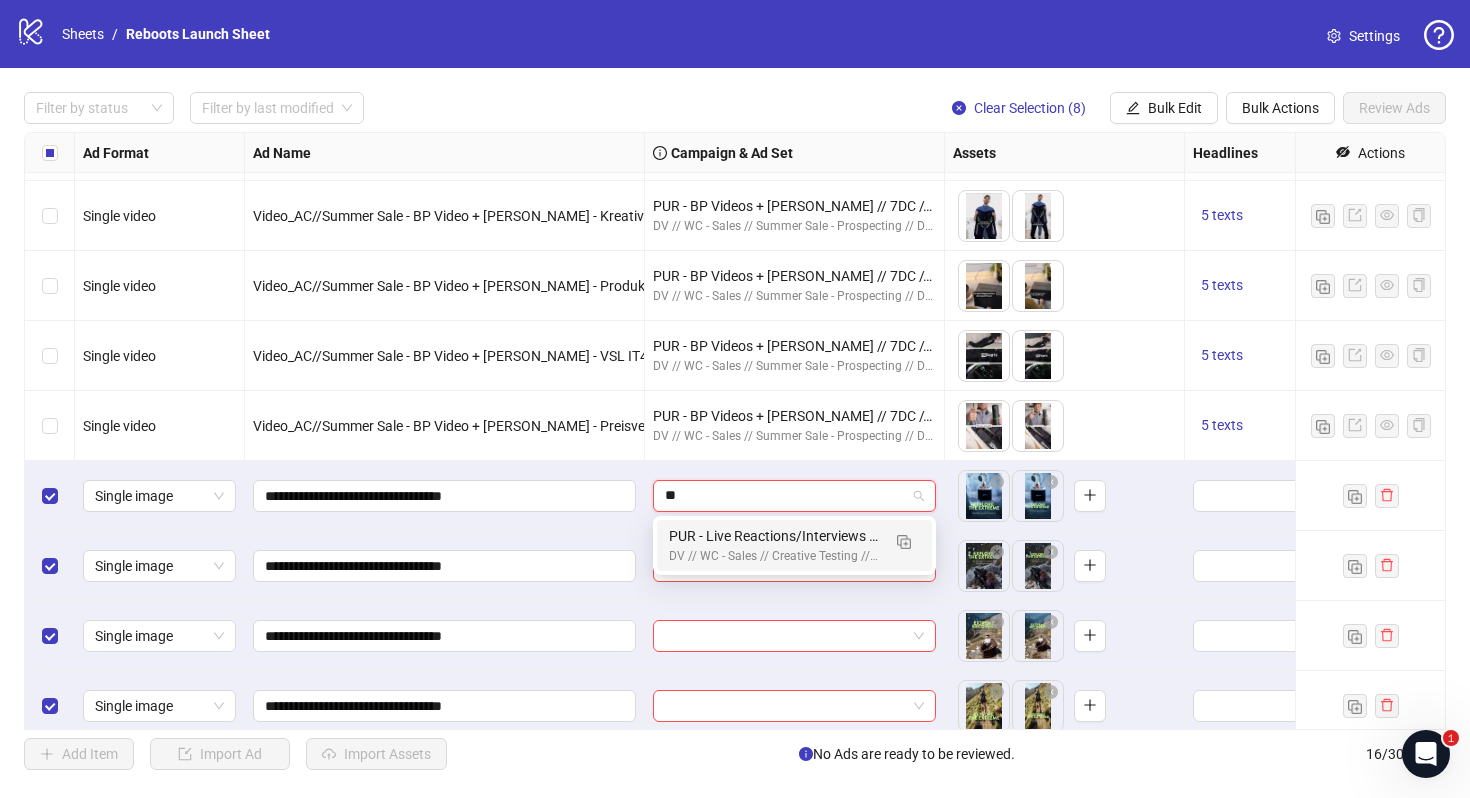 type on "*" 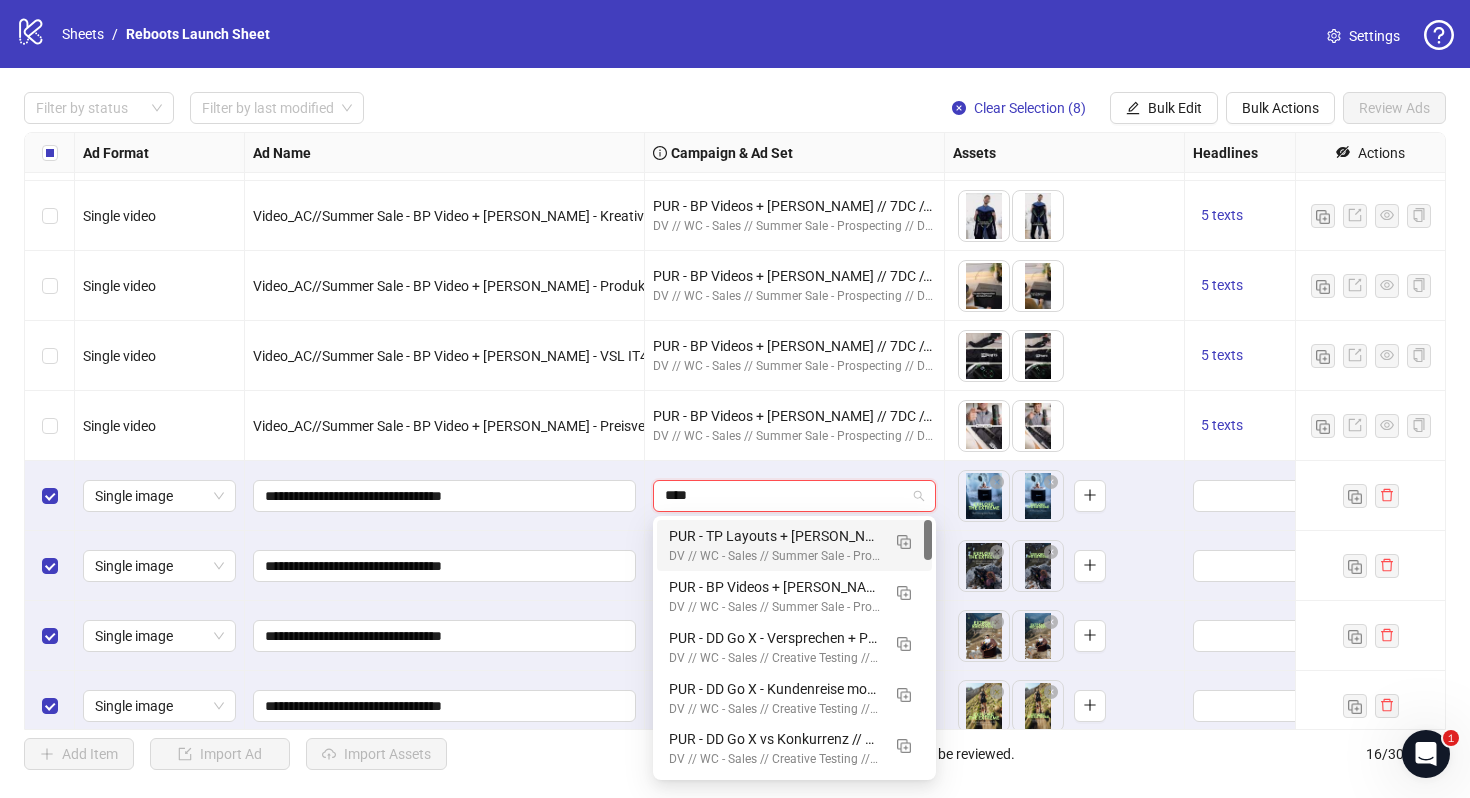 type on "*****" 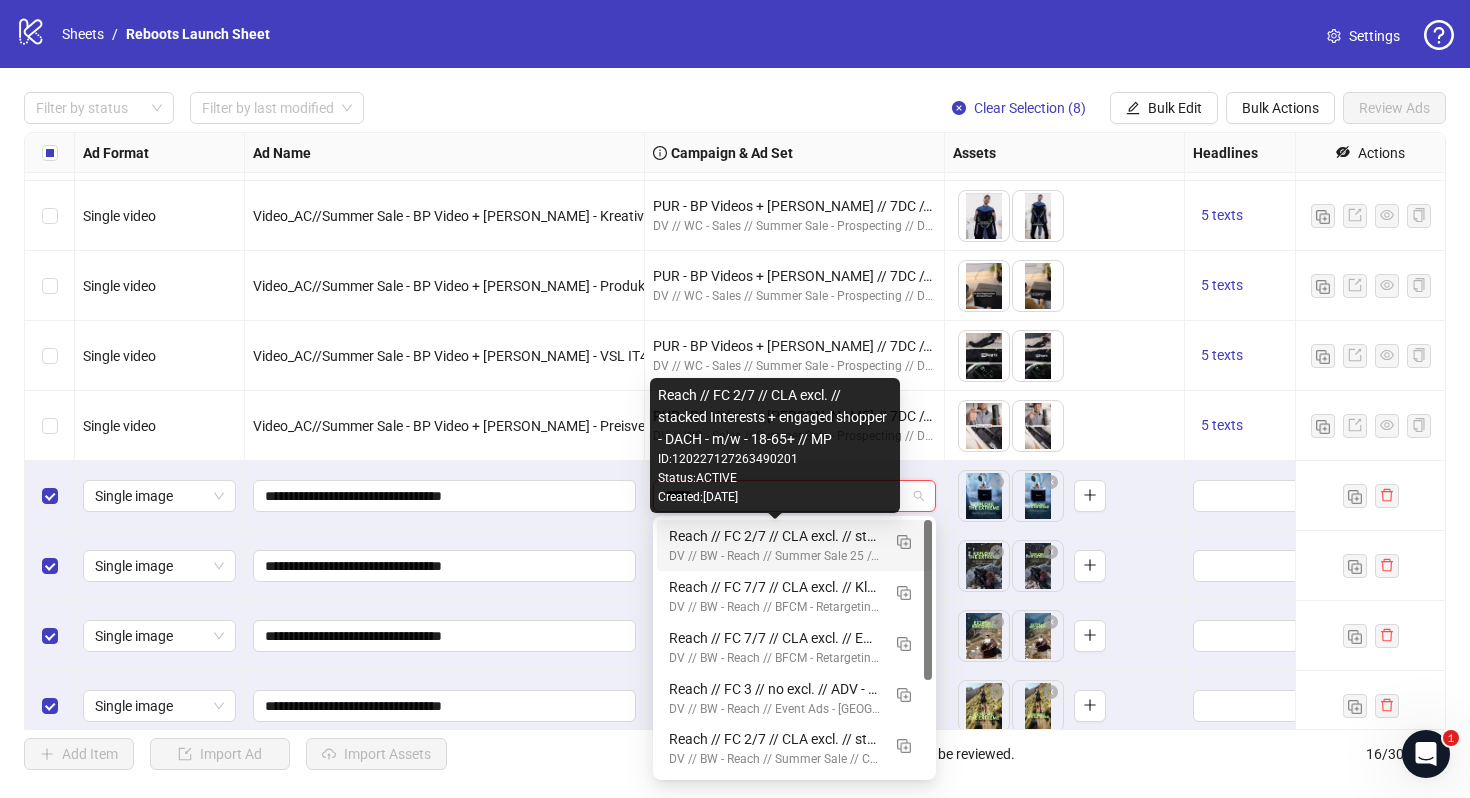click on "Reach // FC 2/7 // CLA excl. // stacked Interests + engaged shopper - DACH - m/w - 18-65+ // MP" at bounding box center [774, 536] 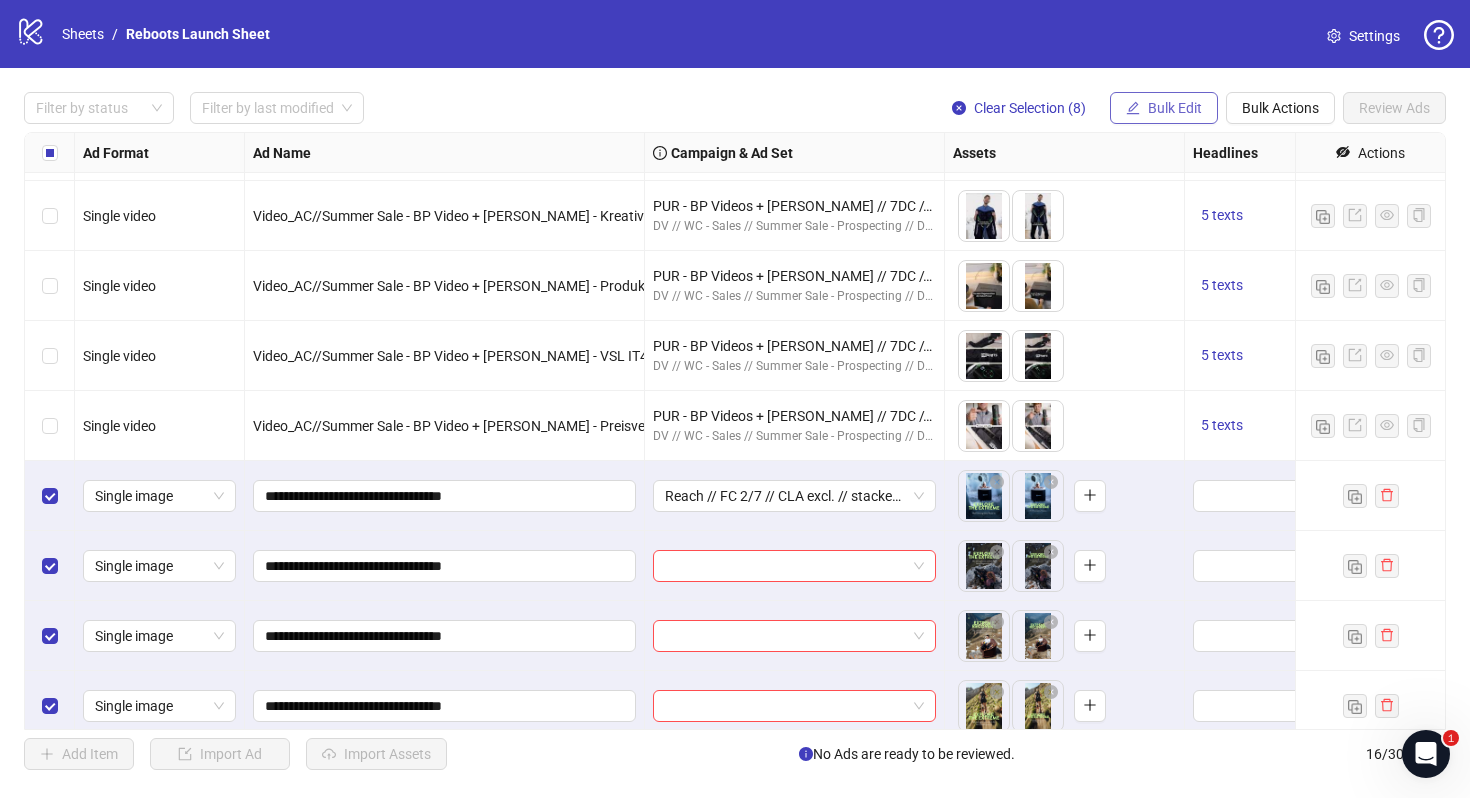 click on "Bulk Edit" at bounding box center (1164, 108) 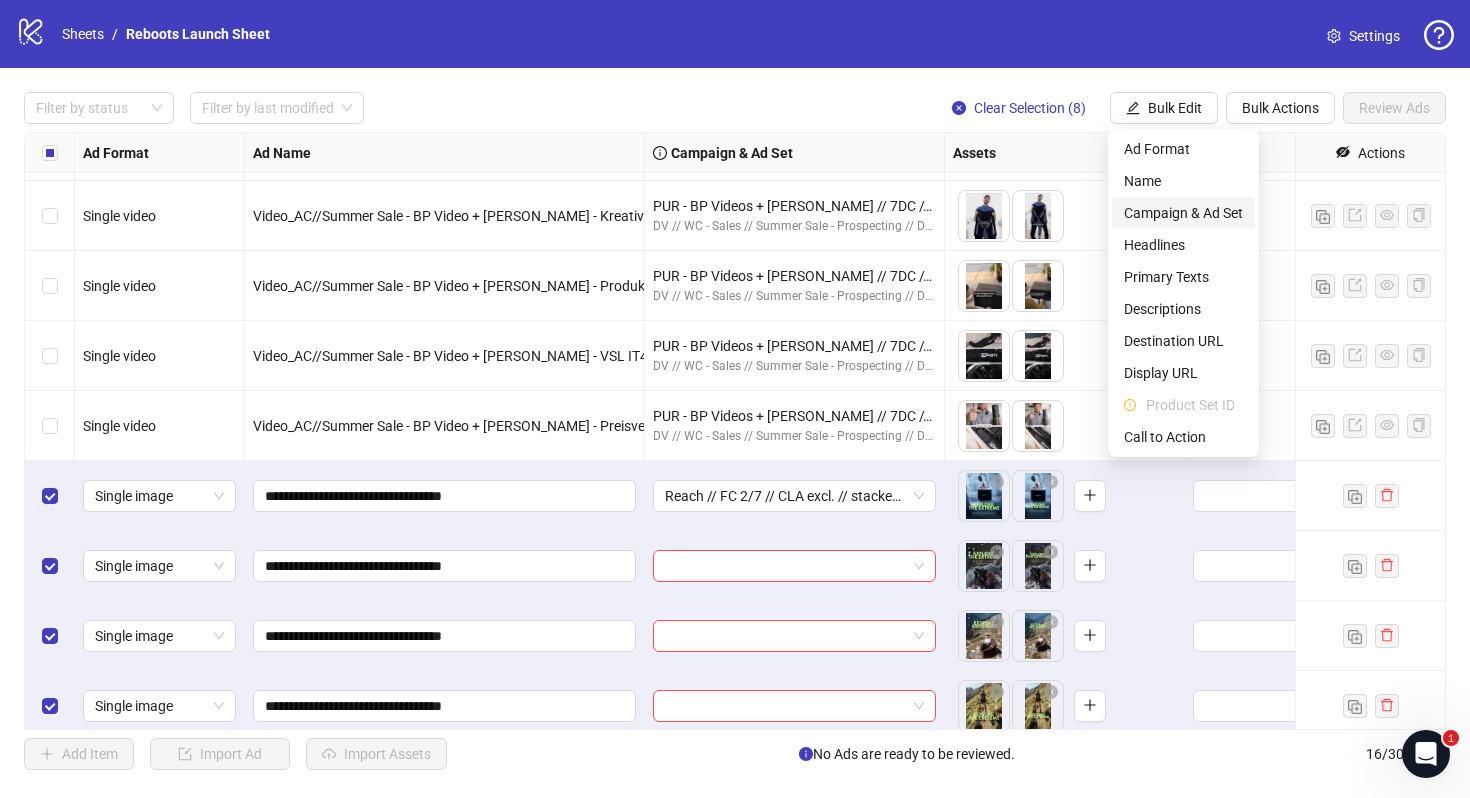 click on "Campaign & Ad Set" at bounding box center (1183, 213) 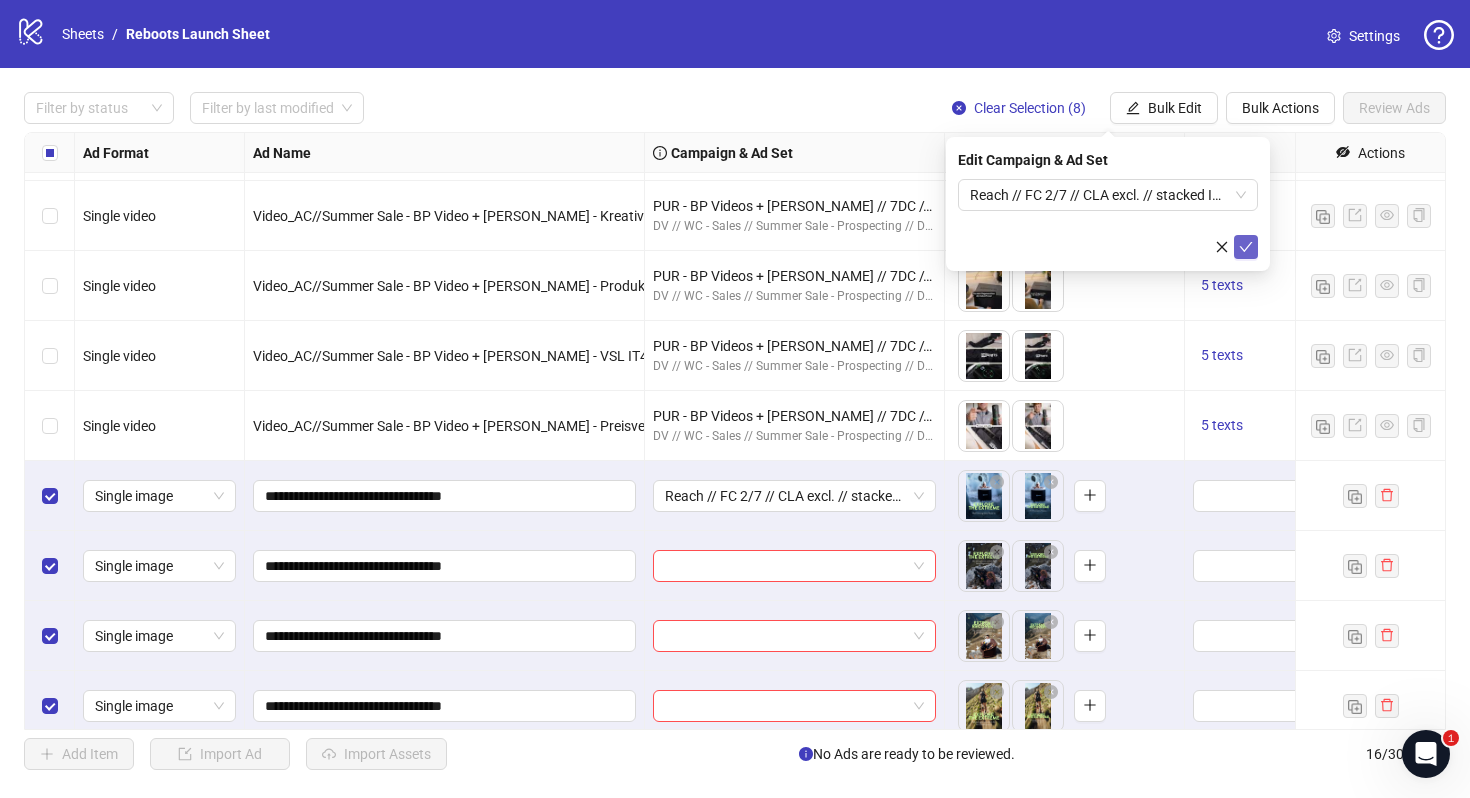 click 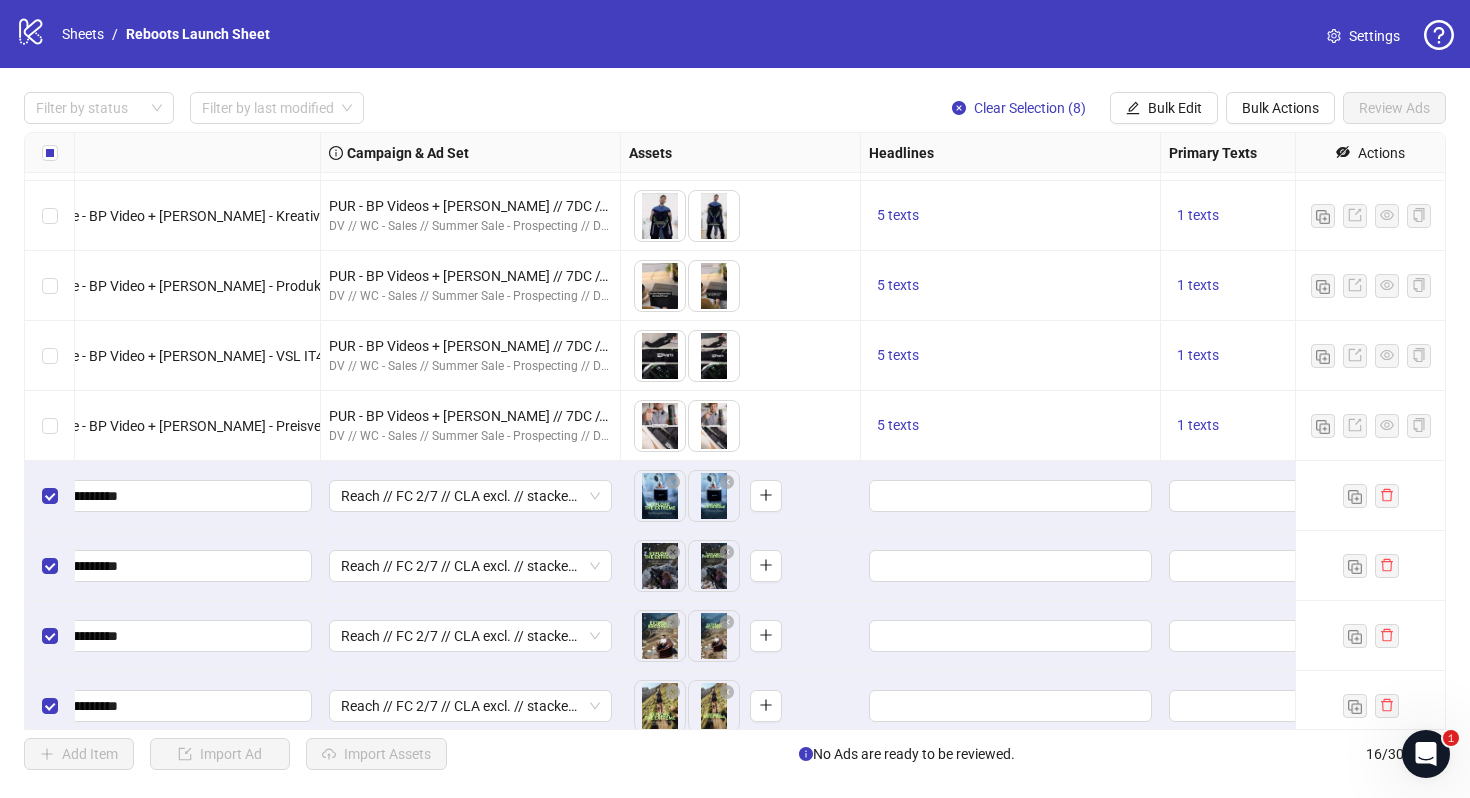 scroll, scrollTop: 272, scrollLeft: 455, axis: both 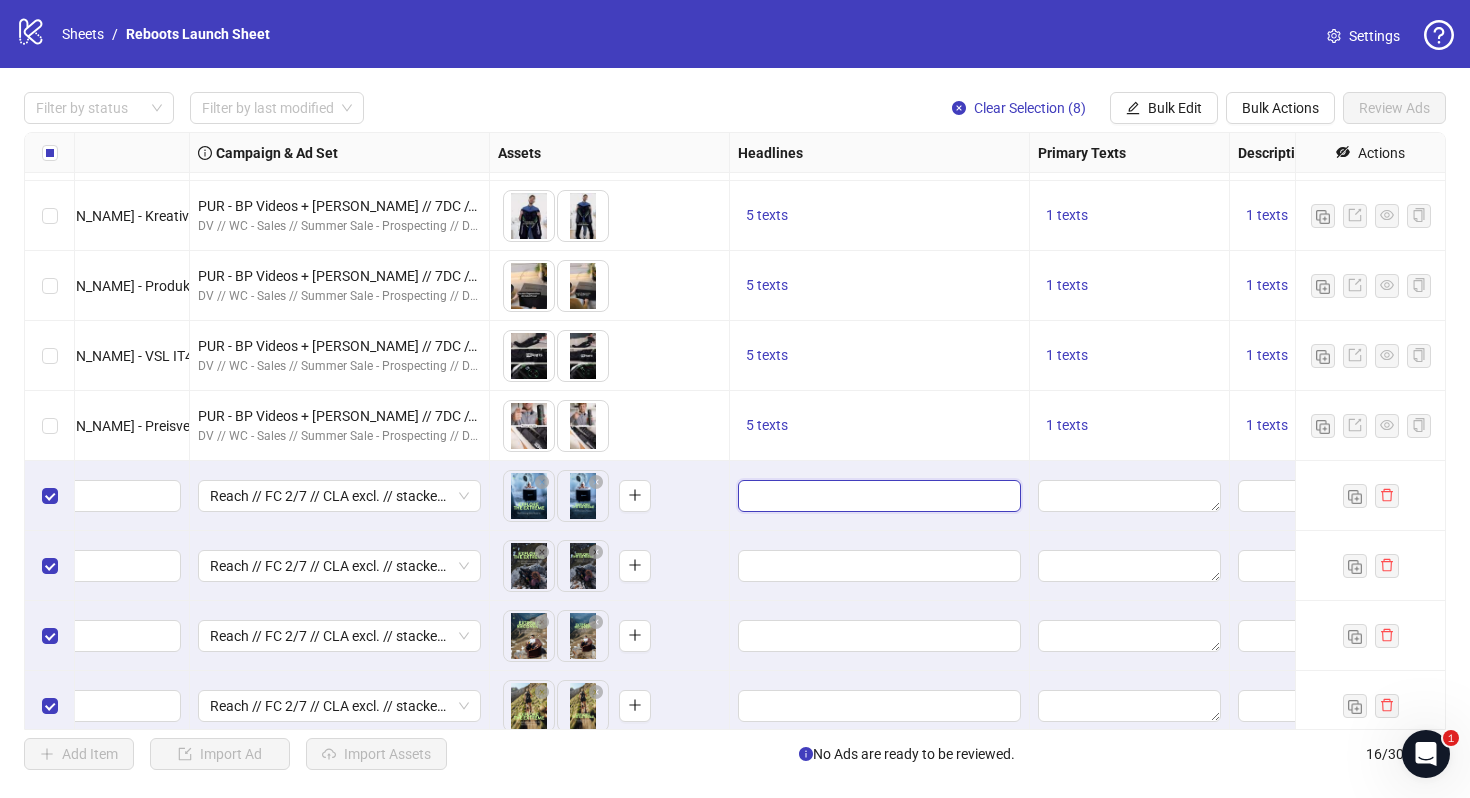 click at bounding box center (877, 496) 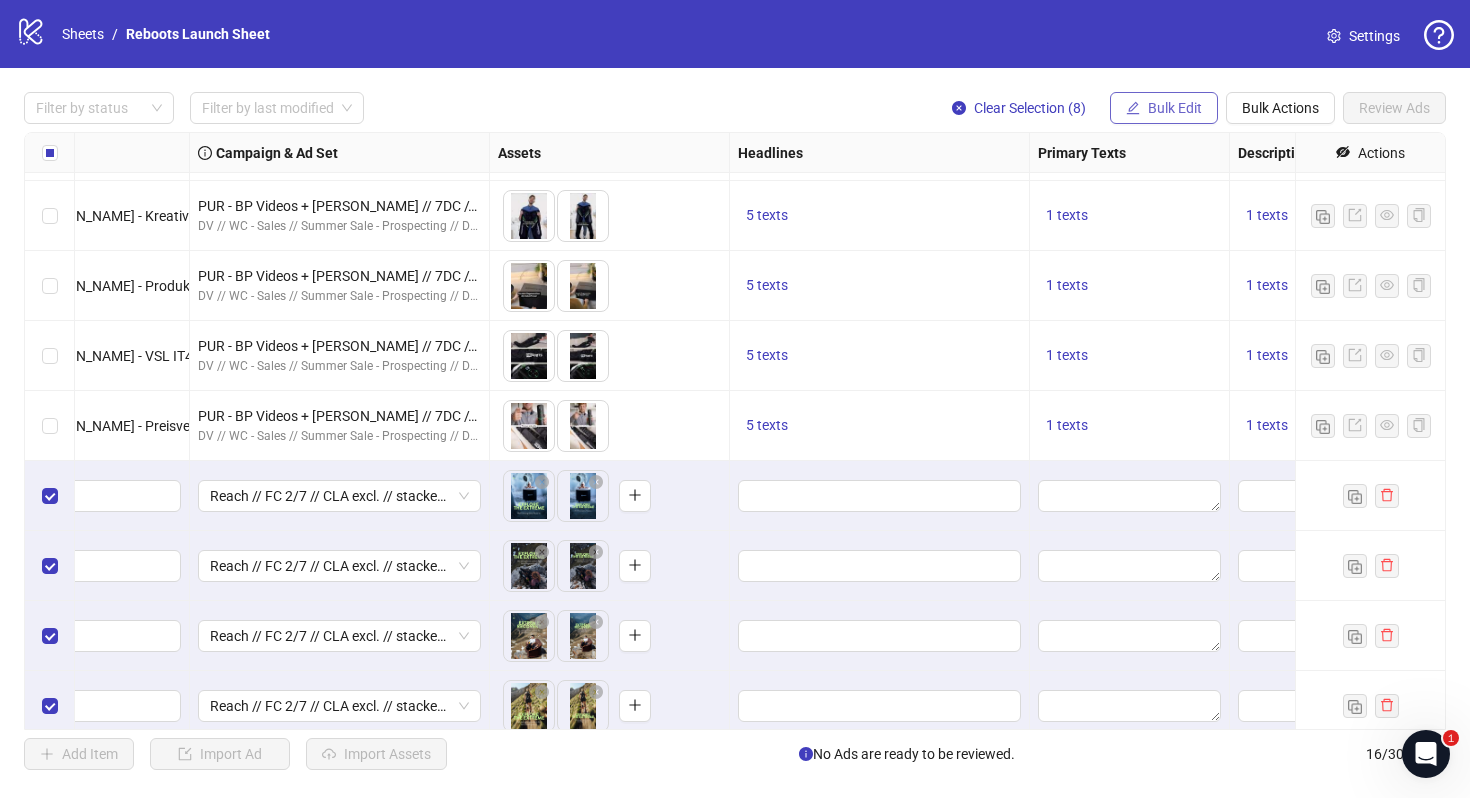 click on "Bulk Edit" at bounding box center [1175, 108] 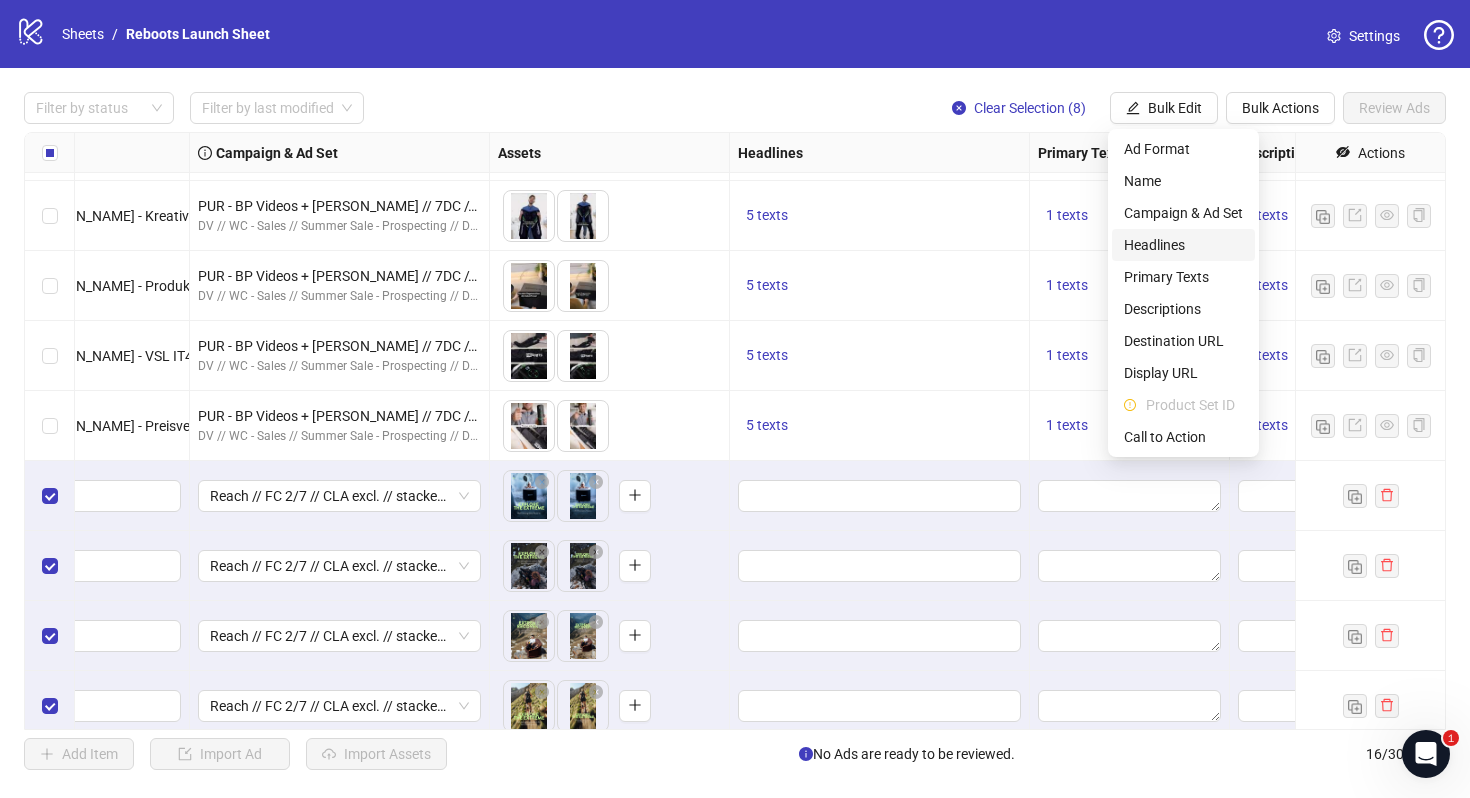 click on "Headlines" at bounding box center [1183, 245] 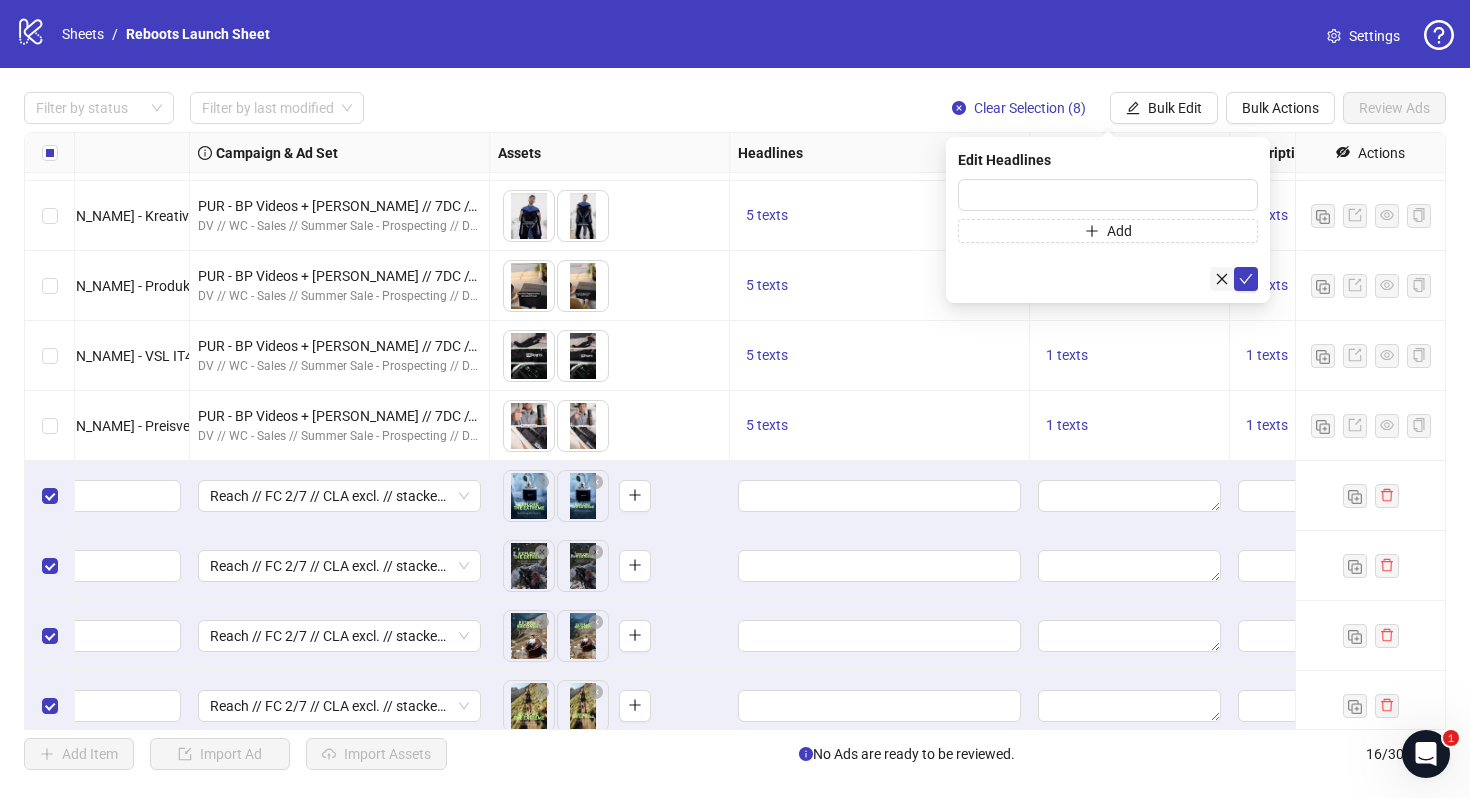 click 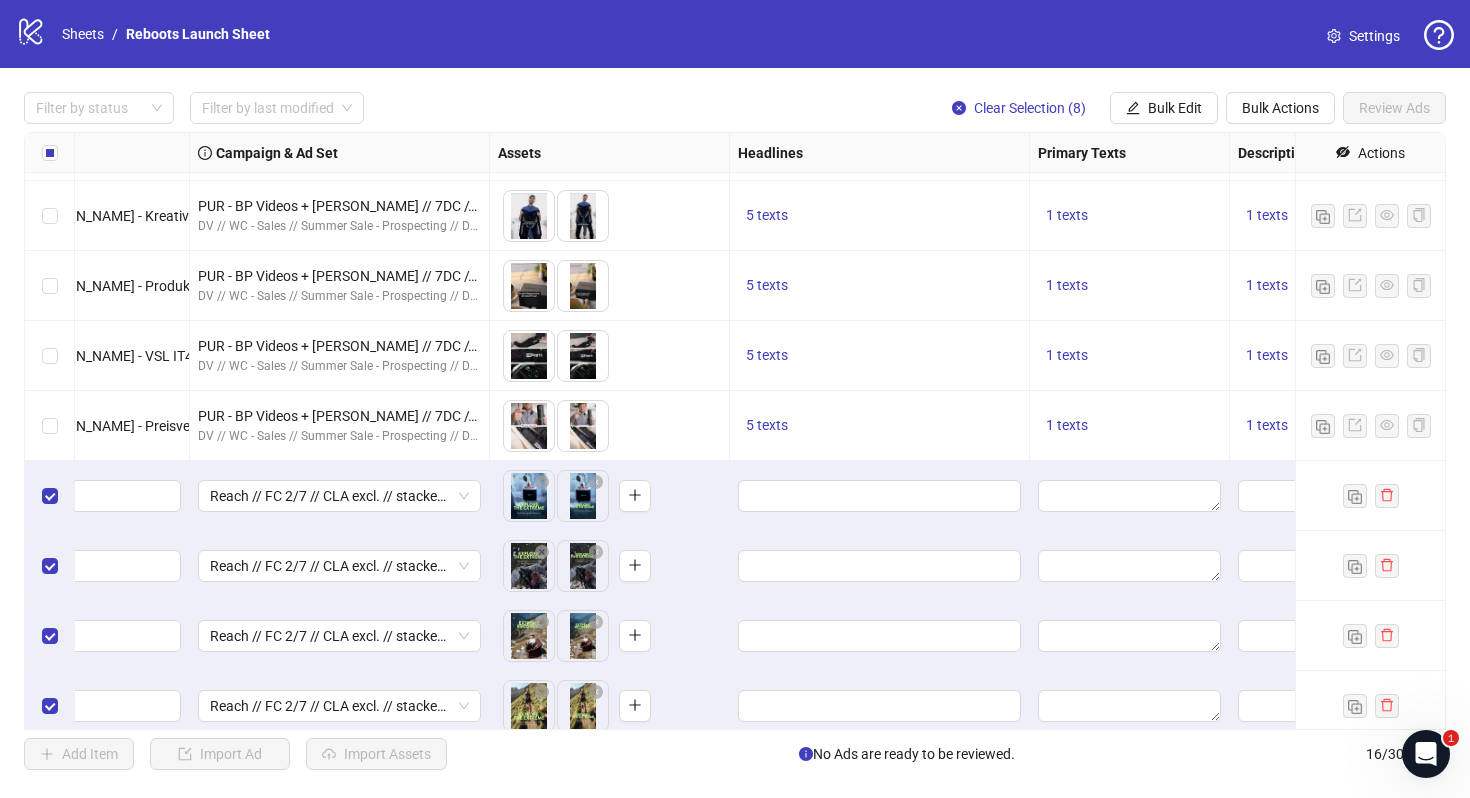 scroll, scrollTop: 272, scrollLeft: 759, axis: both 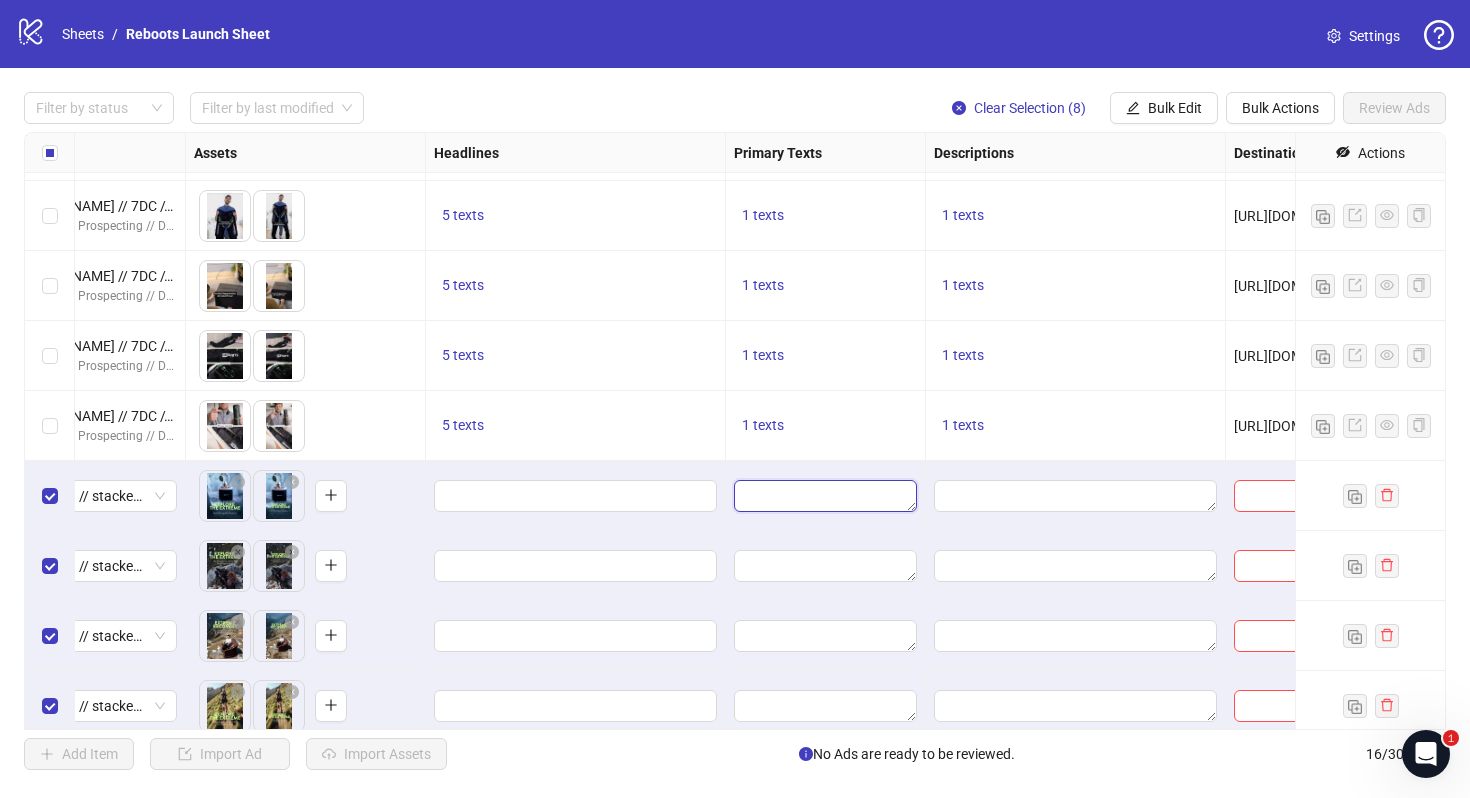 click at bounding box center (825, 496) 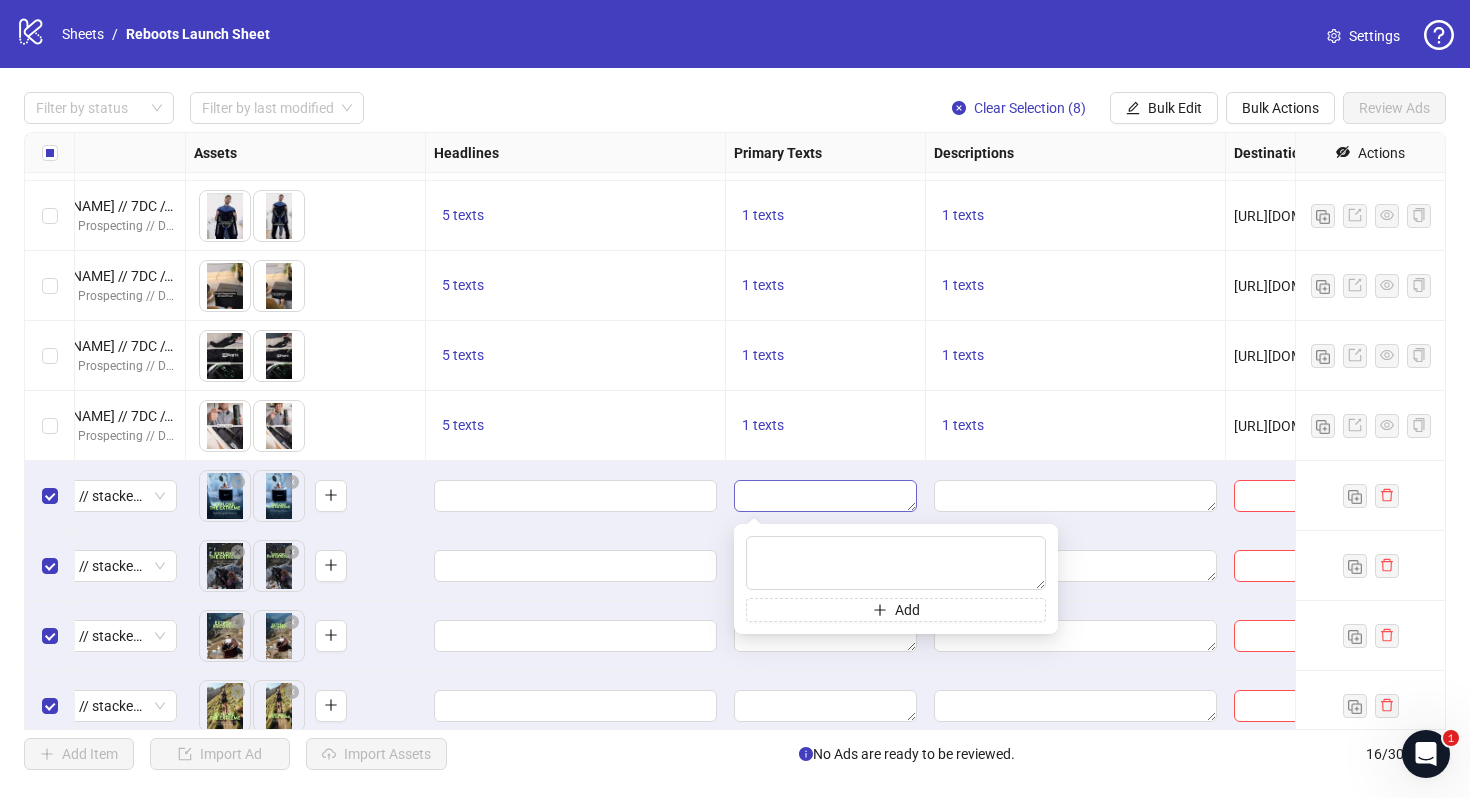 type on "**********" 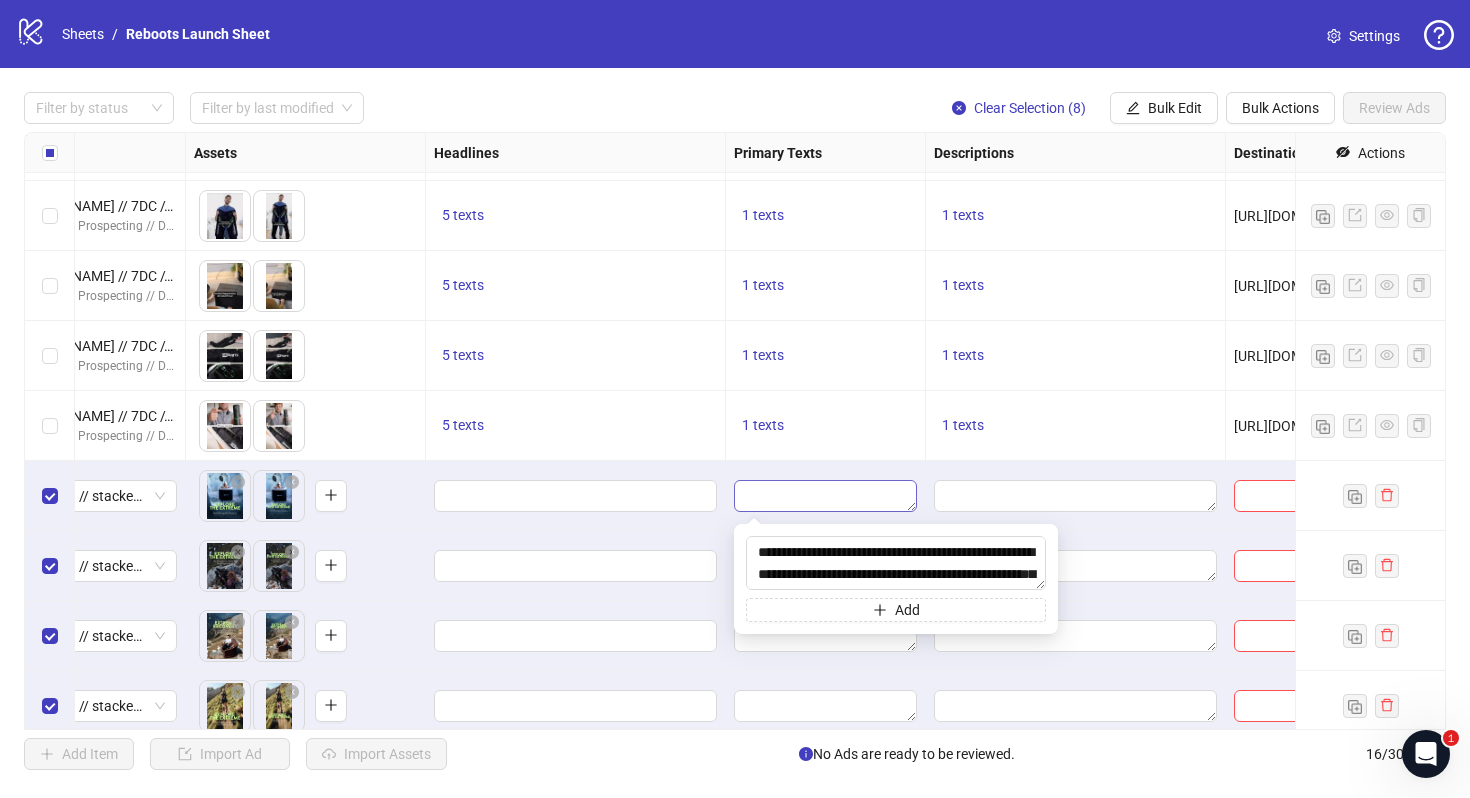scroll, scrollTop: 719, scrollLeft: 0, axis: vertical 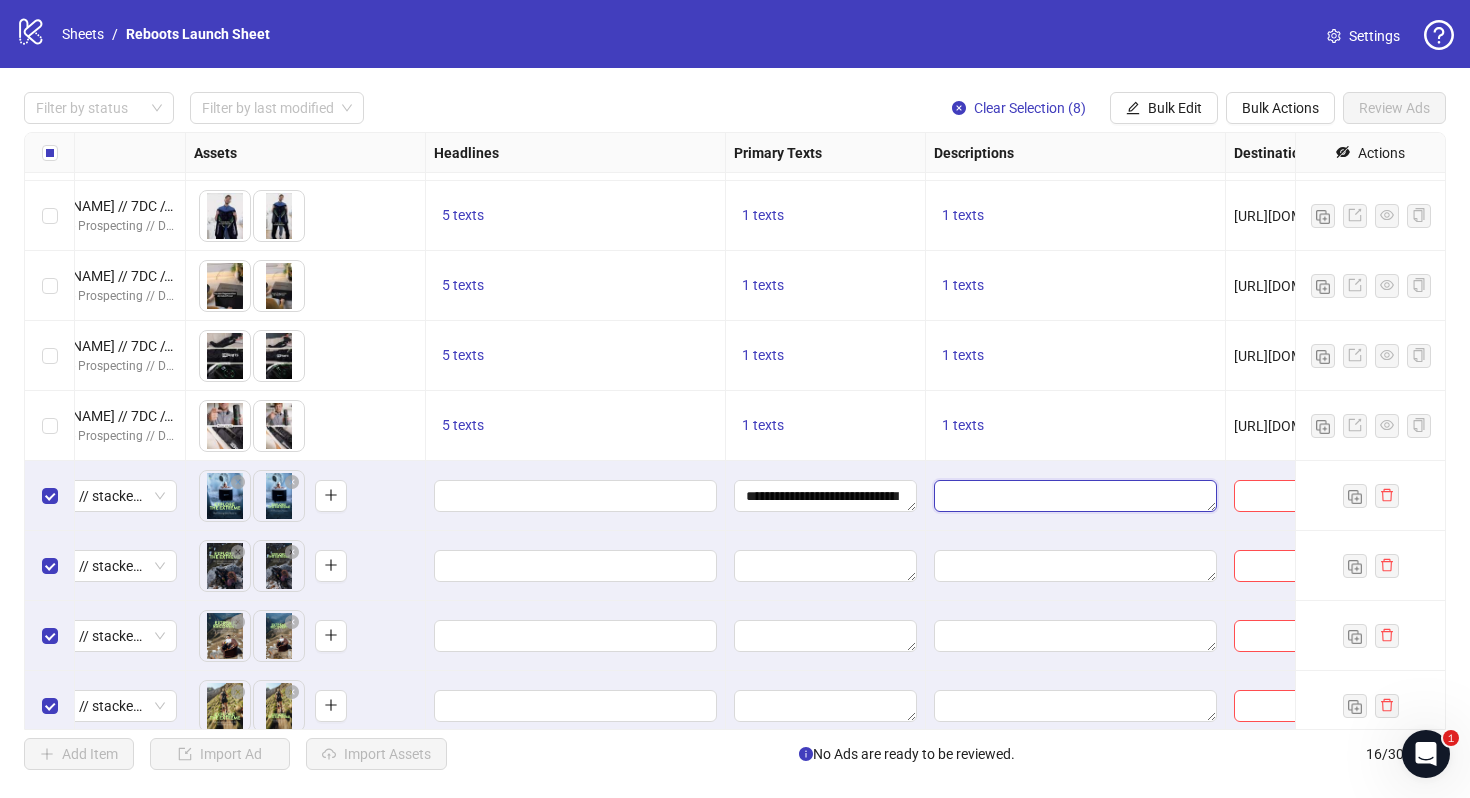 click at bounding box center (1075, 496) 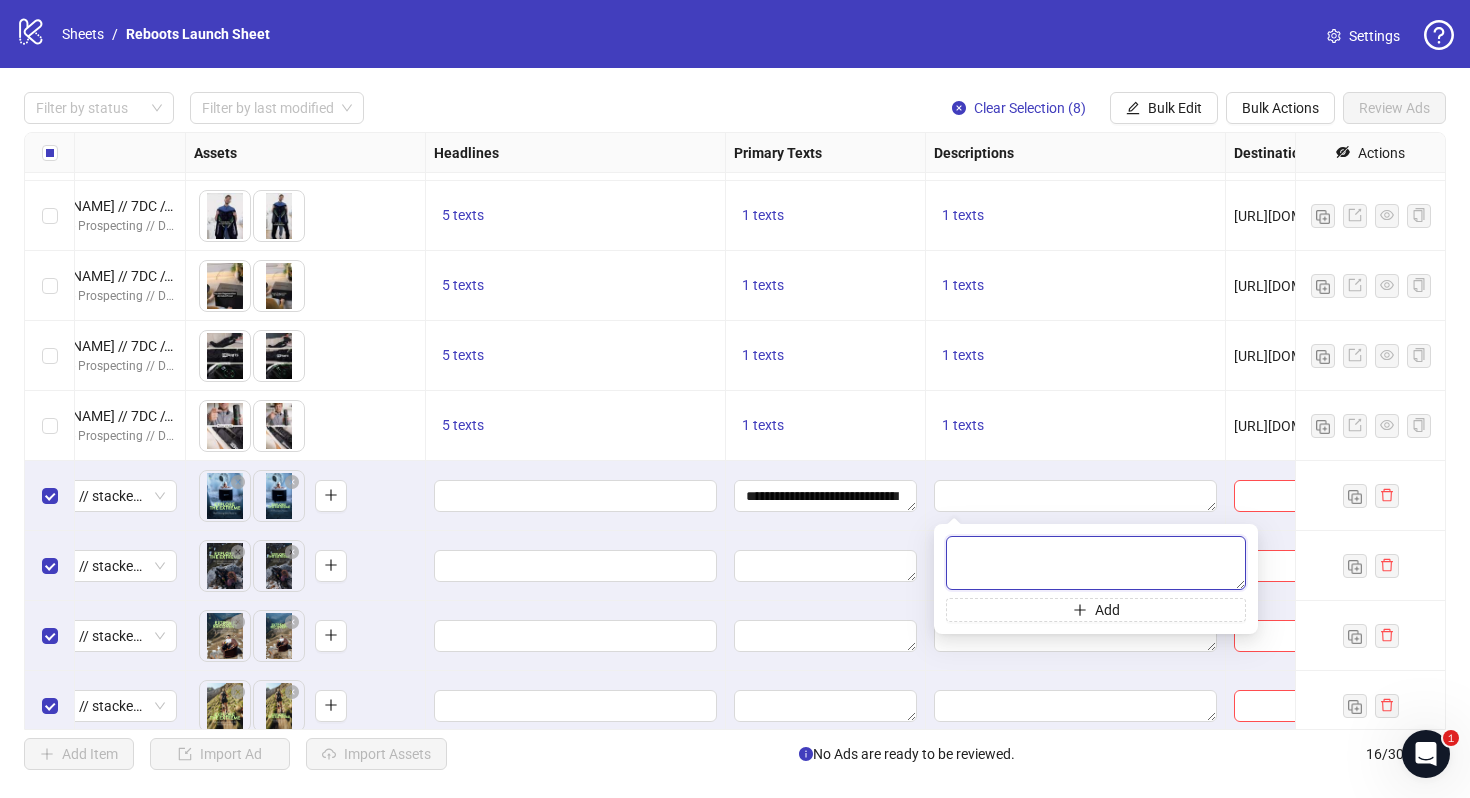 paste on "**********" 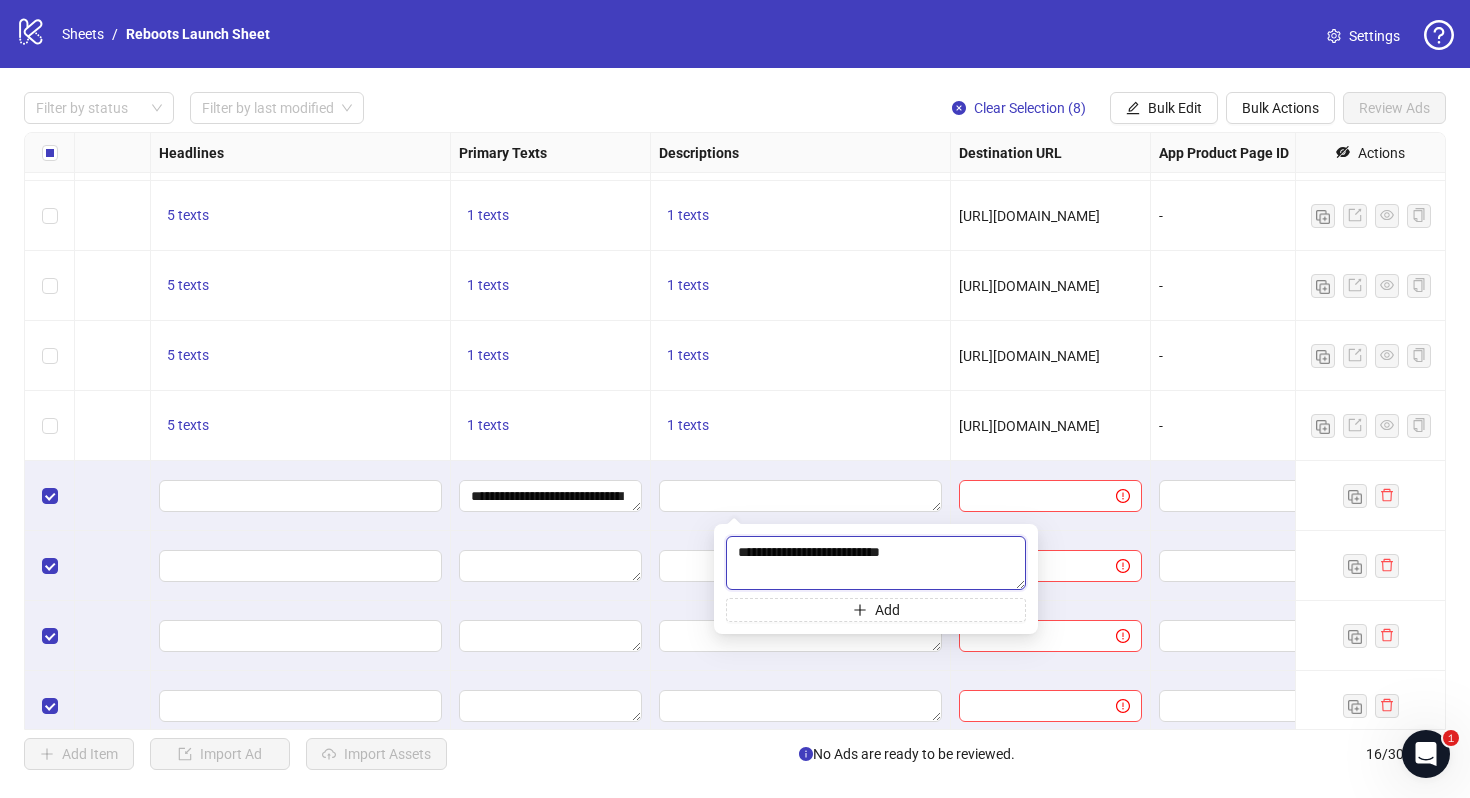 scroll, scrollTop: 272, scrollLeft: 1080, axis: both 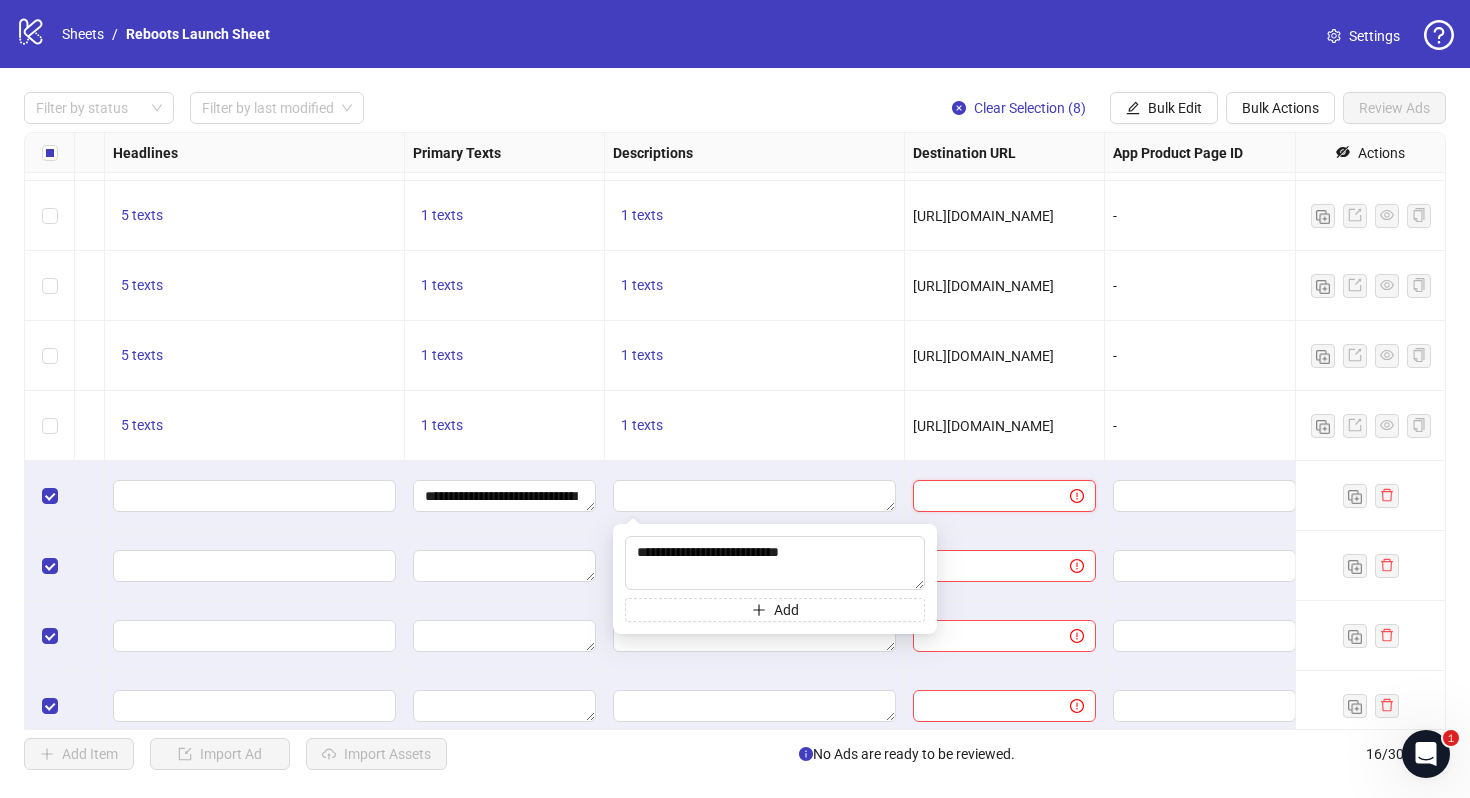 click at bounding box center [983, 496] 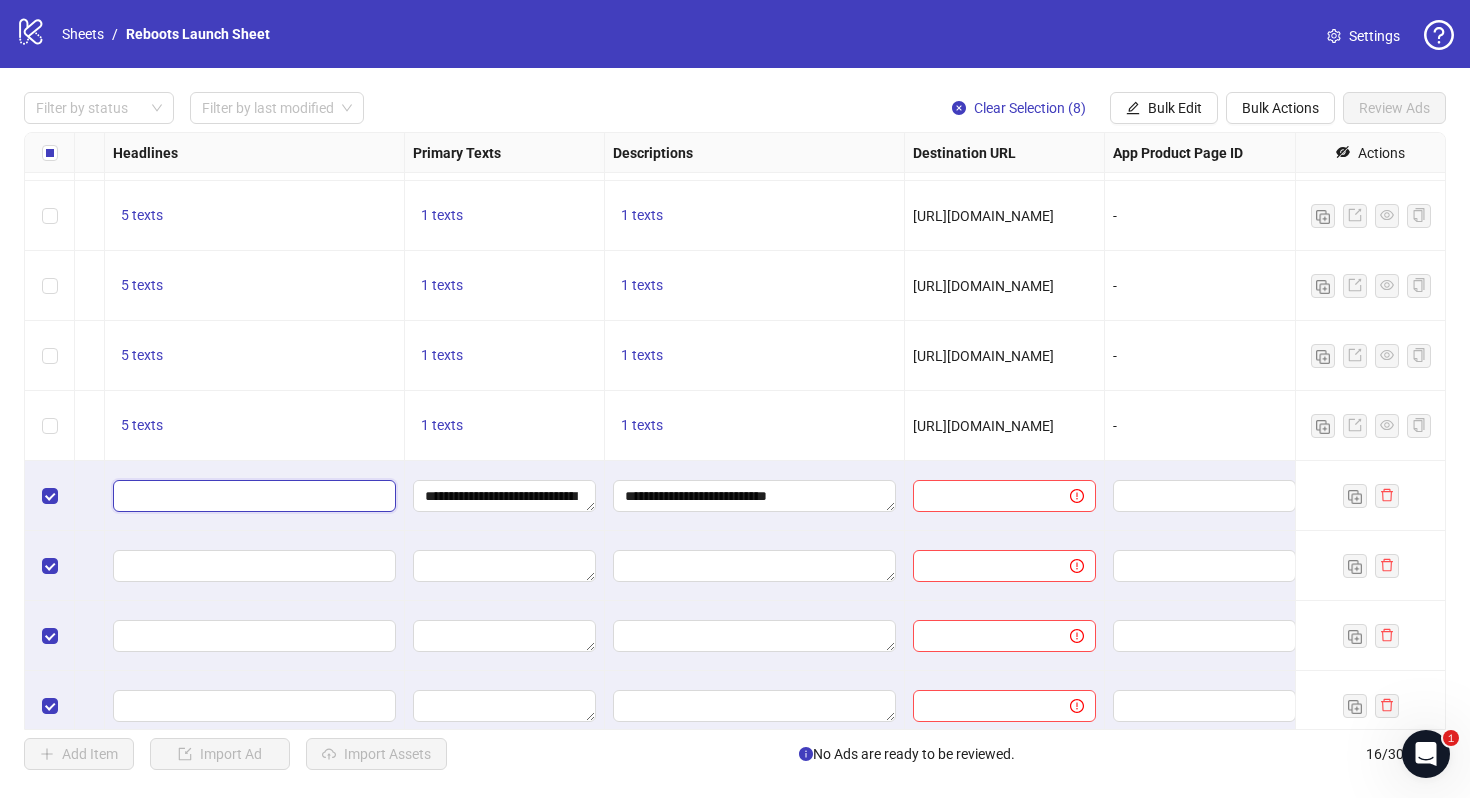 click at bounding box center [252, 496] 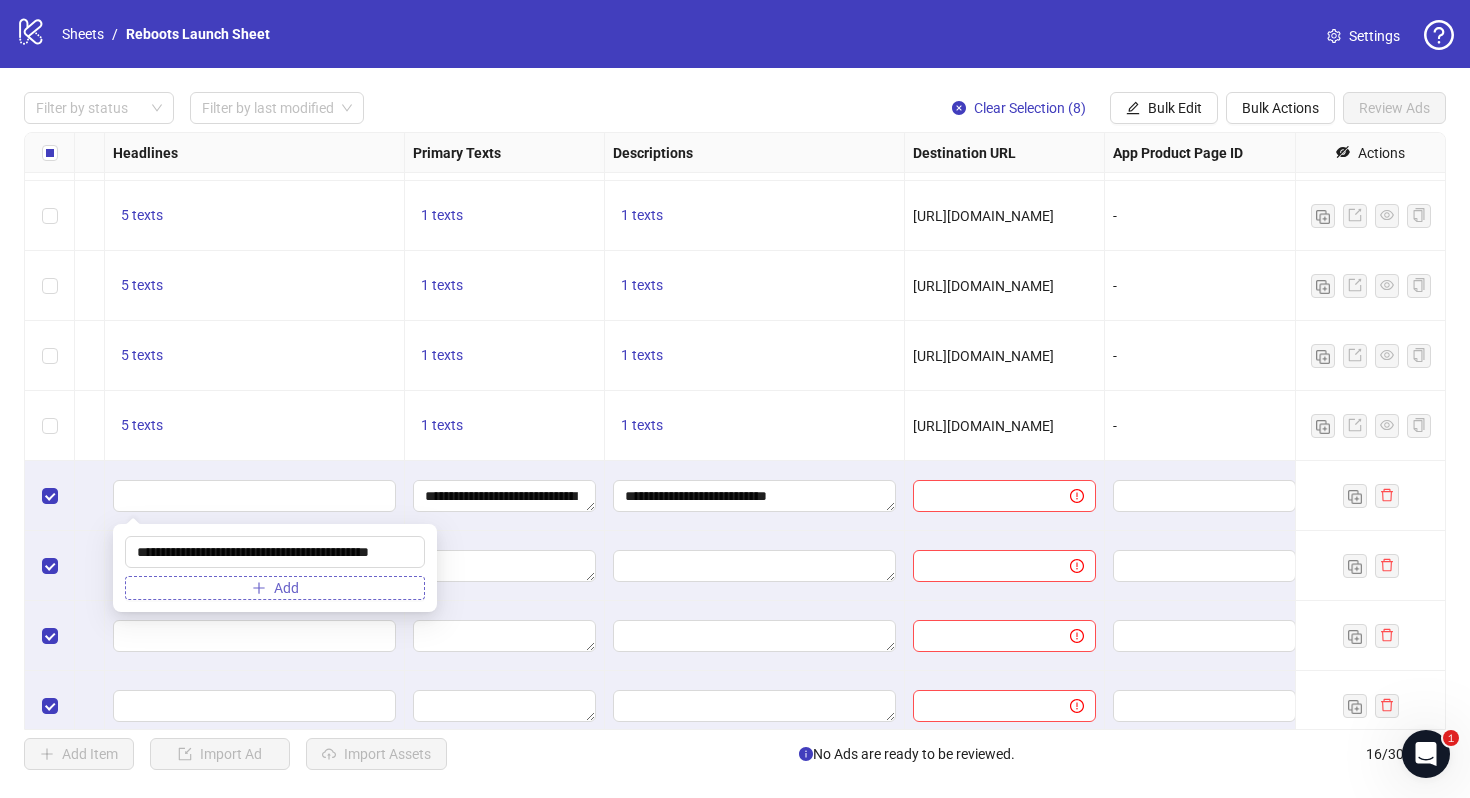 scroll, scrollTop: 0, scrollLeft: 13, axis: horizontal 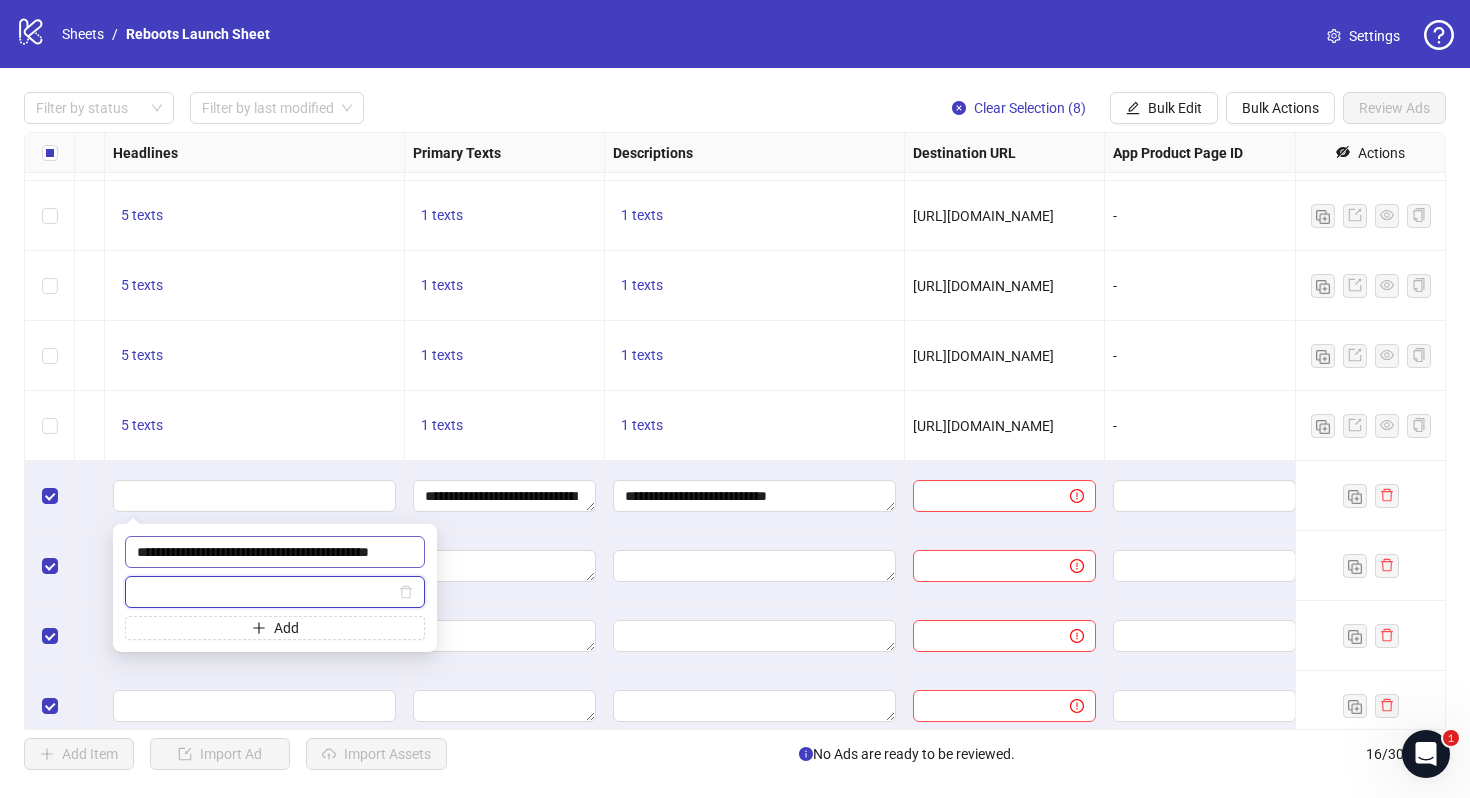 paste on "**********" 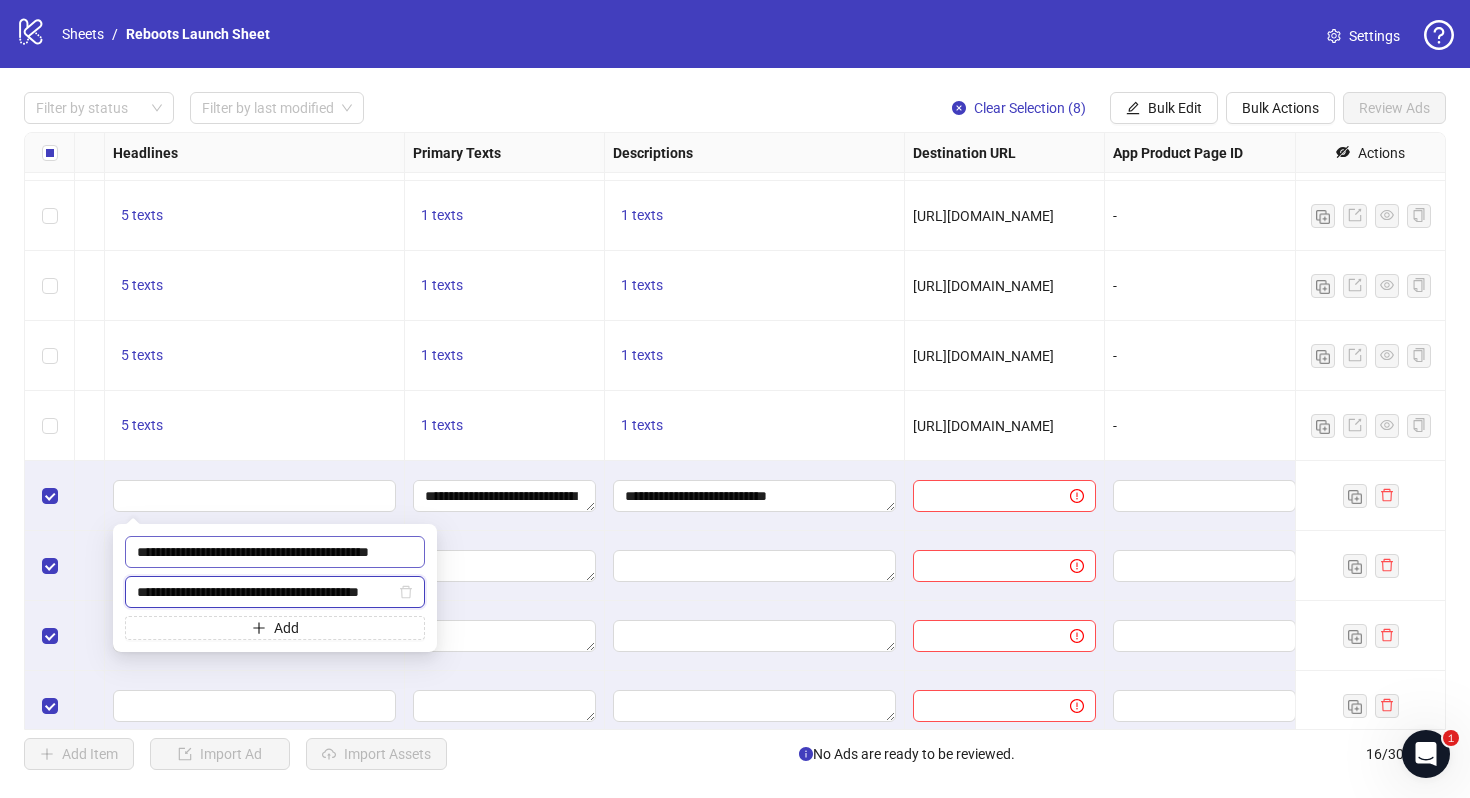 scroll, scrollTop: 0, scrollLeft: 17, axis: horizontal 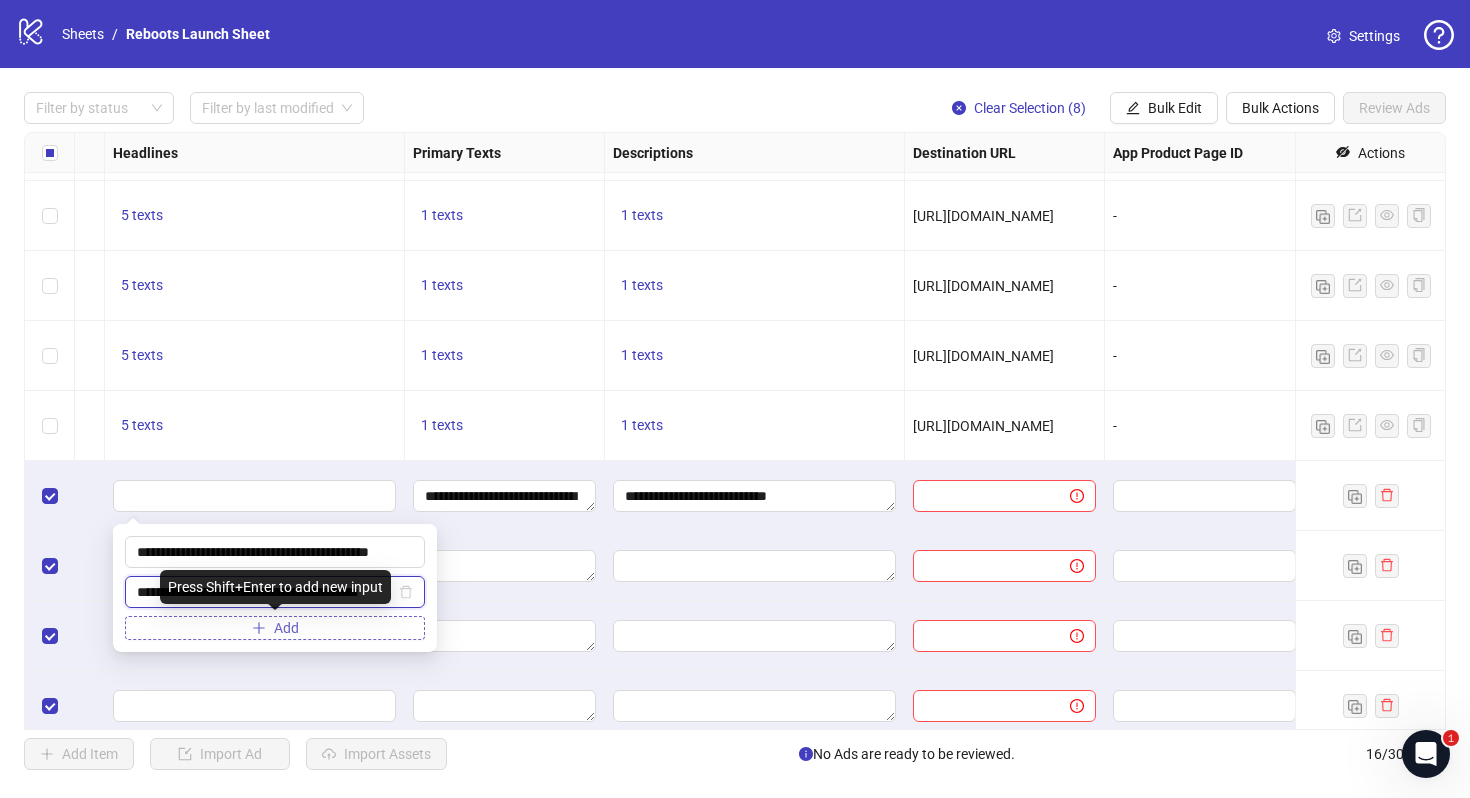 type on "**********" 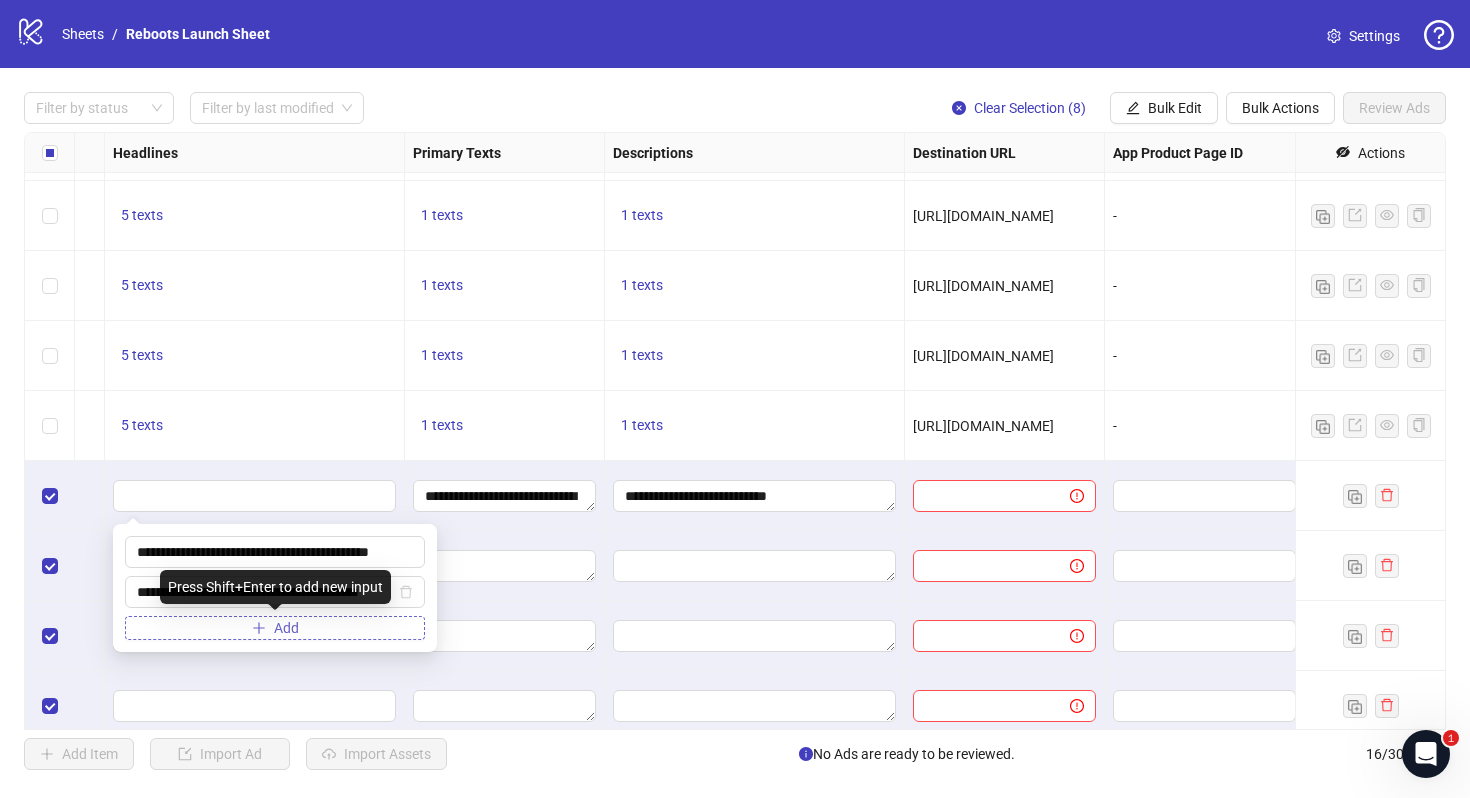 click on "Add" at bounding box center [275, 628] 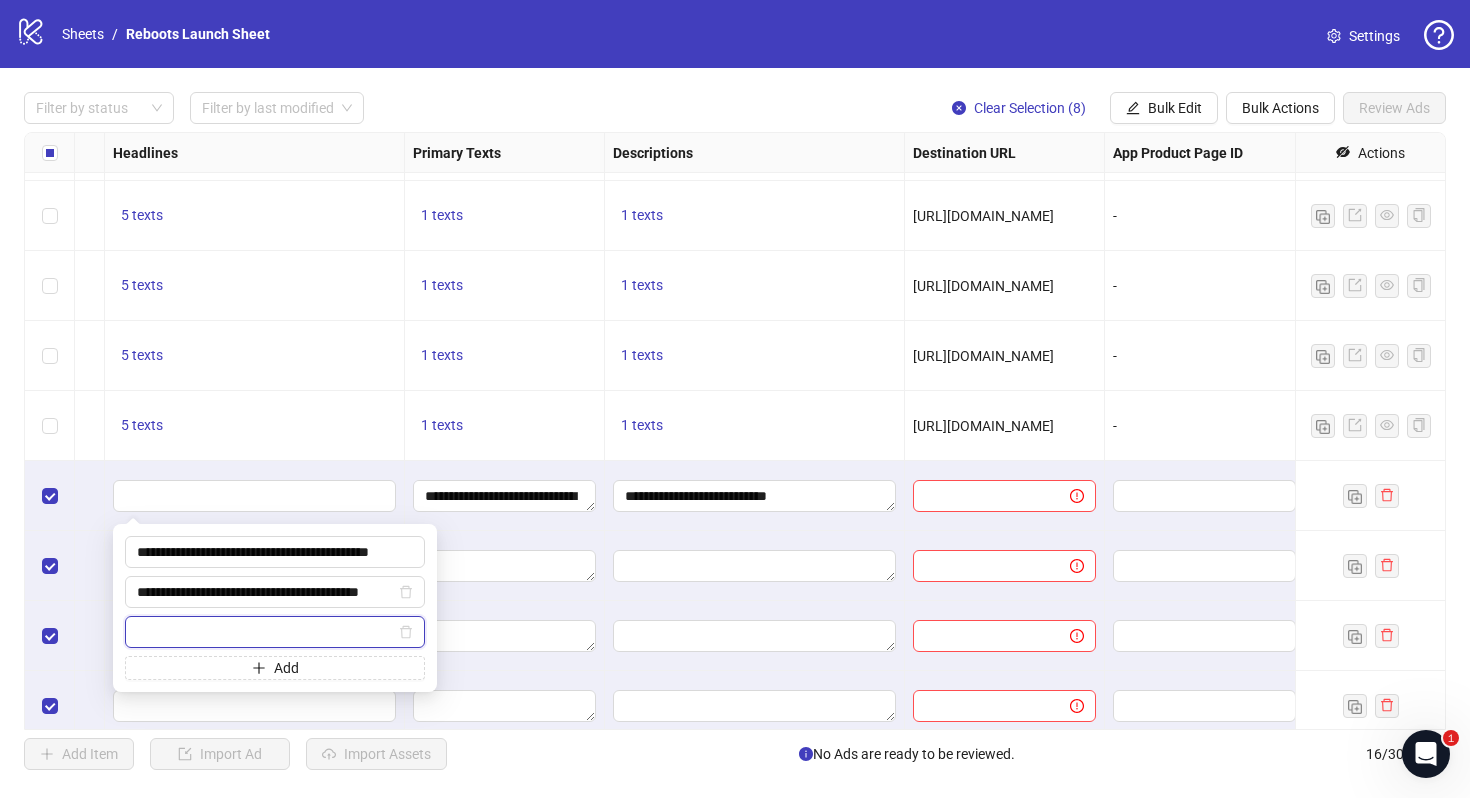 paste on "**********" 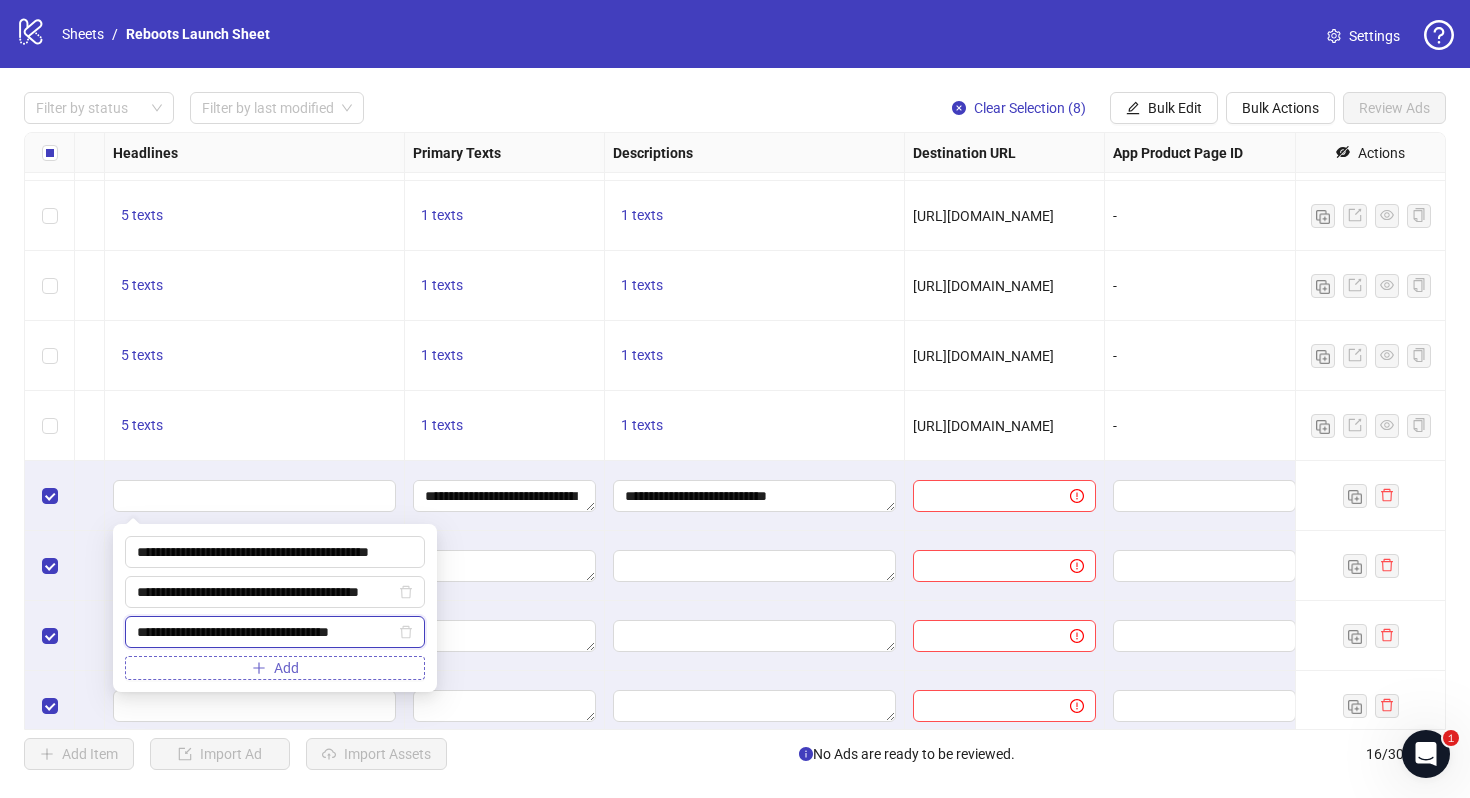 type on "**********" 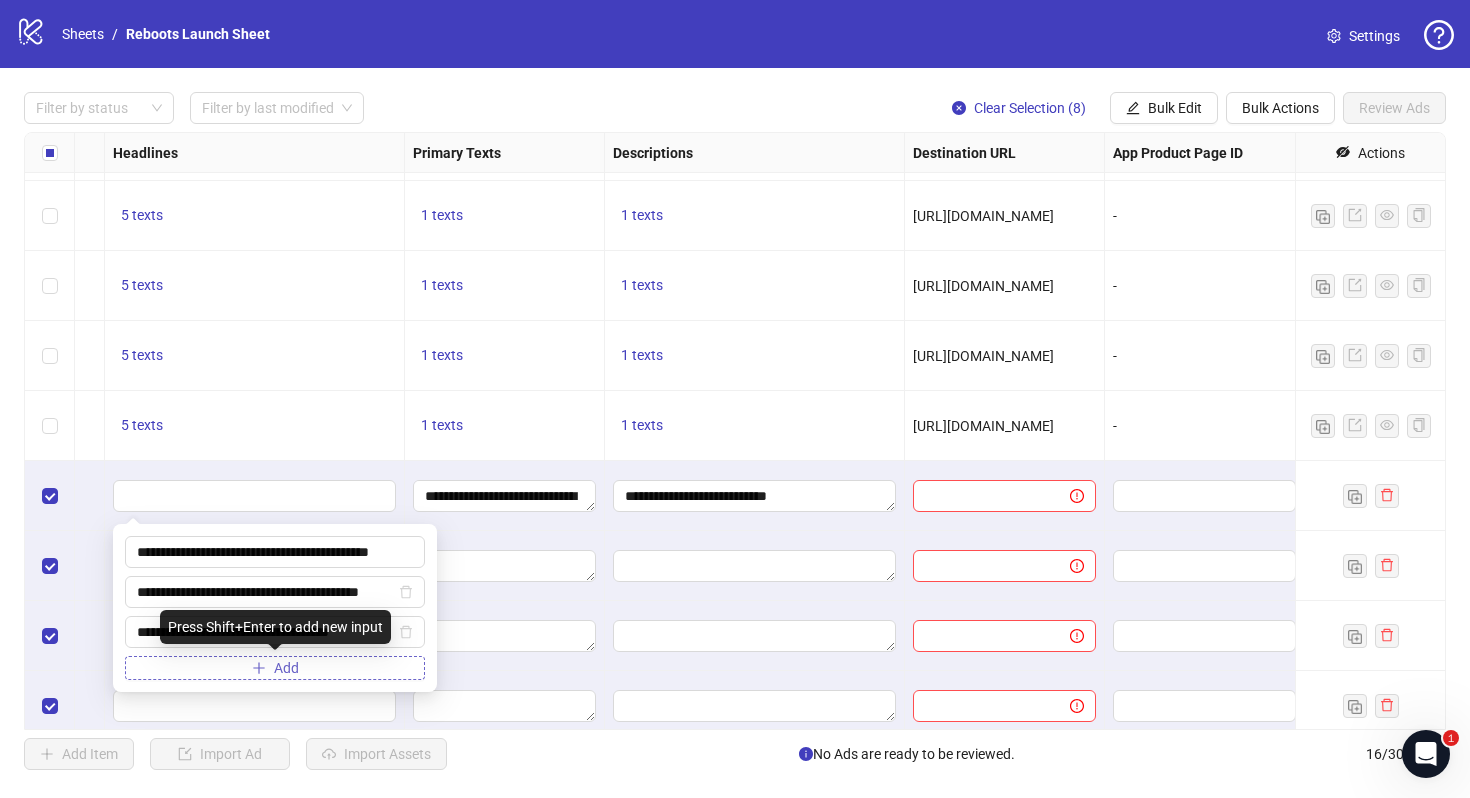 click on "Add" at bounding box center (275, 668) 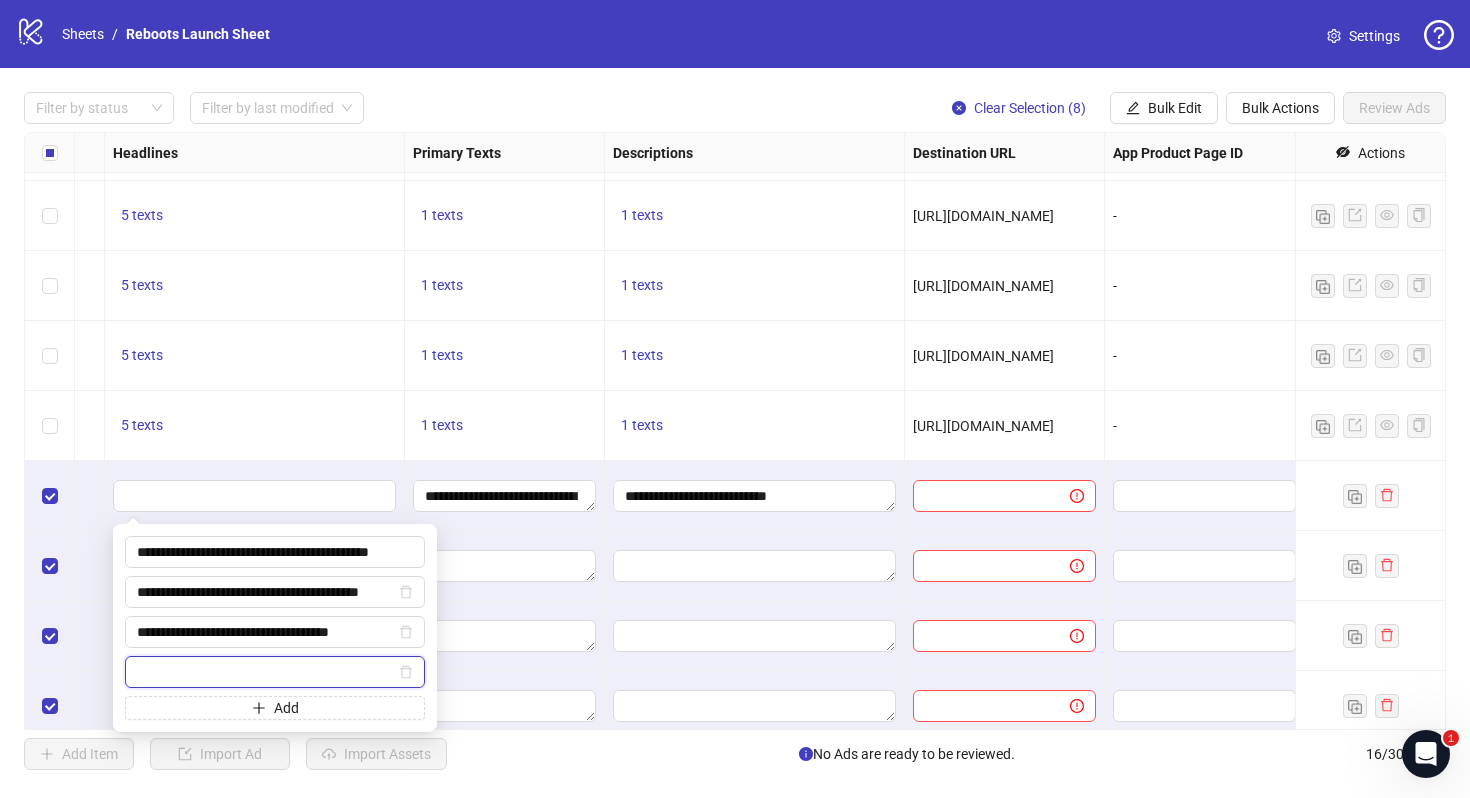 paste on "**********" 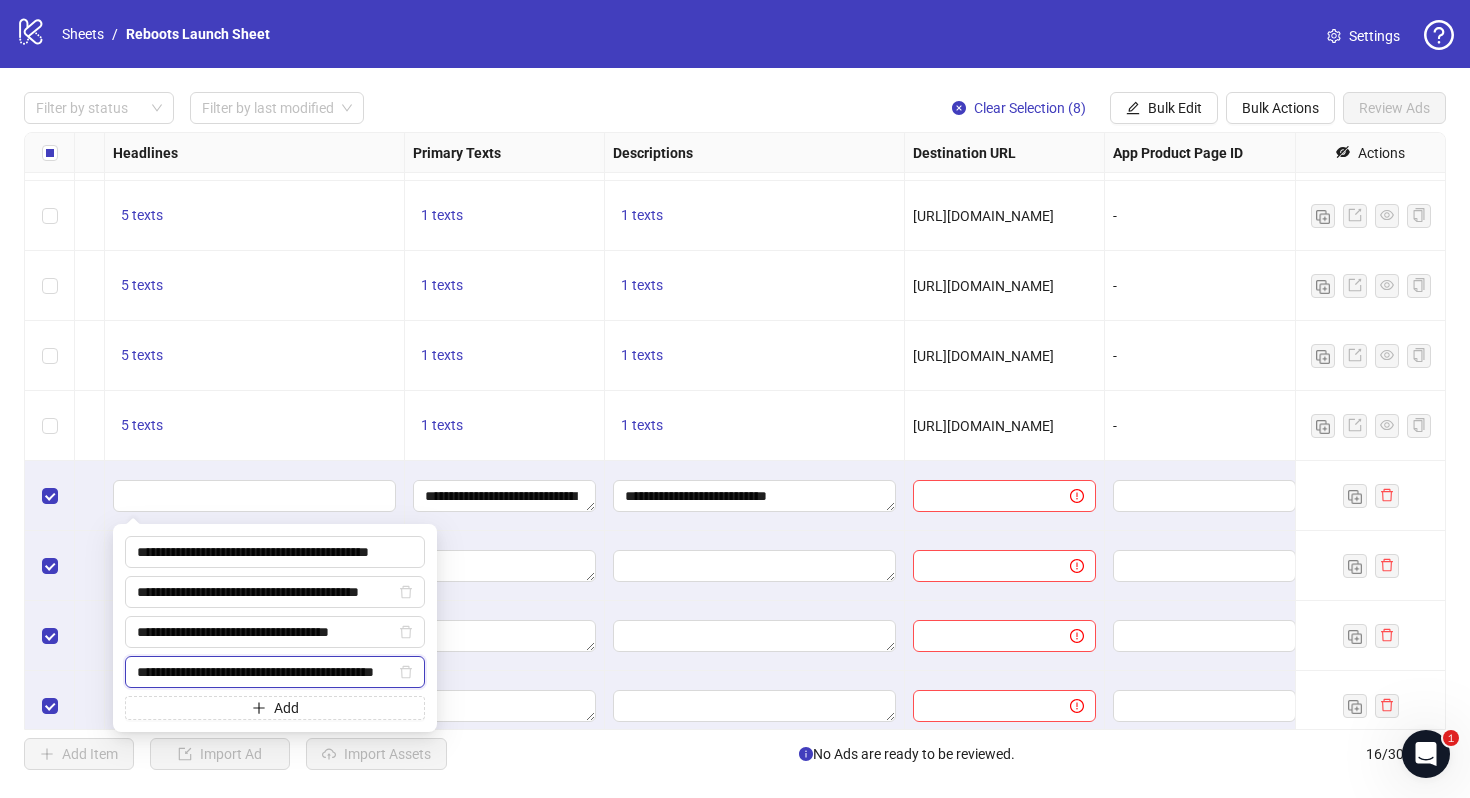 scroll, scrollTop: 0, scrollLeft: 47, axis: horizontal 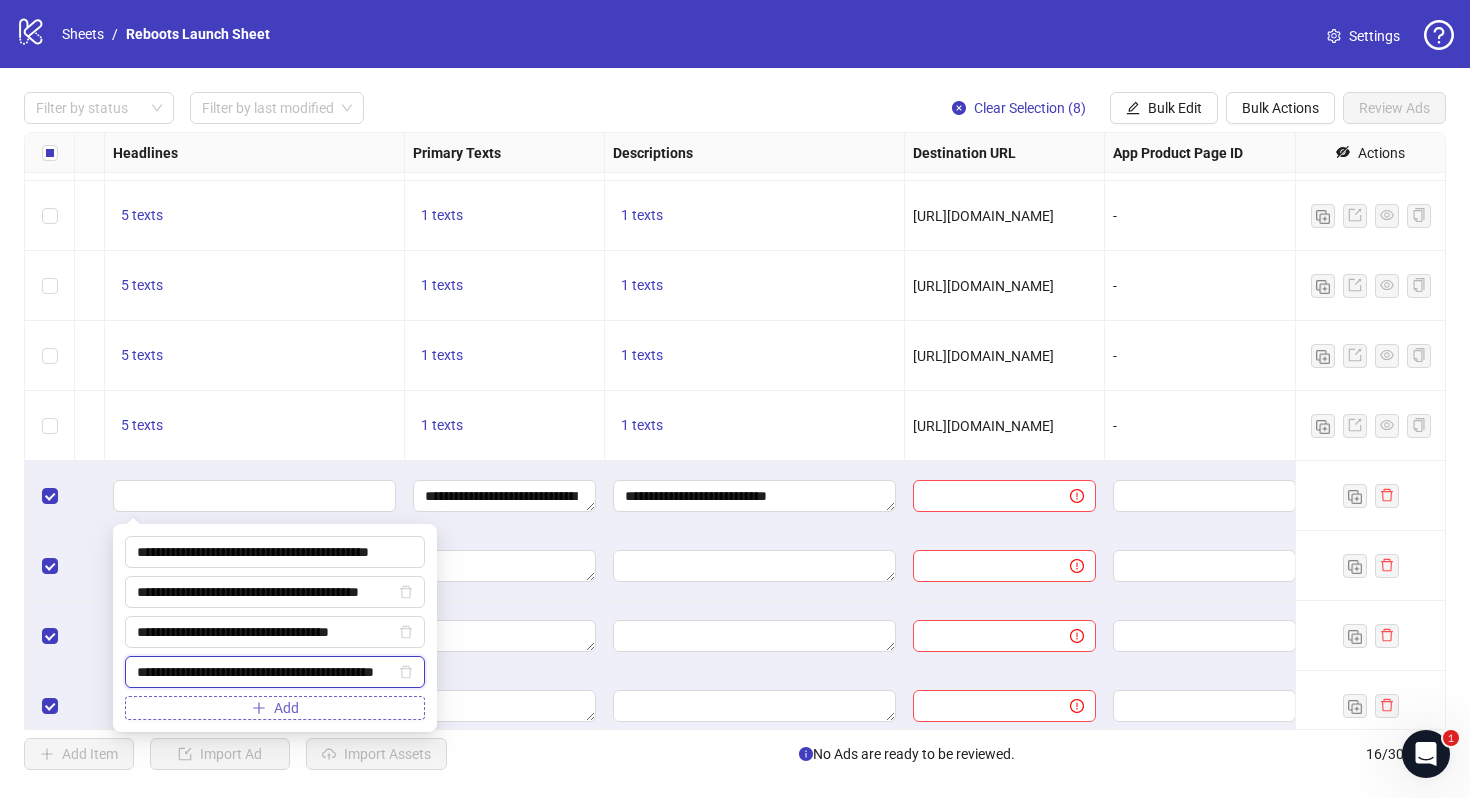 type on "**********" 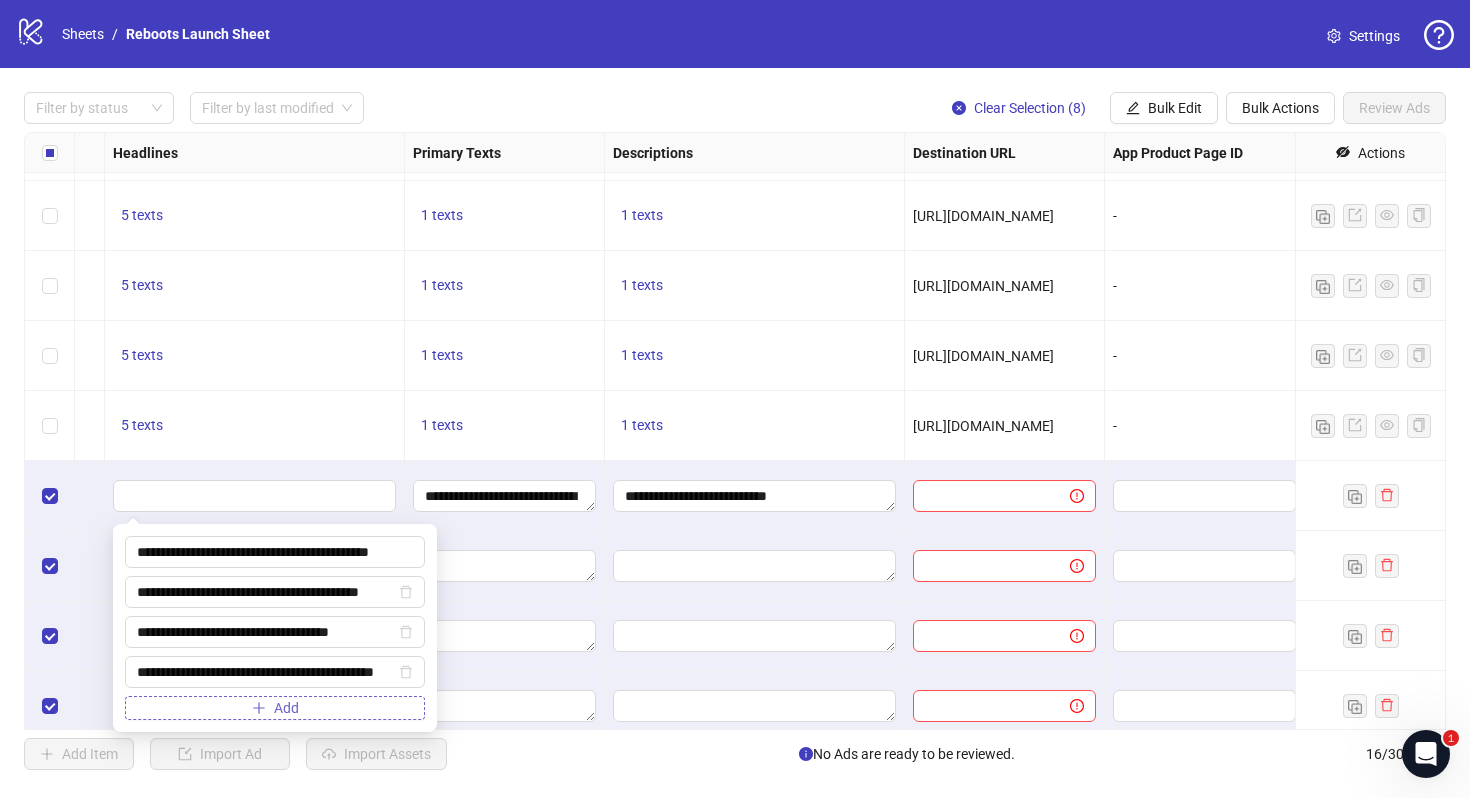 click on "Add" at bounding box center [275, 708] 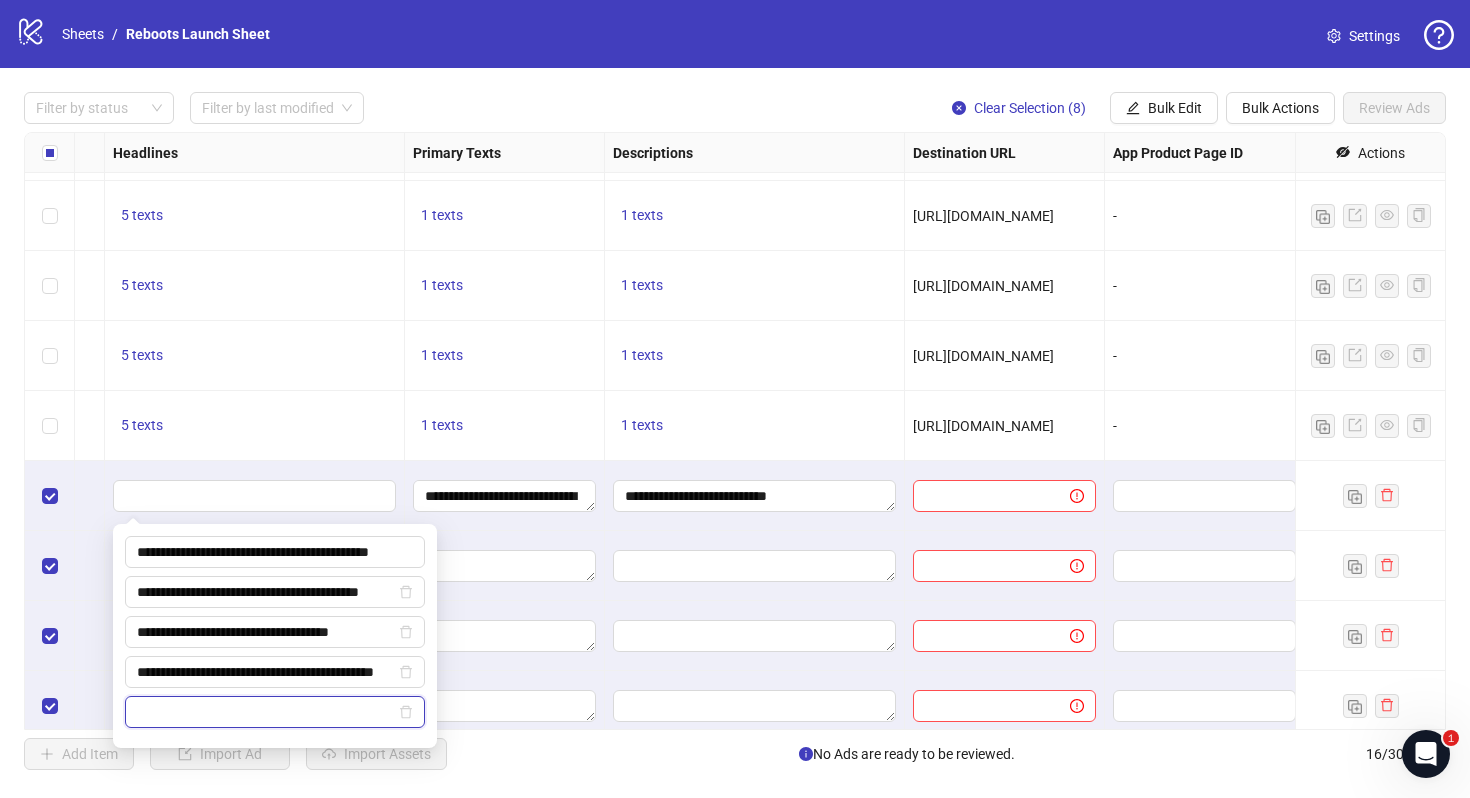 paste on "**********" 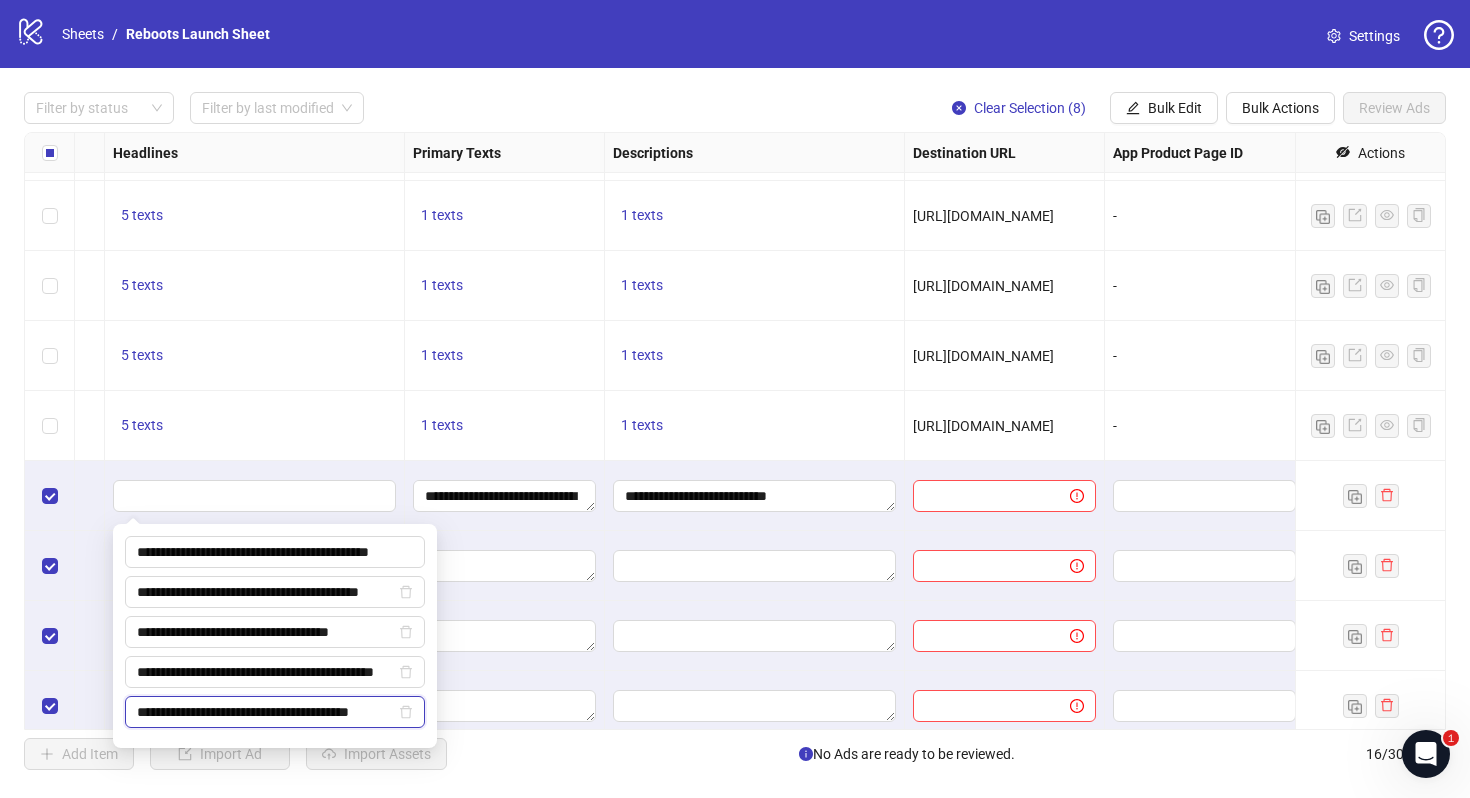 scroll, scrollTop: 0, scrollLeft: 17, axis: horizontal 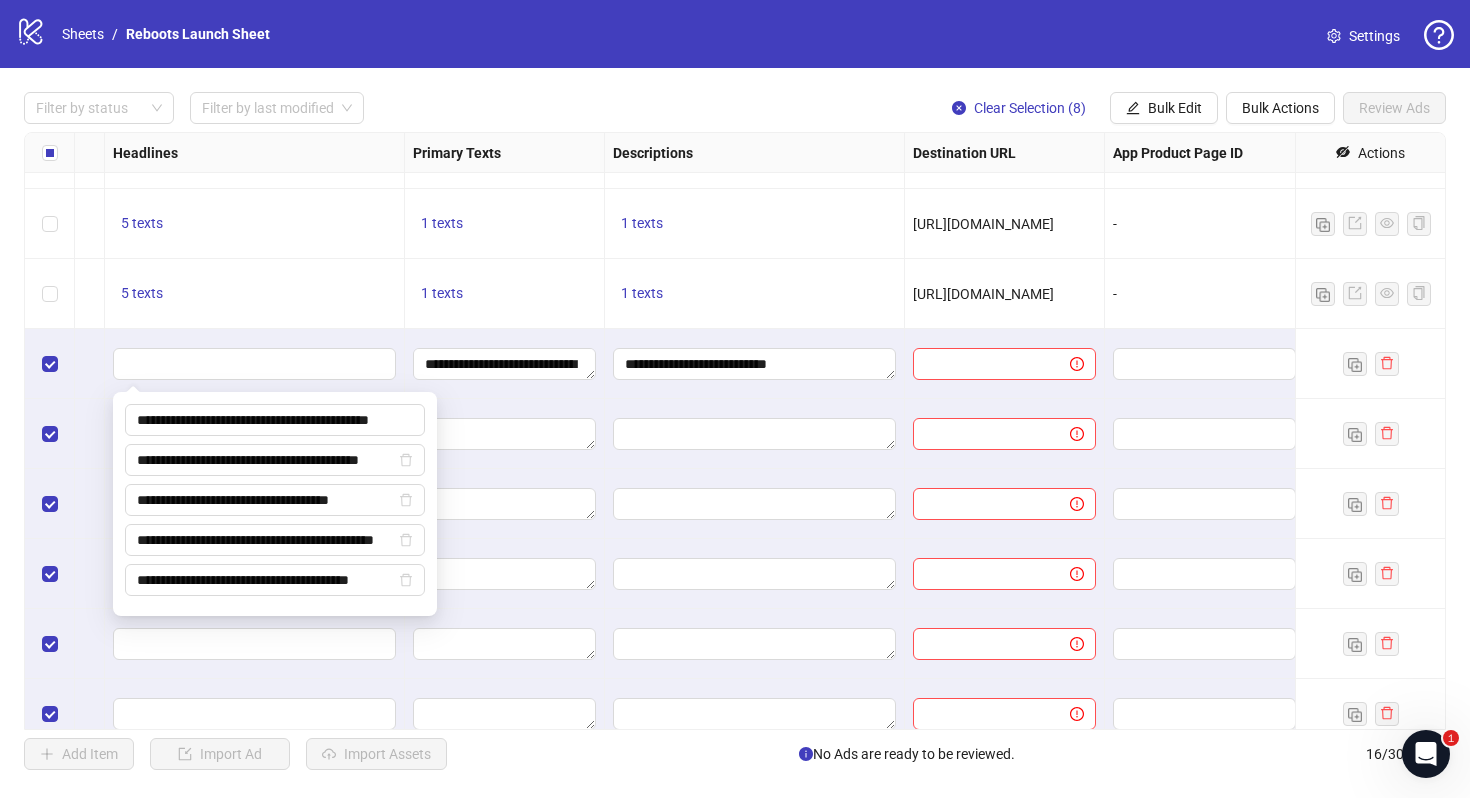 click at bounding box center (505, 434) 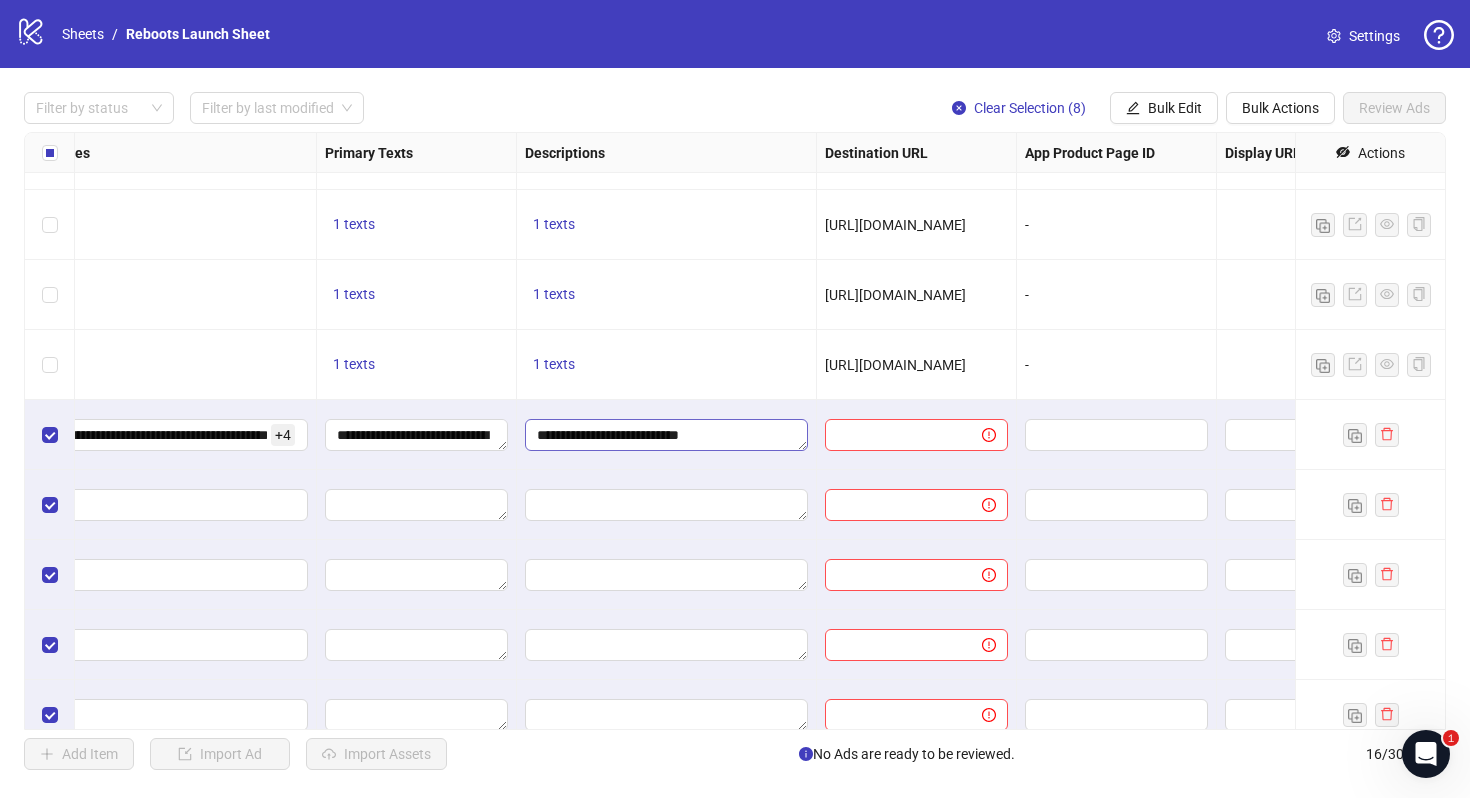 scroll, scrollTop: 333, scrollLeft: 1200, axis: both 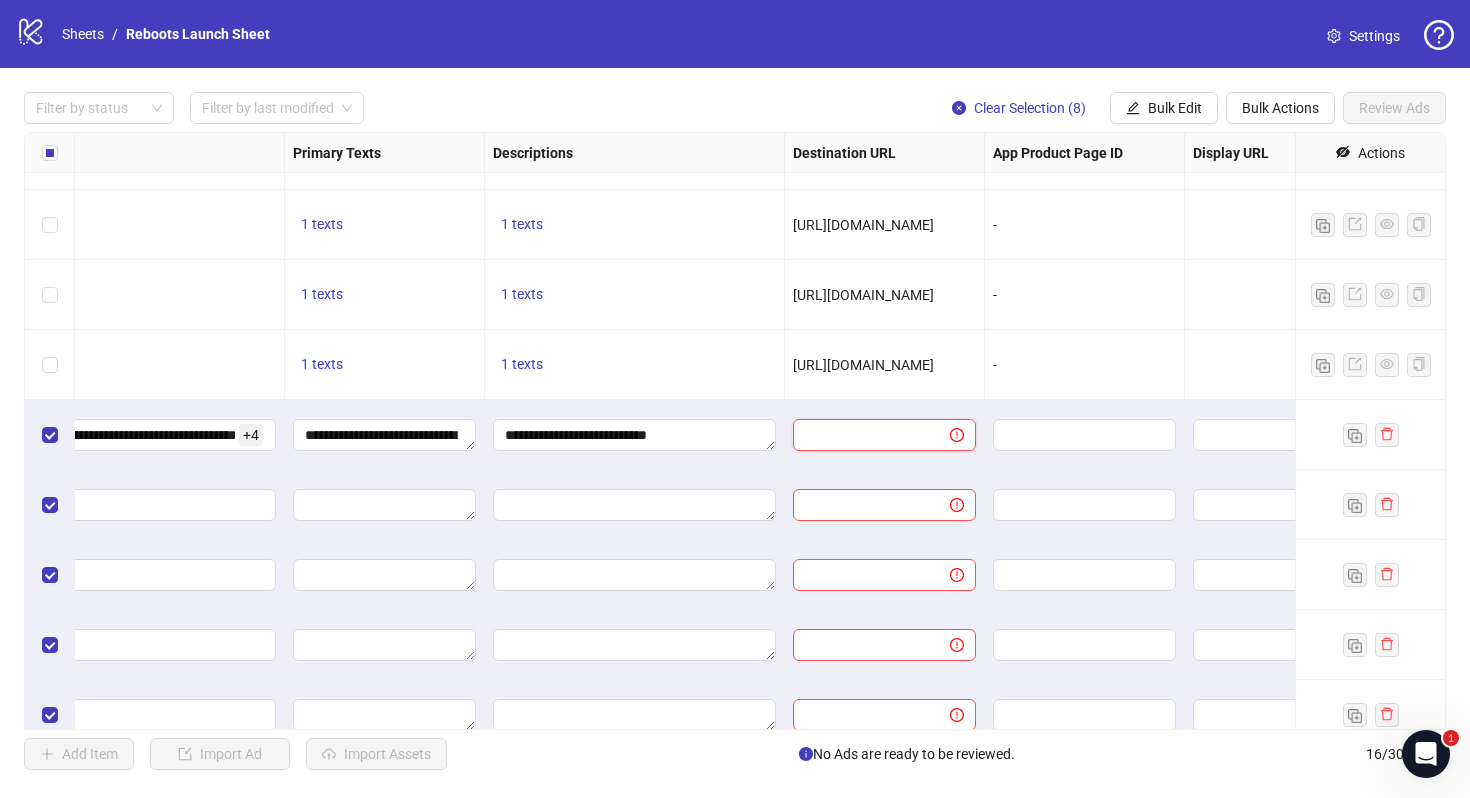 click at bounding box center [863, 435] 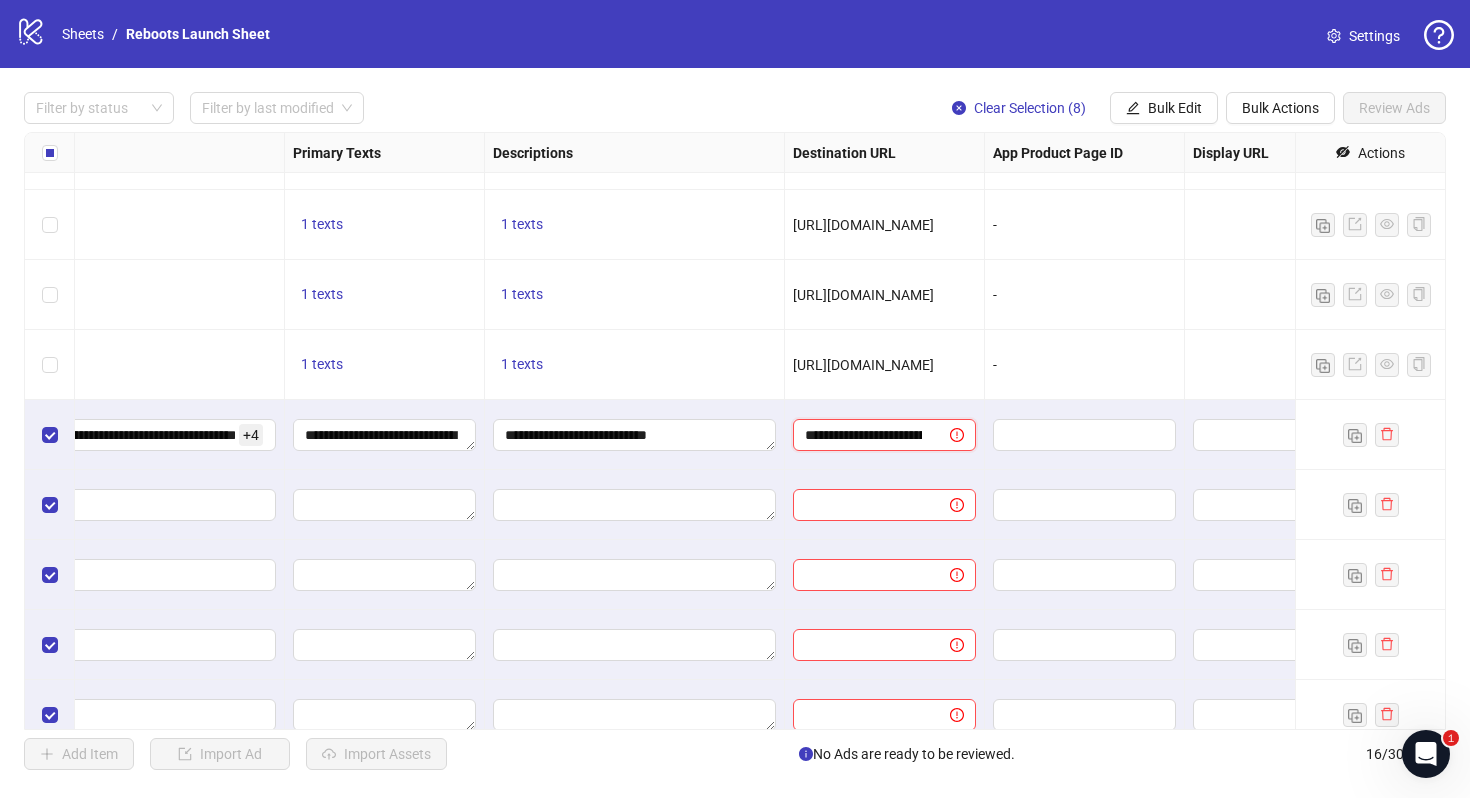 scroll, scrollTop: 0, scrollLeft: 124, axis: horizontal 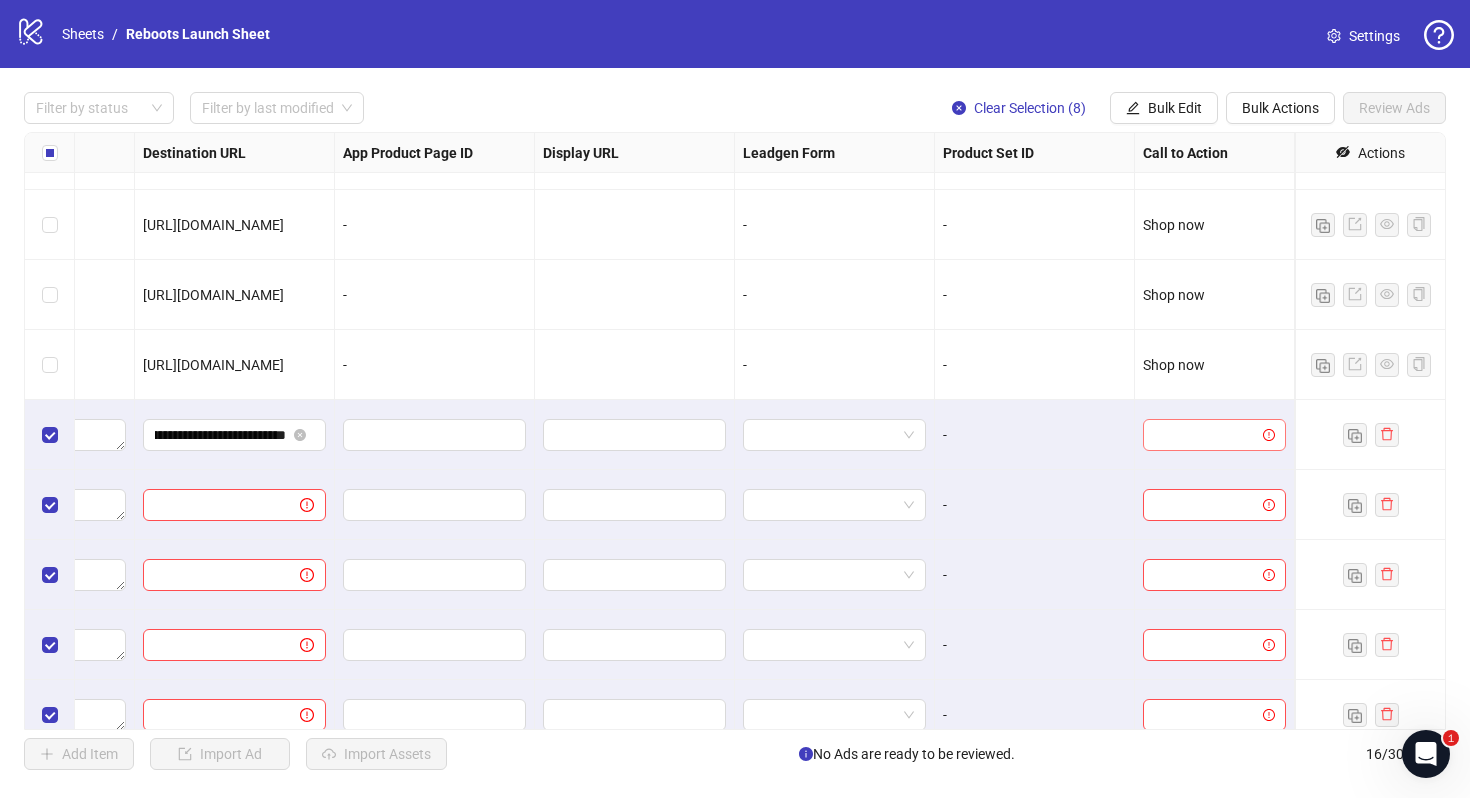 click at bounding box center [1205, 435] 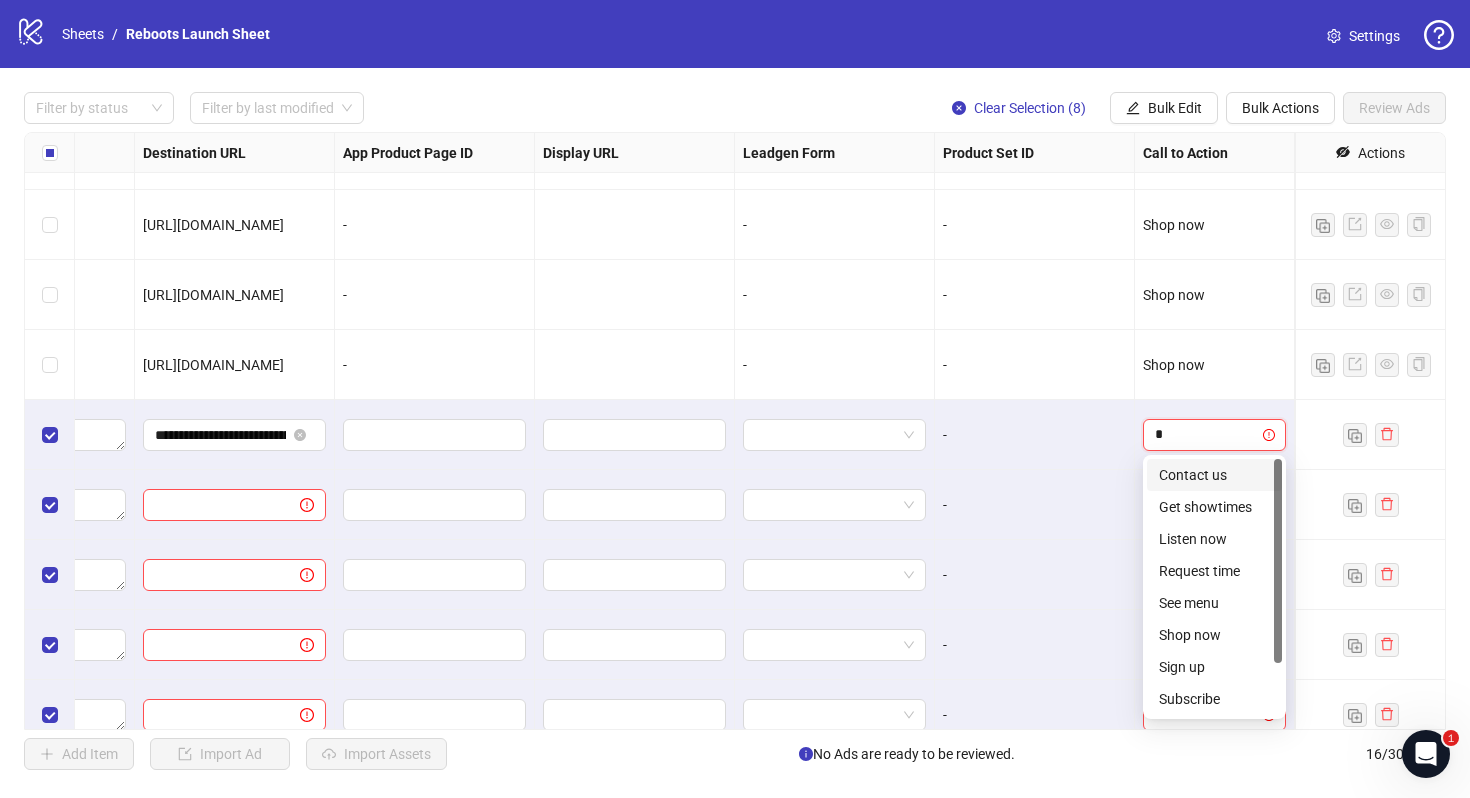 type on "**" 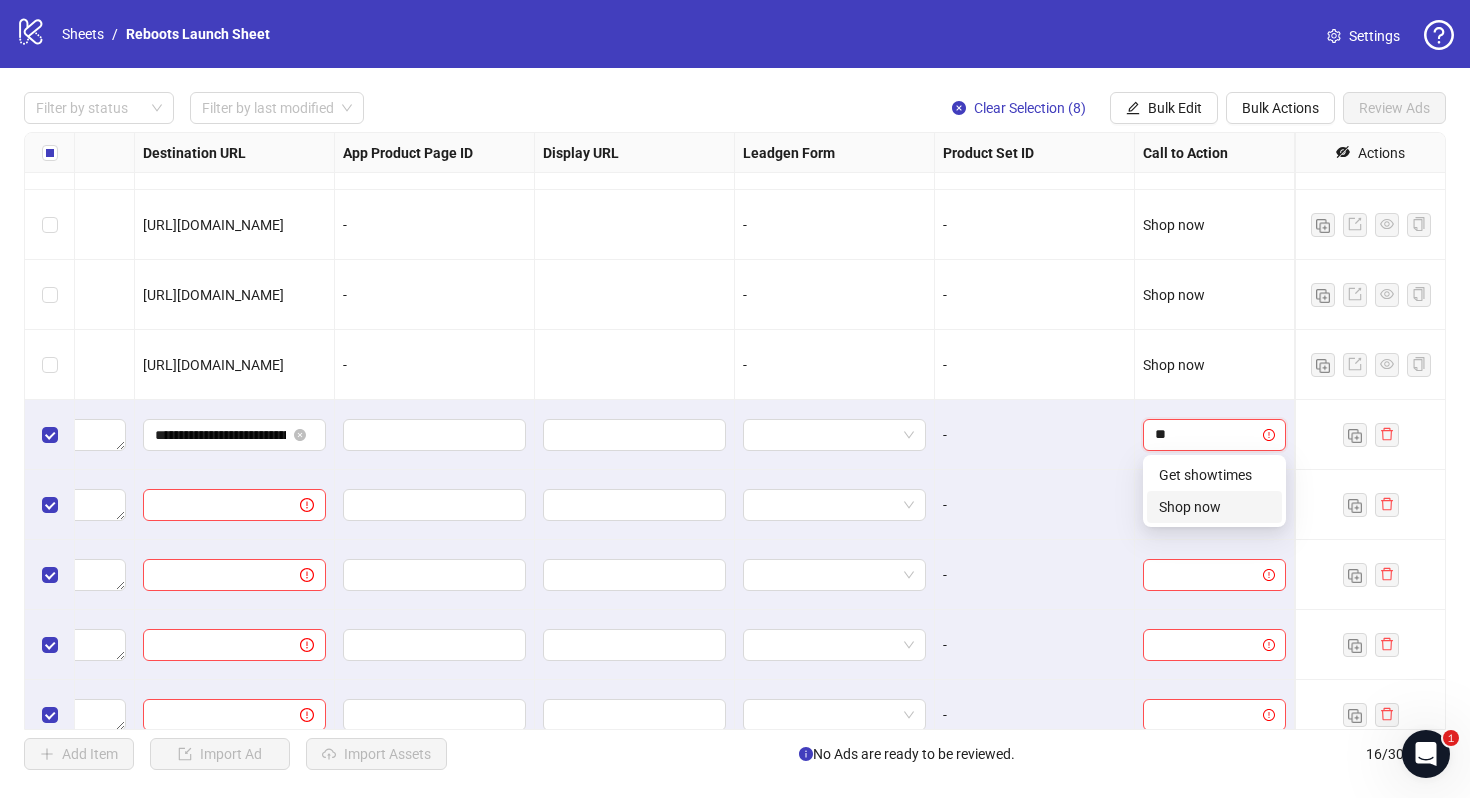 click on "Shop now" at bounding box center (1214, 507) 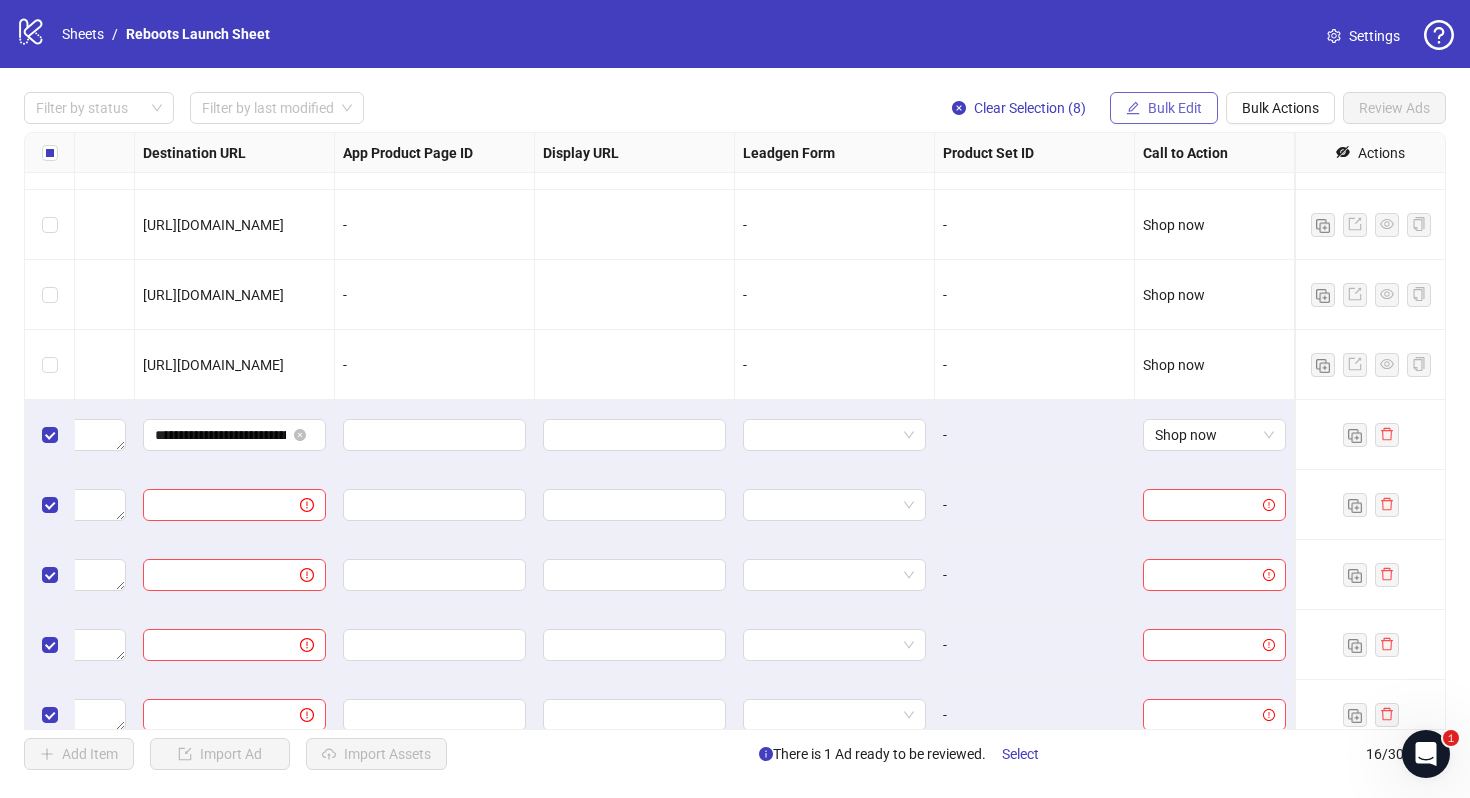 click on "Bulk Edit" at bounding box center [1175, 108] 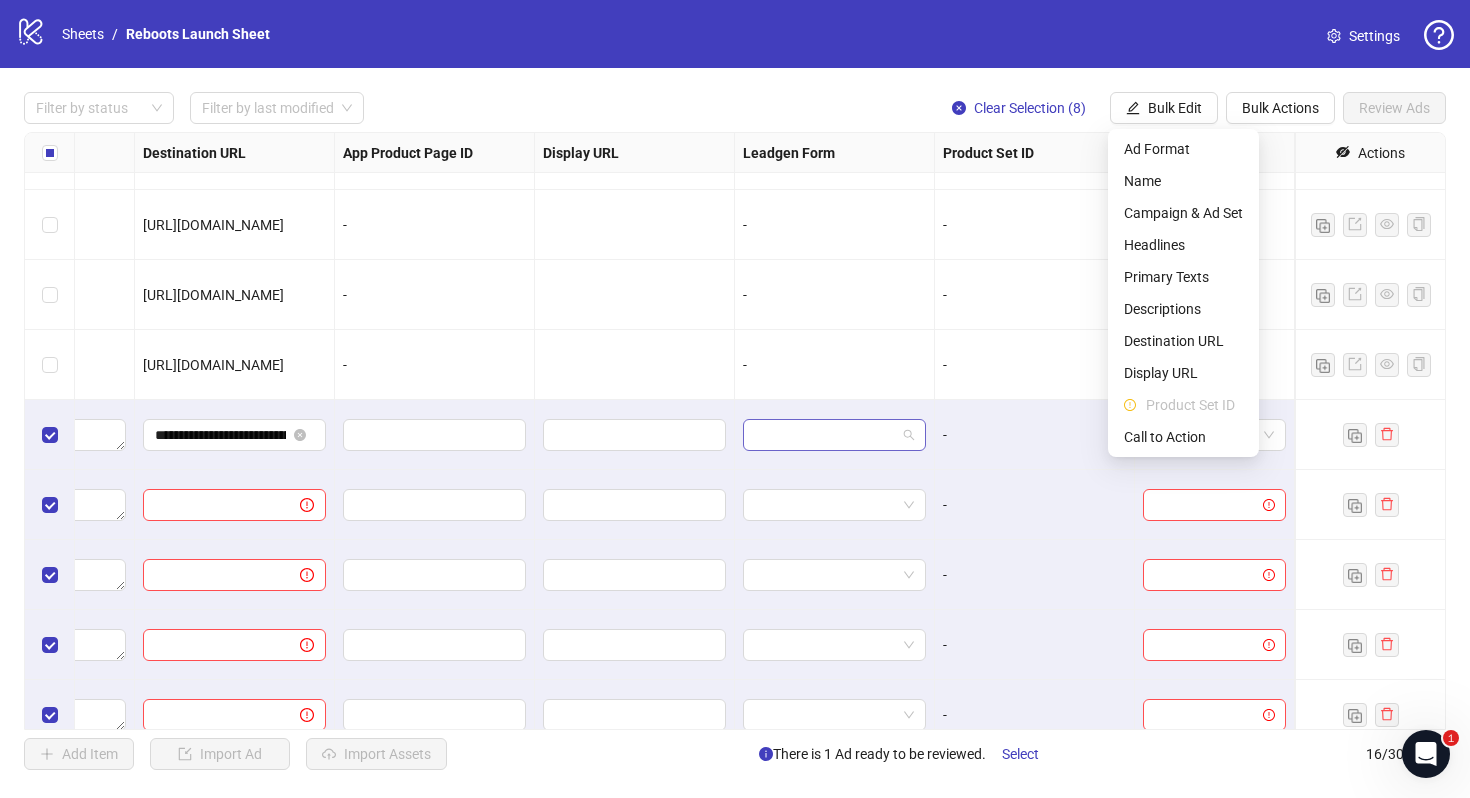 click at bounding box center [834, 435] 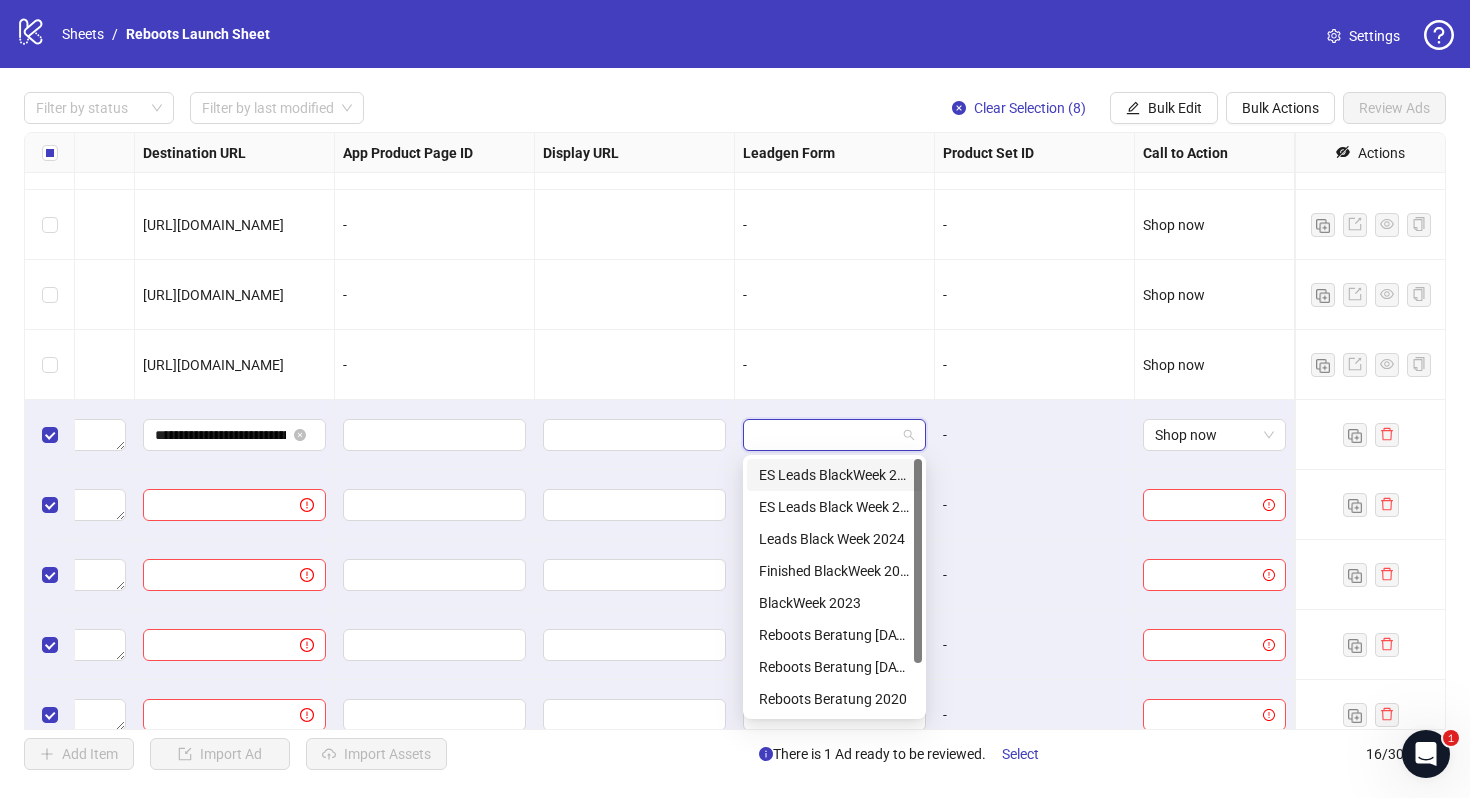 click at bounding box center [825, 435] 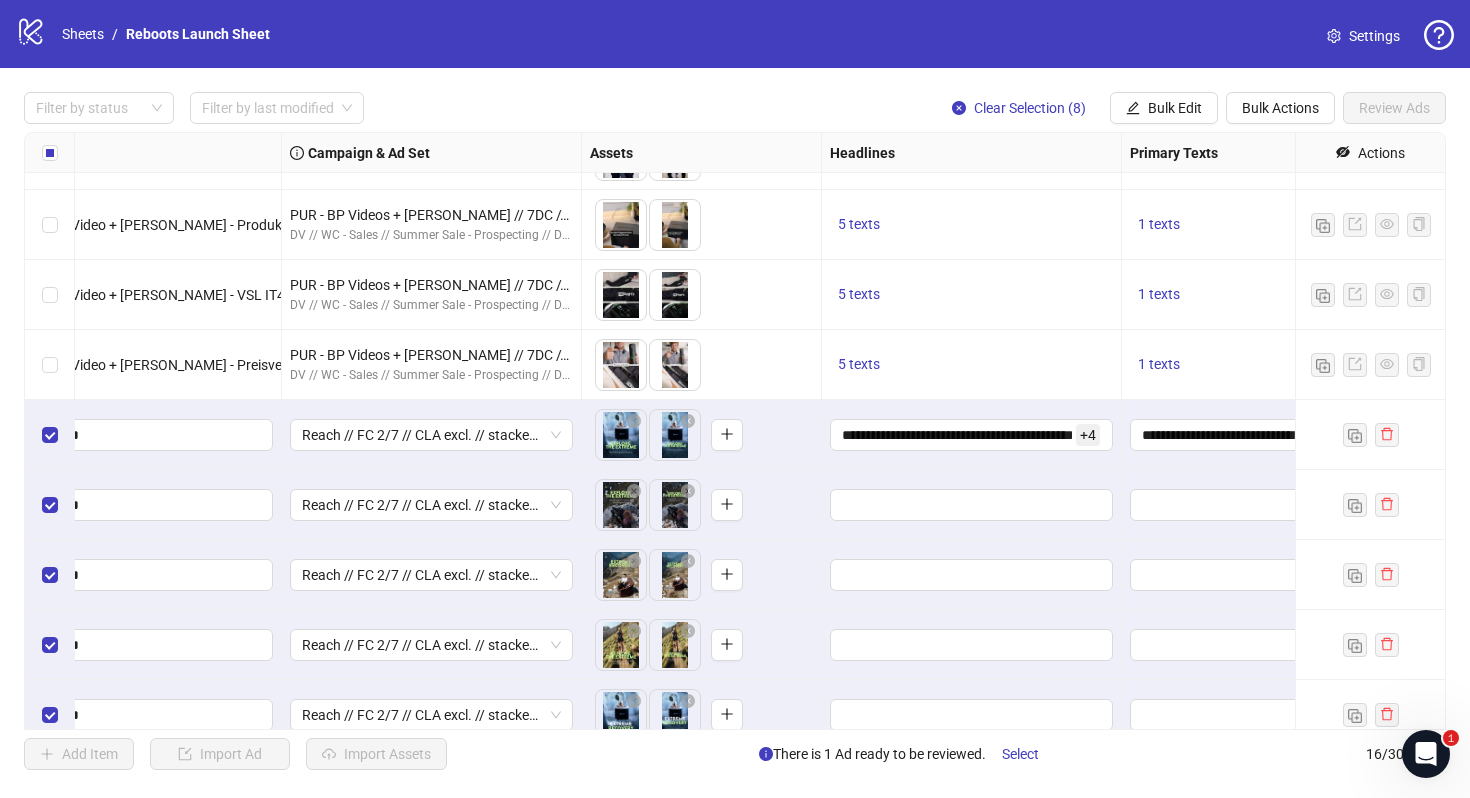 scroll, scrollTop: 333, scrollLeft: 0, axis: vertical 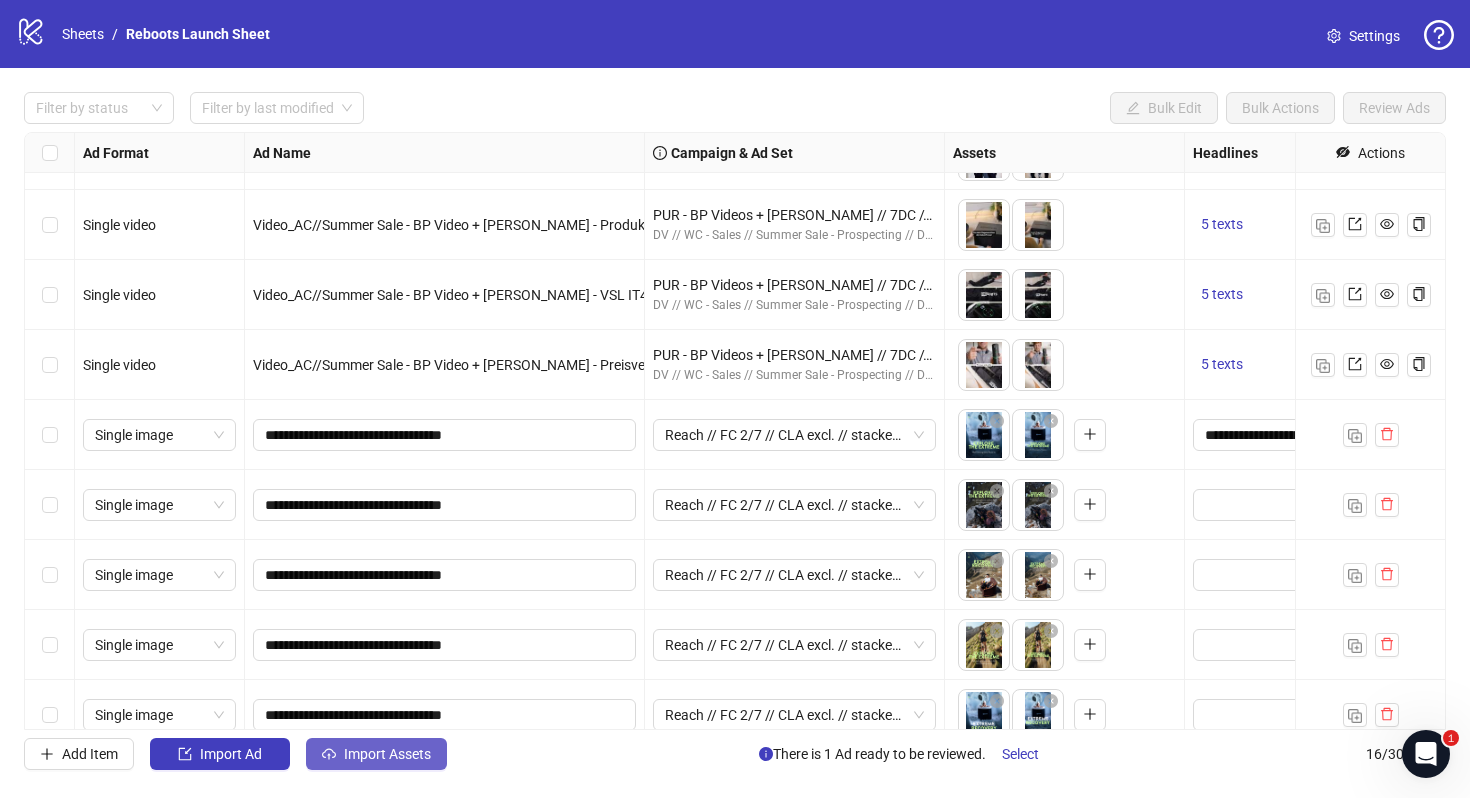 click on "Import Assets" at bounding box center (387, 754) 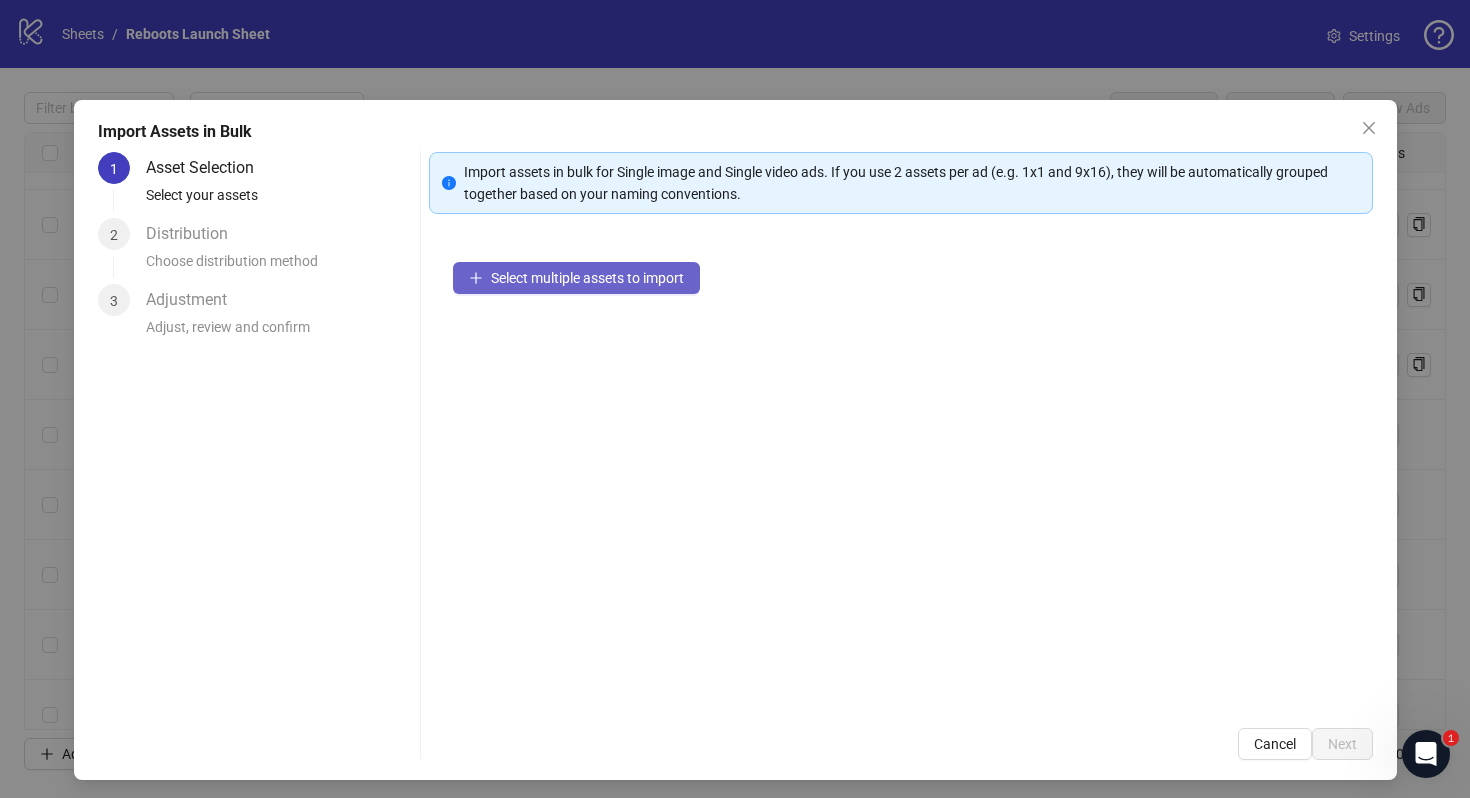 click on "Select multiple assets to import" at bounding box center [587, 278] 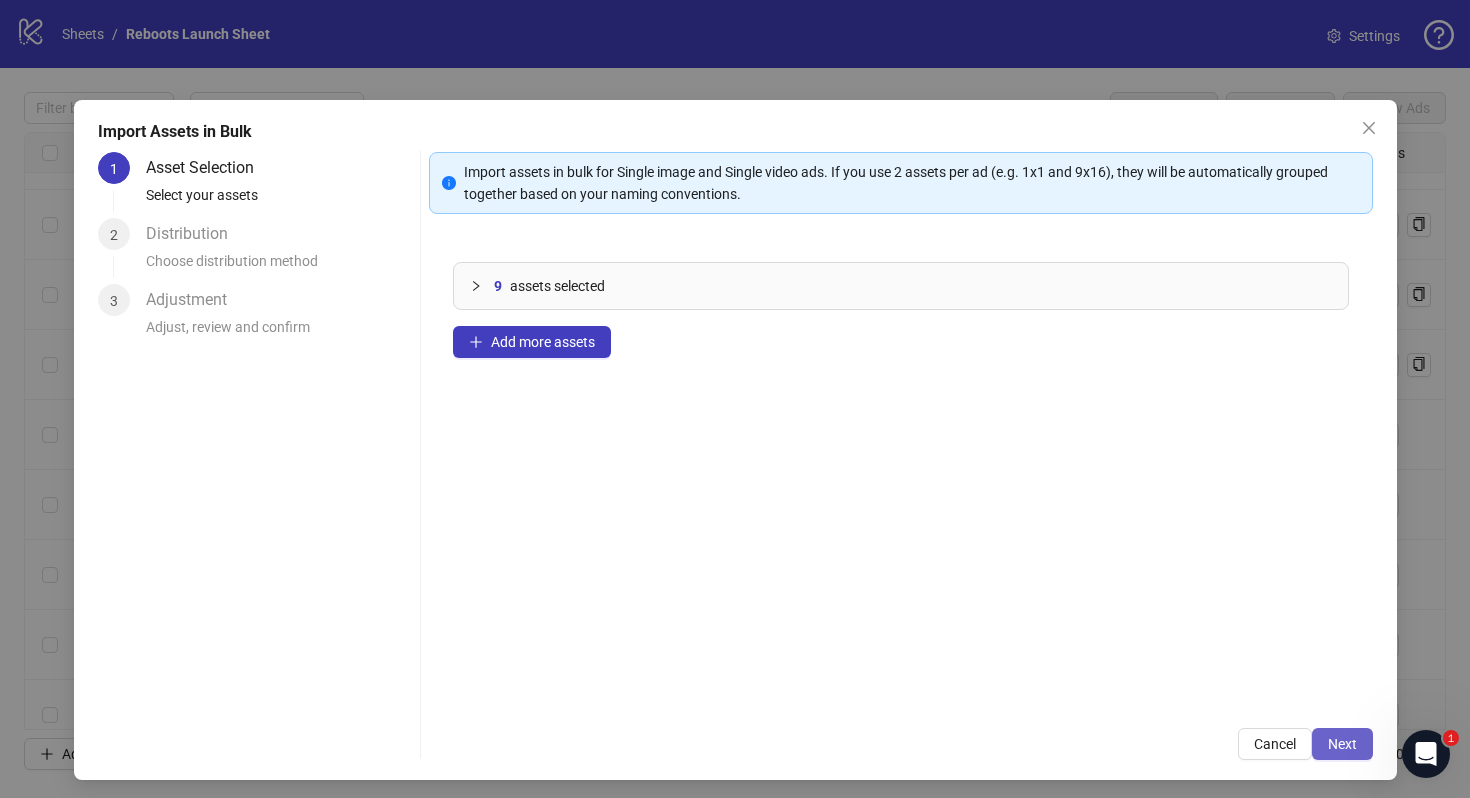 click on "Next" at bounding box center (1342, 744) 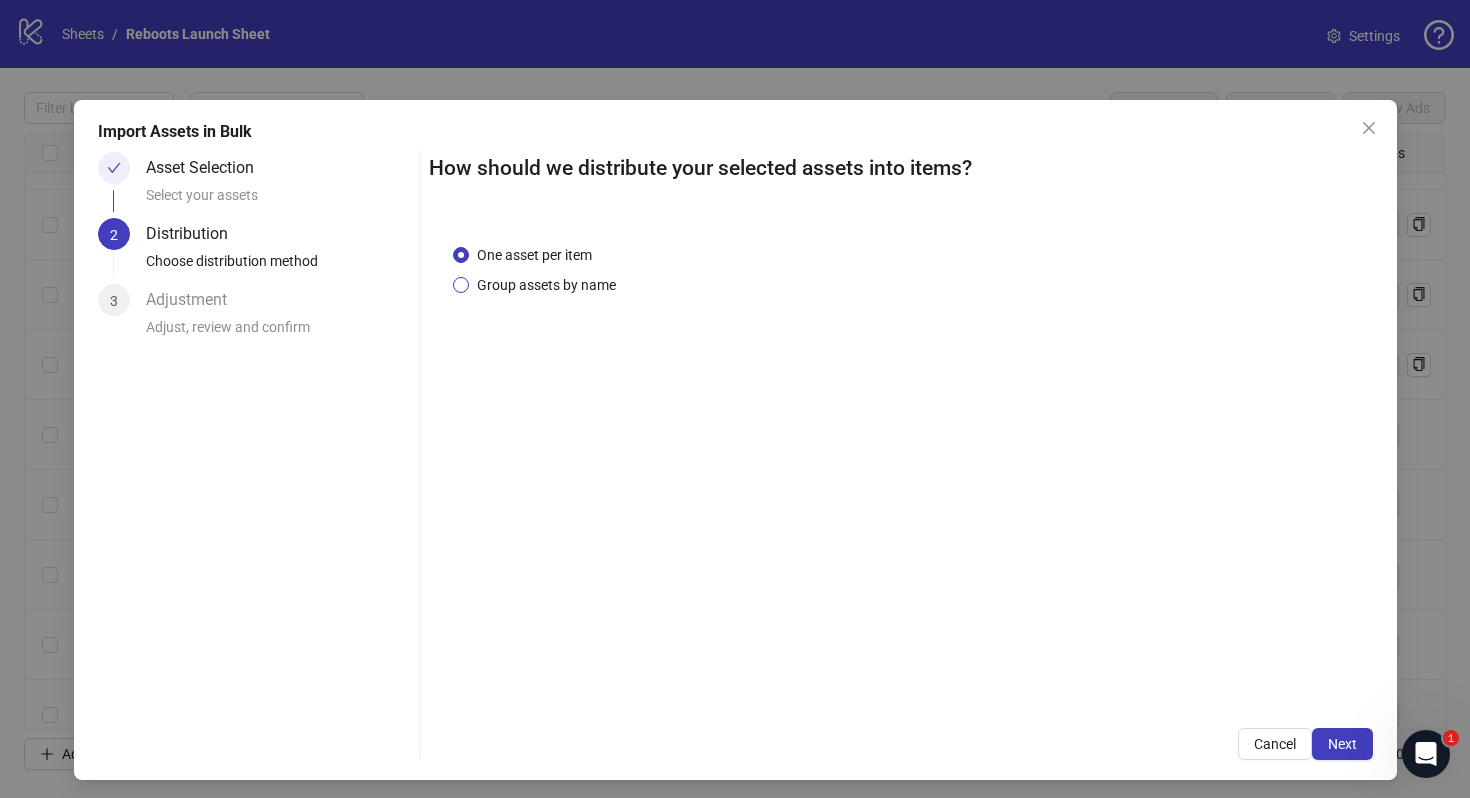 click on "Group assets by name" at bounding box center (546, 285) 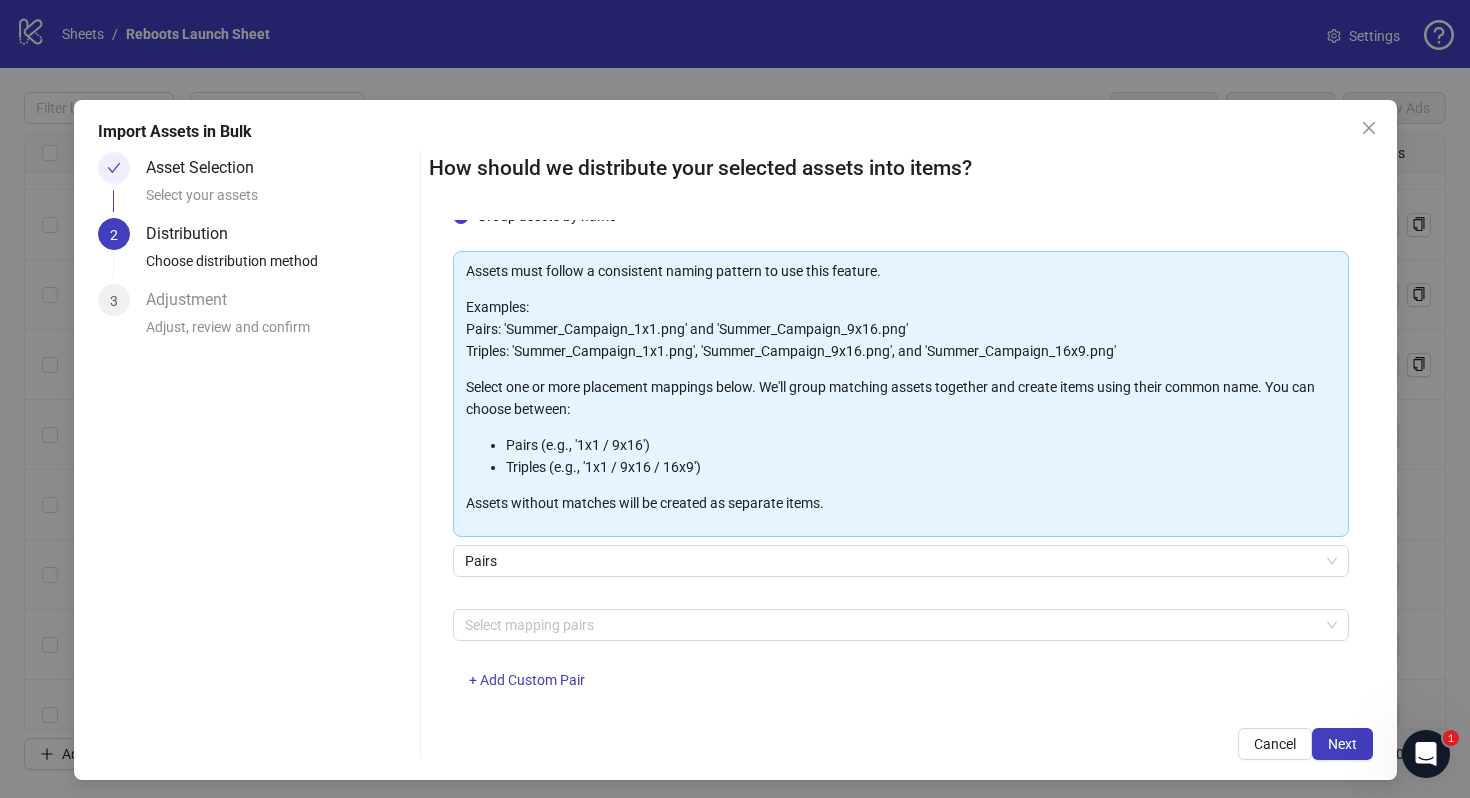 scroll, scrollTop: 101, scrollLeft: 0, axis: vertical 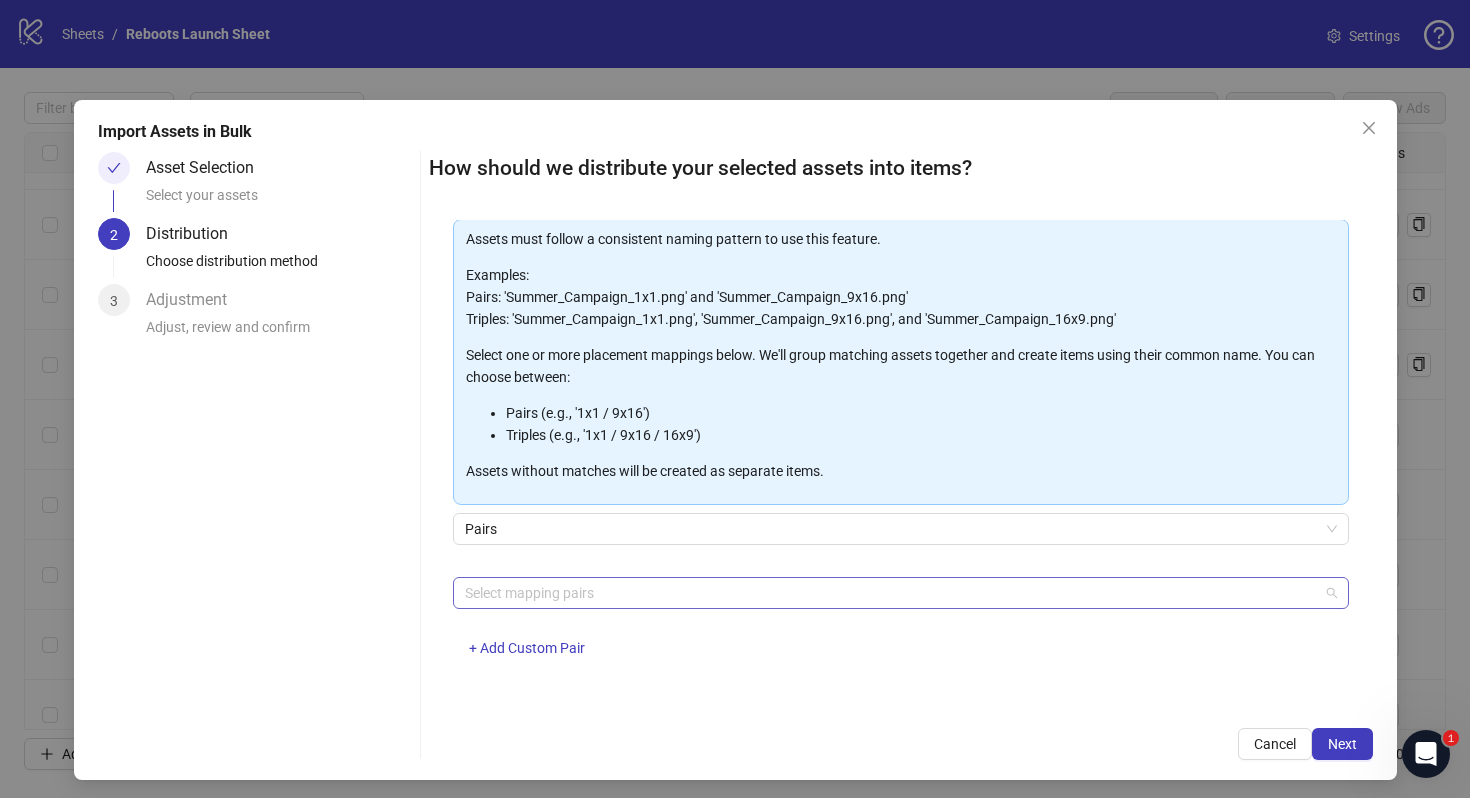 click at bounding box center [890, 593] 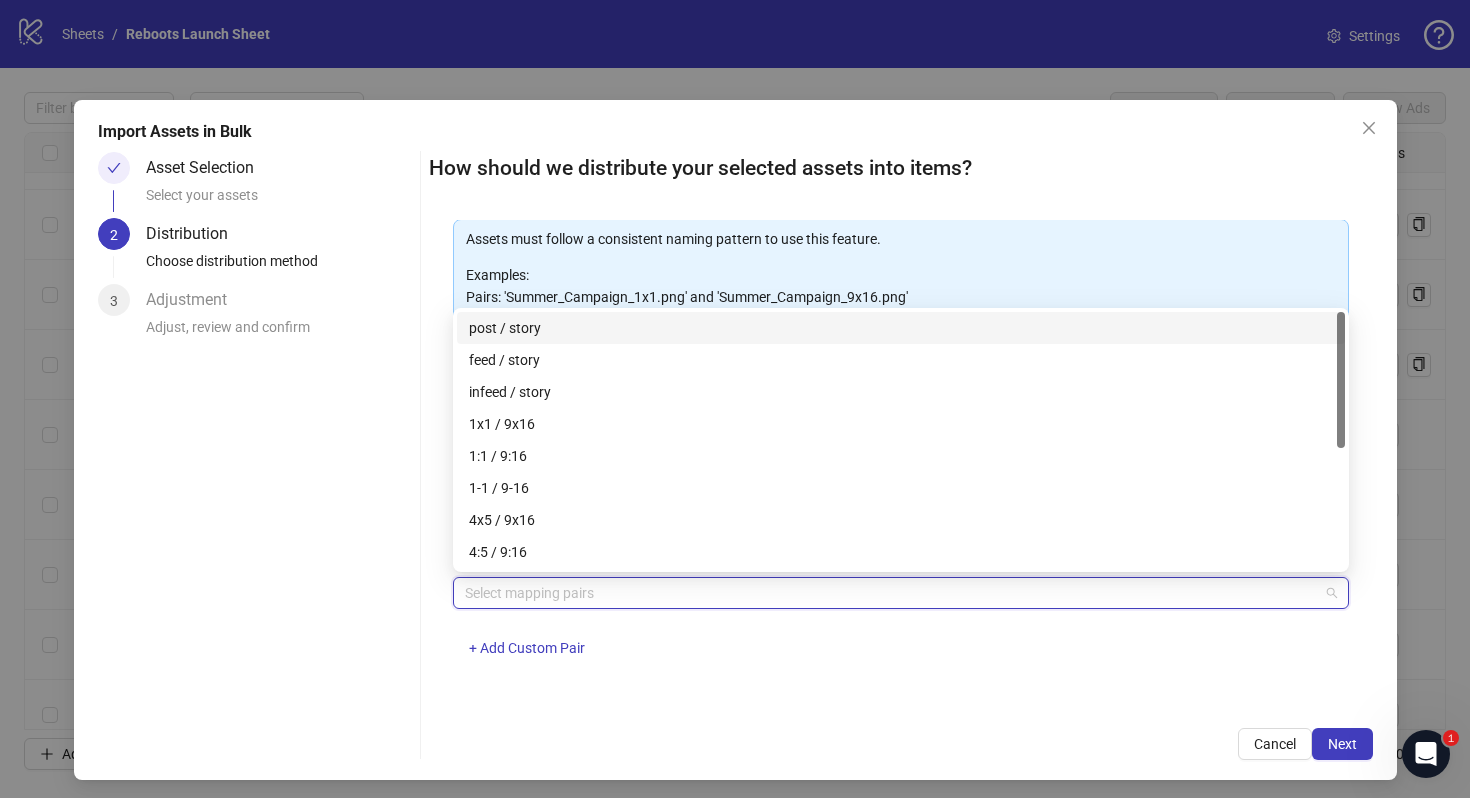 click on "Select mapping pairs + Add Custom Pair" at bounding box center (901, 629) 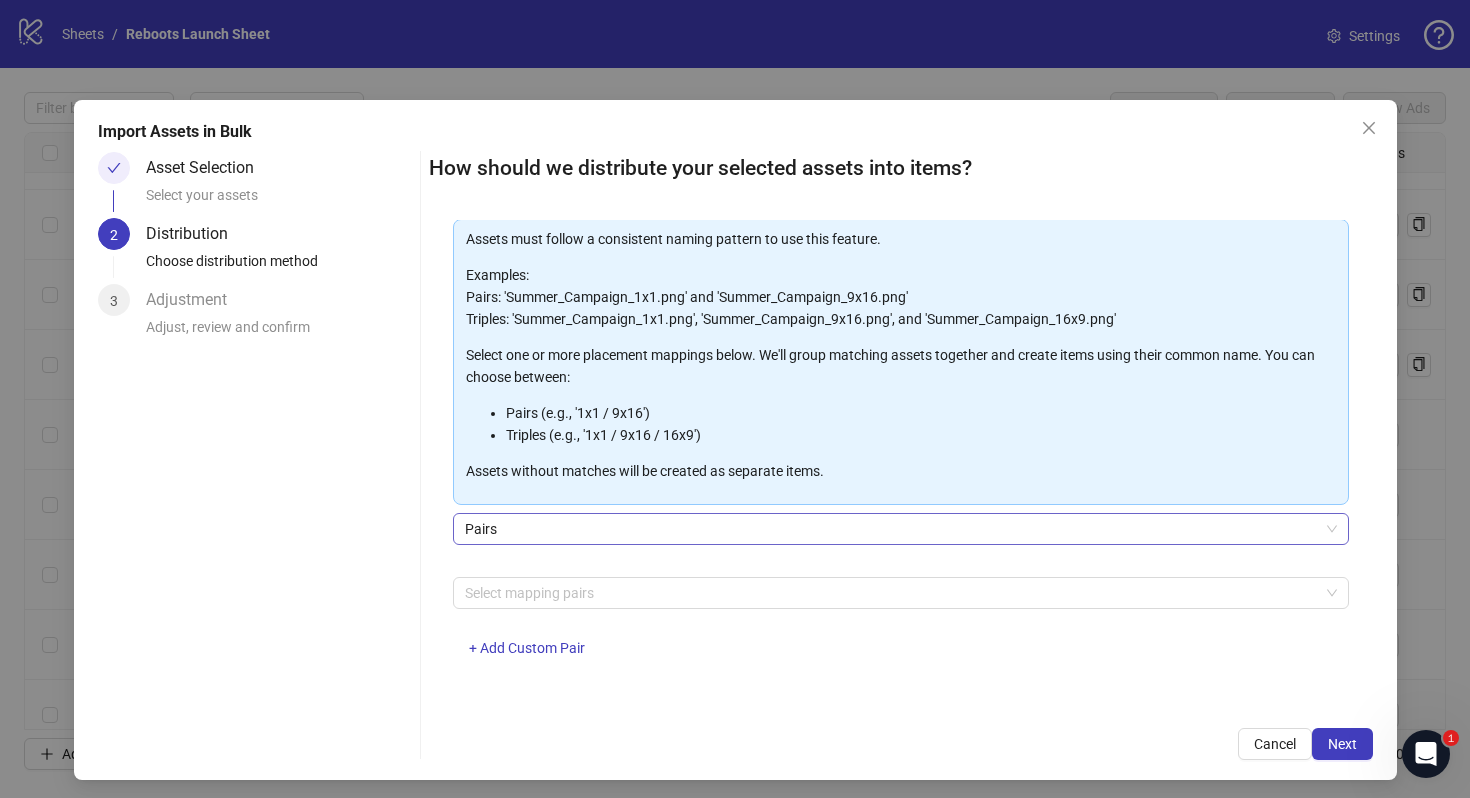 click on "Pairs" at bounding box center [901, 529] 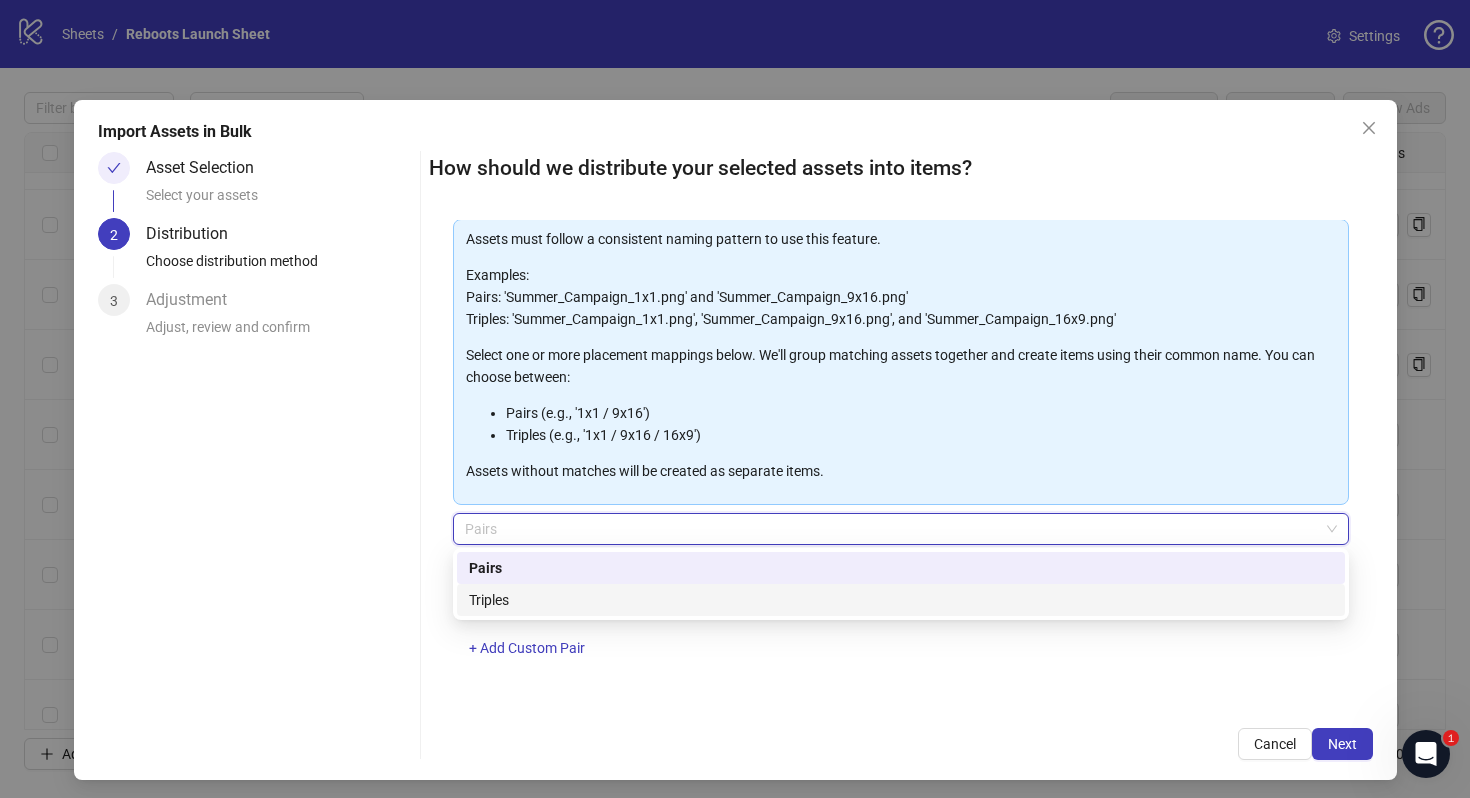 click on "Triples" at bounding box center [901, 600] 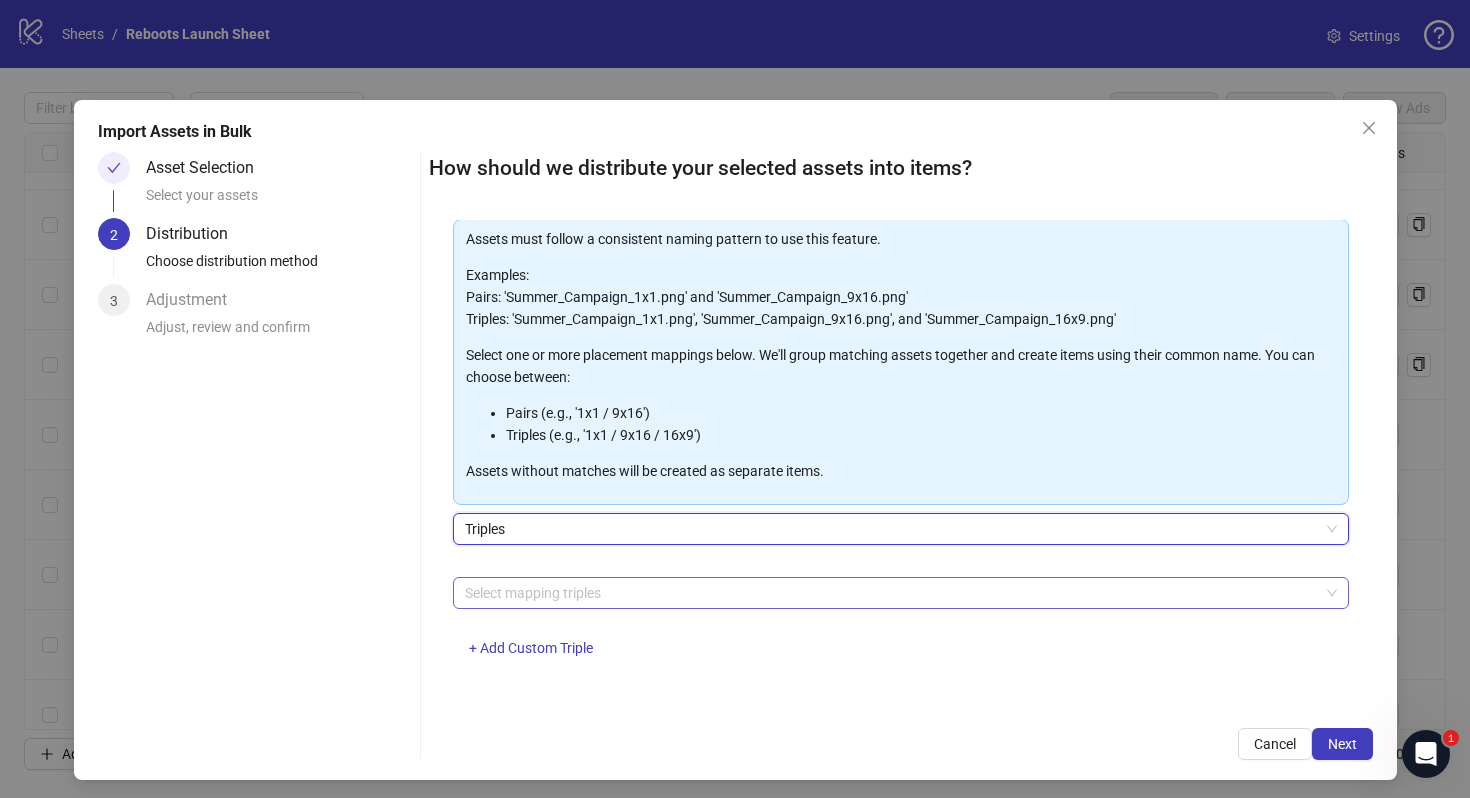click at bounding box center (890, 593) 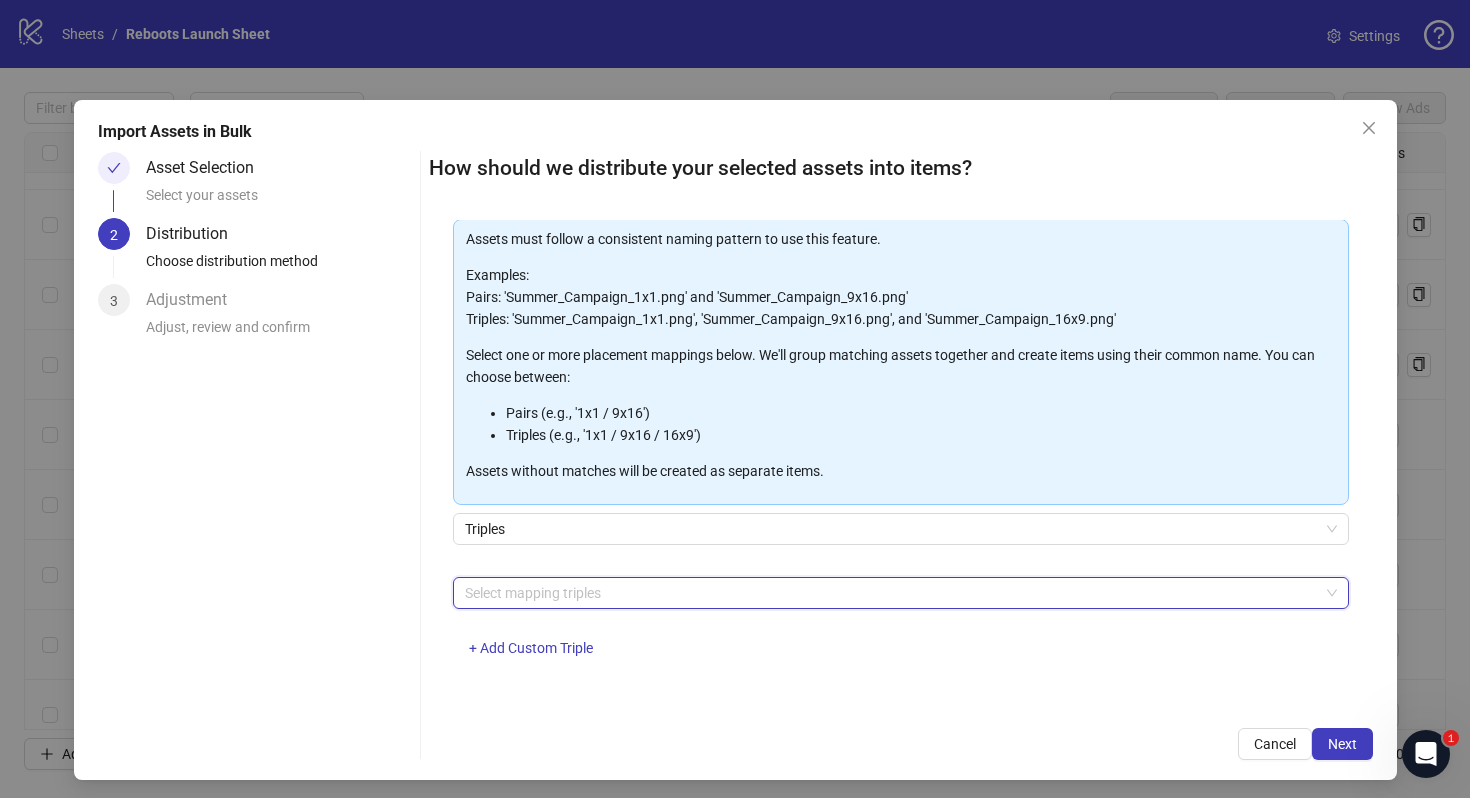 click at bounding box center [890, 593] 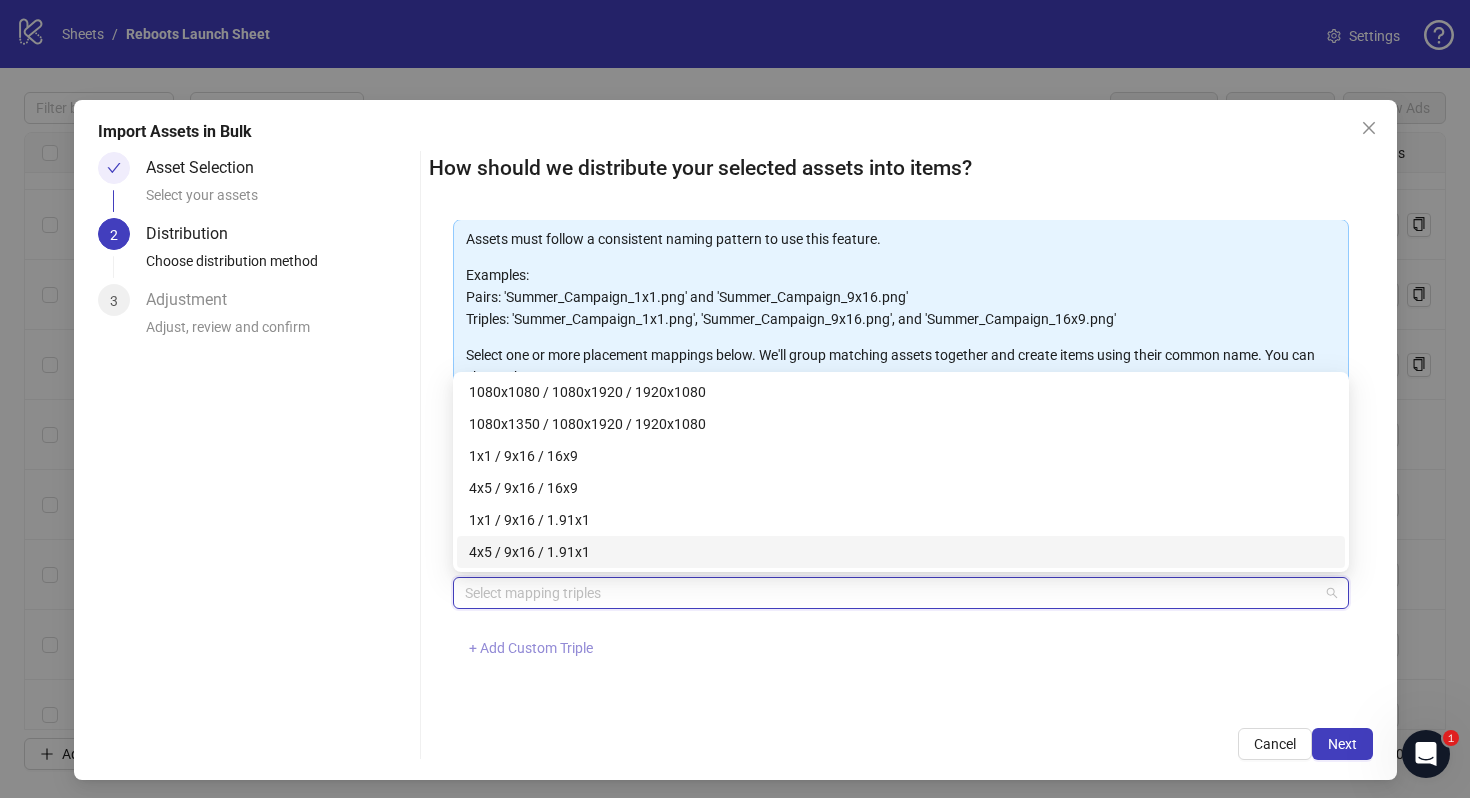 click on "+ Add Custom Triple" at bounding box center (531, 648) 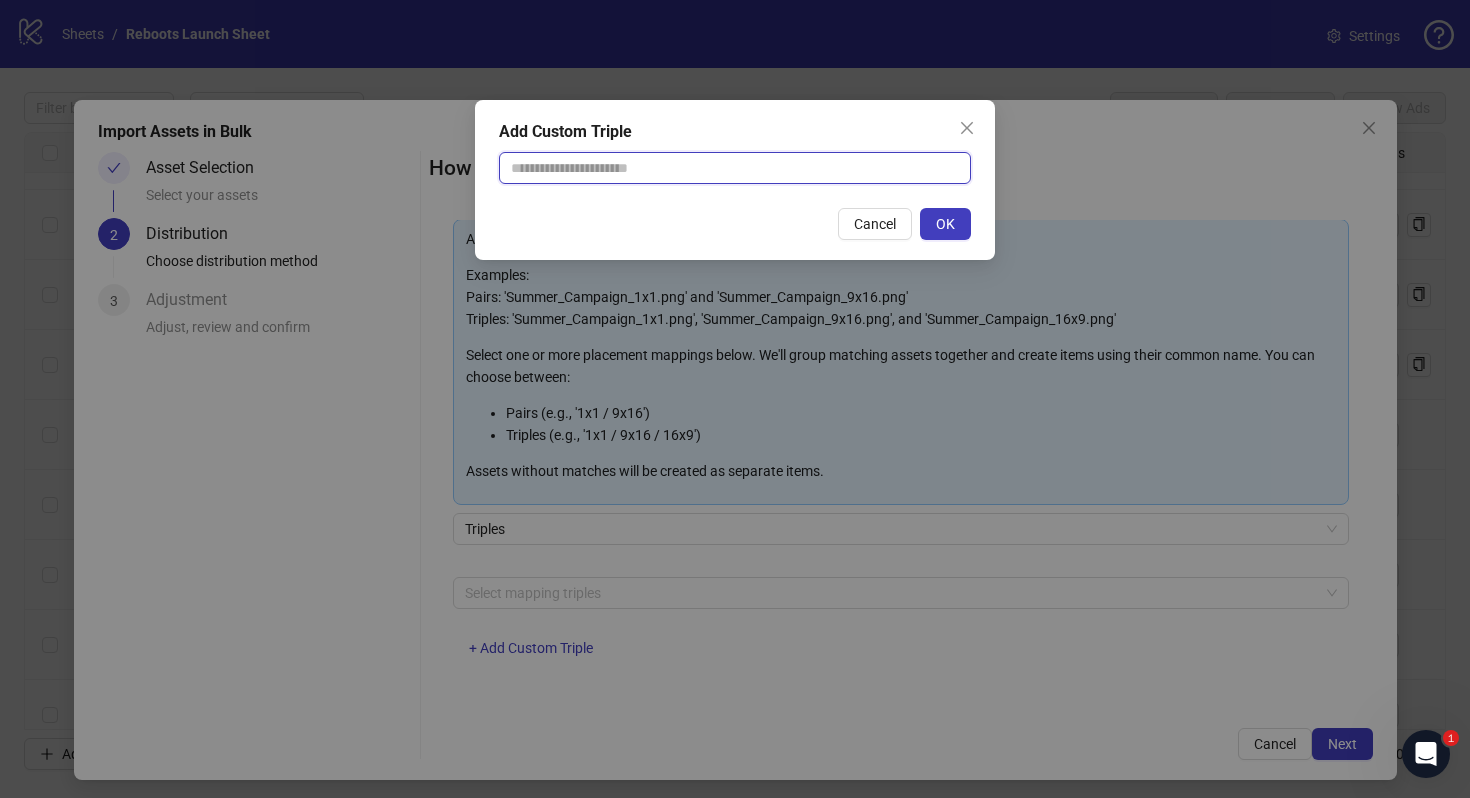 click at bounding box center (735, 168) 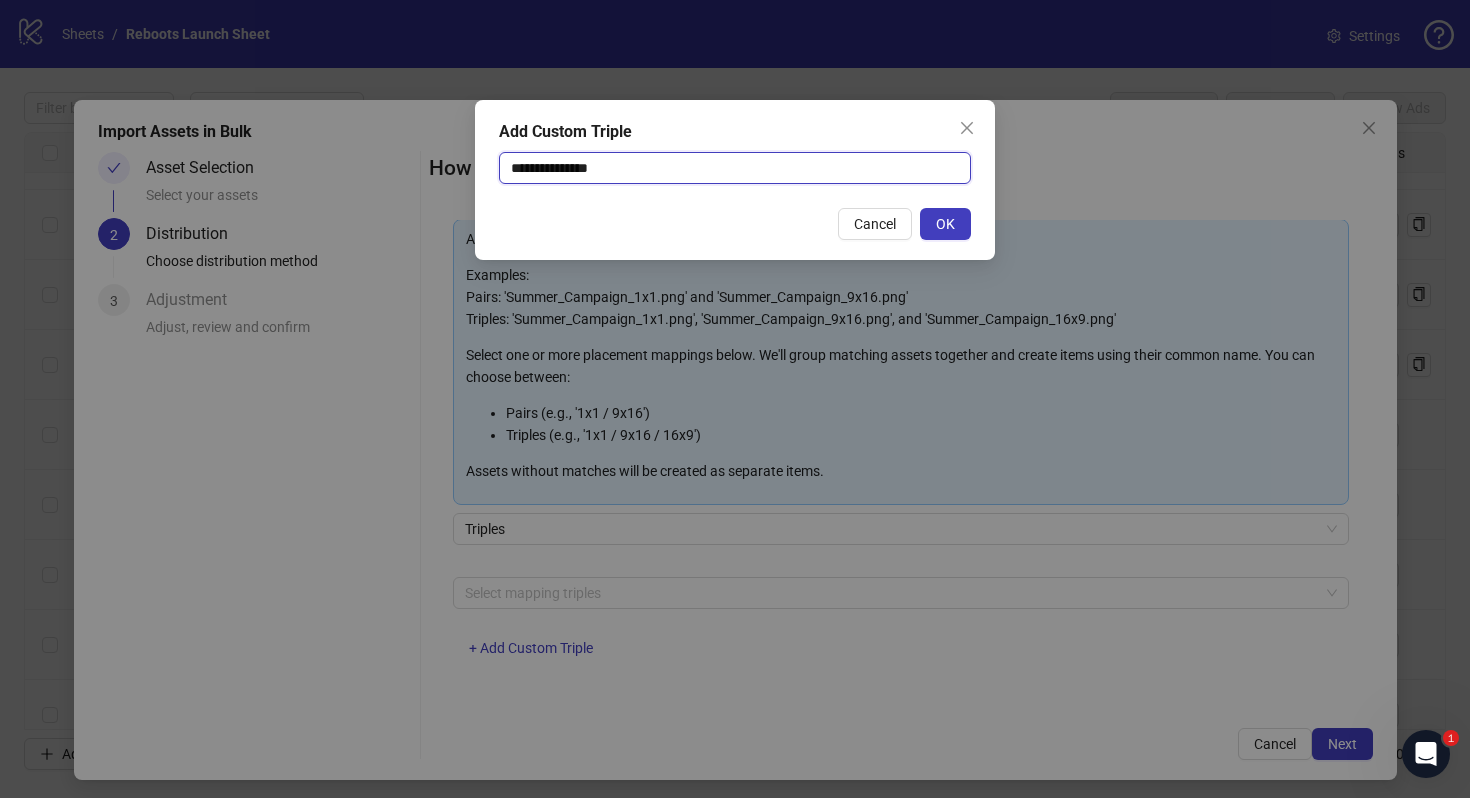 click on "**********" at bounding box center (735, 168) 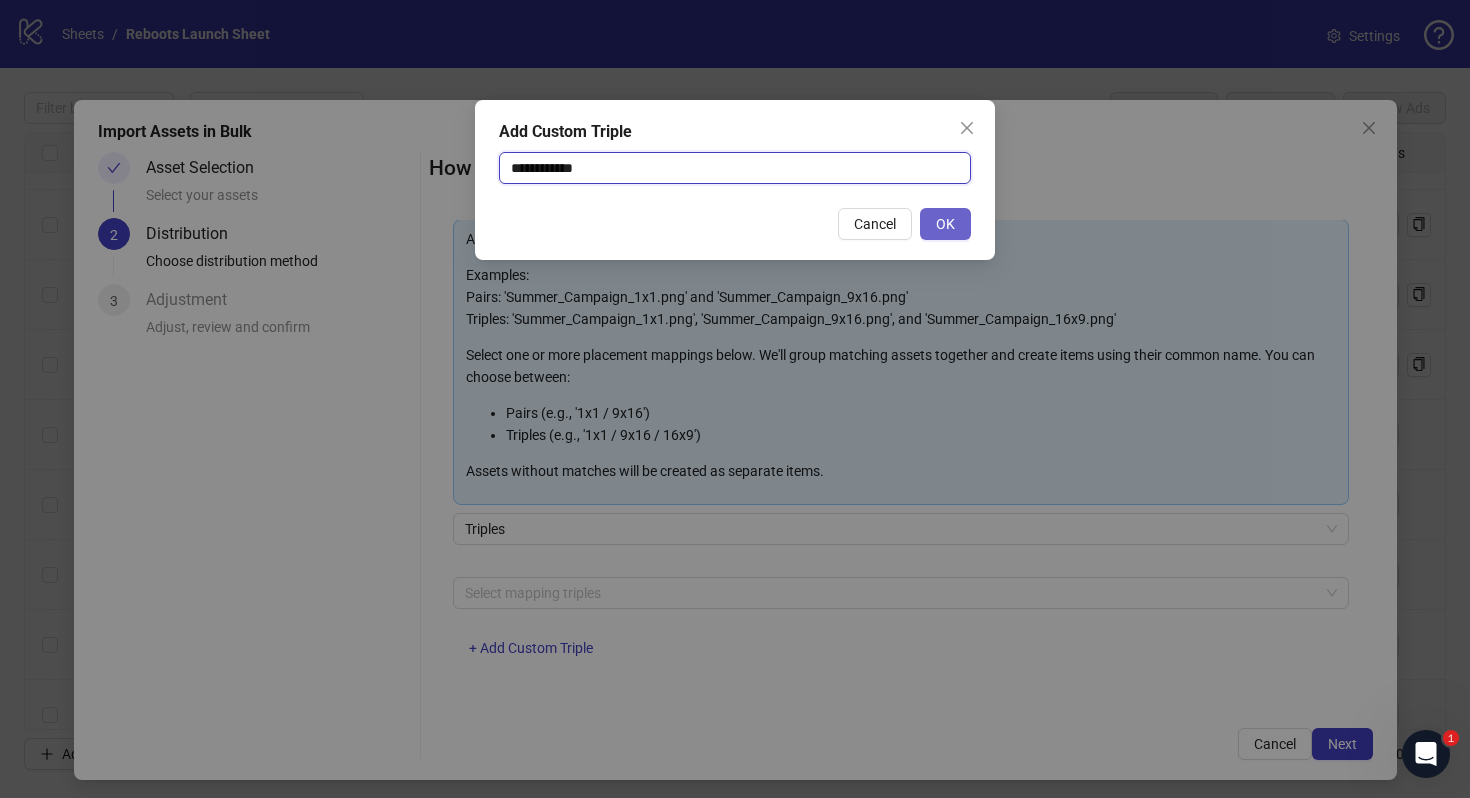 type on "**********" 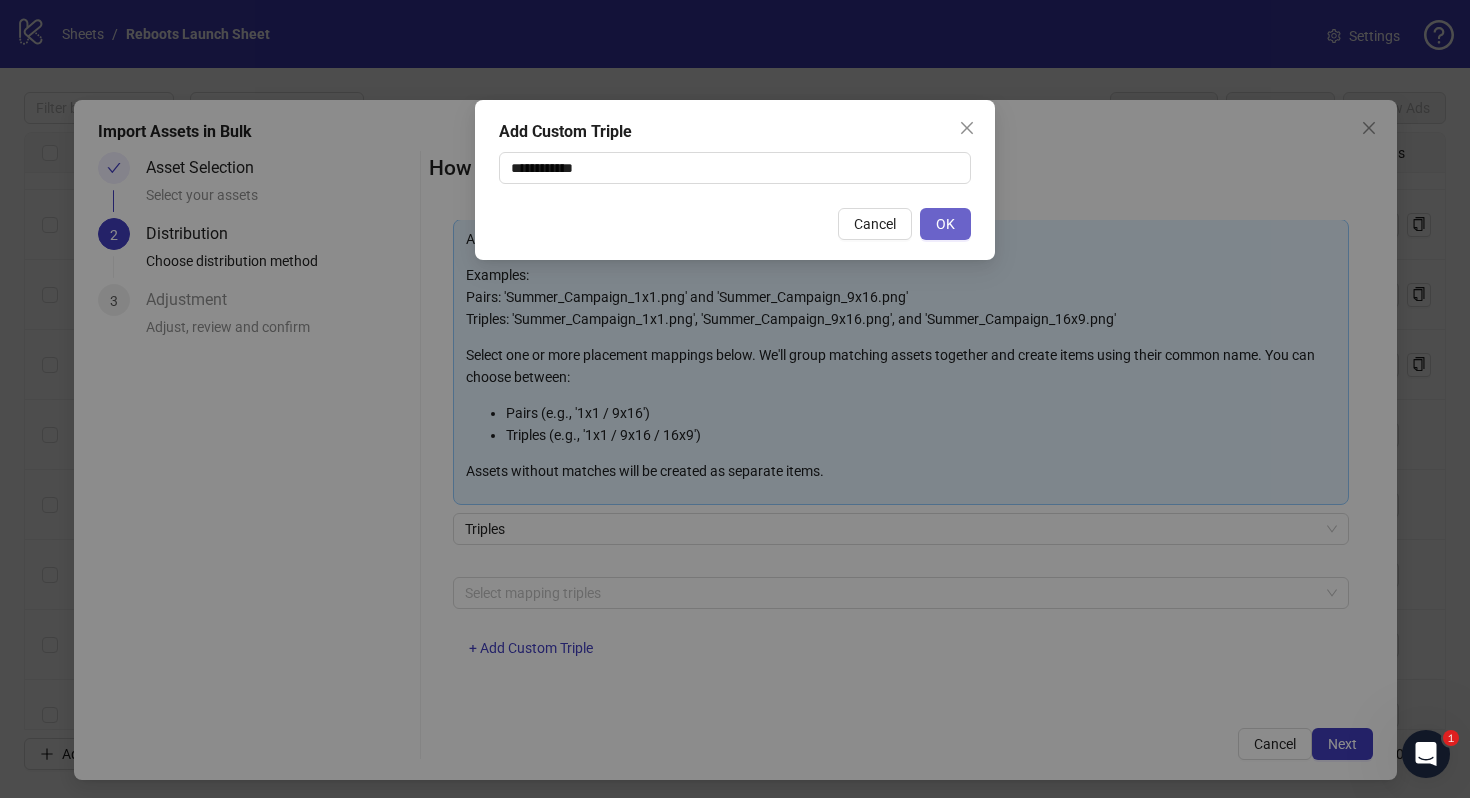 click on "OK" at bounding box center (945, 224) 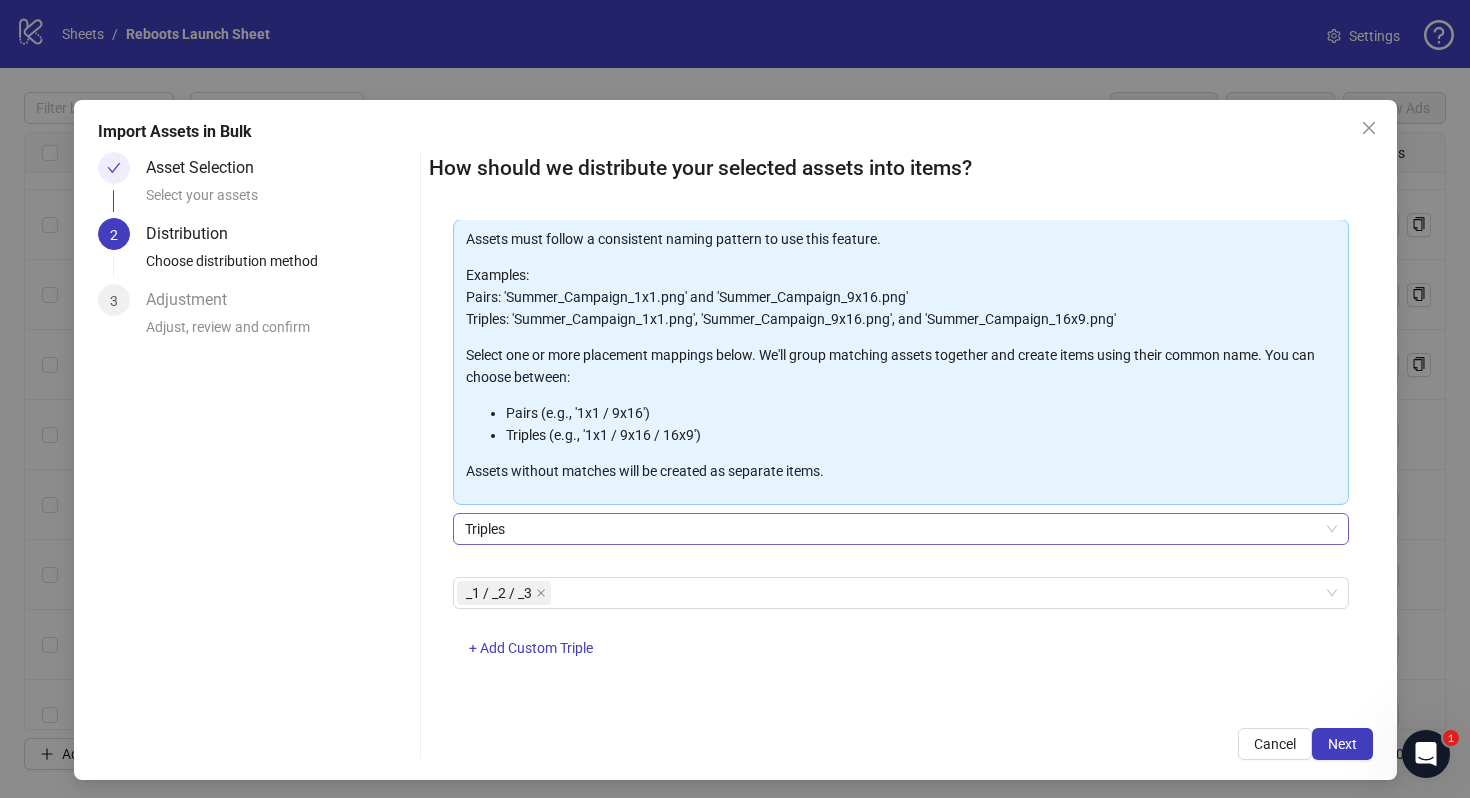 scroll, scrollTop: 6, scrollLeft: 0, axis: vertical 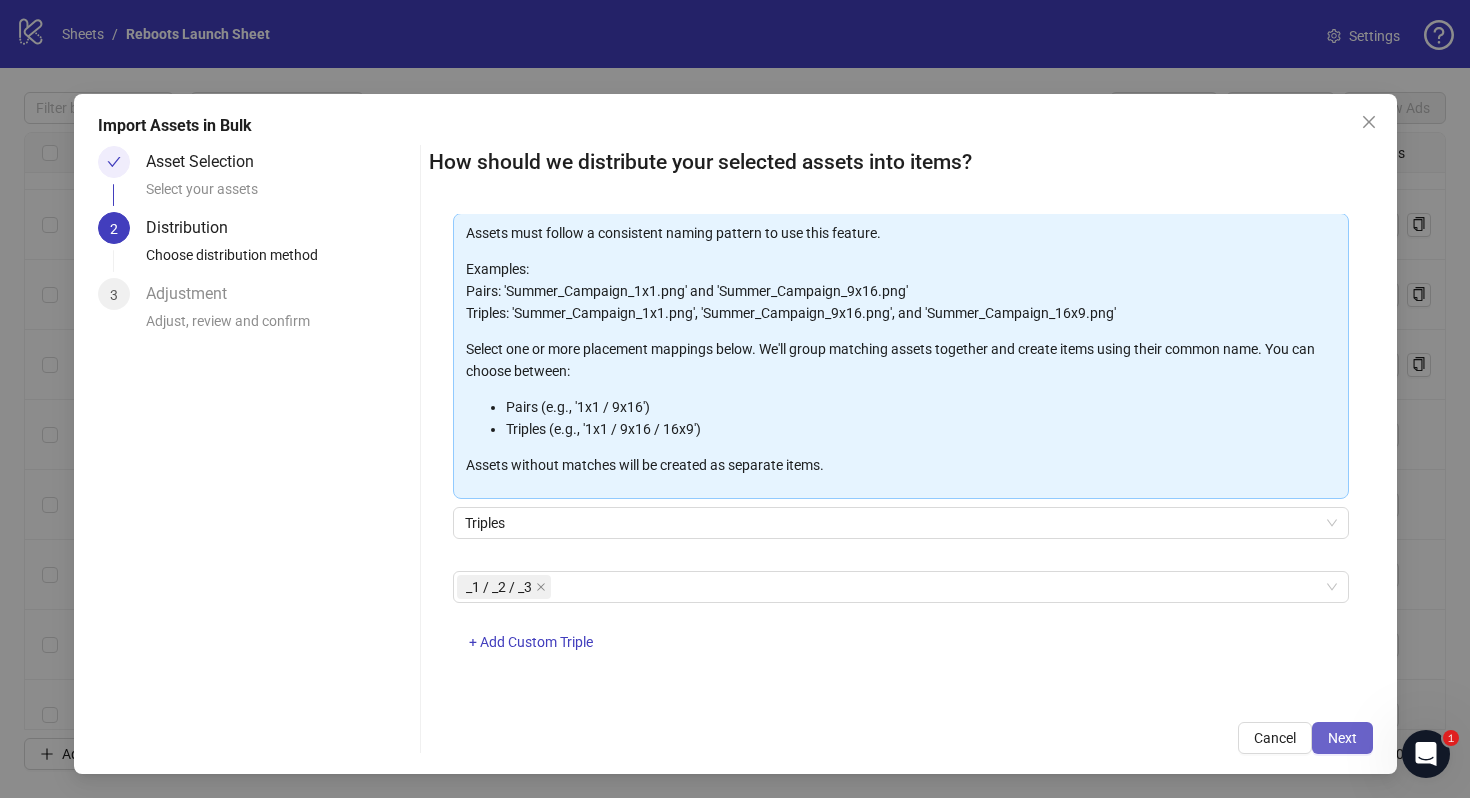 click on "Next" at bounding box center (1342, 738) 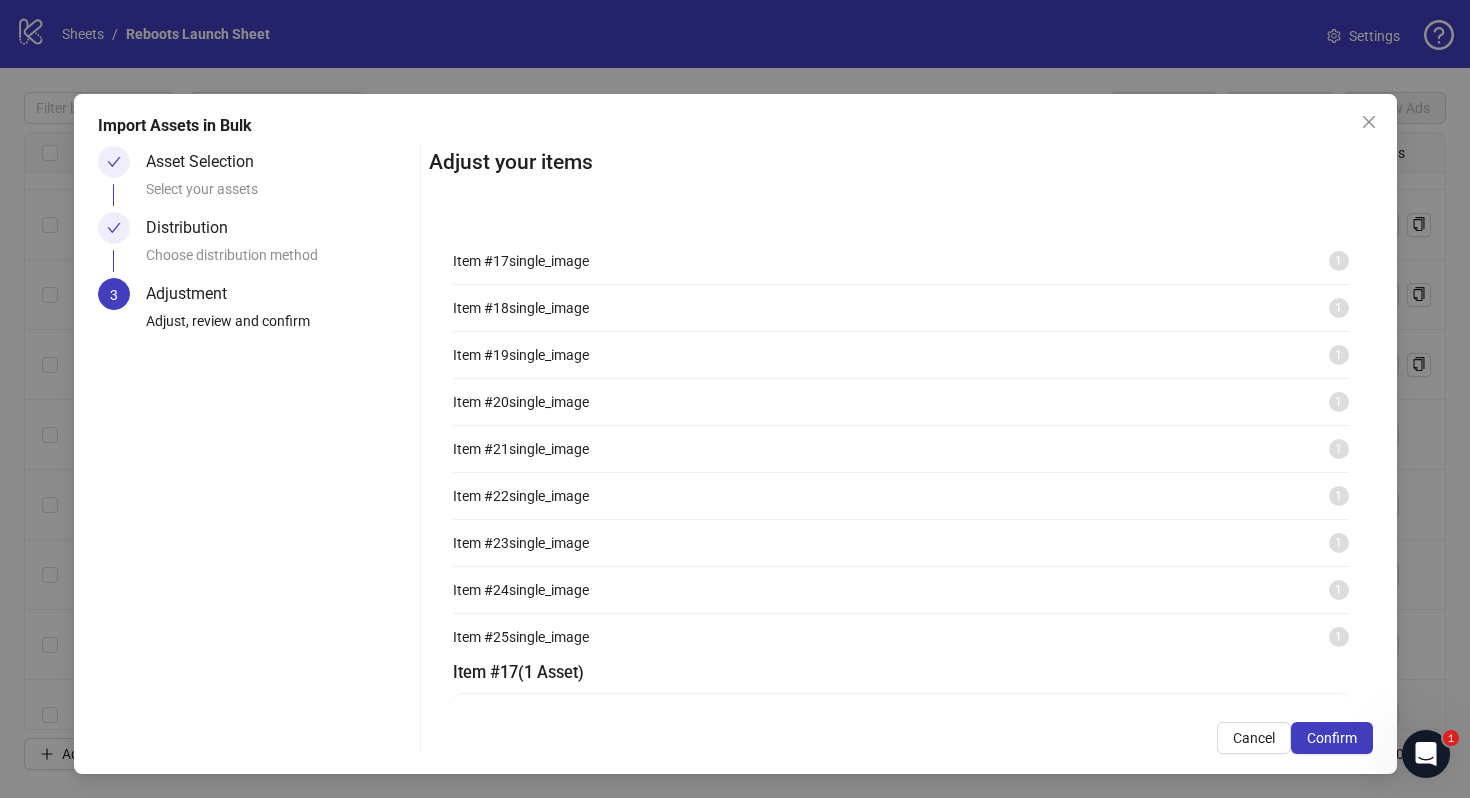 scroll, scrollTop: 0, scrollLeft: 0, axis: both 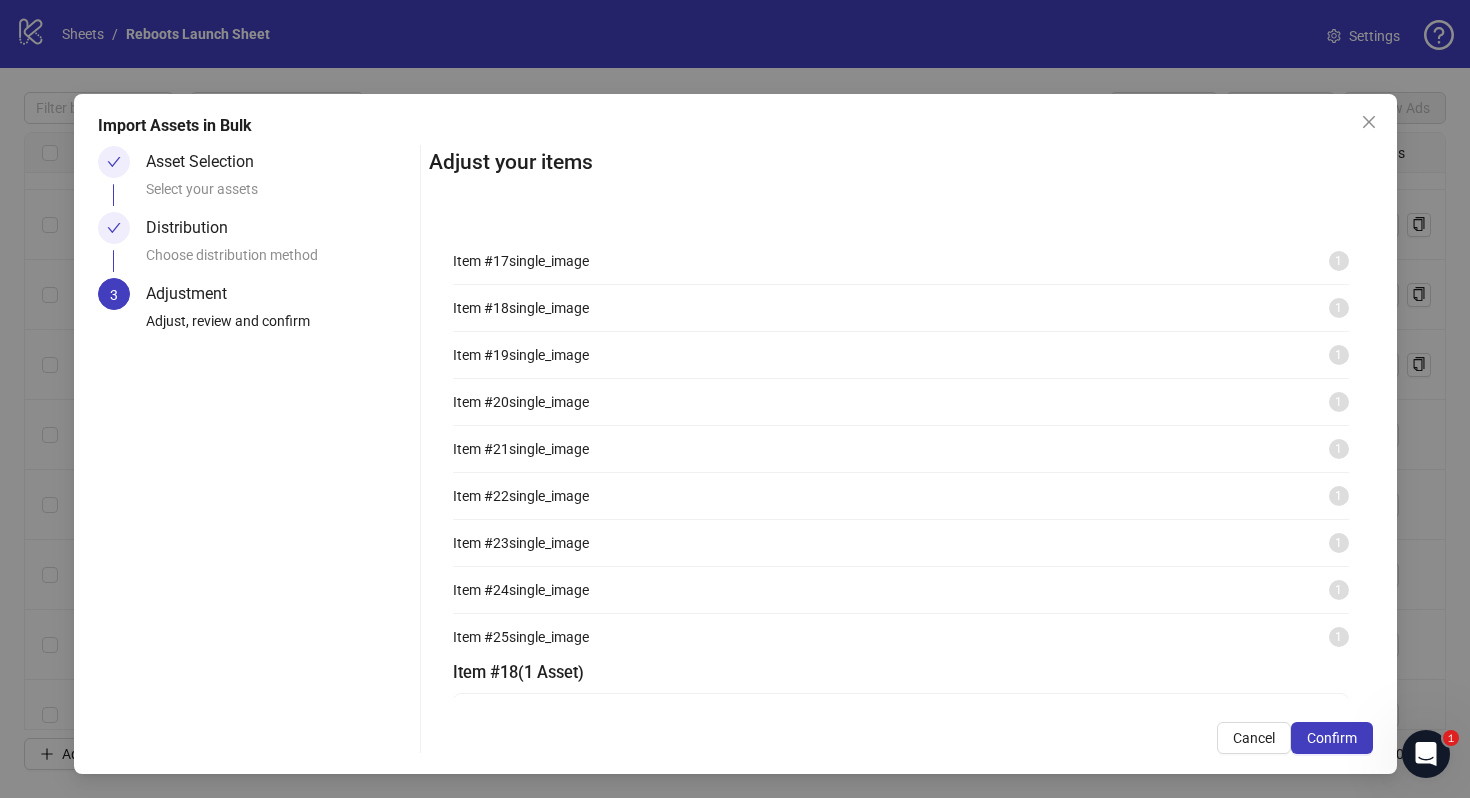click on "single_image" at bounding box center [549, 261] 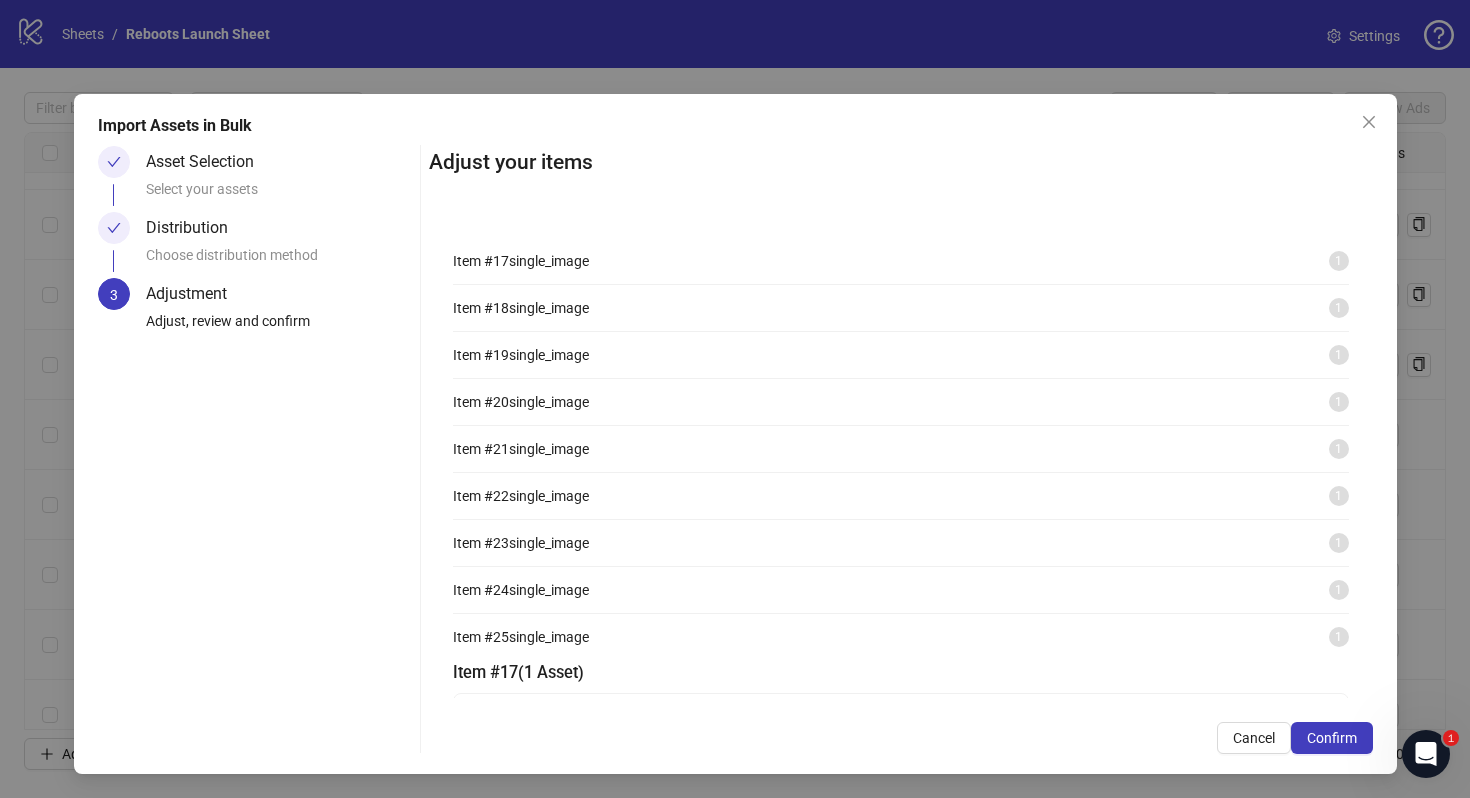 click on "Distribution Choose distribution method" at bounding box center (279, 245) 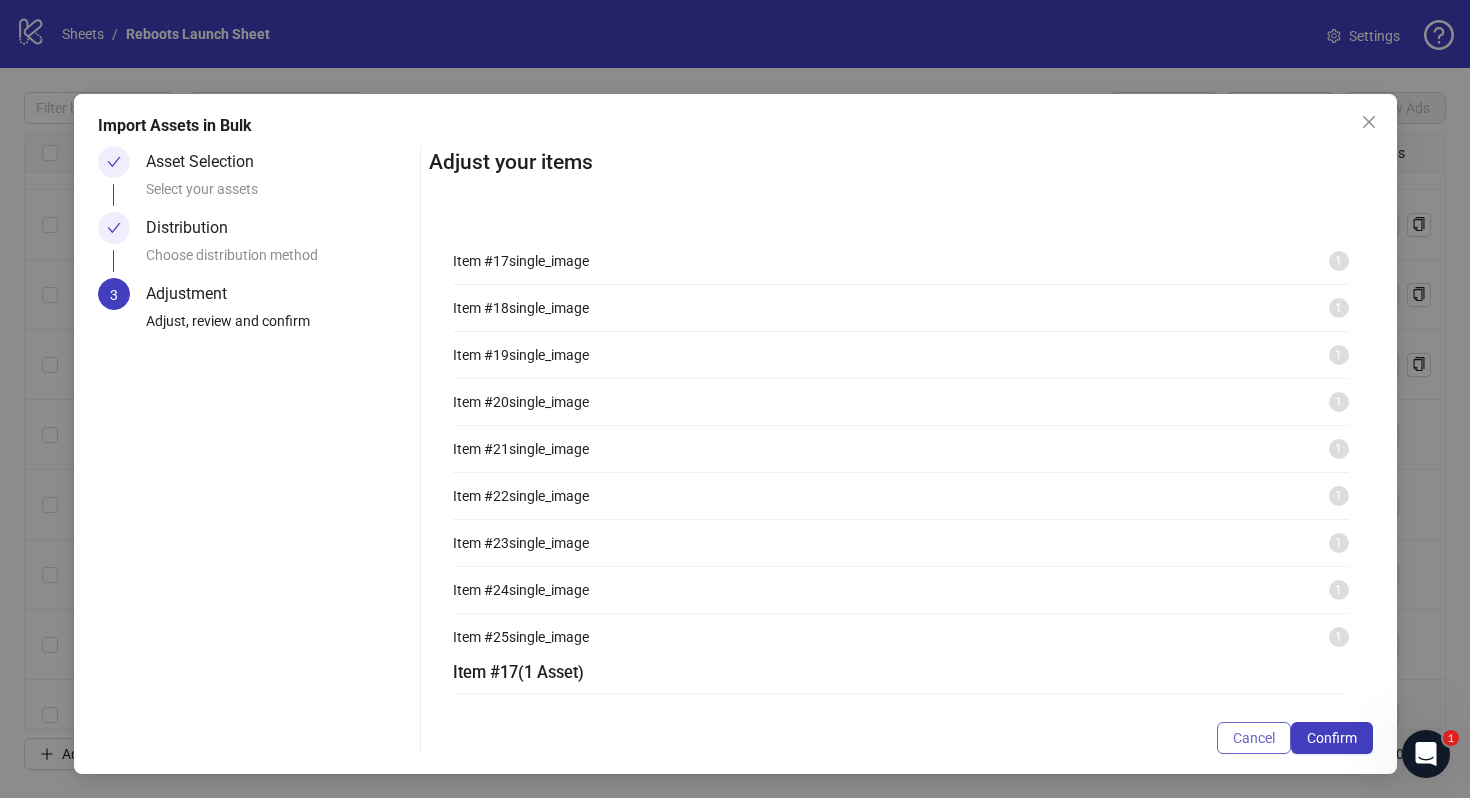click on "Cancel" at bounding box center [1254, 738] 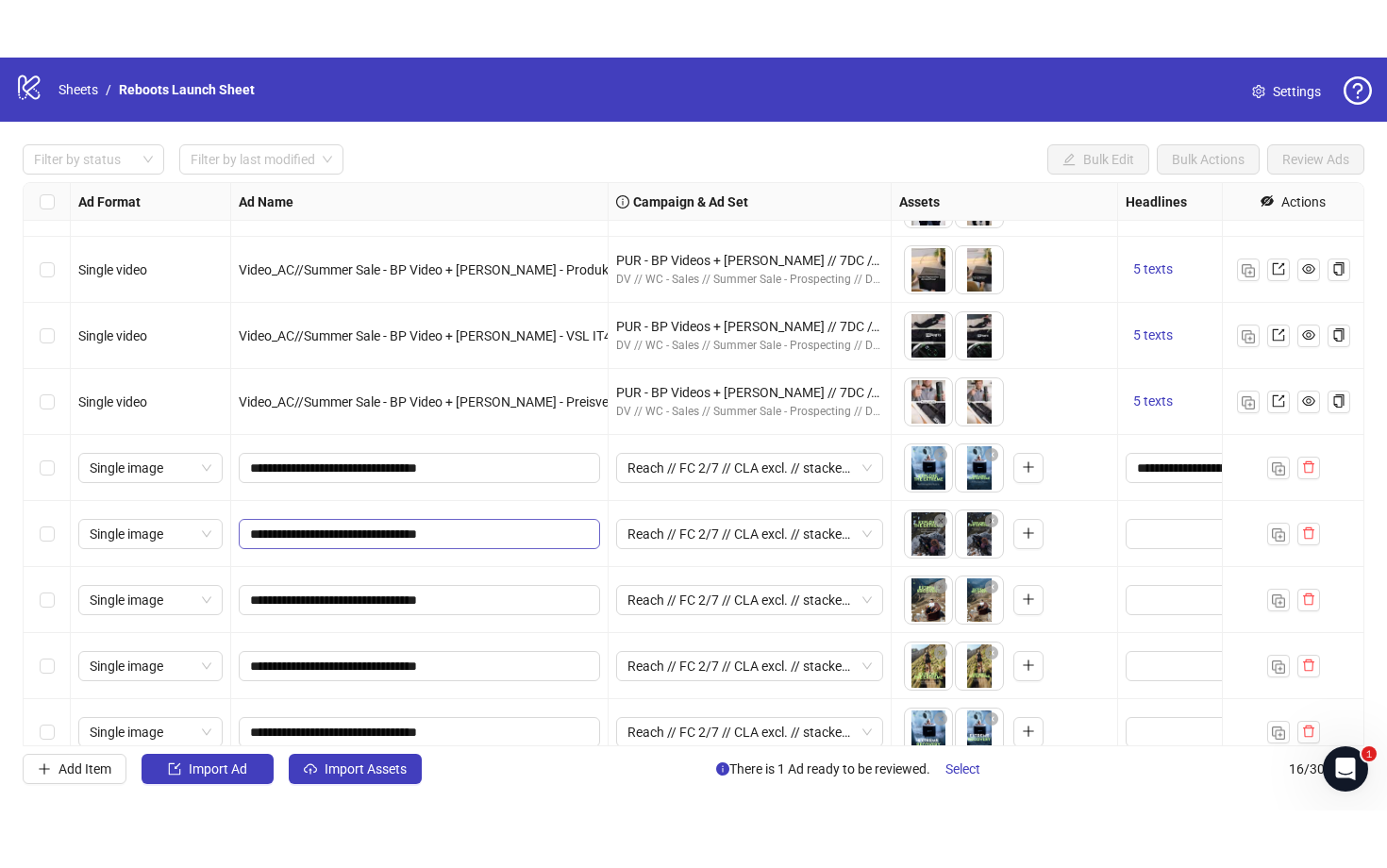 scroll, scrollTop: 532, scrollLeft: 0, axis: vertical 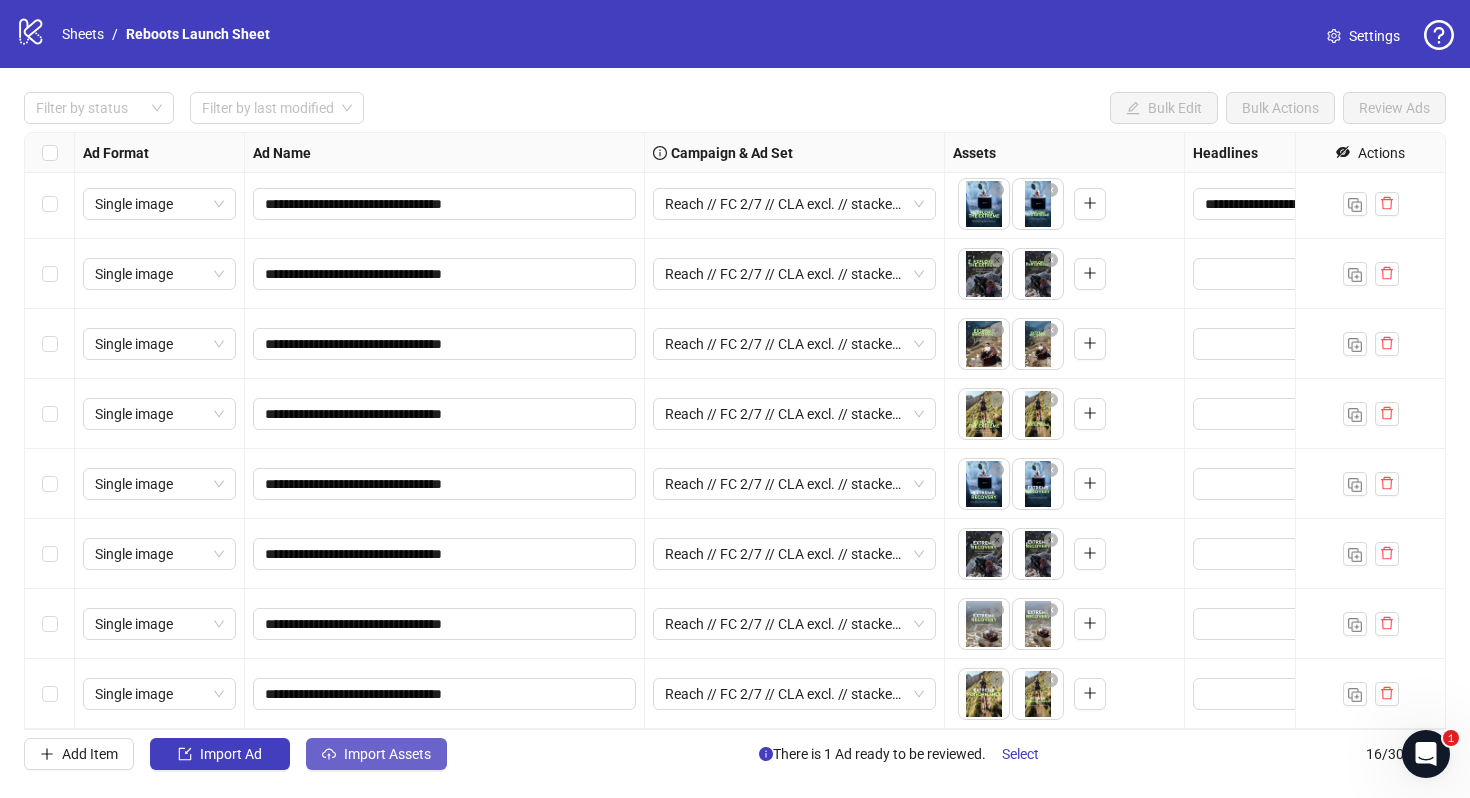 click on "Import Assets" at bounding box center (387, 754) 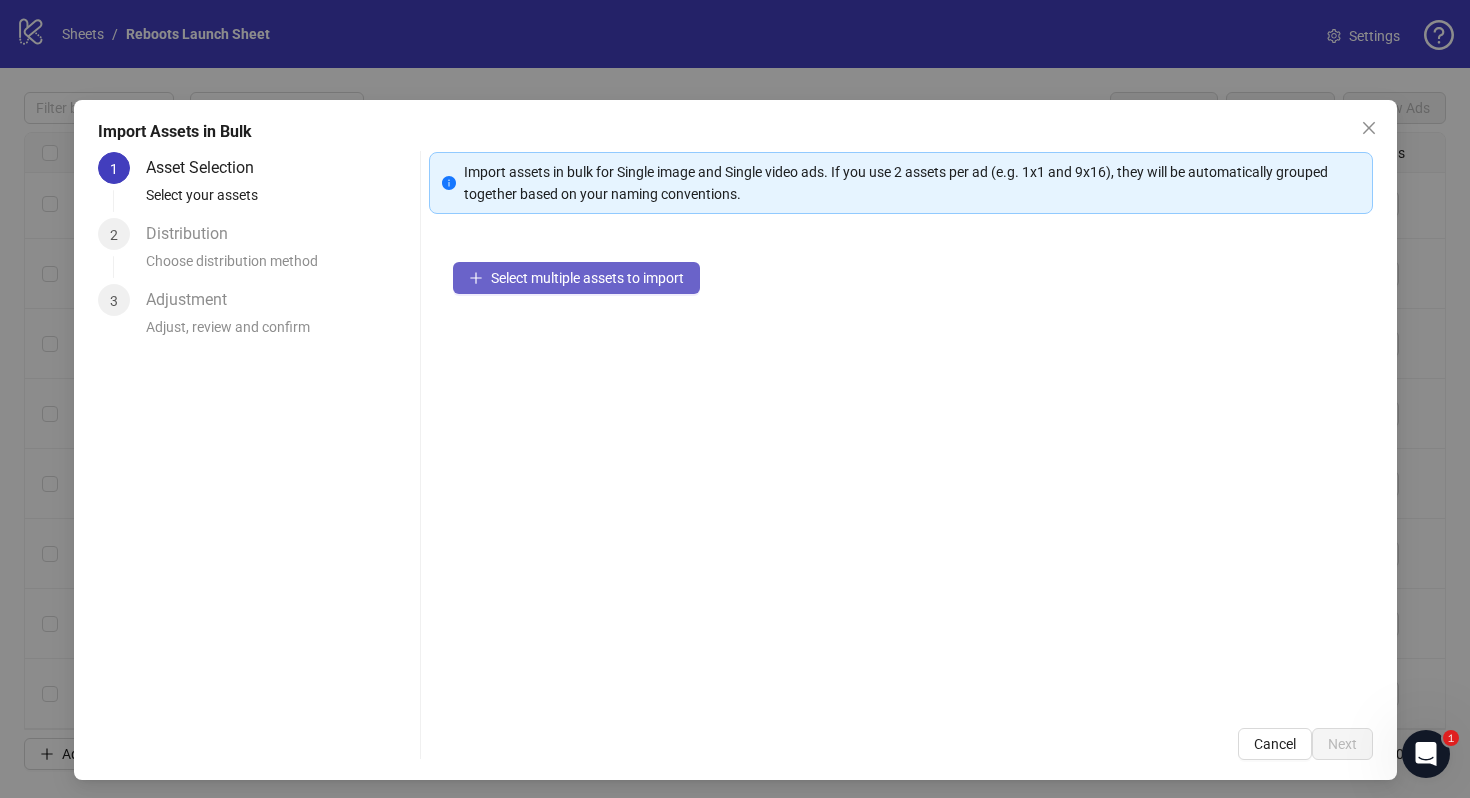 click on "Select multiple assets to import" at bounding box center [587, 278] 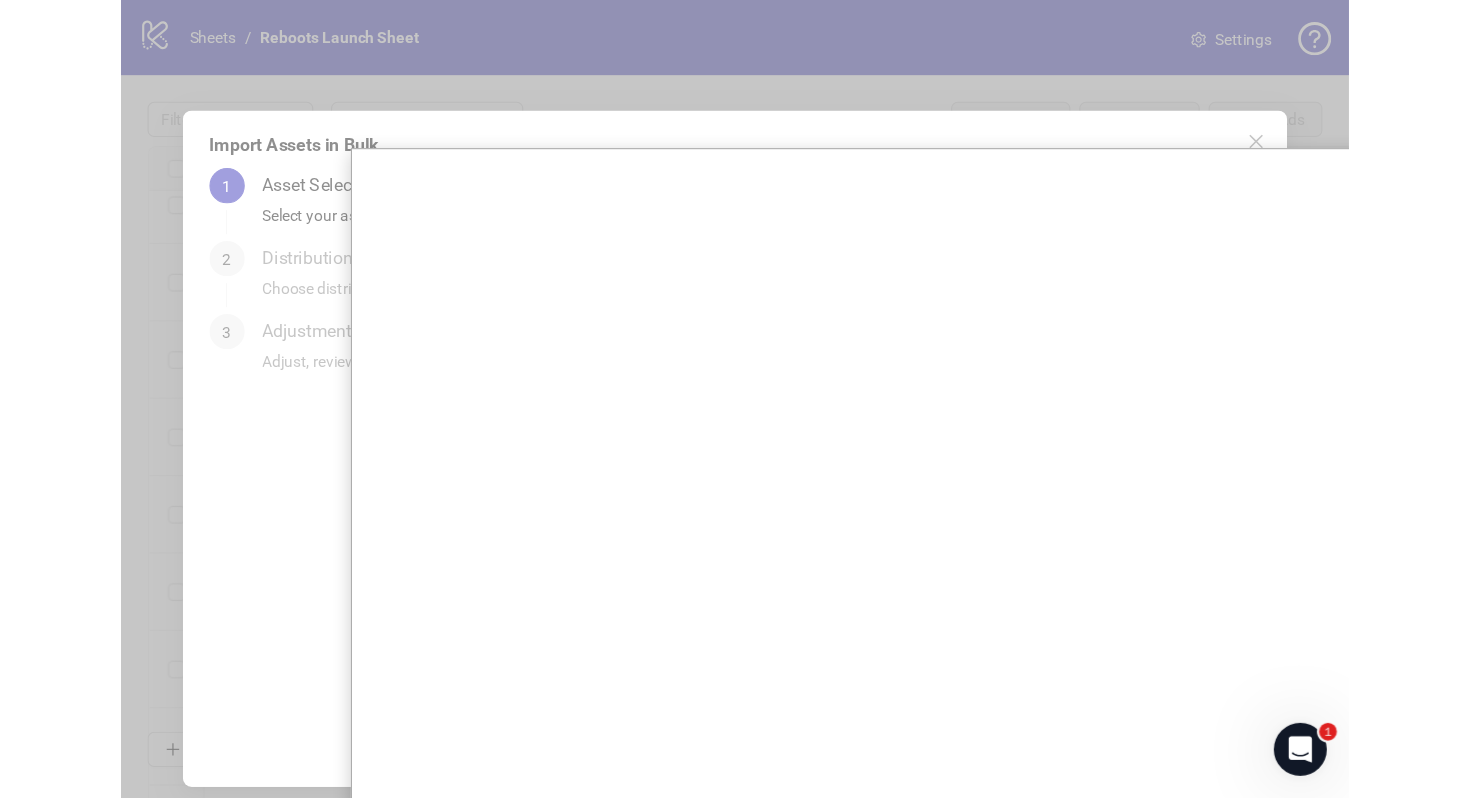 scroll, scrollTop: 442, scrollLeft: 0, axis: vertical 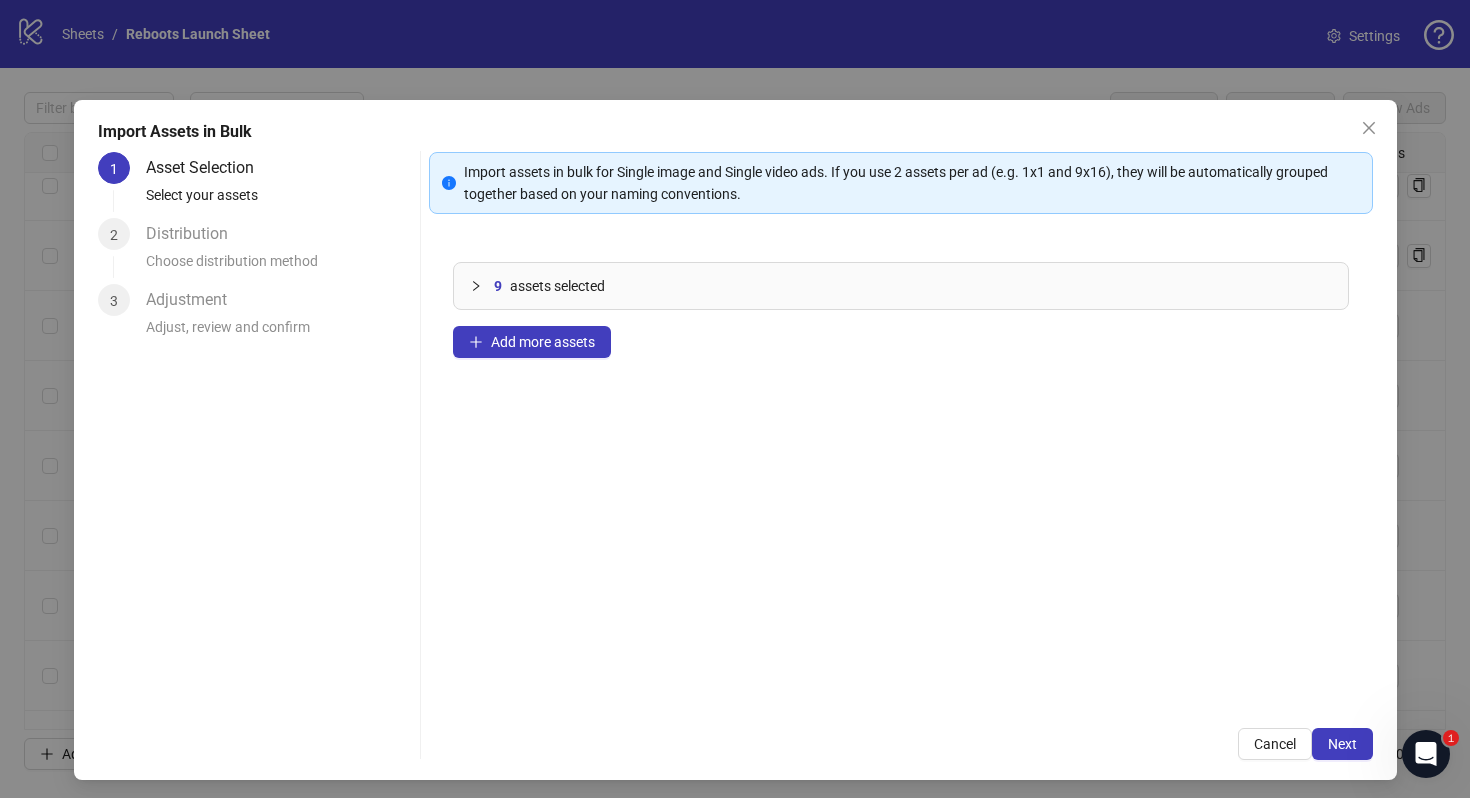 click on "9 assets selected" at bounding box center [901, 286] 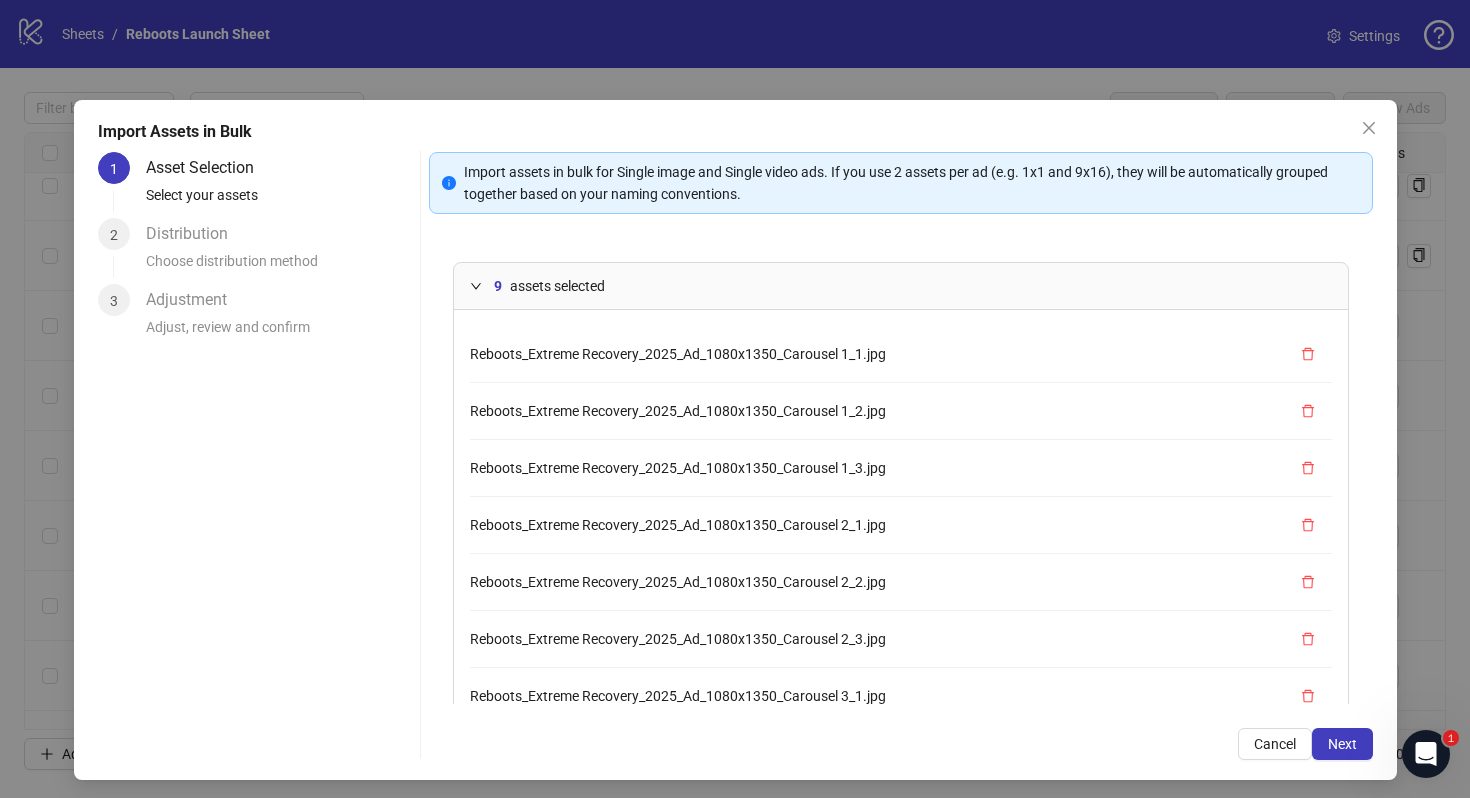 click on "9 assets selected Reboots_Extreme Recovery_2025_Ad_1080x1350_Carousel 1_1.jpg Reboots_Extreme Recovery_2025_Ad_1080x1350_Carousel 1_2.jpg Reboots_Extreme Recovery_2025_Ad_1080x1350_Carousel 1_3.jpg Reboots_Extreme Recovery_2025_Ad_1080x1350_Carousel 2_1.jpg Reboots_Extreme Recovery_2025_Ad_1080x1350_Carousel 2_2.jpg Reboots_Extreme Recovery_2025_Ad_1080x1350_Carousel 2_3.jpg Reboots_Extreme Recovery_2025_Ad_1080x1350_Carousel 3_1.jpg Reboots_Extreme Recovery_2025_Ad_1080x1350_Carousel 3_2.jpg Reboots_Extreme Recovery_2025_Ad_1080x1350_Carousel 3_3.jpg Add more assets" at bounding box center (901, 471) 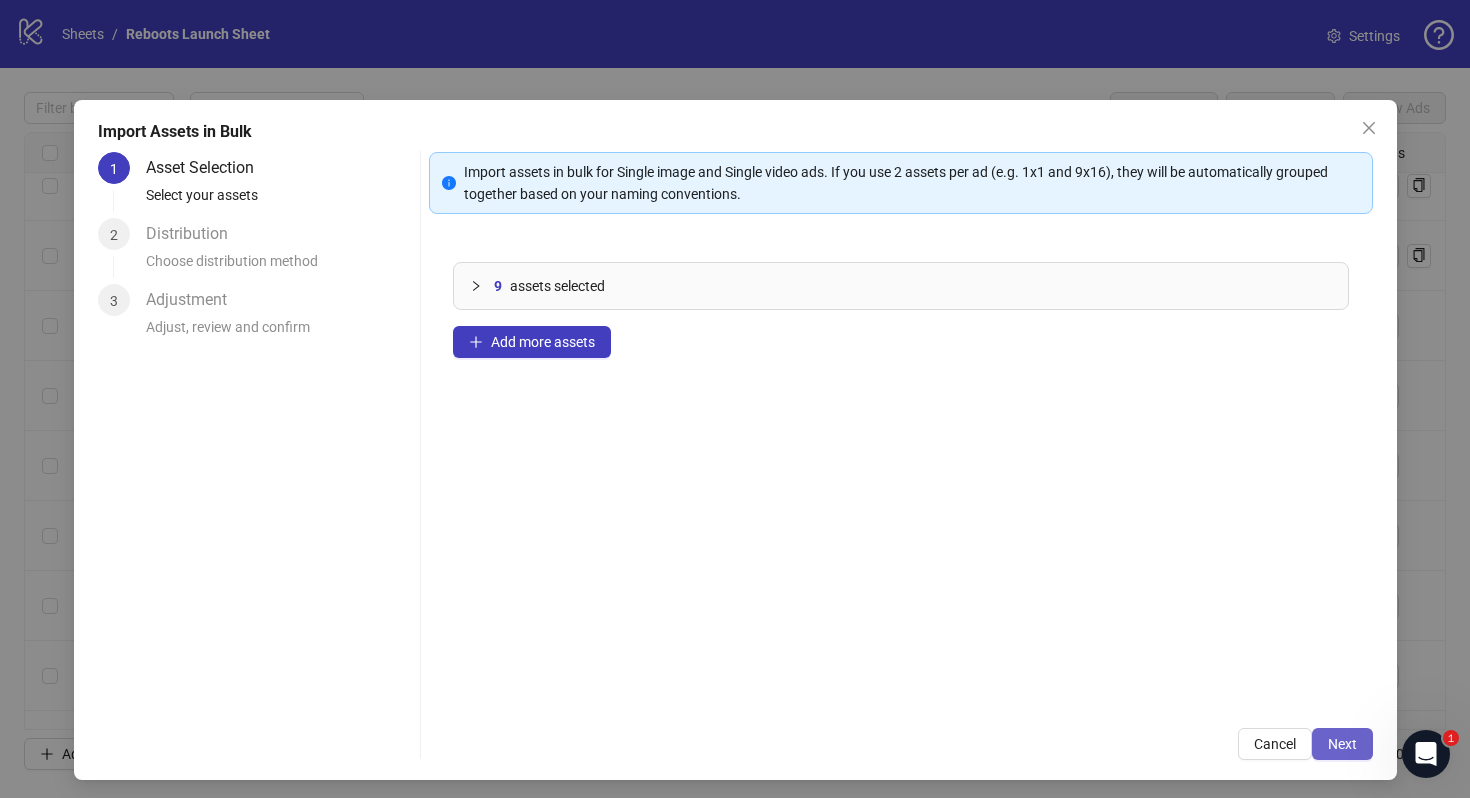 click on "Next" at bounding box center [1342, 744] 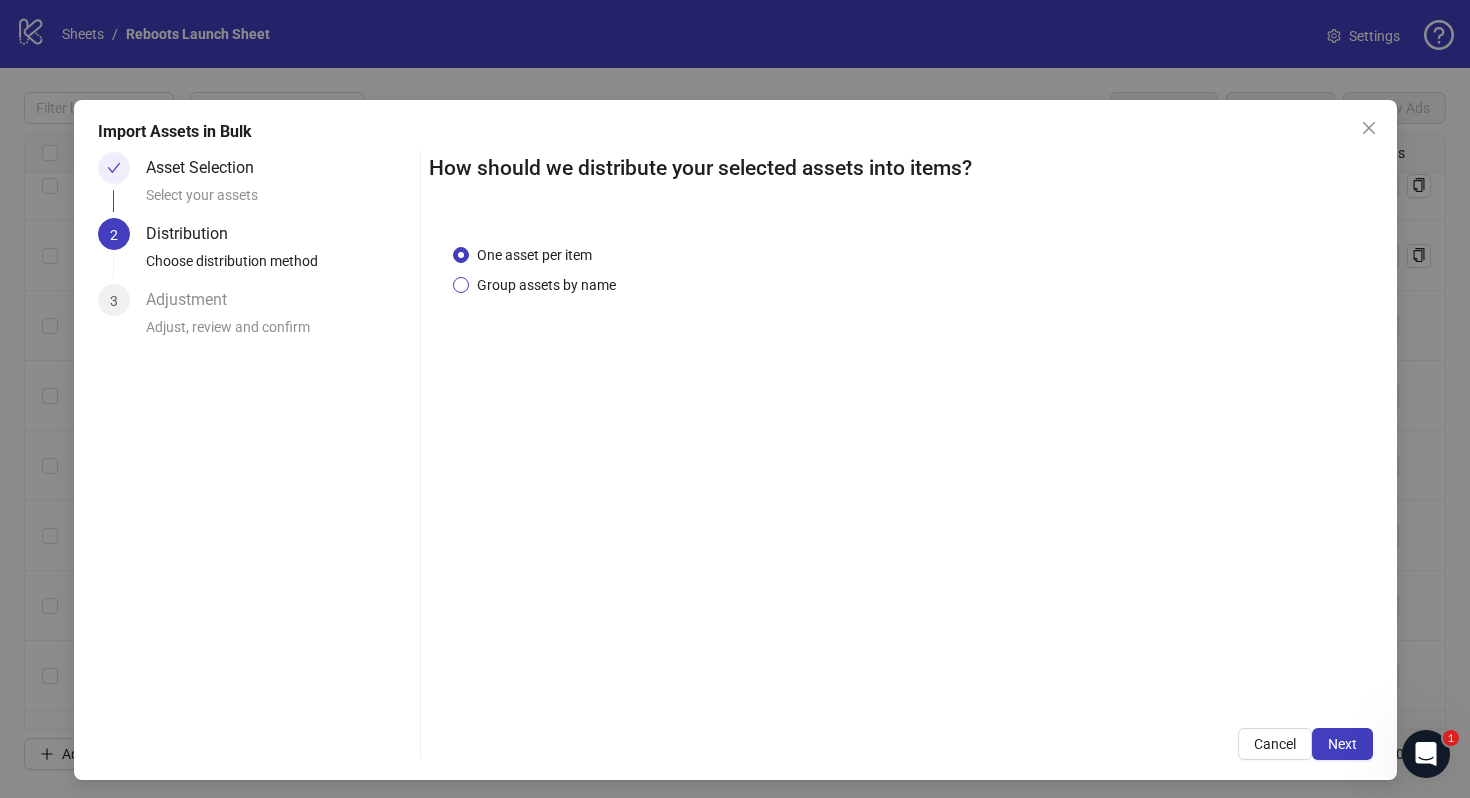click on "Group assets by name" at bounding box center [546, 285] 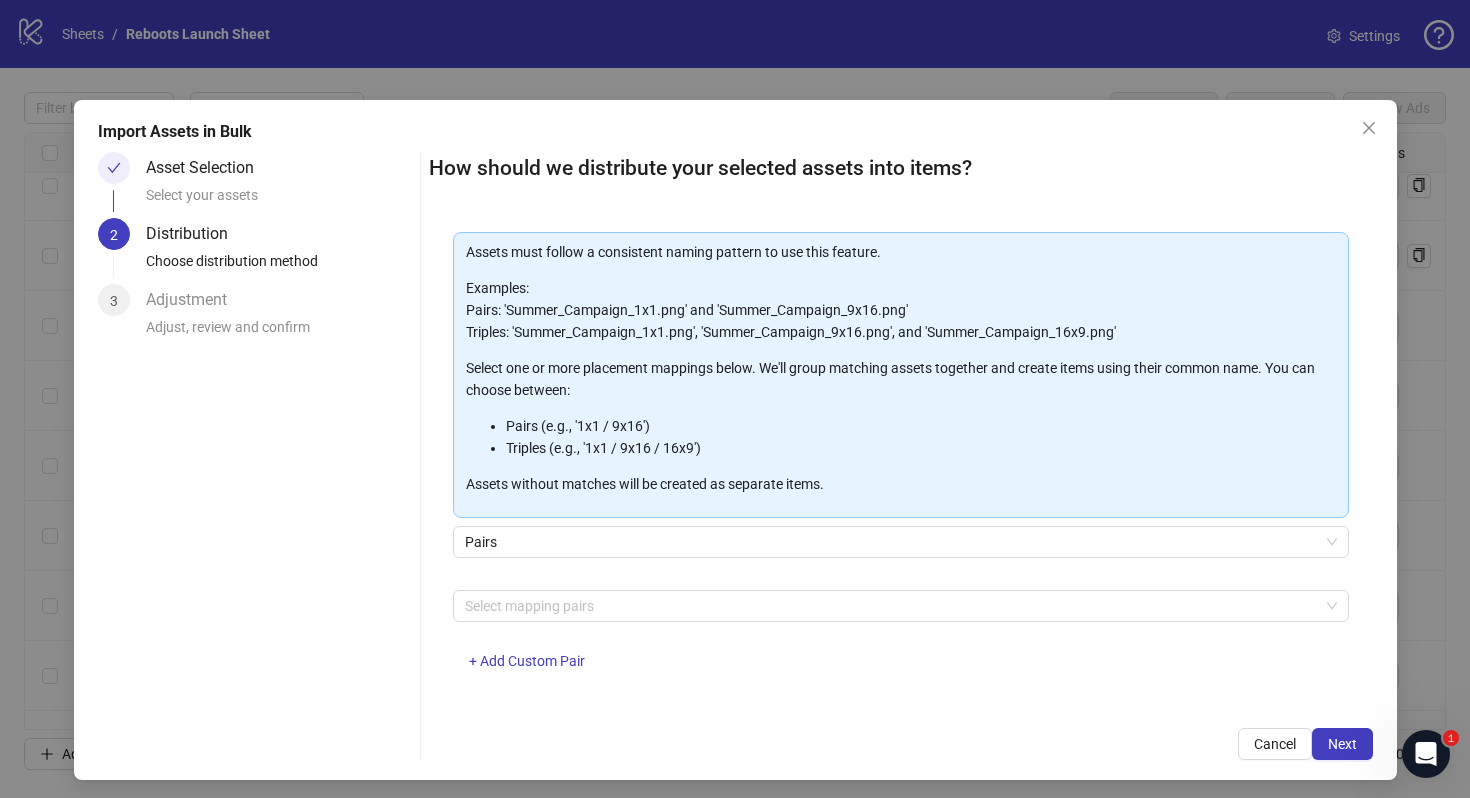 scroll, scrollTop: 101, scrollLeft: 0, axis: vertical 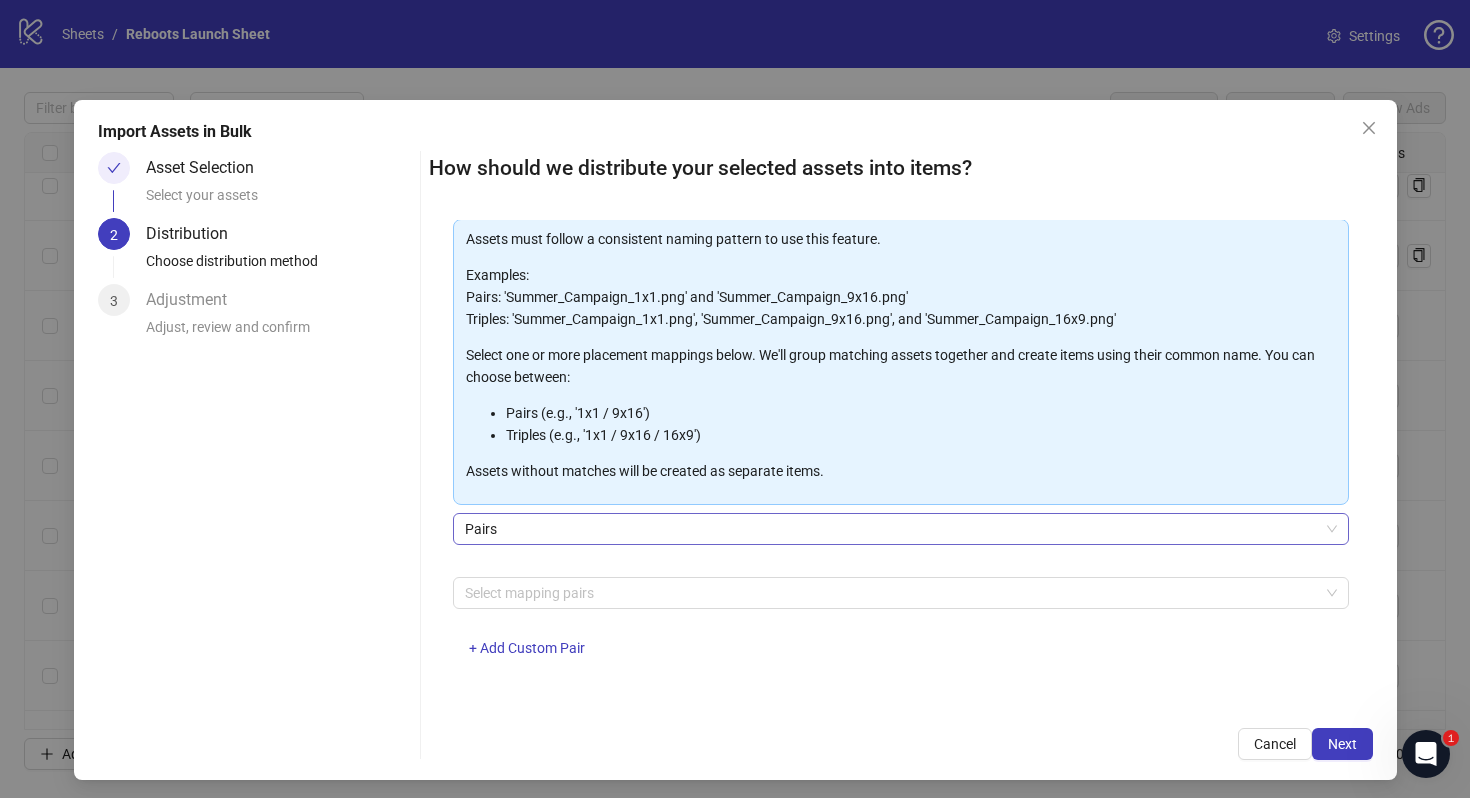 click on "Pairs" at bounding box center [901, 529] 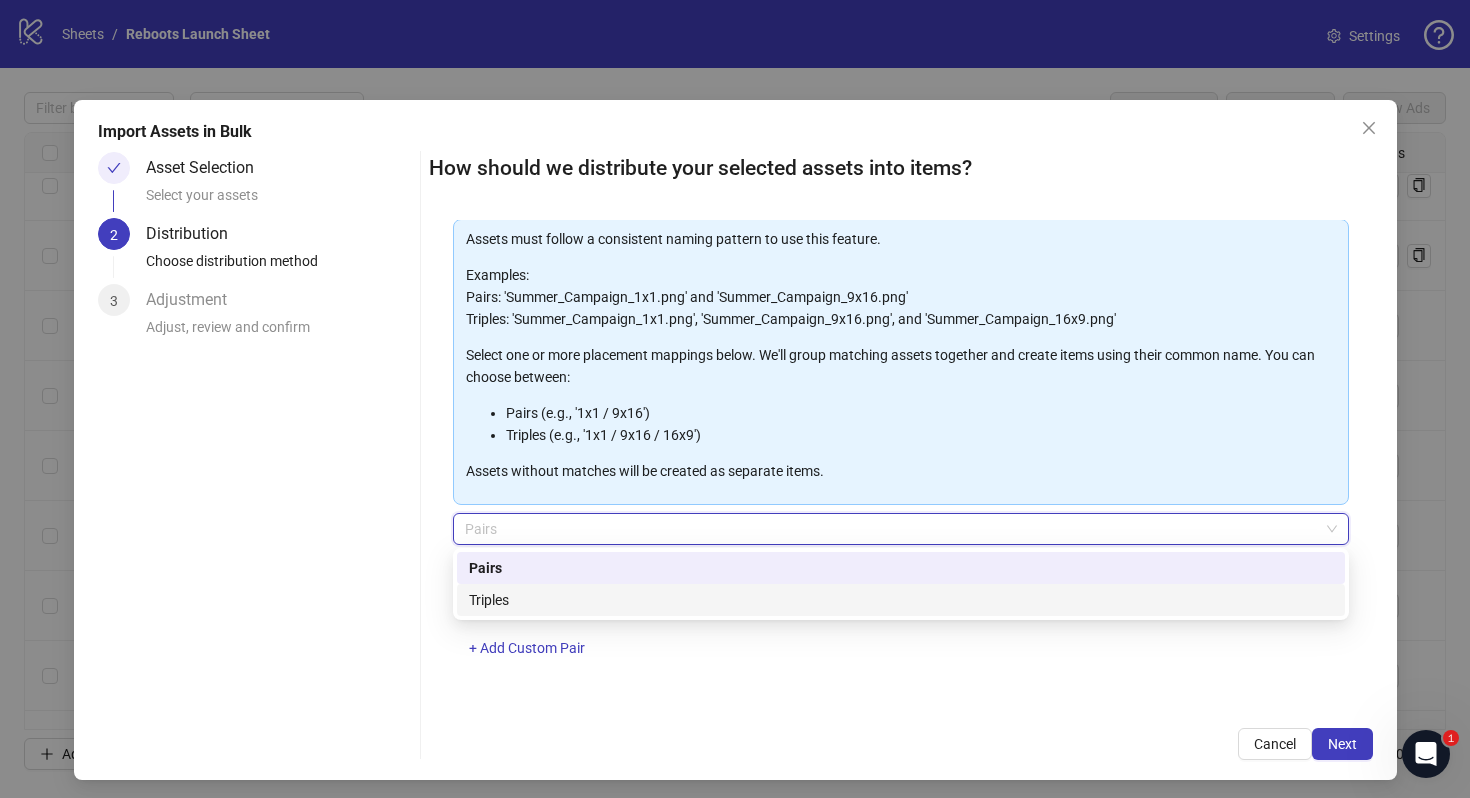 click on "Triples" at bounding box center (901, 600) 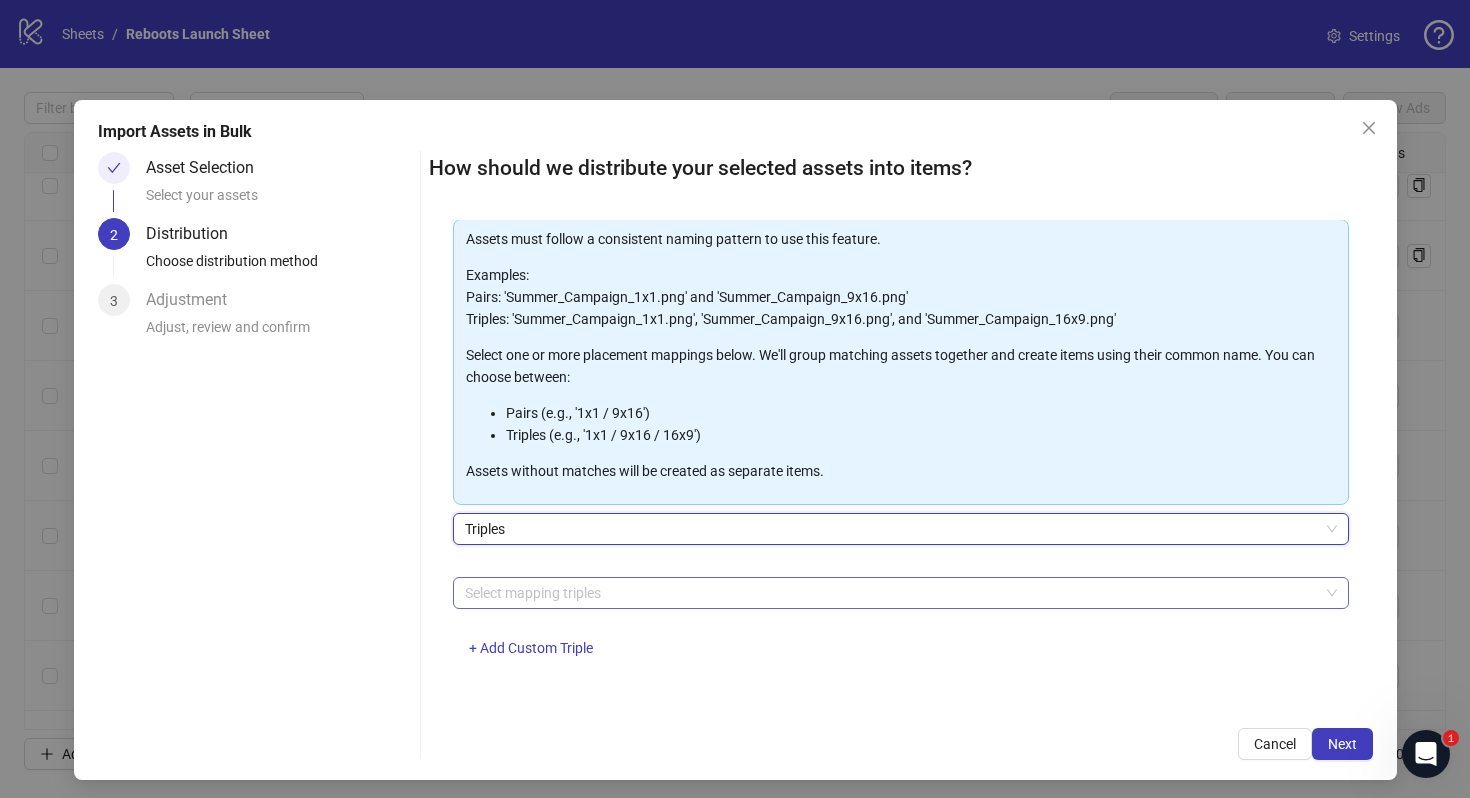 click at bounding box center [890, 593] 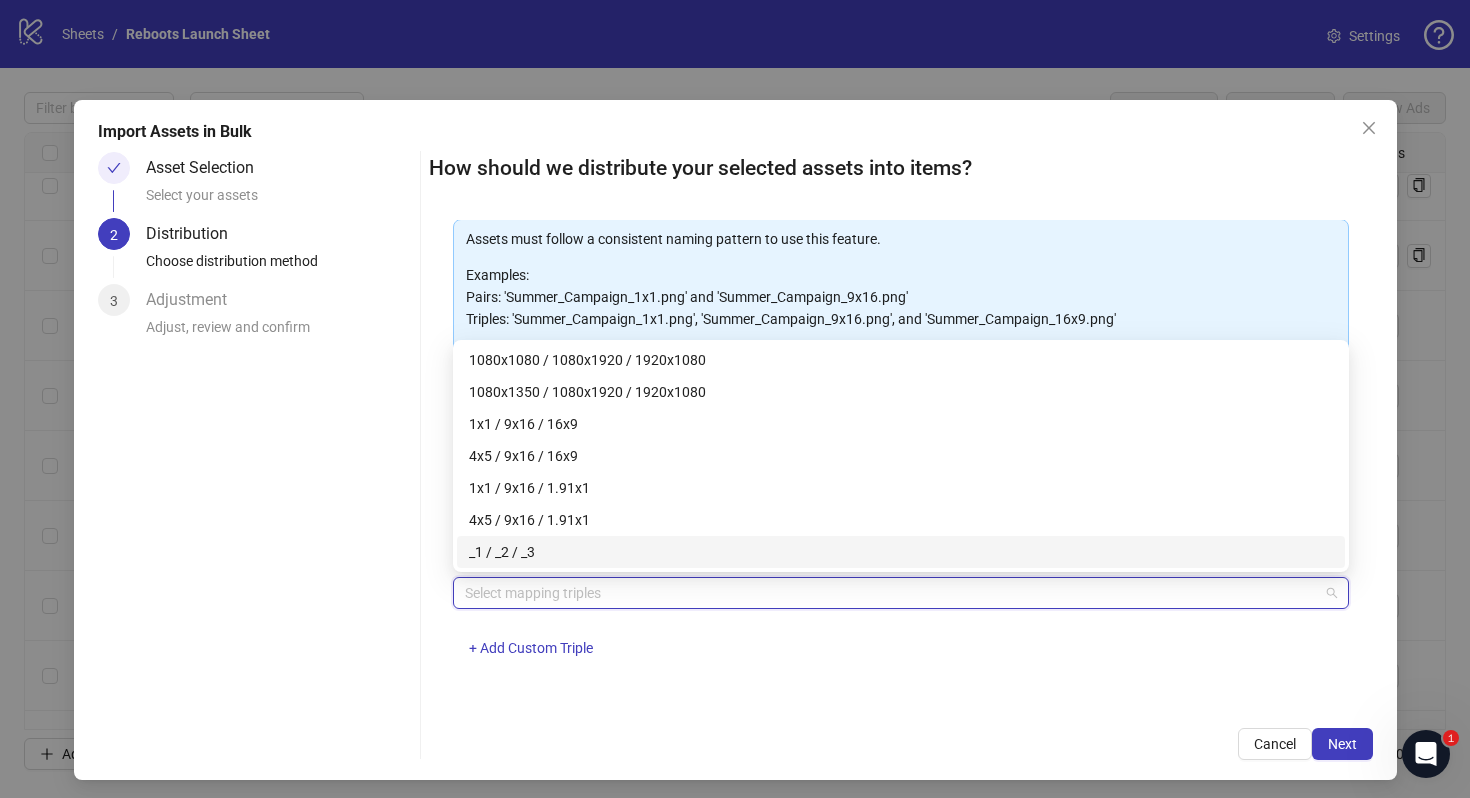 click at bounding box center [890, 593] 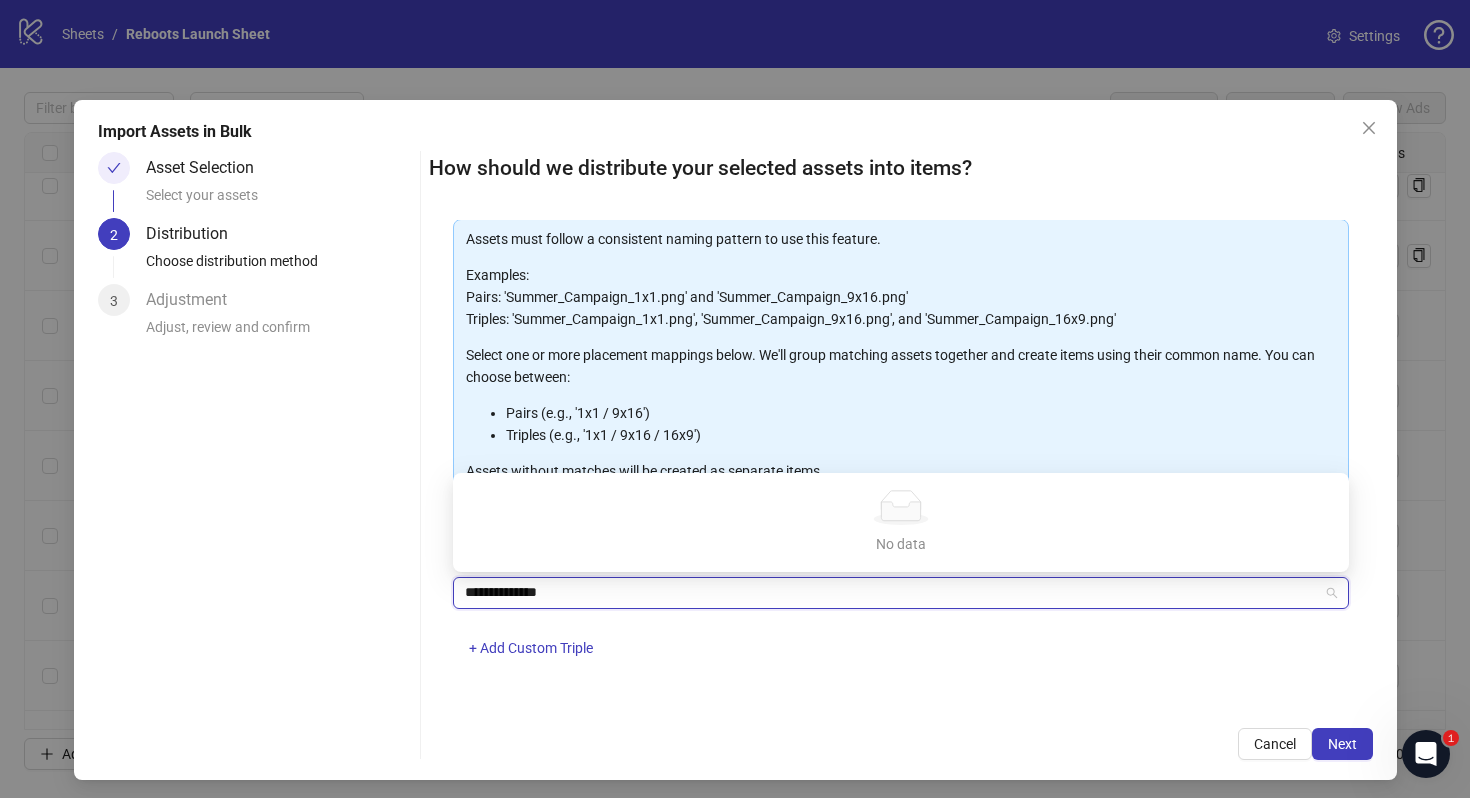 type on "**********" 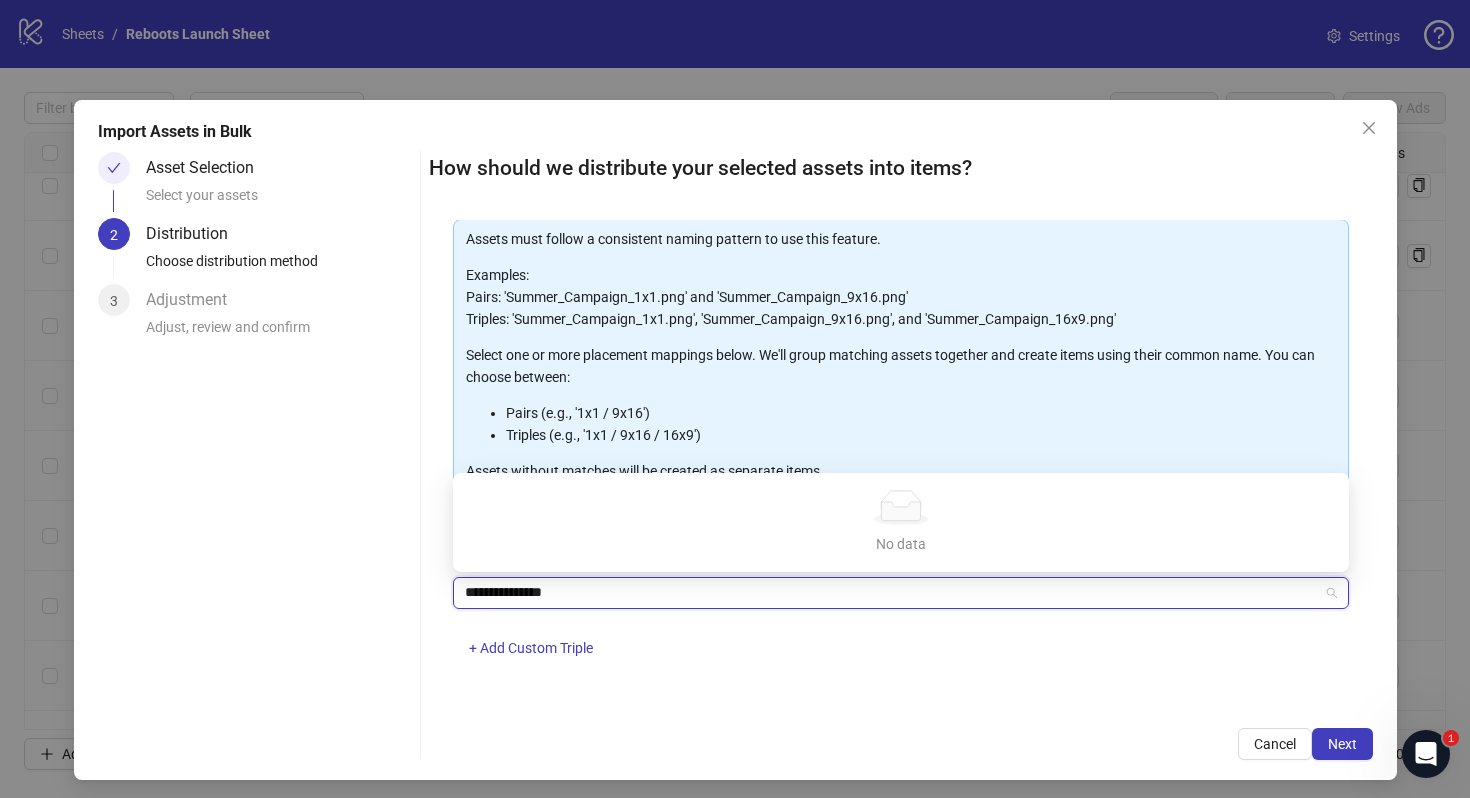 type 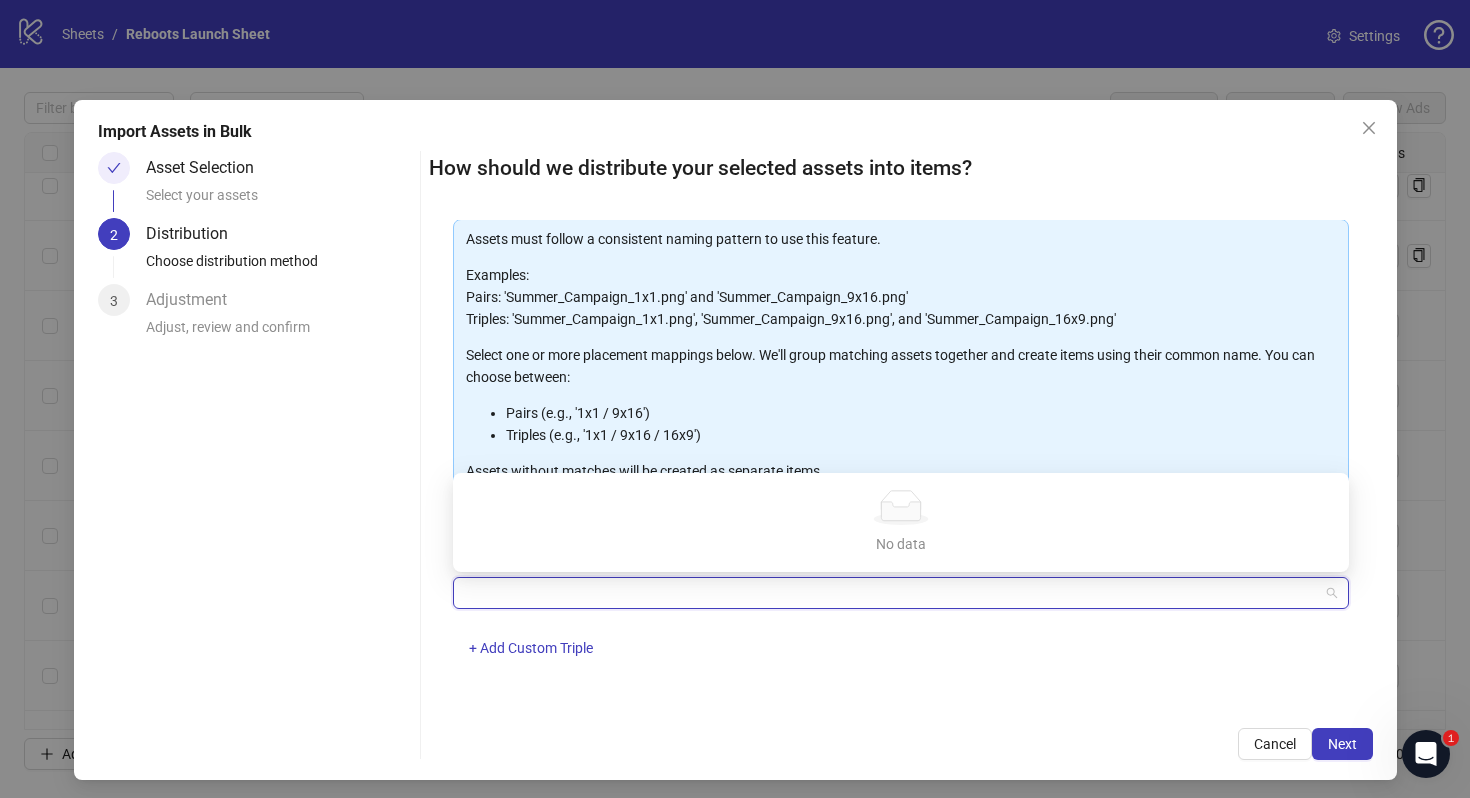click on "1_1 / 1_2 / 1_3   + Add Custom Triple" at bounding box center [901, 629] 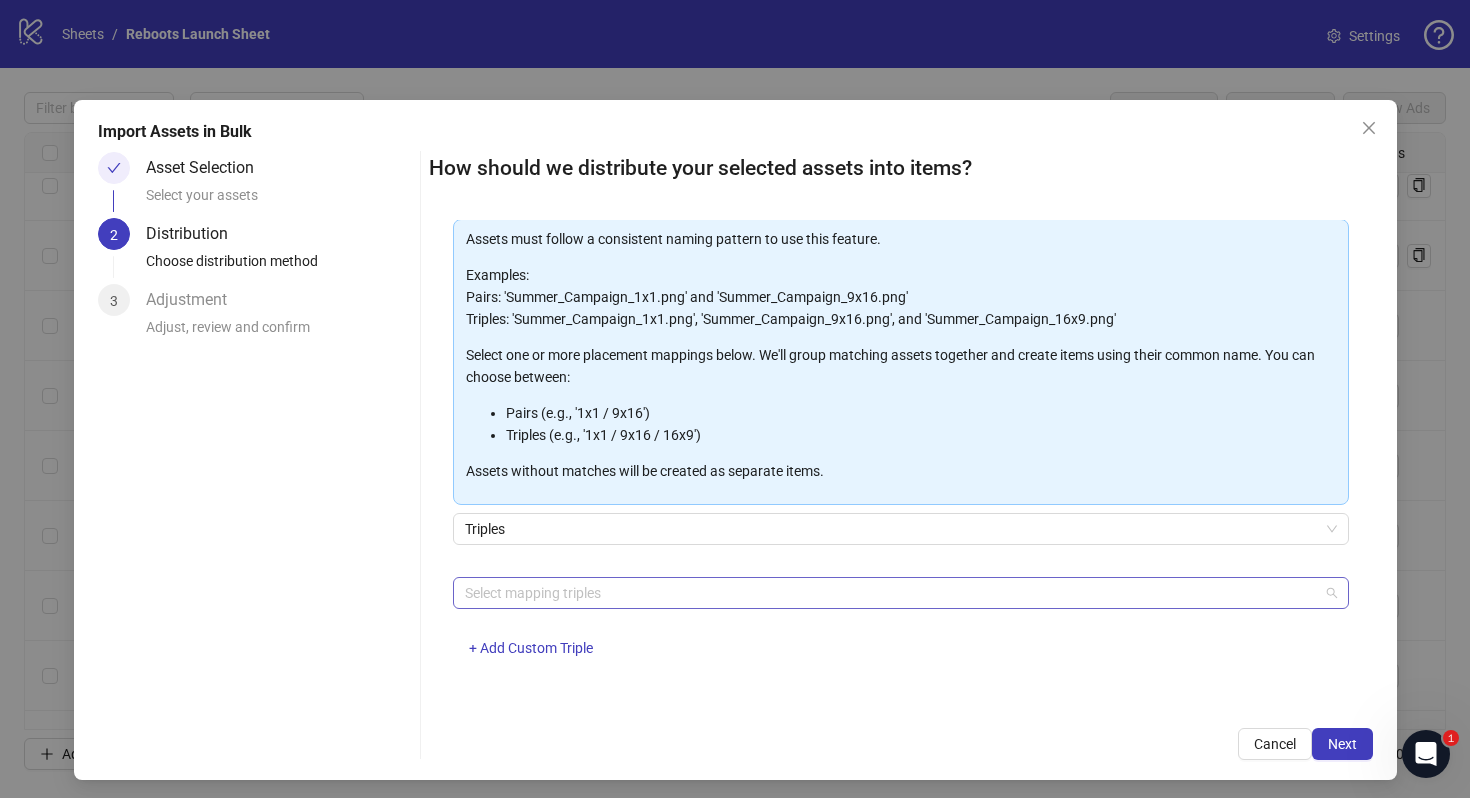click at bounding box center [890, 593] 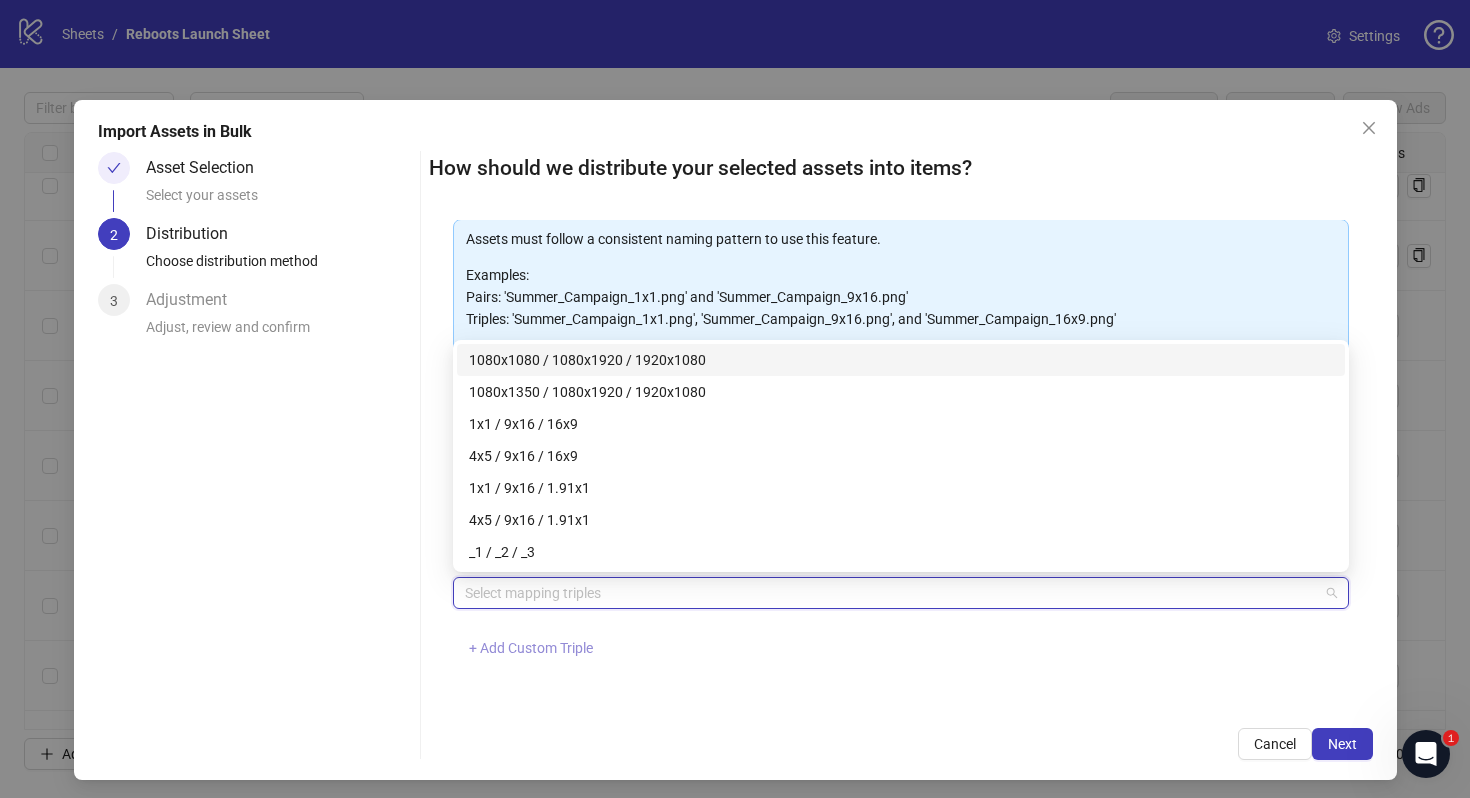 click on "+ Add Custom Triple" at bounding box center (531, 648) 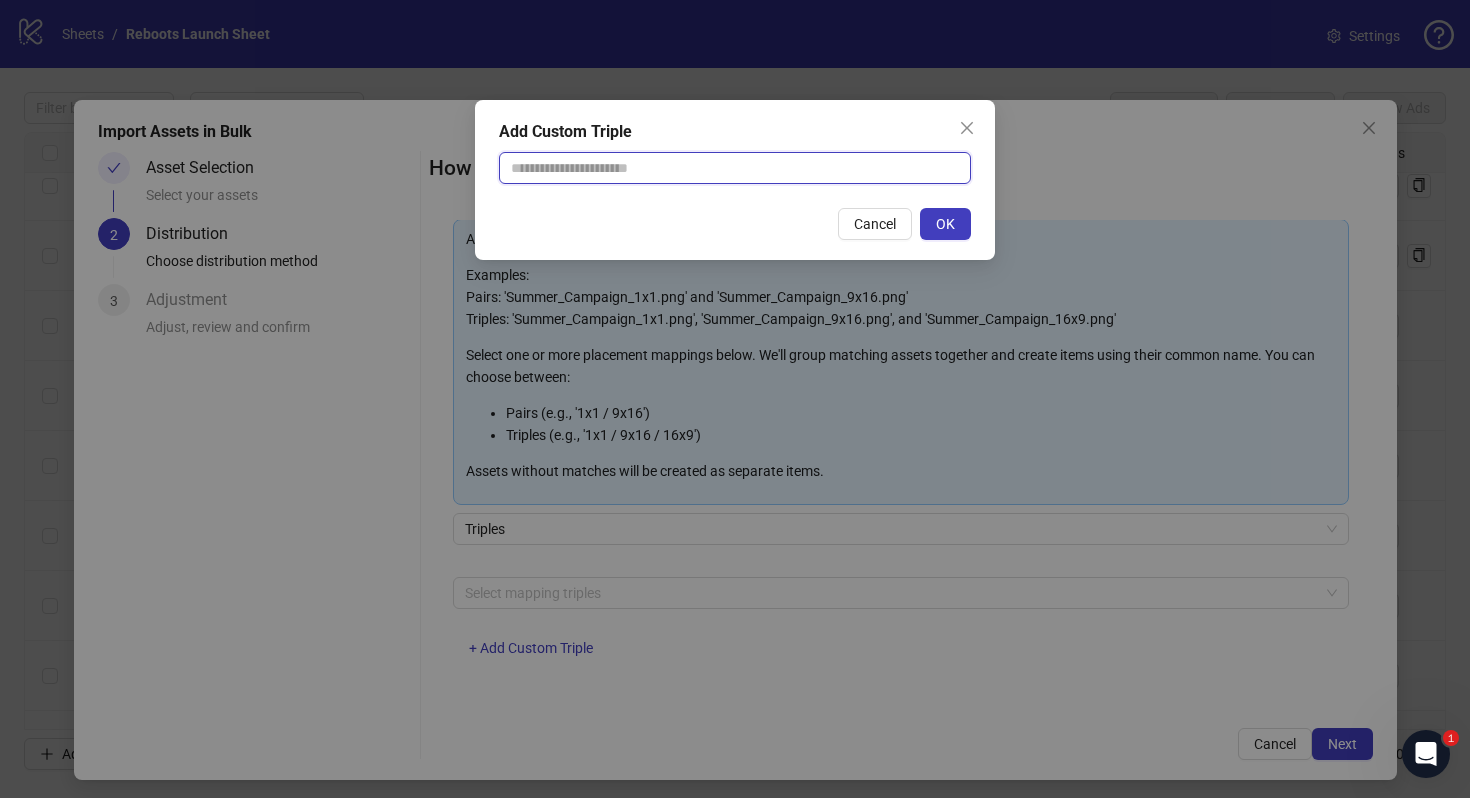 click at bounding box center [735, 168] 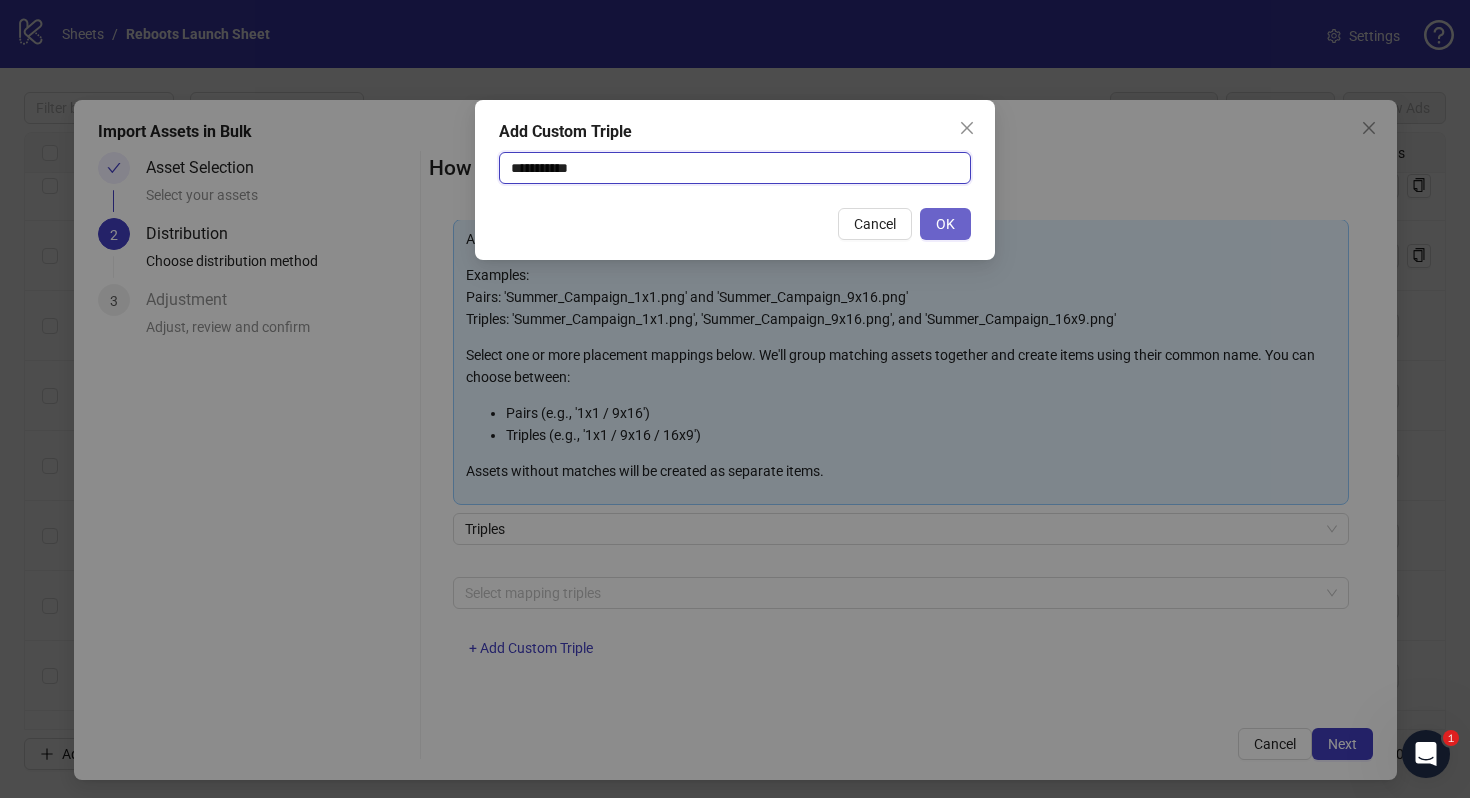 type on "**********" 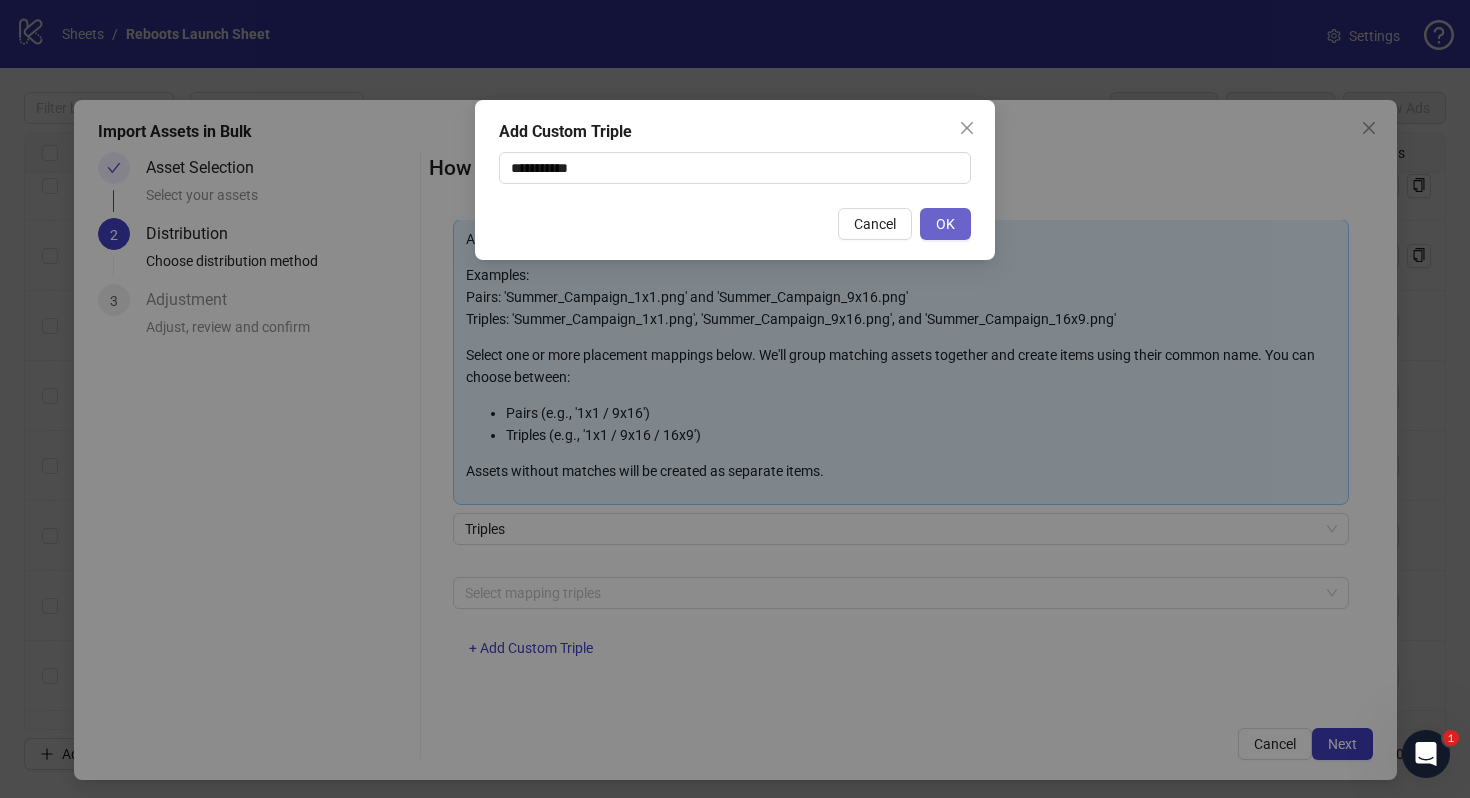 click on "OK" at bounding box center [945, 224] 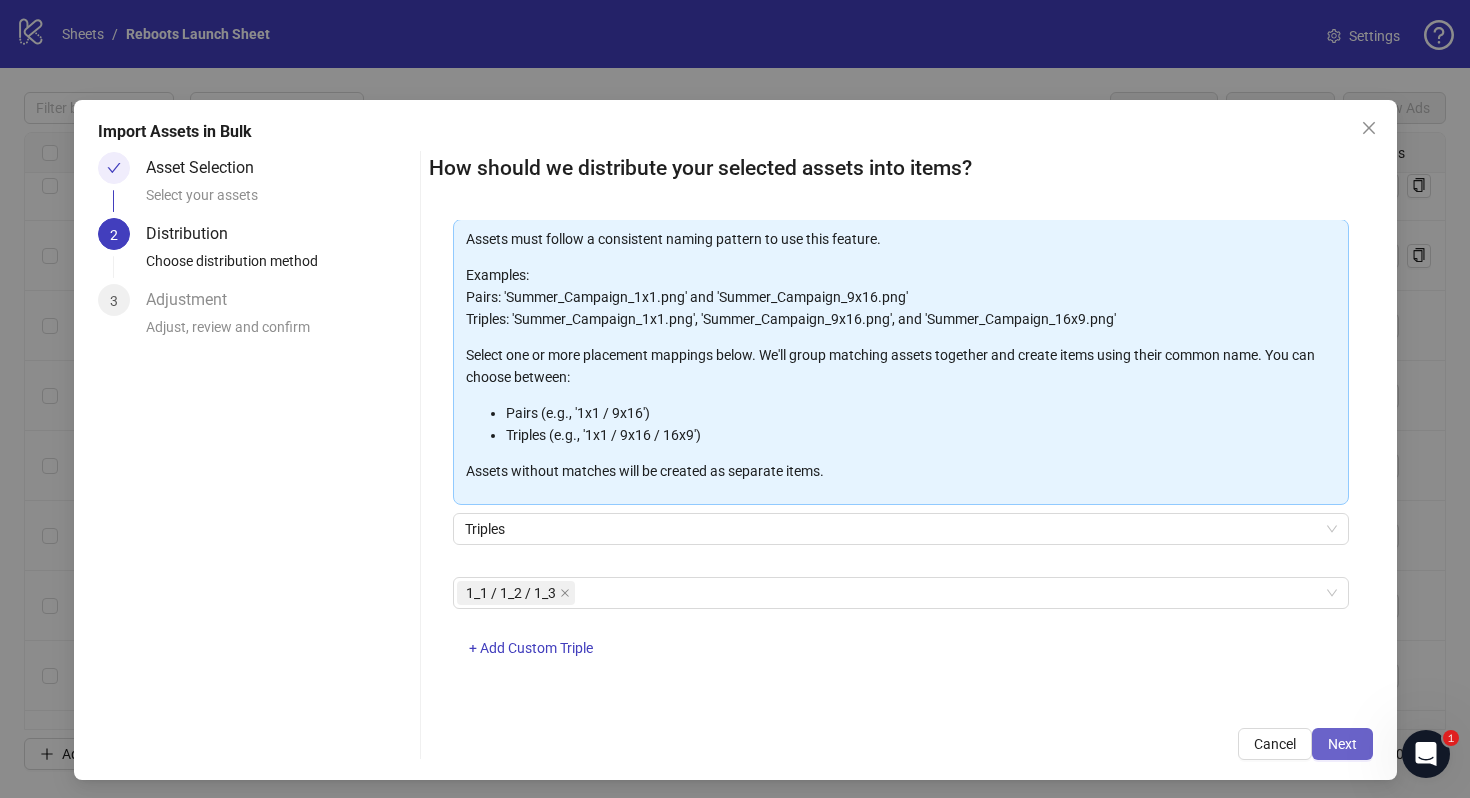 click on "Next" at bounding box center [1342, 744] 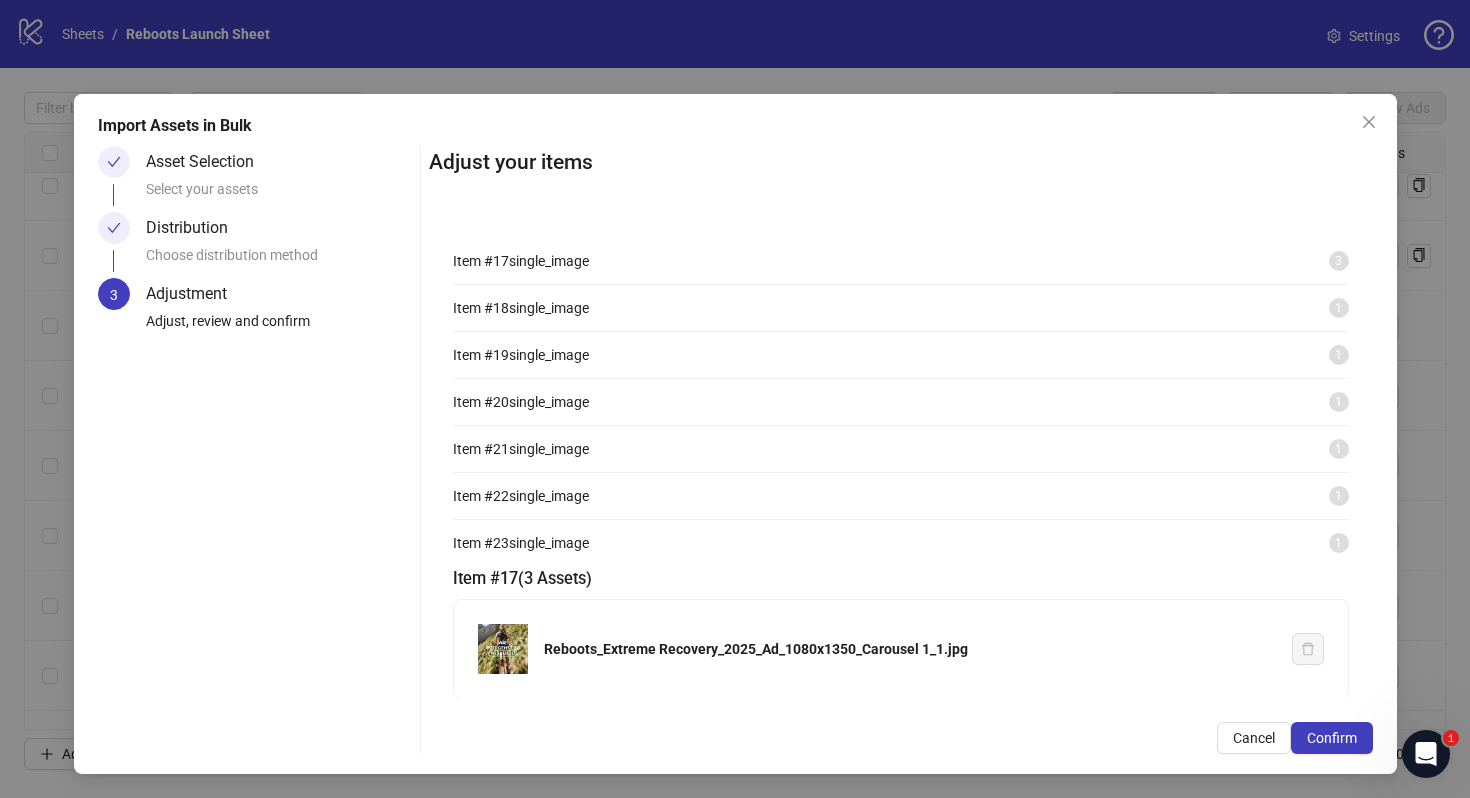 scroll, scrollTop: 0, scrollLeft: 0, axis: both 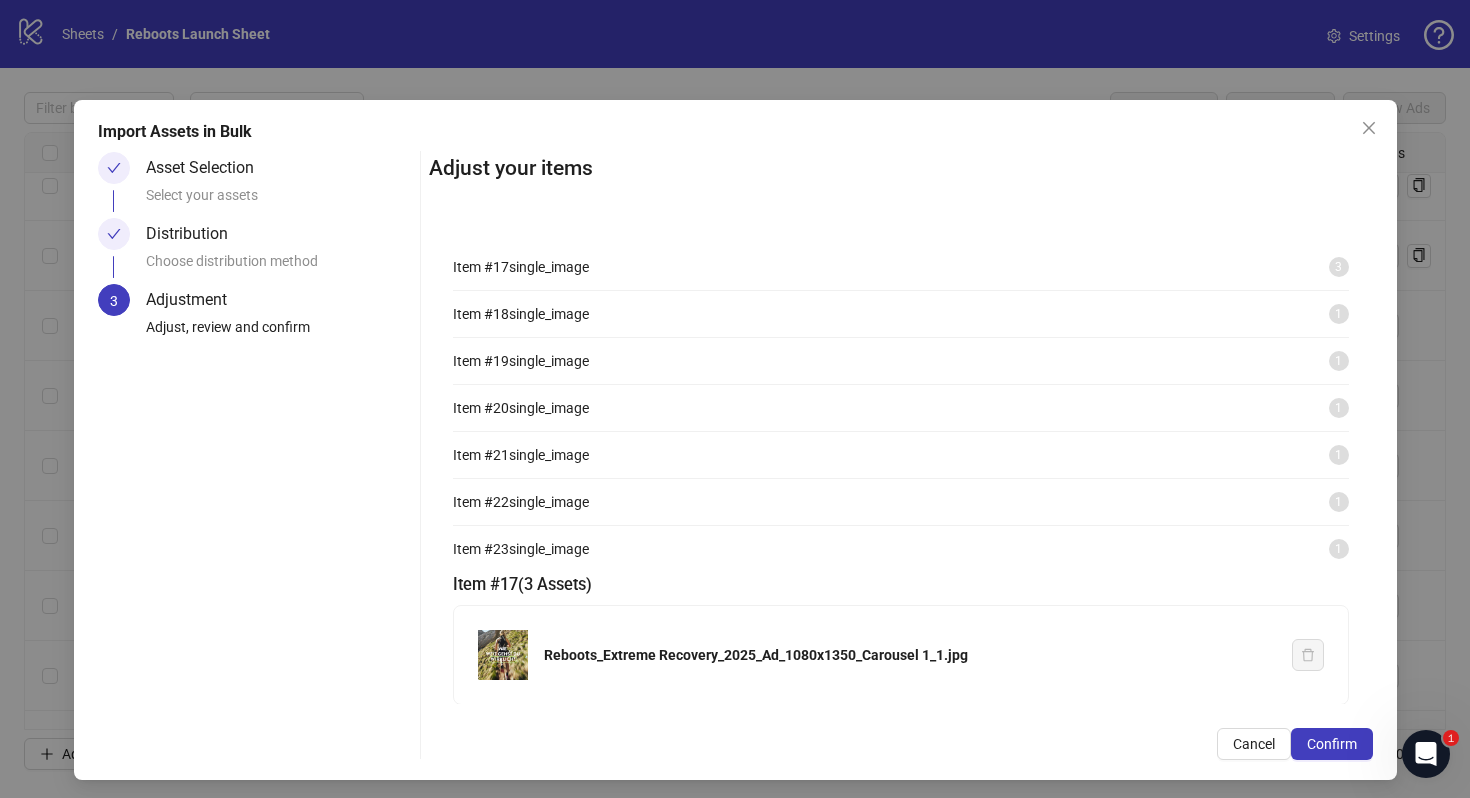click on "Item # 18" at bounding box center [481, 314] 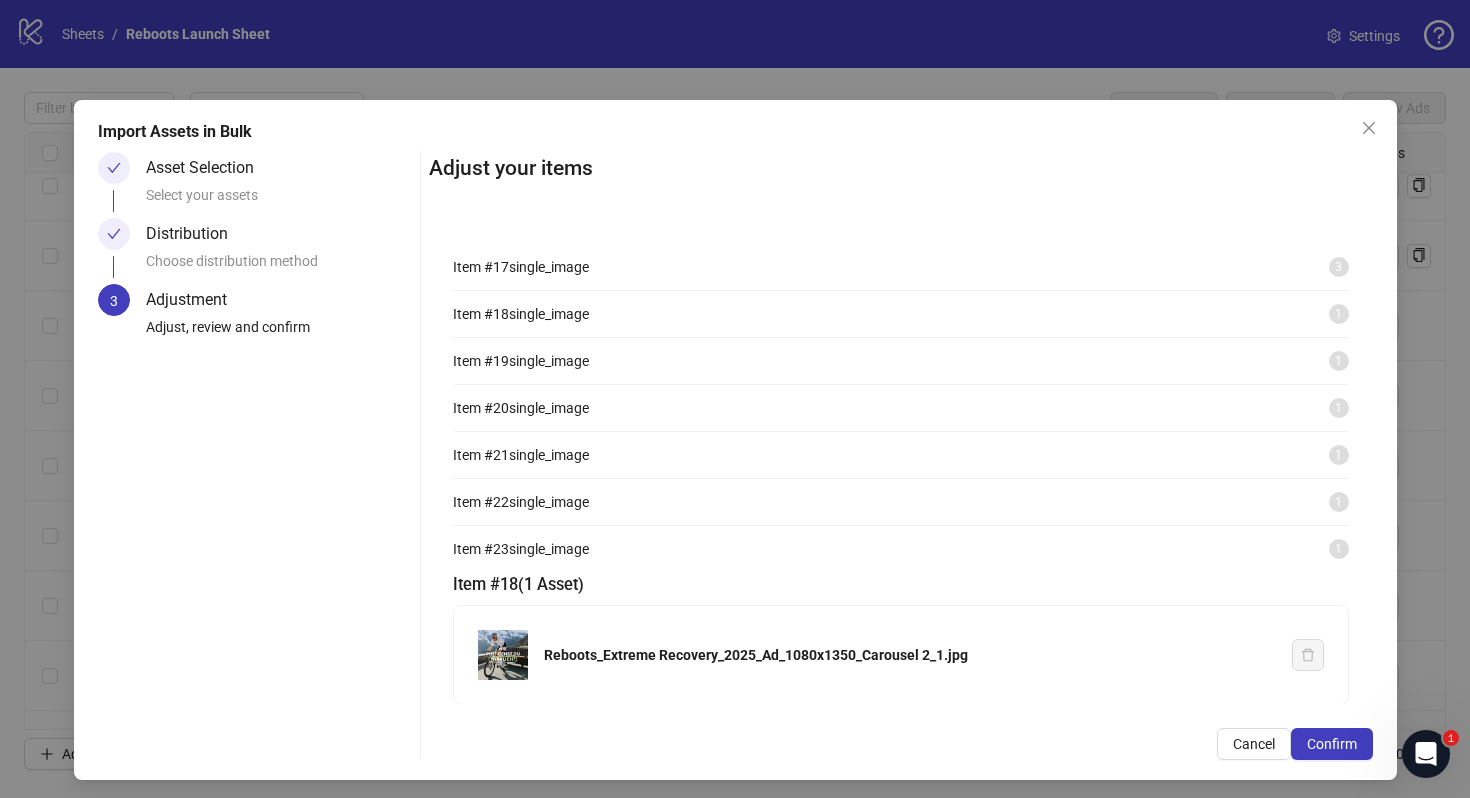 click on "Item # 19" at bounding box center (481, 361) 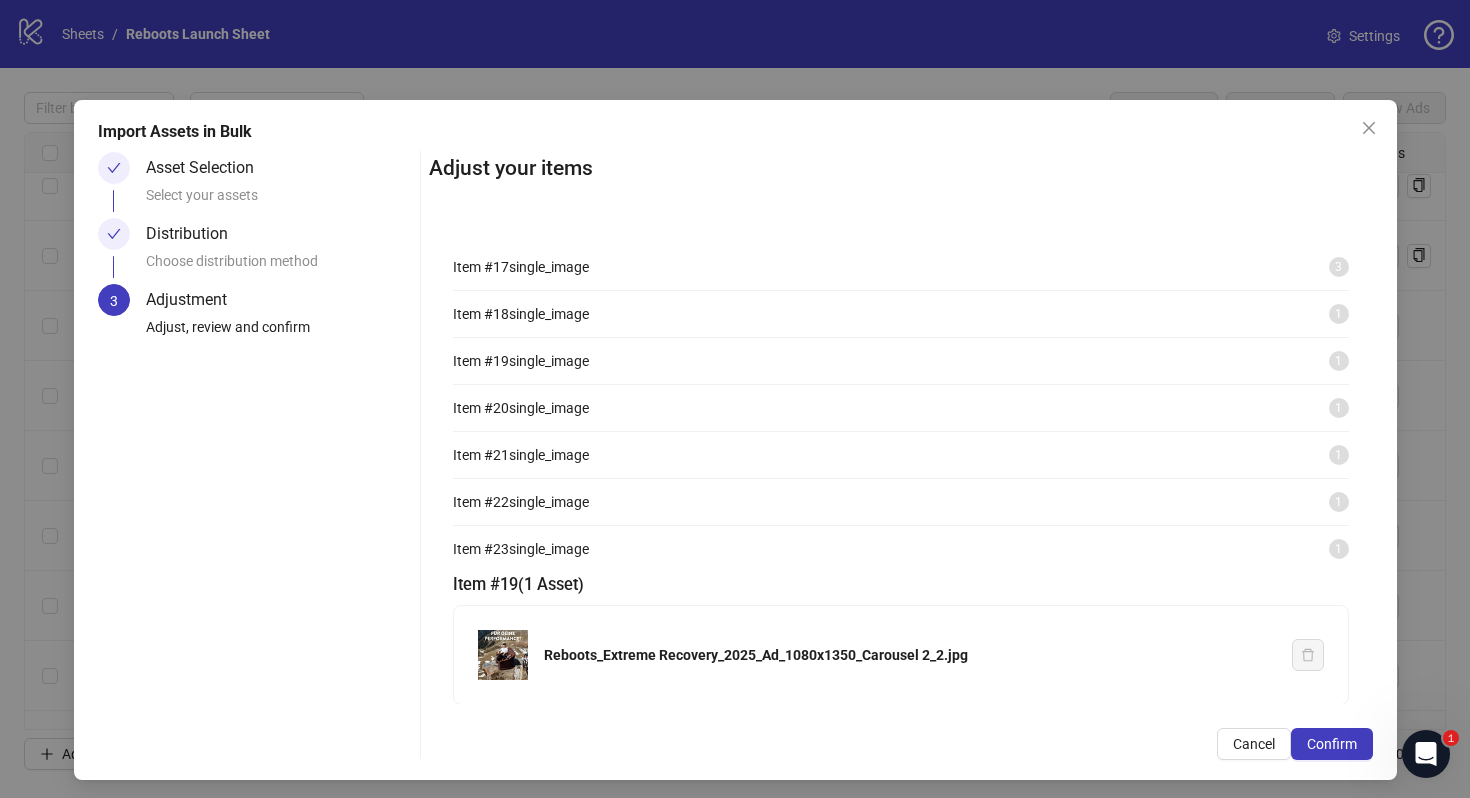 click on "Item # 17 single_image 3" at bounding box center (901, 267) 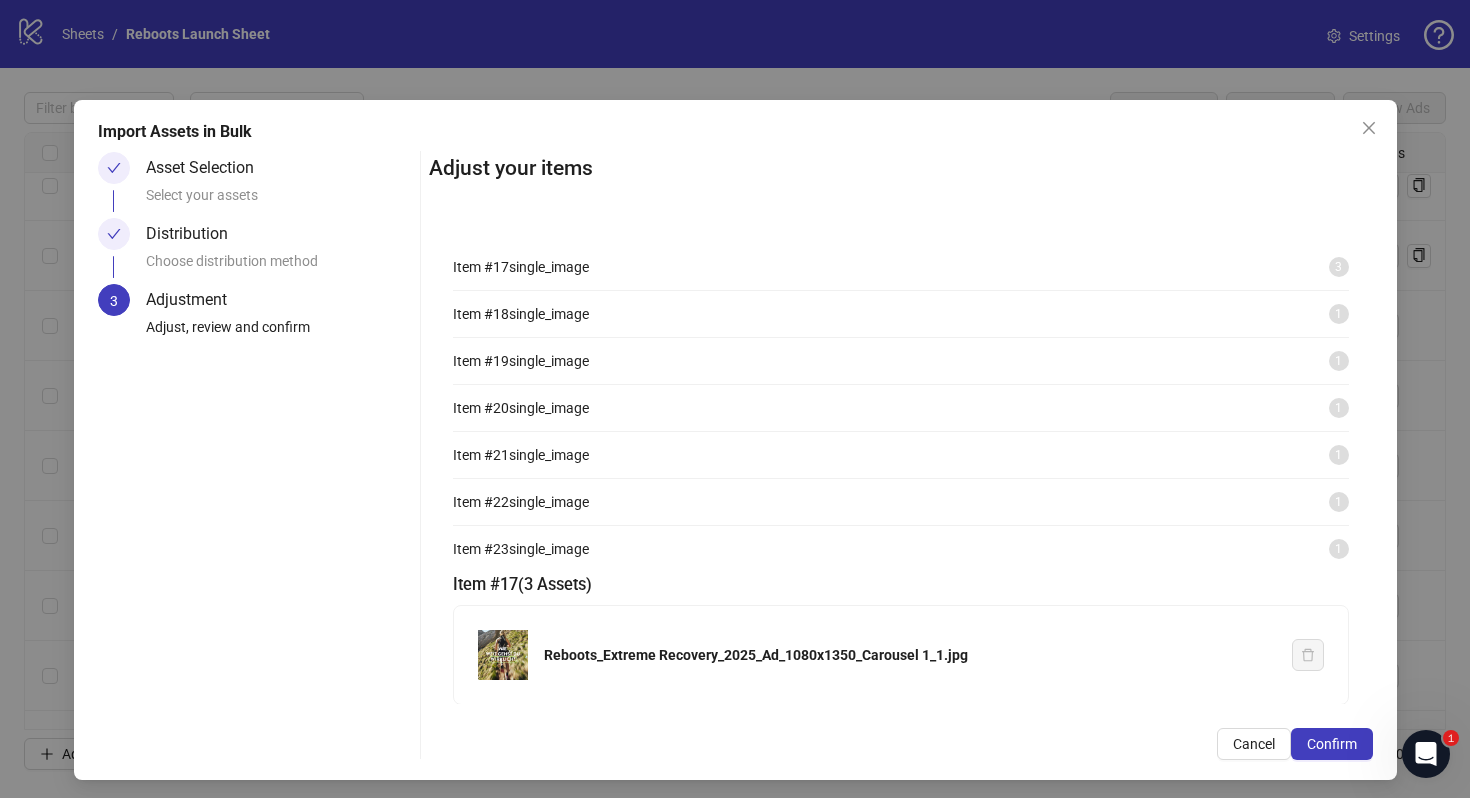click on "Item # 19" at bounding box center (481, 361) 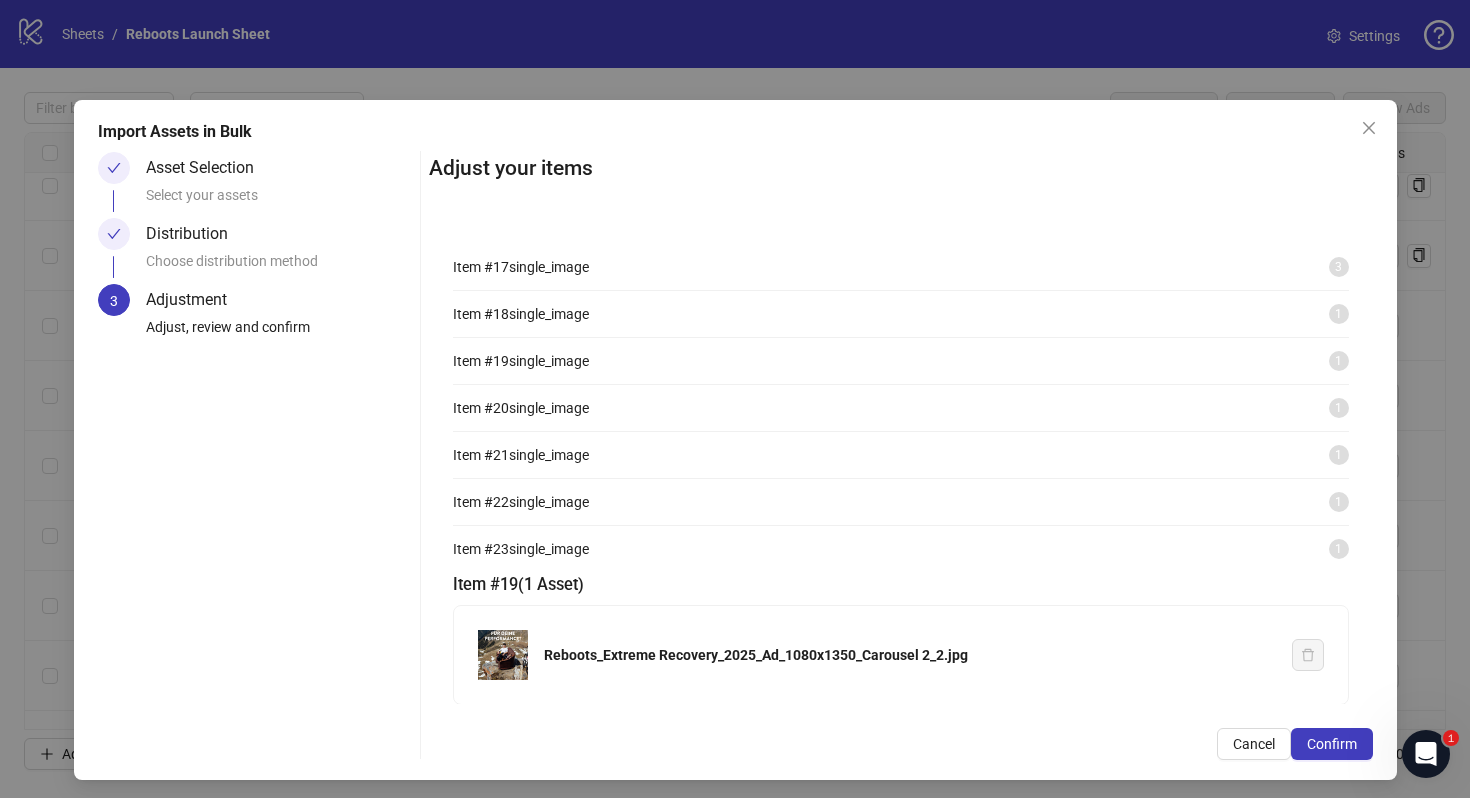 click on "Item # 20" at bounding box center (481, 408) 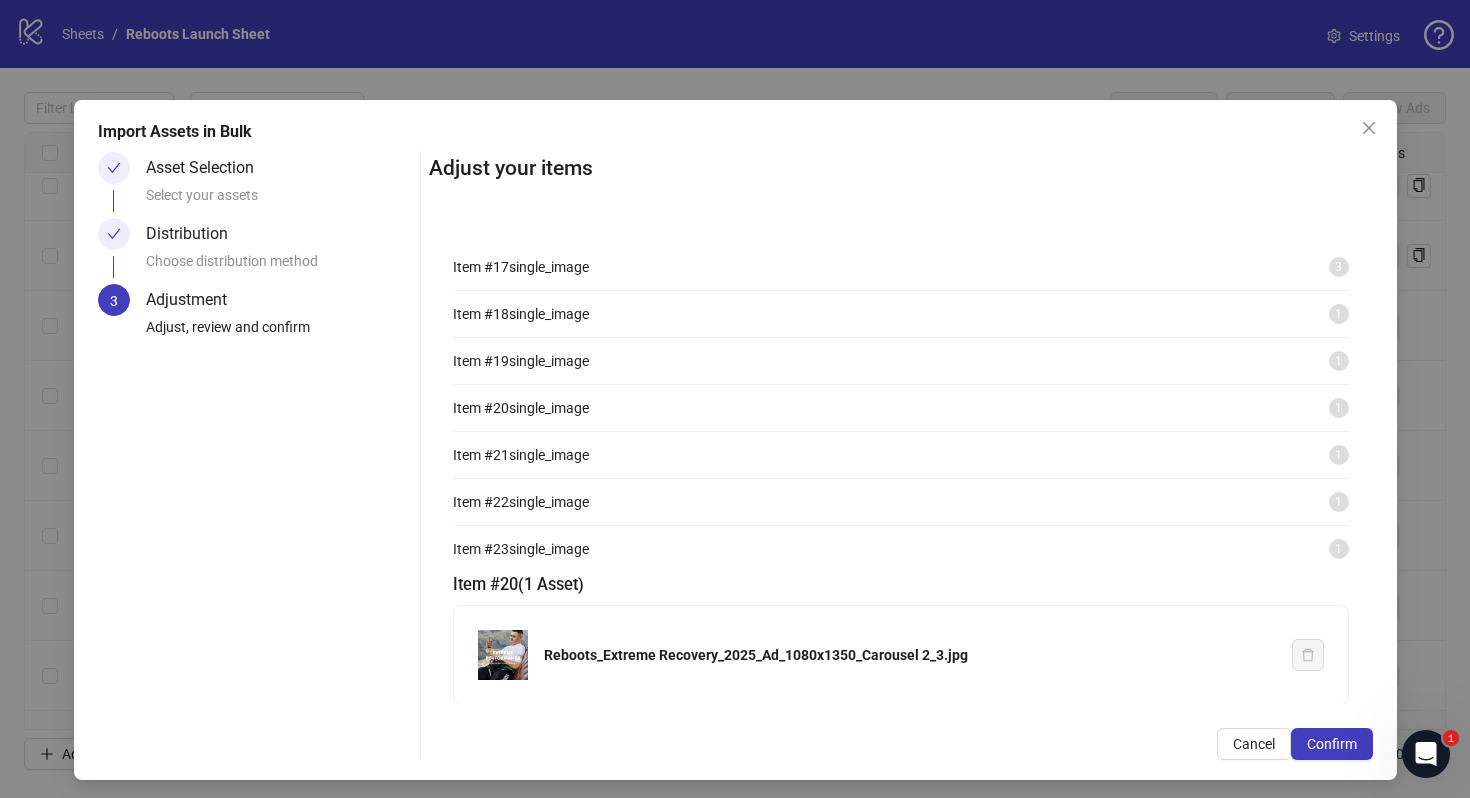 click on "Item # 21 single_image 1" at bounding box center (901, 455) 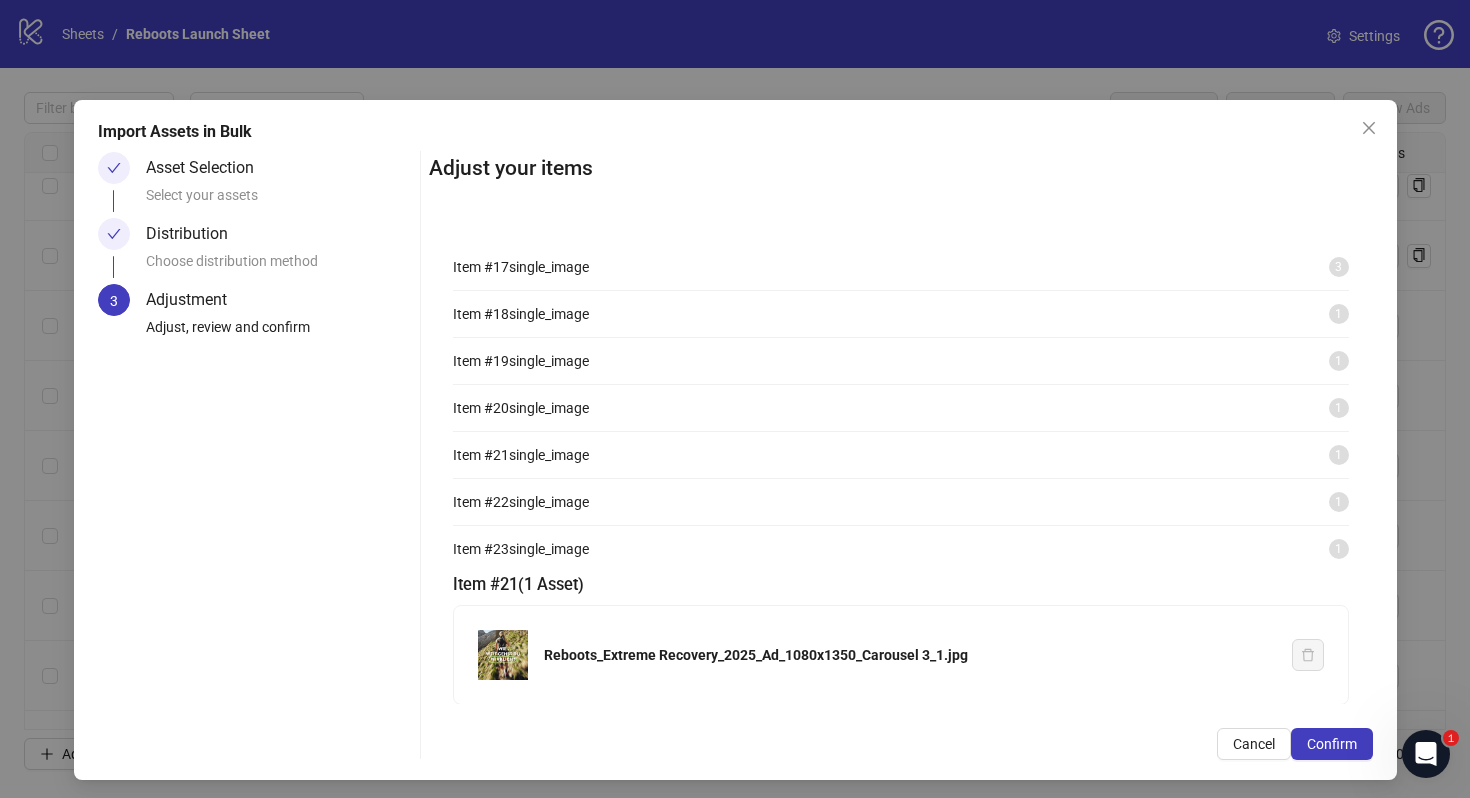 click on "Item # 17" at bounding box center [481, 267] 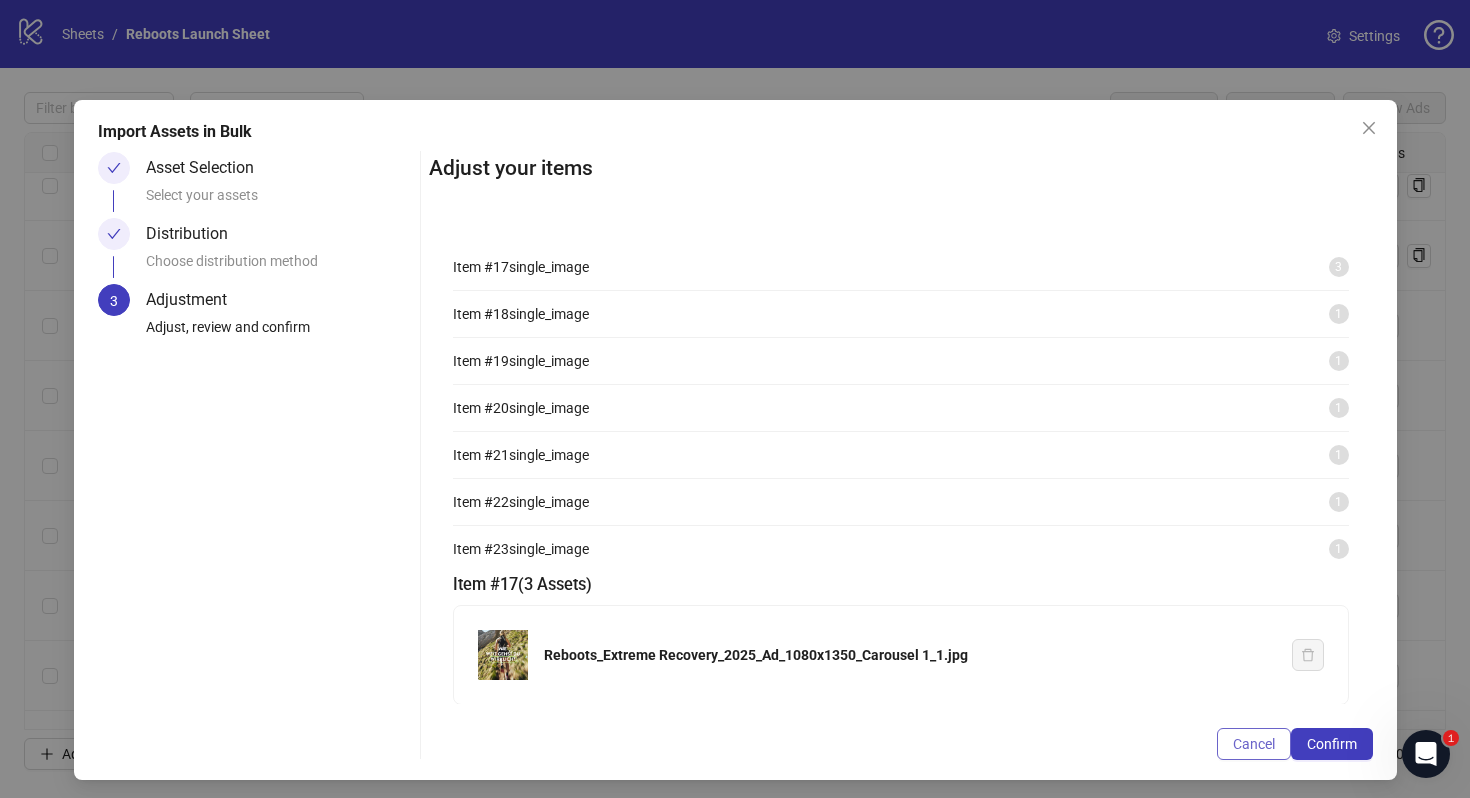 click on "Cancel" at bounding box center (1254, 744) 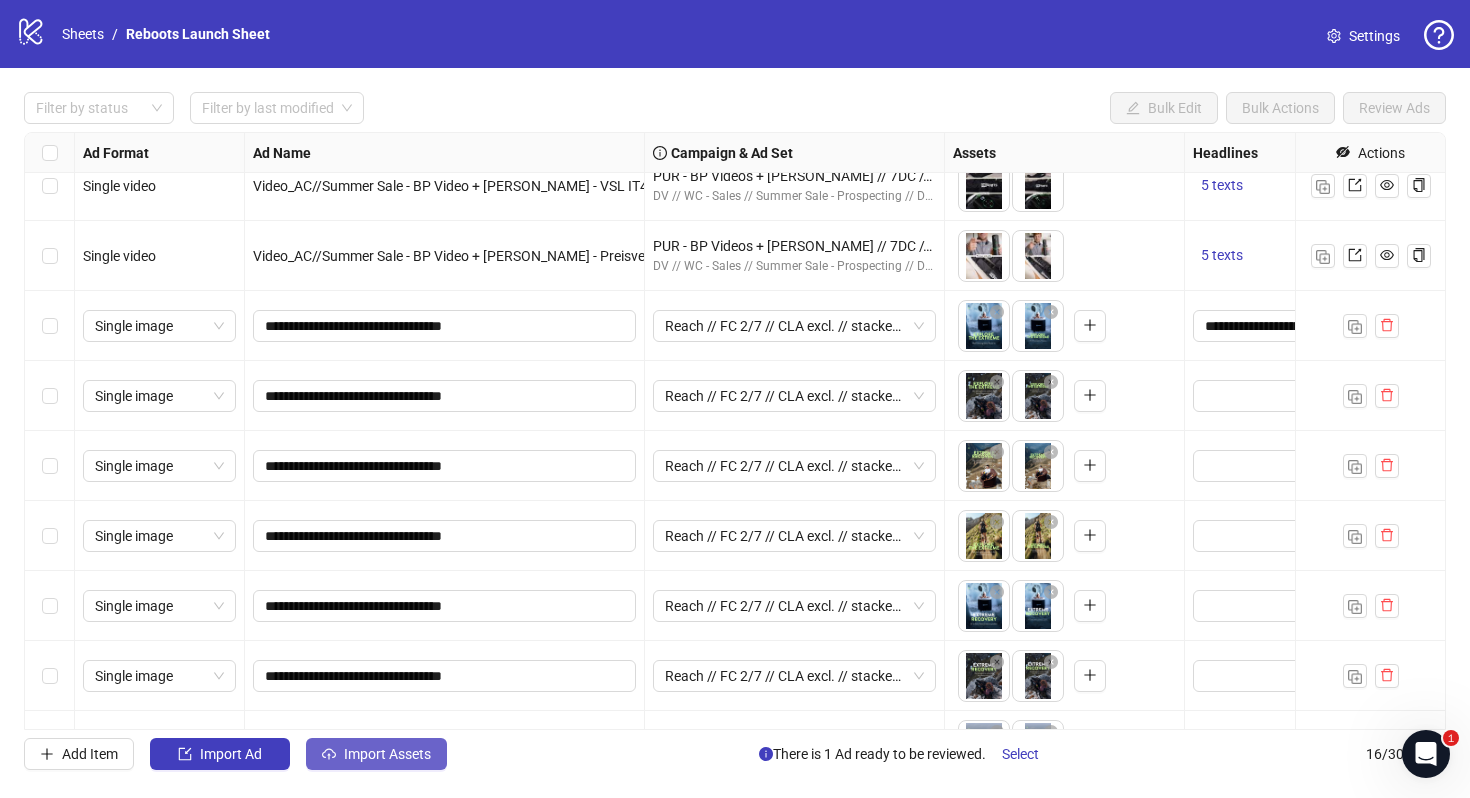 click on "Import Assets" at bounding box center (387, 754) 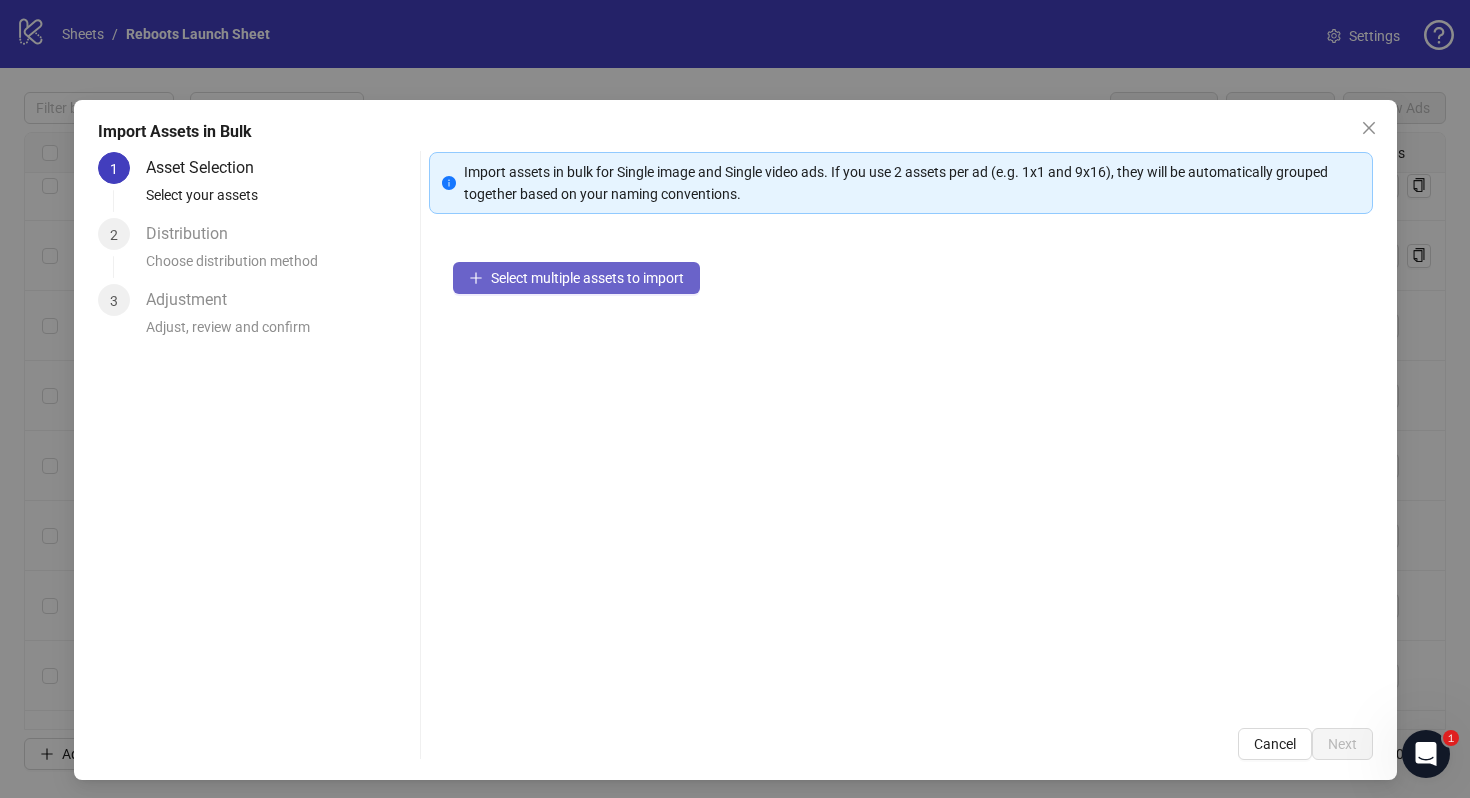 click on "Select multiple assets to import" at bounding box center [587, 278] 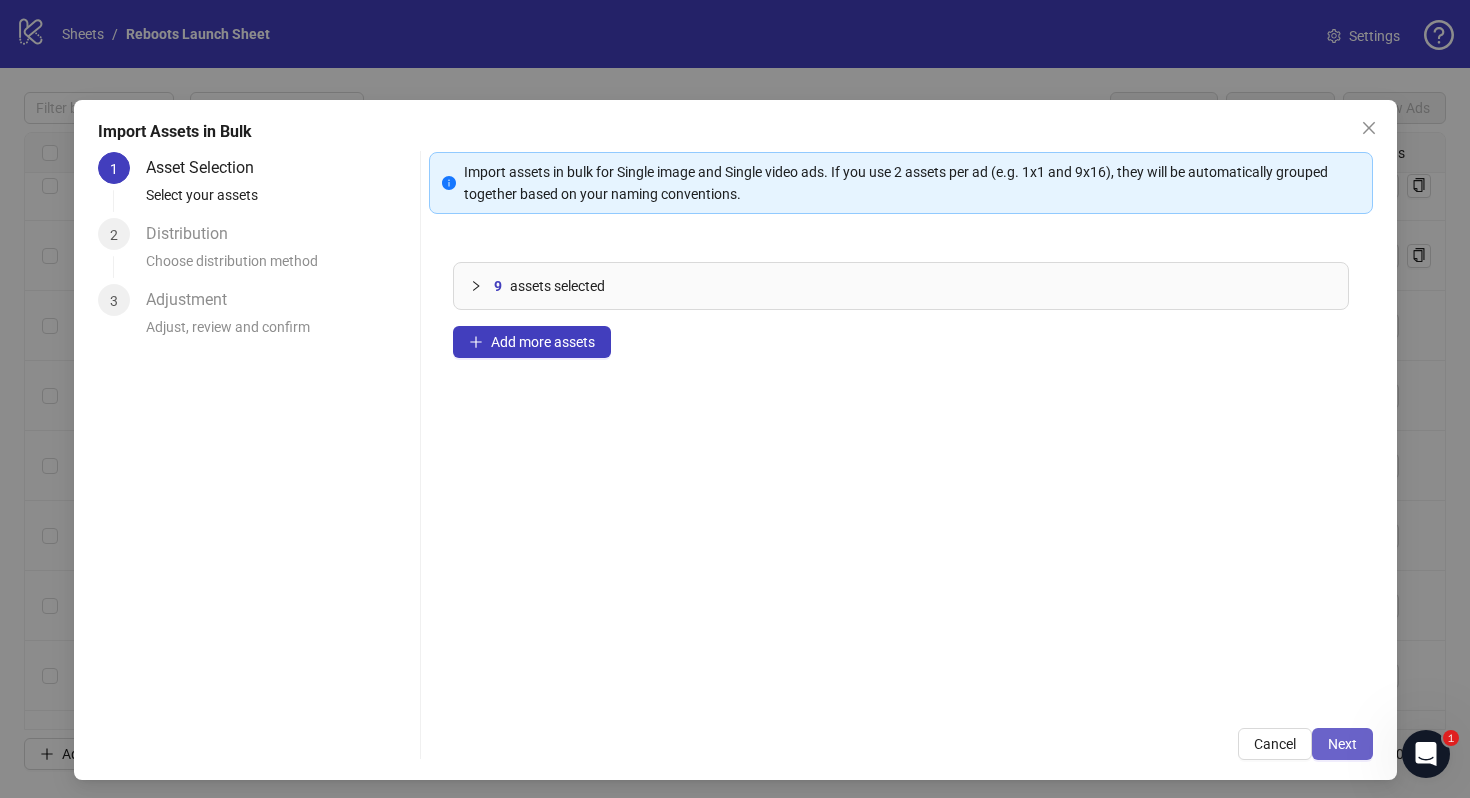 click on "Next" at bounding box center (1342, 744) 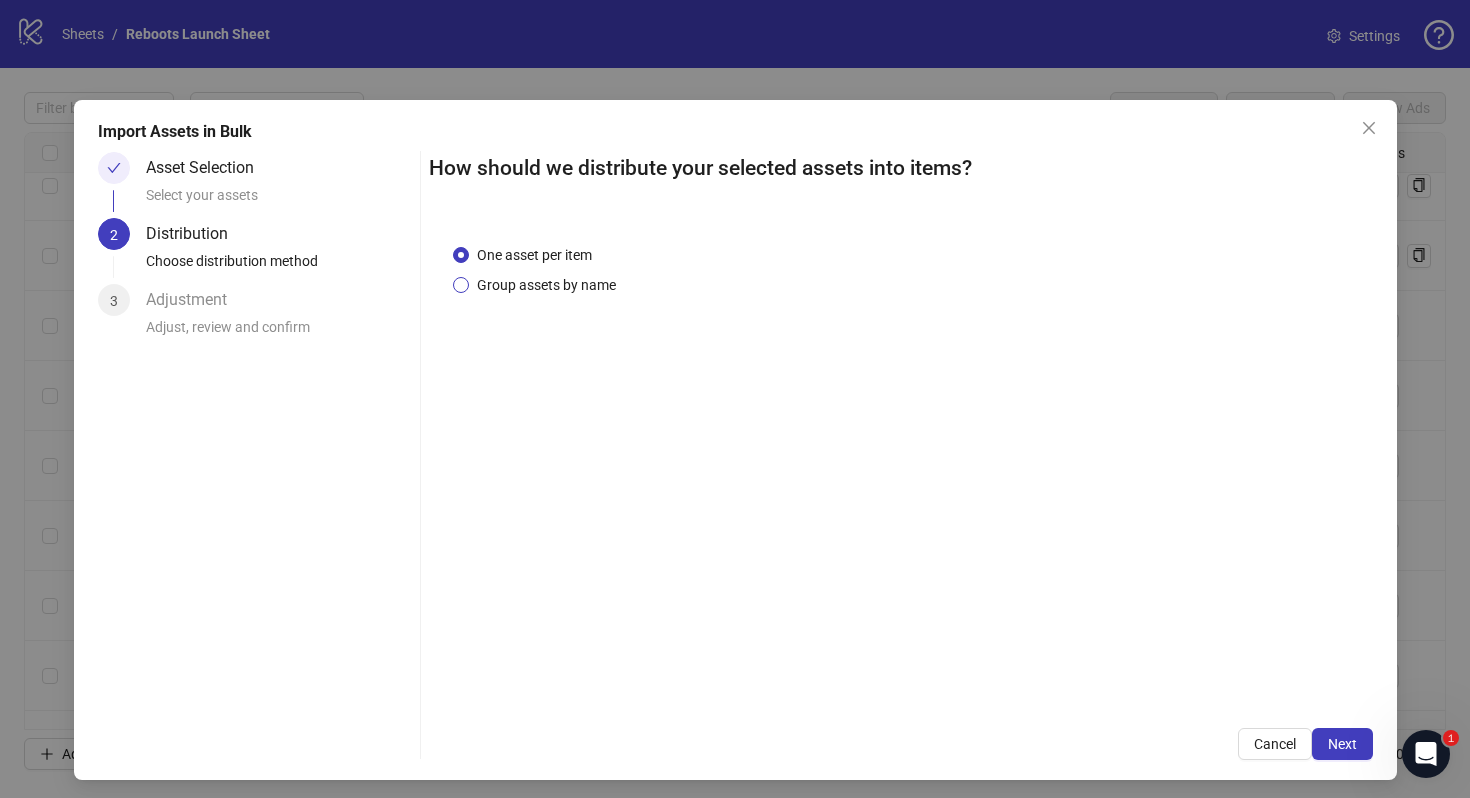 click on "Group assets by name" at bounding box center [546, 285] 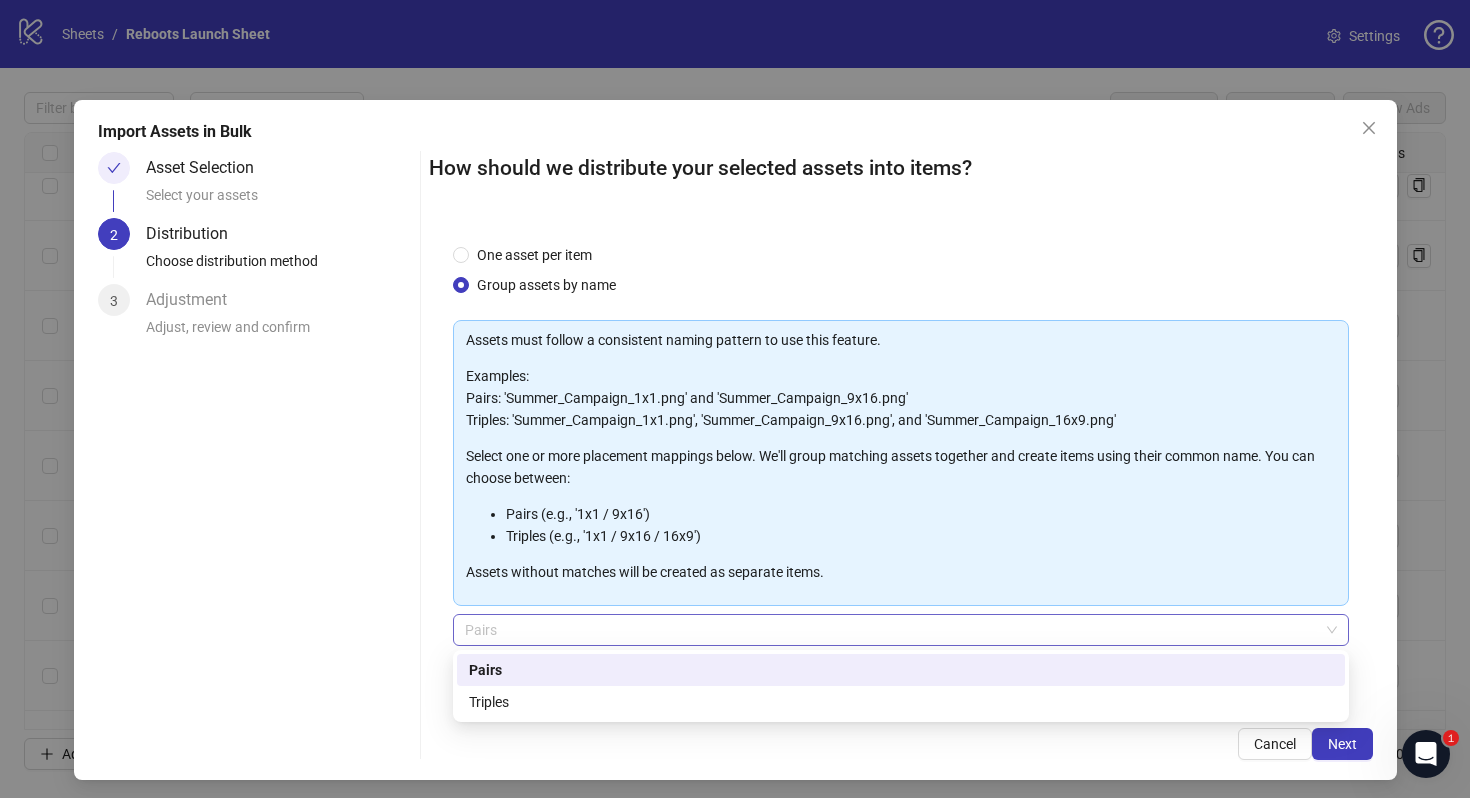 click on "Pairs" at bounding box center (901, 630) 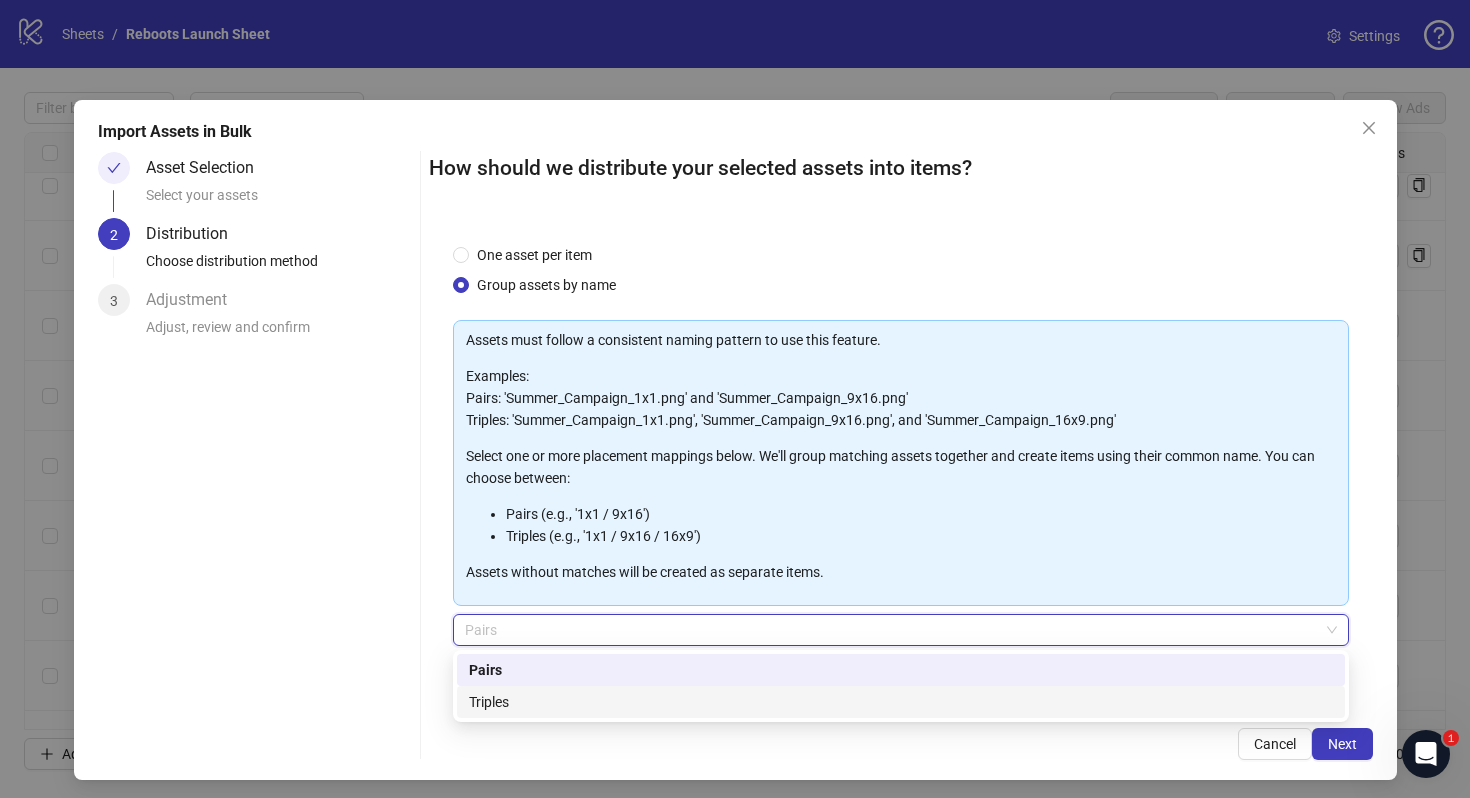 click on "Triples" at bounding box center [901, 702] 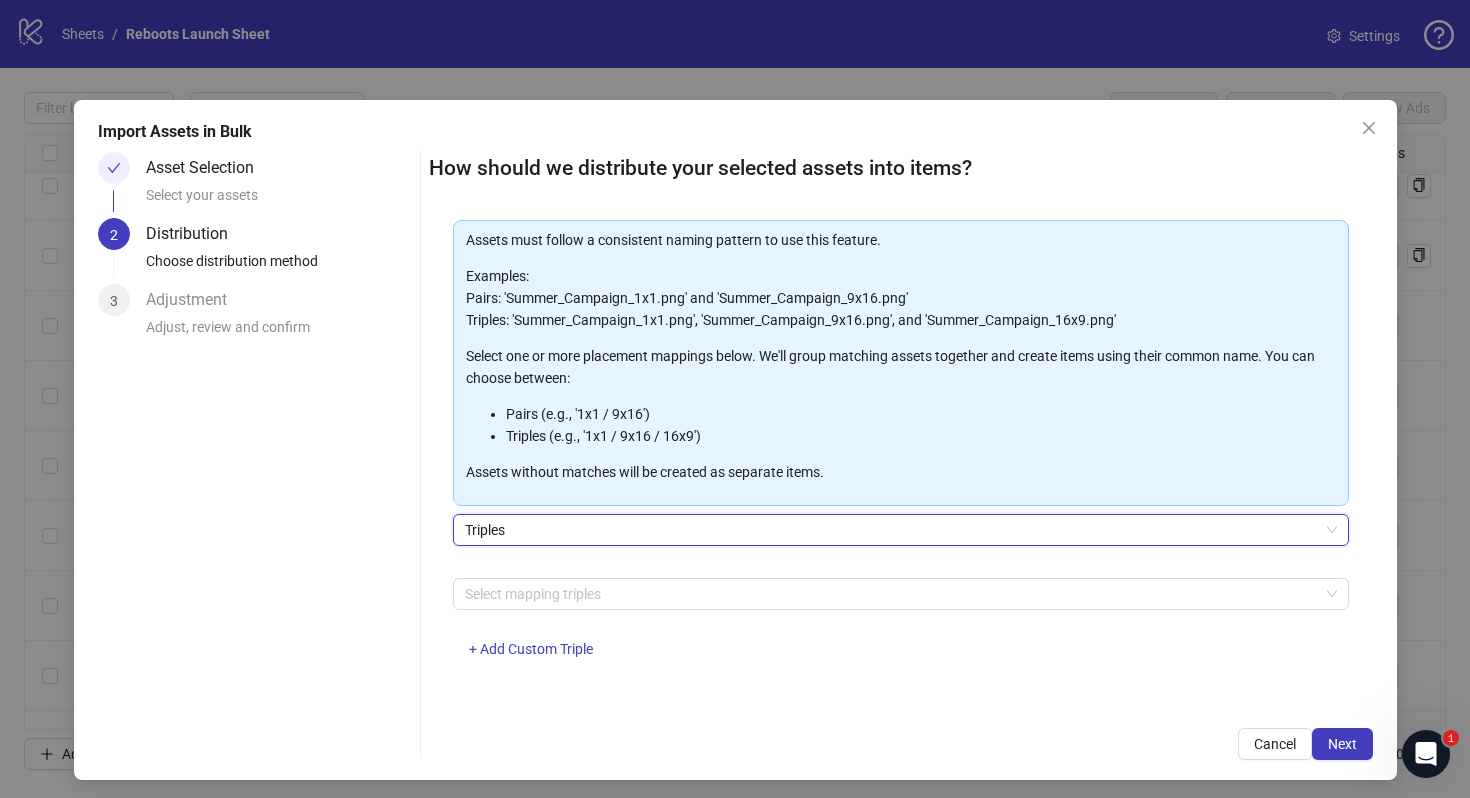 scroll, scrollTop: 101, scrollLeft: 0, axis: vertical 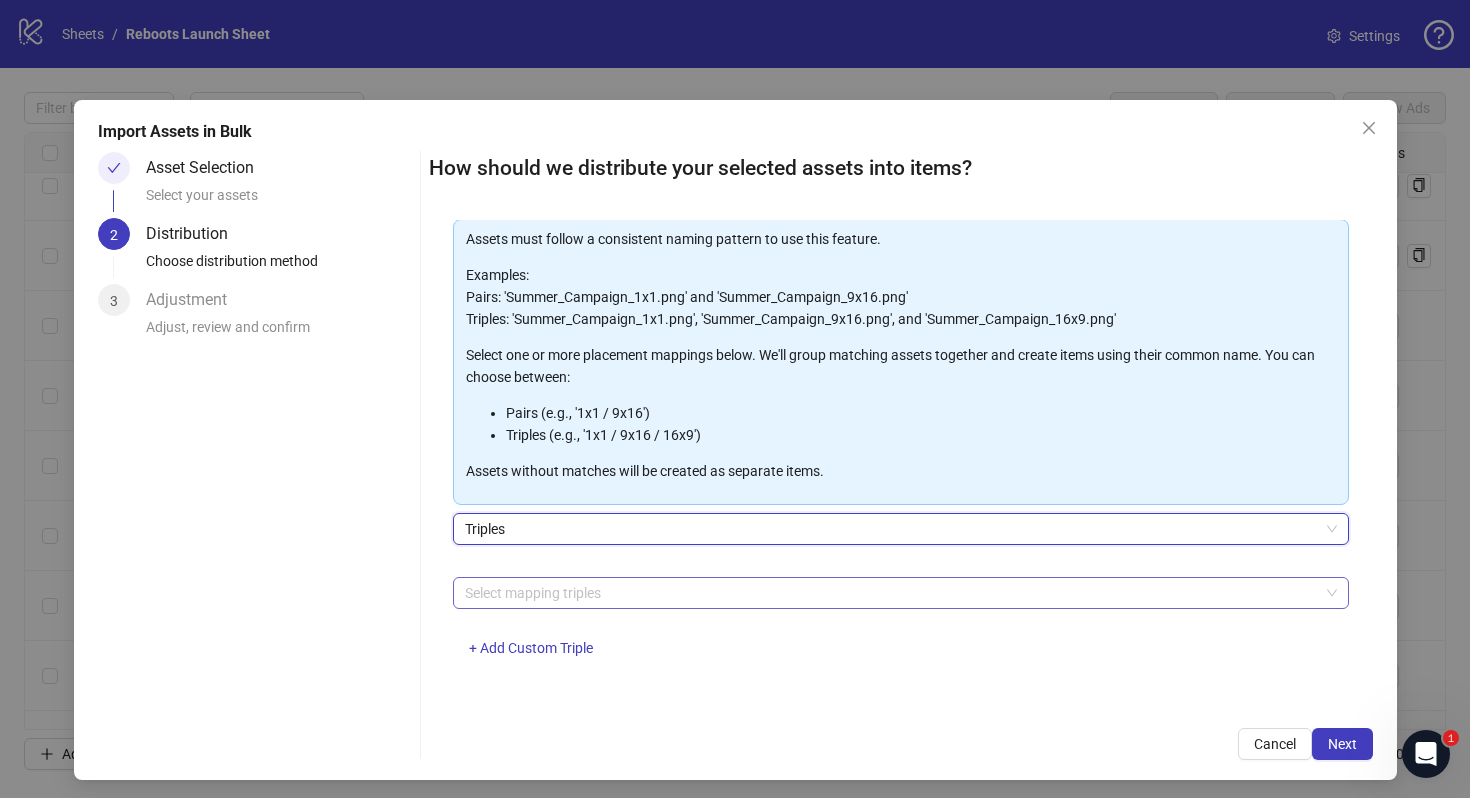 click at bounding box center [890, 593] 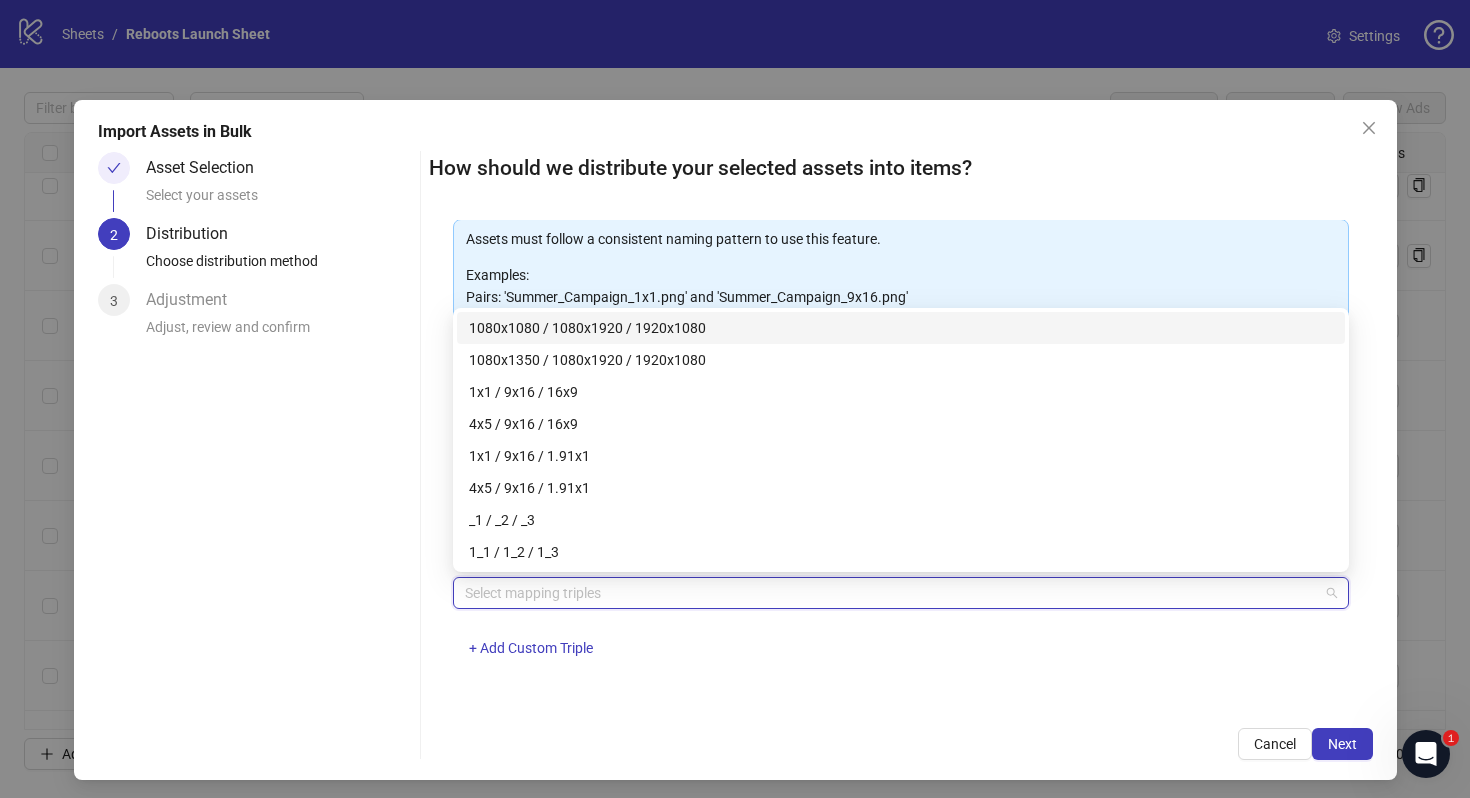 type on "*" 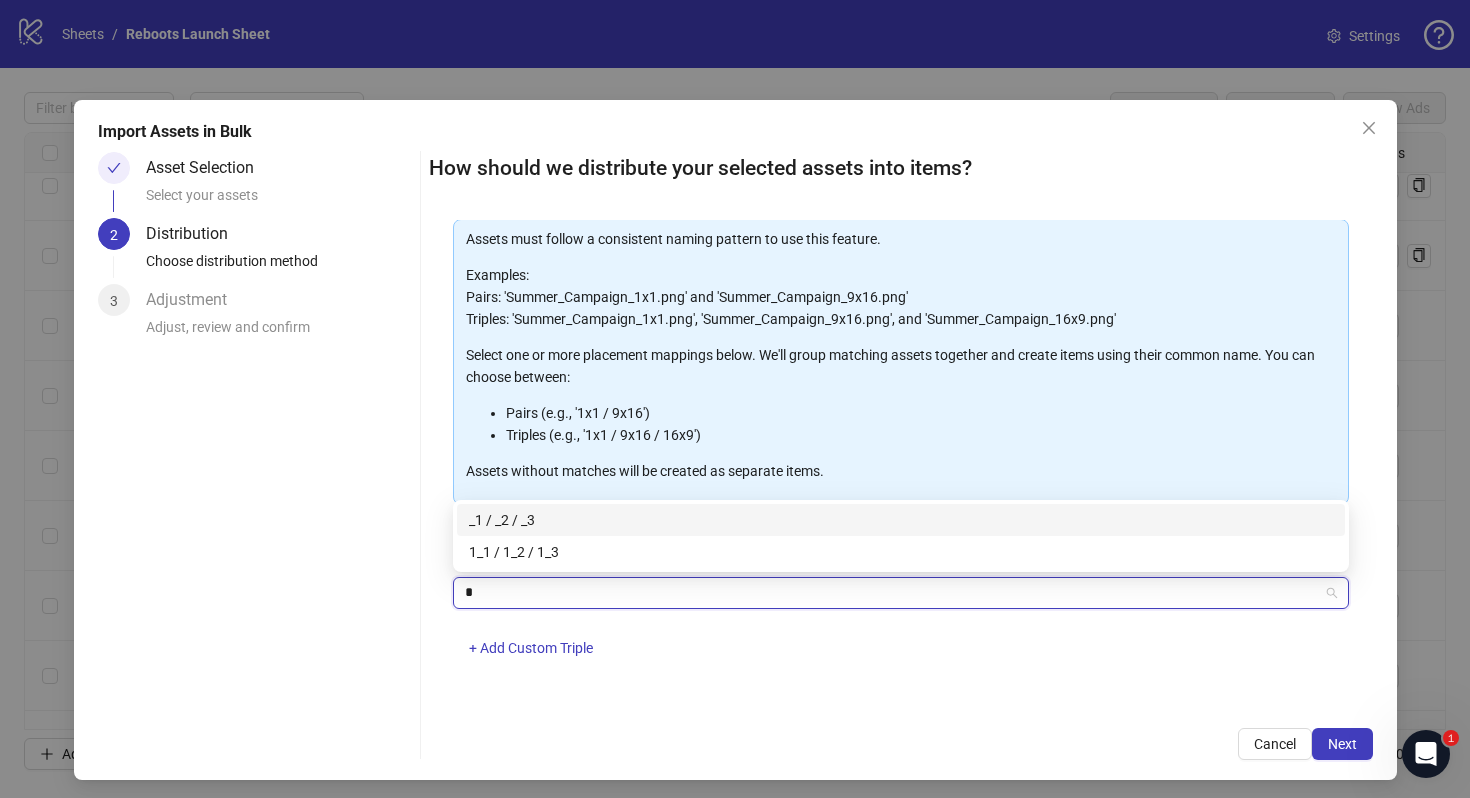 type 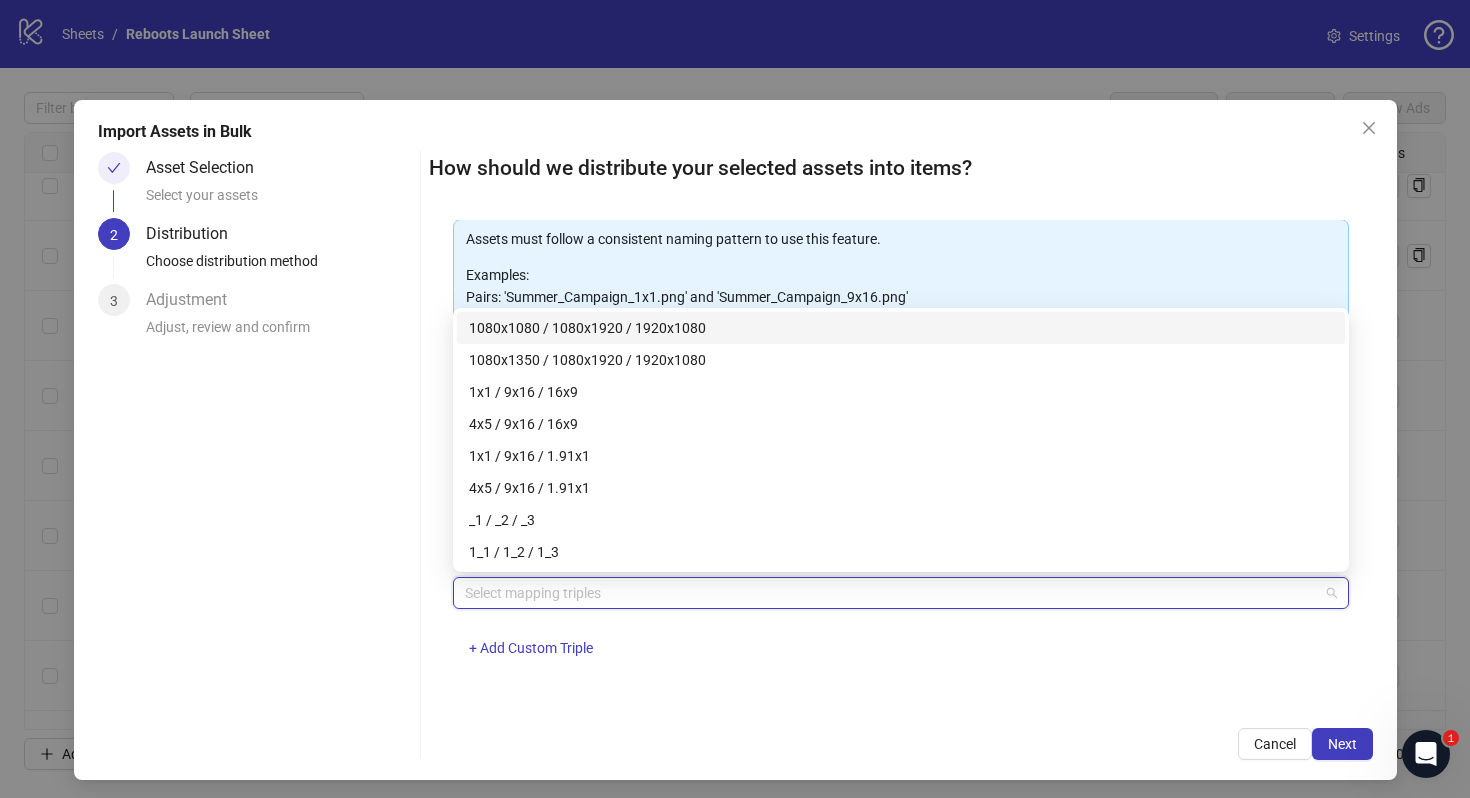 click on "Select mapping triples + Add Custom Triple" at bounding box center (901, 629) 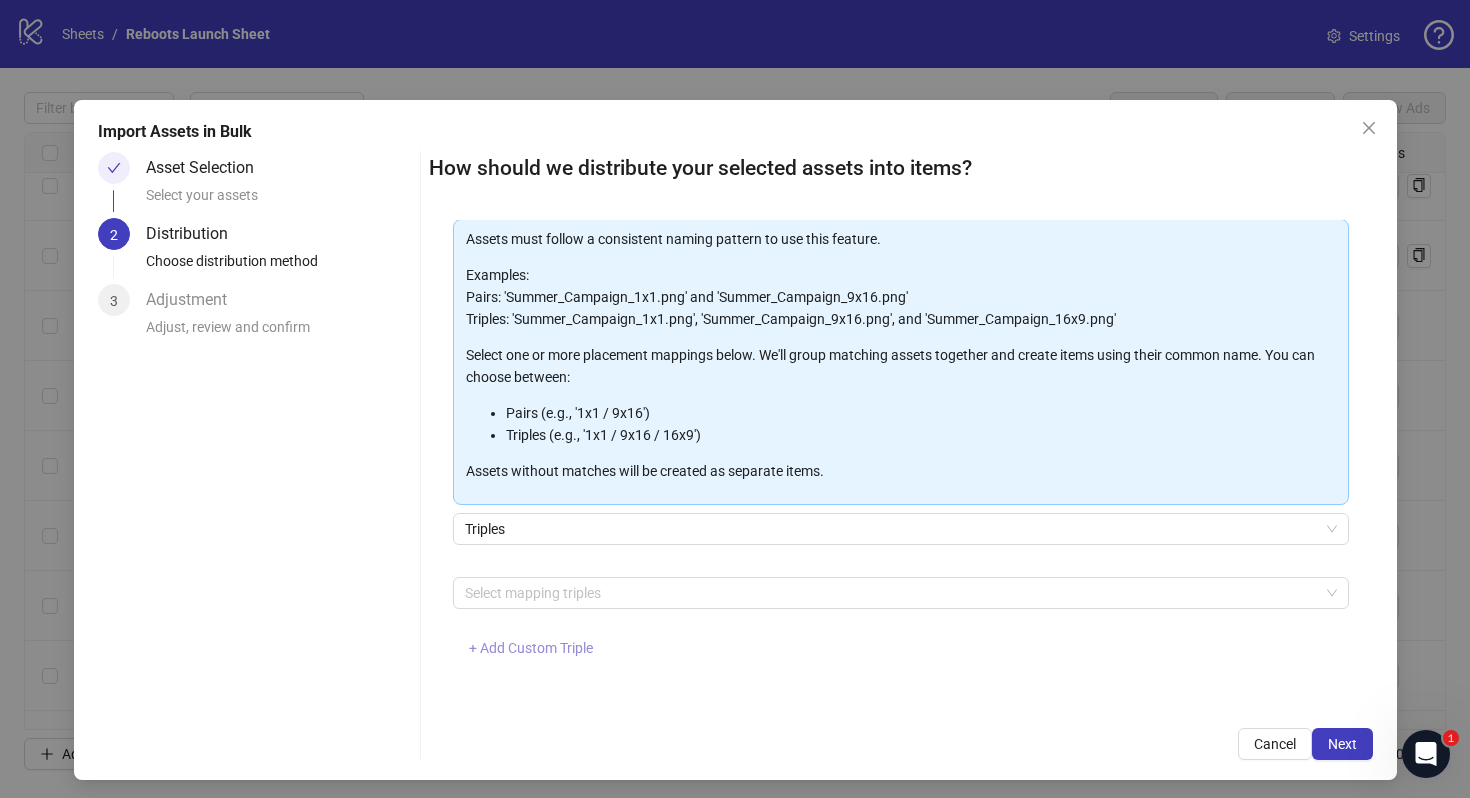 click on "+ Add Custom Triple" at bounding box center (531, 648) 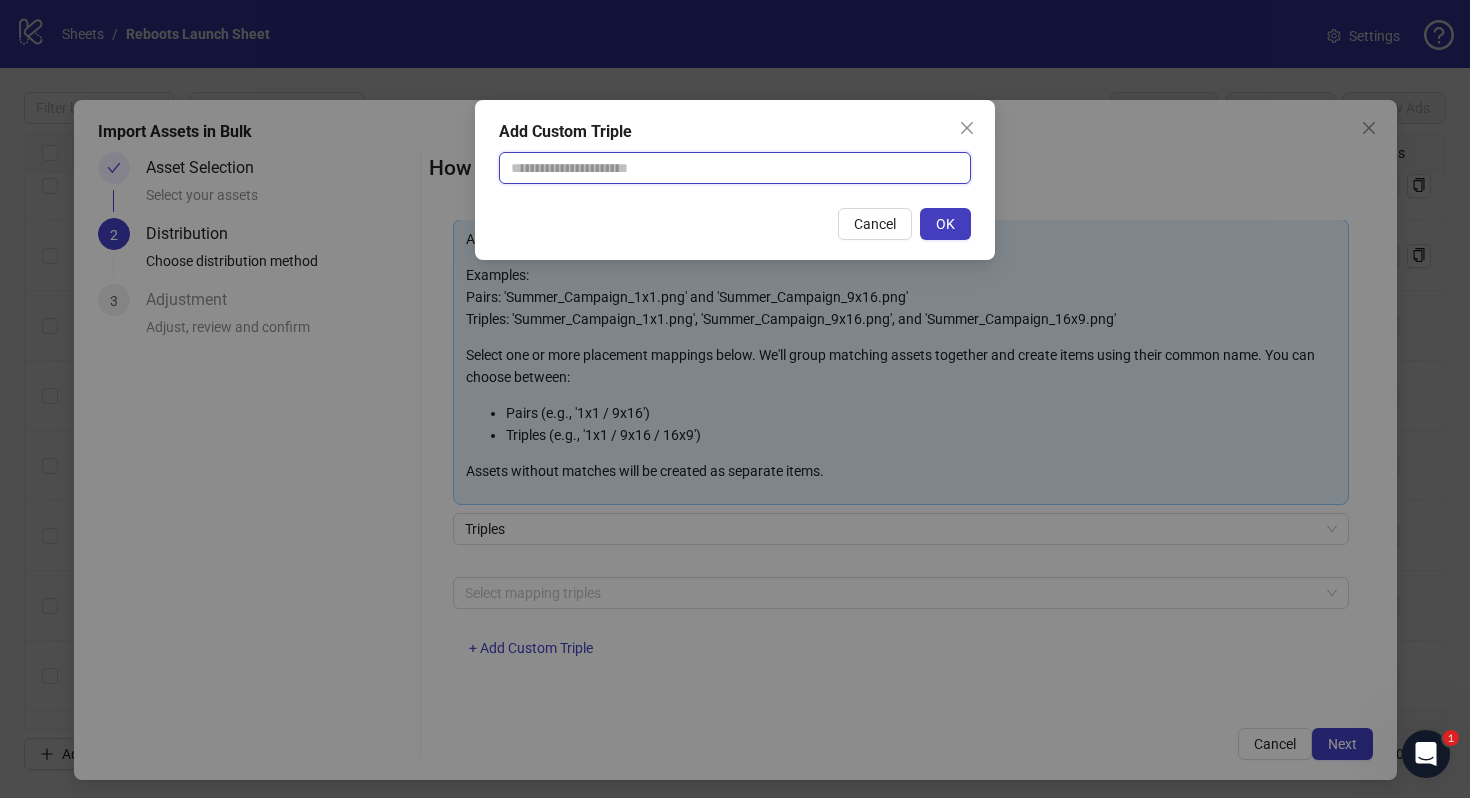 click at bounding box center (735, 168) 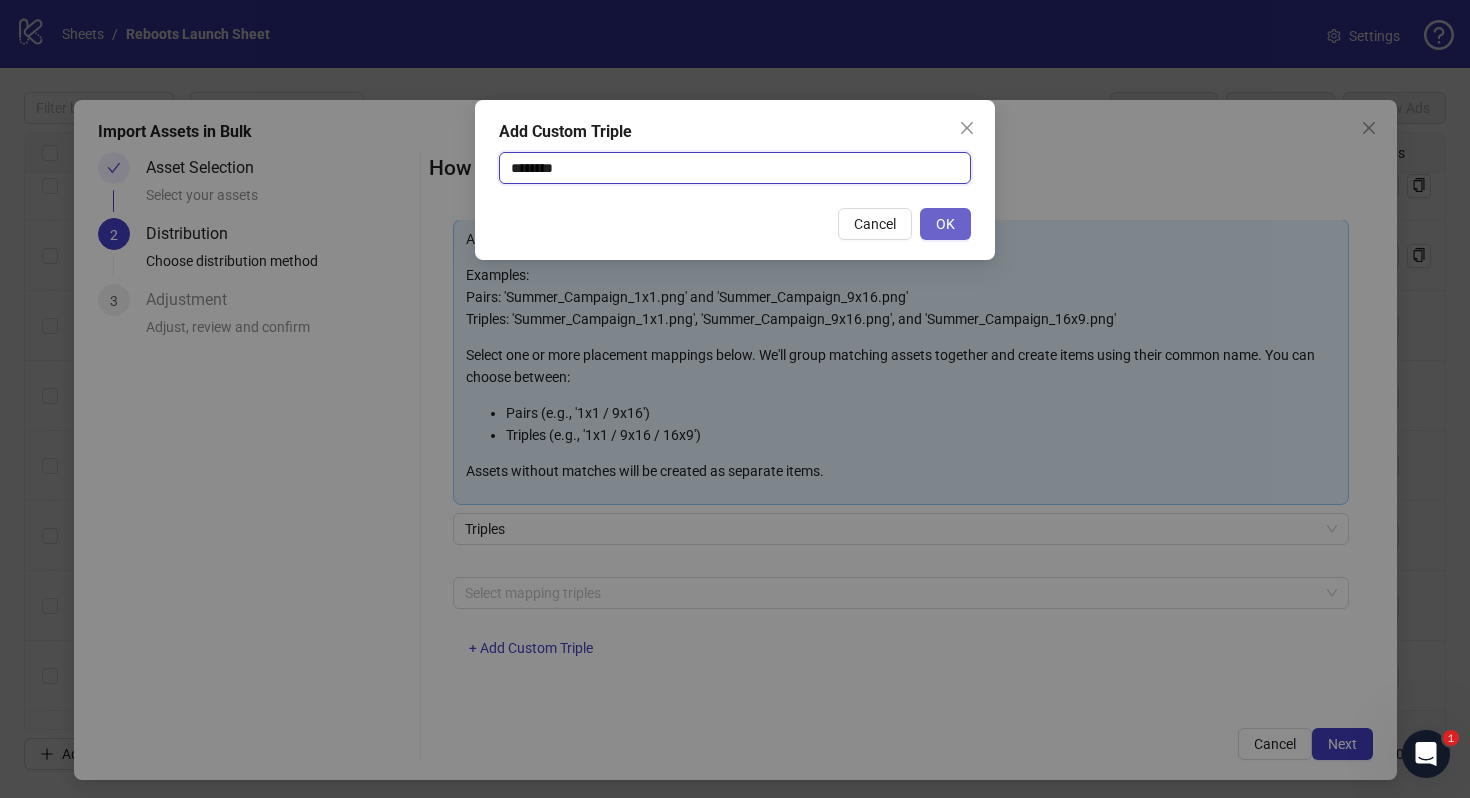 type on "********" 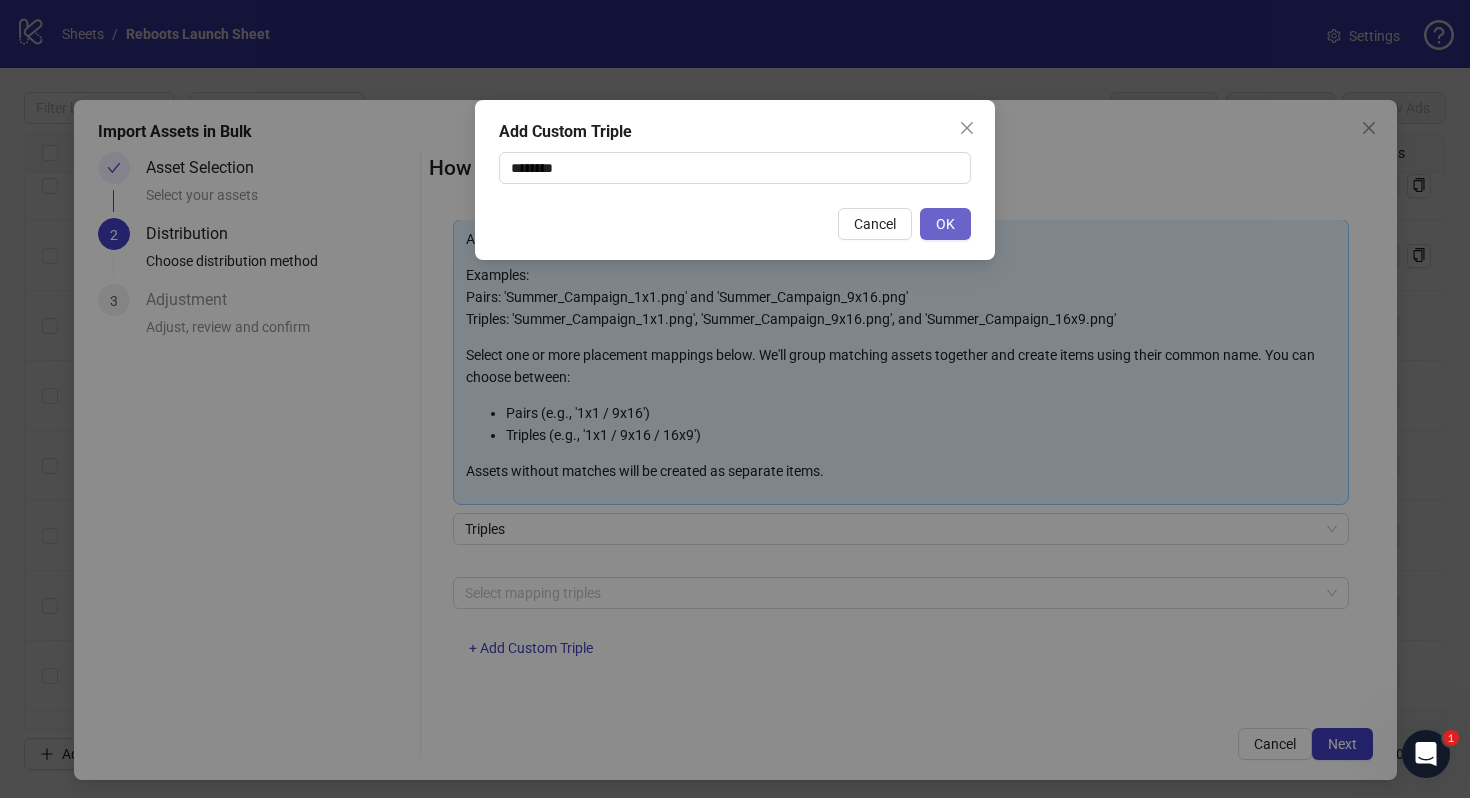 click on "OK" at bounding box center (945, 224) 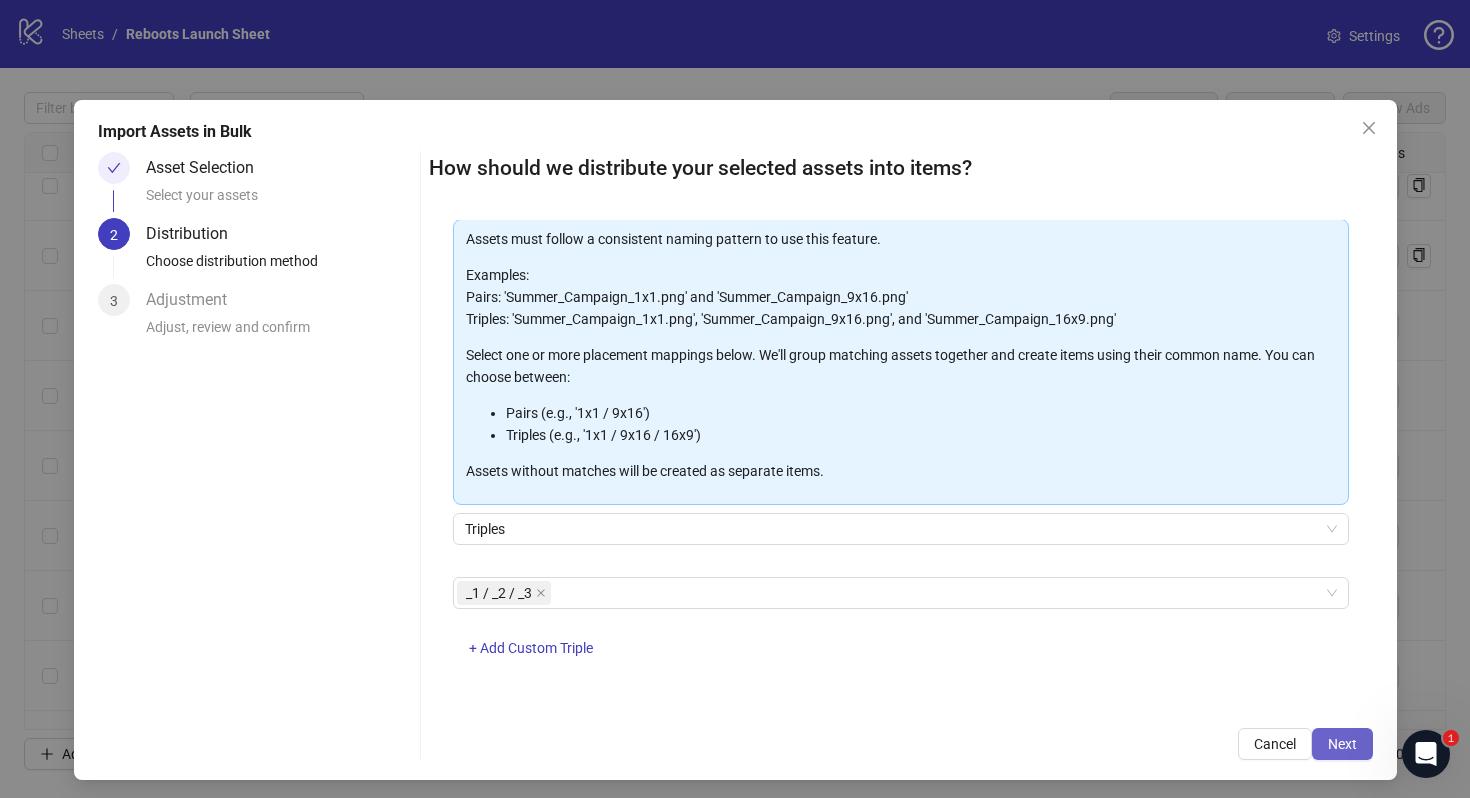 click on "Next" at bounding box center (1342, 744) 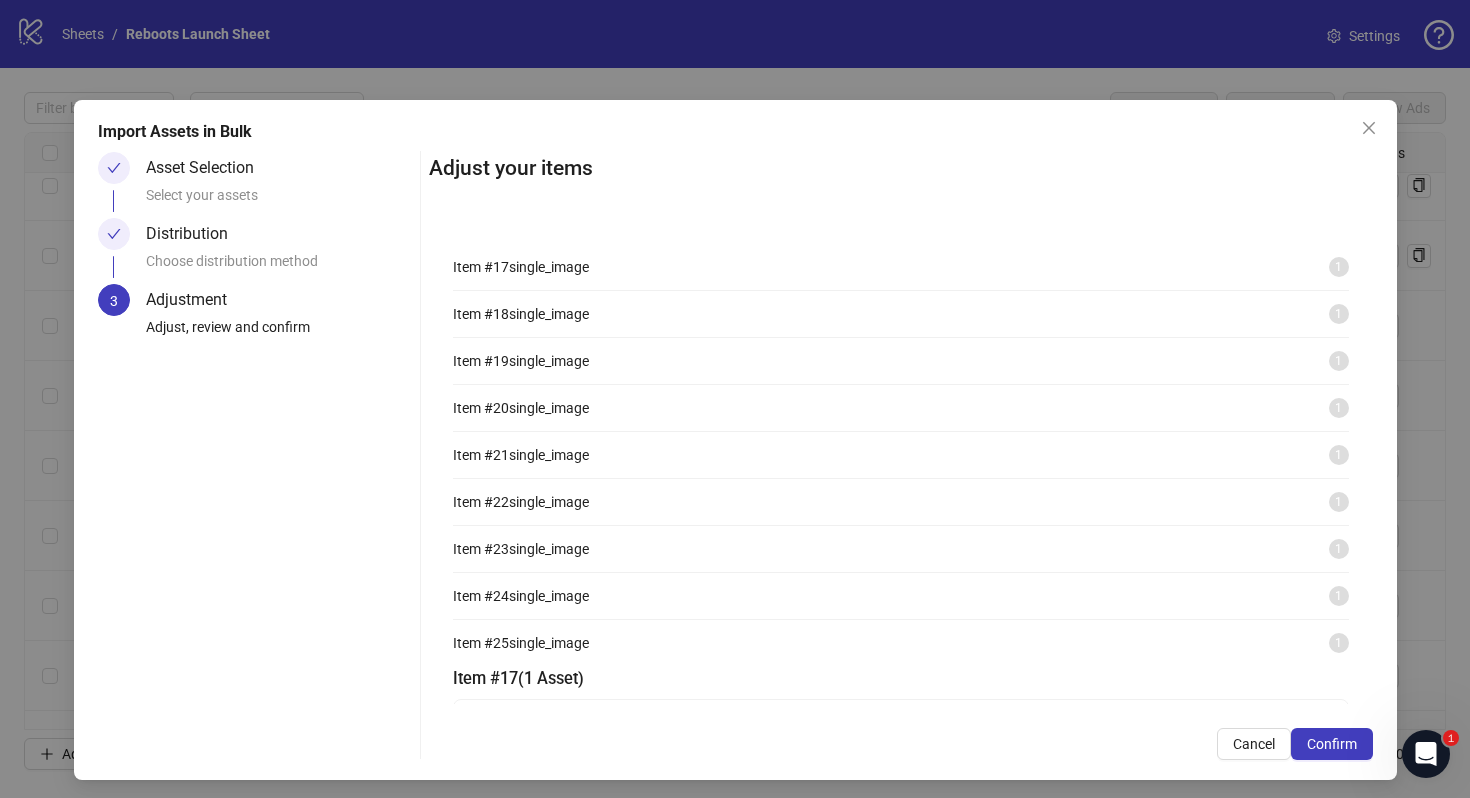 click on "Item # 18" at bounding box center [481, 314] 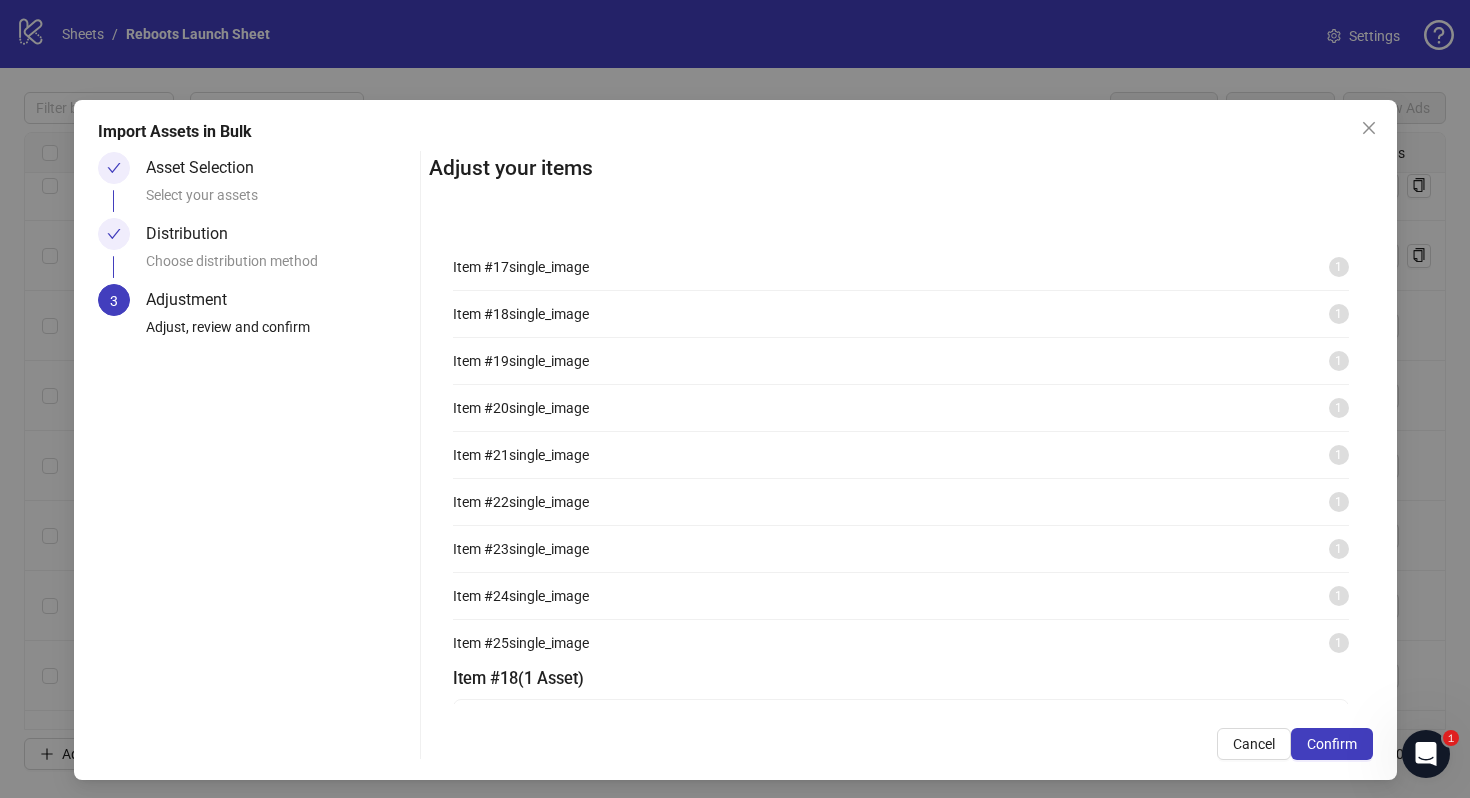click on "Item # 19 single_image 1" at bounding box center (901, 361) 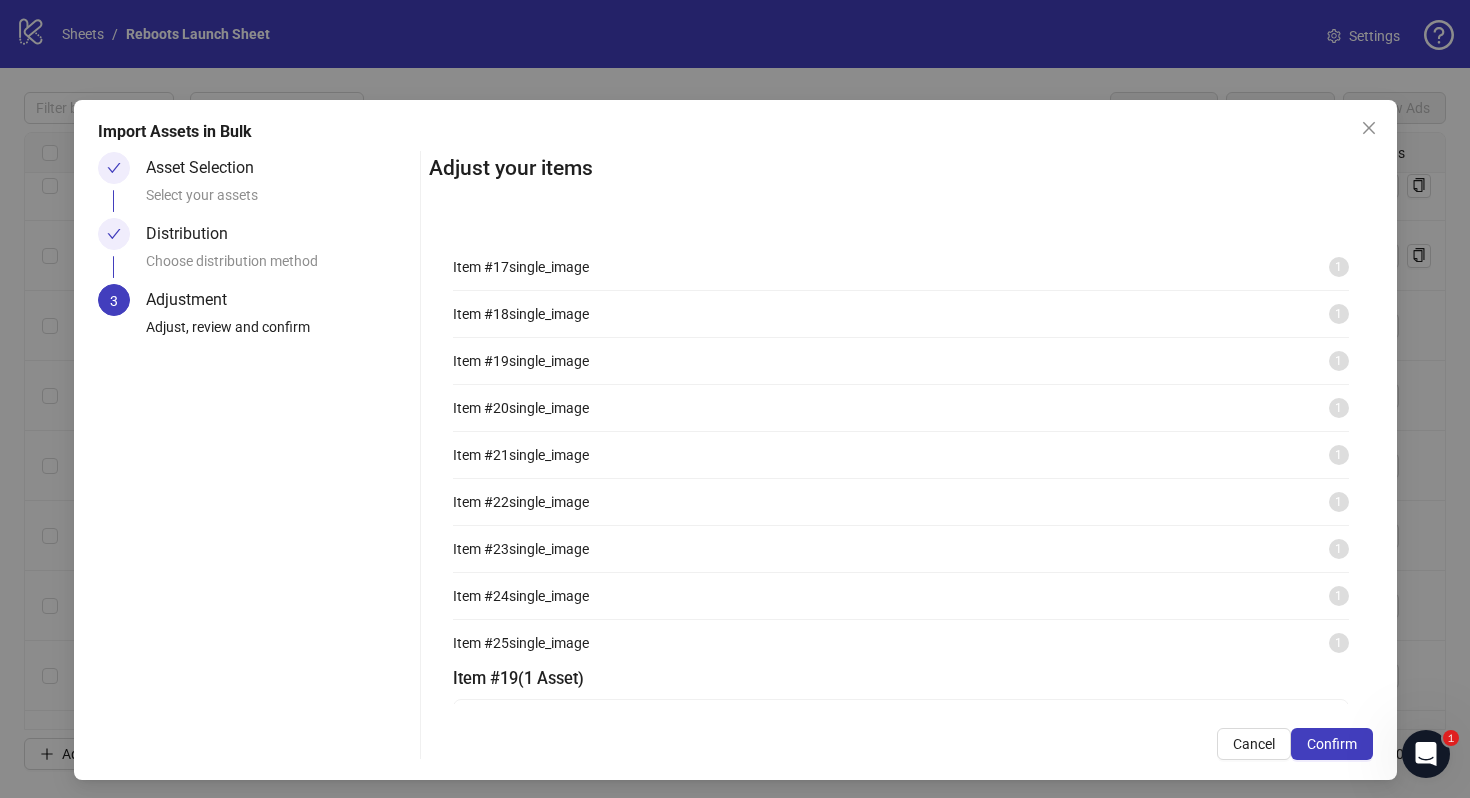 click on "Item # 20" at bounding box center [481, 408] 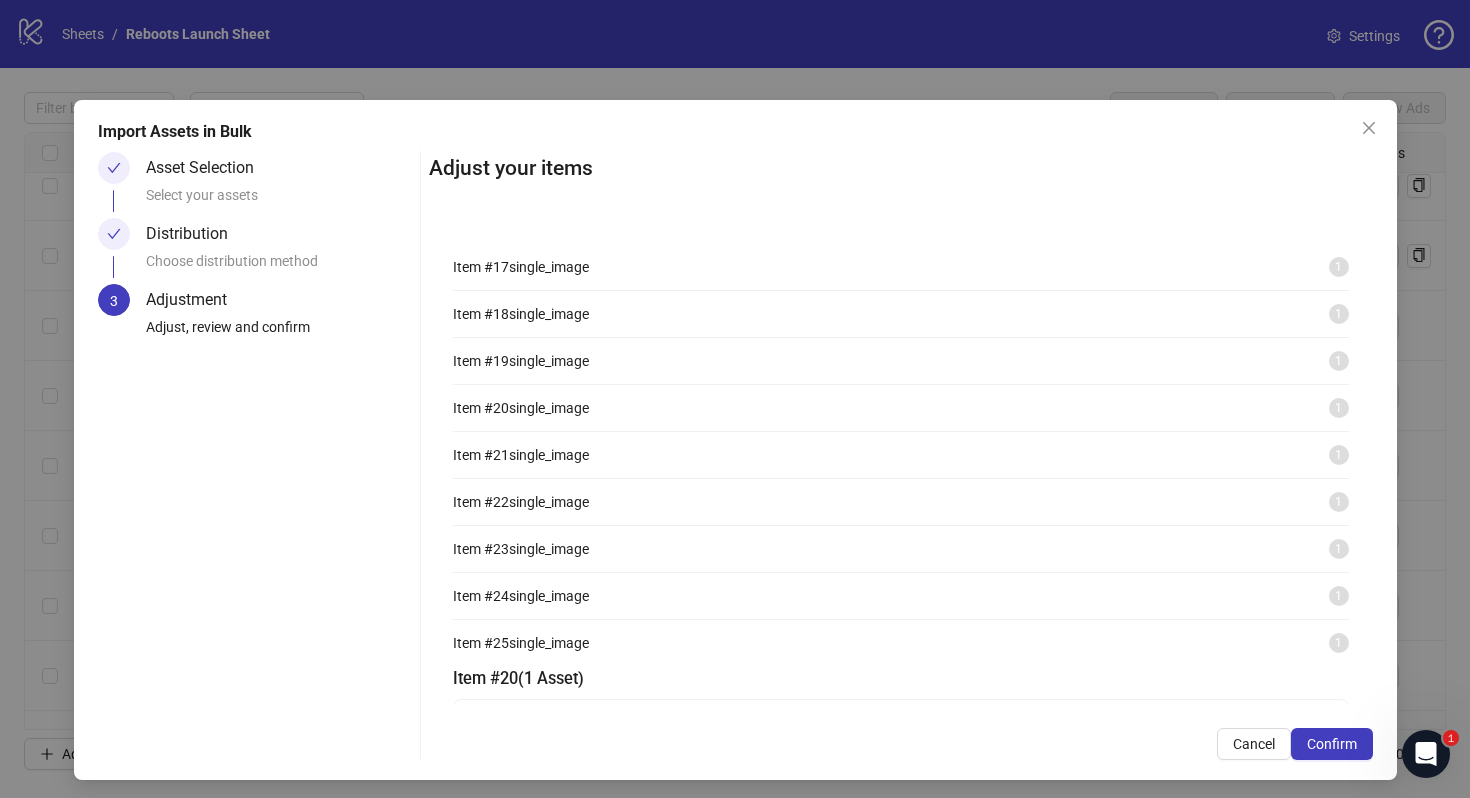 scroll, scrollTop: 157, scrollLeft: 0, axis: vertical 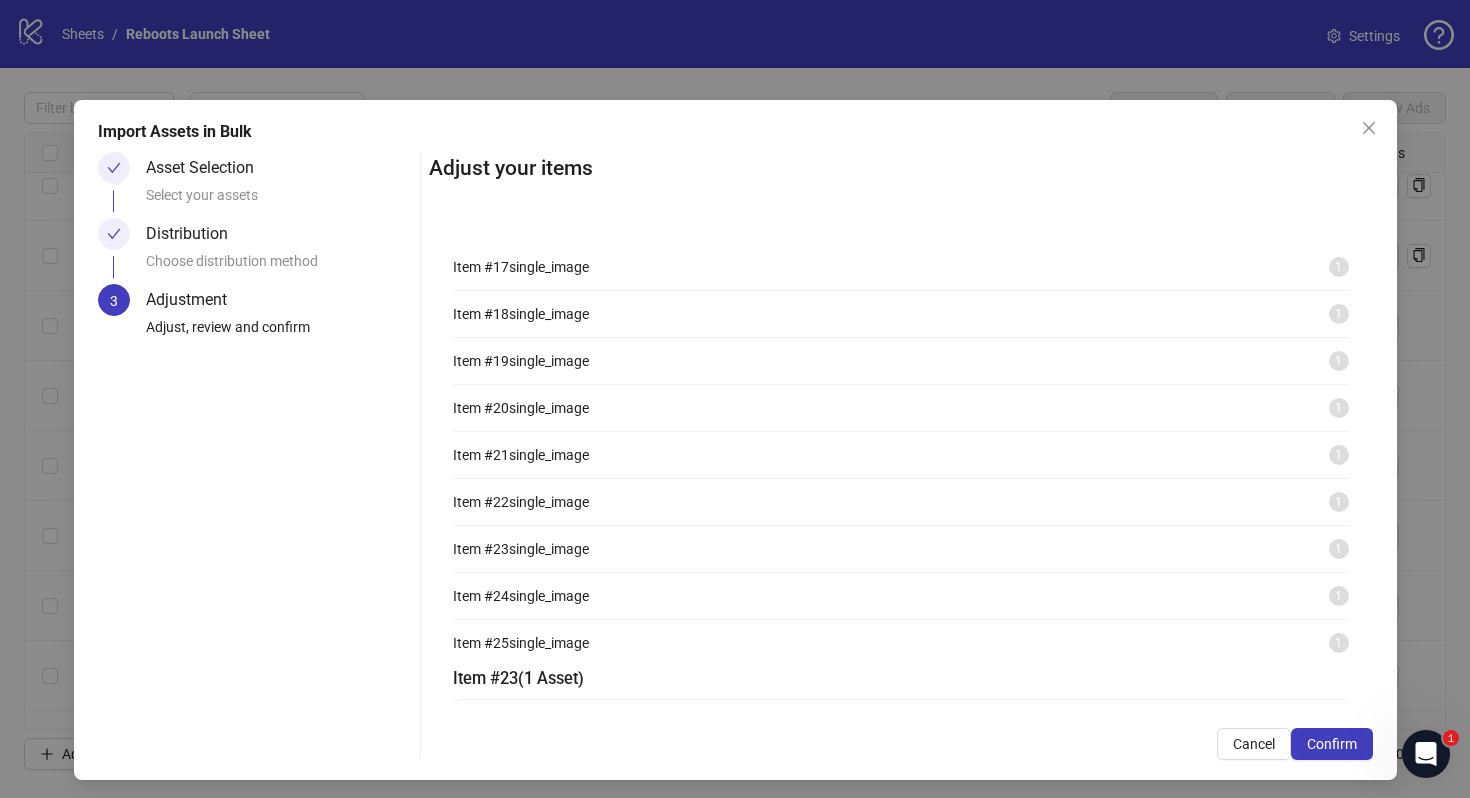 click on "single_image" at bounding box center (549, 596) 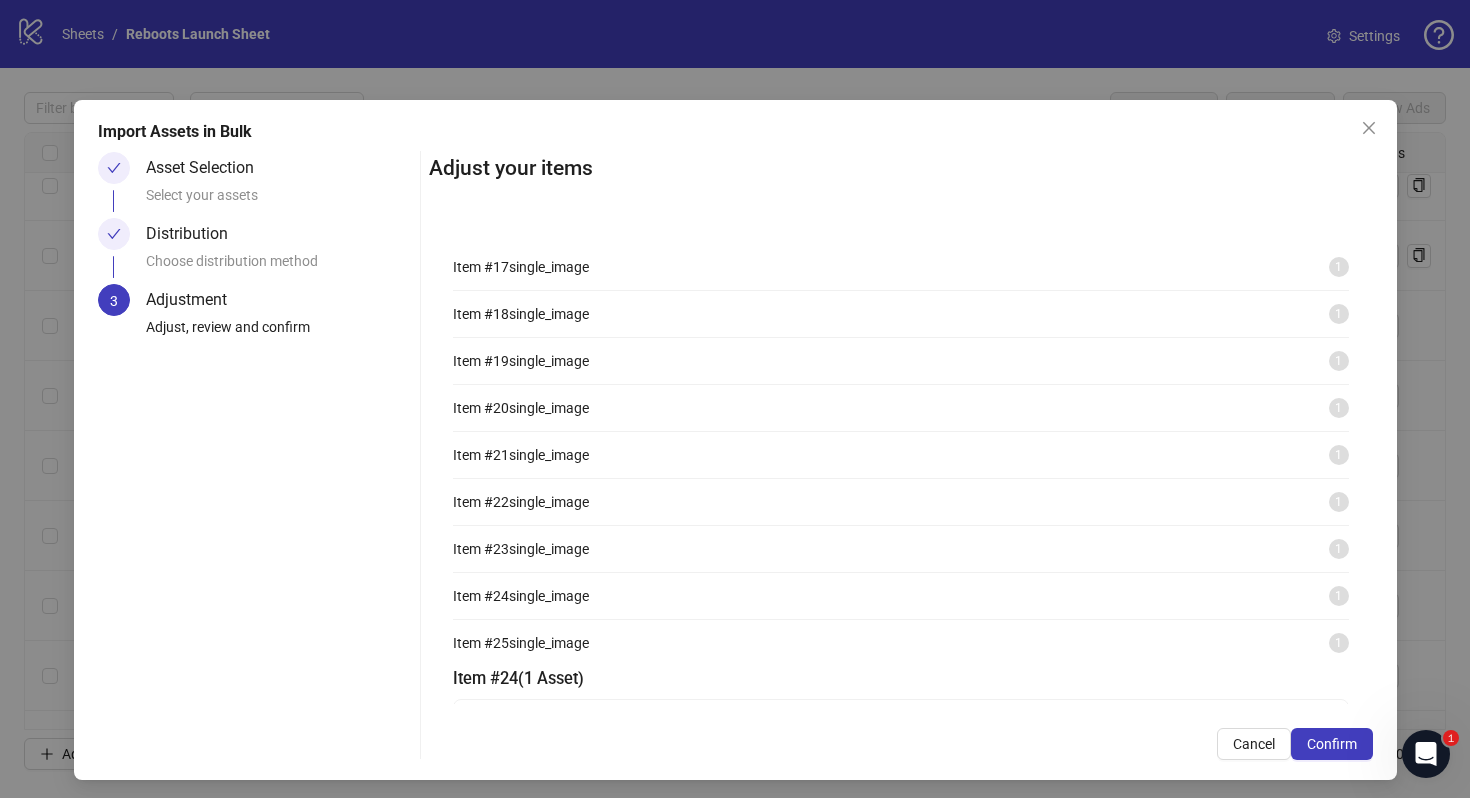 click on "Item # 21 single_image 1" at bounding box center (901, 455) 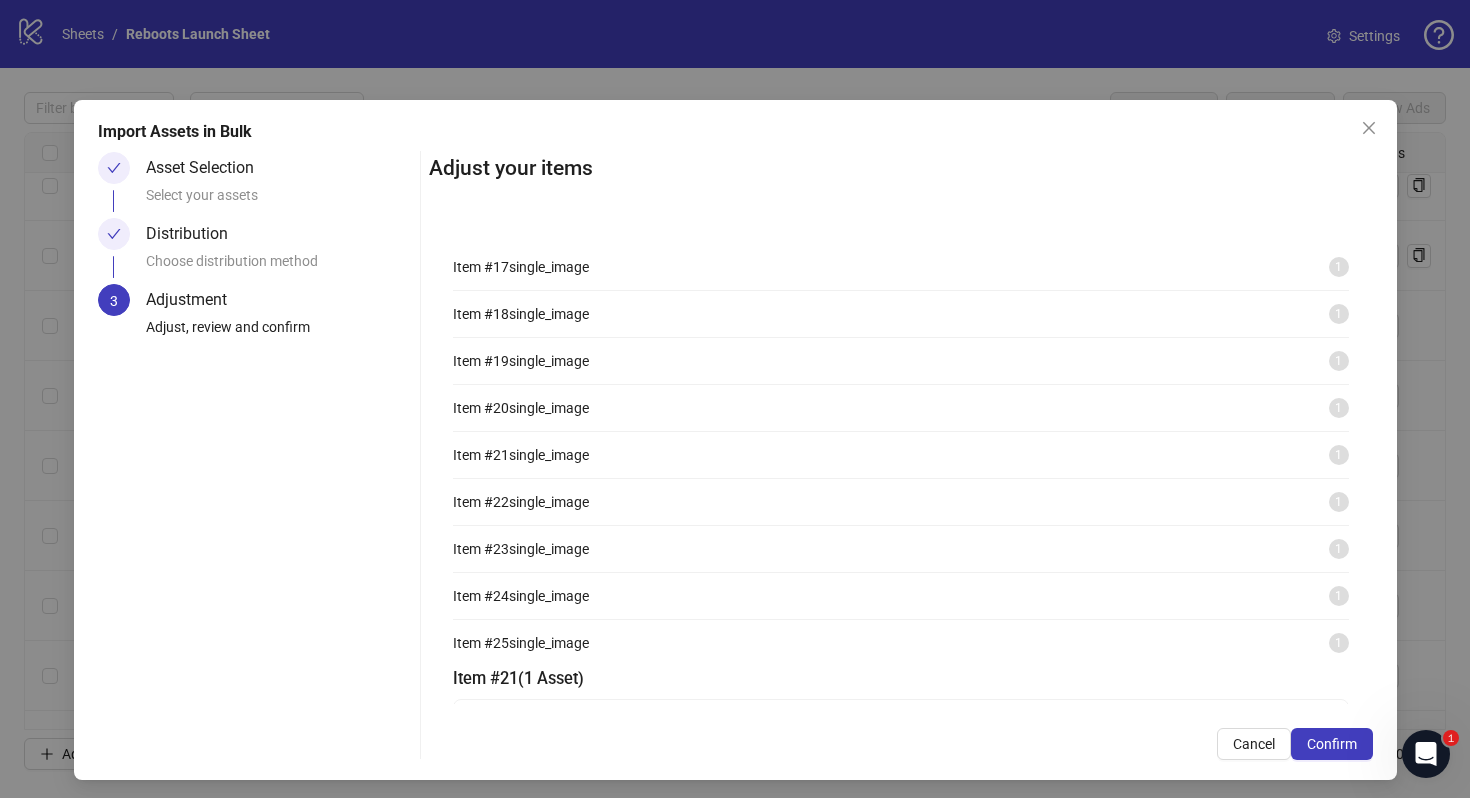 click on "Item # 17 single_image 1 Item # 18 single_image 1 Item # 19 single_image 1 Item # 20 single_image 1 Item # 21 single_image 1 Item # 22 single_image 1 Item # 23 single_image 1 Item # 24 single_image 1 Item # 25 single_image 1 Item # 21 ( 1   Asset ) Reboots_Extreme Recovery_2025_Ad_1080x1350_Carousel 2_2.jpg" at bounding box center (901, 462) 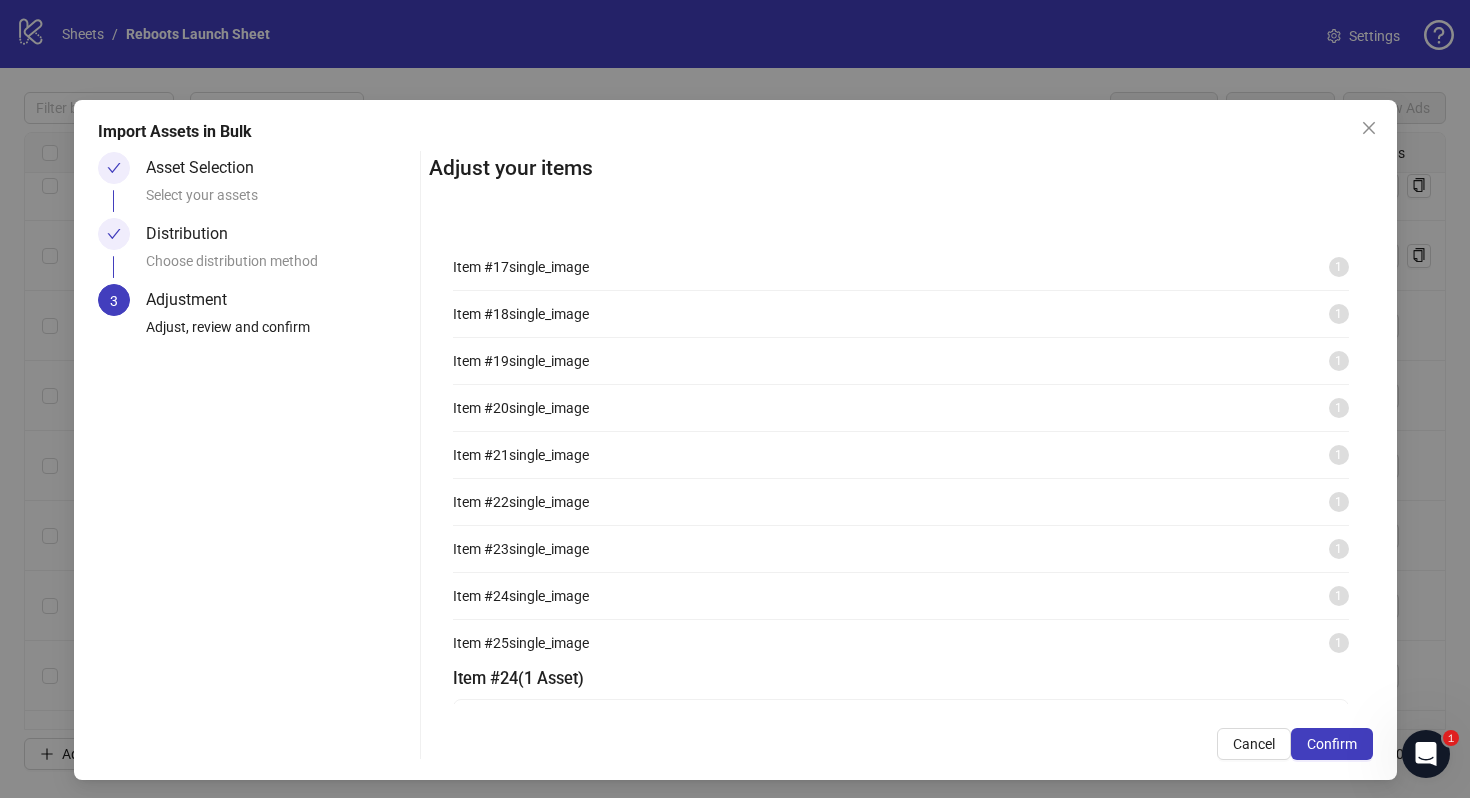 click on "Item # 25" at bounding box center (481, 643) 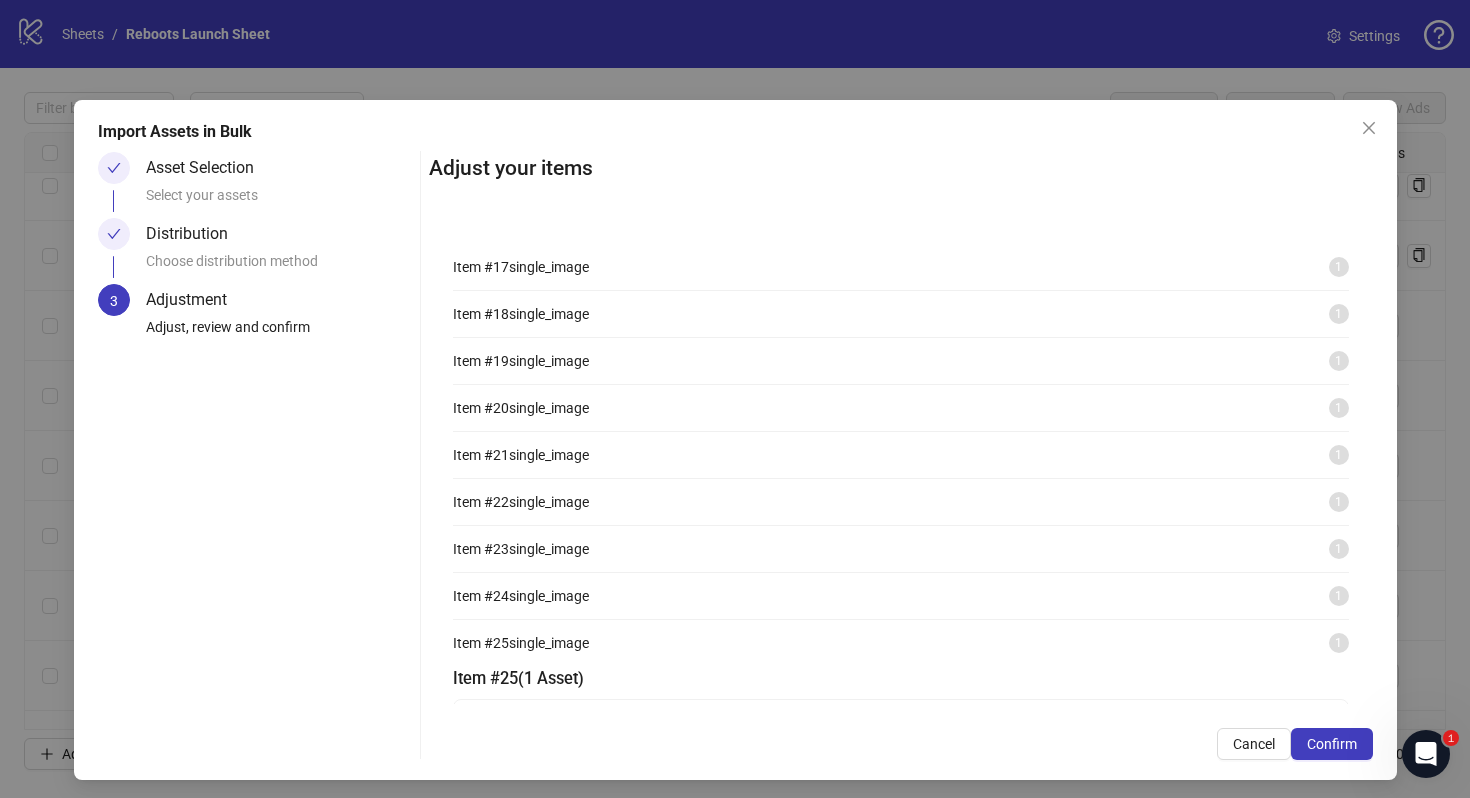 scroll, scrollTop: 0, scrollLeft: 0, axis: both 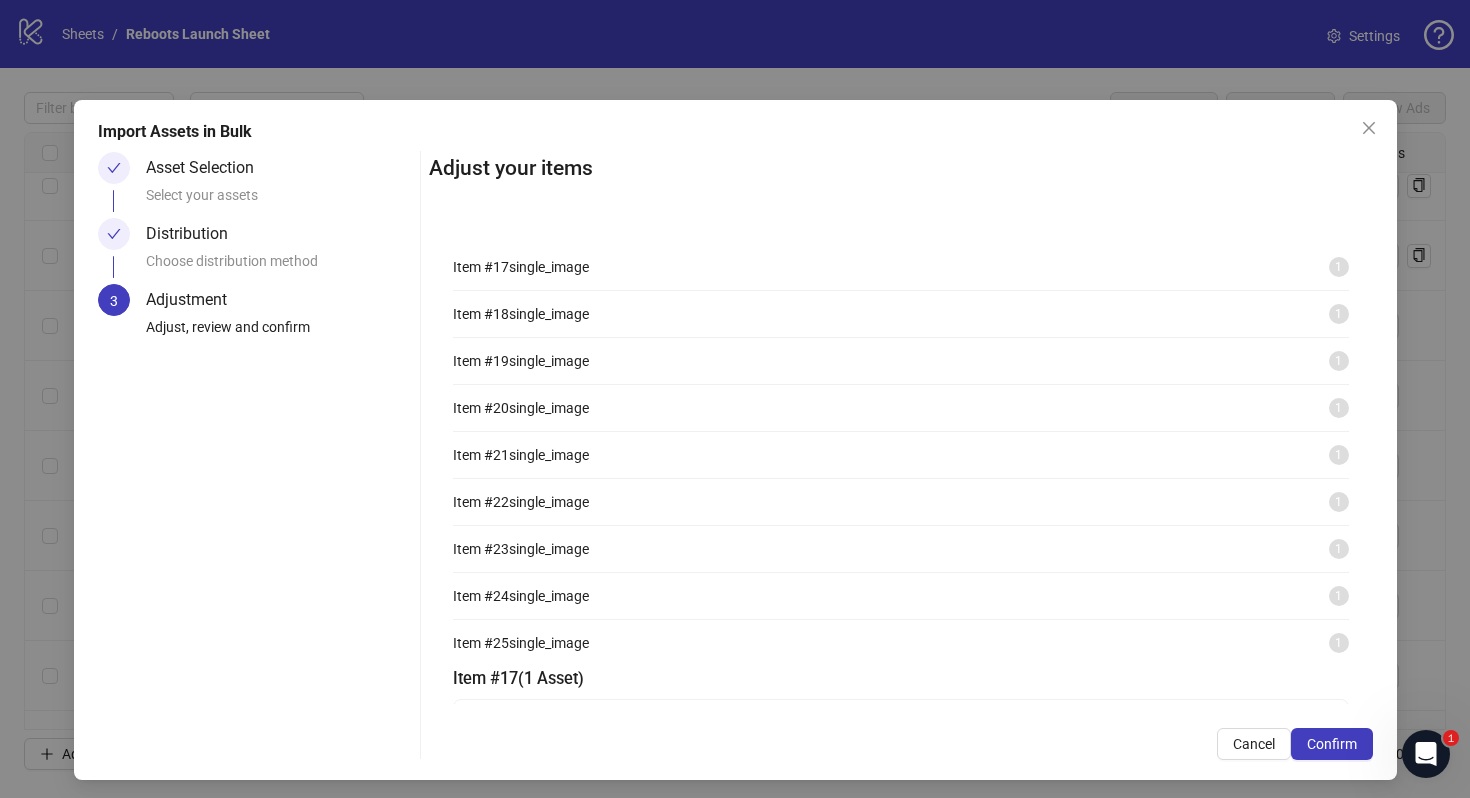 click on "Item # 18" at bounding box center [481, 314] 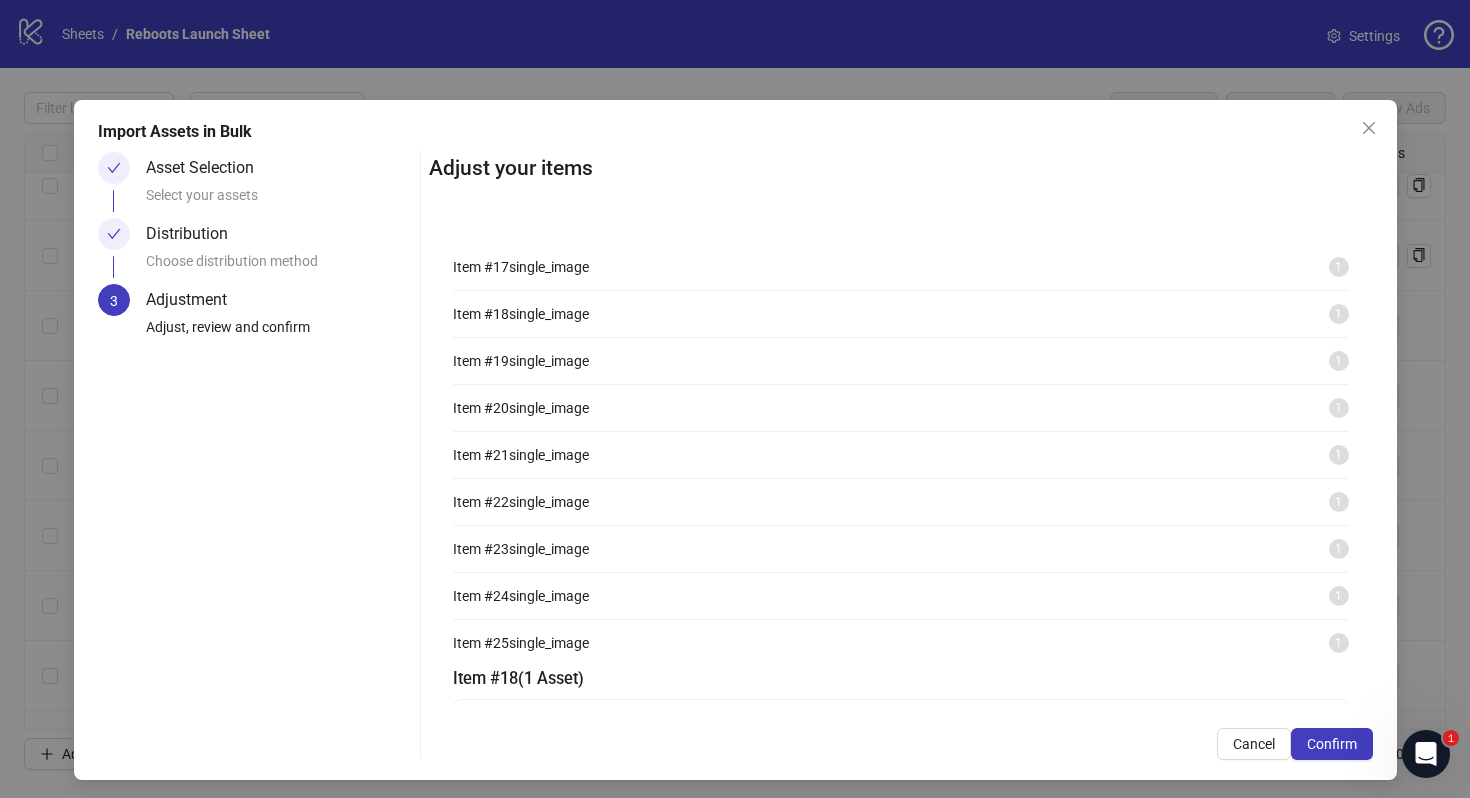click on "Item # 19" at bounding box center [481, 361] 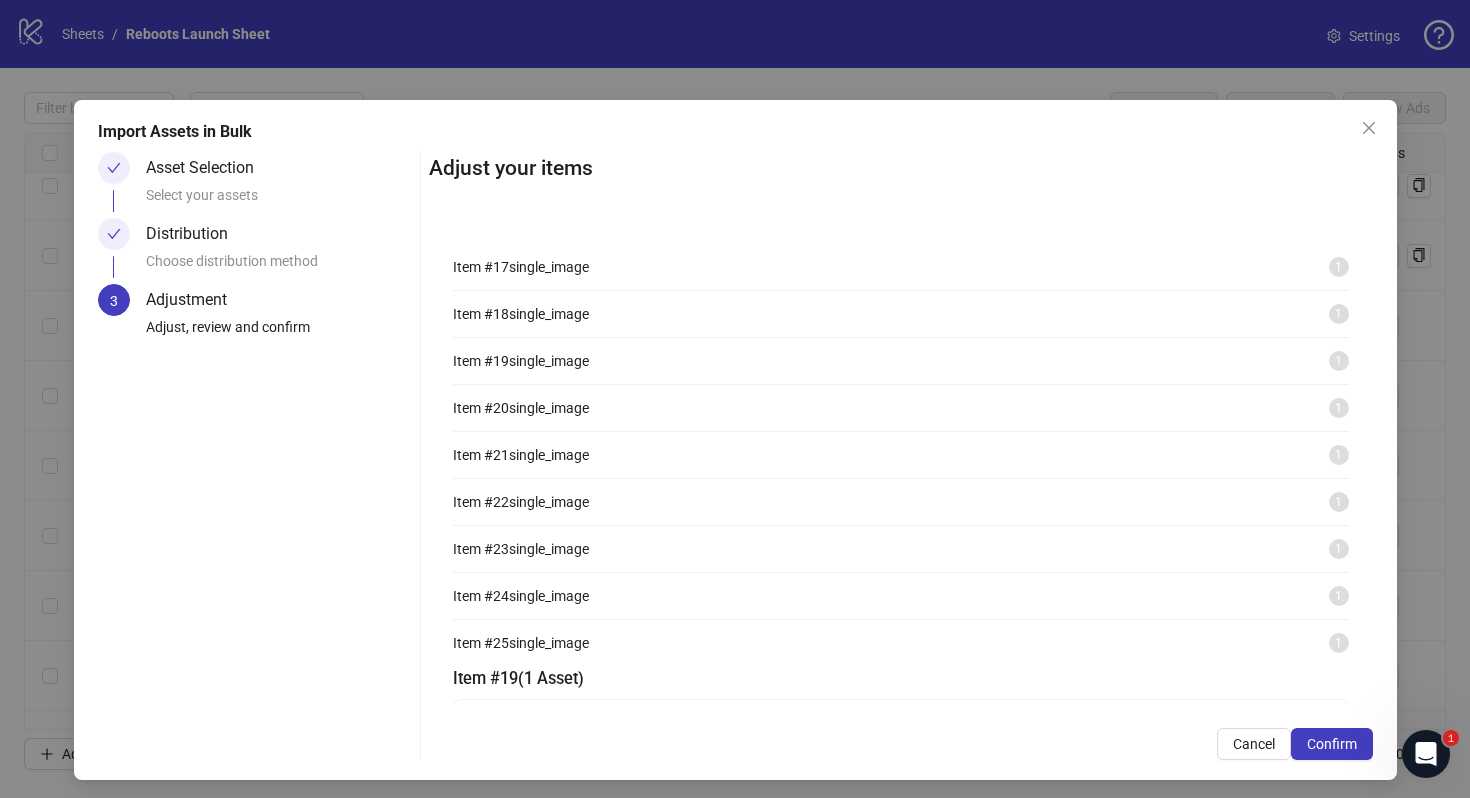 click on "Item # 20" at bounding box center [481, 408] 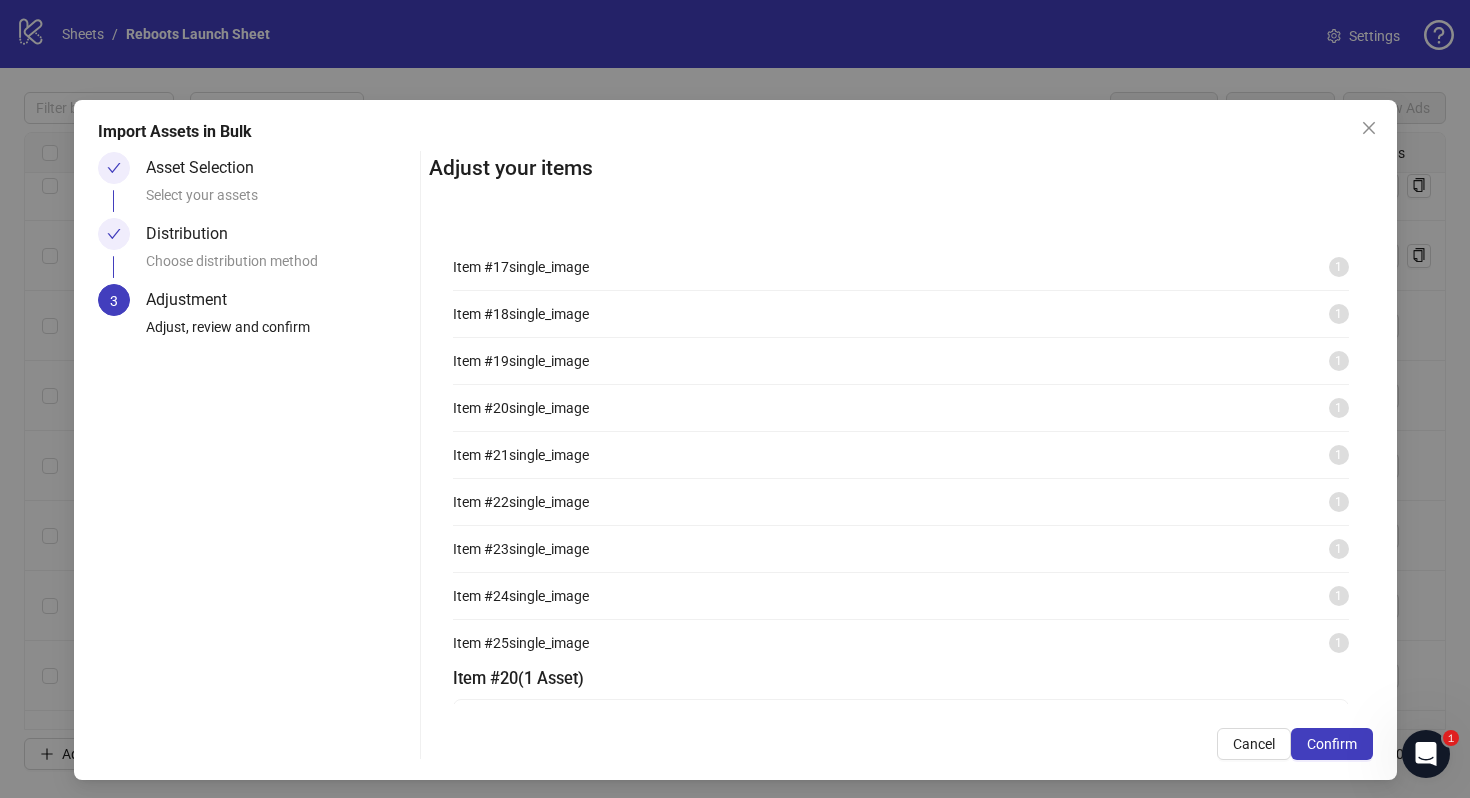 click on "single_image" at bounding box center [549, 455] 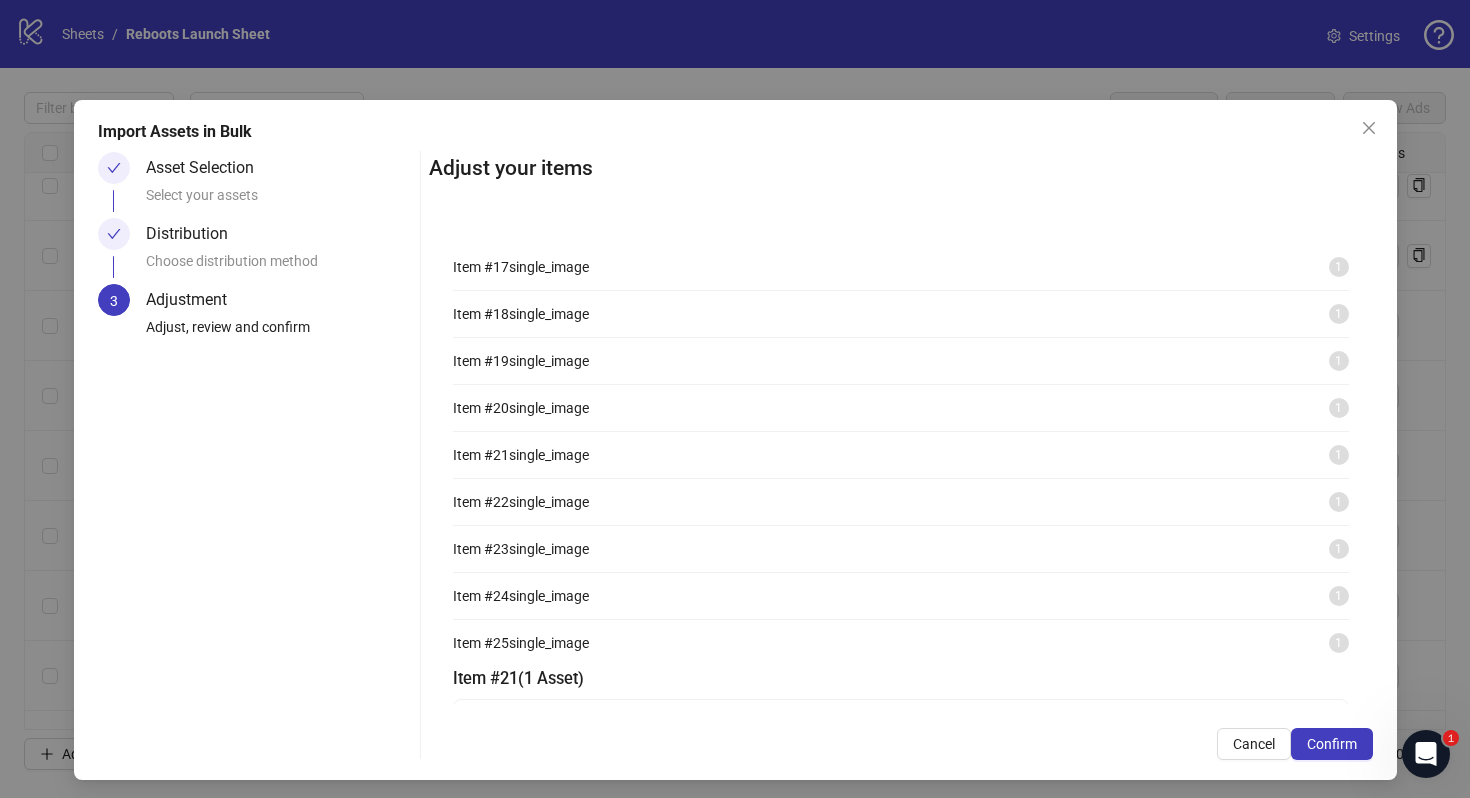 click on "Item # 22" at bounding box center [481, 502] 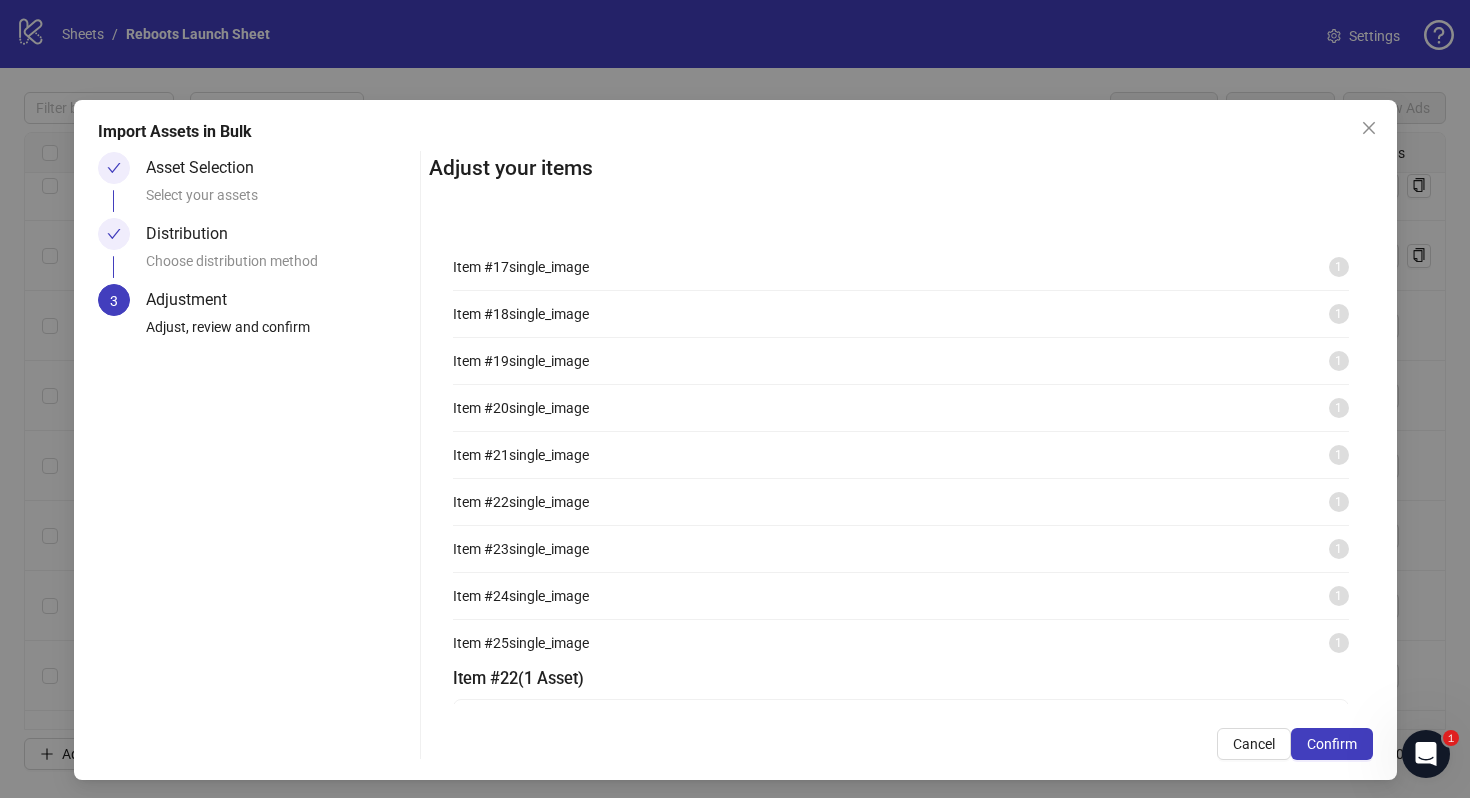 click on "Item # 23" at bounding box center [481, 549] 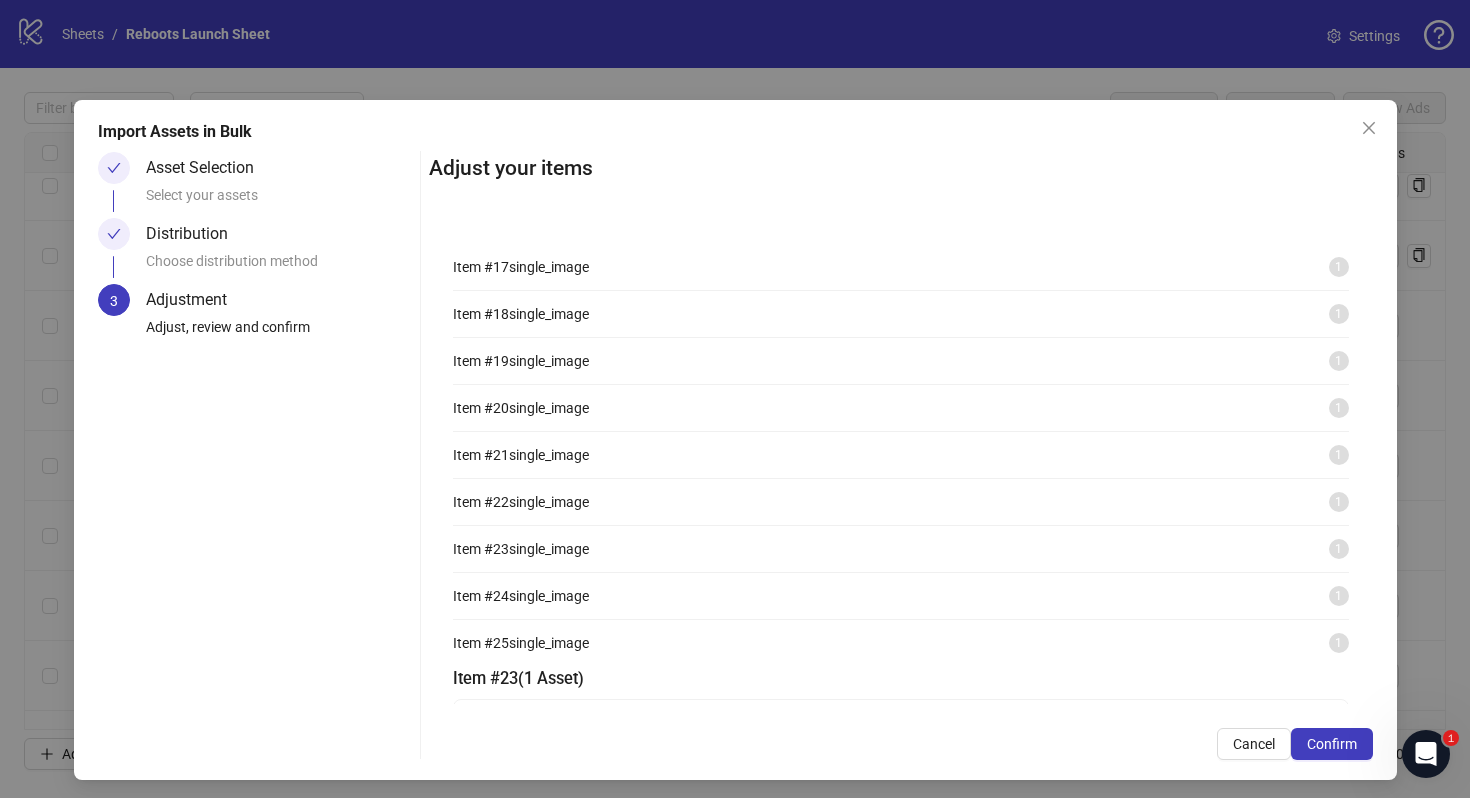 scroll, scrollTop: 157, scrollLeft: 0, axis: vertical 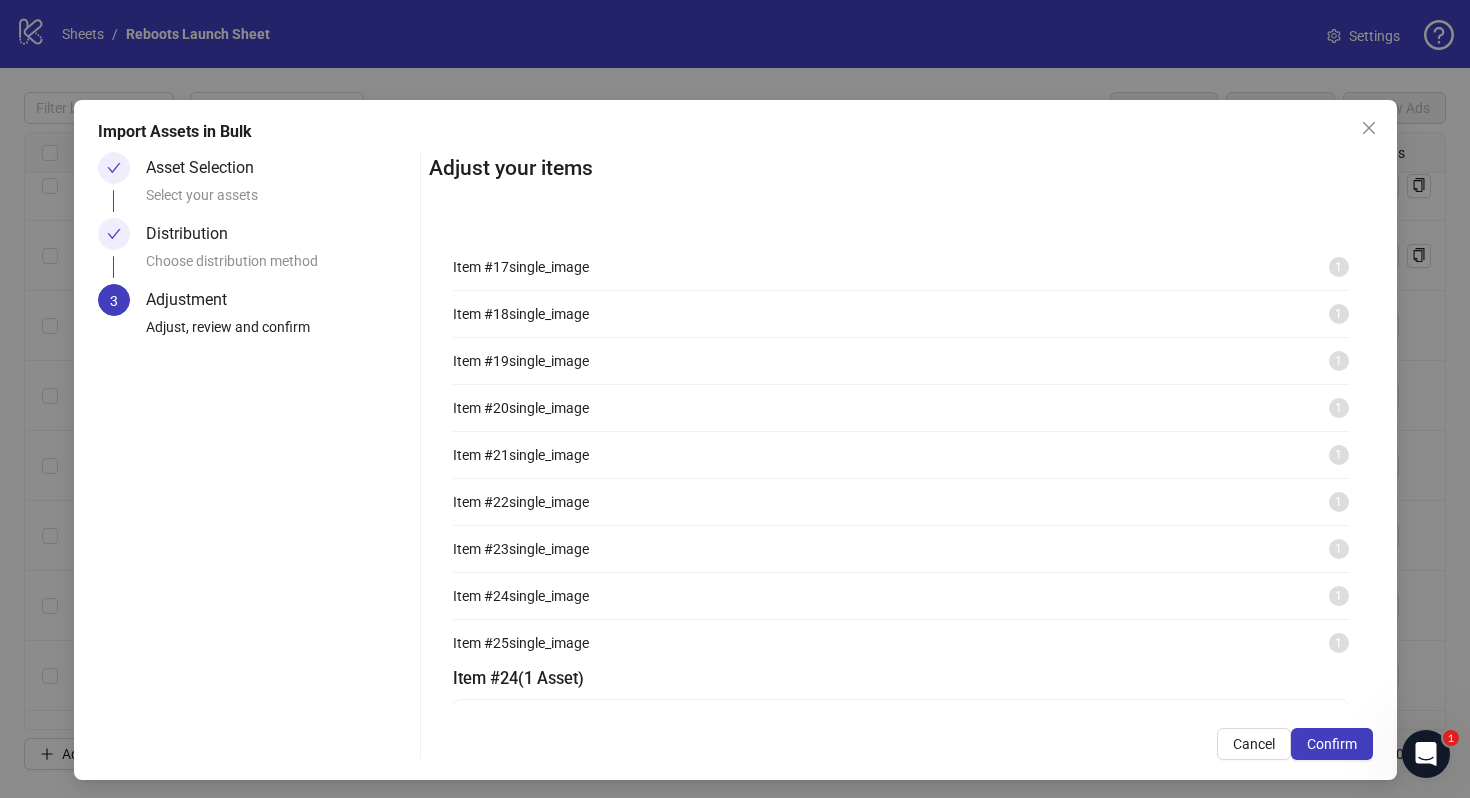 click on "Item # 25 single_image 1" at bounding box center [901, 643] 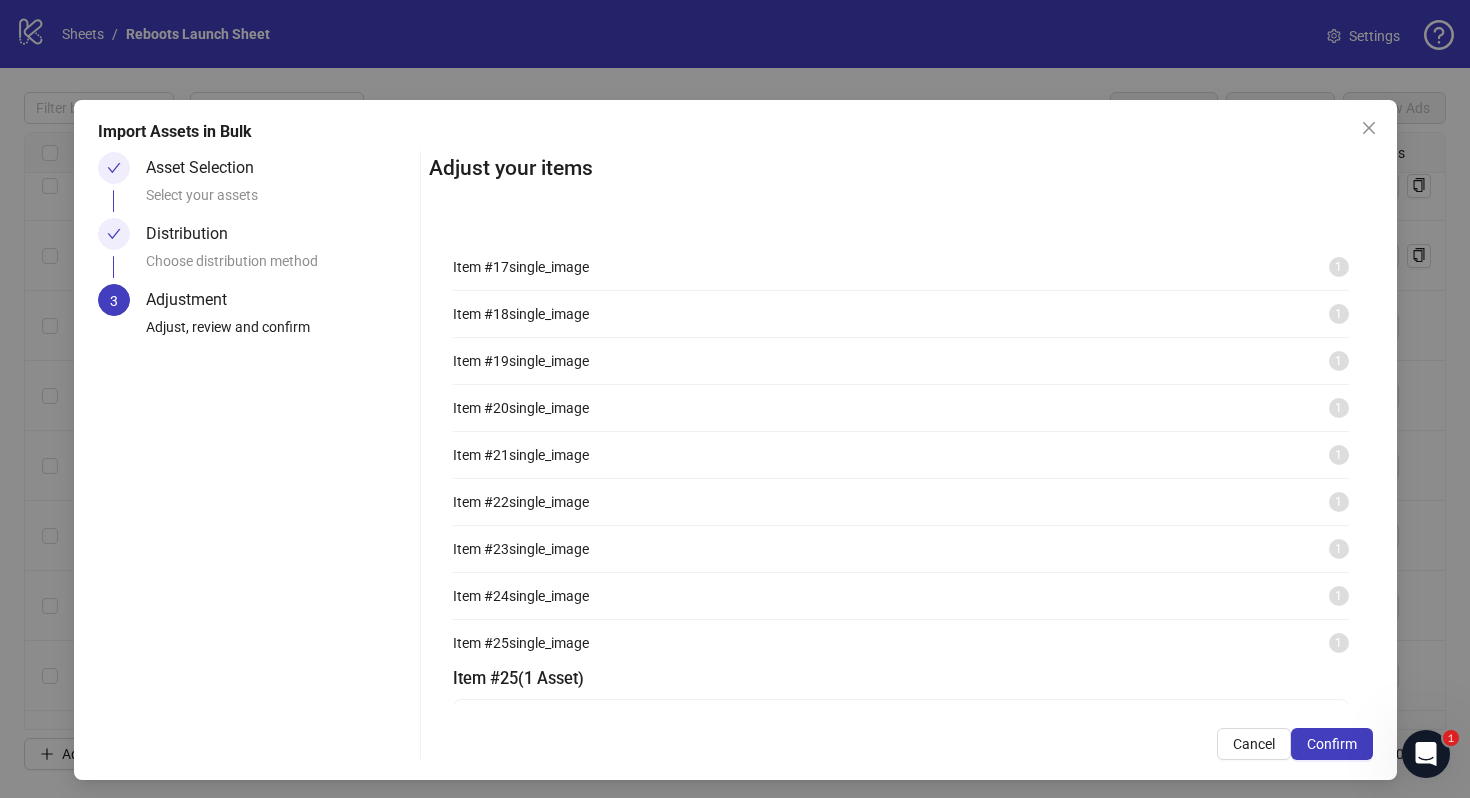 scroll, scrollTop: 0, scrollLeft: 0, axis: both 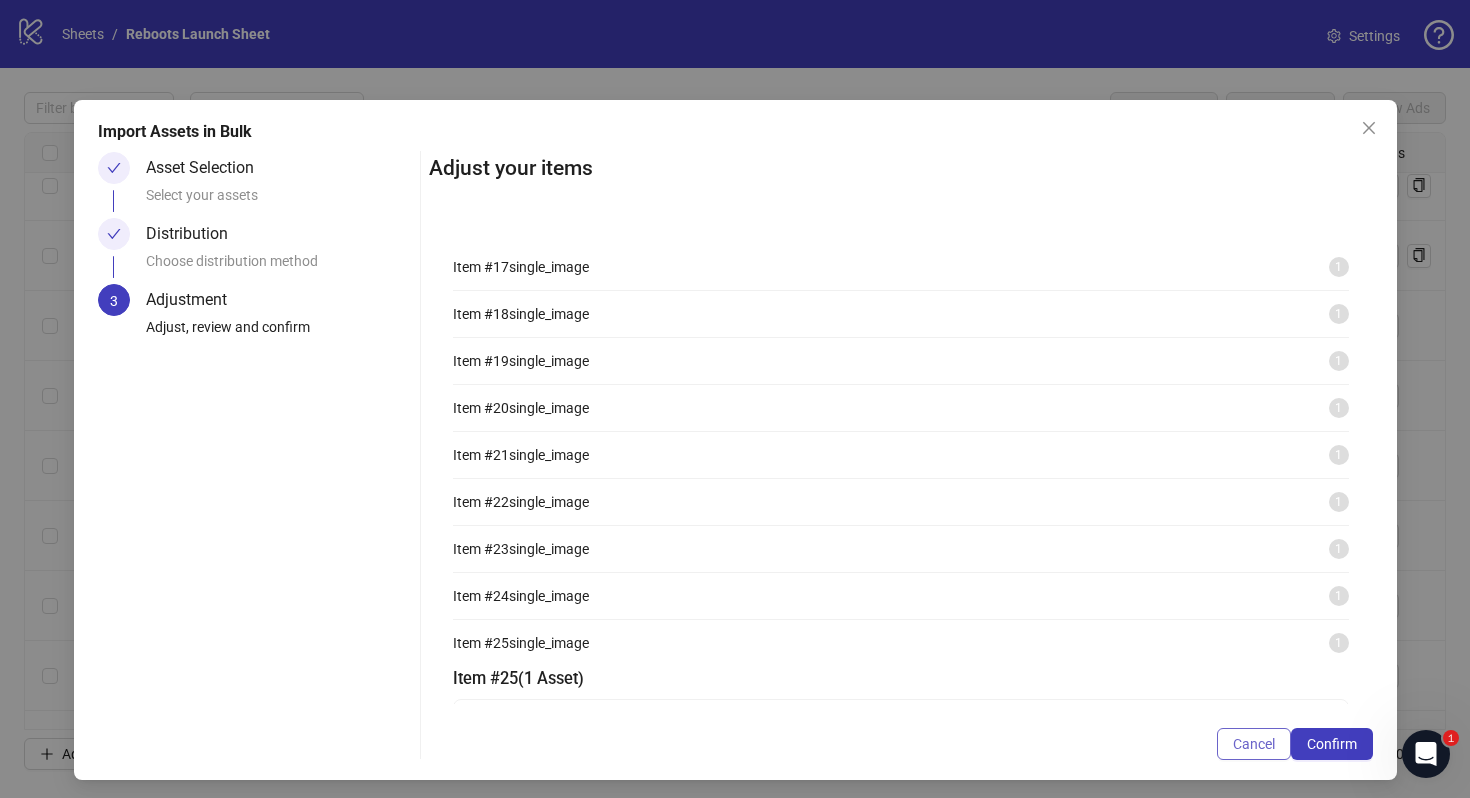 click on "Cancel" at bounding box center (1254, 744) 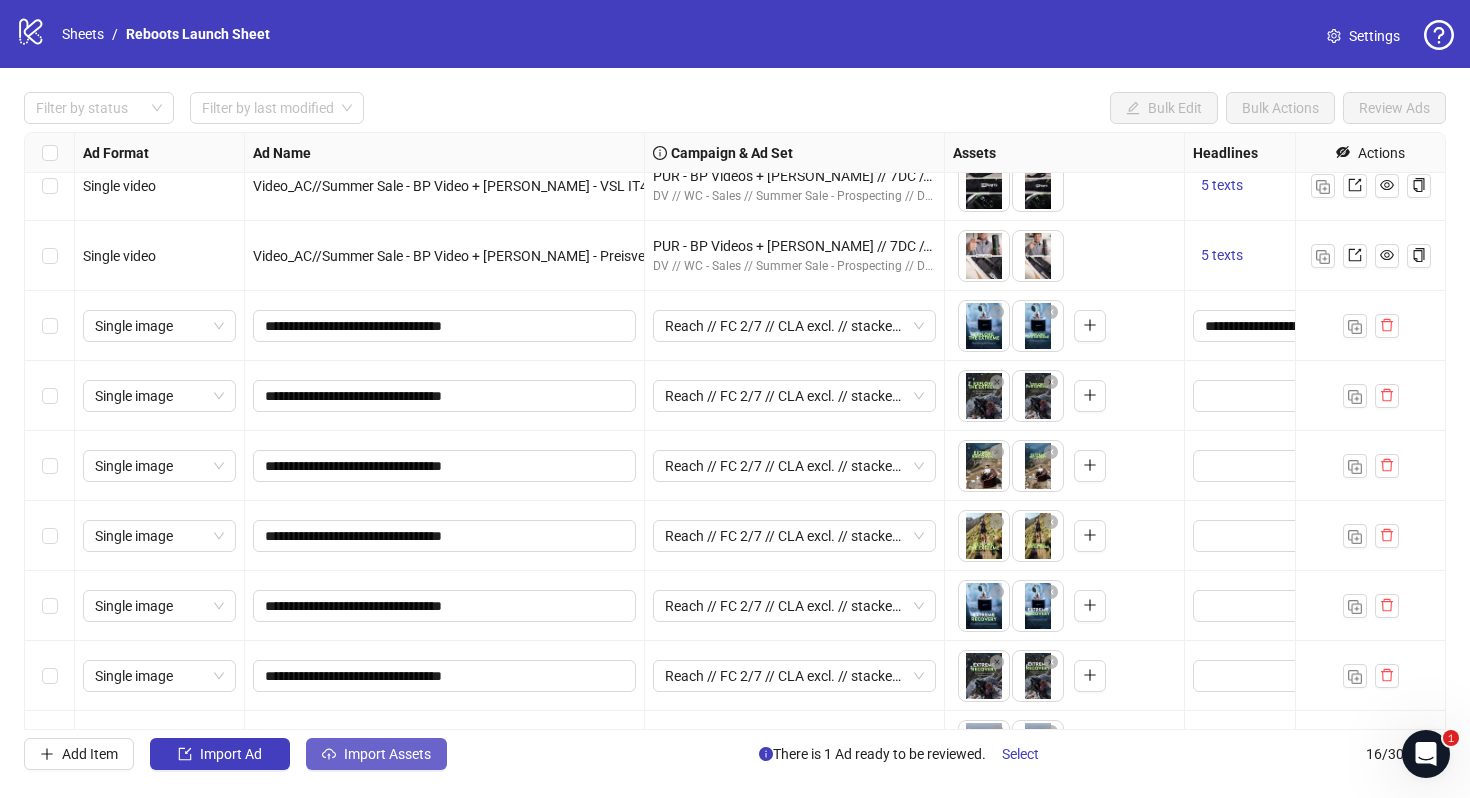 click on "Import Assets" at bounding box center (387, 754) 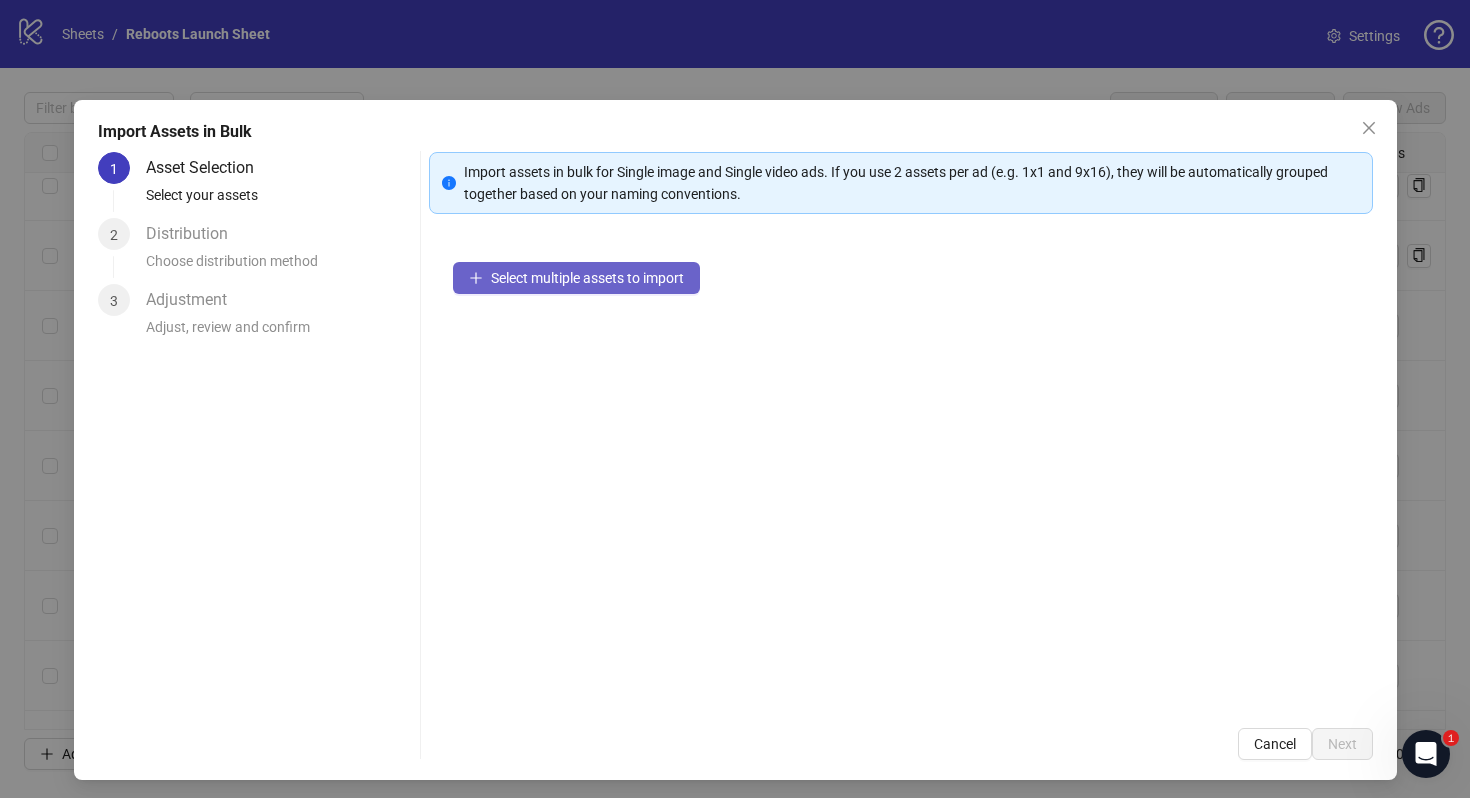 click on "Select multiple assets to import" at bounding box center (587, 278) 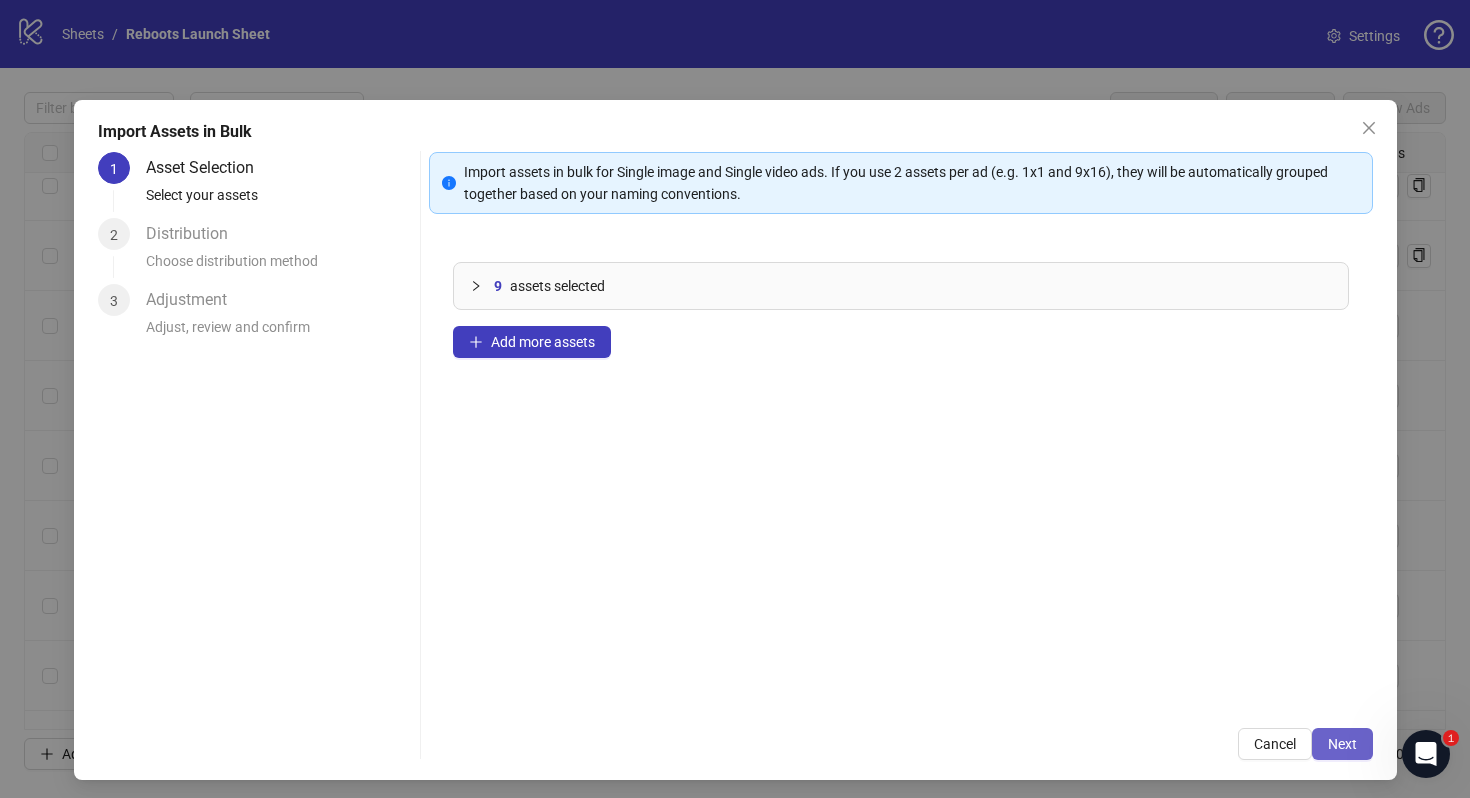 click on "Next" at bounding box center [1342, 744] 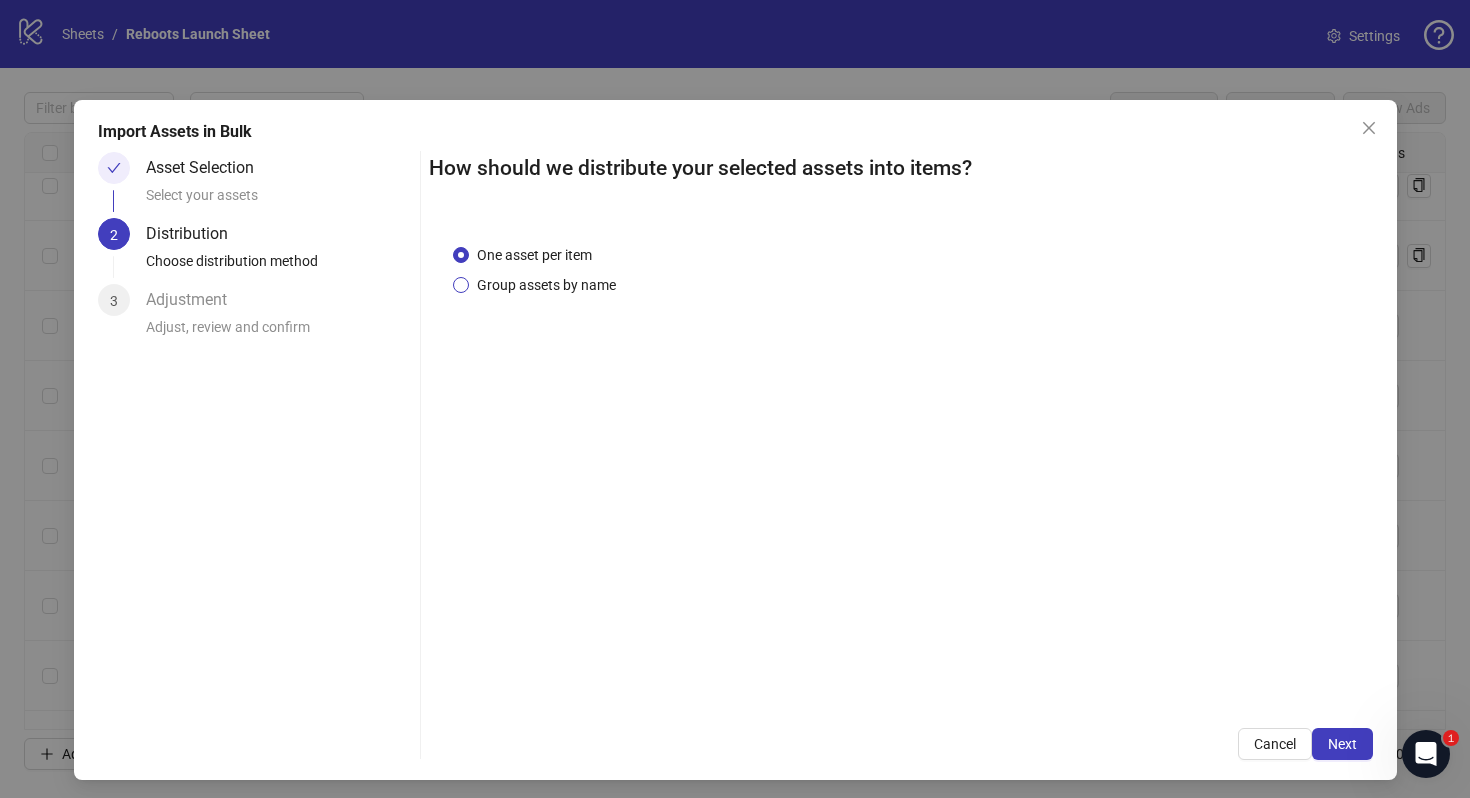 click on "Group assets by name" at bounding box center (546, 285) 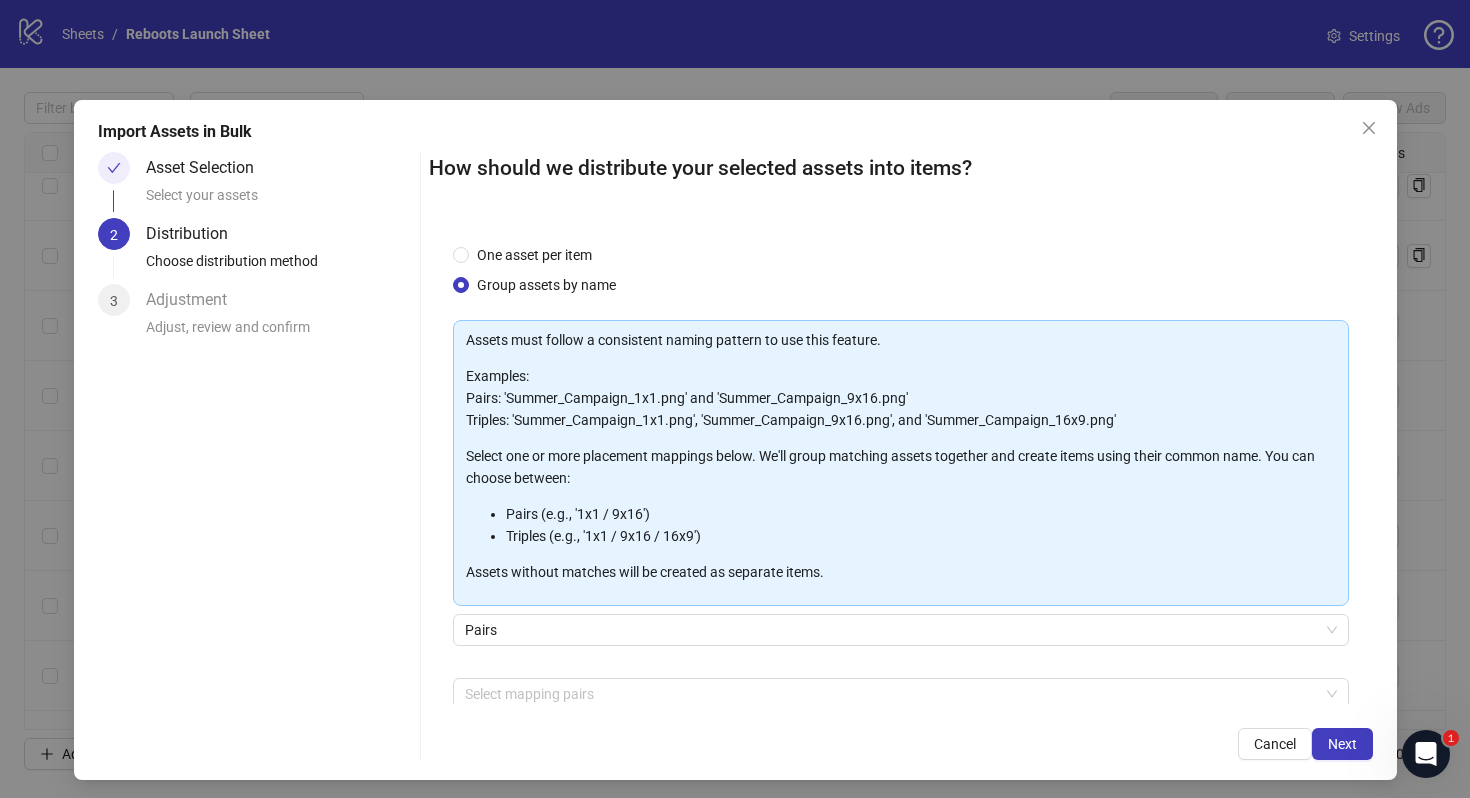 scroll, scrollTop: 101, scrollLeft: 0, axis: vertical 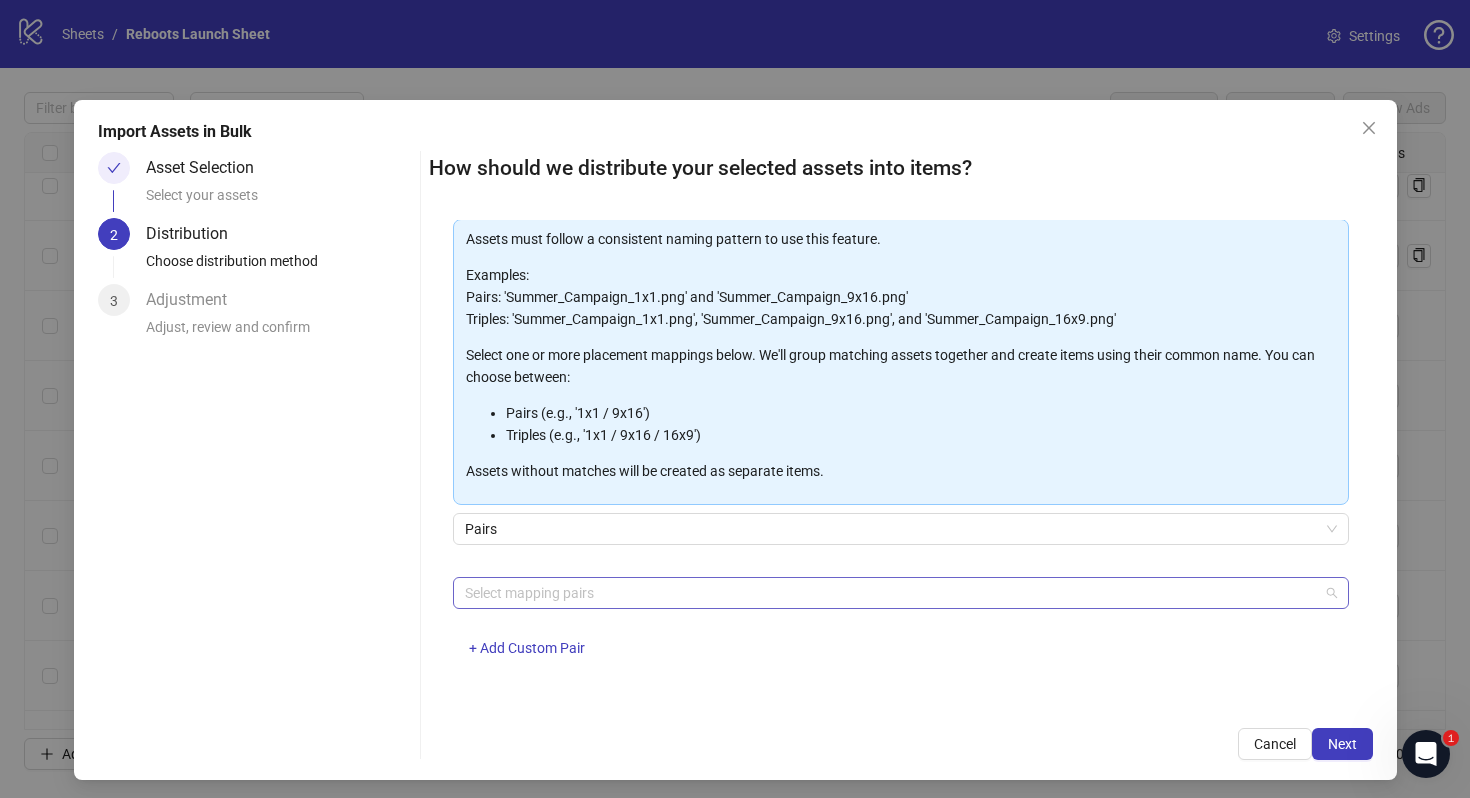 click at bounding box center (890, 593) 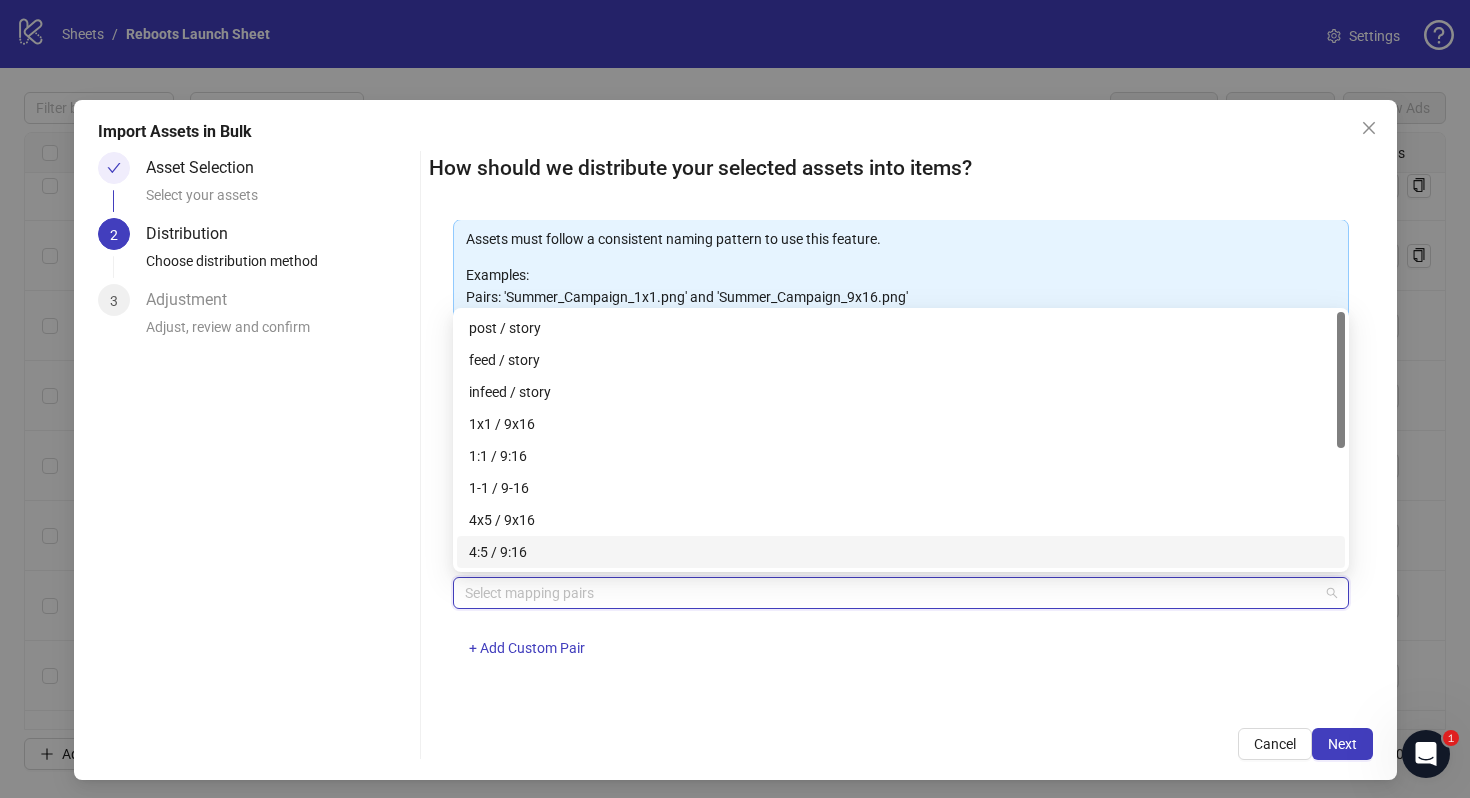 click at bounding box center (890, 593) 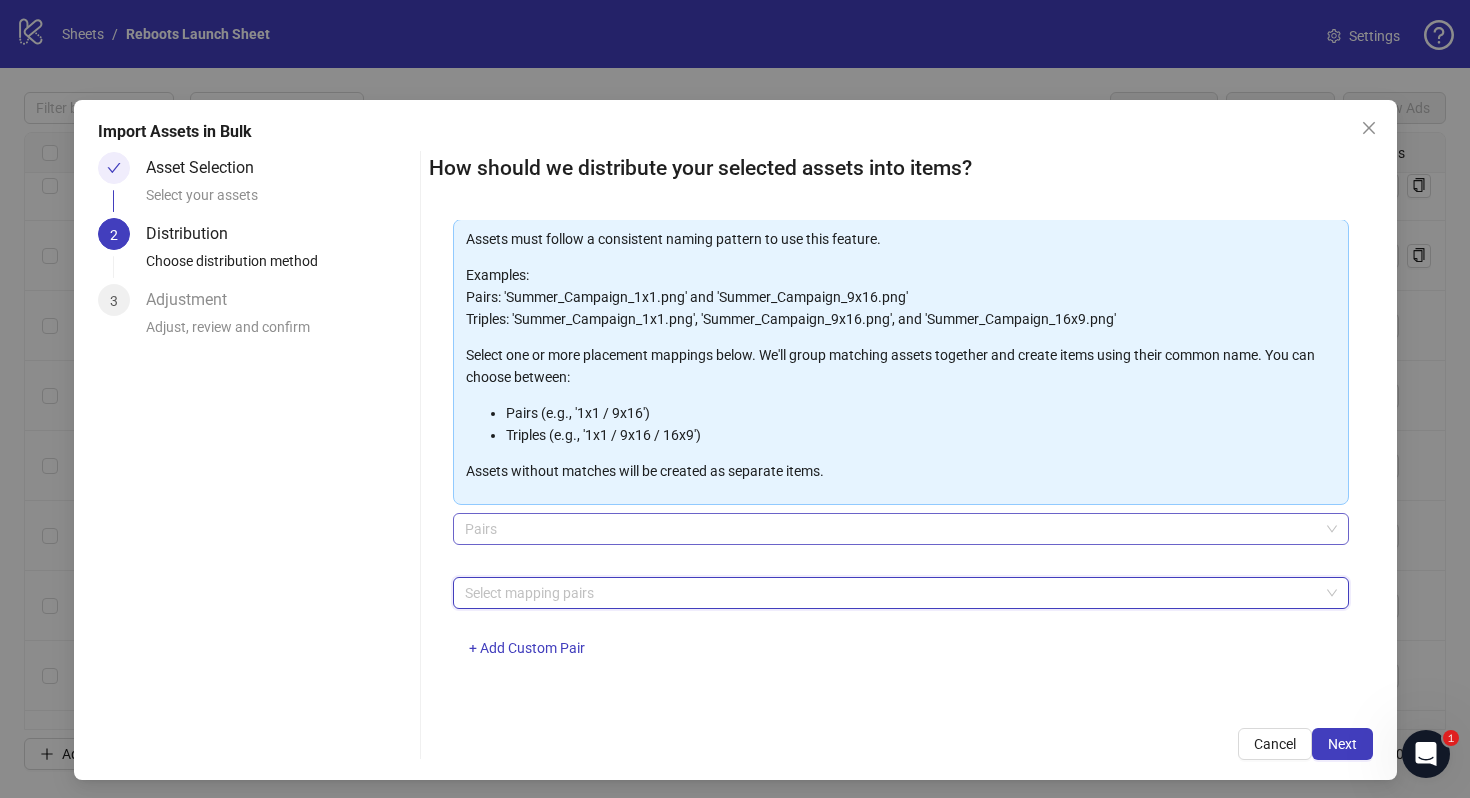 click on "Pairs" at bounding box center [901, 529] 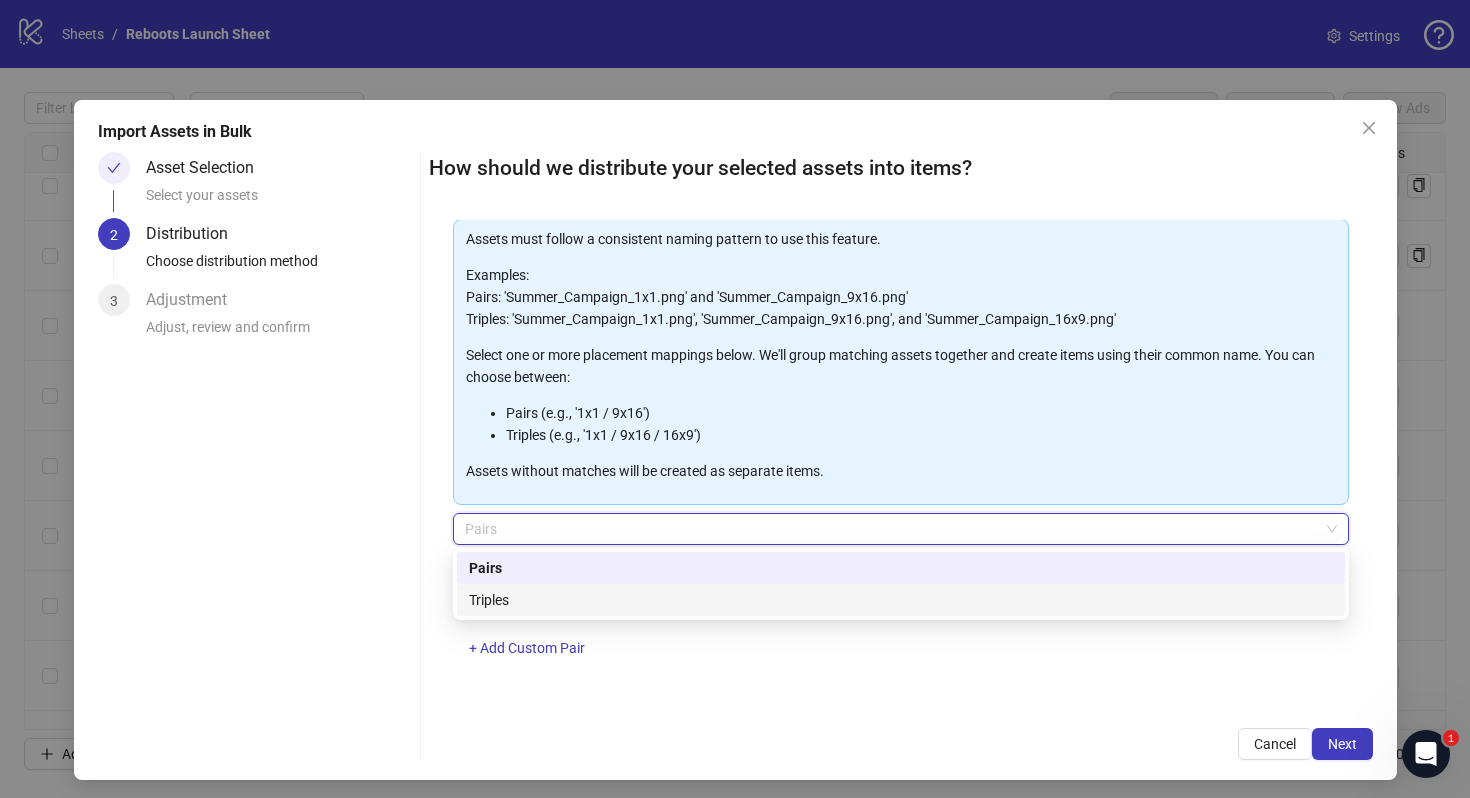 click on "Triples" at bounding box center [901, 600] 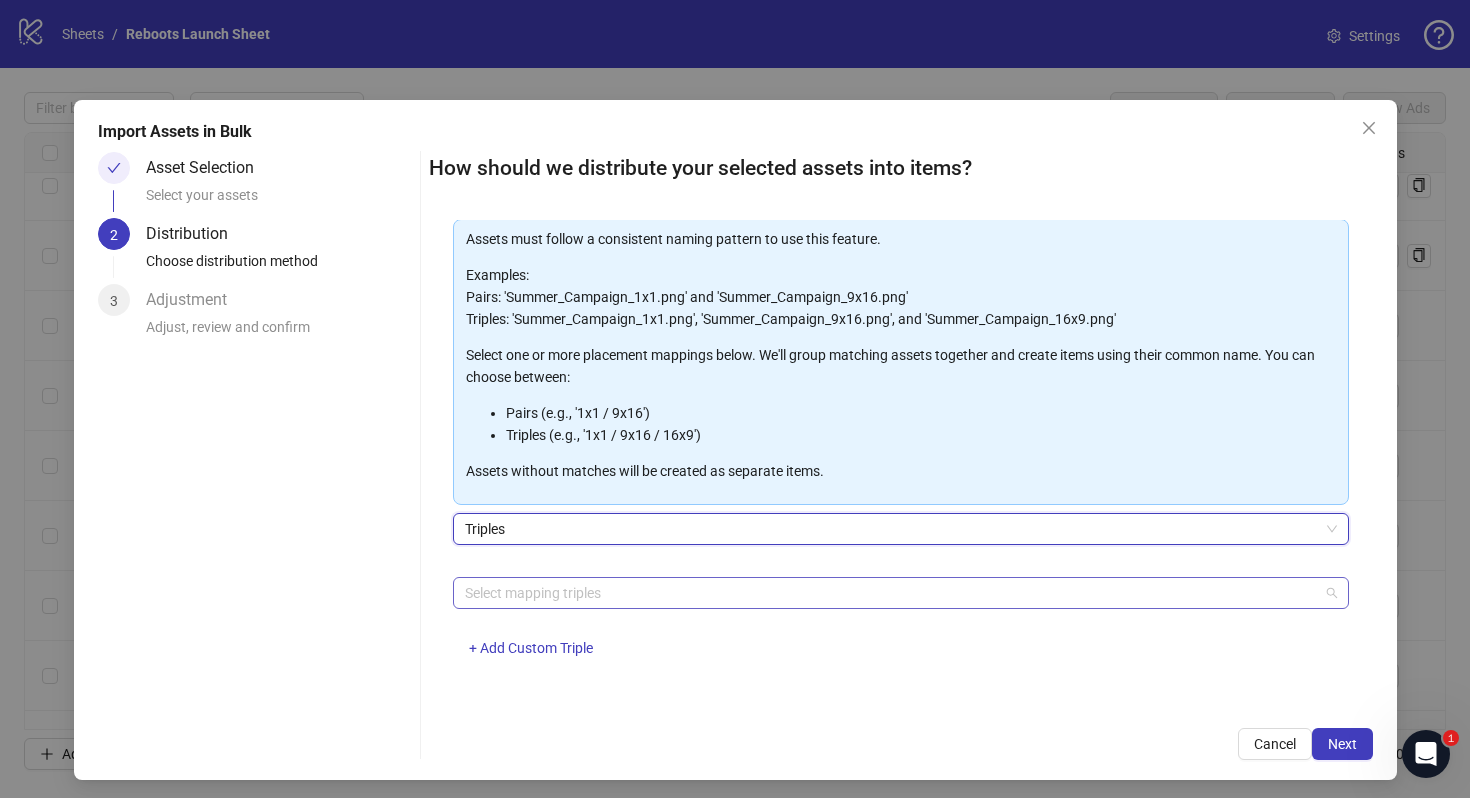 click at bounding box center (890, 593) 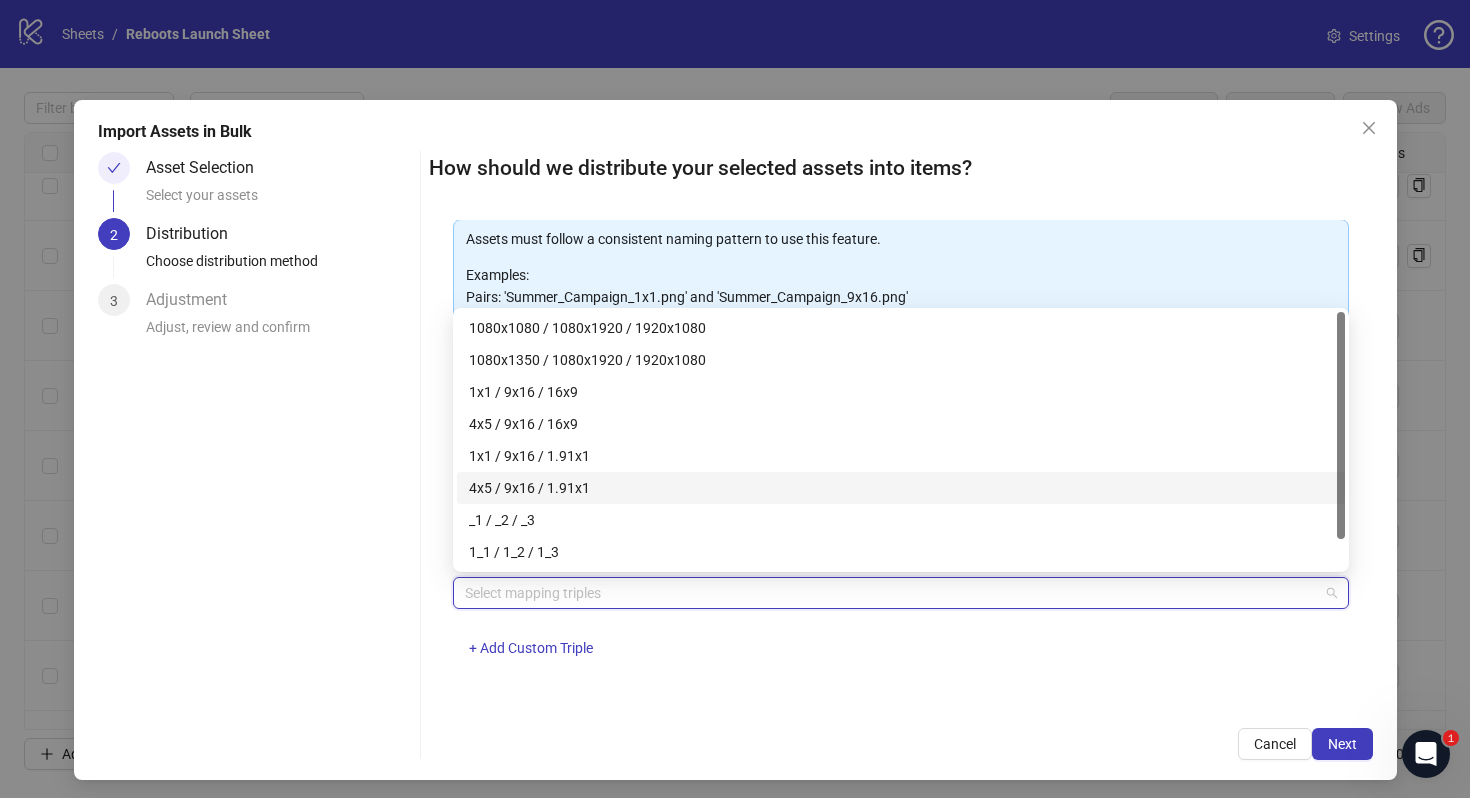 scroll, scrollTop: 32, scrollLeft: 0, axis: vertical 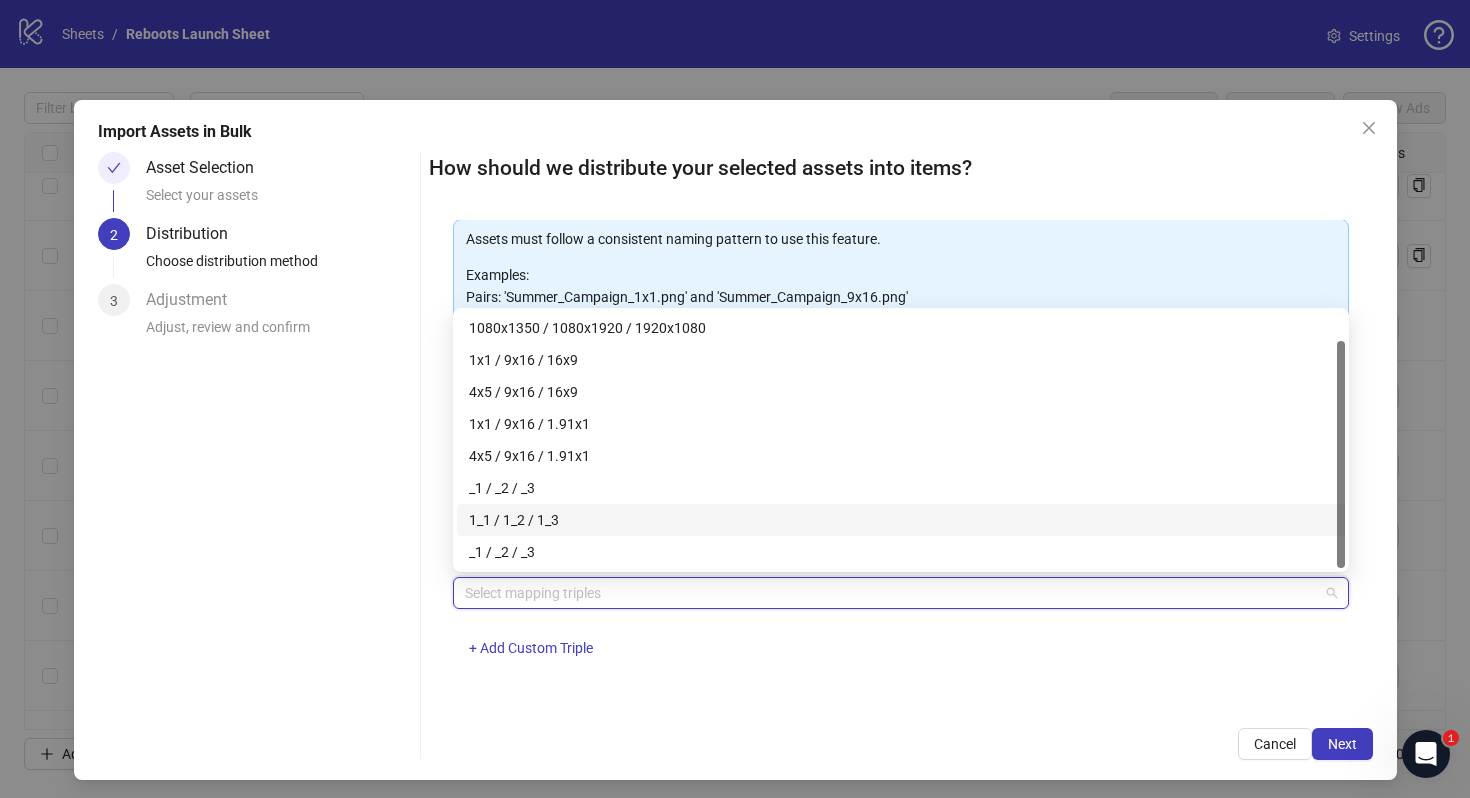 click on "1_1 / 1_2 / 1_3" at bounding box center [901, 520] 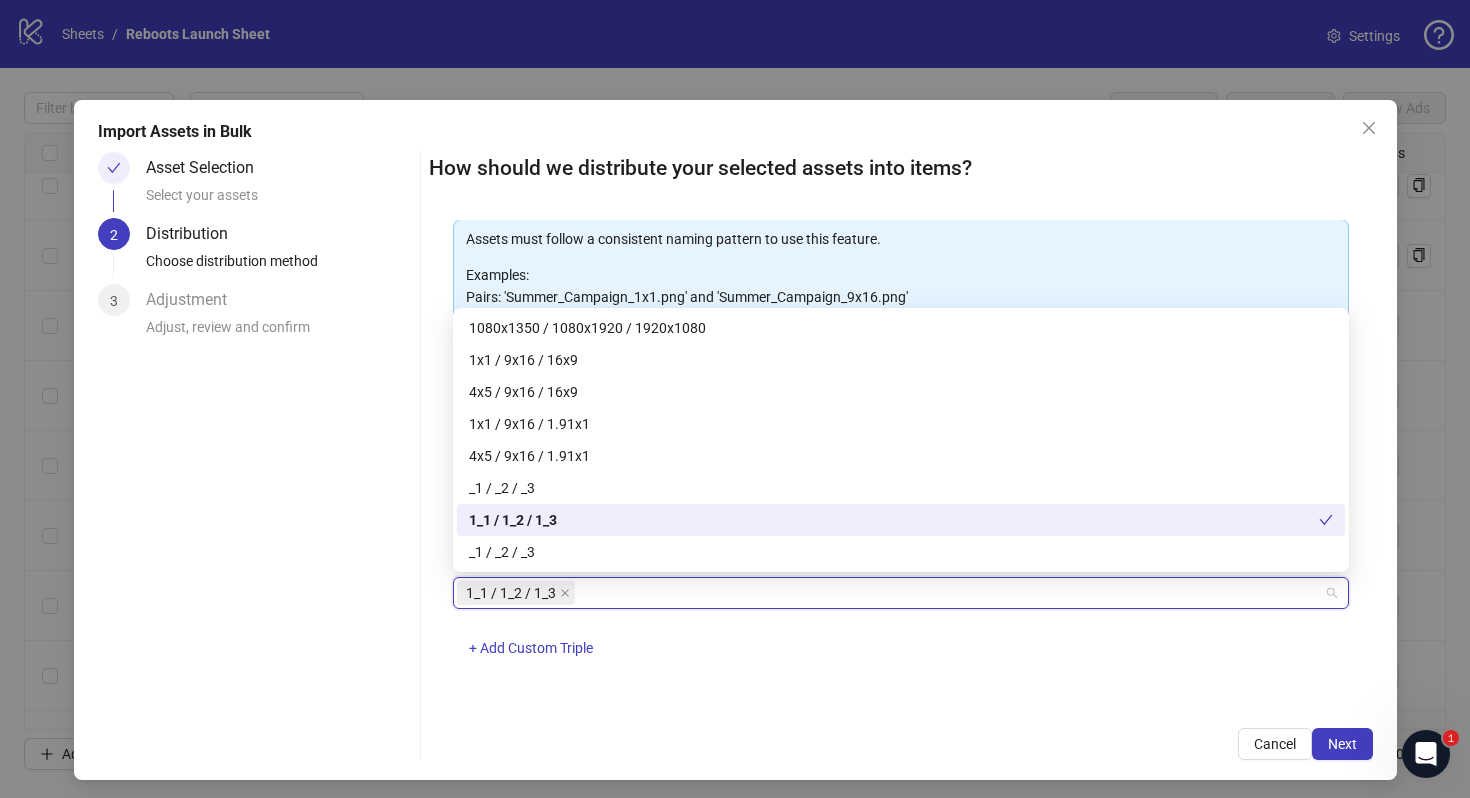 click on "1_1 / 1_2 / 1_3" at bounding box center (894, 520) 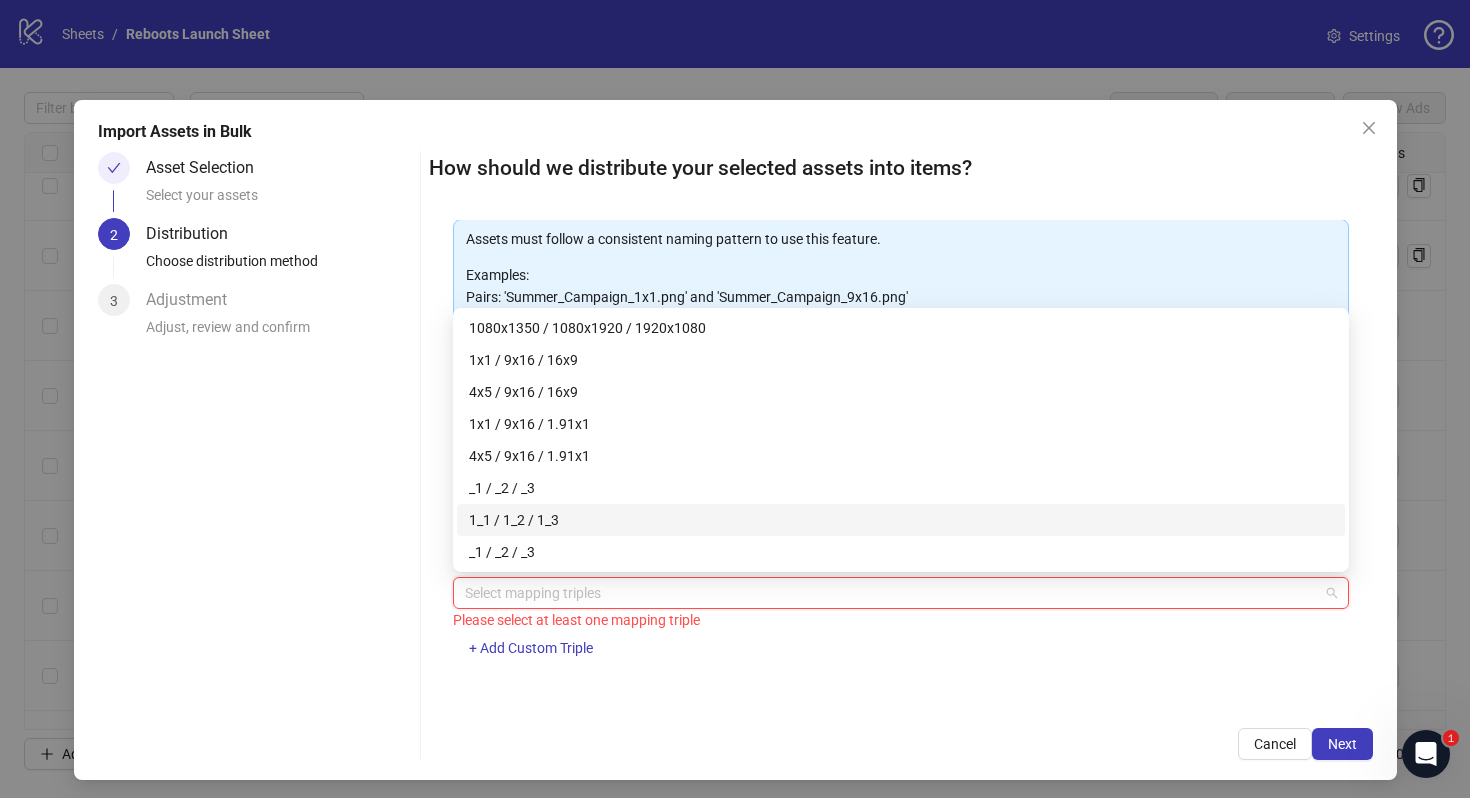 click on "1_1 / 1_2 / 1_3" at bounding box center (901, 520) 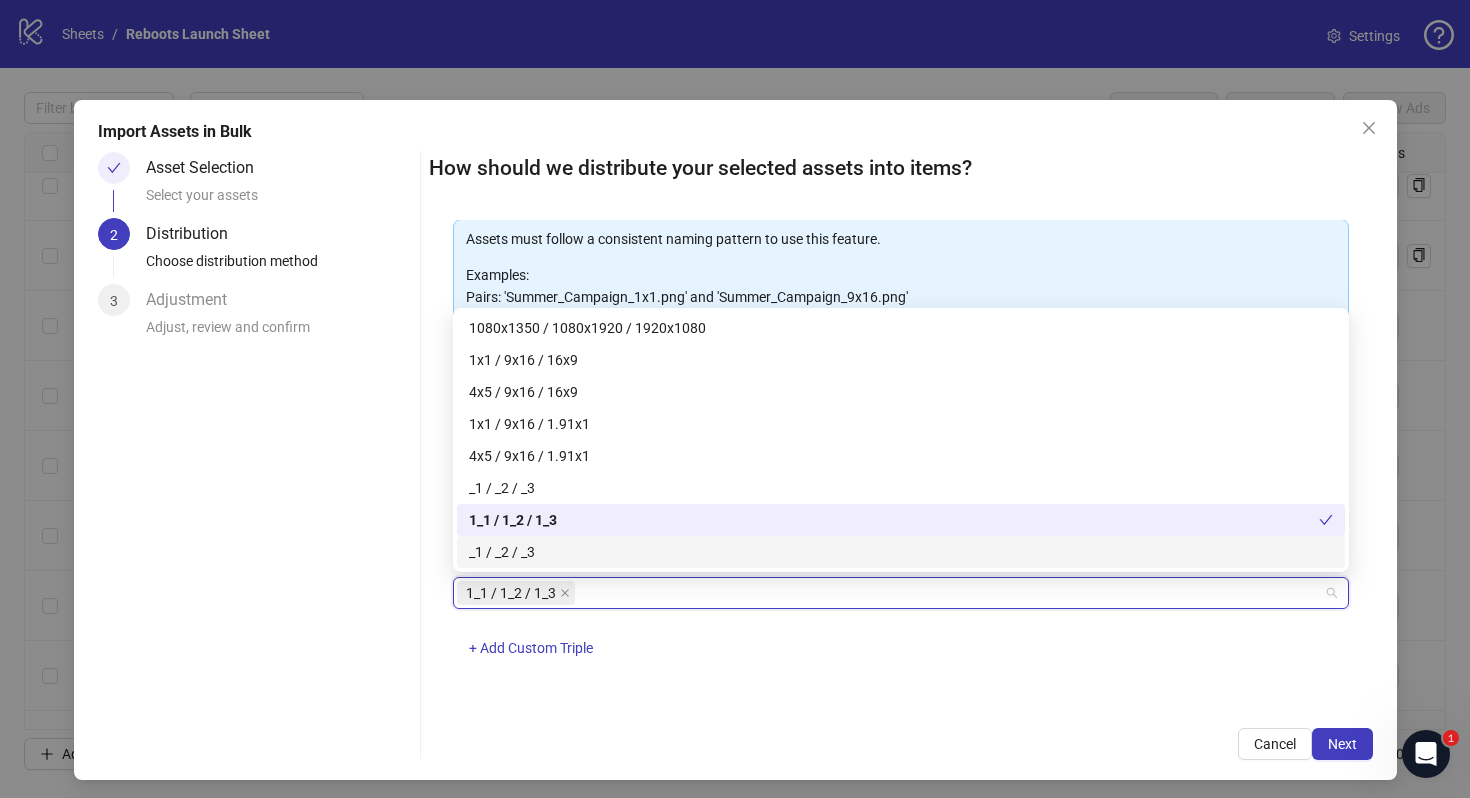 scroll, scrollTop: 6, scrollLeft: 0, axis: vertical 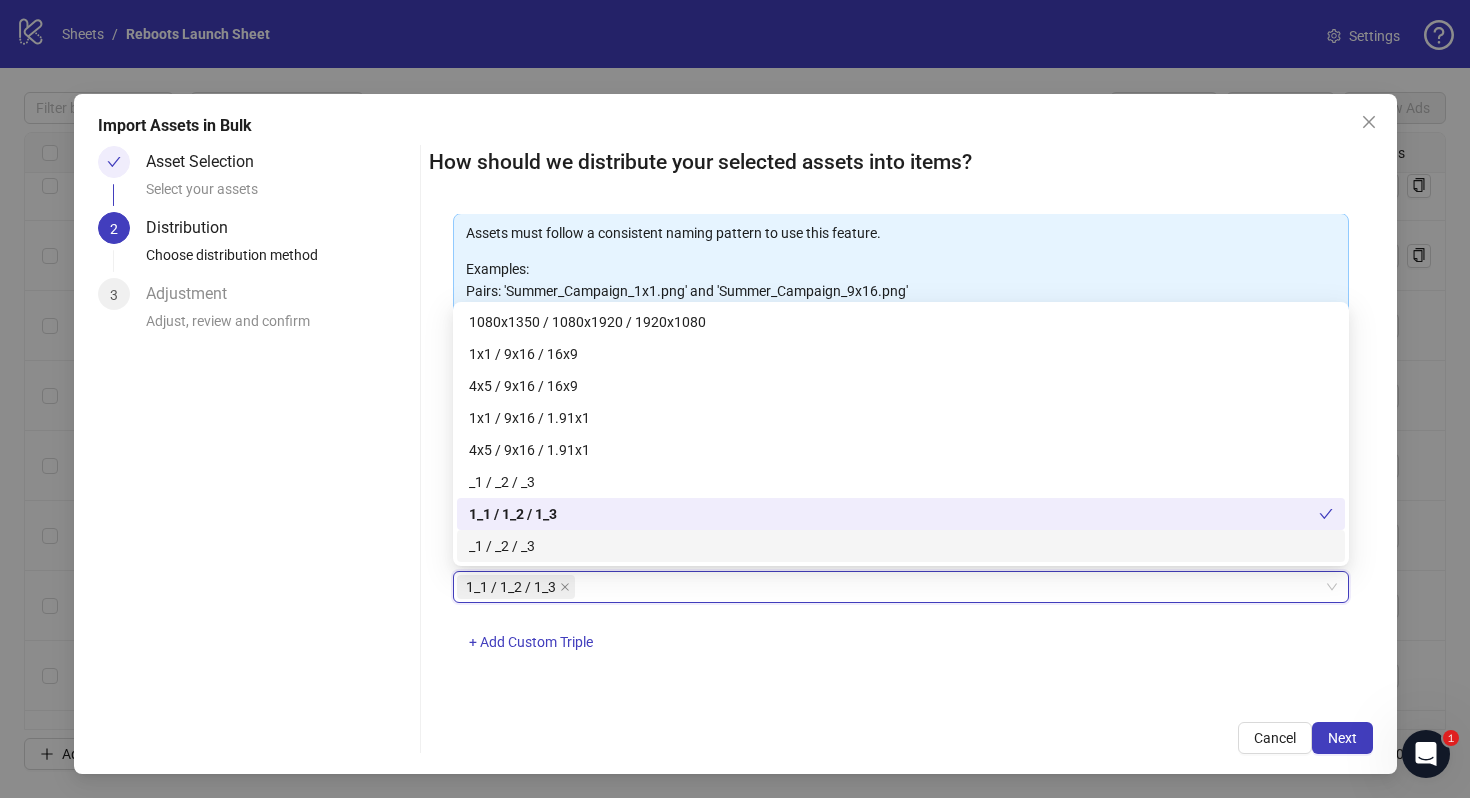 click on "1_1 / 1_2 / 1_3 1_1 / 1_2 / 1_3   + Add Custom Triple" at bounding box center [901, 623] 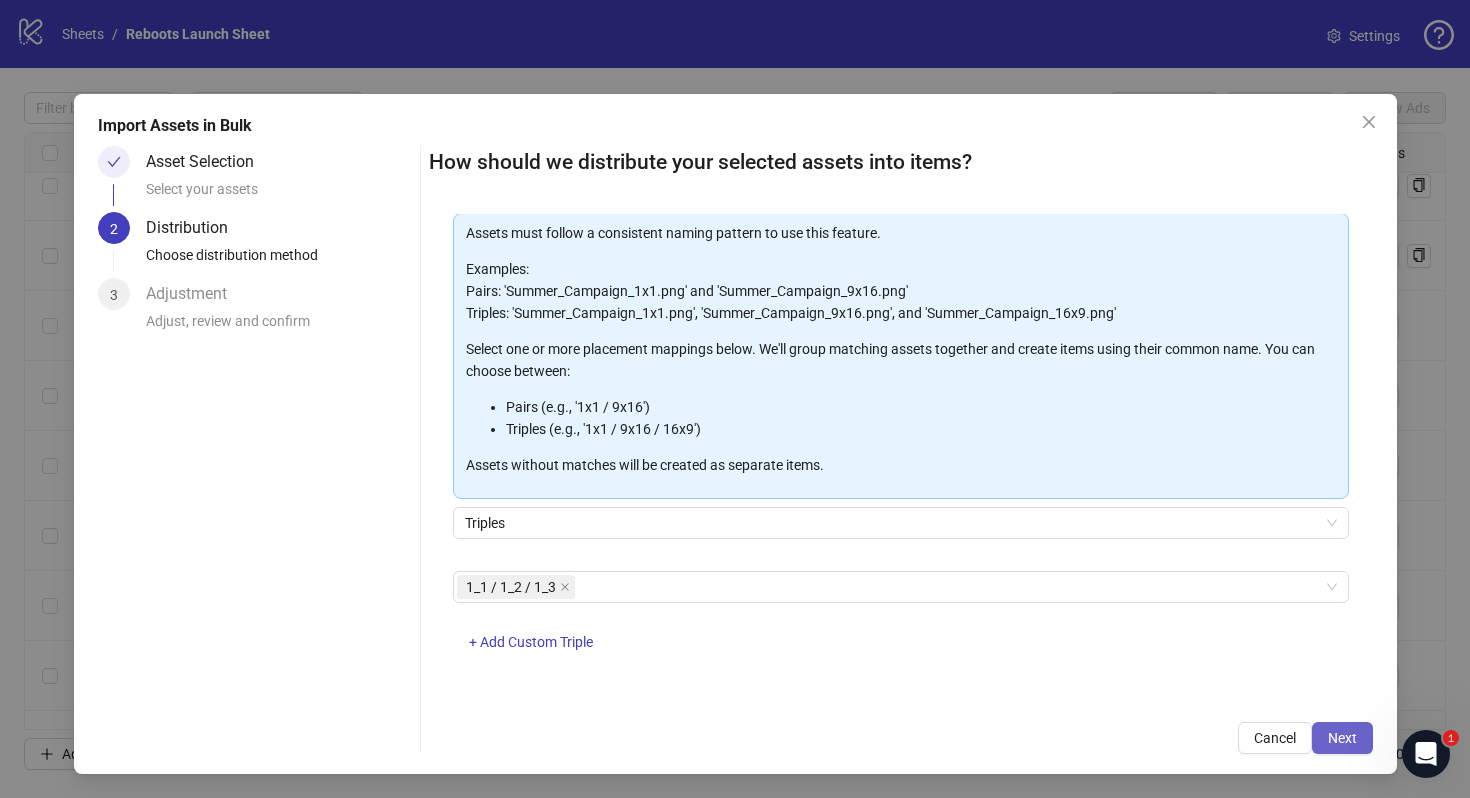 click on "Next" at bounding box center [1342, 738] 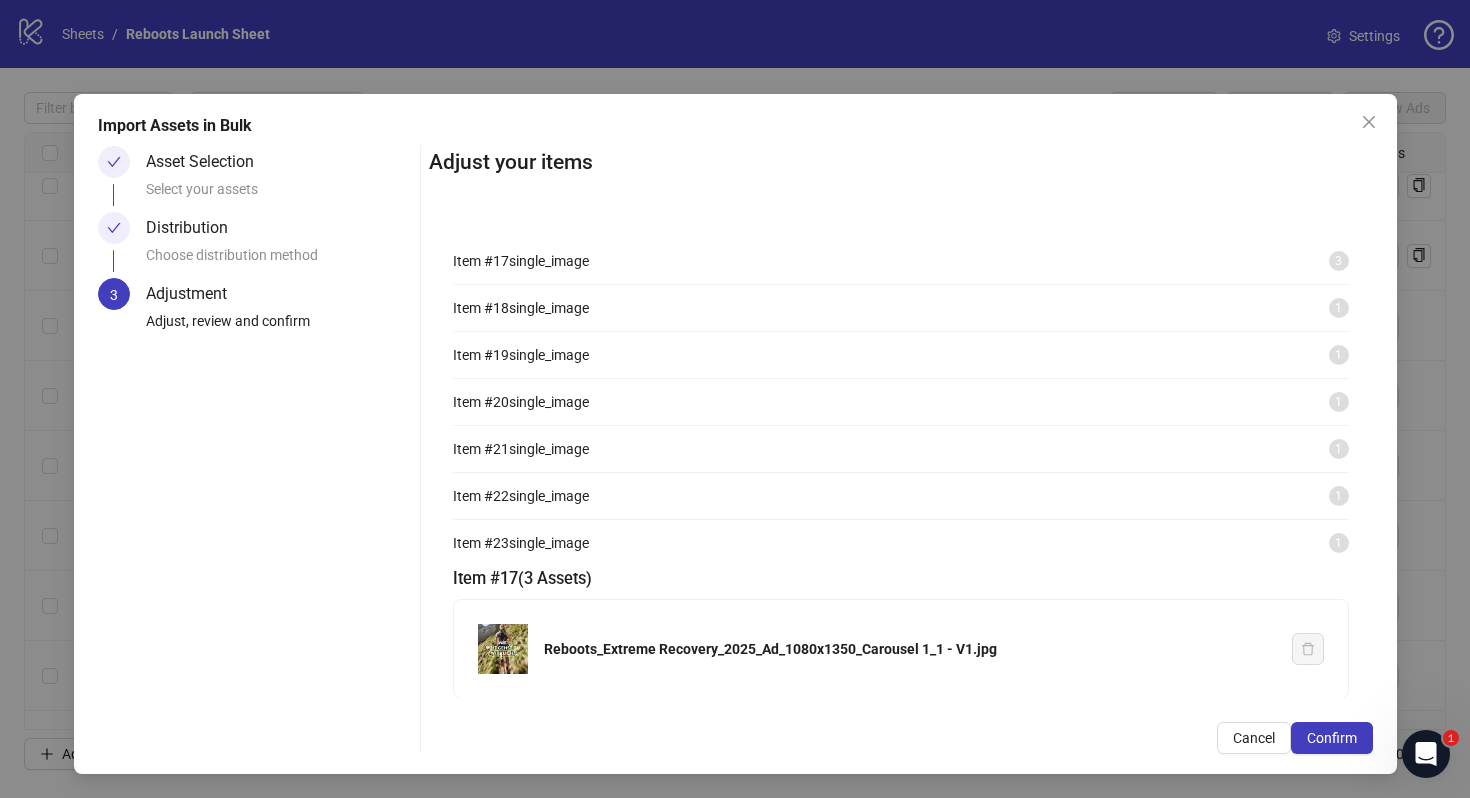 scroll, scrollTop: 25, scrollLeft: 0, axis: vertical 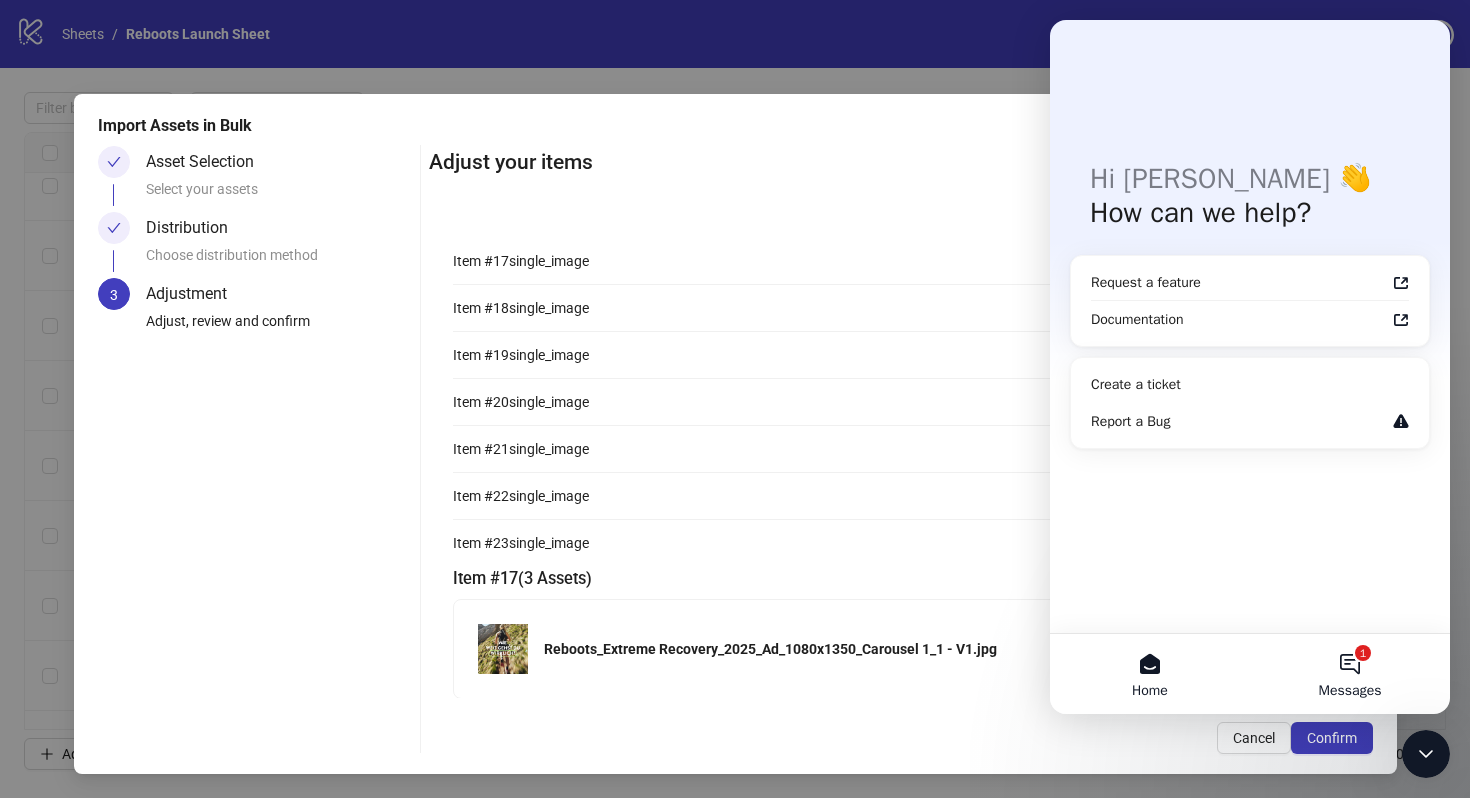 click on "1 Messages" at bounding box center [1350, 674] 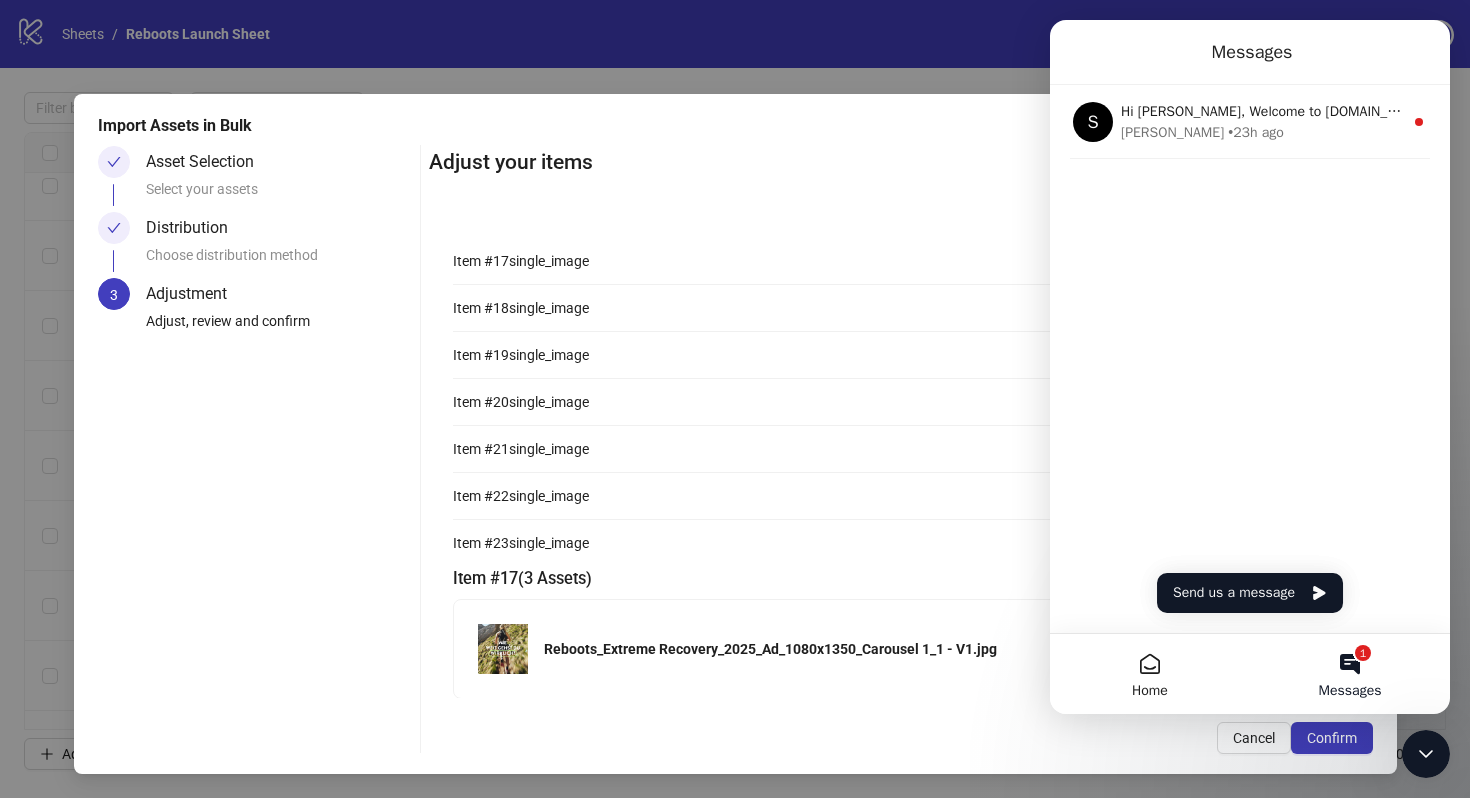 click on "1 Messages" at bounding box center [1350, 674] 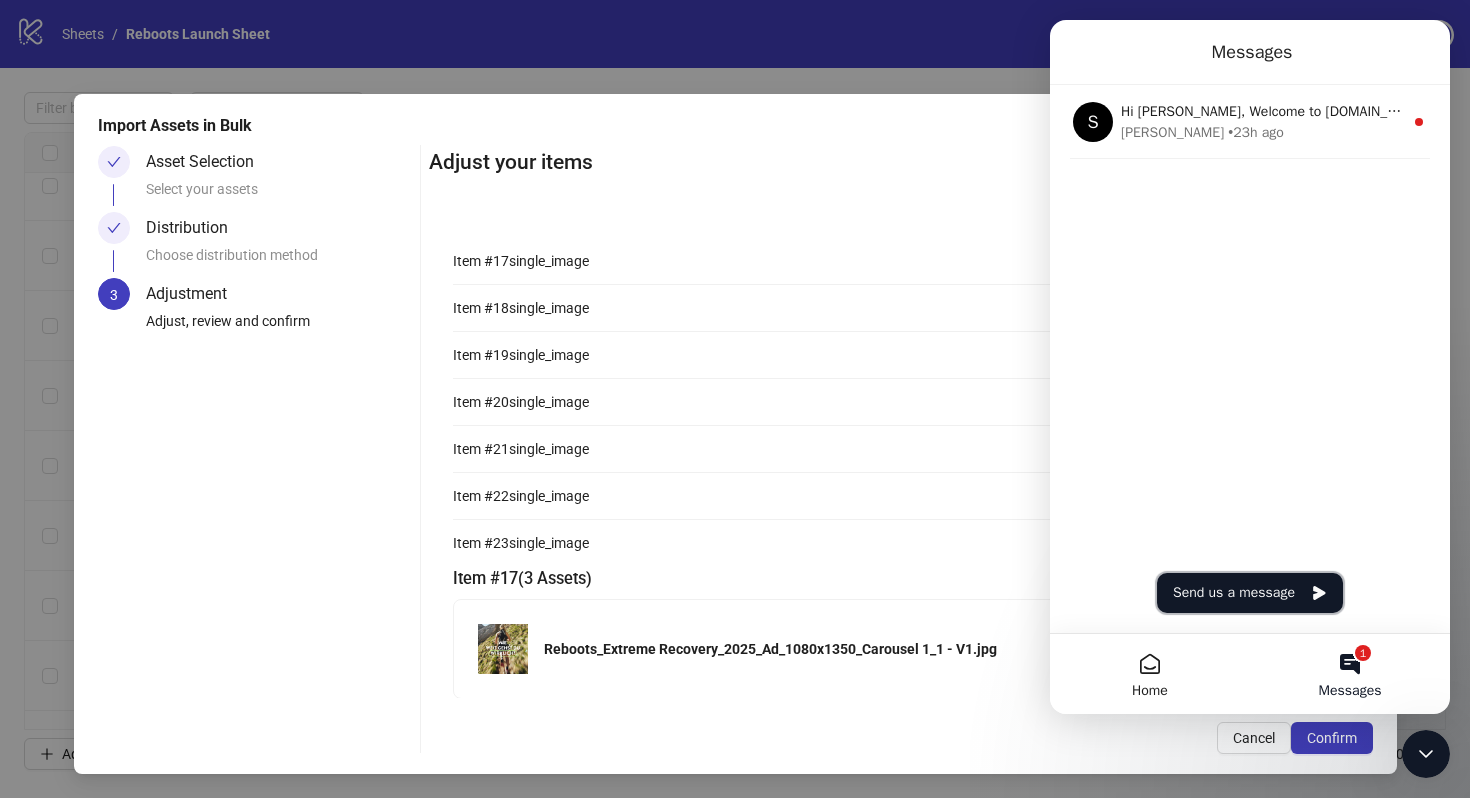 click on "Send us a message" at bounding box center [1250, 593] 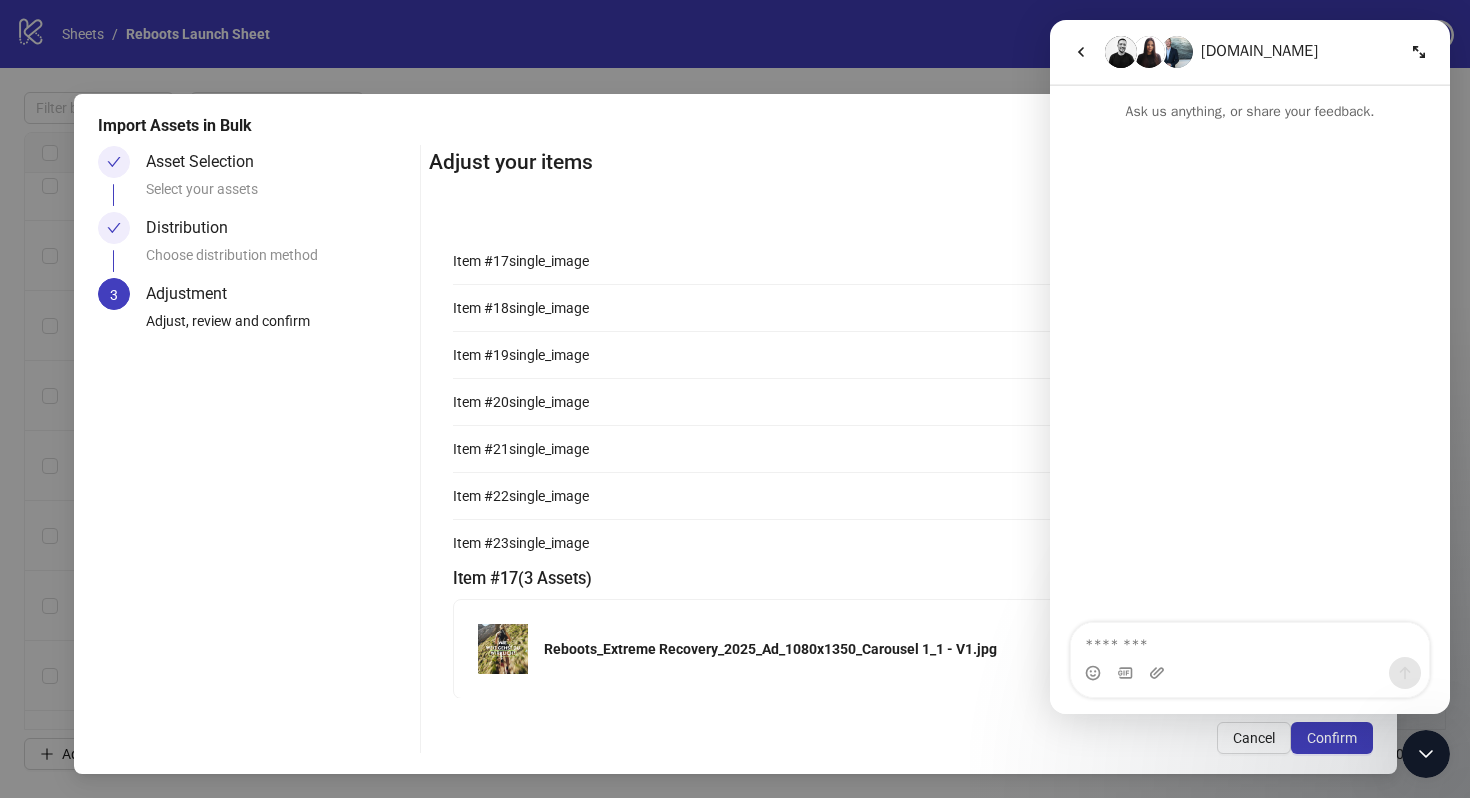 click on "Adjust your items" at bounding box center [901, 162] 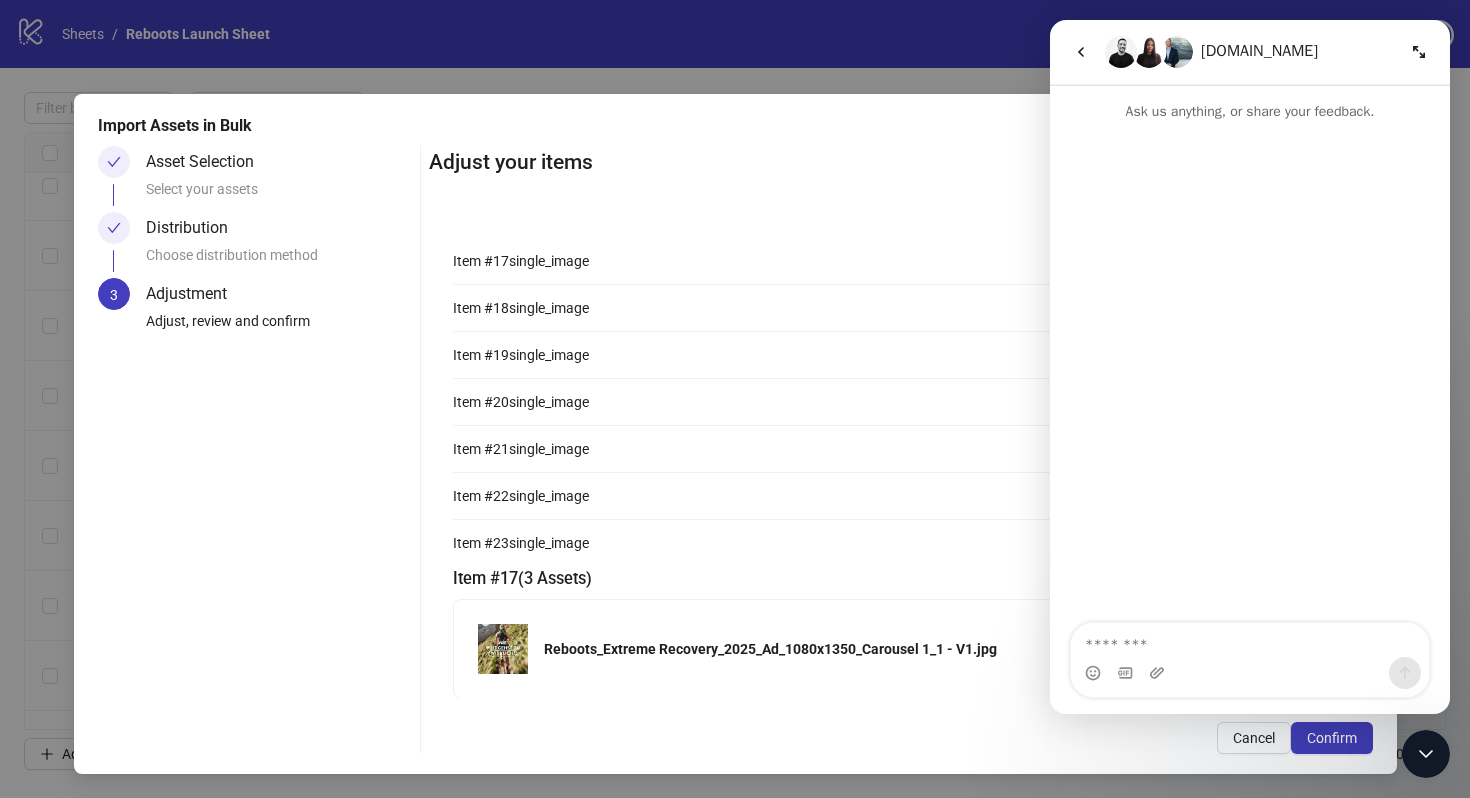 click 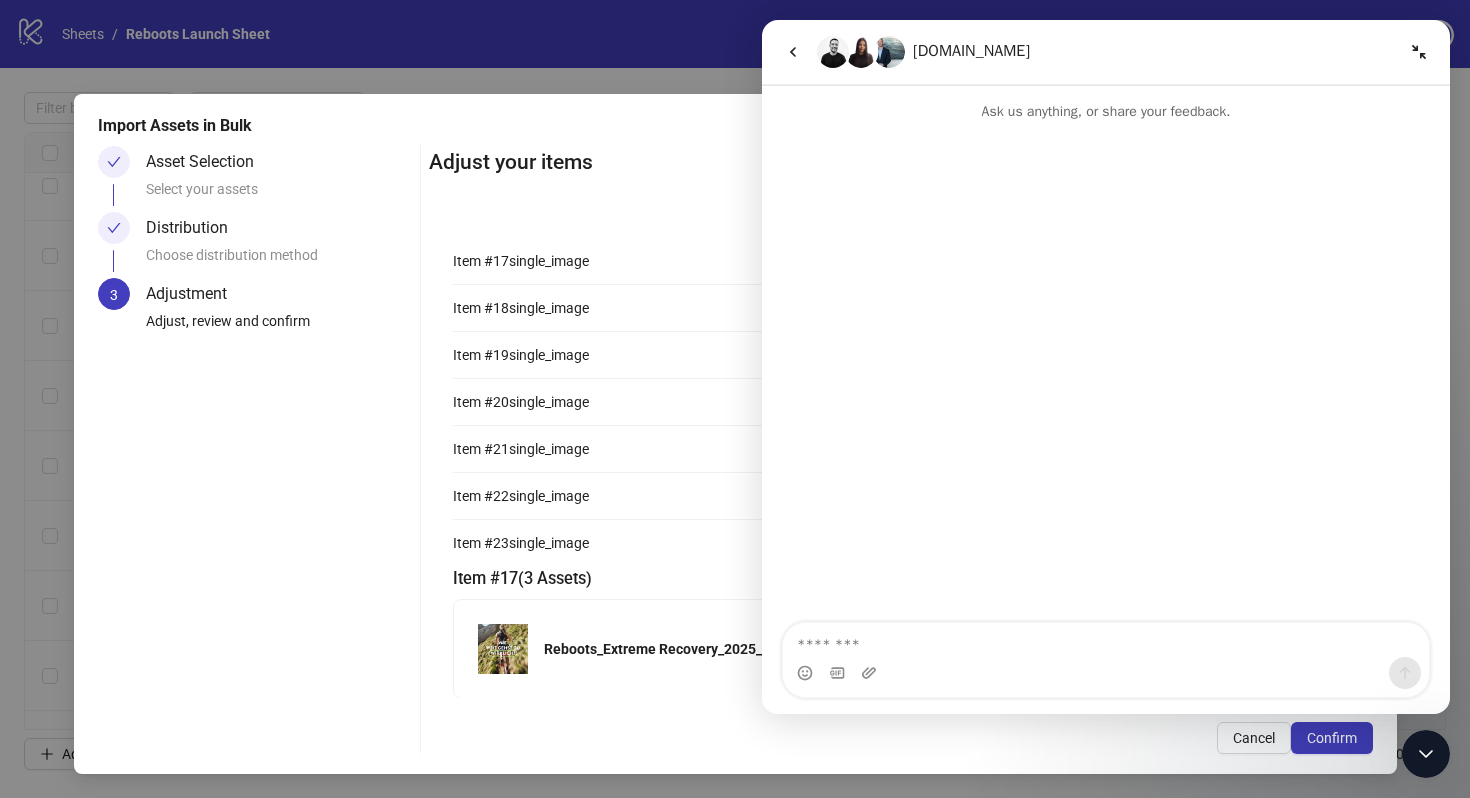 click 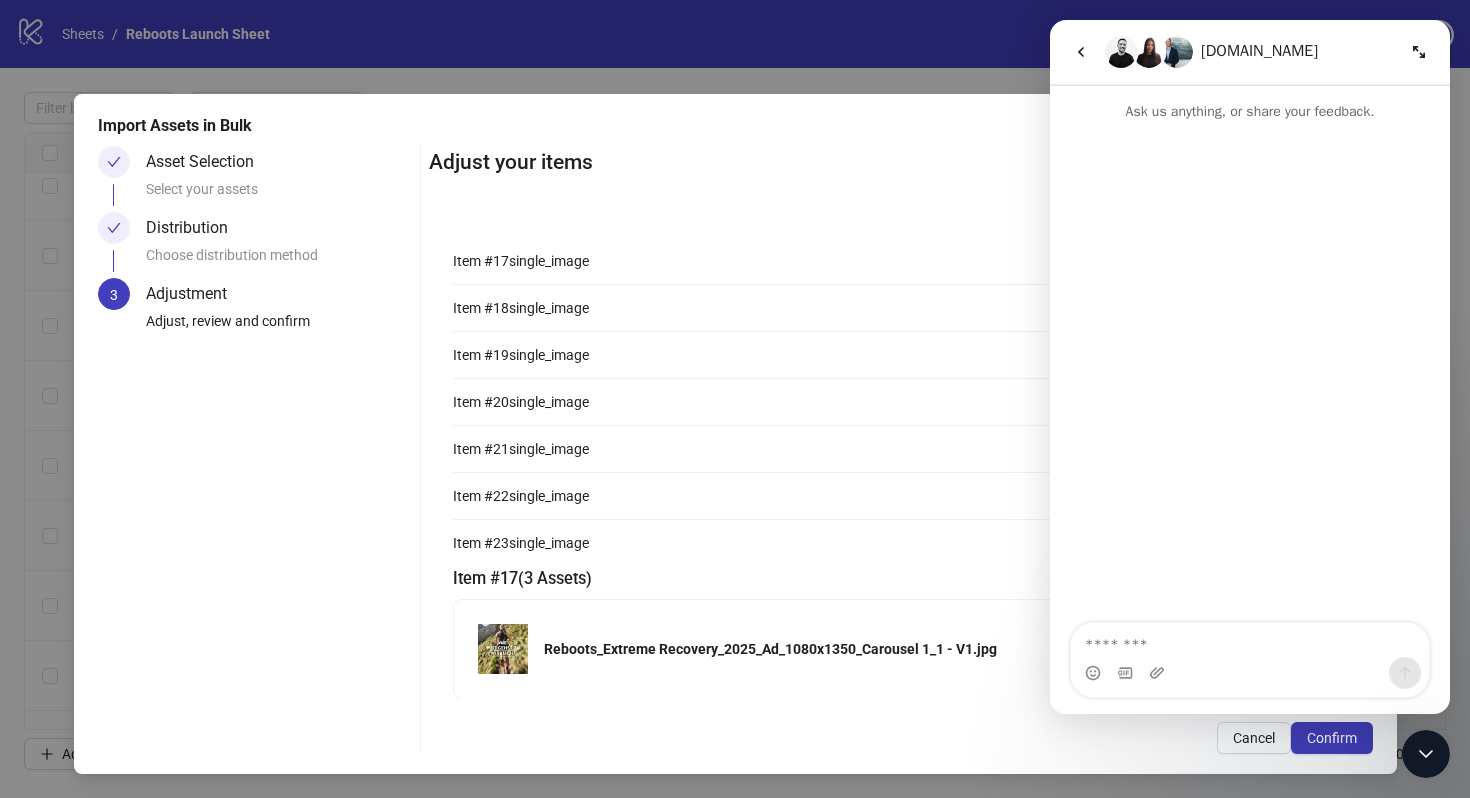 click 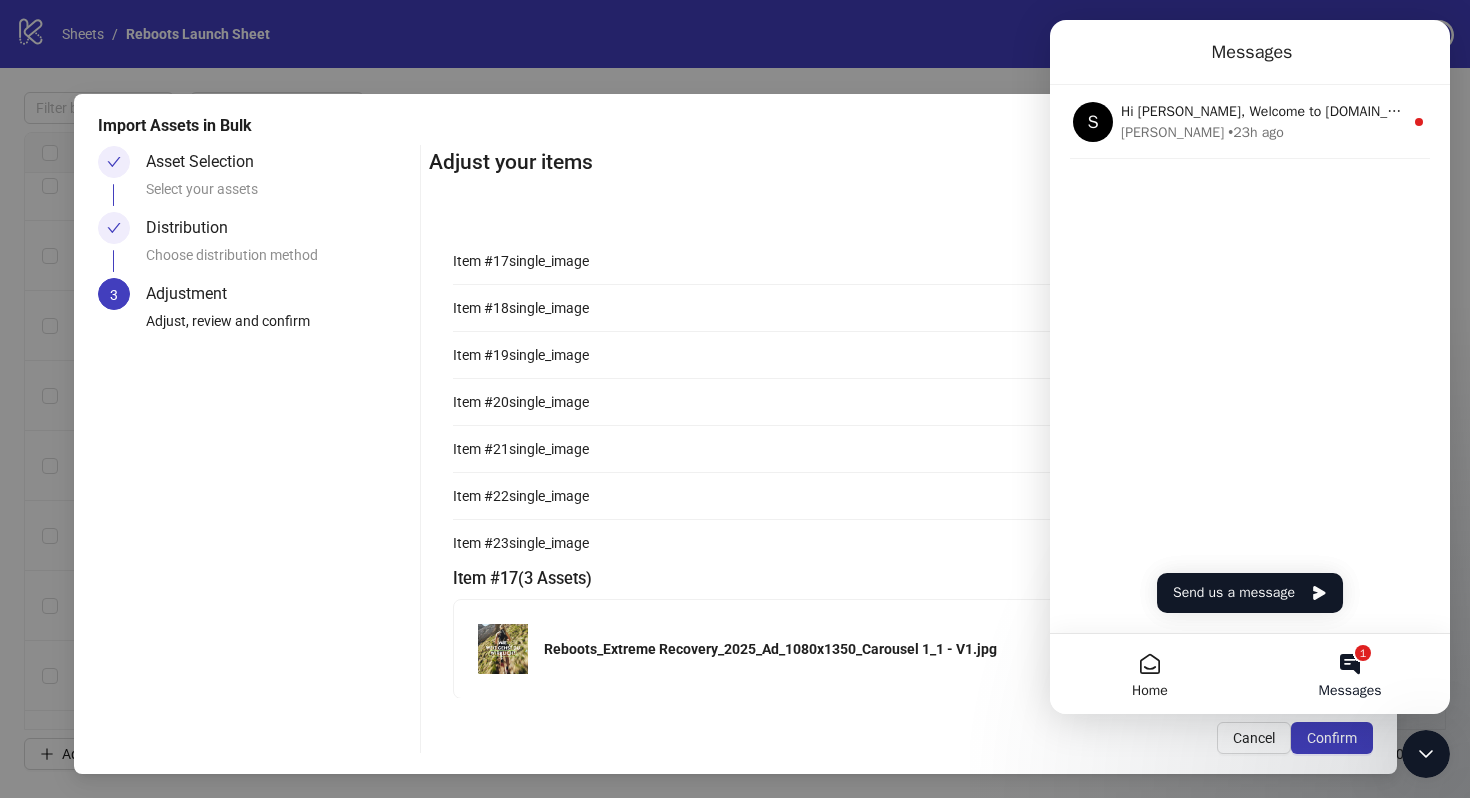 click on "1 Messages" at bounding box center [1350, 674] 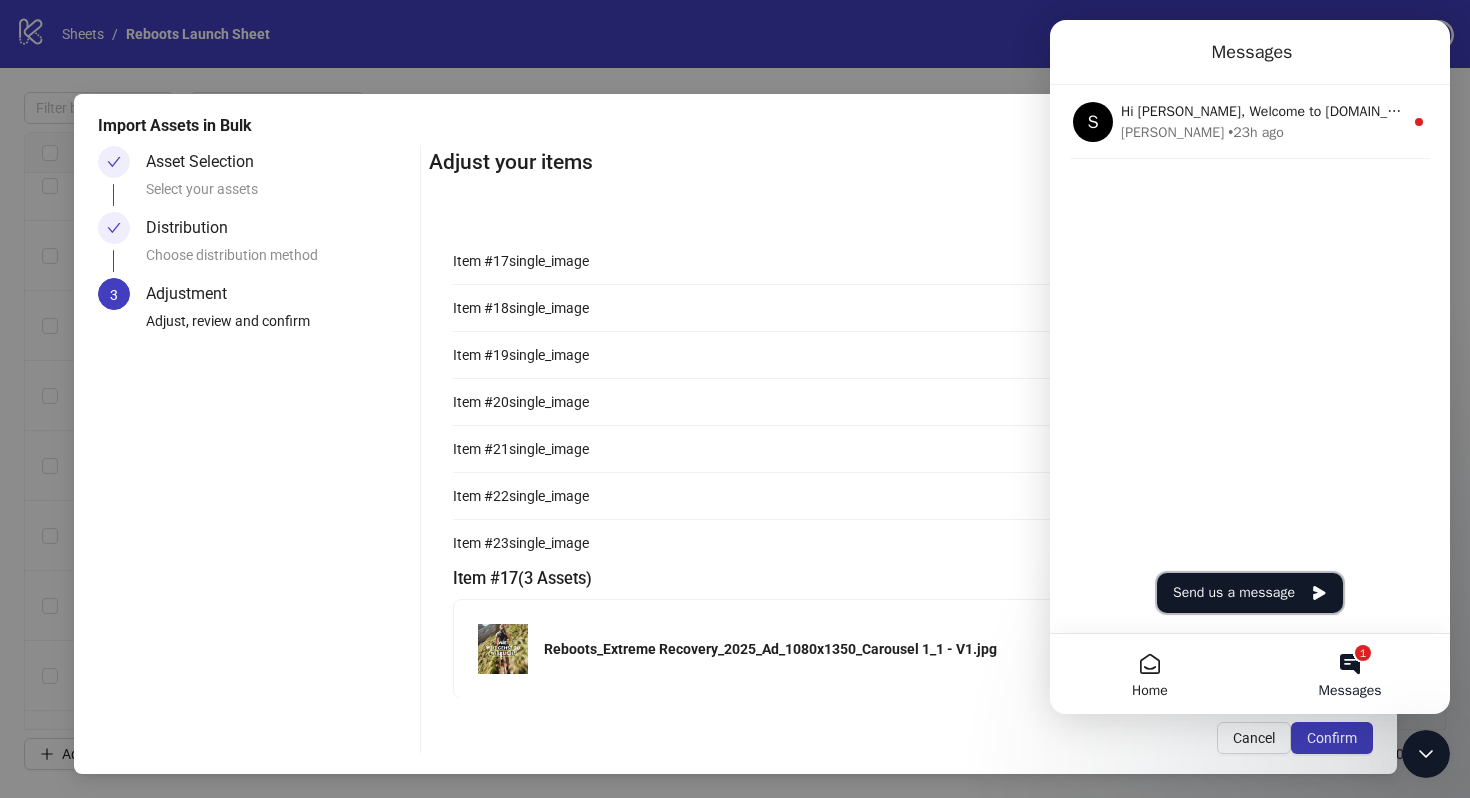 click on "Send us a message" at bounding box center [1250, 593] 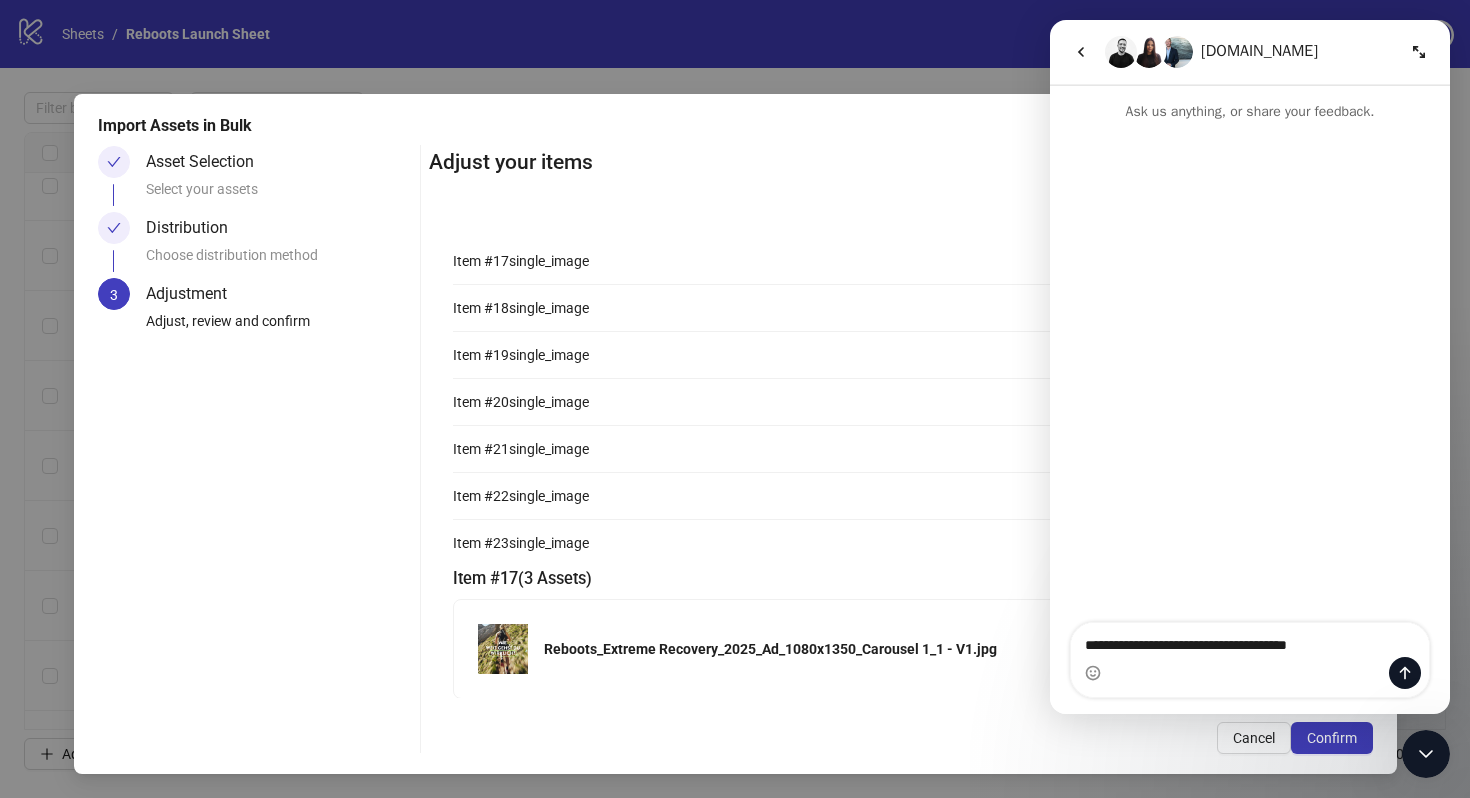 type on "**********" 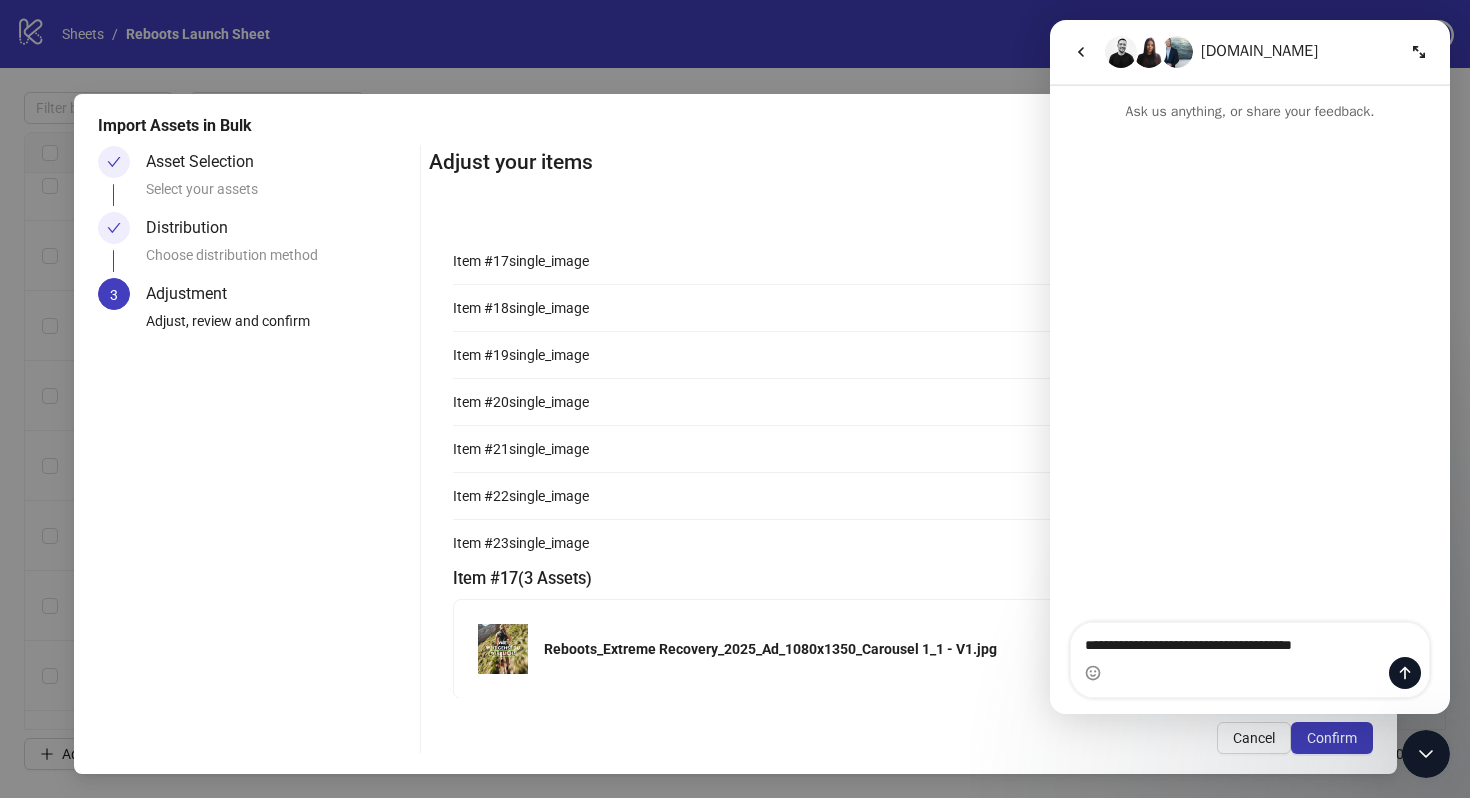 type 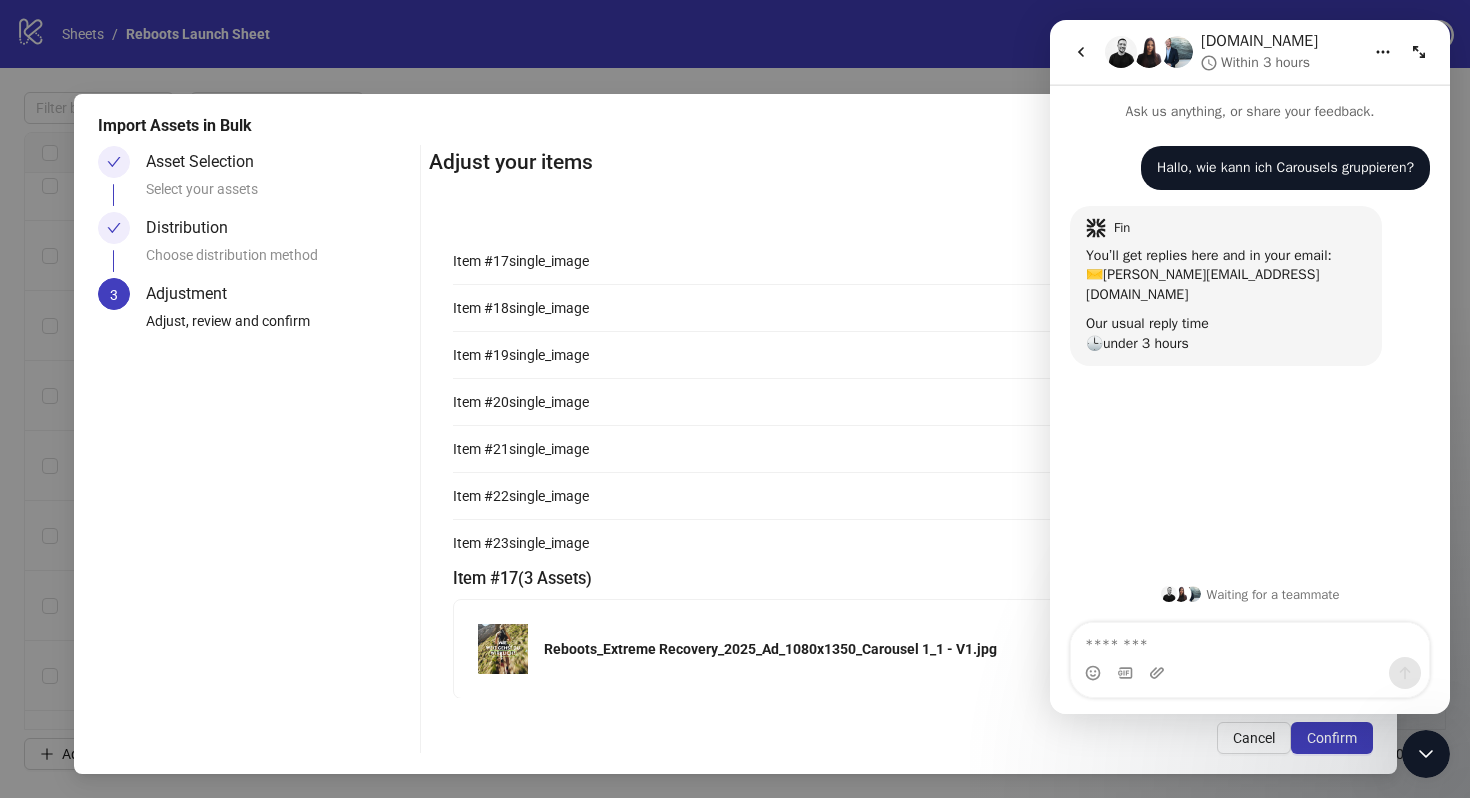click 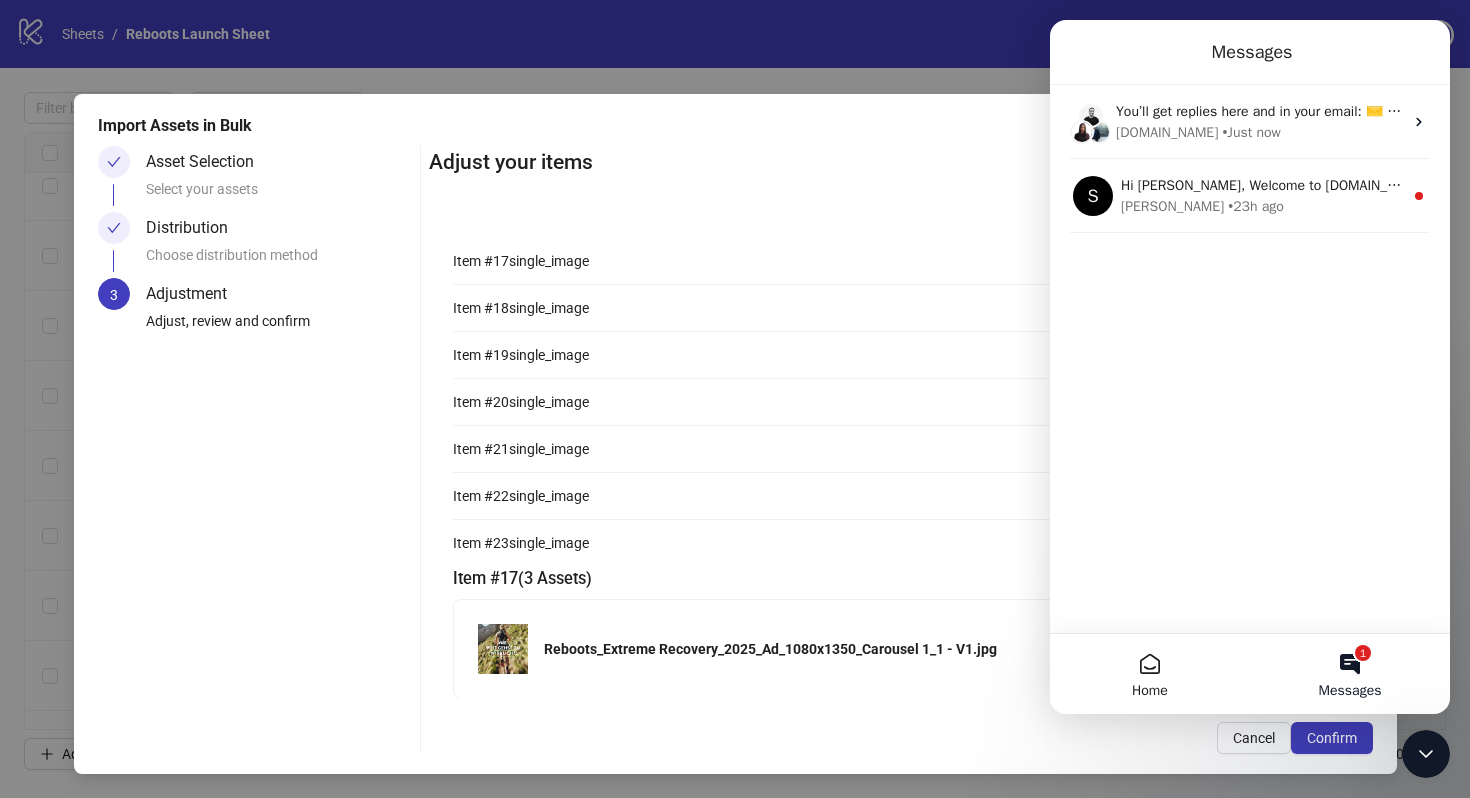click on "Messages" at bounding box center (1250, 52) 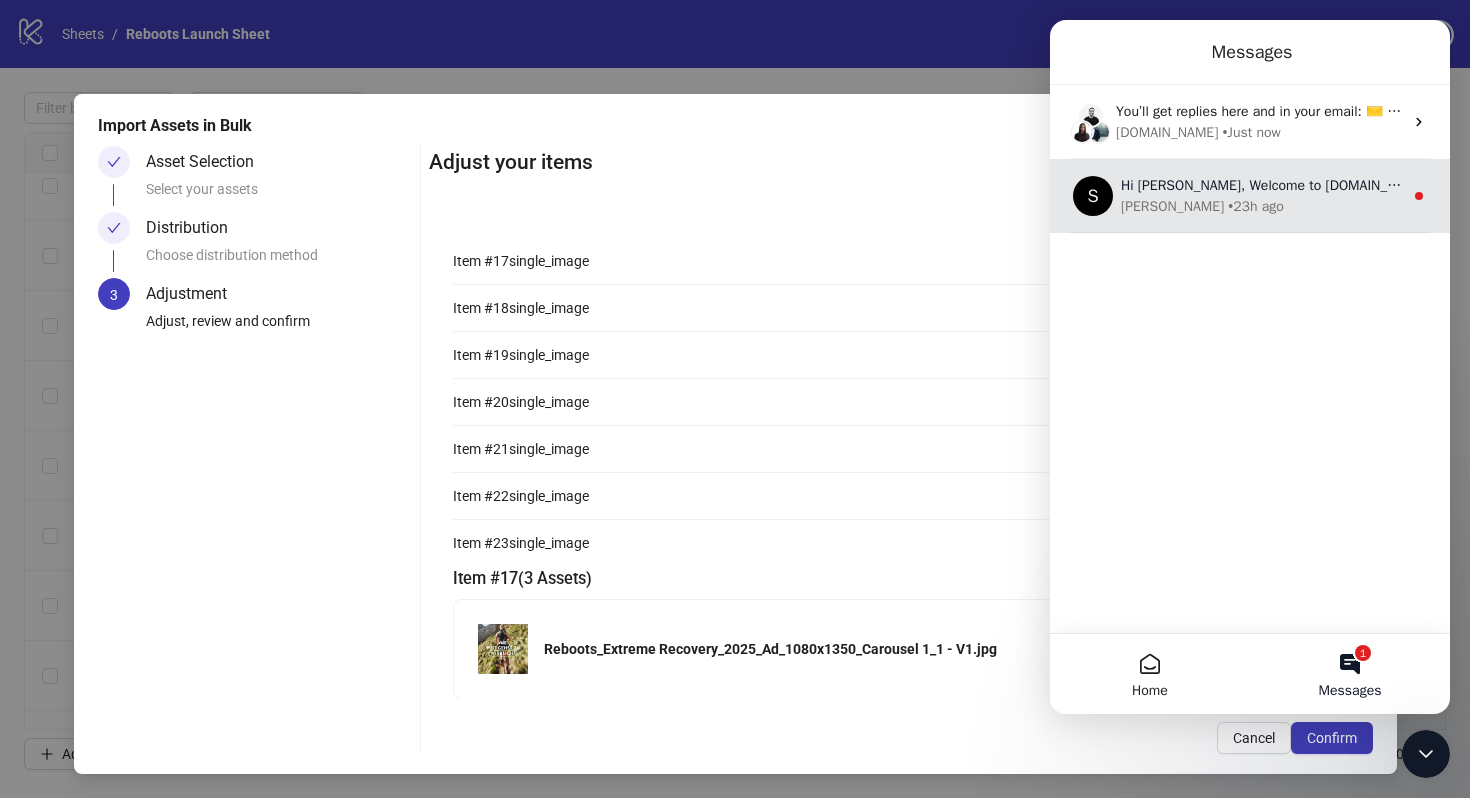 click on "Simon •  23h ago" at bounding box center (1262, 206) 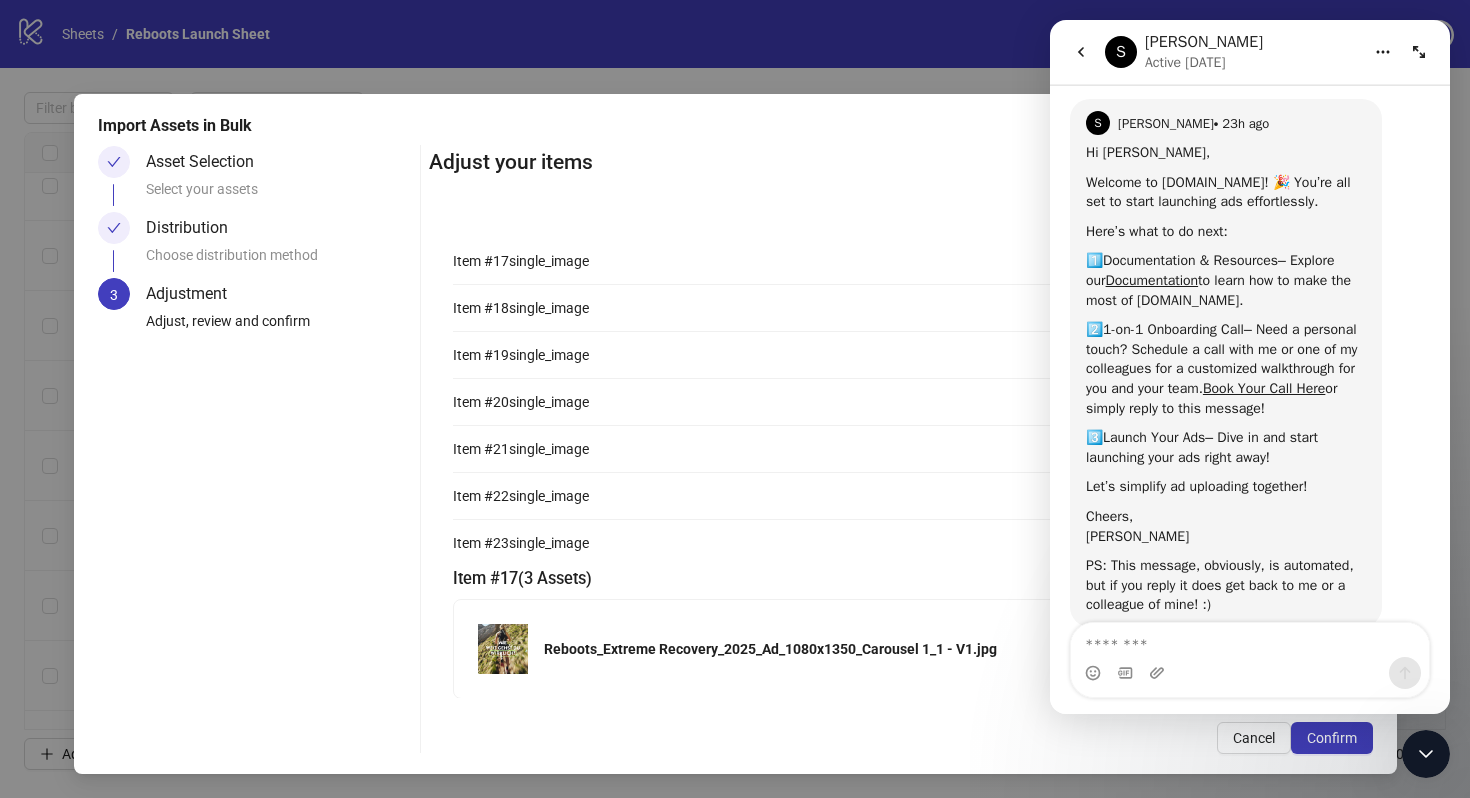 scroll, scrollTop: 92, scrollLeft: 0, axis: vertical 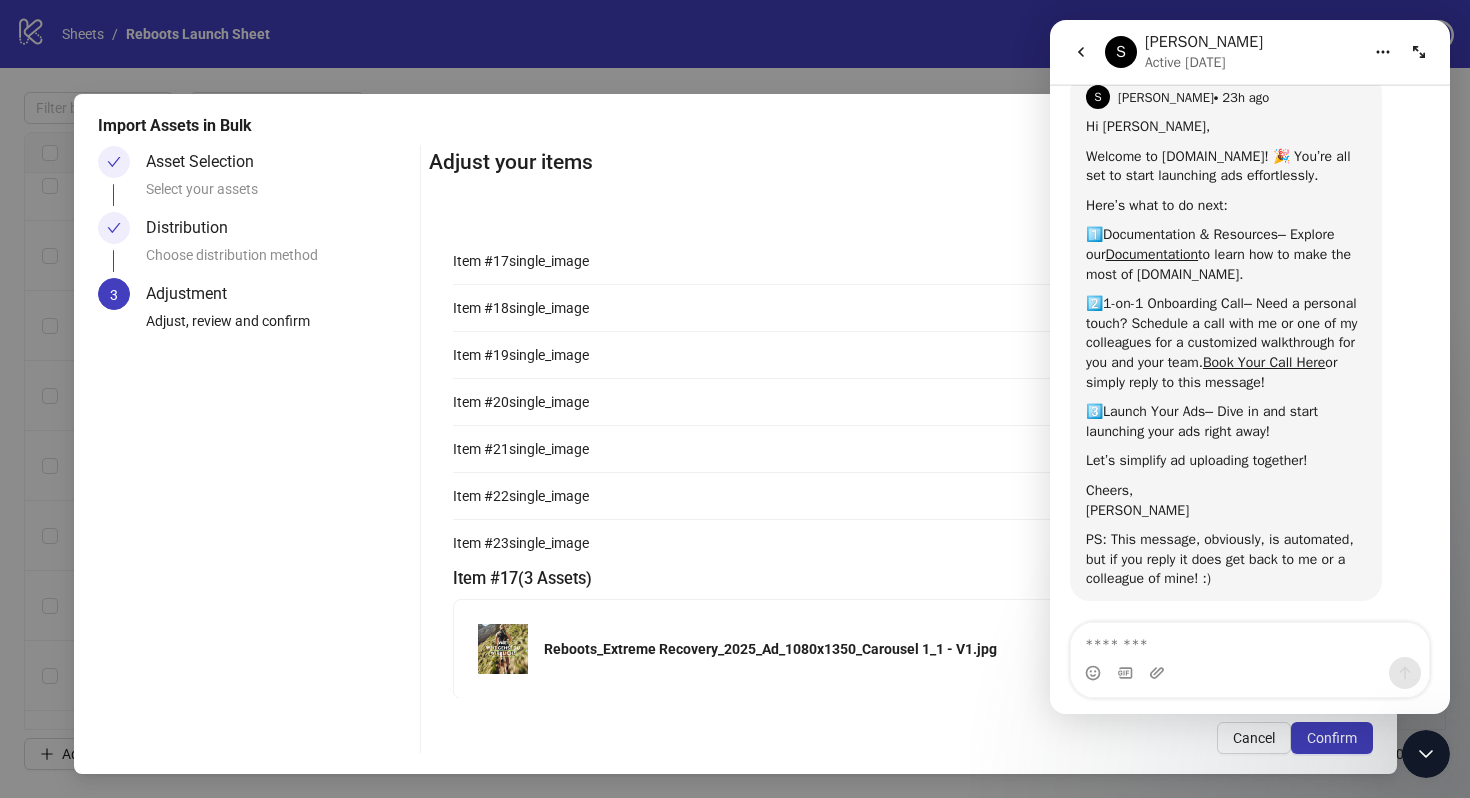 click at bounding box center (1081, 52) 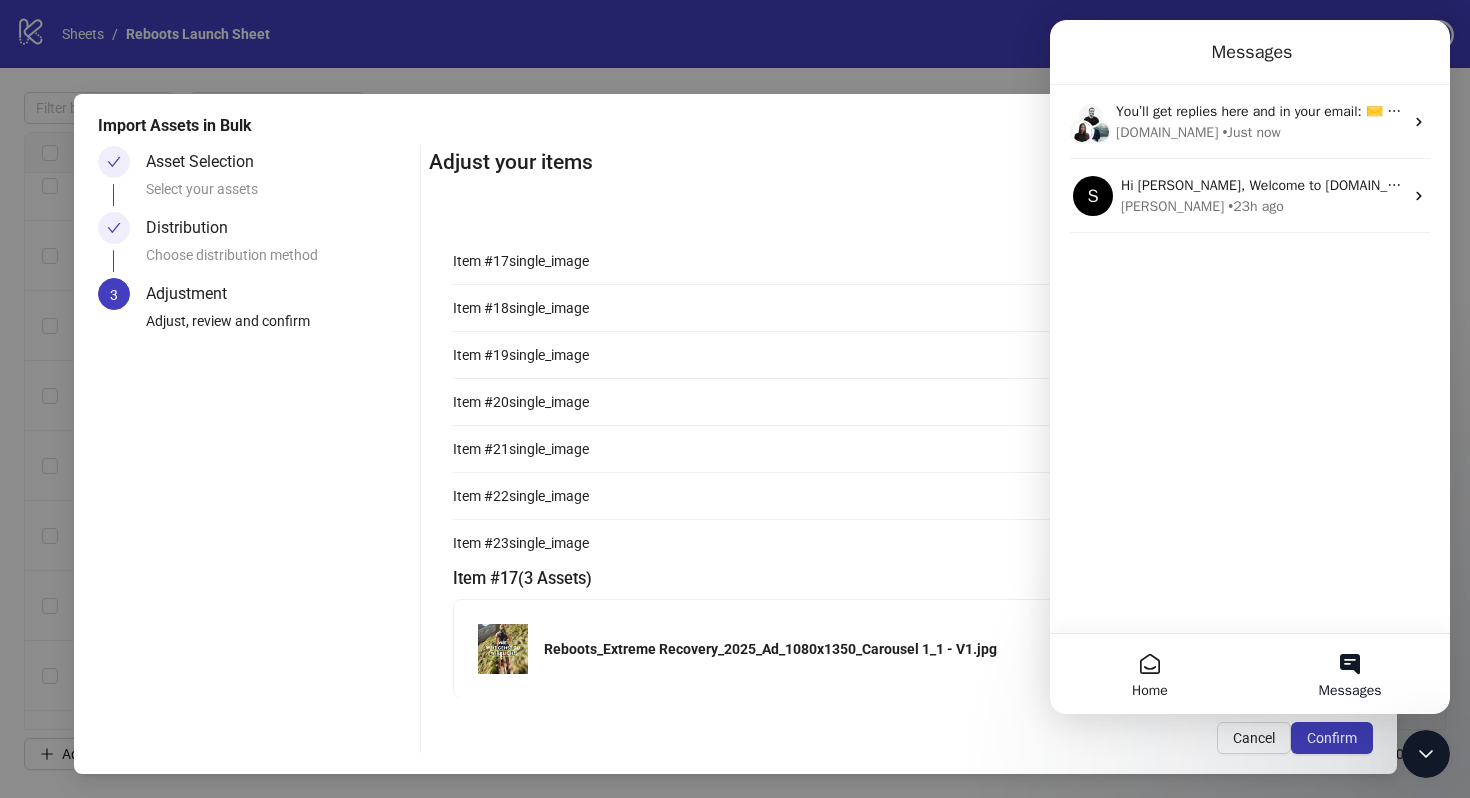 scroll, scrollTop: 0, scrollLeft: 0, axis: both 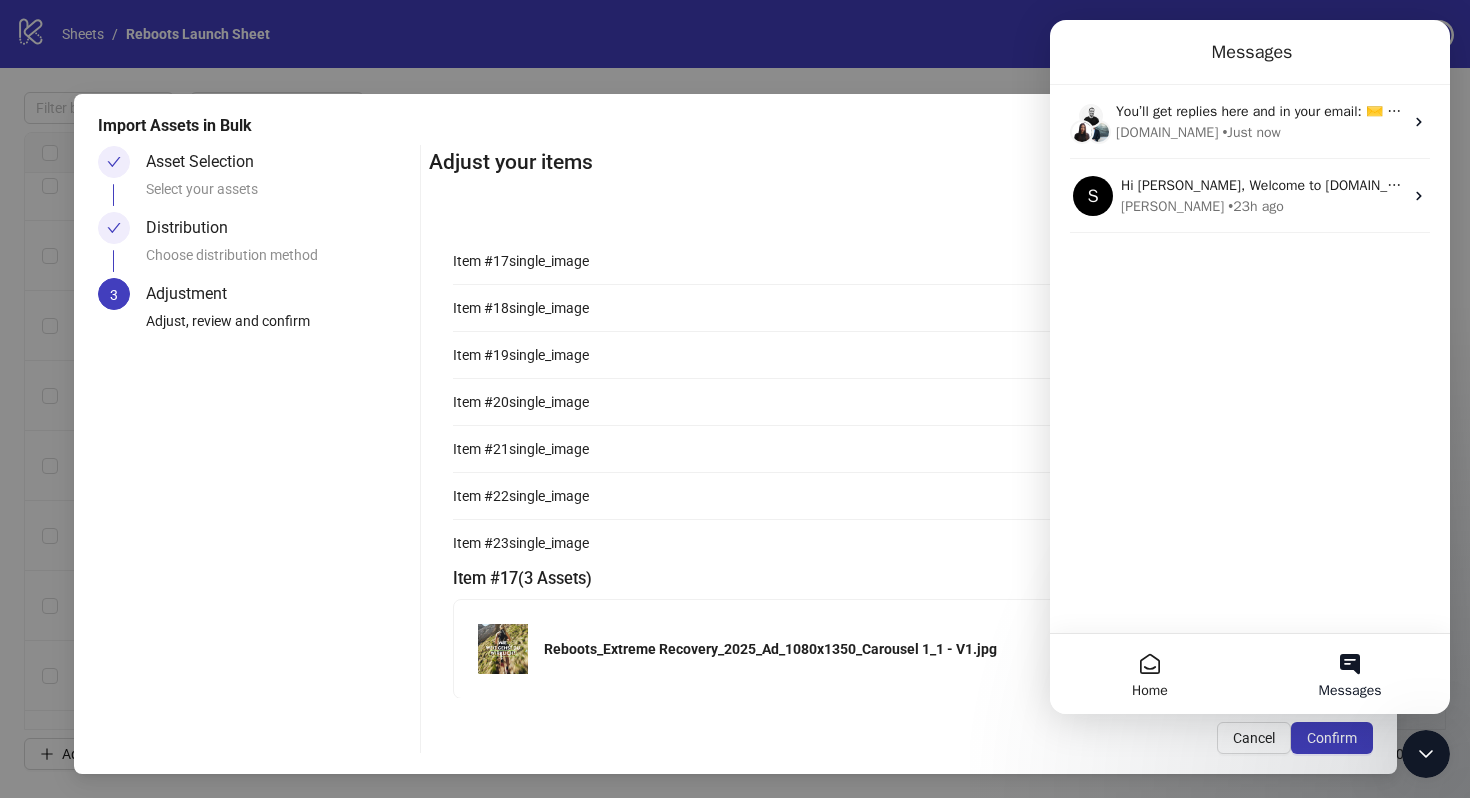 click on "Import Assets in Bulk Asset Selection Select your assets Distribution Choose distribution method 3 Adjustment Adjust, review and confirm Adjust your items Item # 17 single_image 3 Item # 18 single_image 1 Item # 19 single_image 1 Item # 20 single_image 1 Item # 21 single_image 1 Item # 22 single_image 1 Item # 23 single_image 1 Item # 17 ( 3   Assets ) Reboots_Extreme Recovery_2025_Ad_1080x1350_Carousel 1_1 - V1.jpg Reboots_Extreme Recovery_2025_Ad_1080x1350_Carousel 1_2 - V1.jpg Reboots_Extreme Recovery_2025_Ad_1080x1350_Carousel 1_3 - V1.jpg Cancel Confirm" at bounding box center [735, 434] 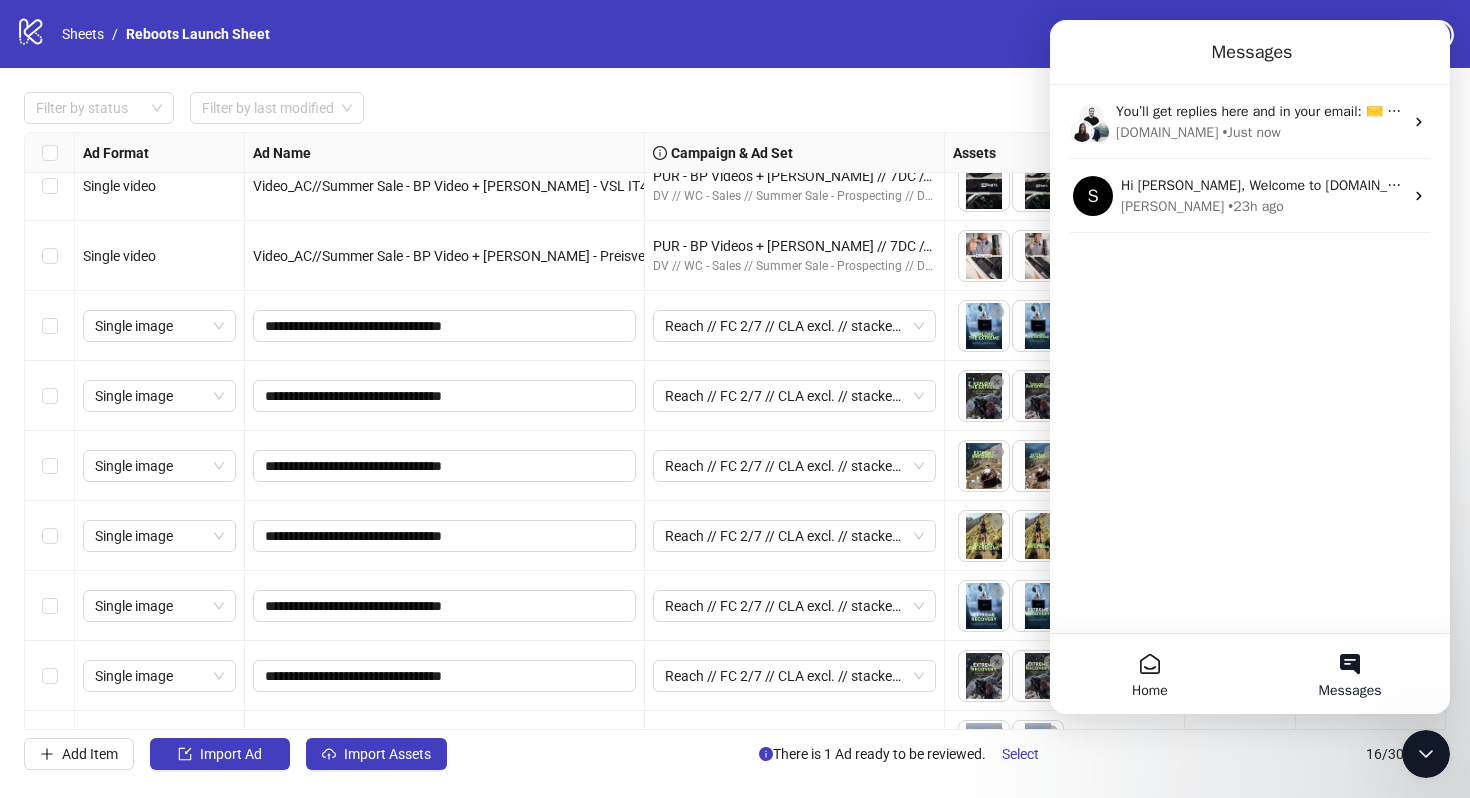 scroll, scrollTop: 0, scrollLeft: 0, axis: both 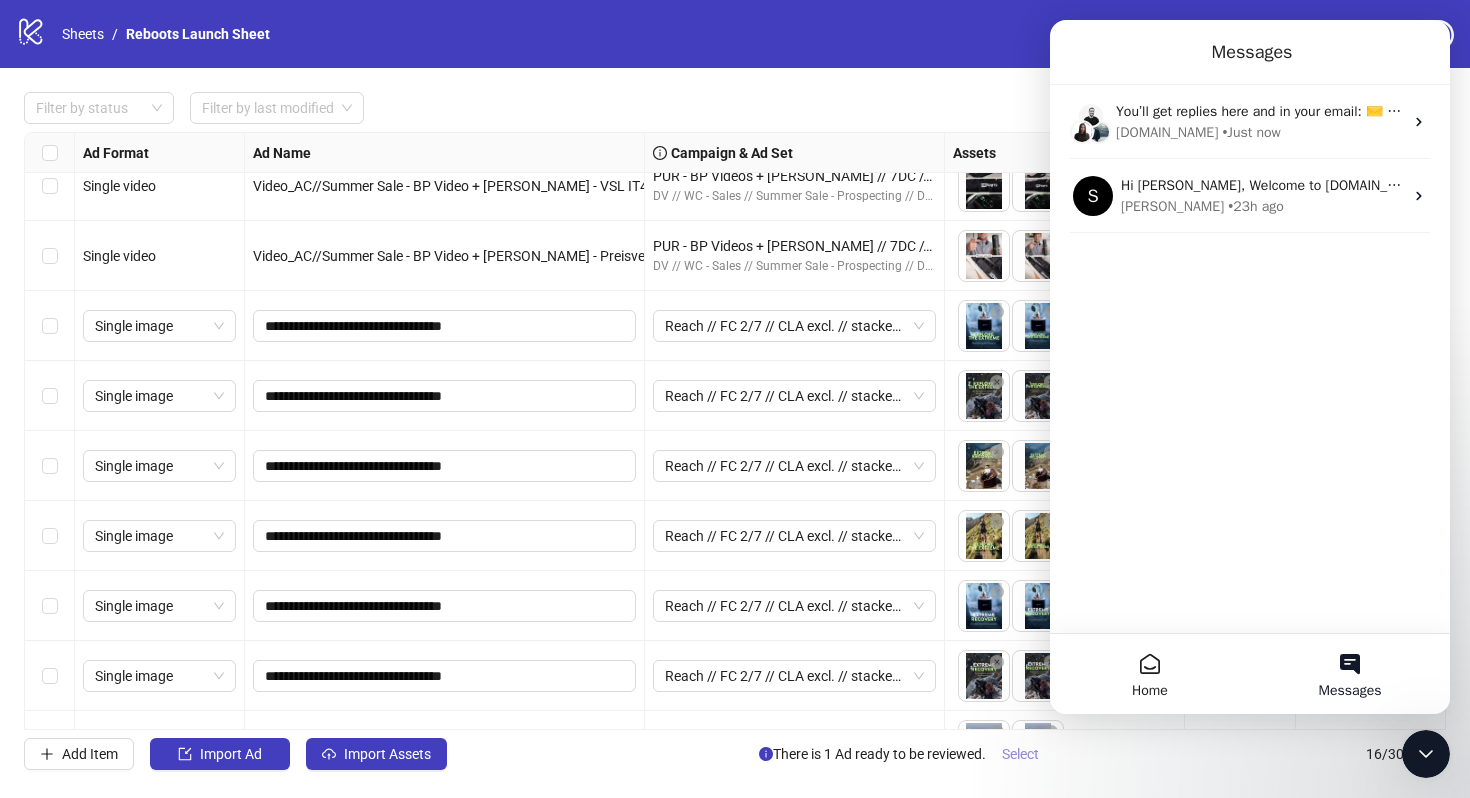 click on "Select" at bounding box center (1020, 754) 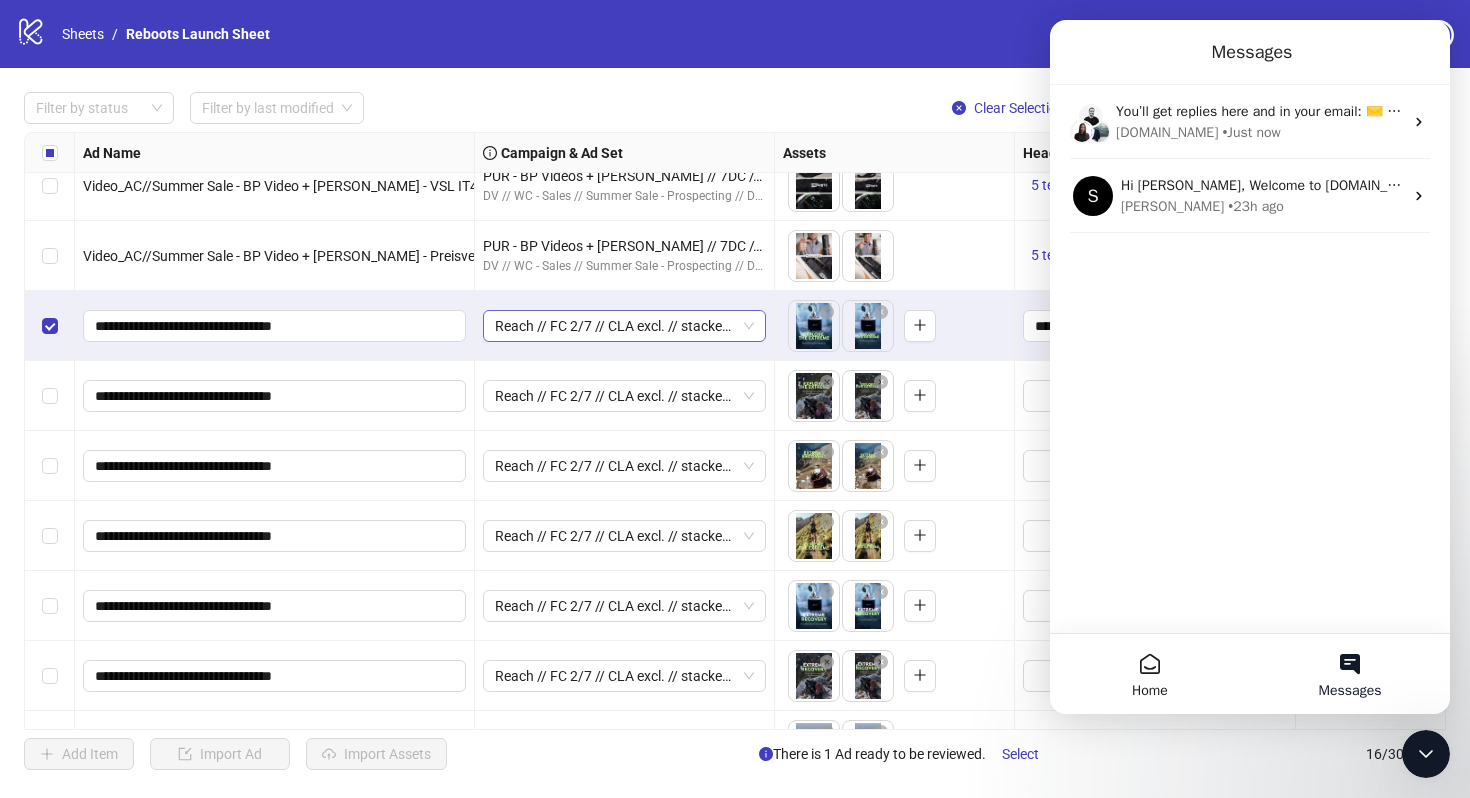 scroll, scrollTop: 442, scrollLeft: 351, axis: both 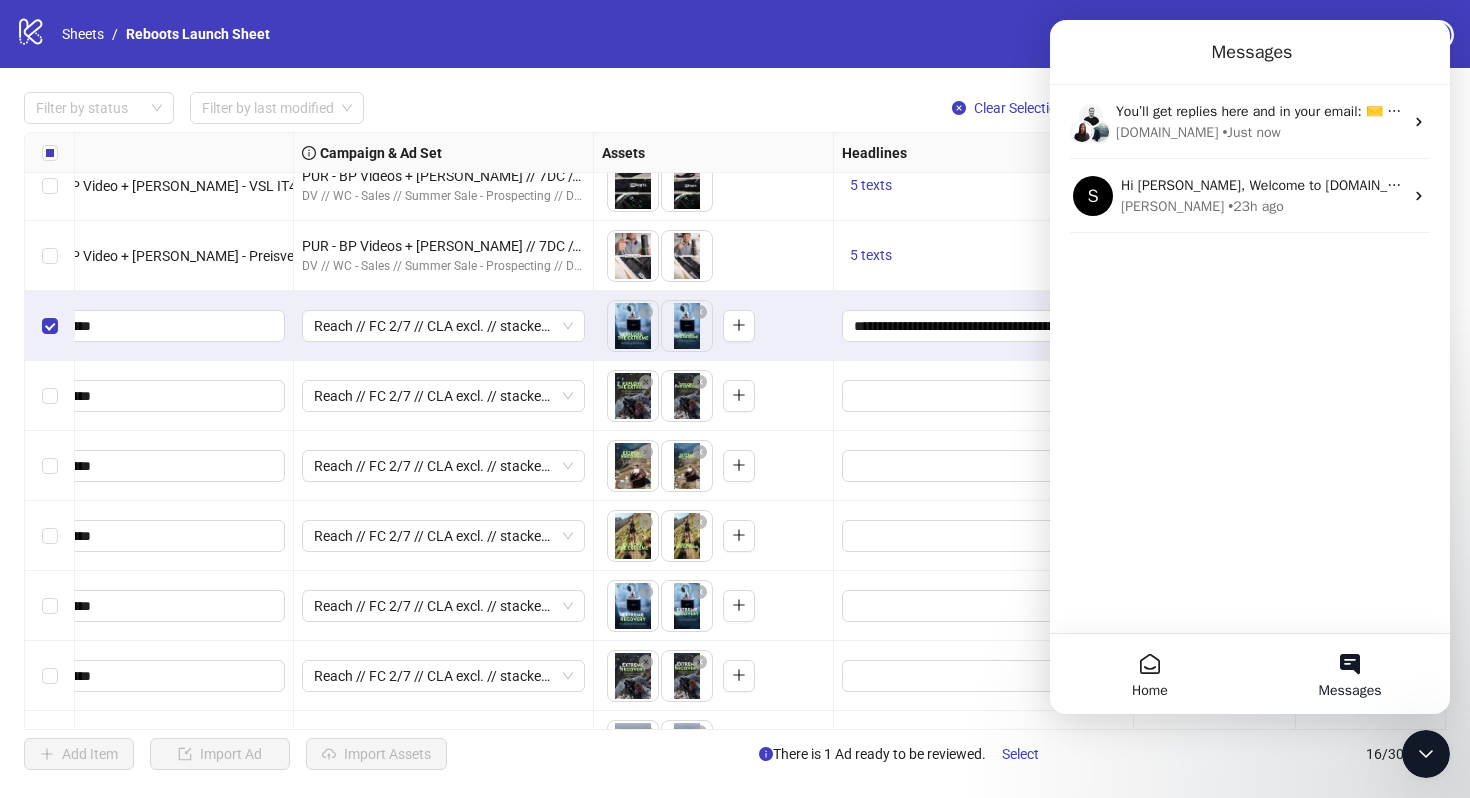 click on "Messages" at bounding box center [1250, 52] 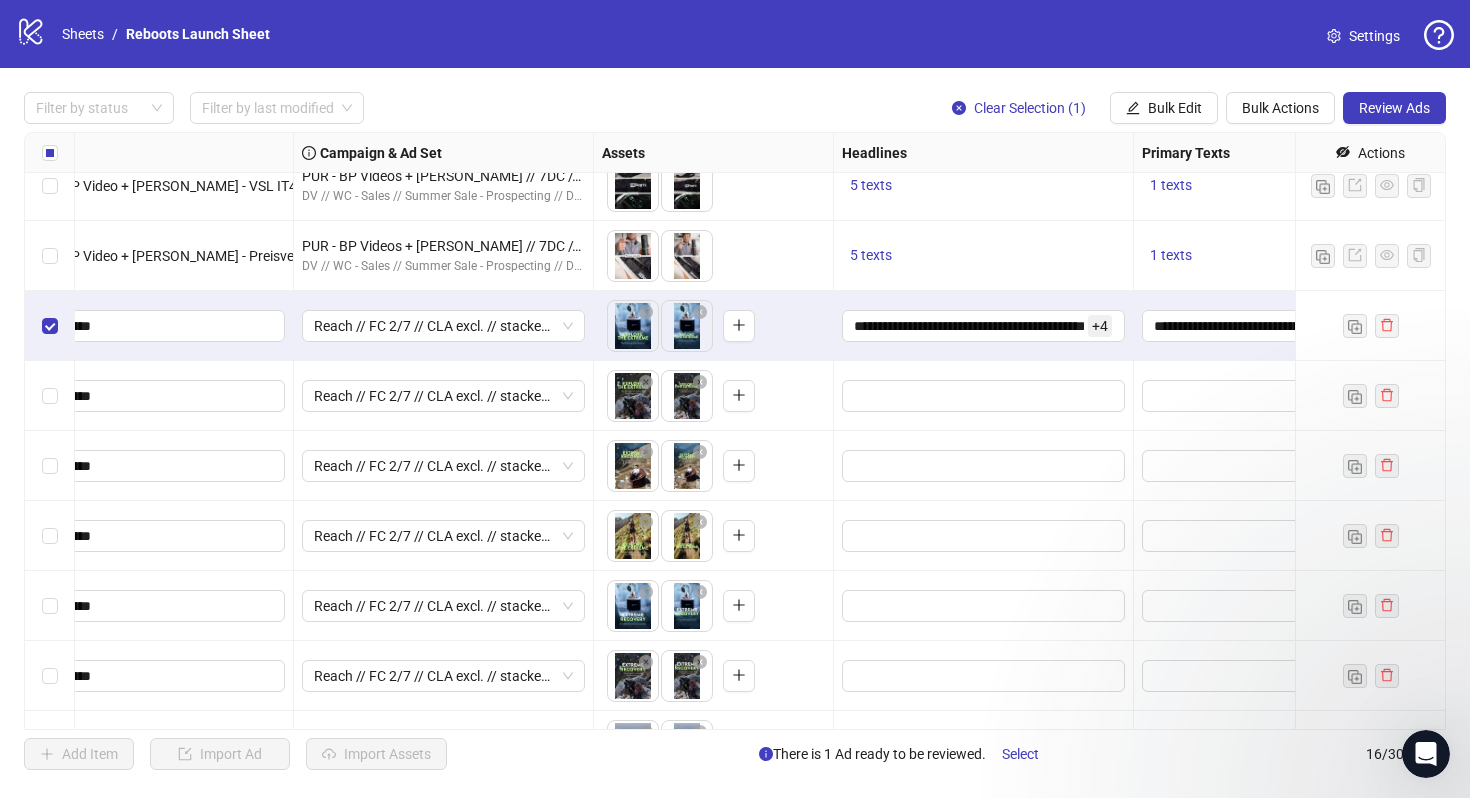 scroll, scrollTop: 0, scrollLeft: 0, axis: both 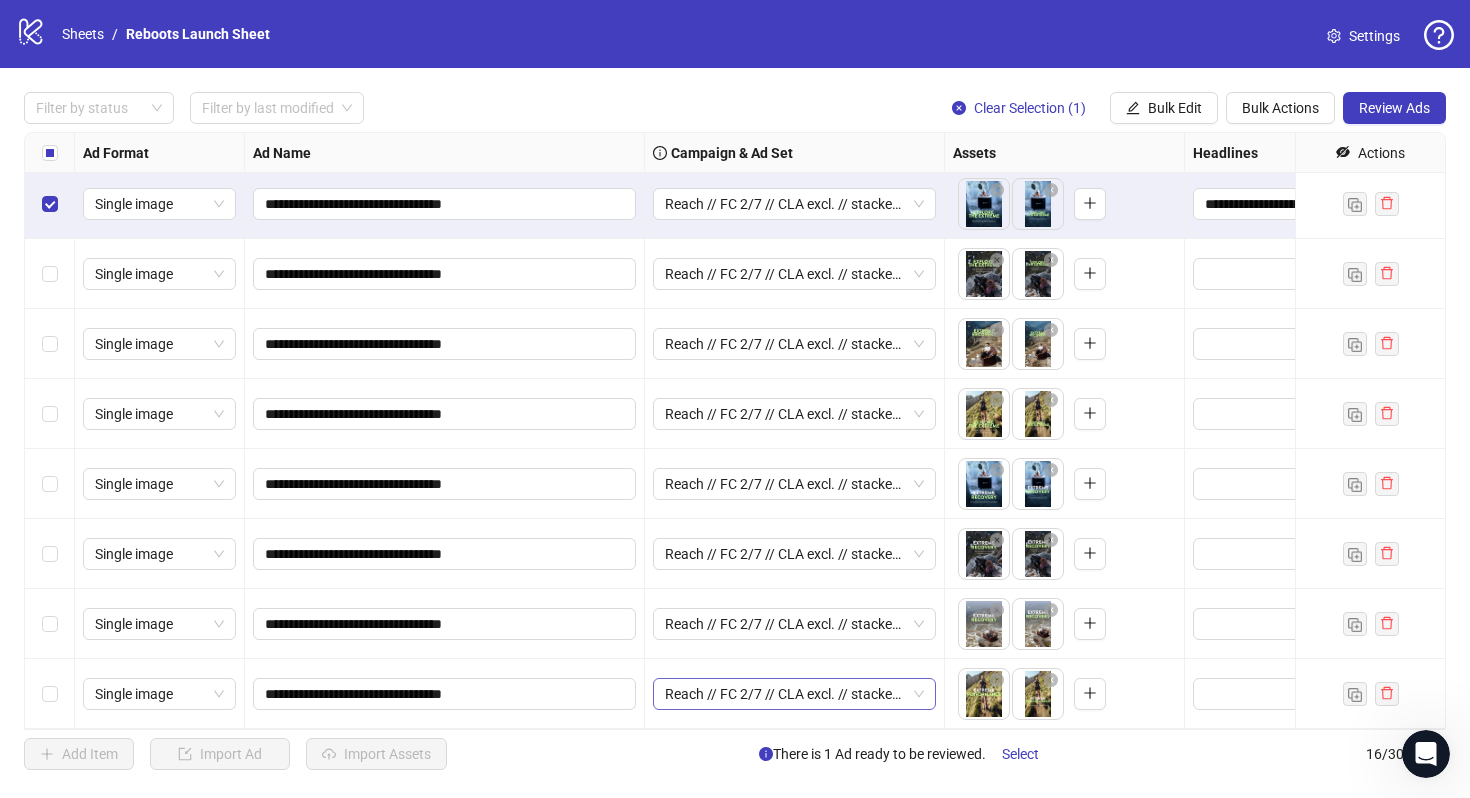 click on "Reach // FC 2/7 // CLA excl. // stacked Interests + engaged shopper - DACH - m/w - 18-65+ // MP" at bounding box center (794, 694) 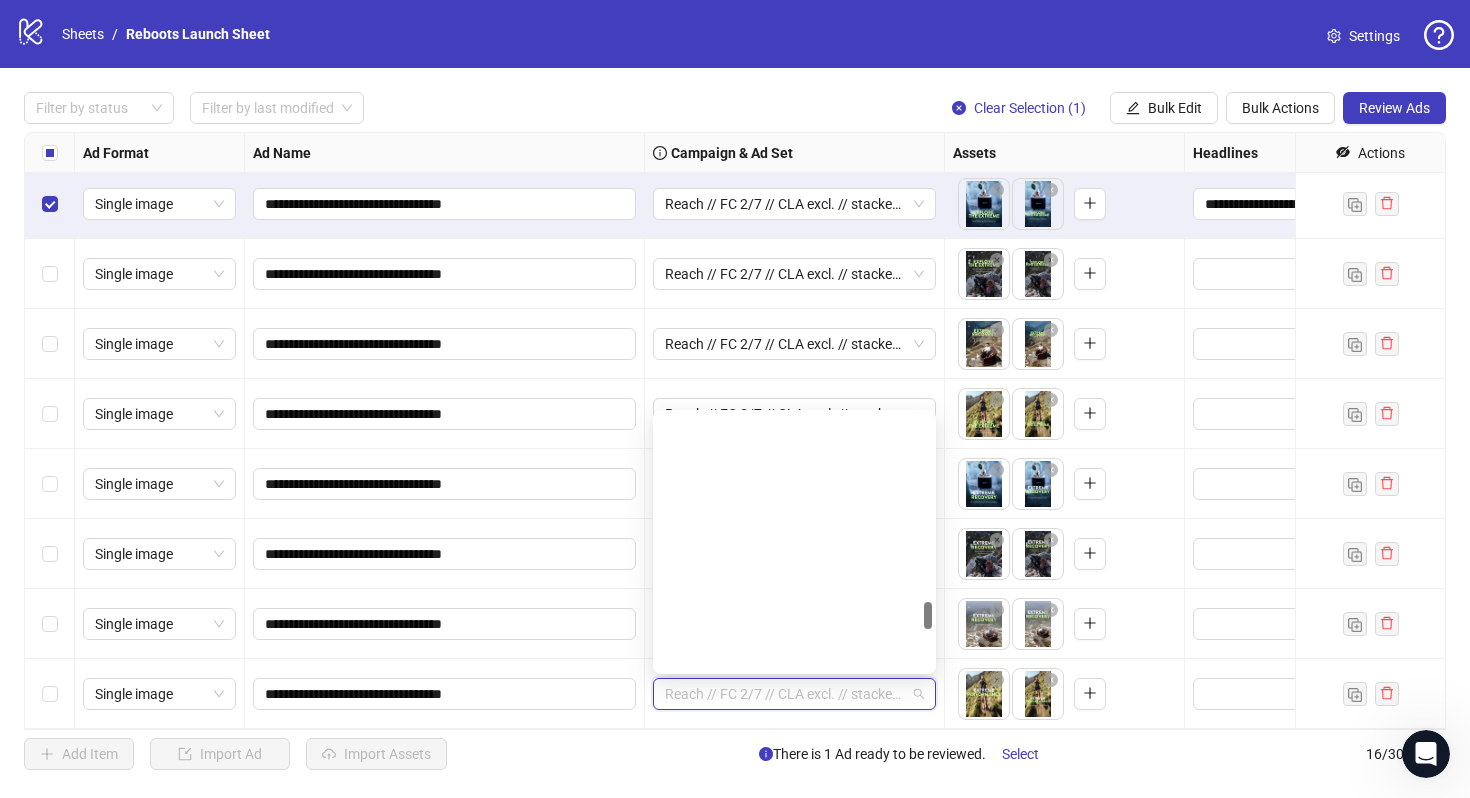scroll, scrollTop: 1769, scrollLeft: 0, axis: vertical 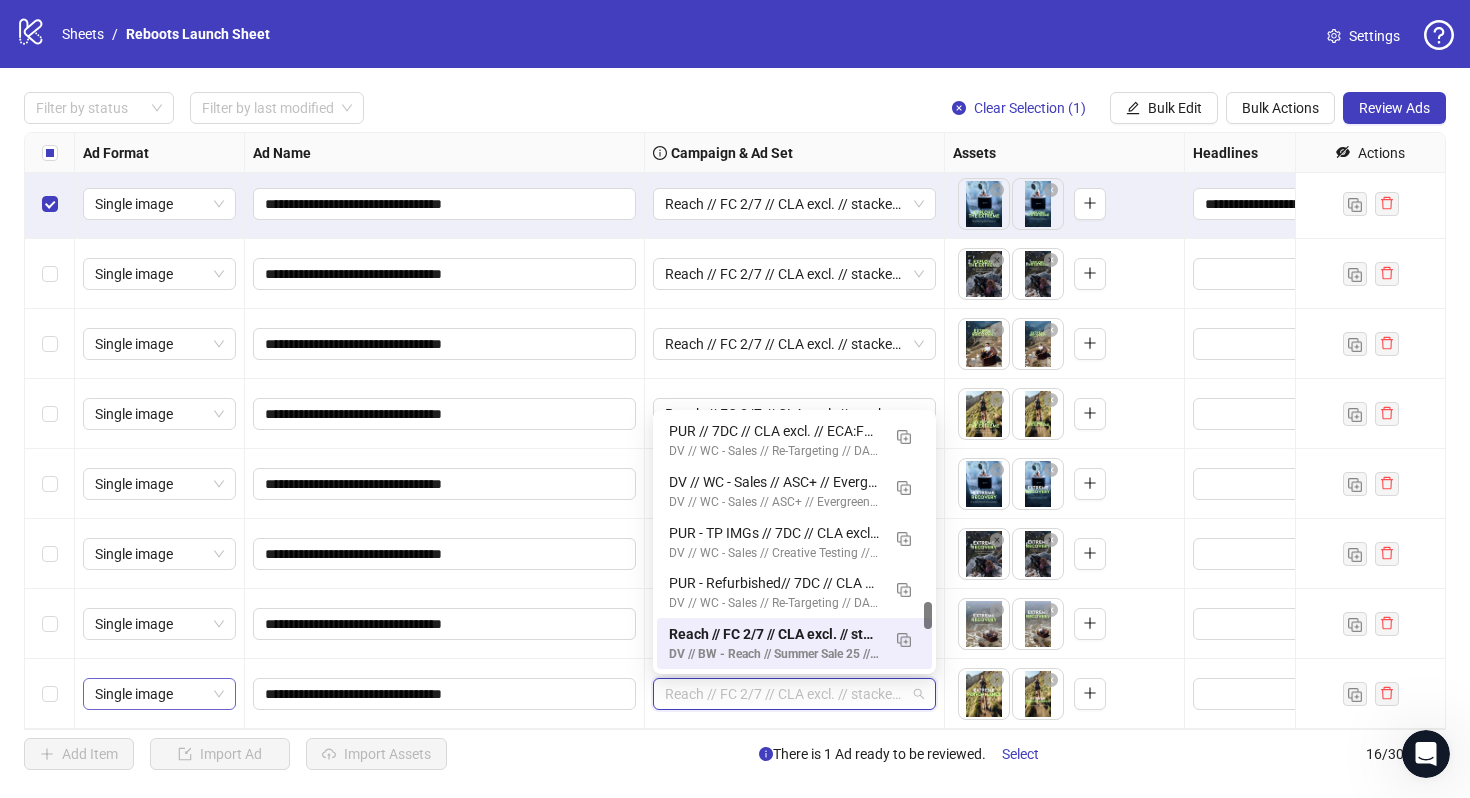 click on "Single image" at bounding box center (159, 694) 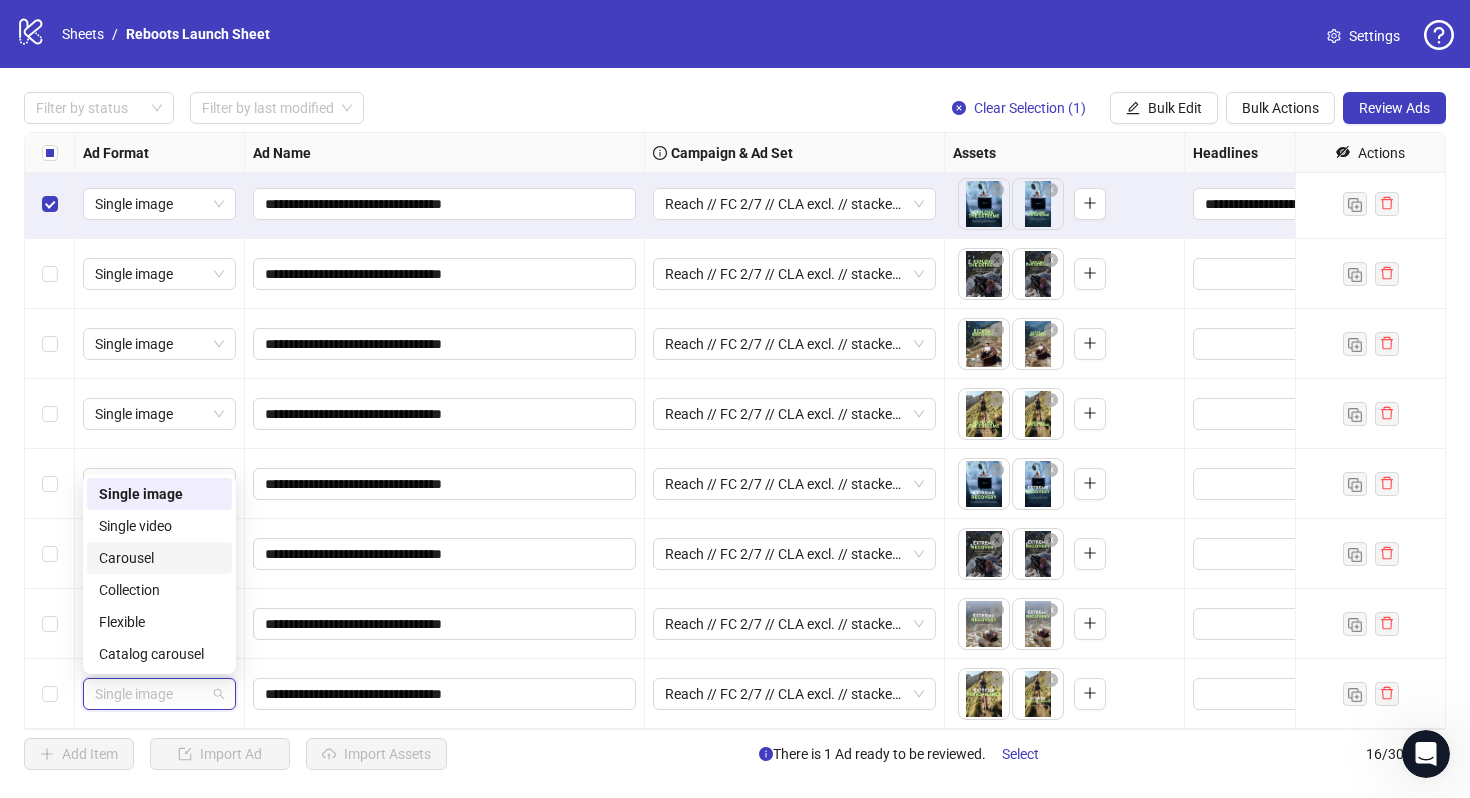 click on "Carousel" at bounding box center (159, 558) 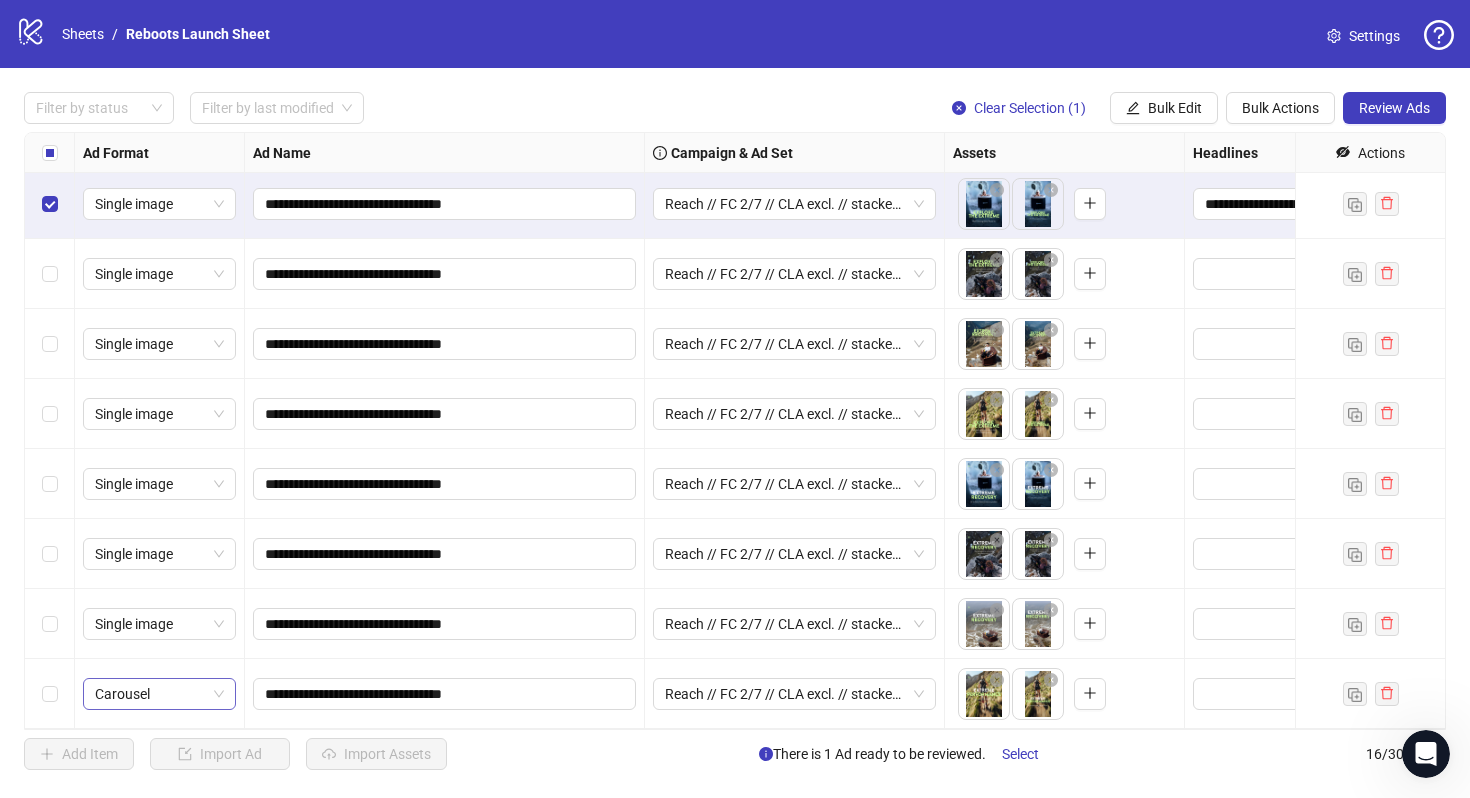 click on "Carousel" at bounding box center [159, 694] 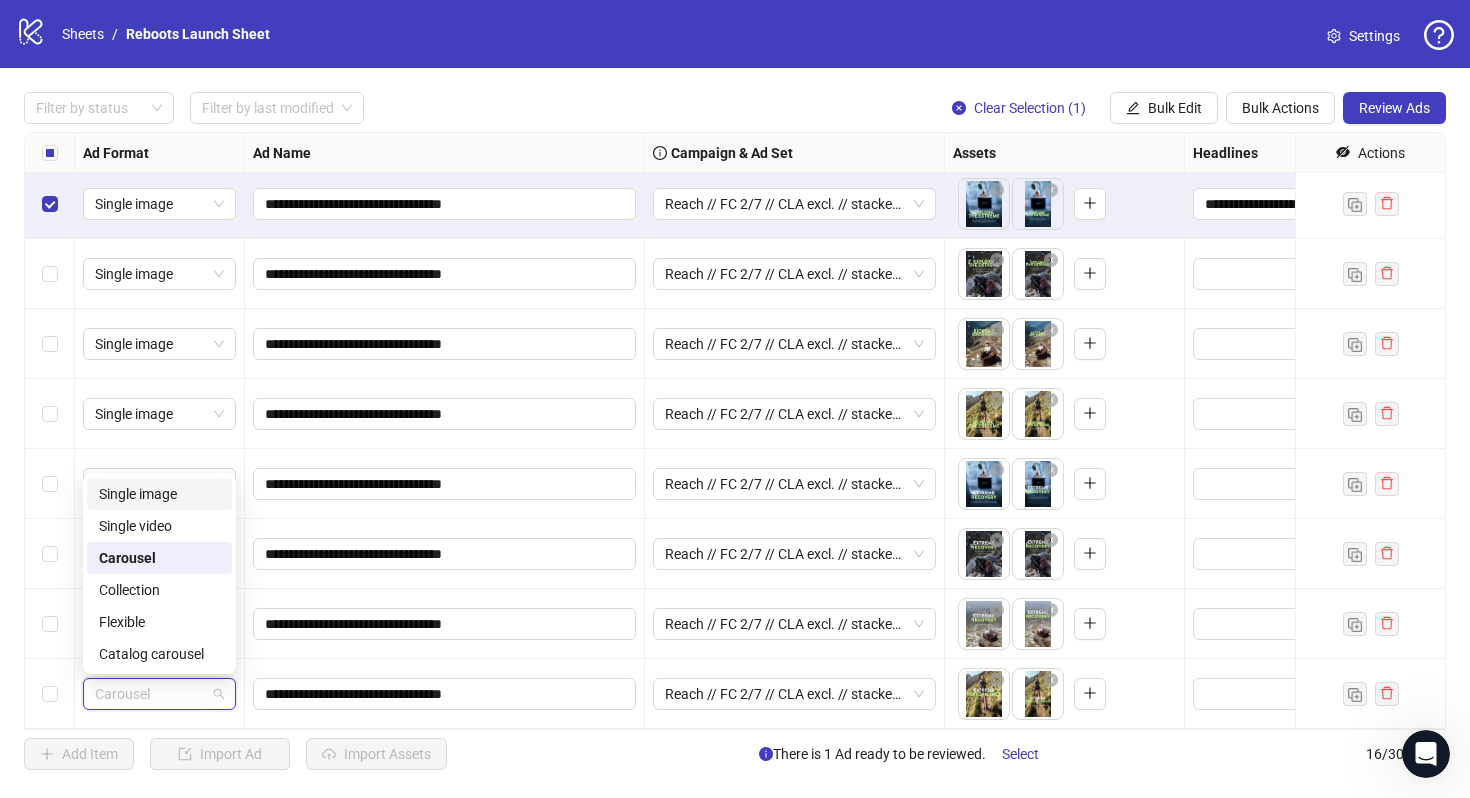 click on "Single image" at bounding box center (159, 494) 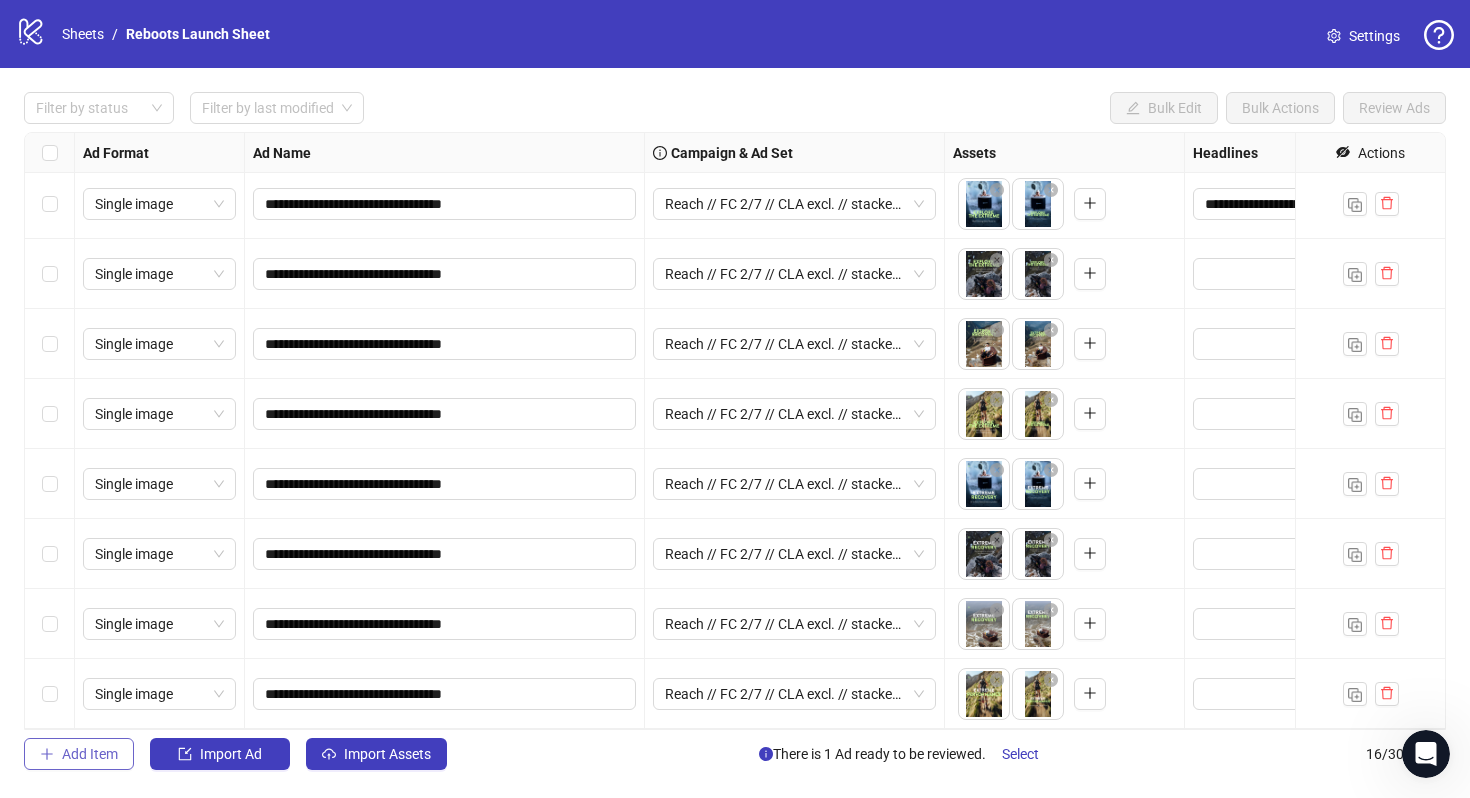 click on "Add Item" at bounding box center (90, 754) 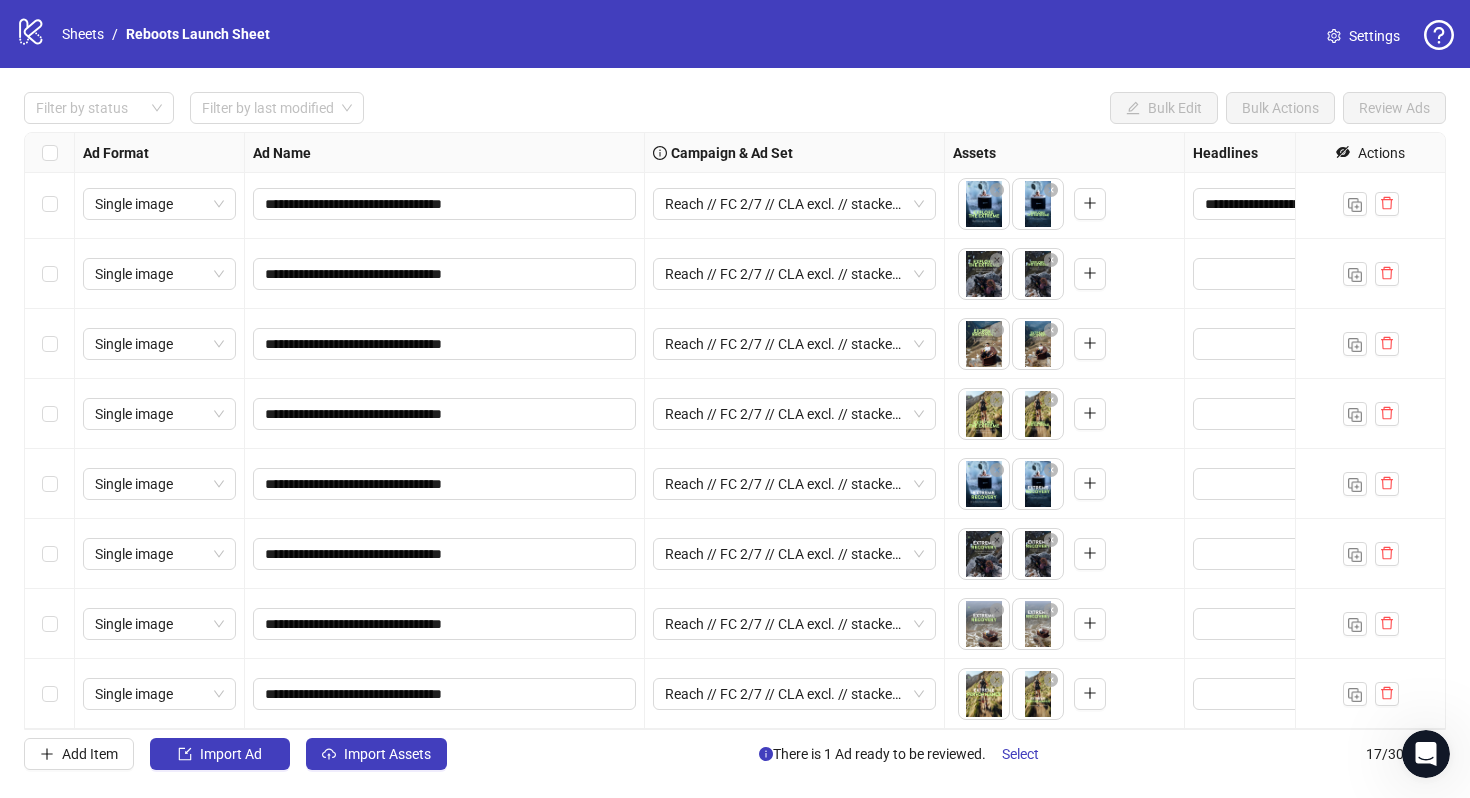 scroll, scrollTop: 634, scrollLeft: 0, axis: vertical 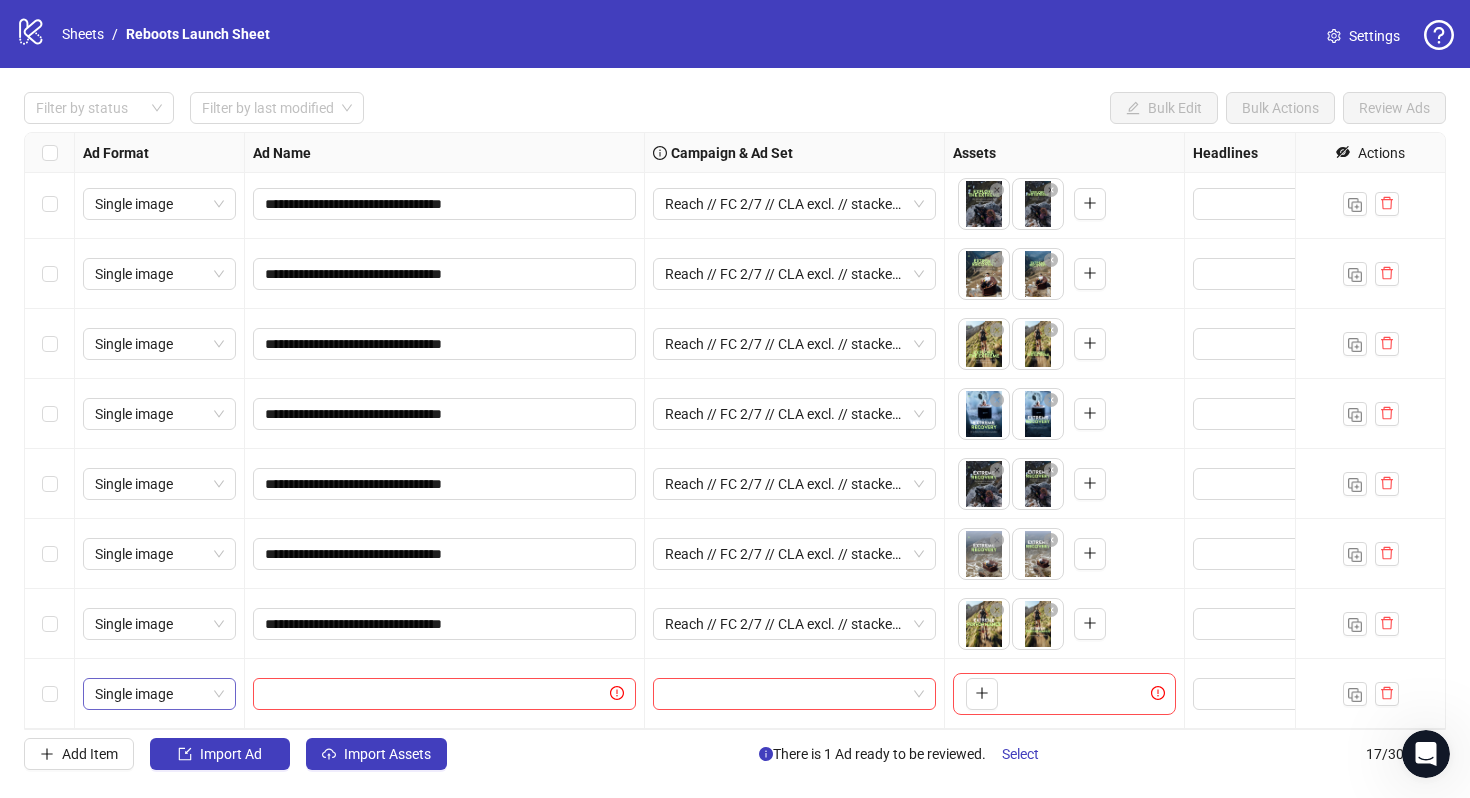 click on "Single image" at bounding box center (159, 694) 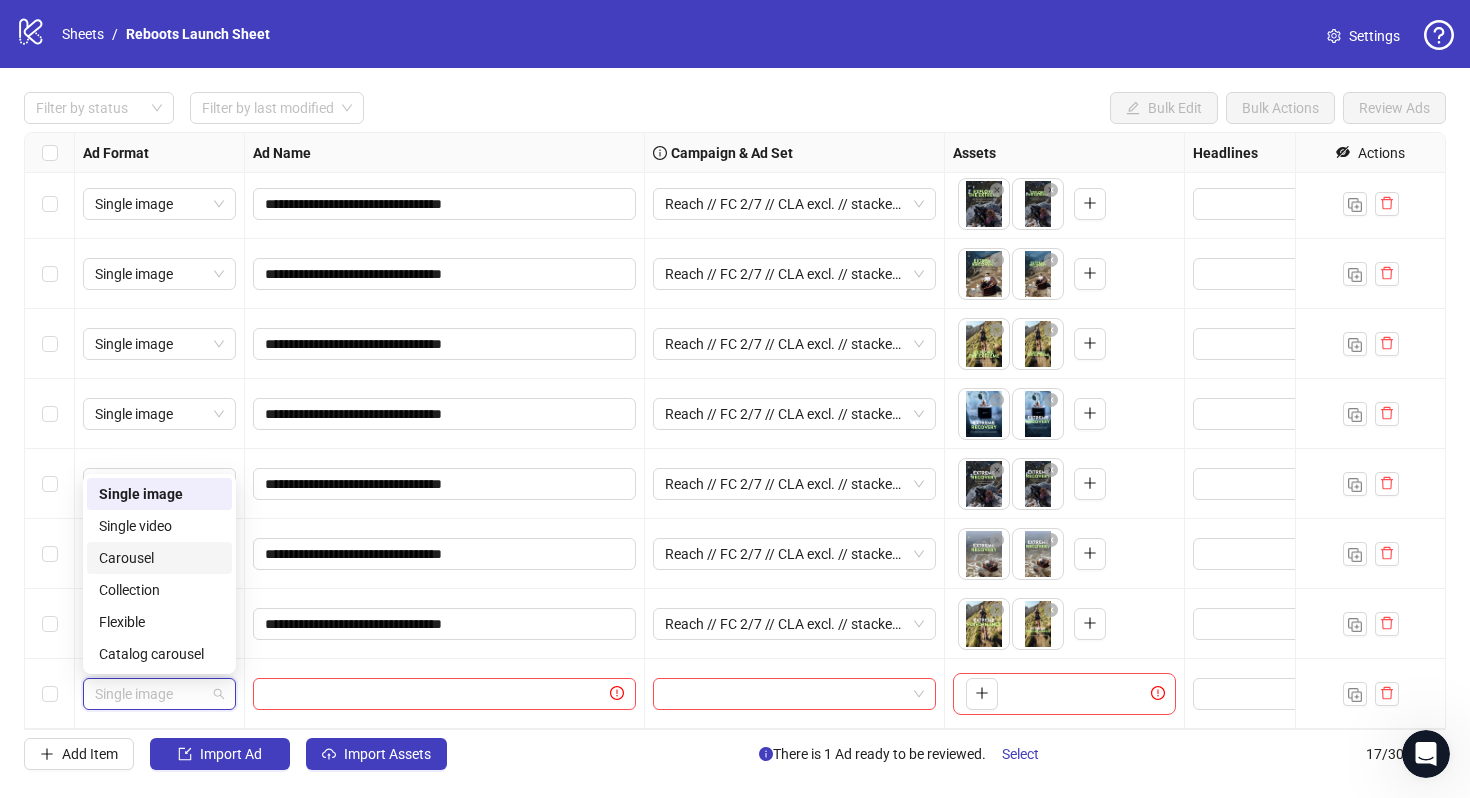 click on "Carousel" at bounding box center (159, 558) 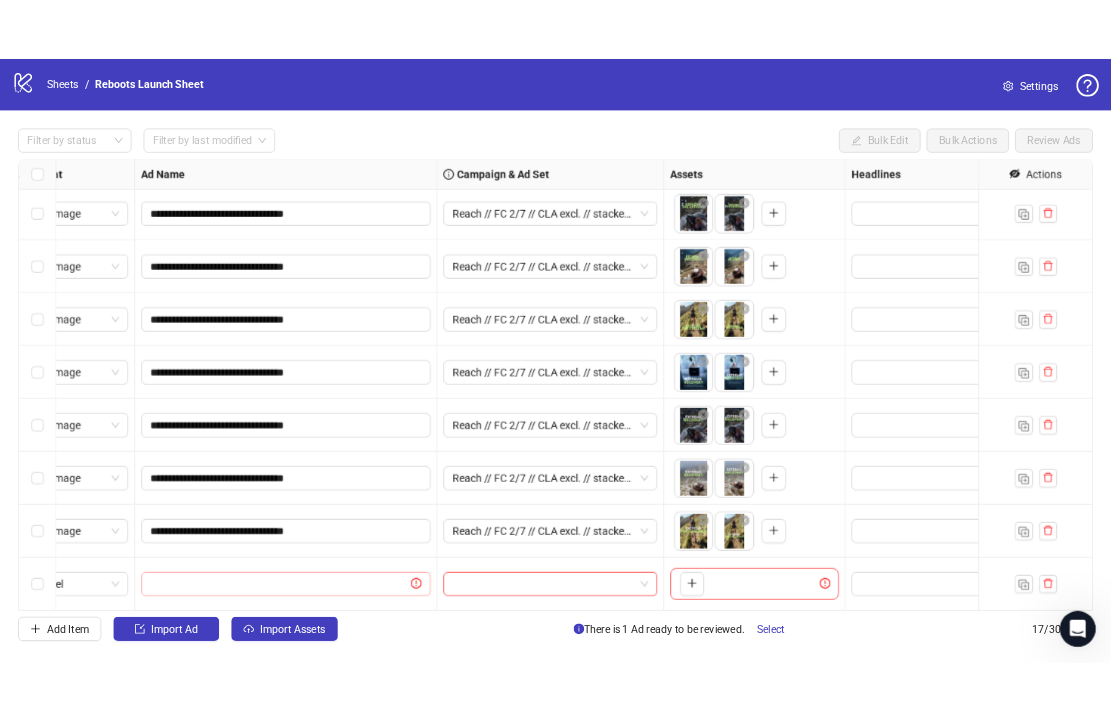 scroll, scrollTop: 634, scrollLeft: 105, axis: both 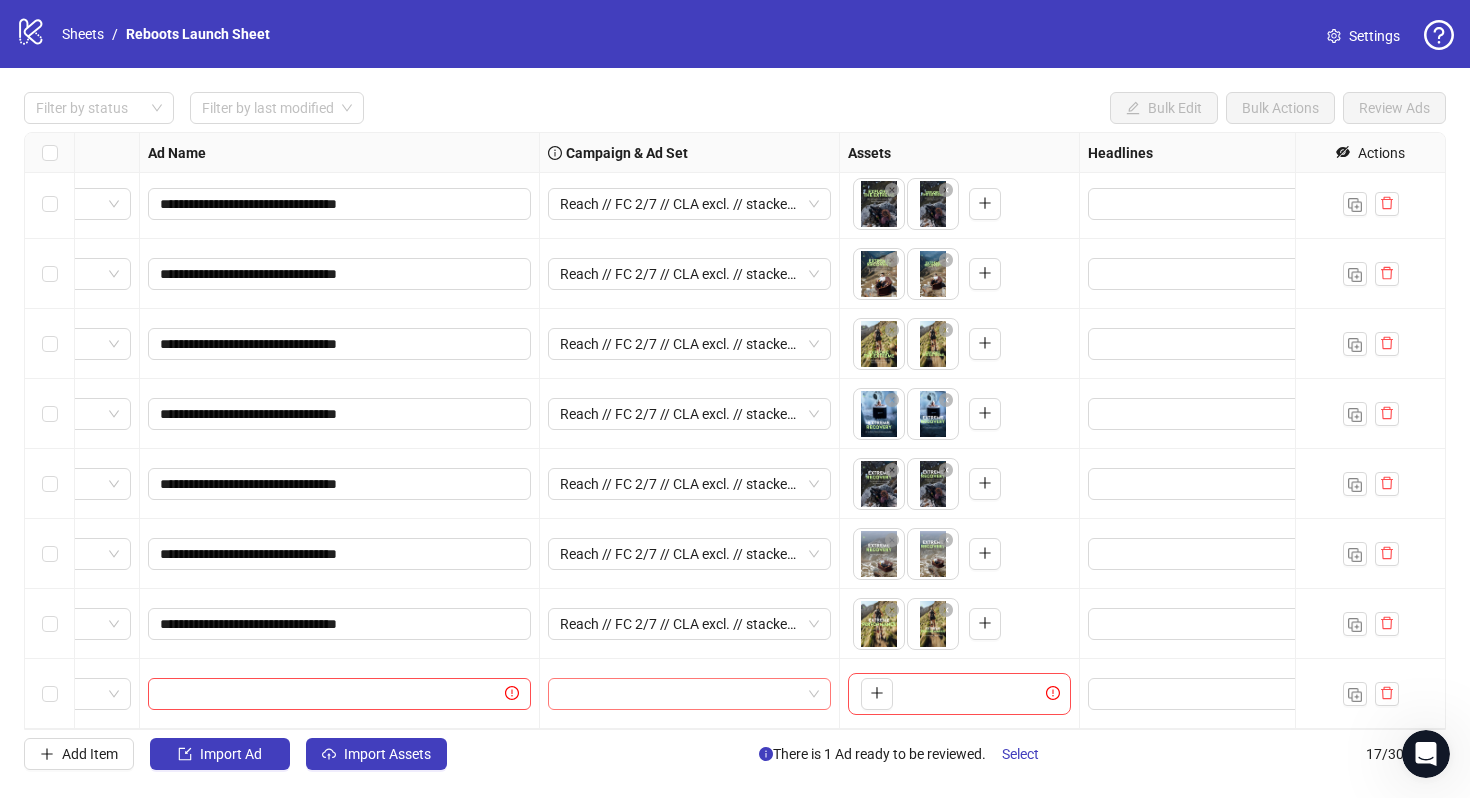 click at bounding box center [680, 694] 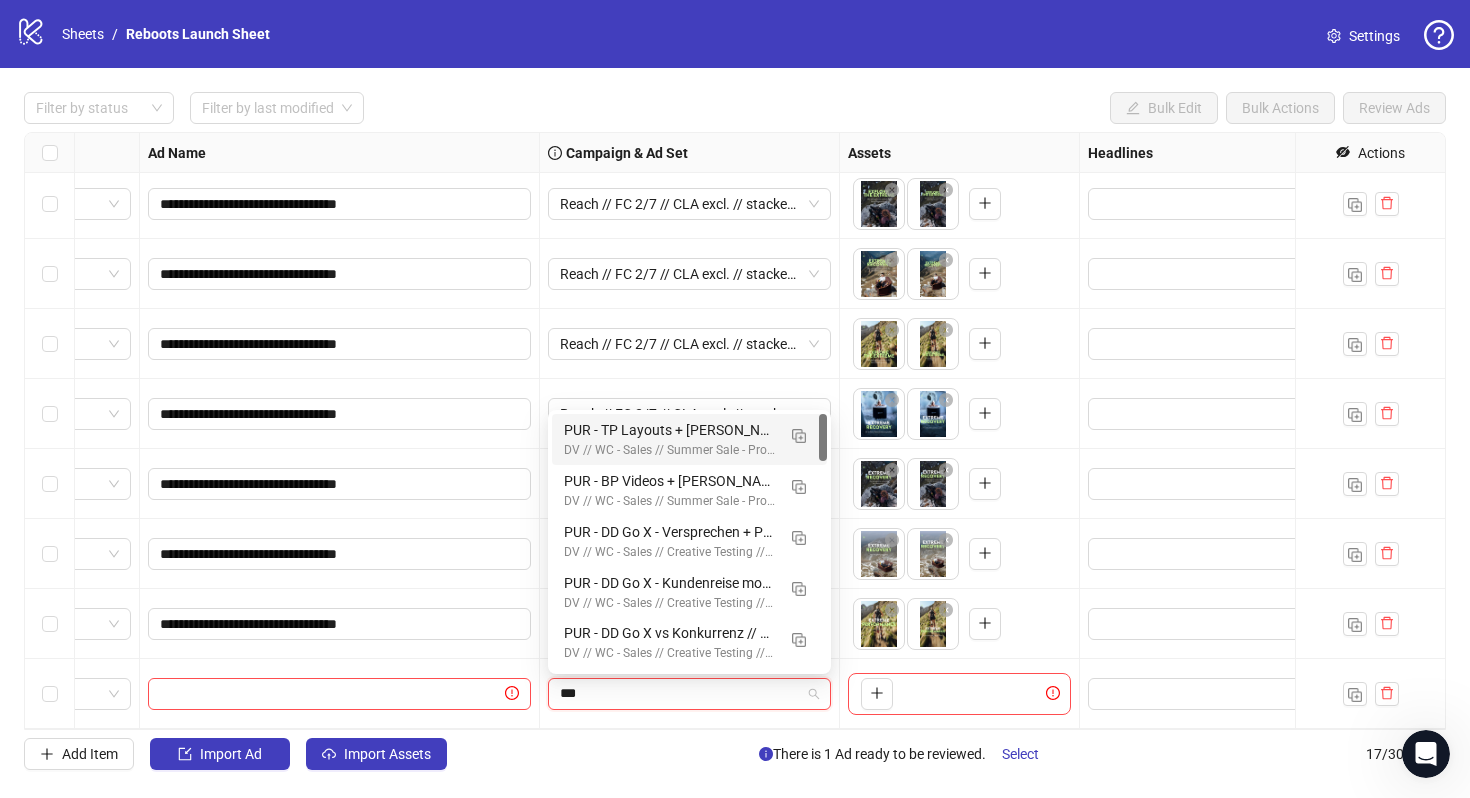 type on "****" 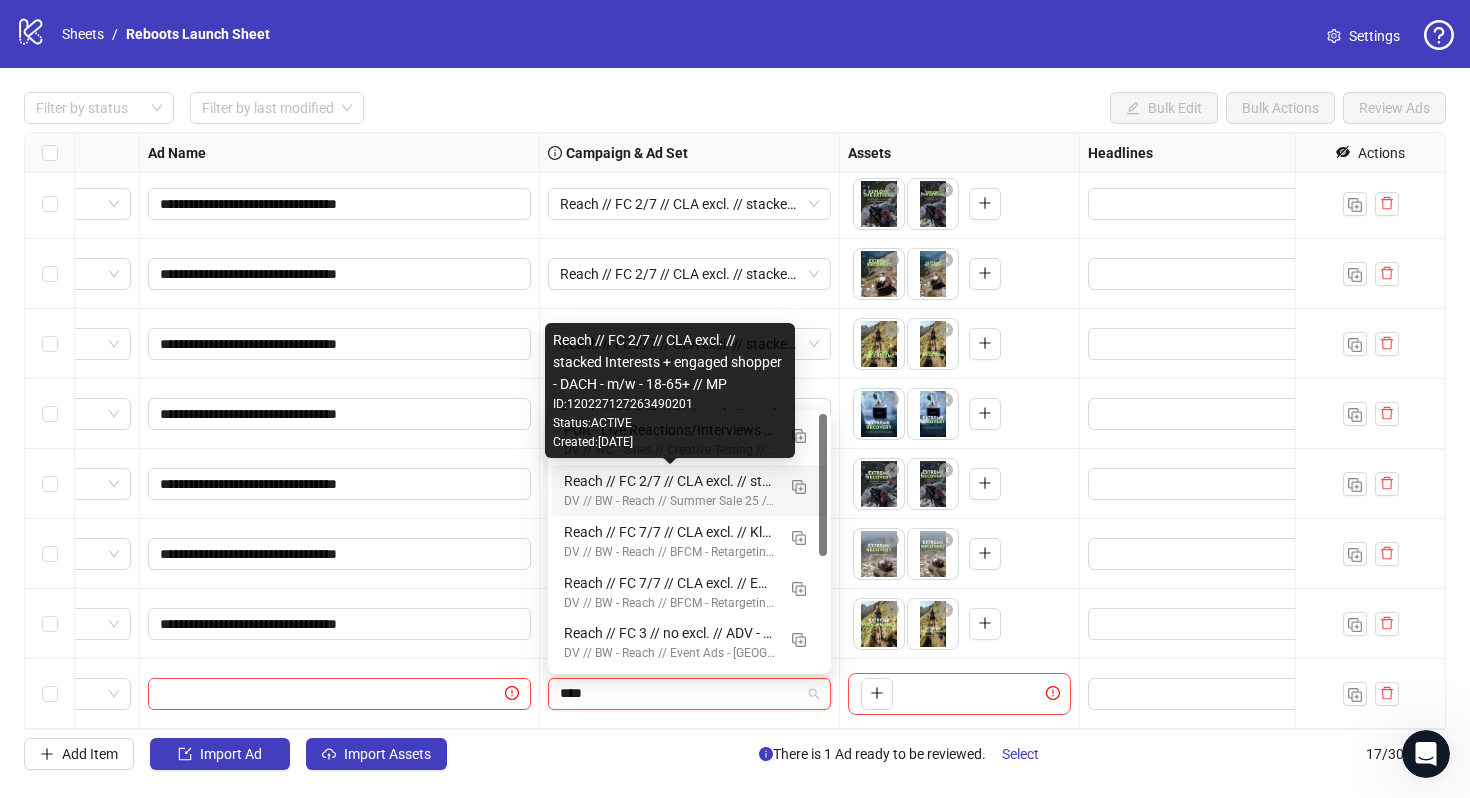 click on "Reach // FC 2/7 // CLA excl. // stacked Interests + engaged shopper - DACH - m/w - 18-65+ // MP" at bounding box center (669, 481) 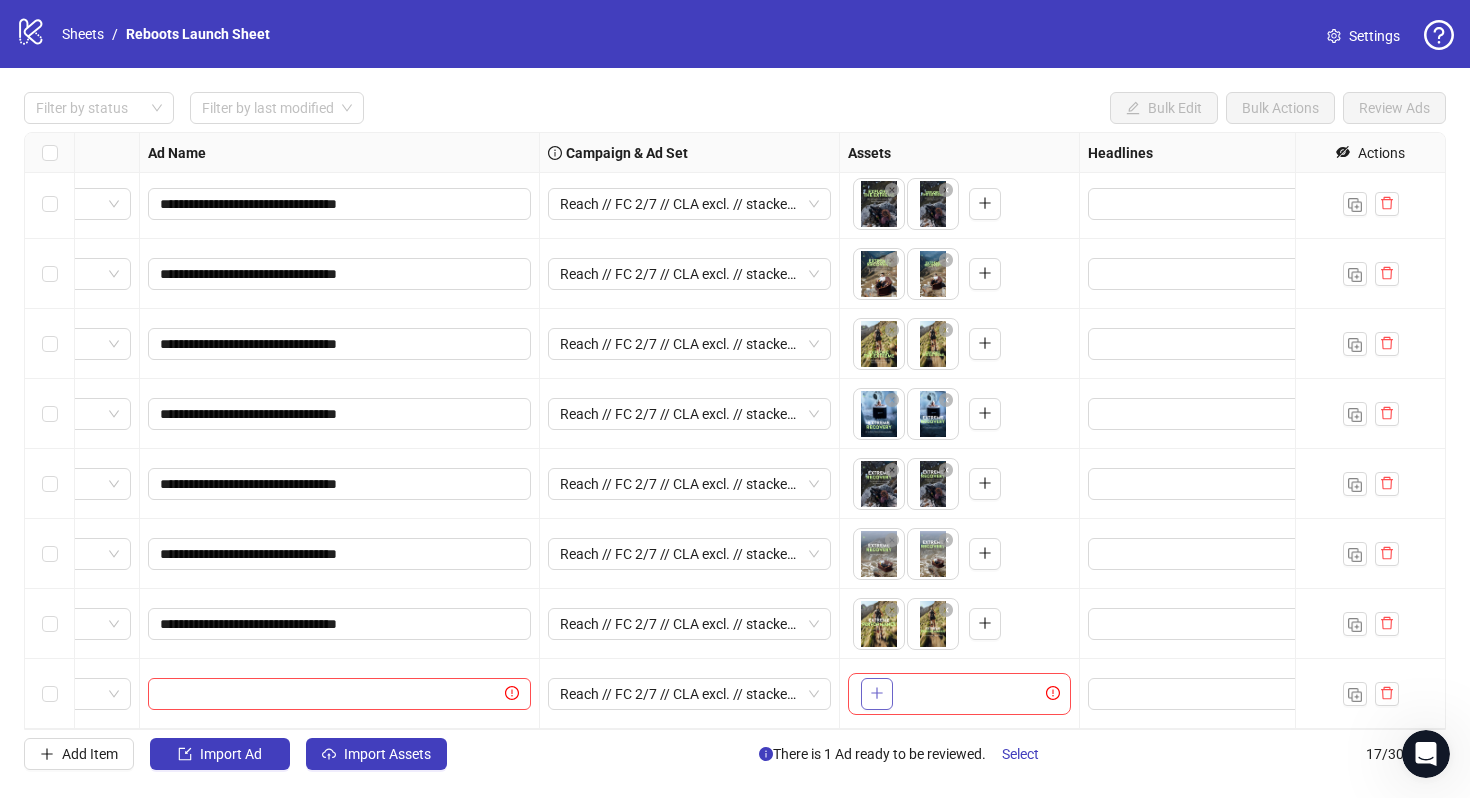 click at bounding box center [877, 694] 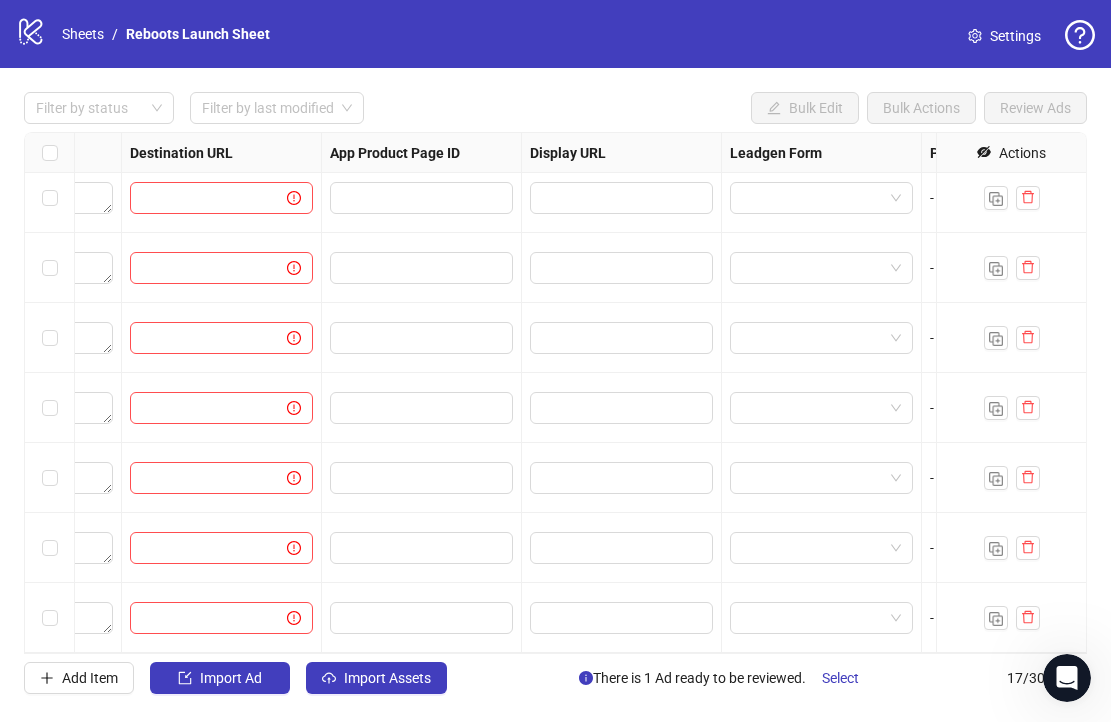 scroll, scrollTop: 710, scrollLeft: 2209, axis: both 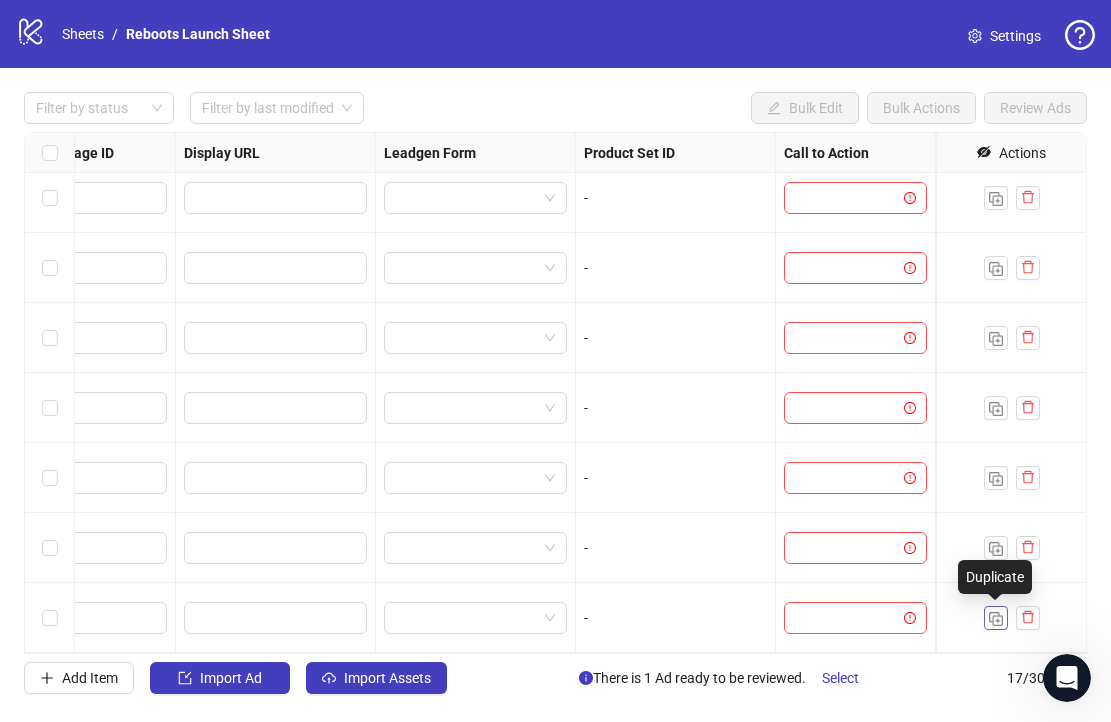 click at bounding box center [996, 619] 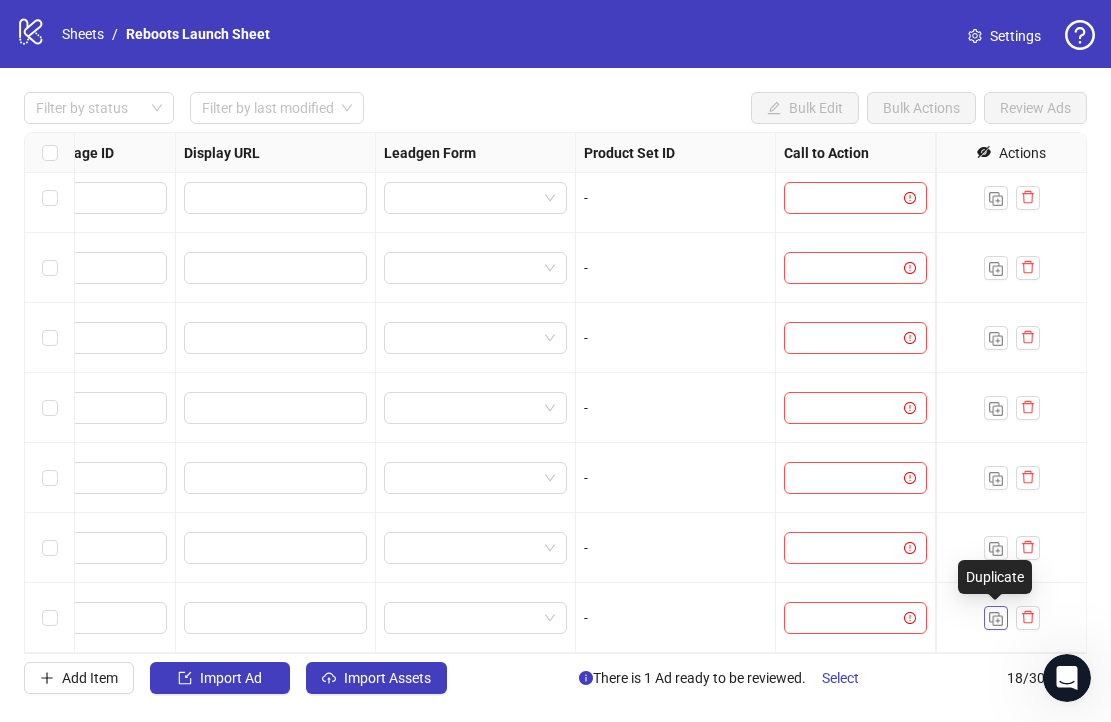 click at bounding box center [996, 619] 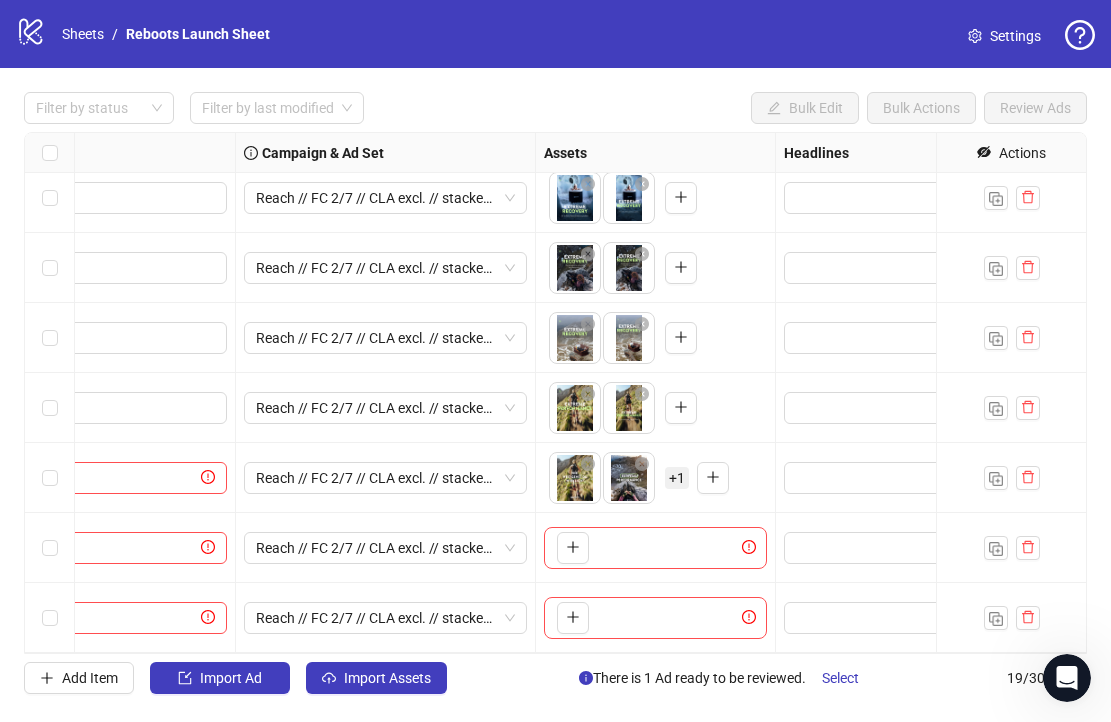 scroll, scrollTop: 850, scrollLeft: 436, axis: both 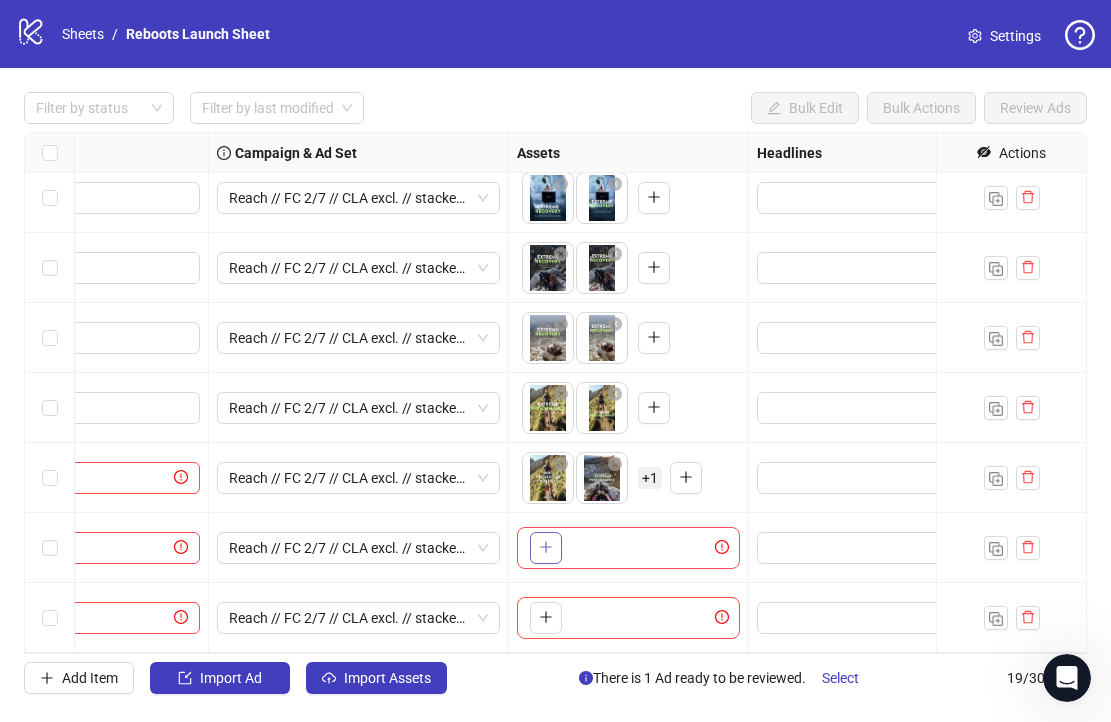 click 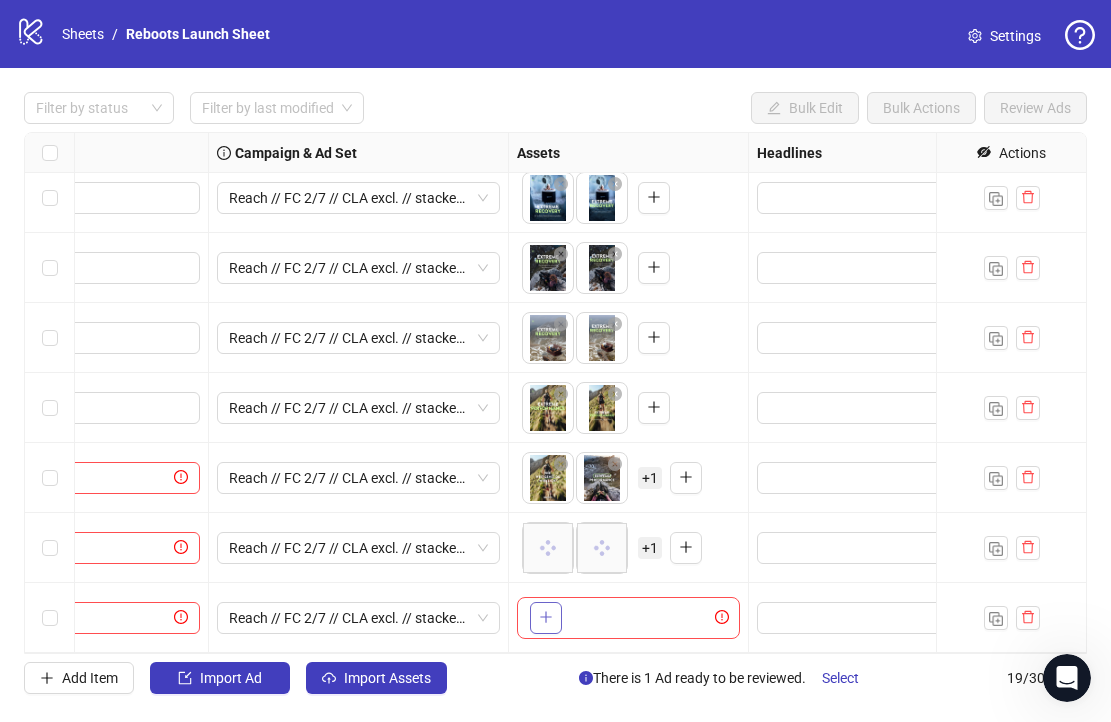 click 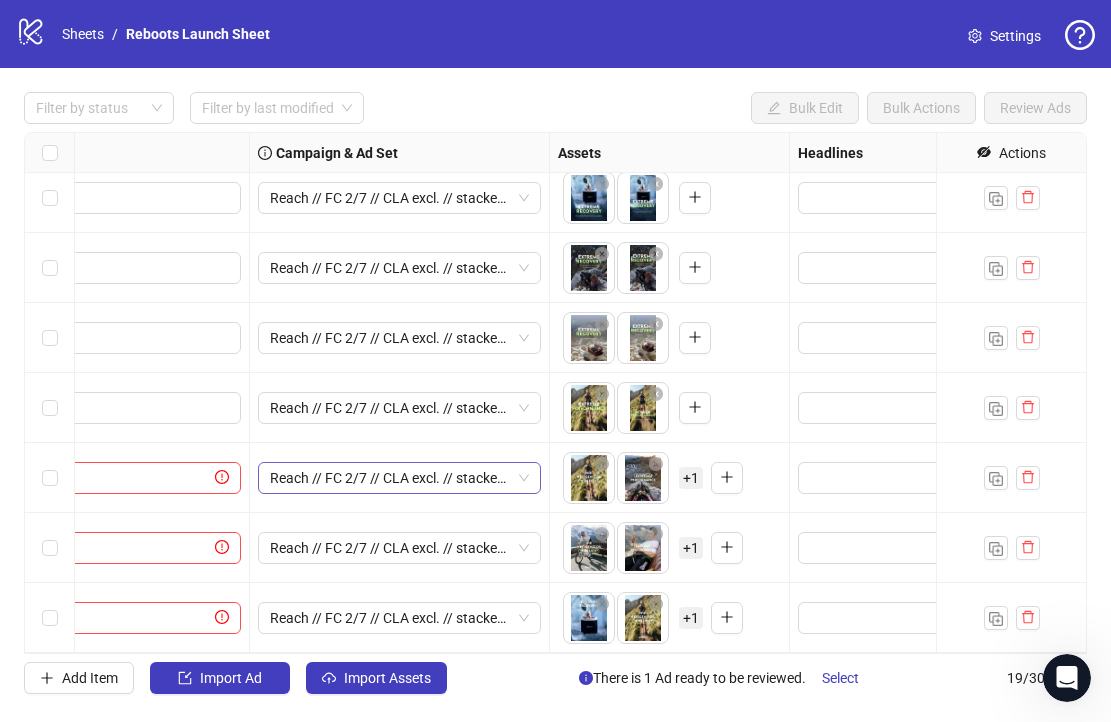 scroll, scrollTop: 850, scrollLeft: 0, axis: vertical 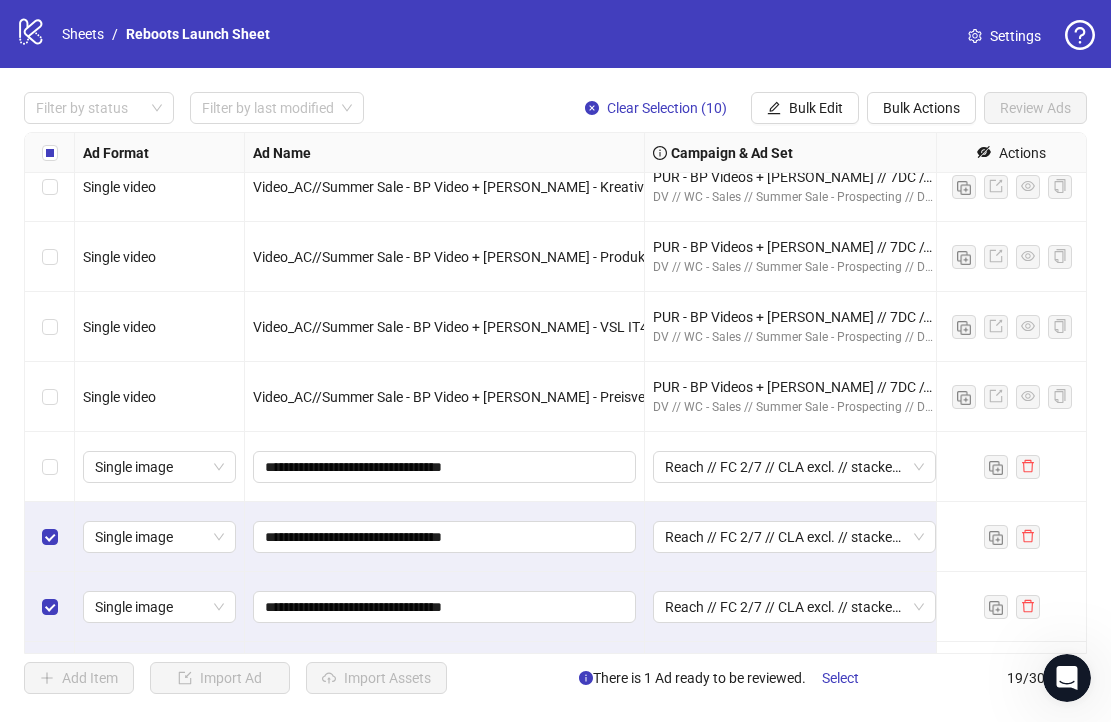 click at bounding box center (50, 467) 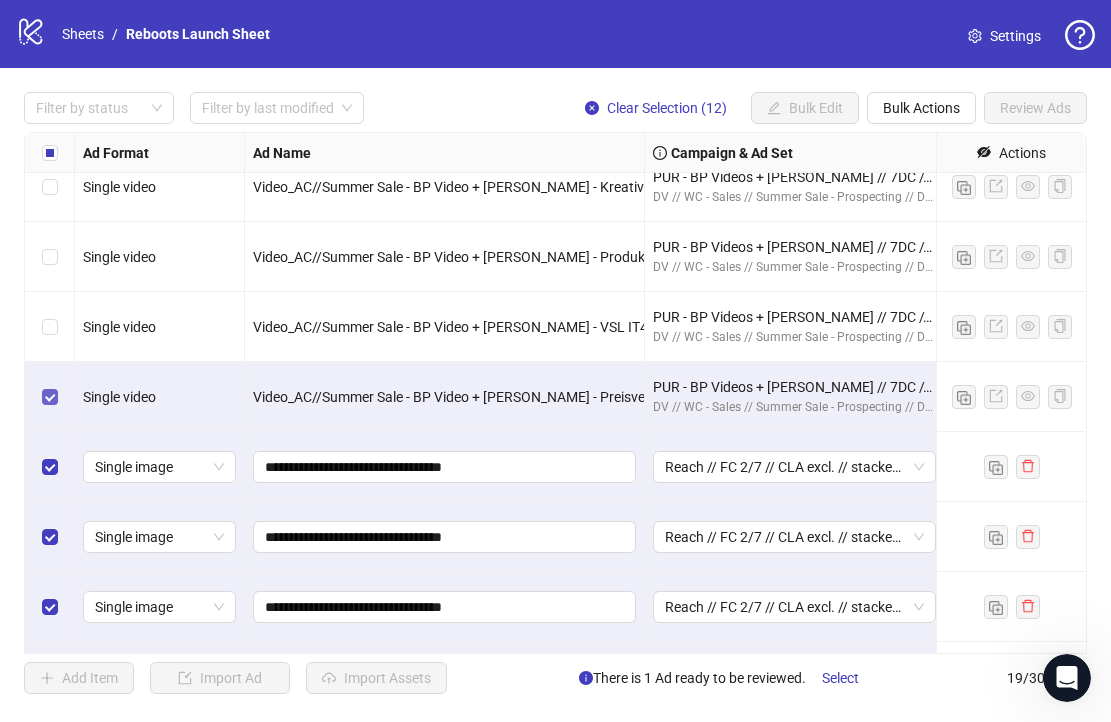 click at bounding box center (50, 397) 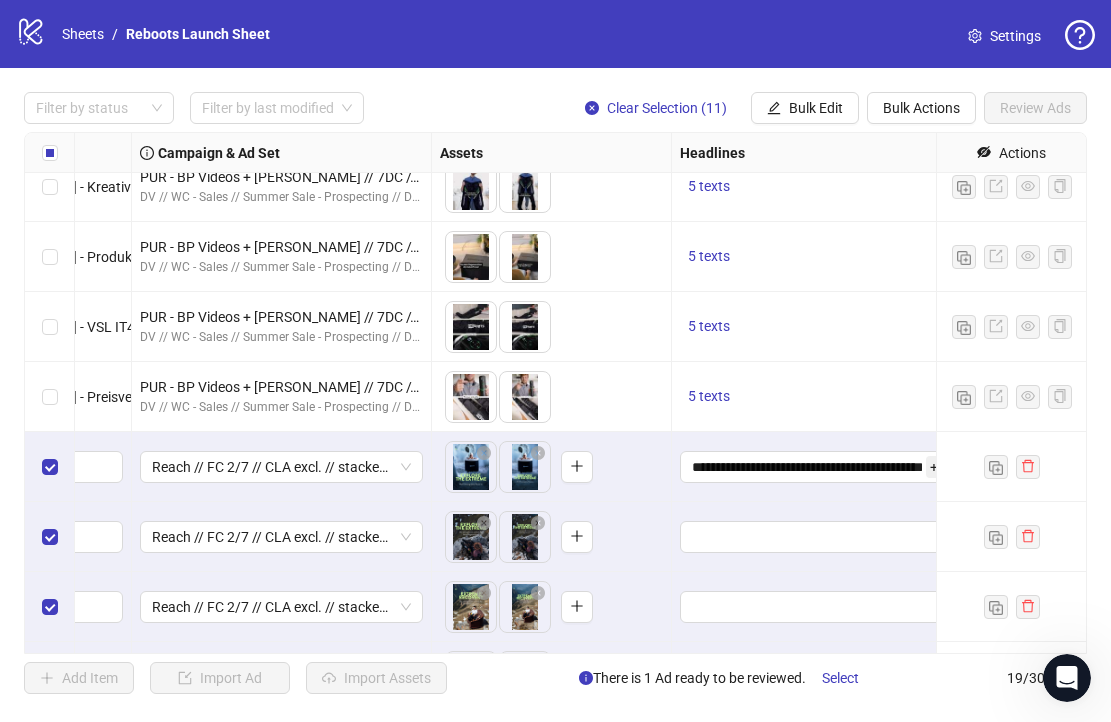 scroll, scrollTop: 301, scrollLeft: 854, axis: both 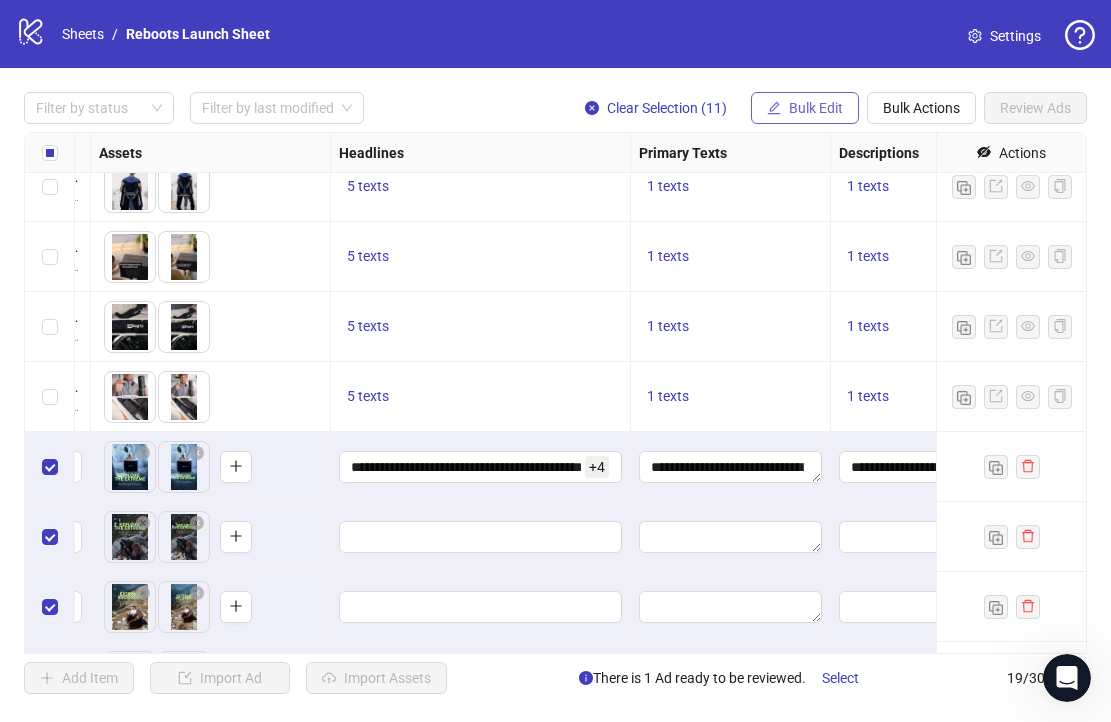 click on "Bulk Edit" at bounding box center (816, 108) 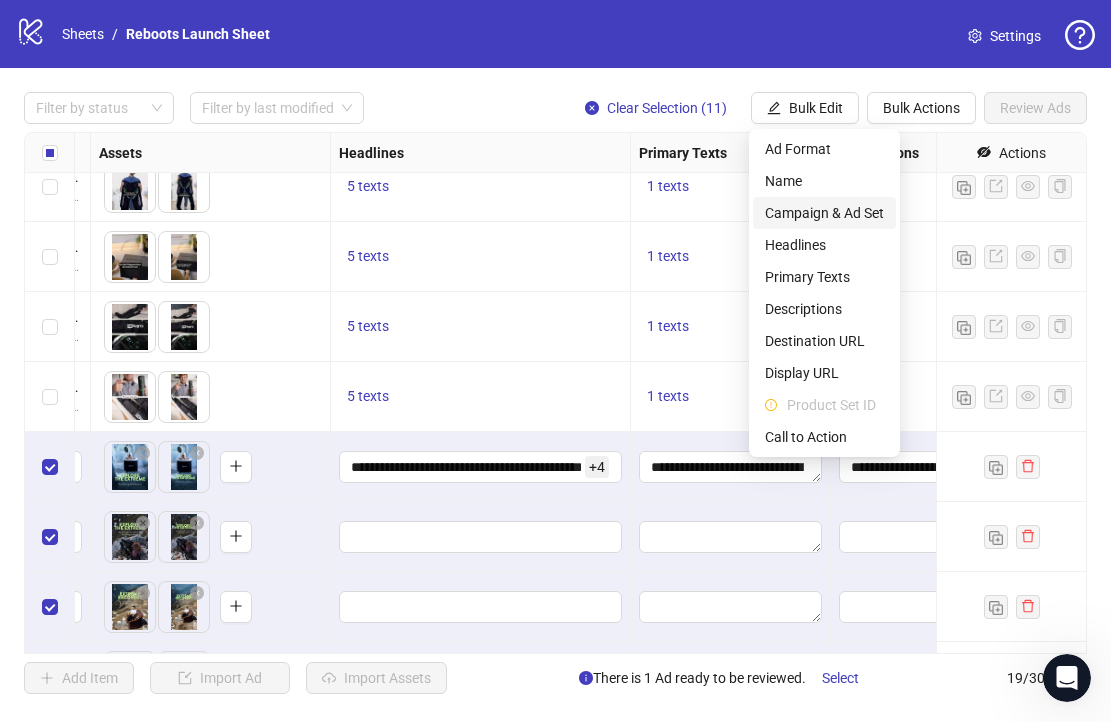 click on "Campaign & Ad Set" at bounding box center [824, 213] 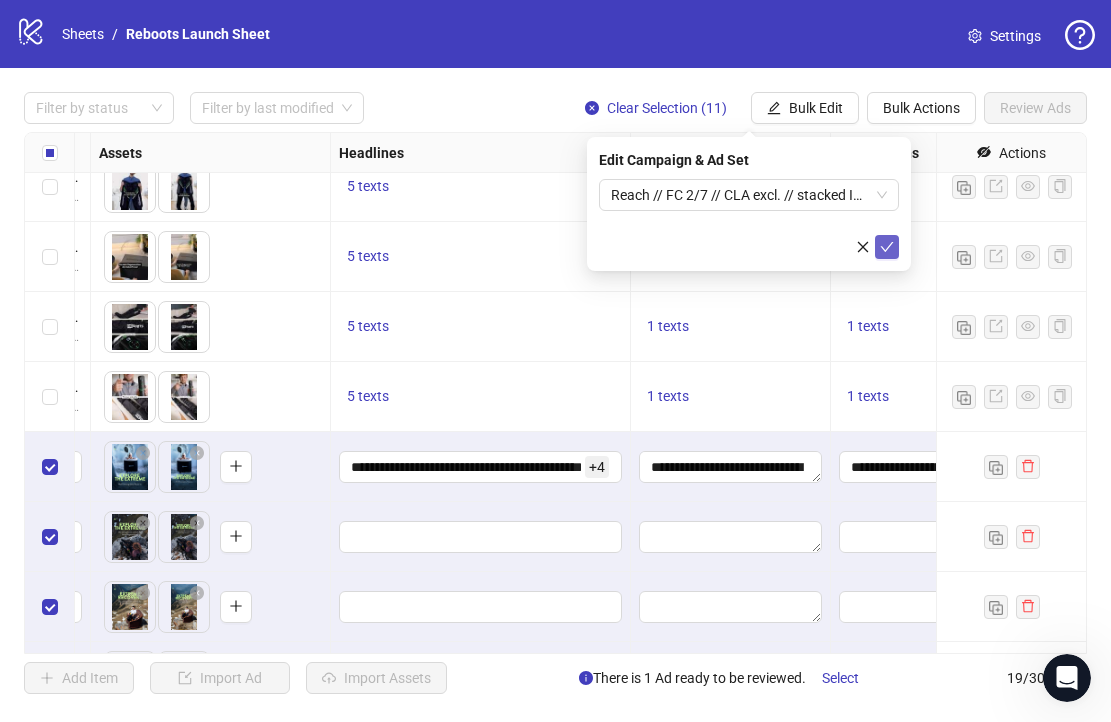 click at bounding box center [887, 247] 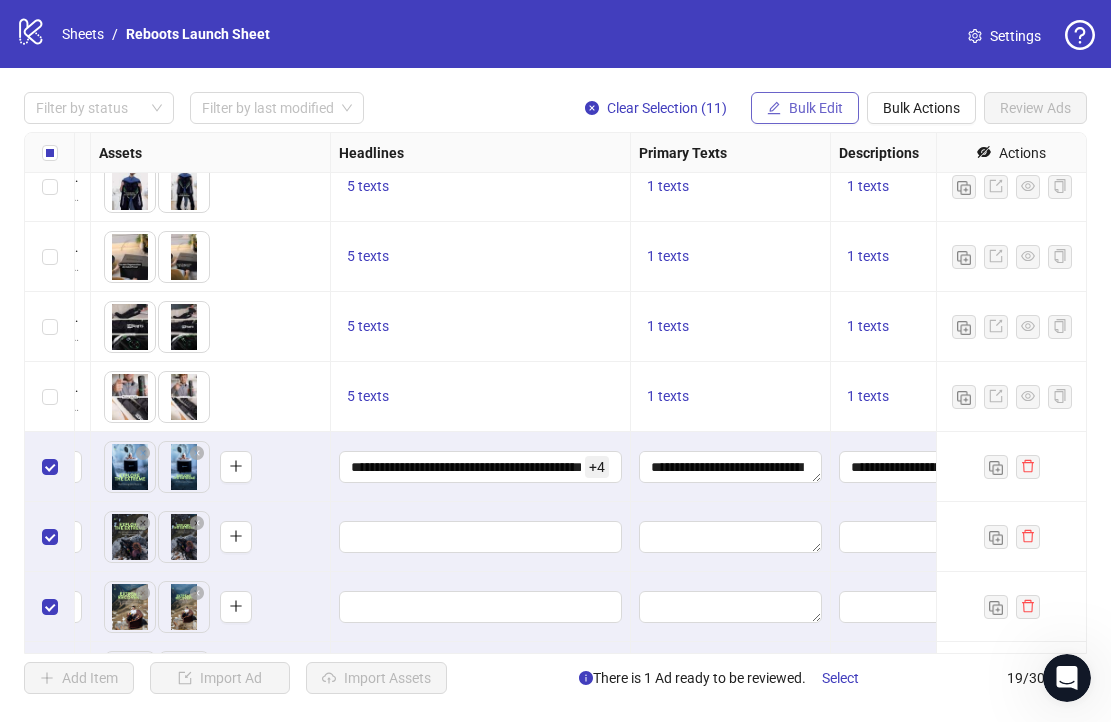 click on "Bulk Edit" at bounding box center (816, 108) 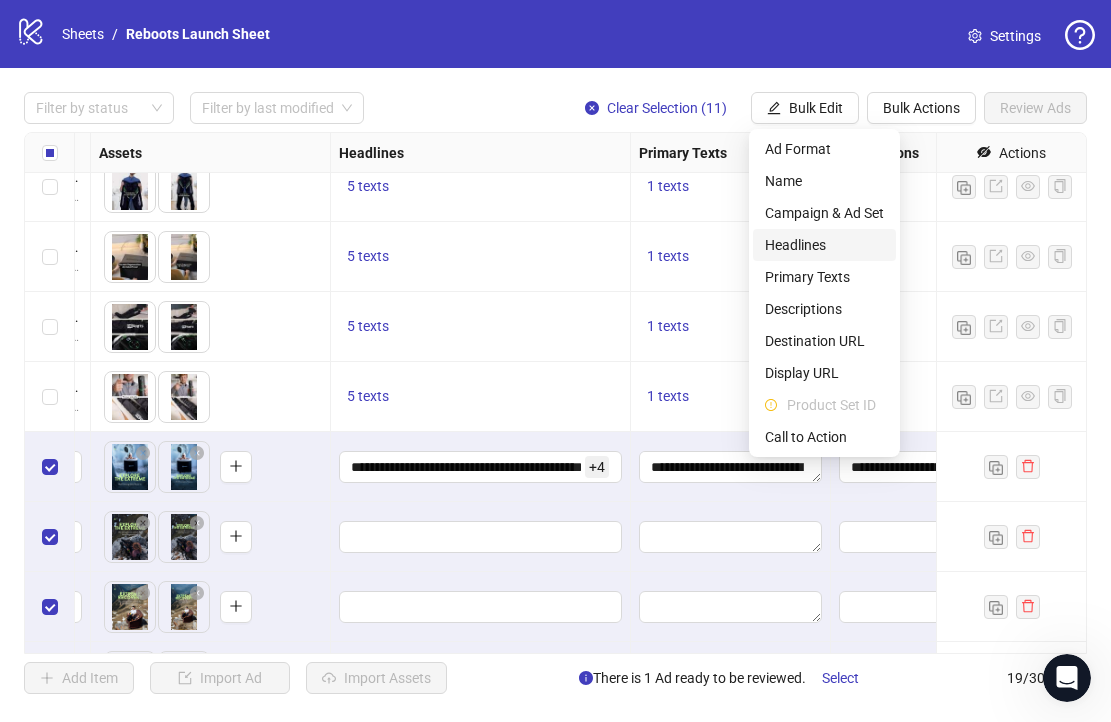 click on "Headlines" at bounding box center [824, 245] 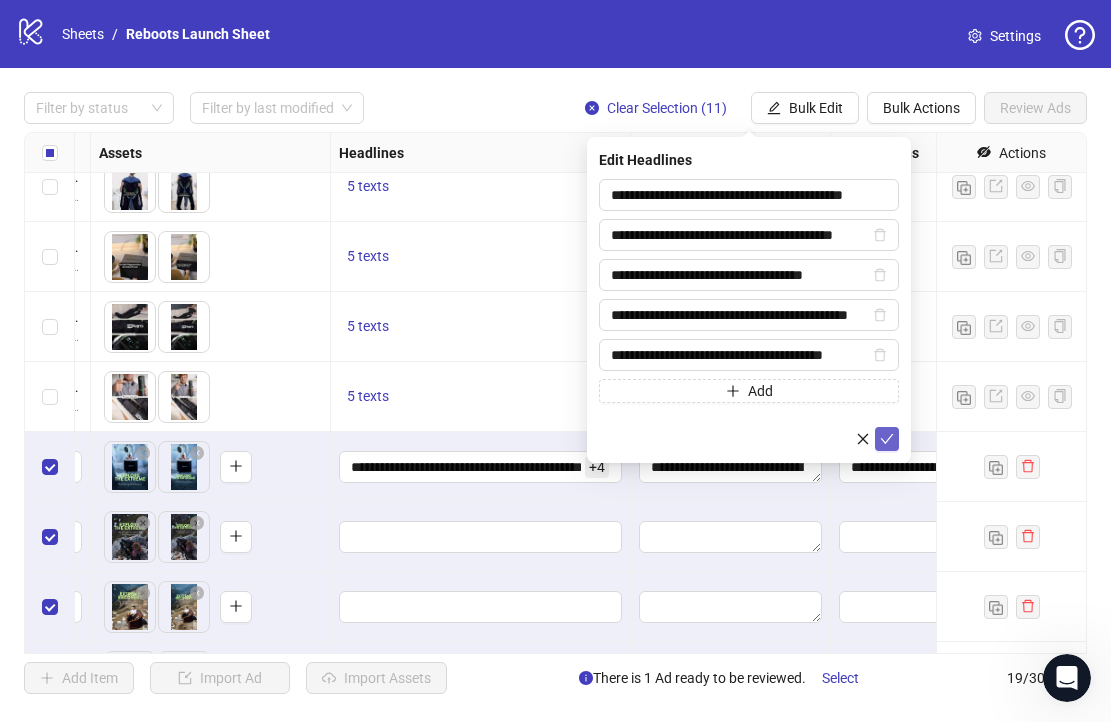 click 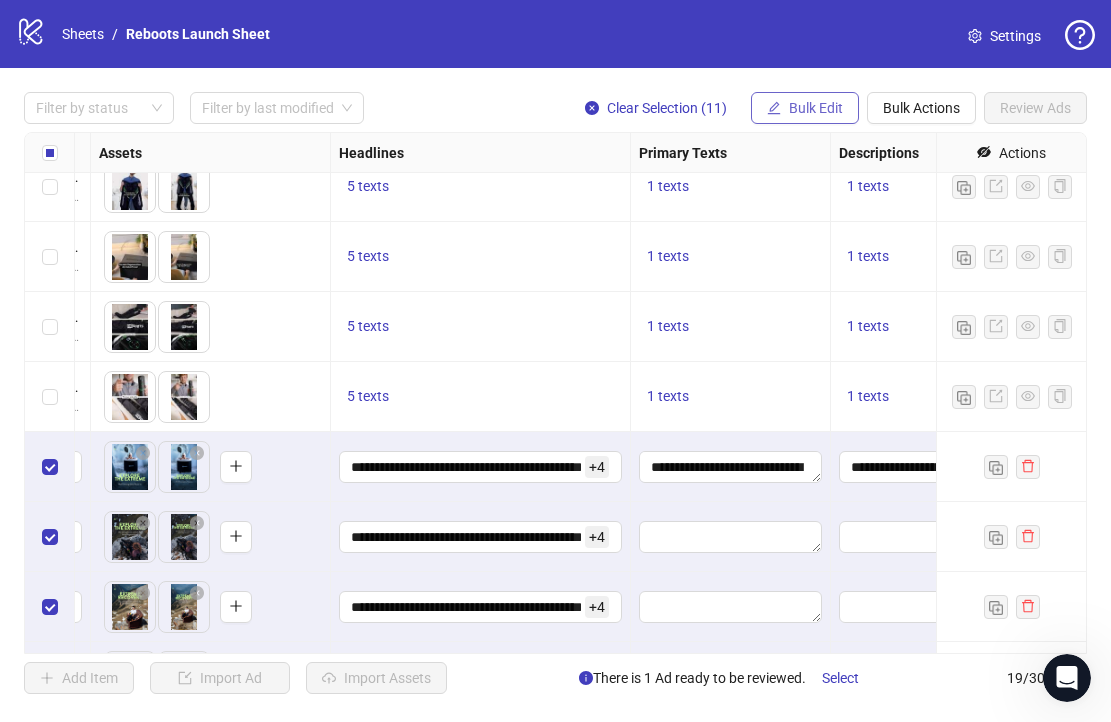 click on "Bulk Edit" at bounding box center (816, 108) 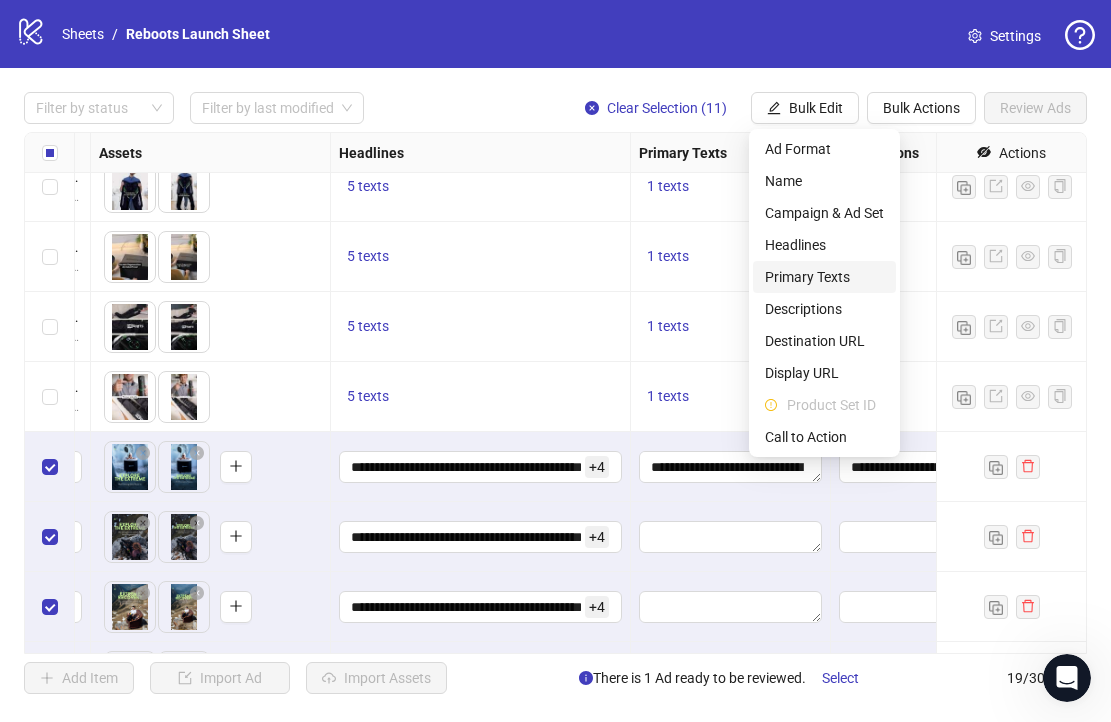 click on "Primary Texts" at bounding box center (824, 277) 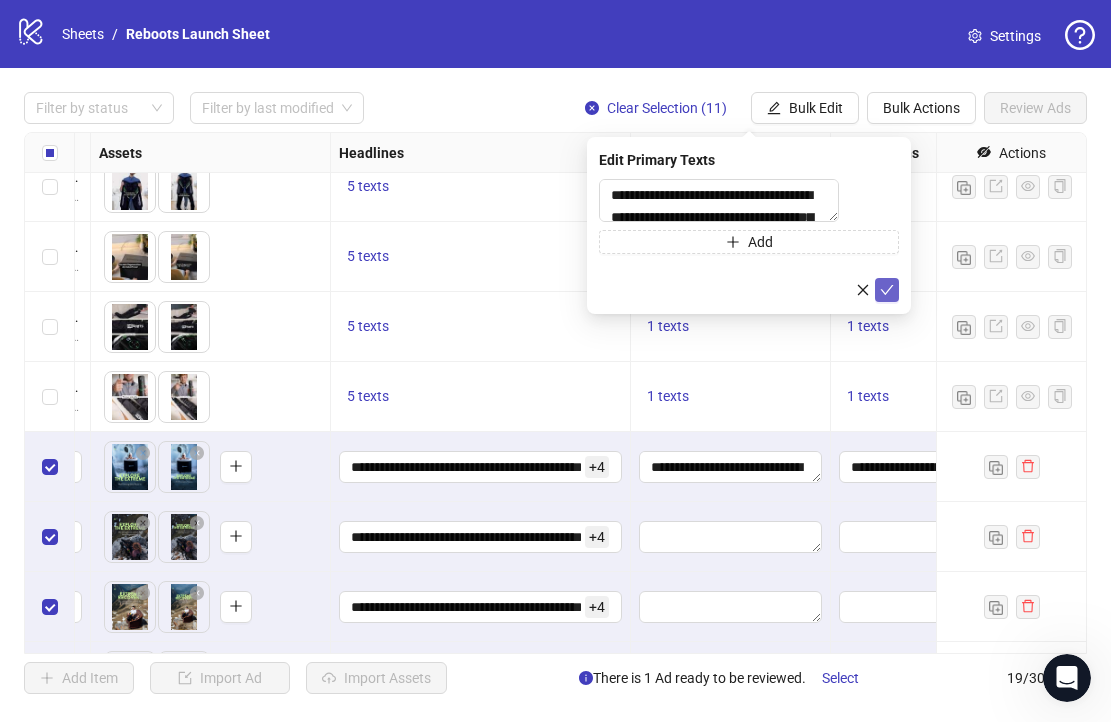 click 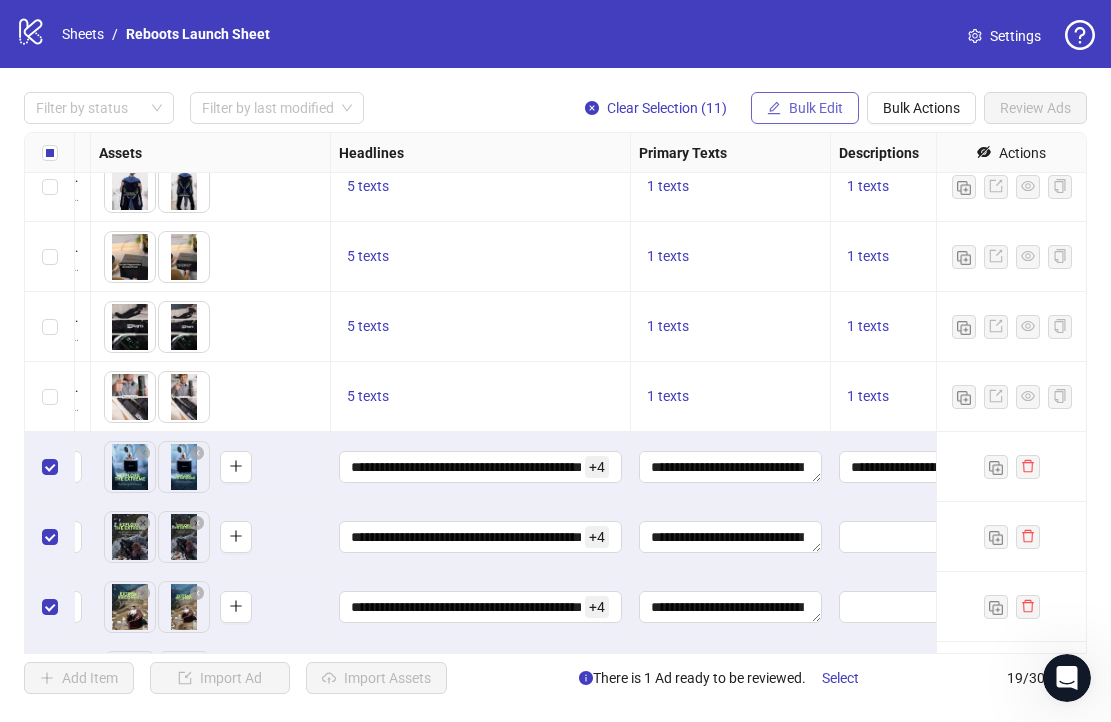 click on "Bulk Edit" at bounding box center [816, 108] 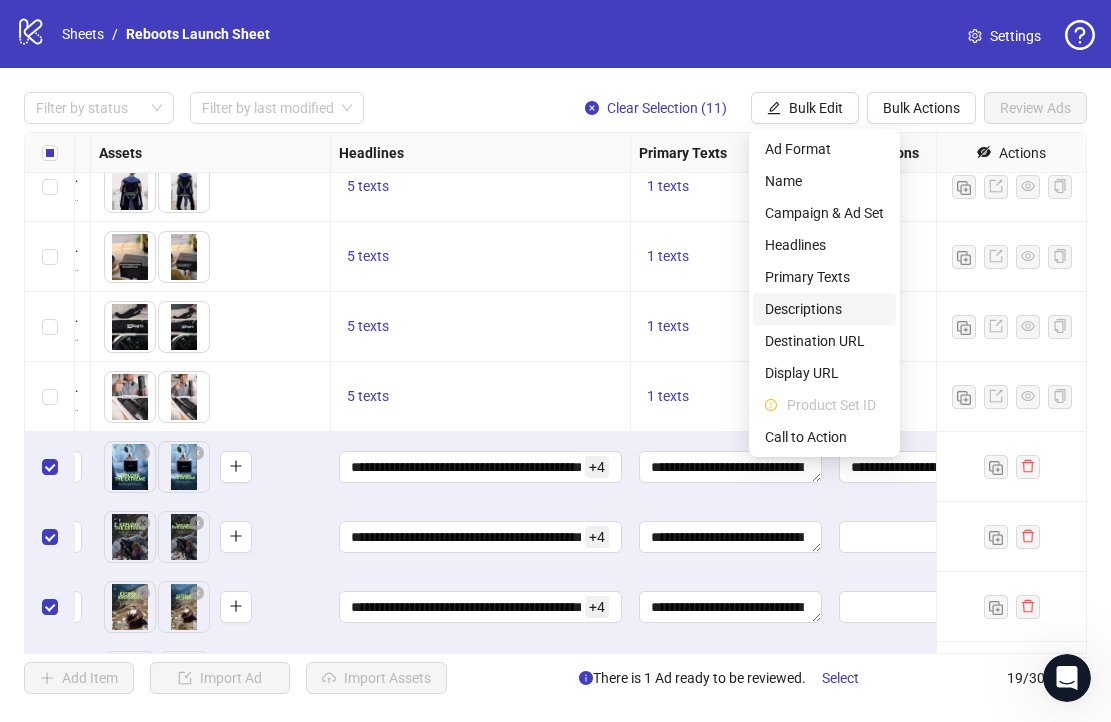 click on "Descriptions" at bounding box center (824, 309) 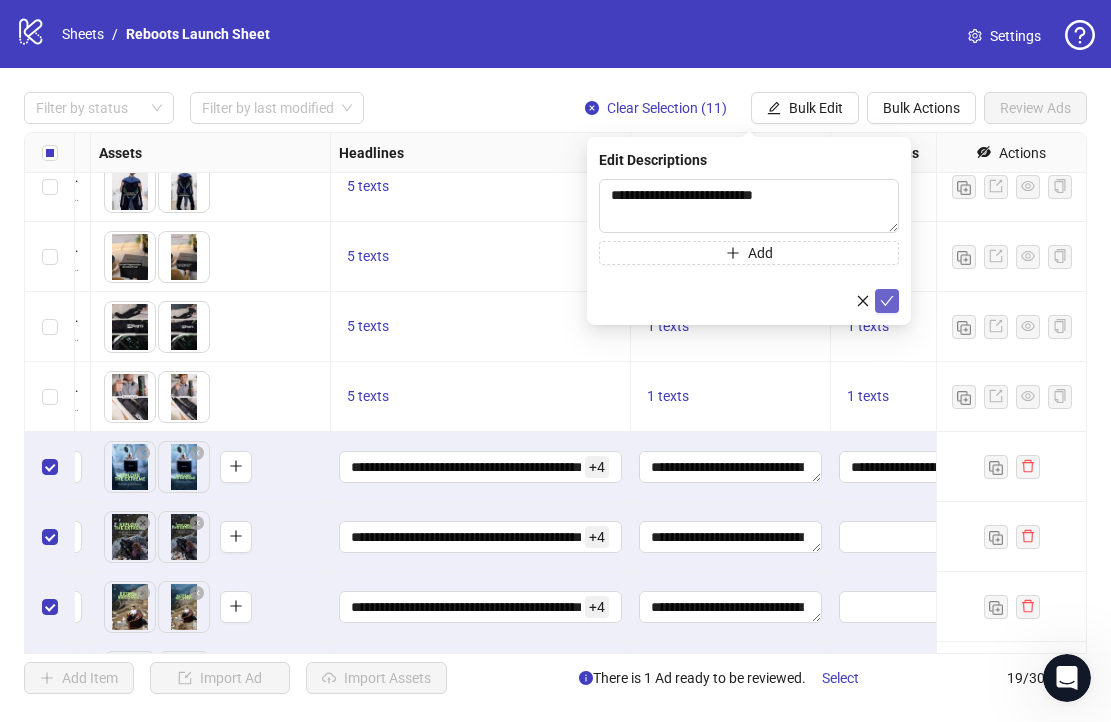 click 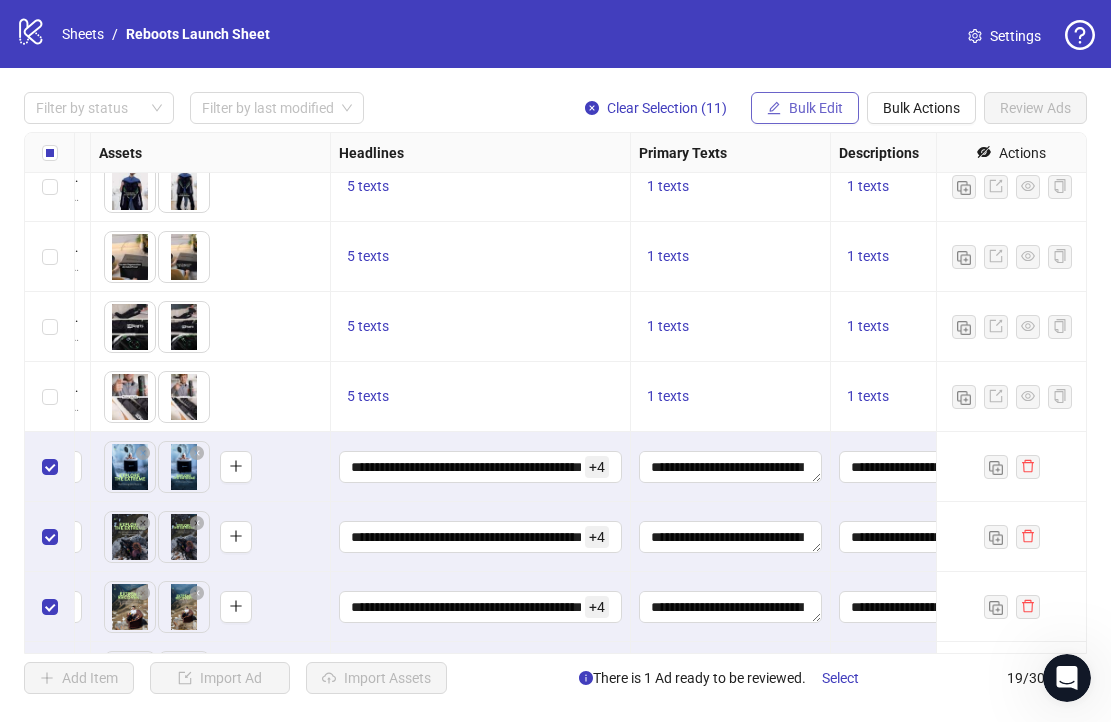 click on "Bulk Edit" at bounding box center (816, 108) 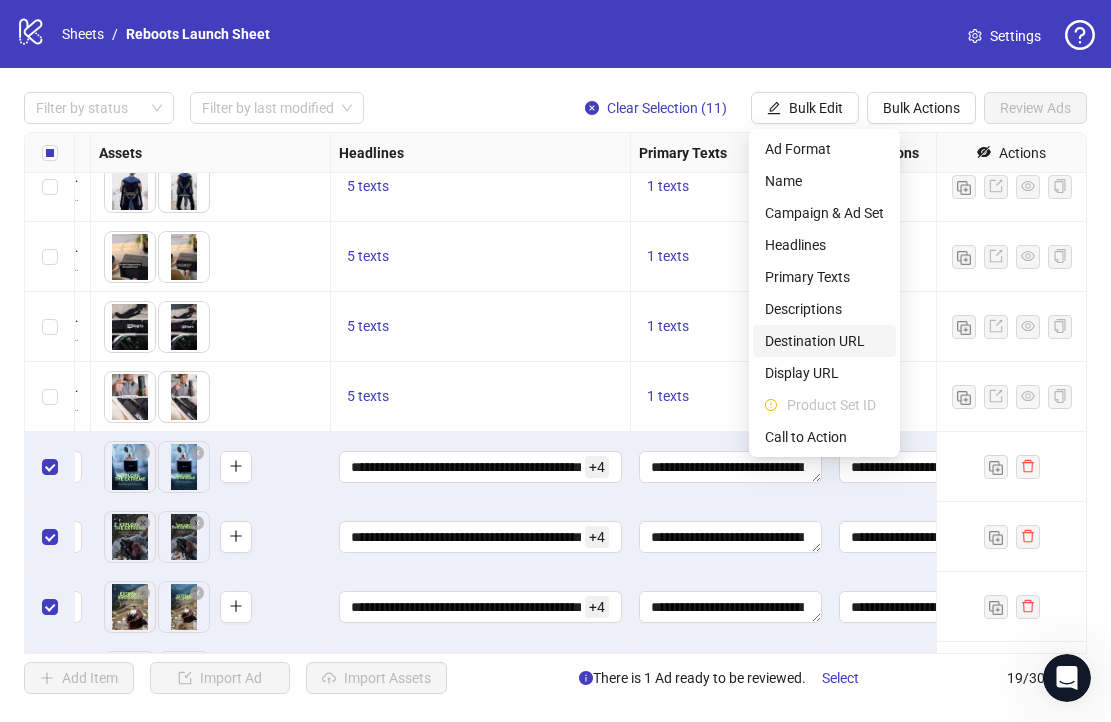 click on "Destination URL" at bounding box center [824, 341] 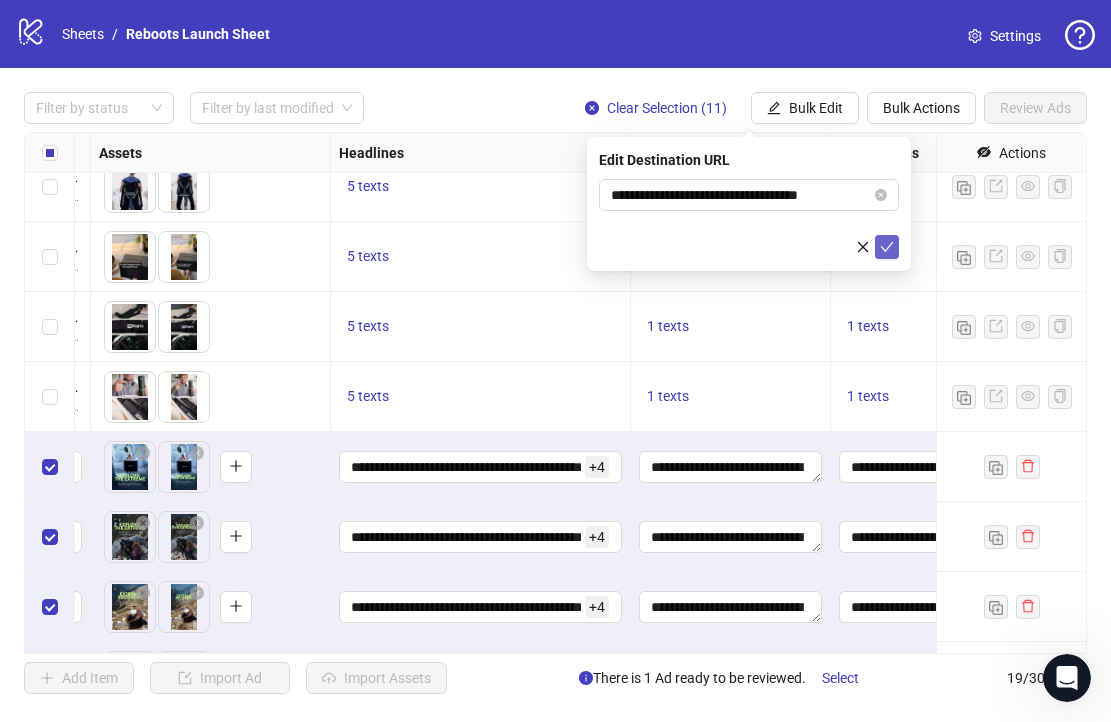 click 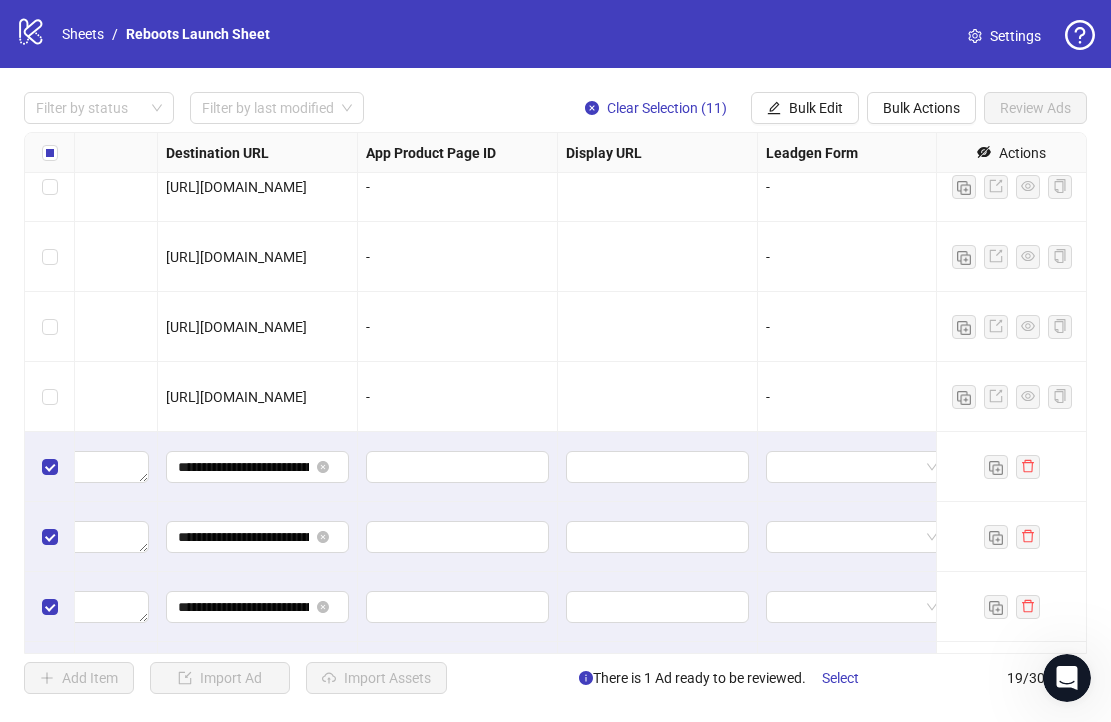 scroll, scrollTop: 301, scrollLeft: 1855, axis: both 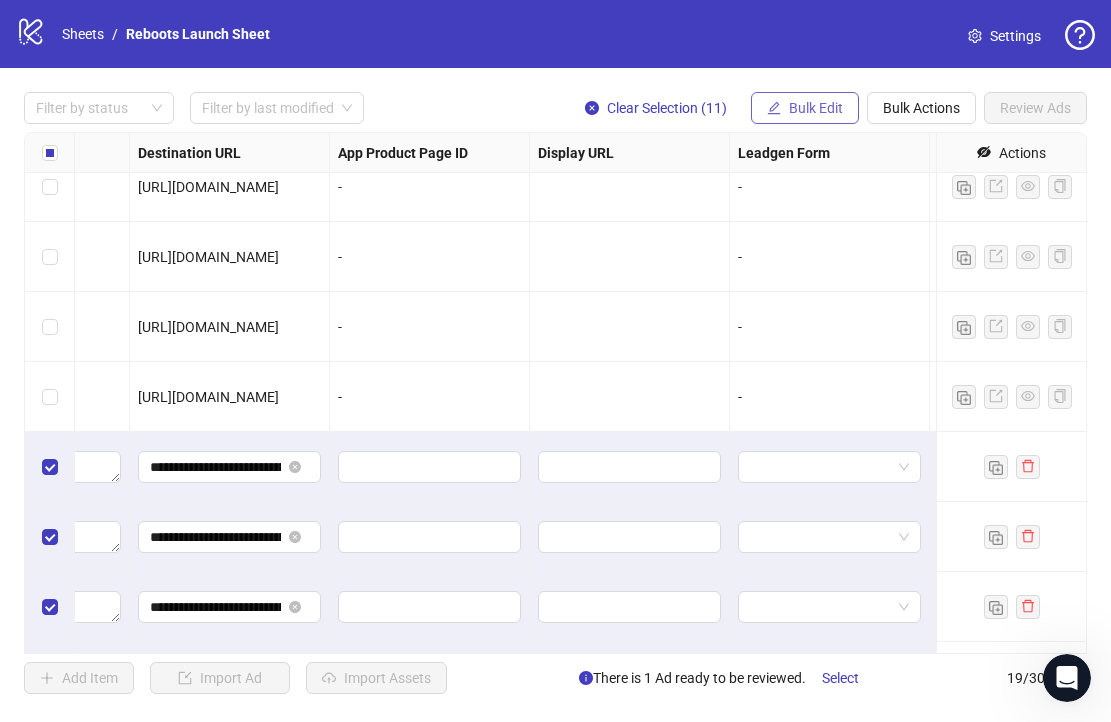 click on "Bulk Edit" at bounding box center (816, 108) 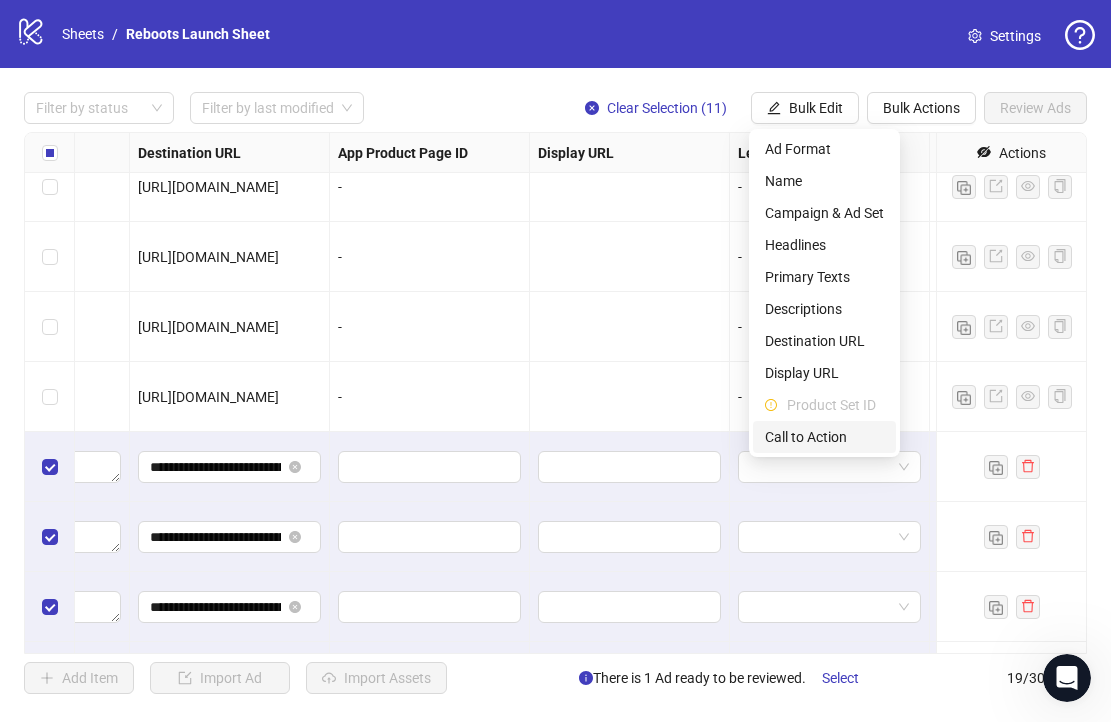 click on "Call to Action" at bounding box center [824, 437] 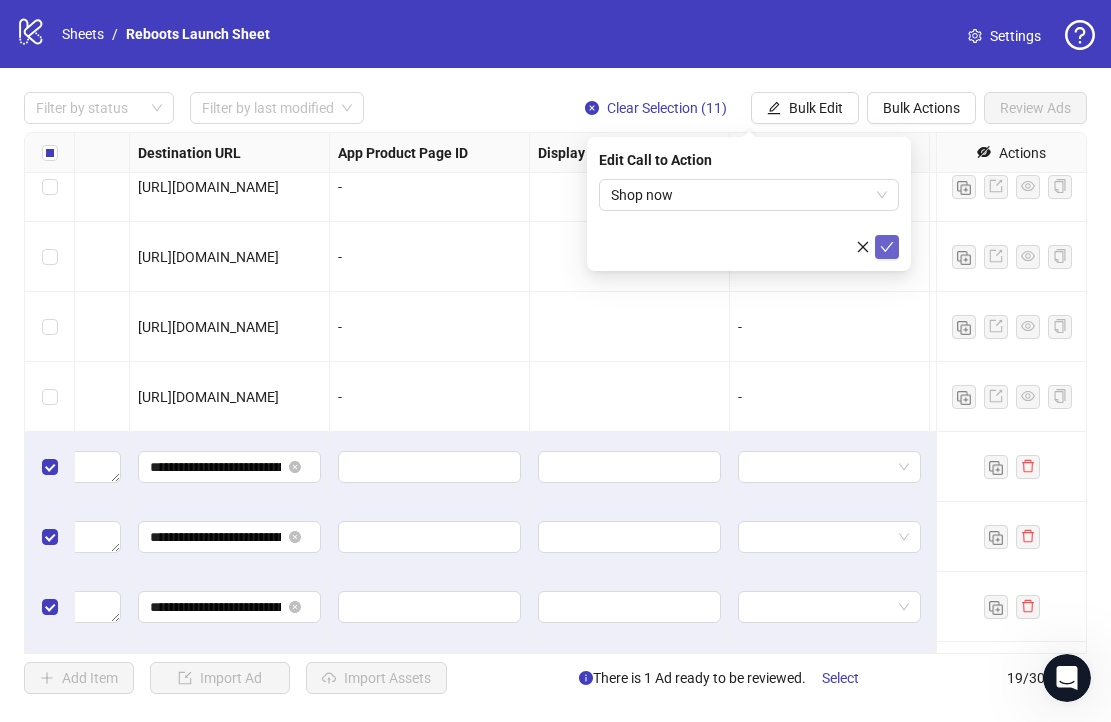 click 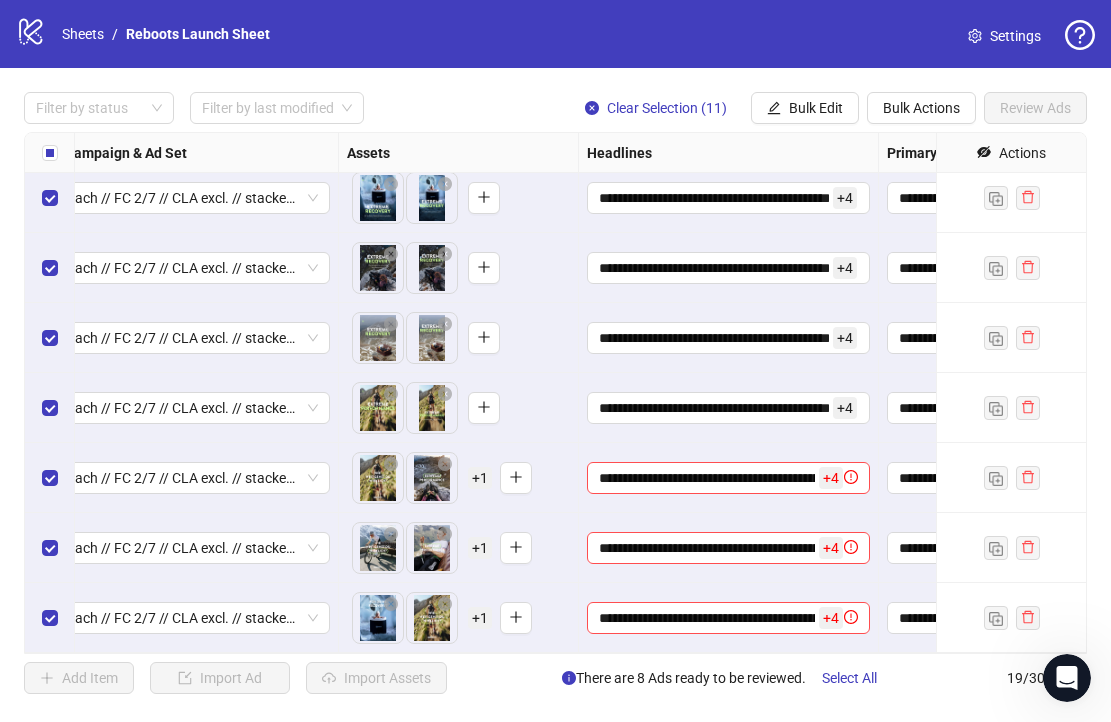 scroll, scrollTop: 850, scrollLeft: 603, axis: both 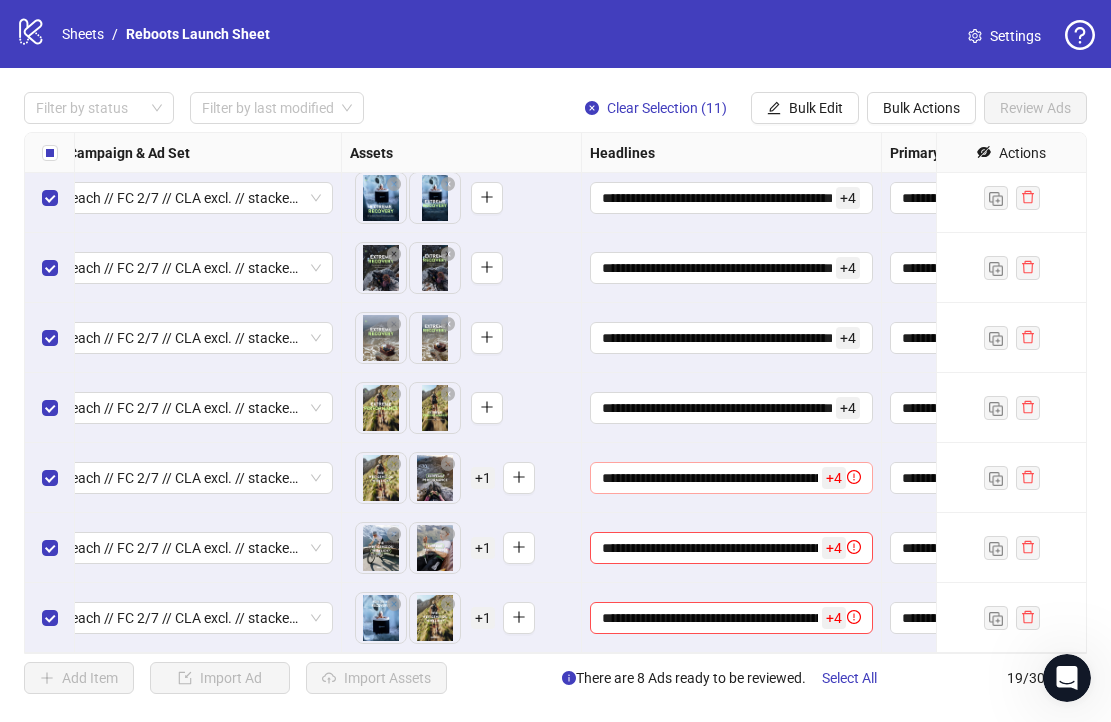 click on "+ 4" at bounding box center (834, 478) 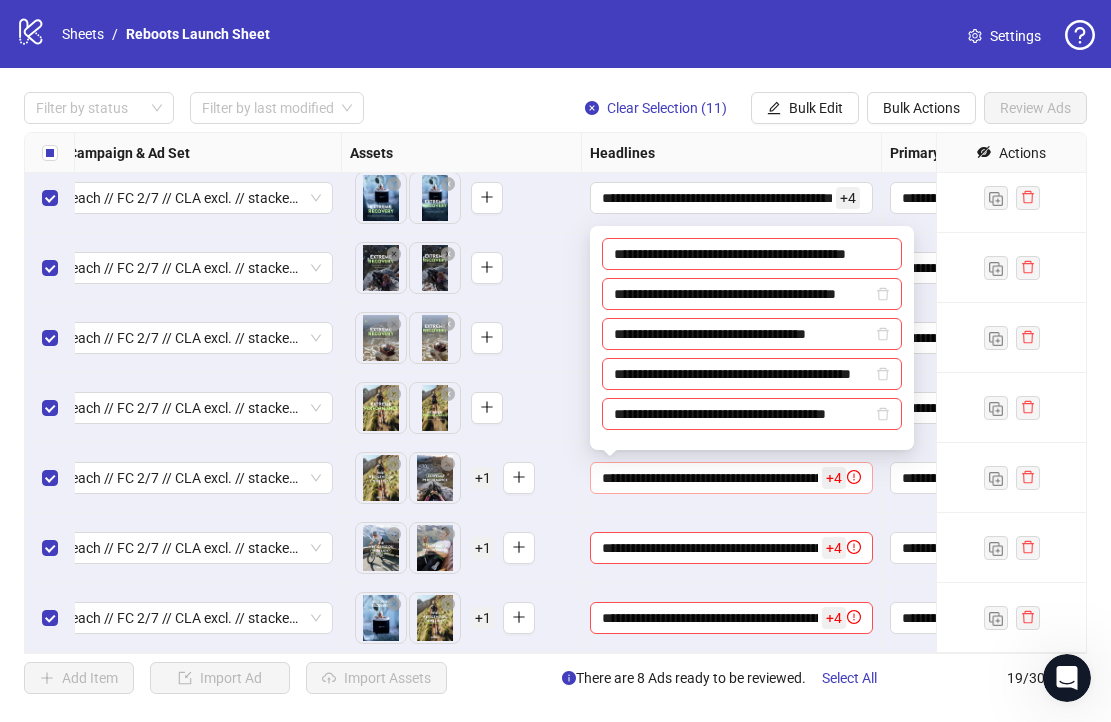scroll, scrollTop: 0, scrollLeft: 0, axis: both 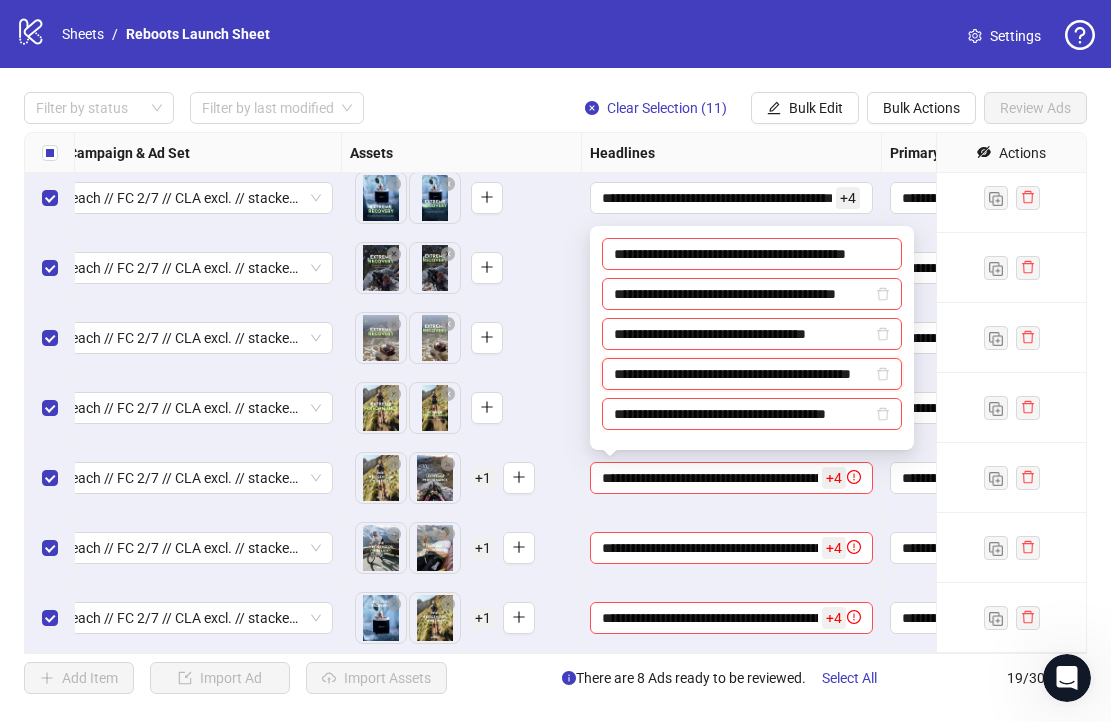 click on "**********" at bounding box center (743, 374) 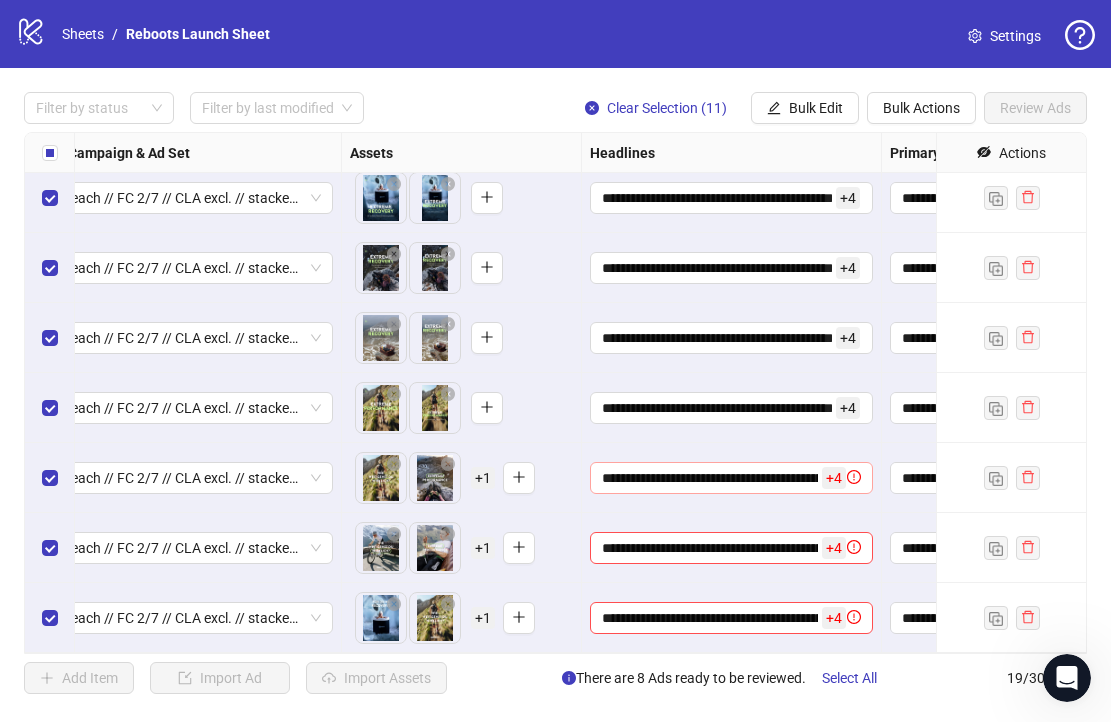 click on "+ 4" at bounding box center [834, 478] 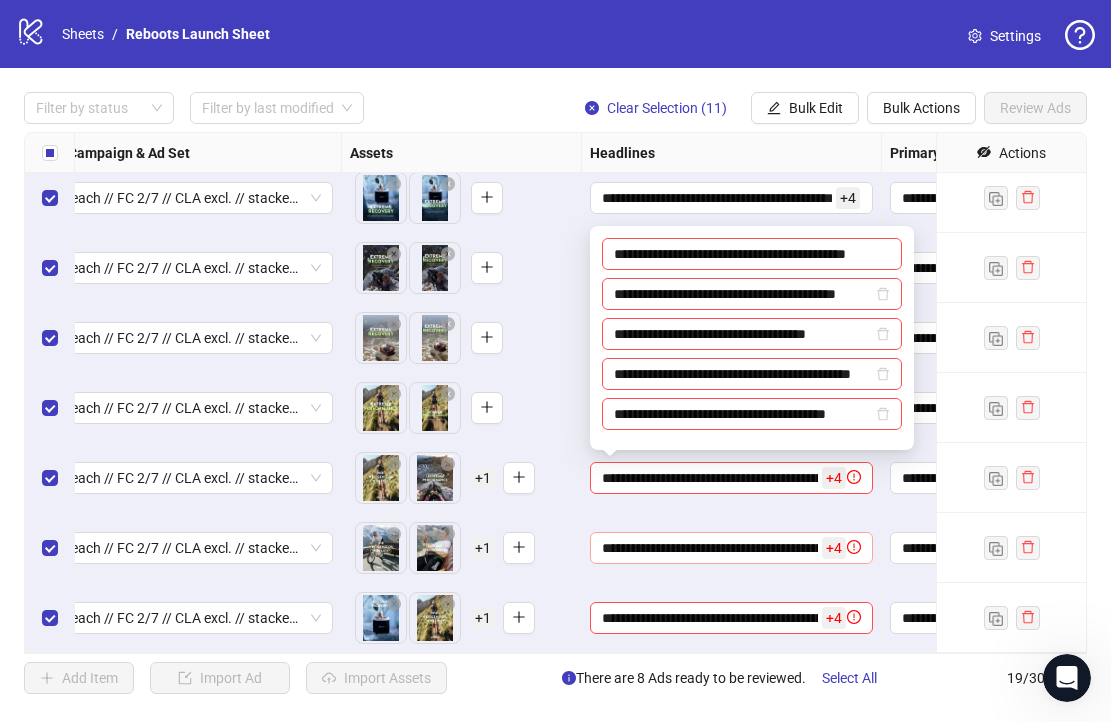 click on "+ 4" at bounding box center [834, 548] 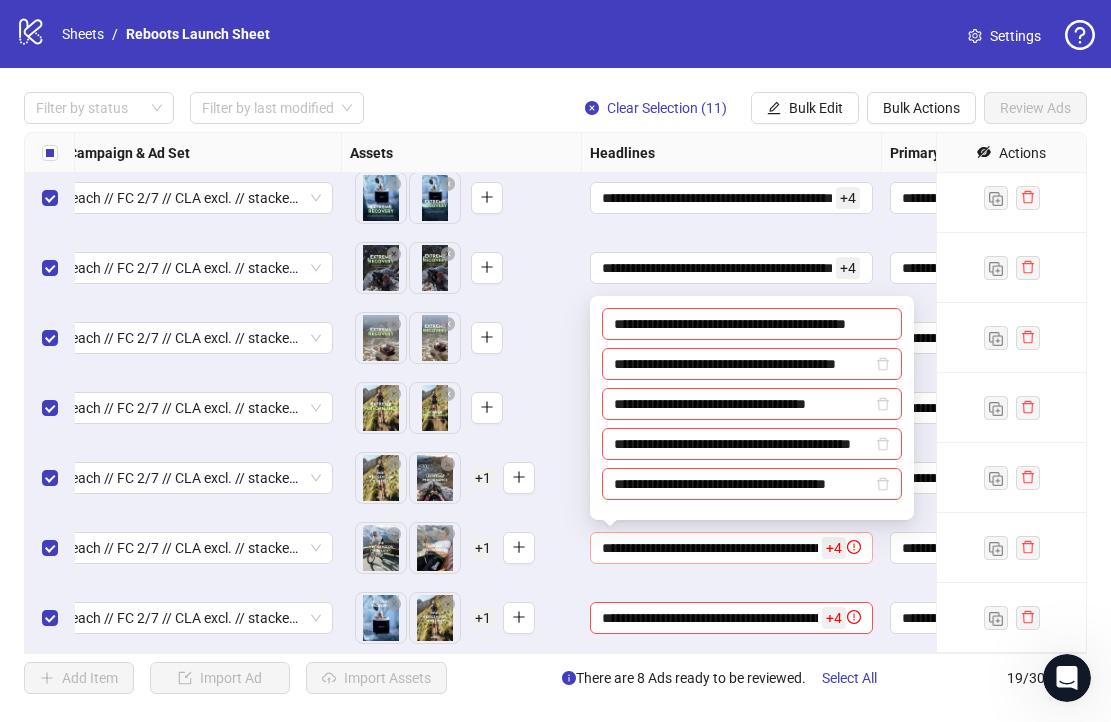 scroll, scrollTop: 0, scrollLeft: 13, axis: horizontal 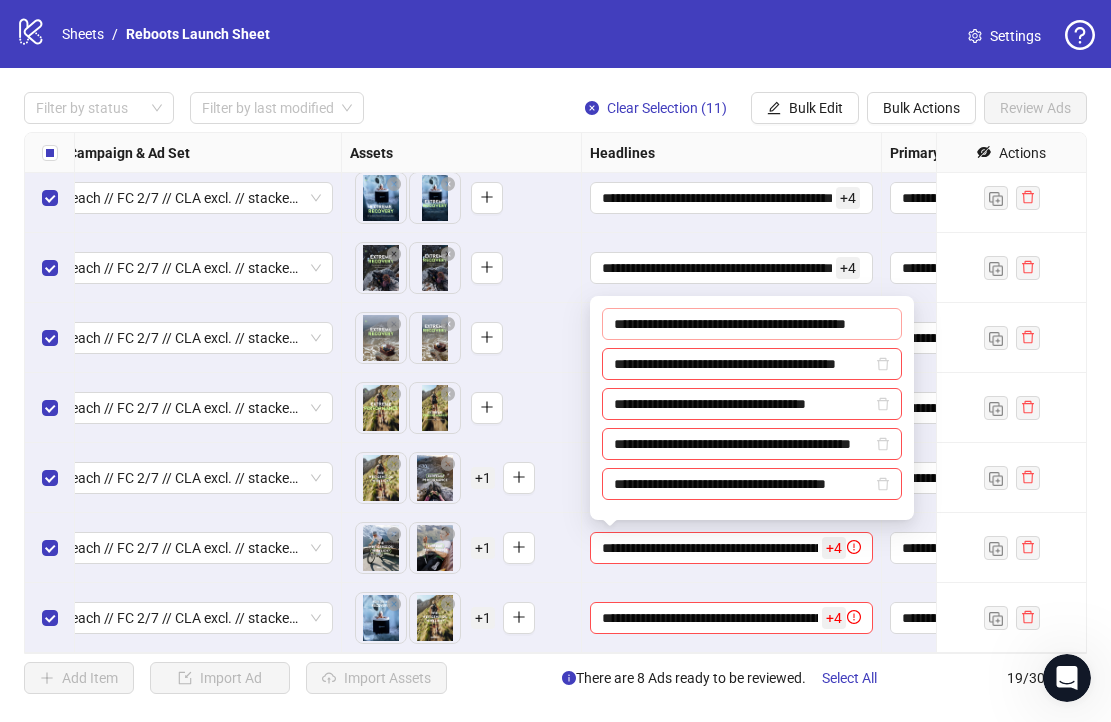 click on "**********" at bounding box center (752, 324) 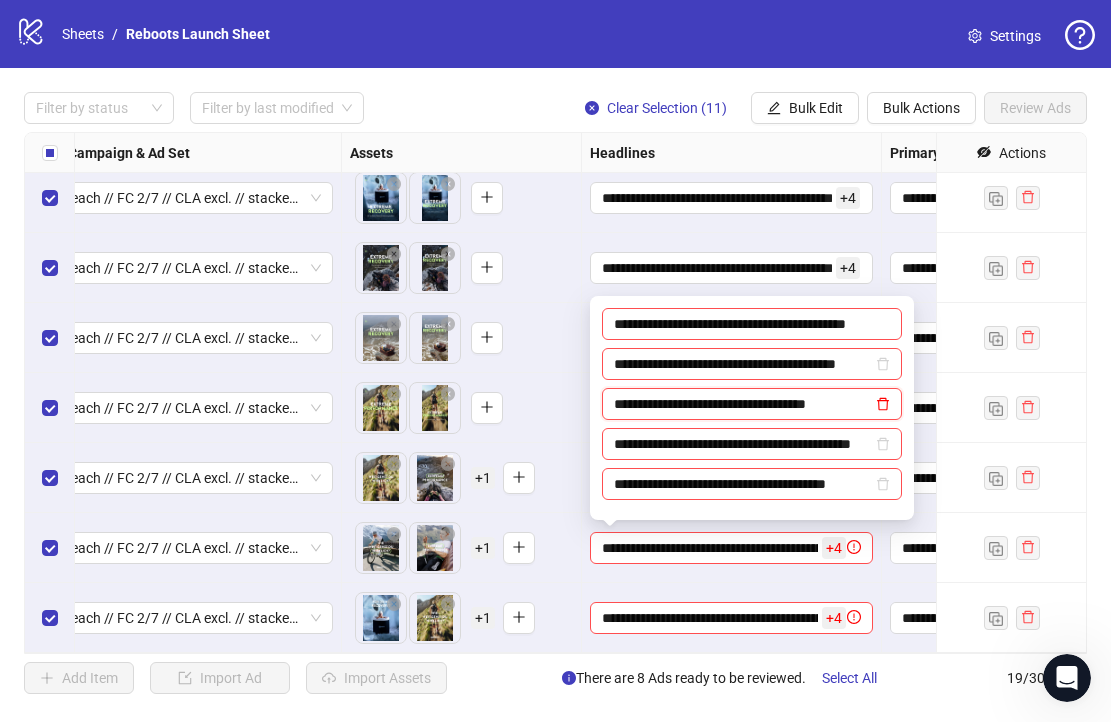 click 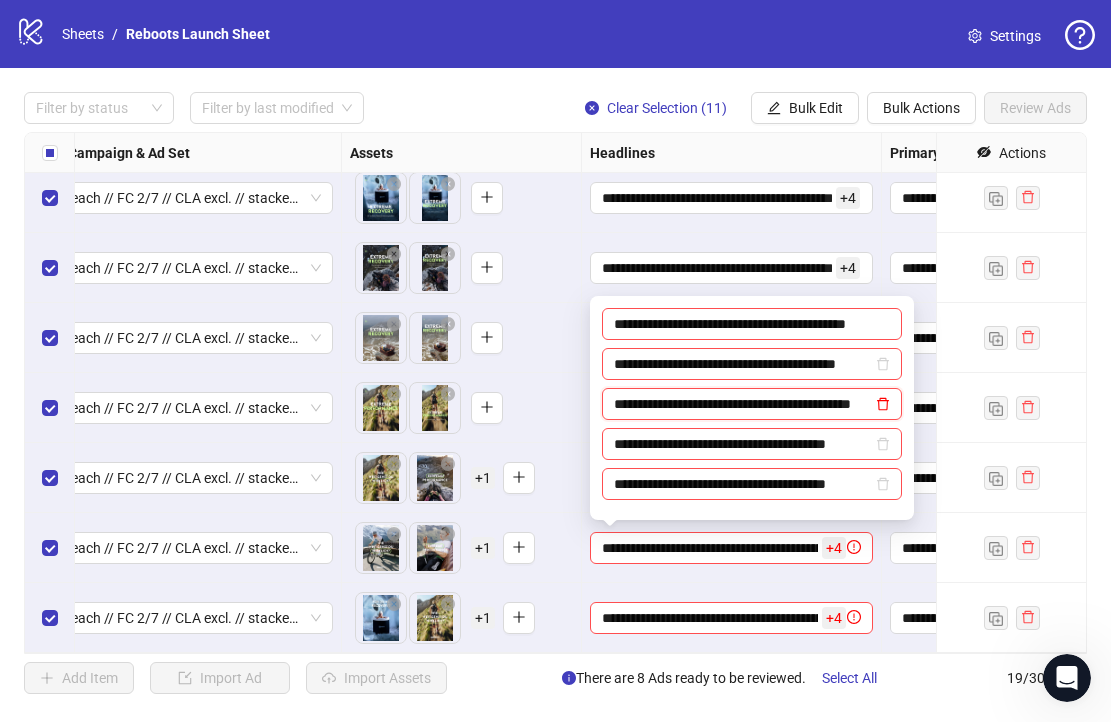 scroll, scrollTop: 0, scrollLeft: 0, axis: both 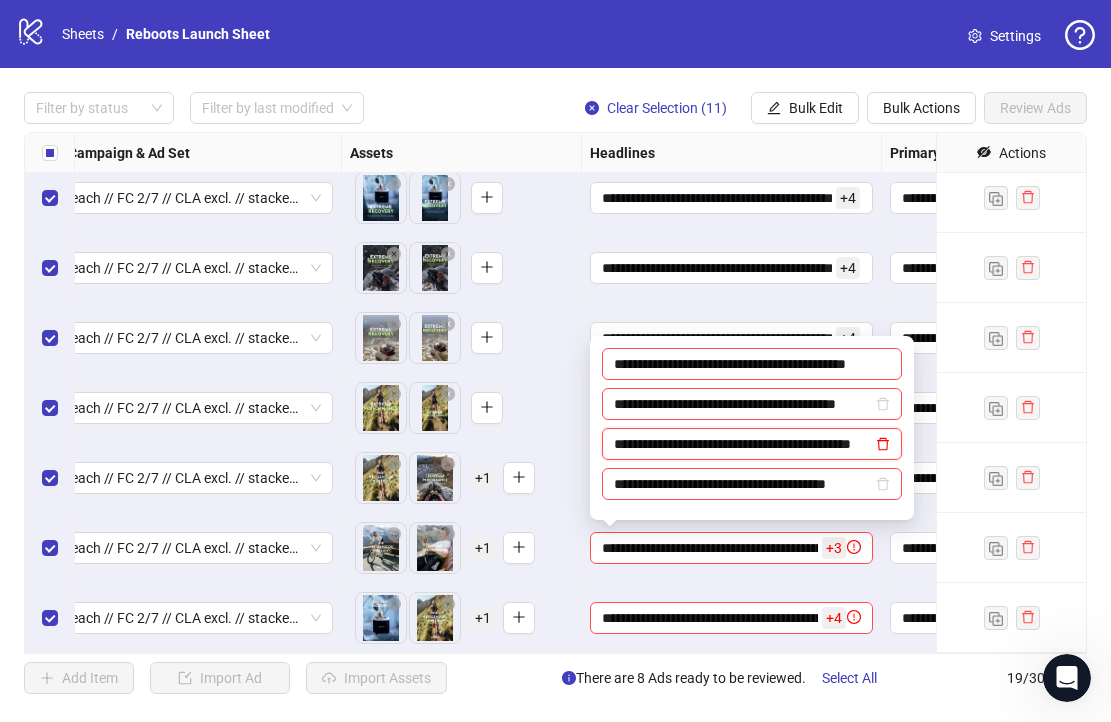 click 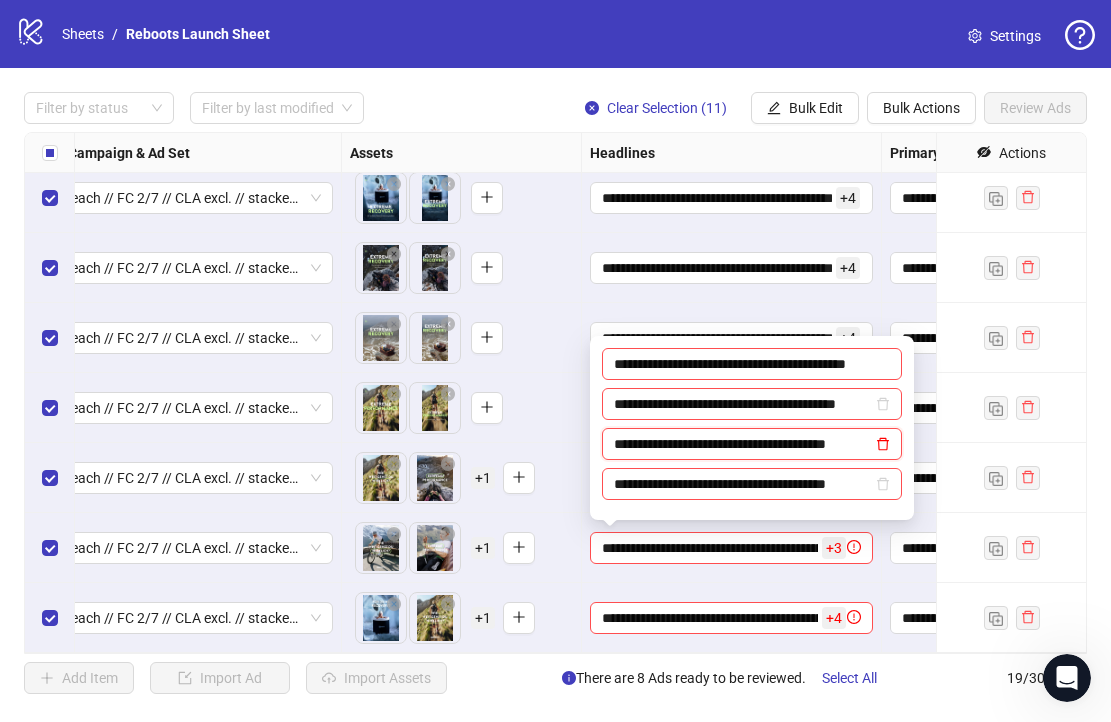scroll, scrollTop: 0, scrollLeft: 17, axis: horizontal 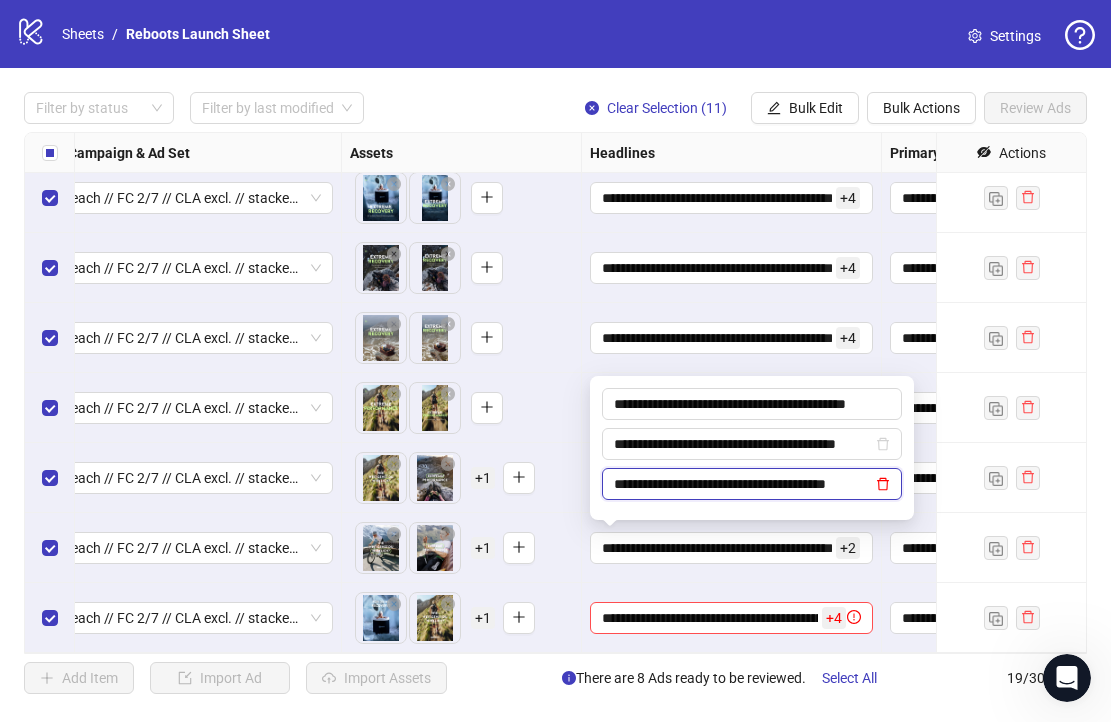 click 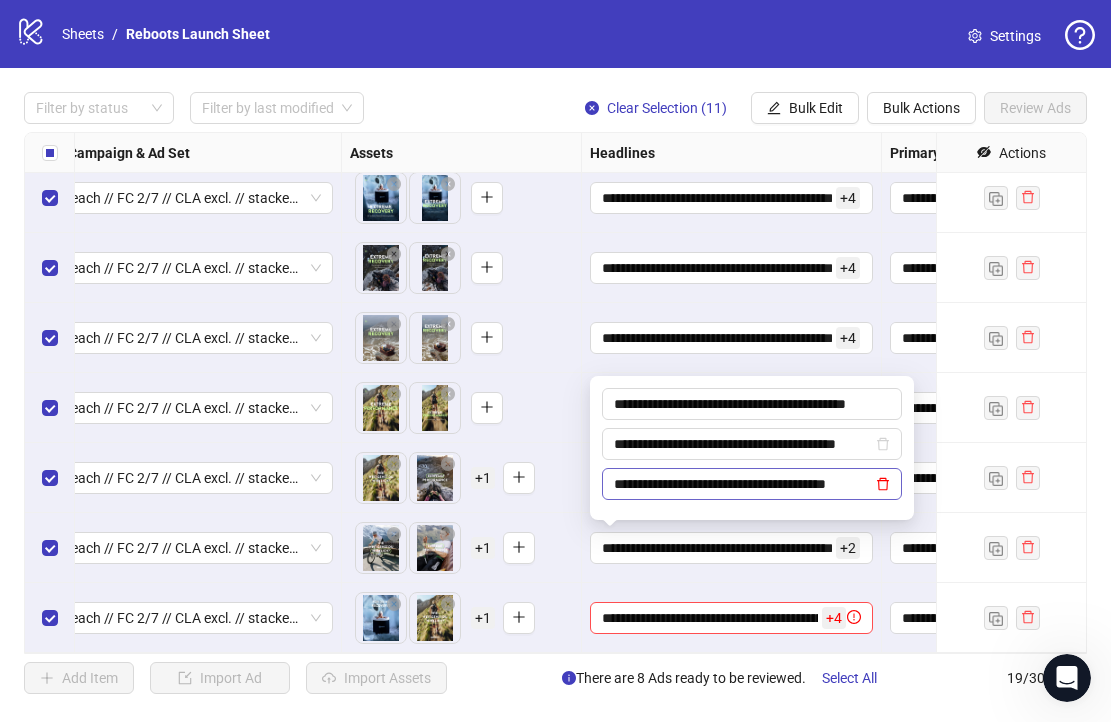 scroll, scrollTop: 0, scrollLeft: 0, axis: both 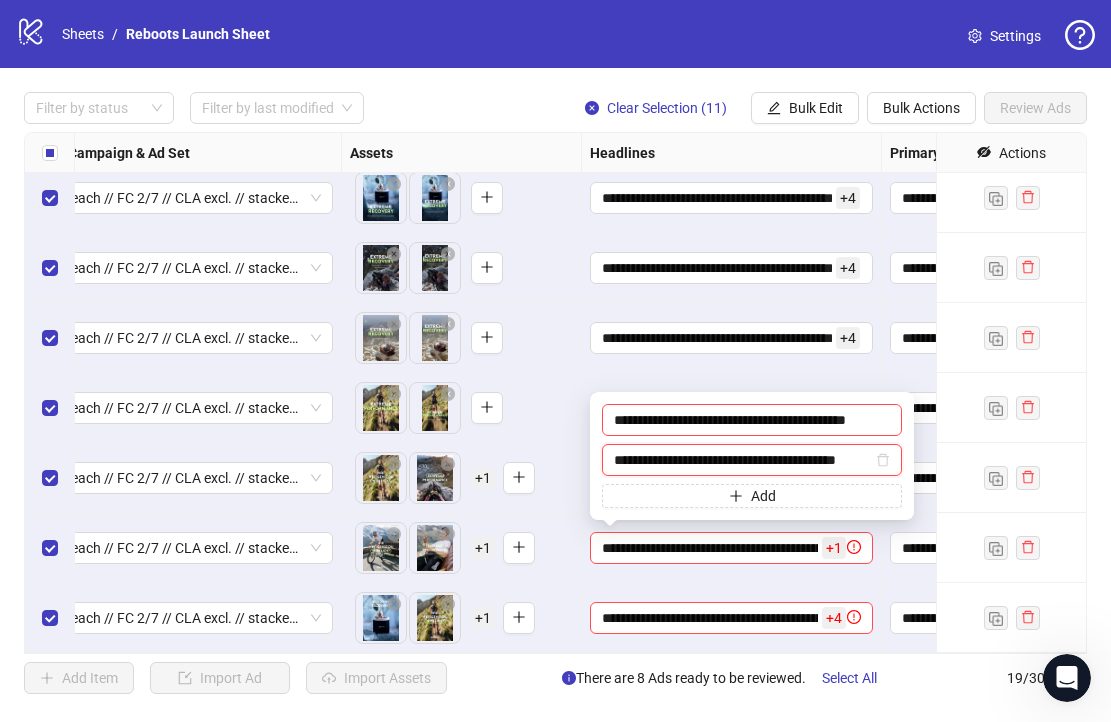 click on "**********" at bounding box center [743, 460] 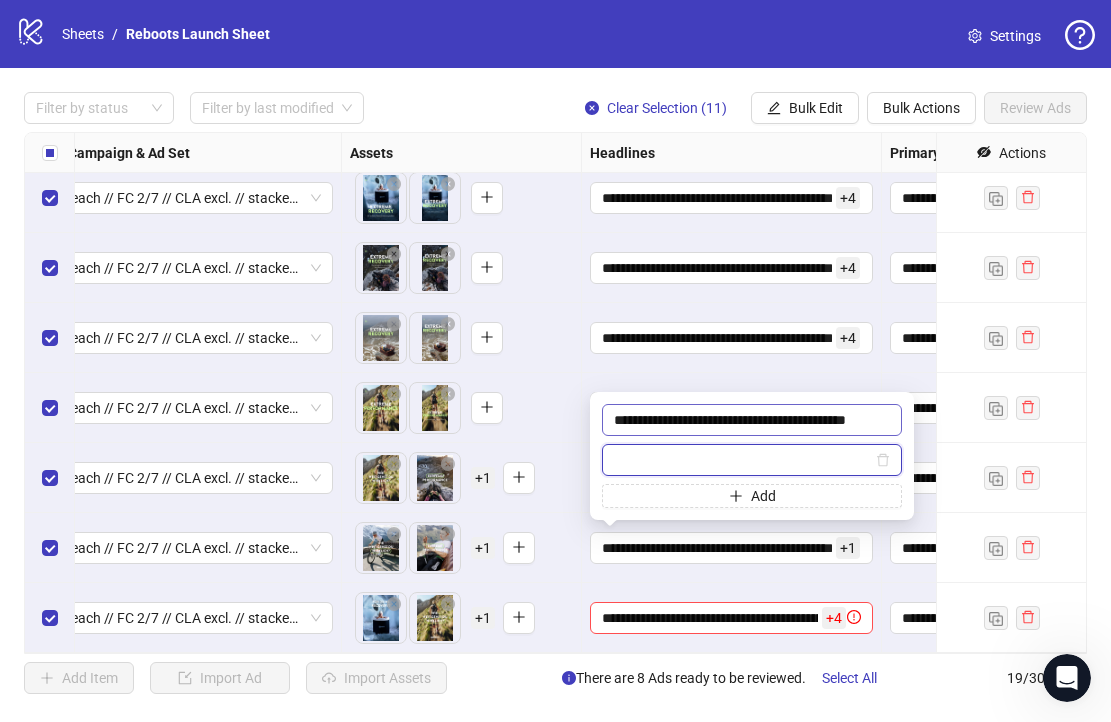 type 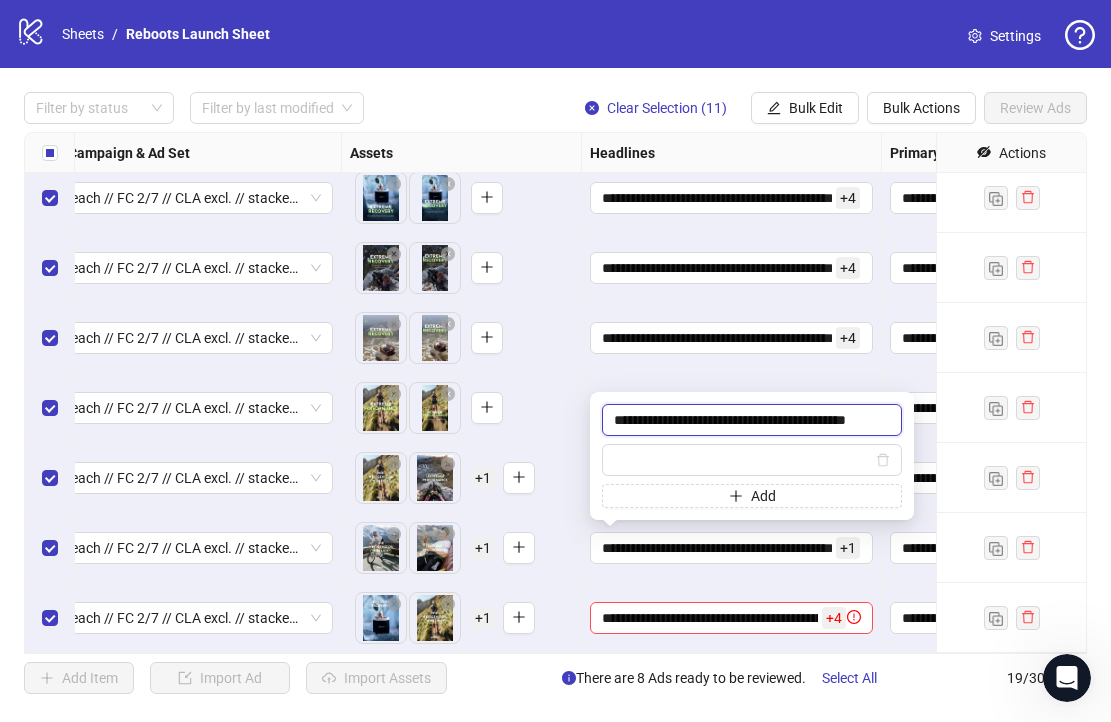 click on "**********" at bounding box center (752, 420) 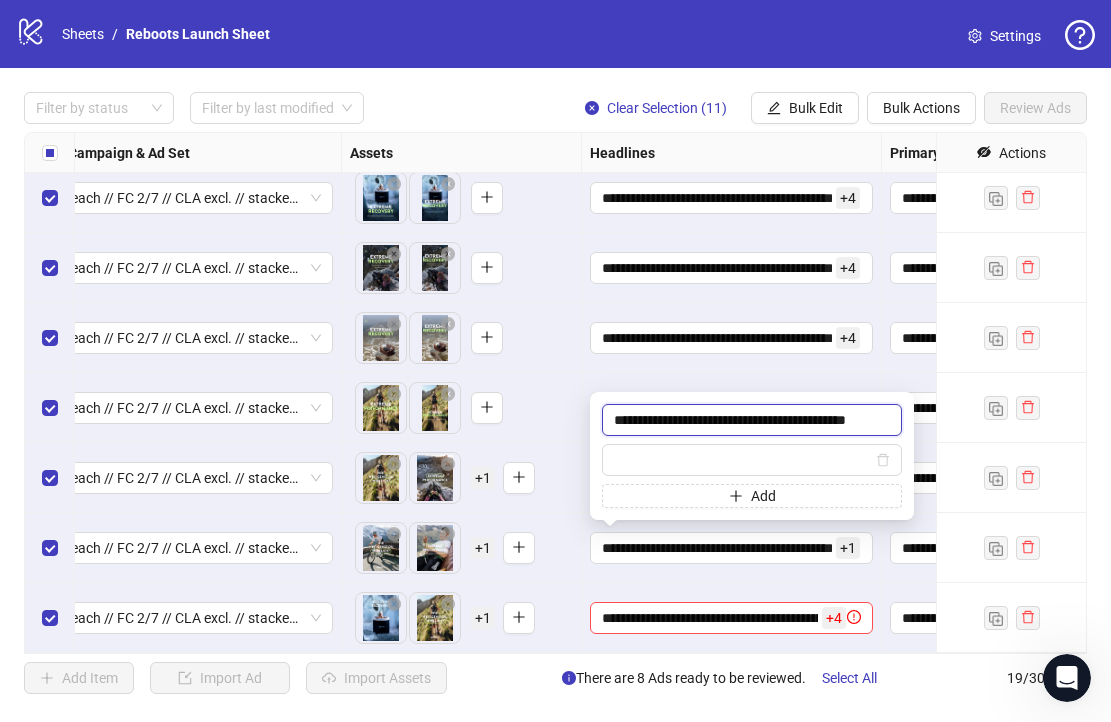 paste 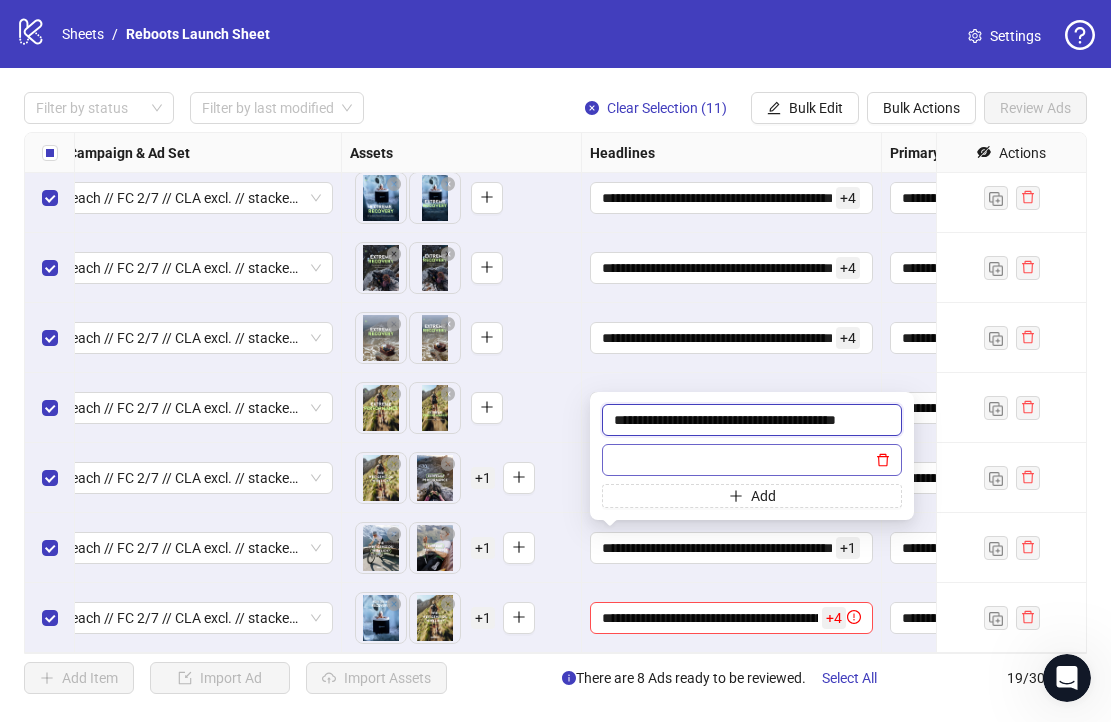 type on "**********" 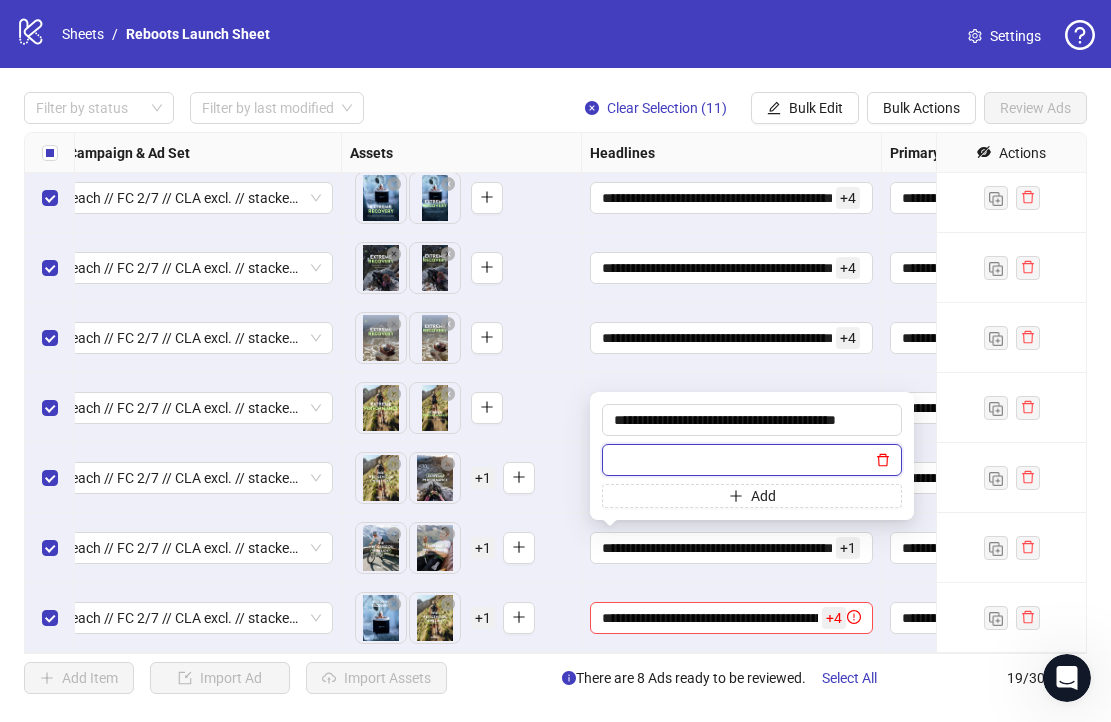 click 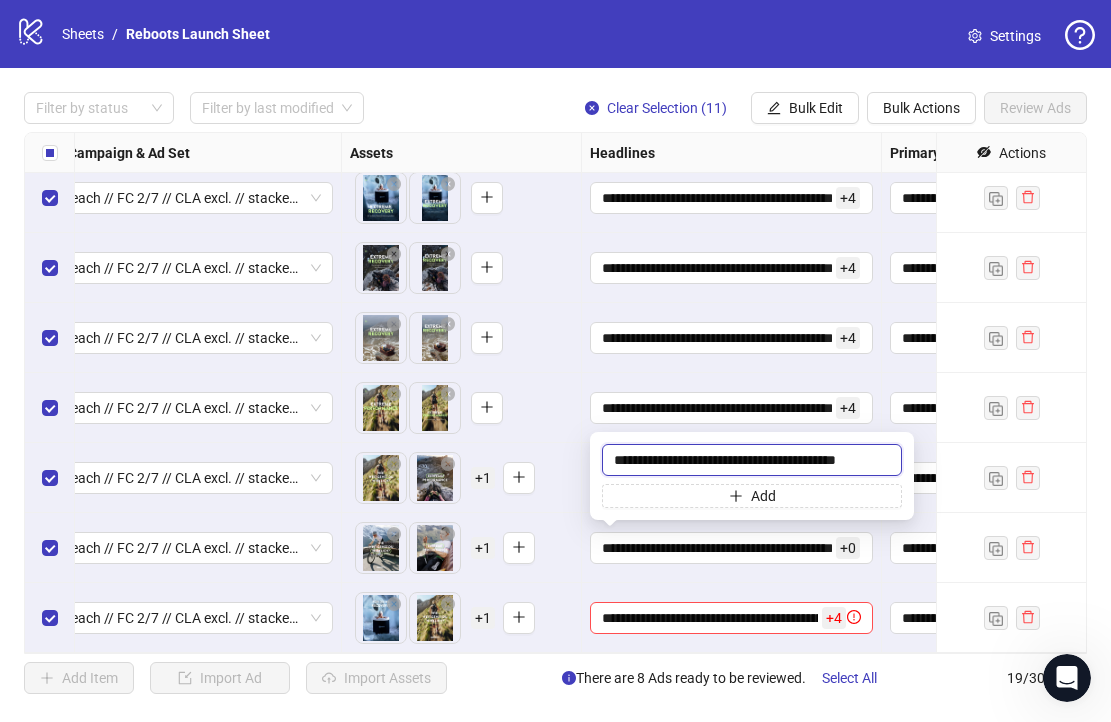 click on "**********" at bounding box center [752, 460] 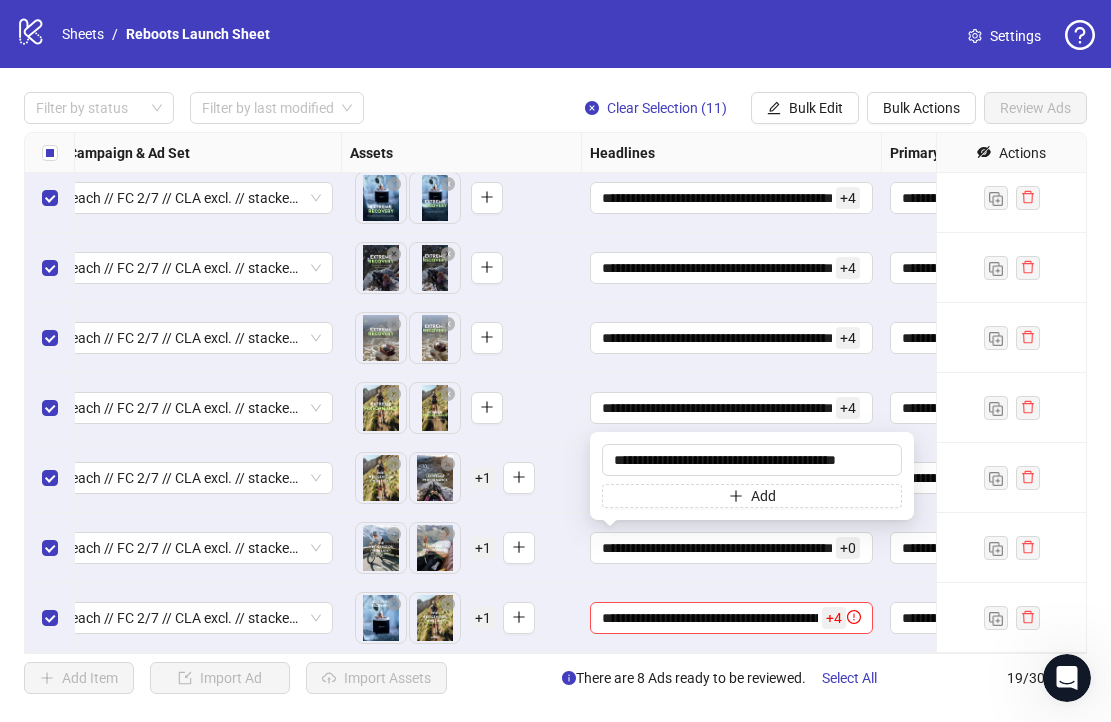 click on "**********" at bounding box center (732, 618) 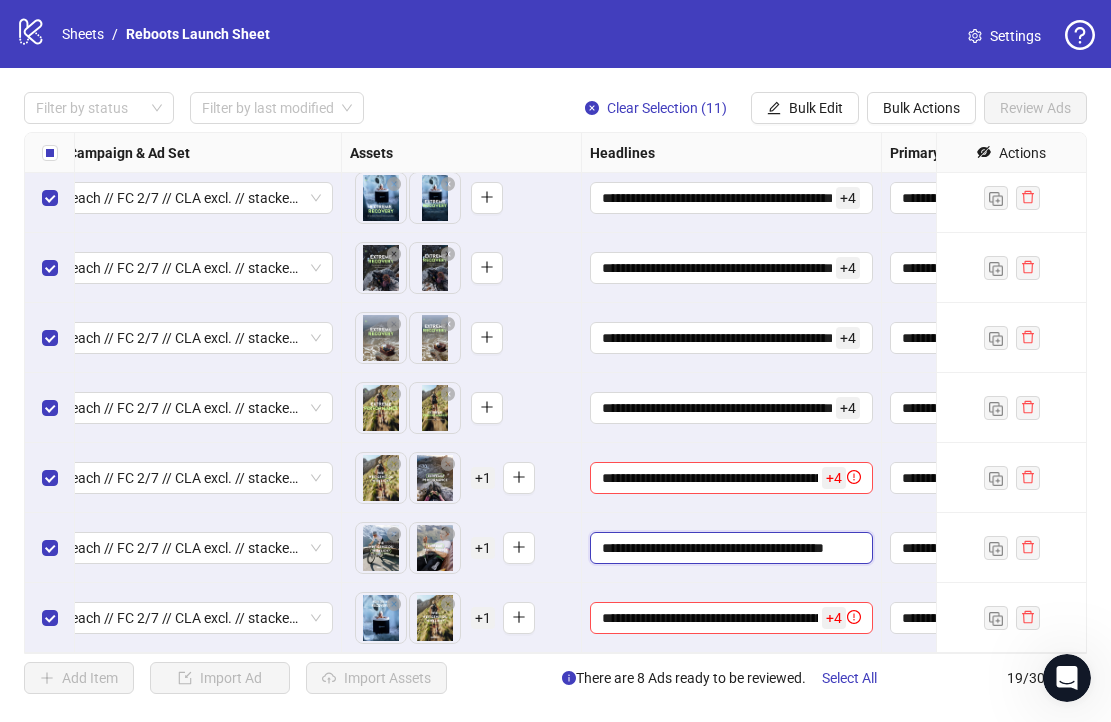 click on "**********" at bounding box center (729, 548) 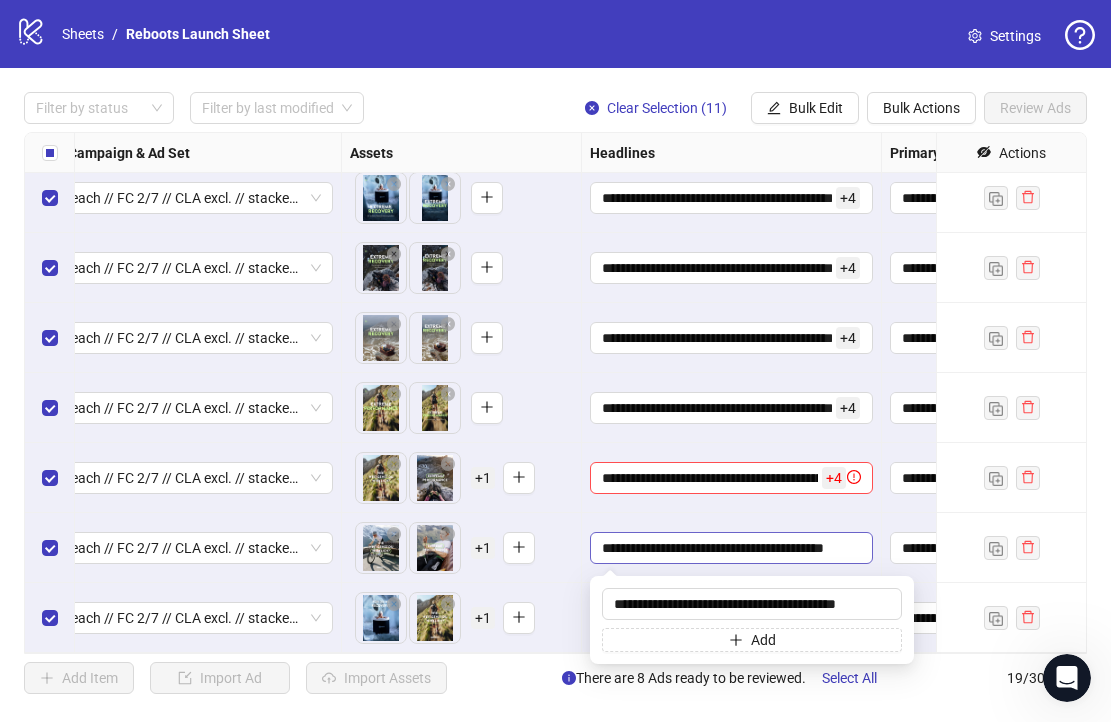 click on "**********" at bounding box center (729, 548) 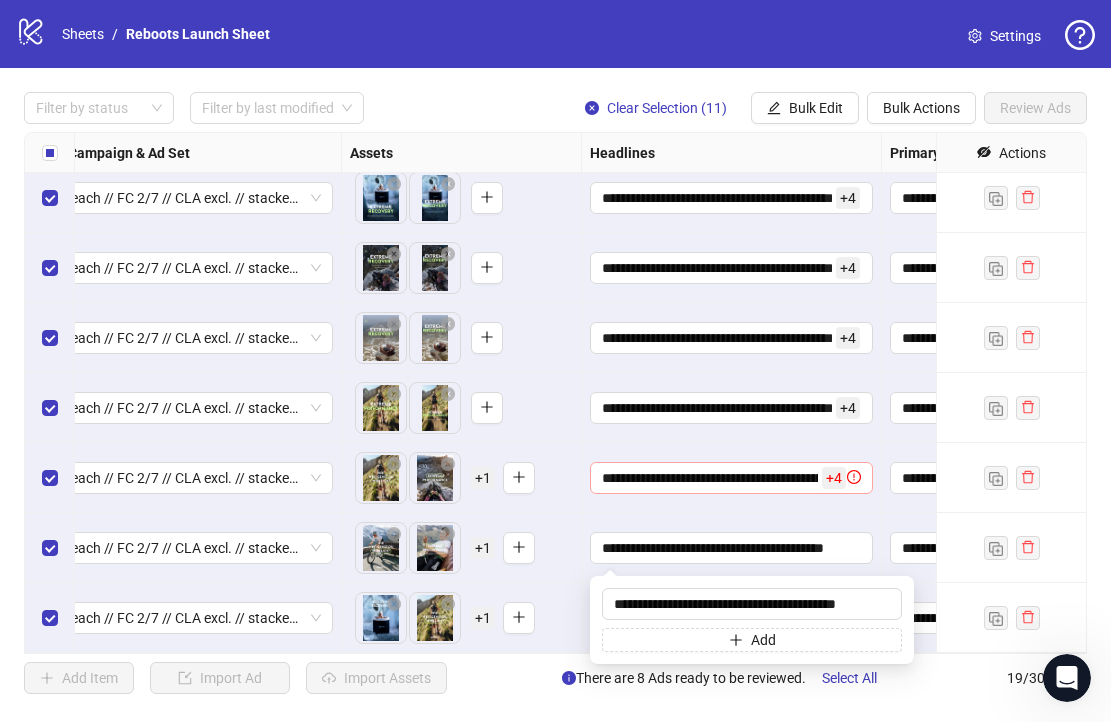 click on "**********" at bounding box center (710, 478) 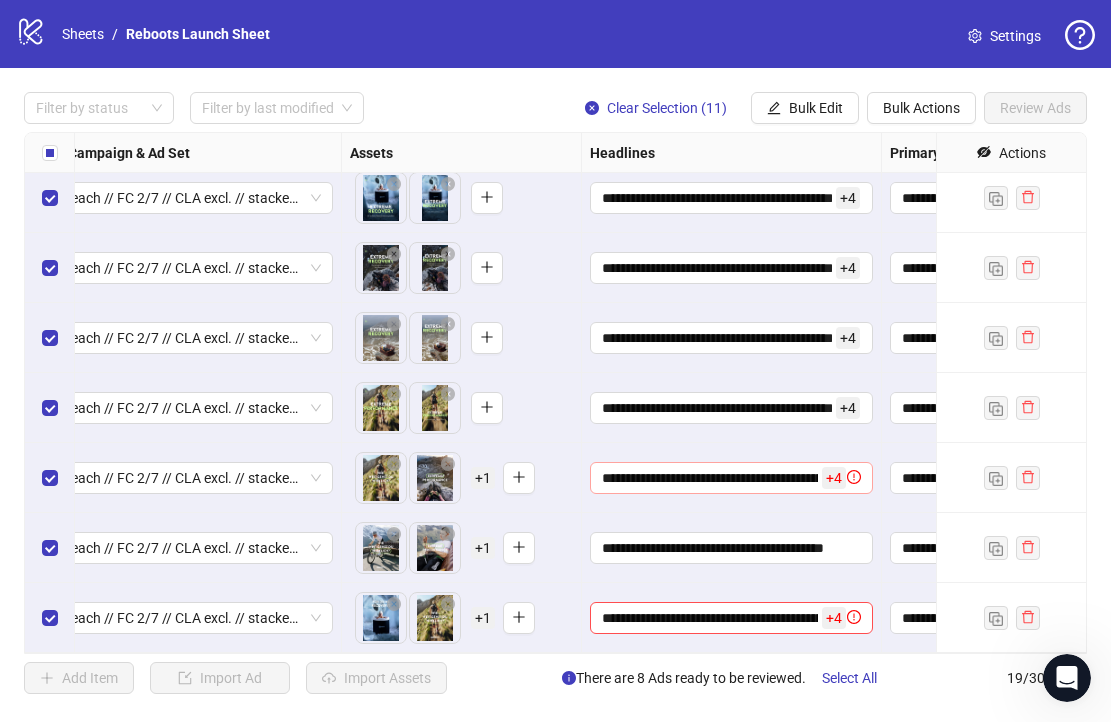 scroll, scrollTop: 0, scrollLeft: 13, axis: horizontal 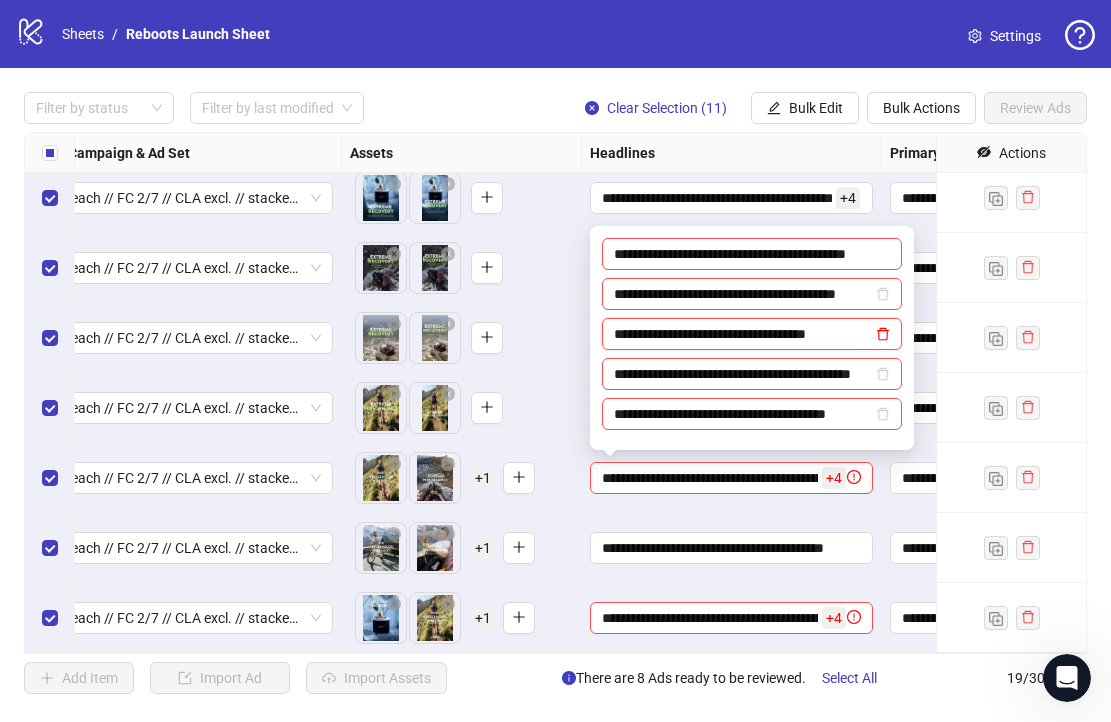 click 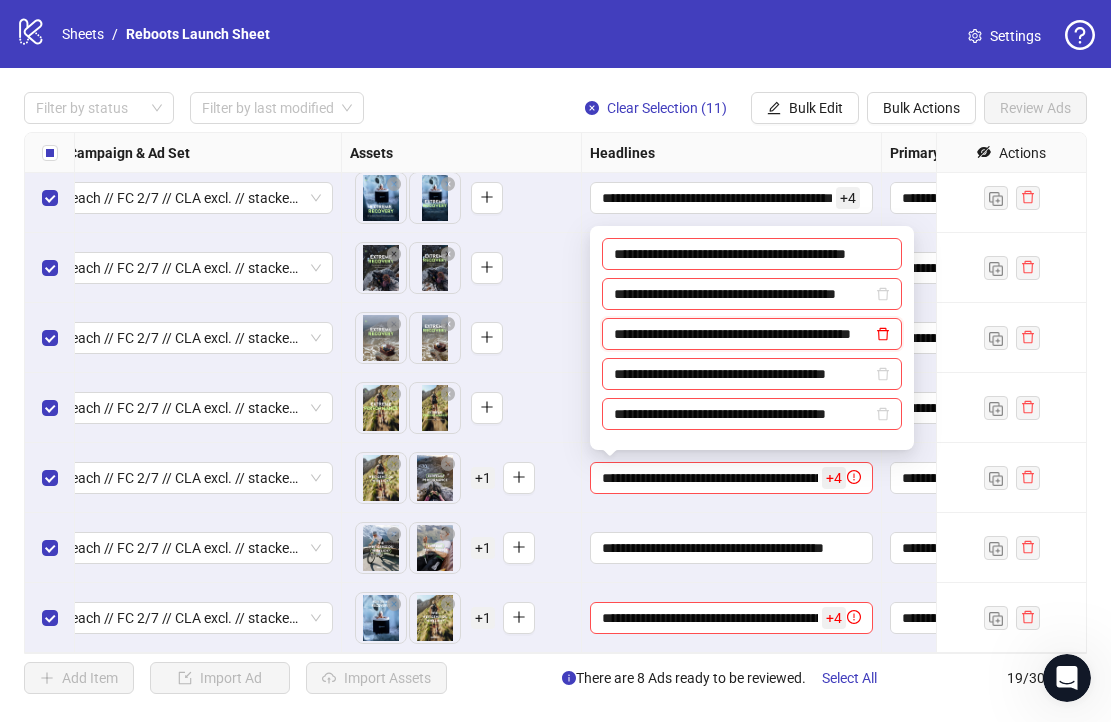 scroll, scrollTop: 0, scrollLeft: 0, axis: both 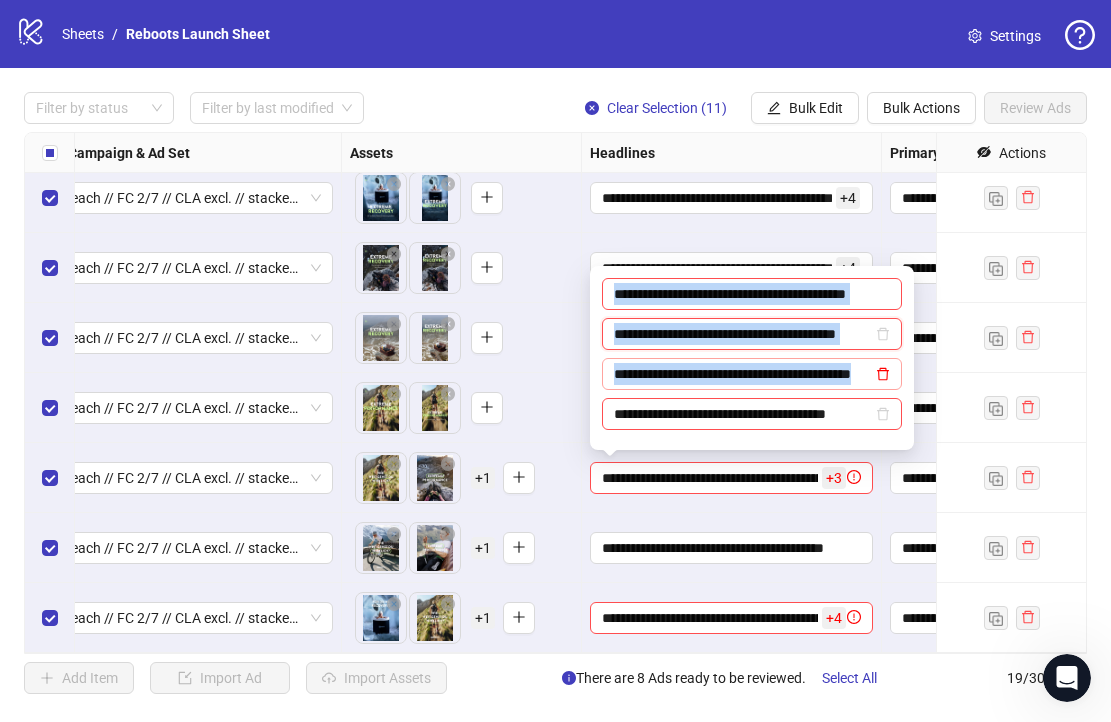 click 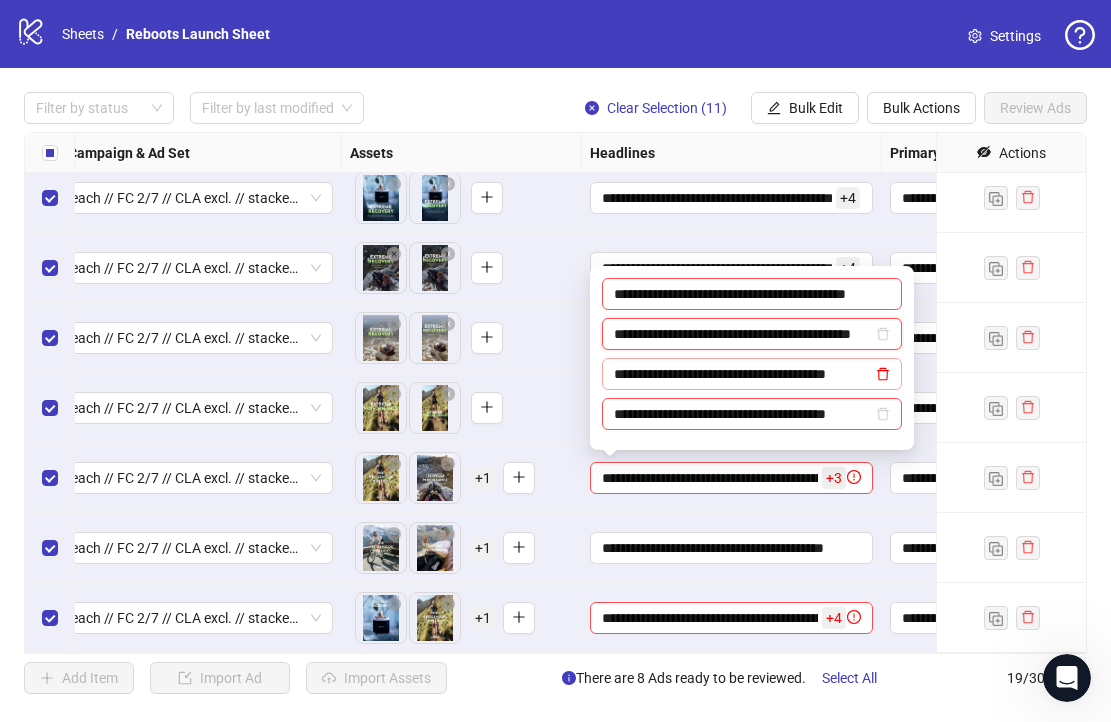 scroll, scrollTop: 0, scrollLeft: 17, axis: horizontal 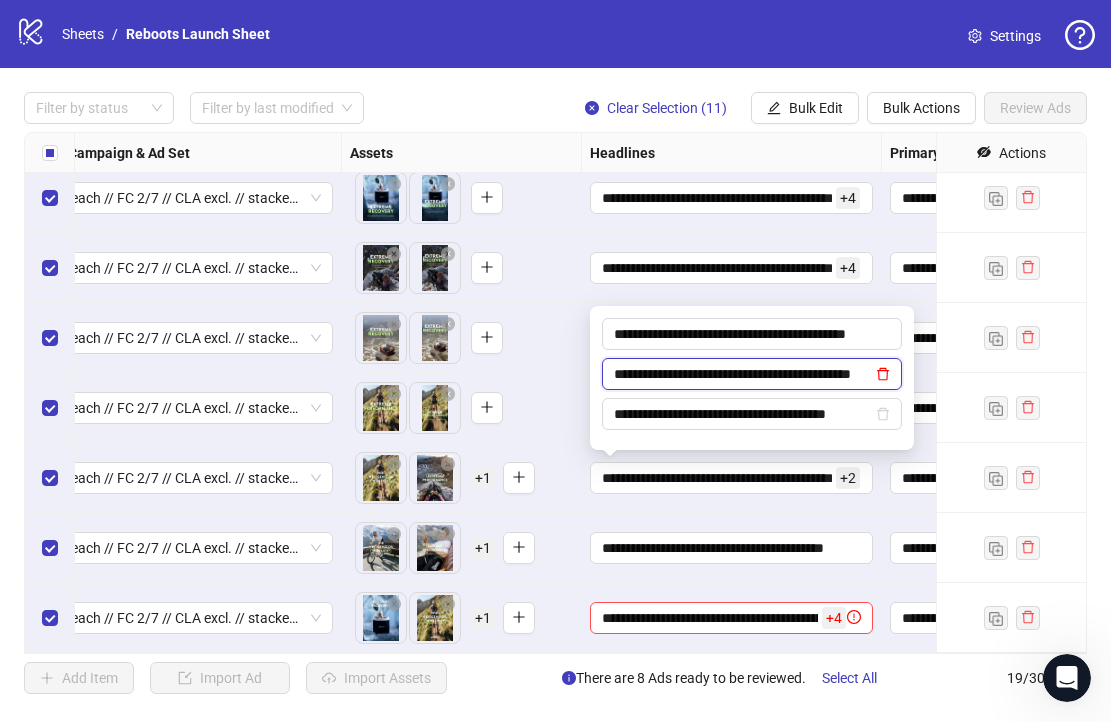 click 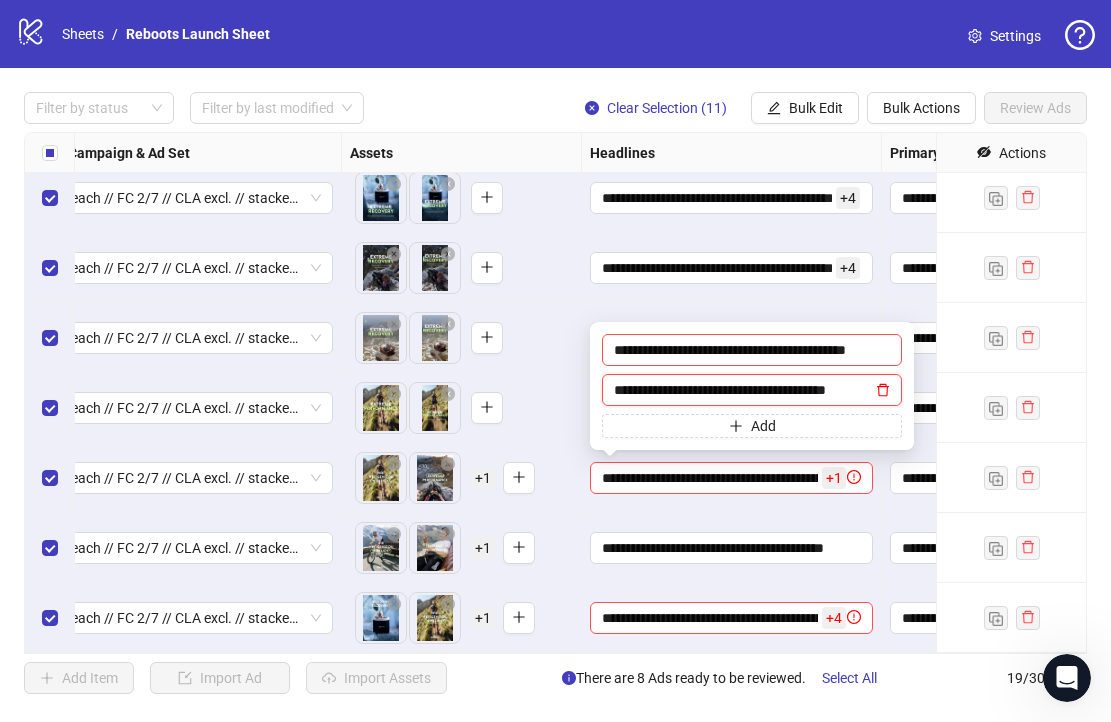 click 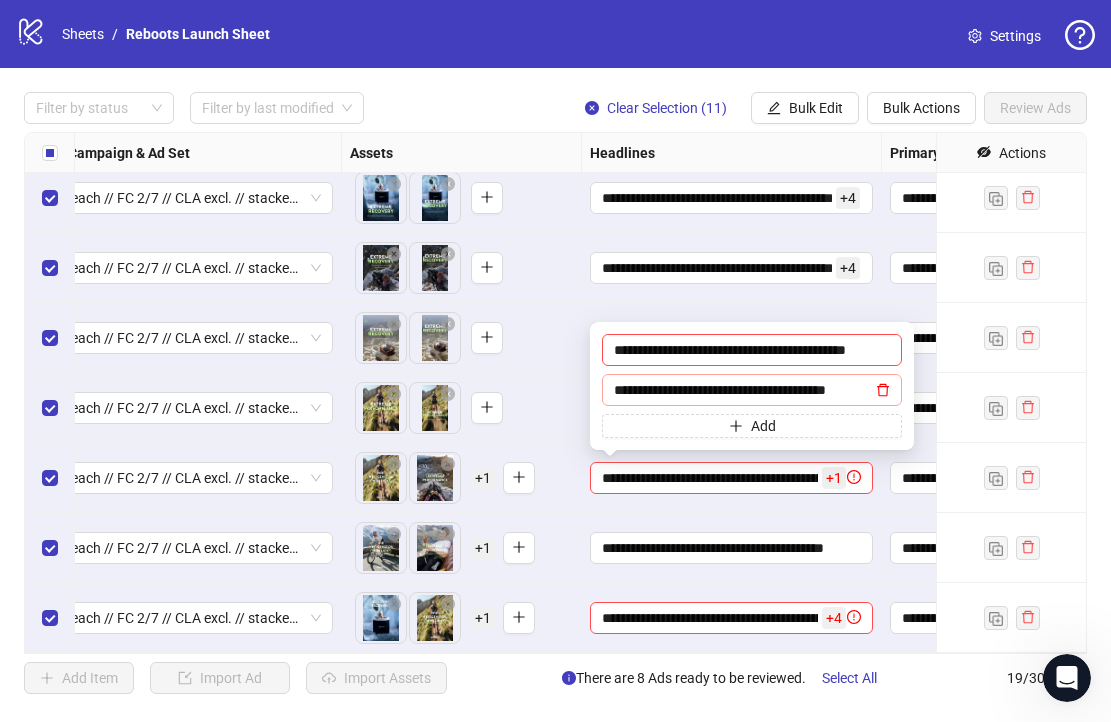 scroll, scrollTop: 0, scrollLeft: 0, axis: both 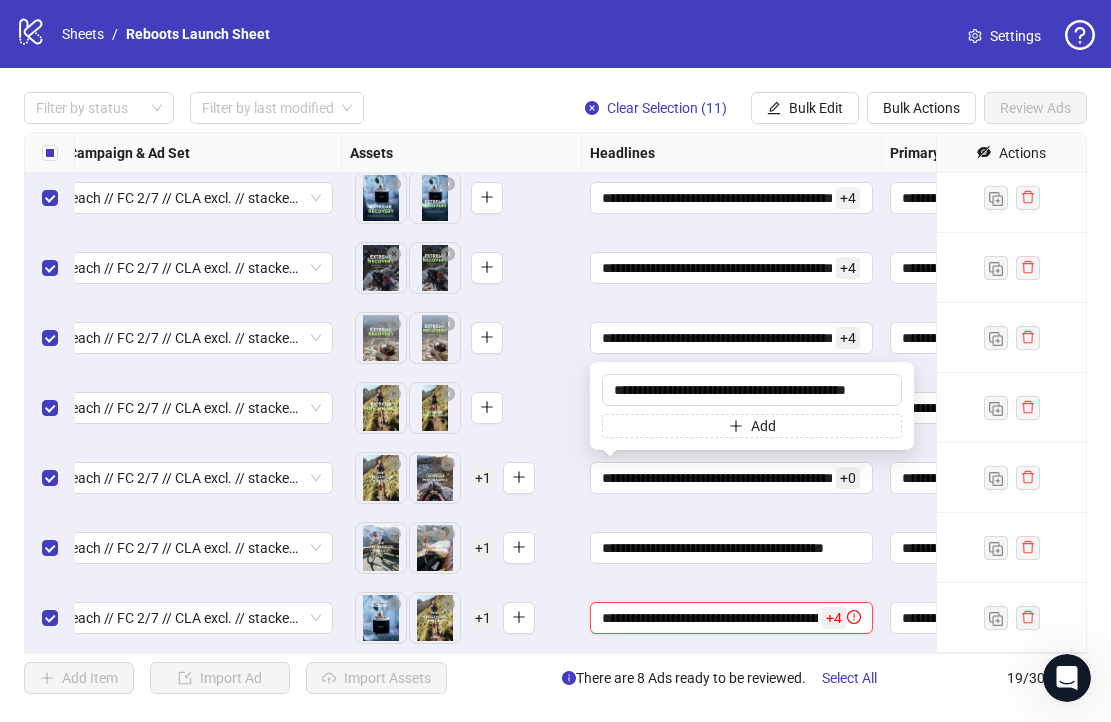 click on "**********" at bounding box center [710, 618] 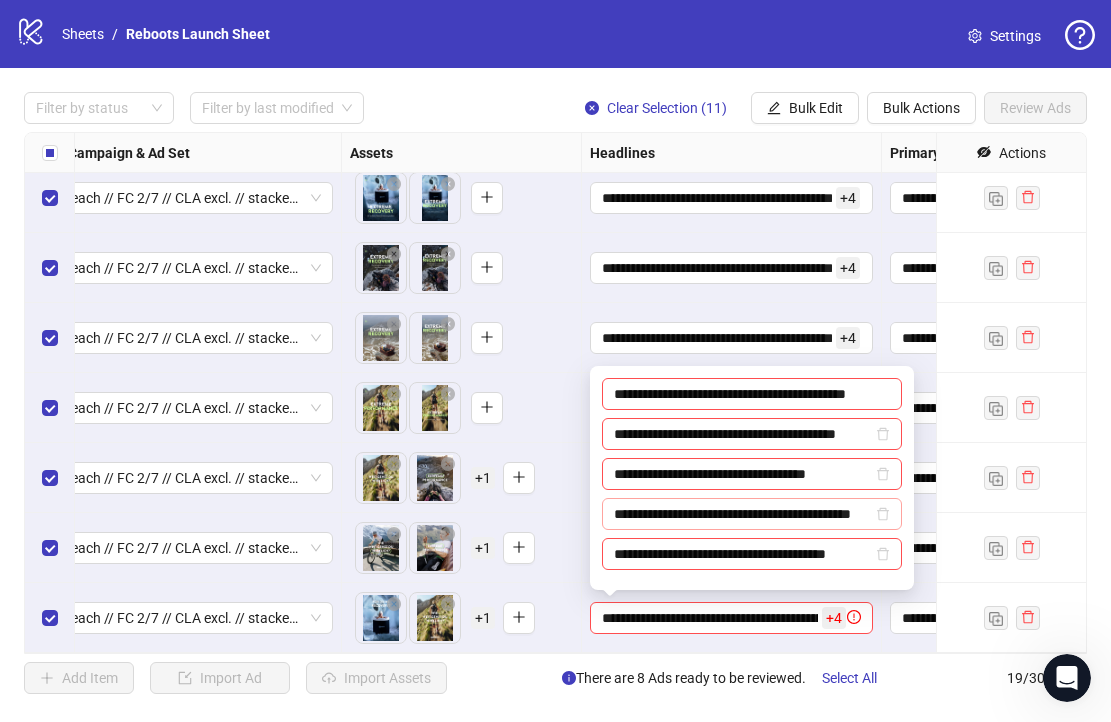 scroll, scrollTop: 0, scrollLeft: 13, axis: horizontal 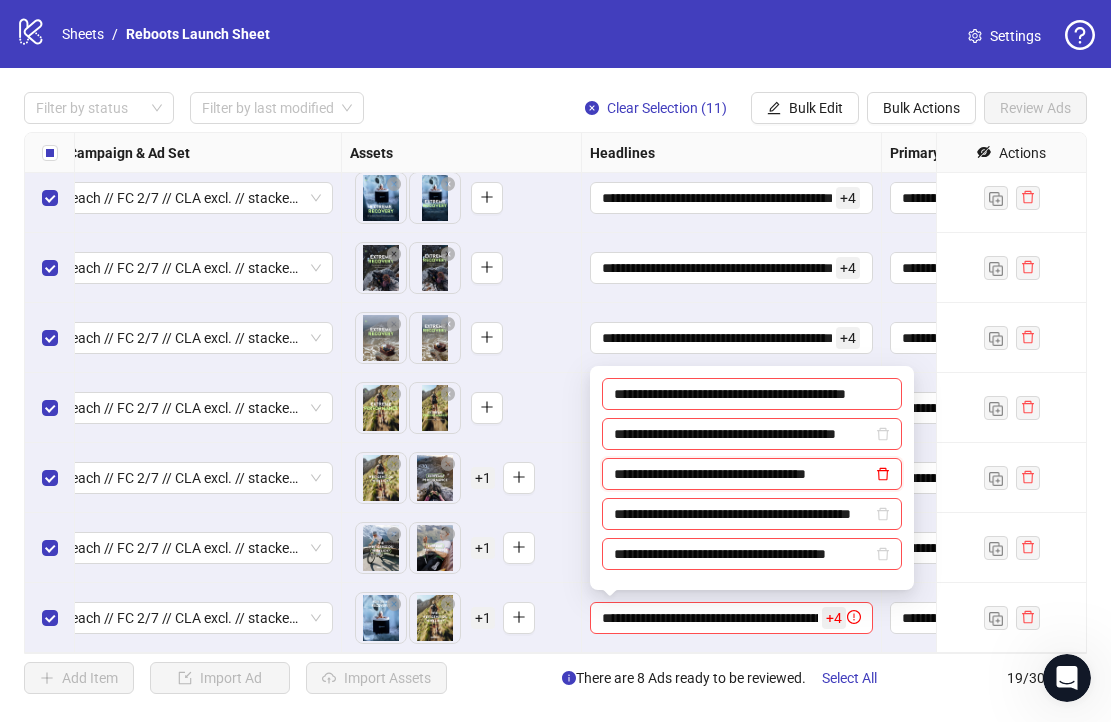 click 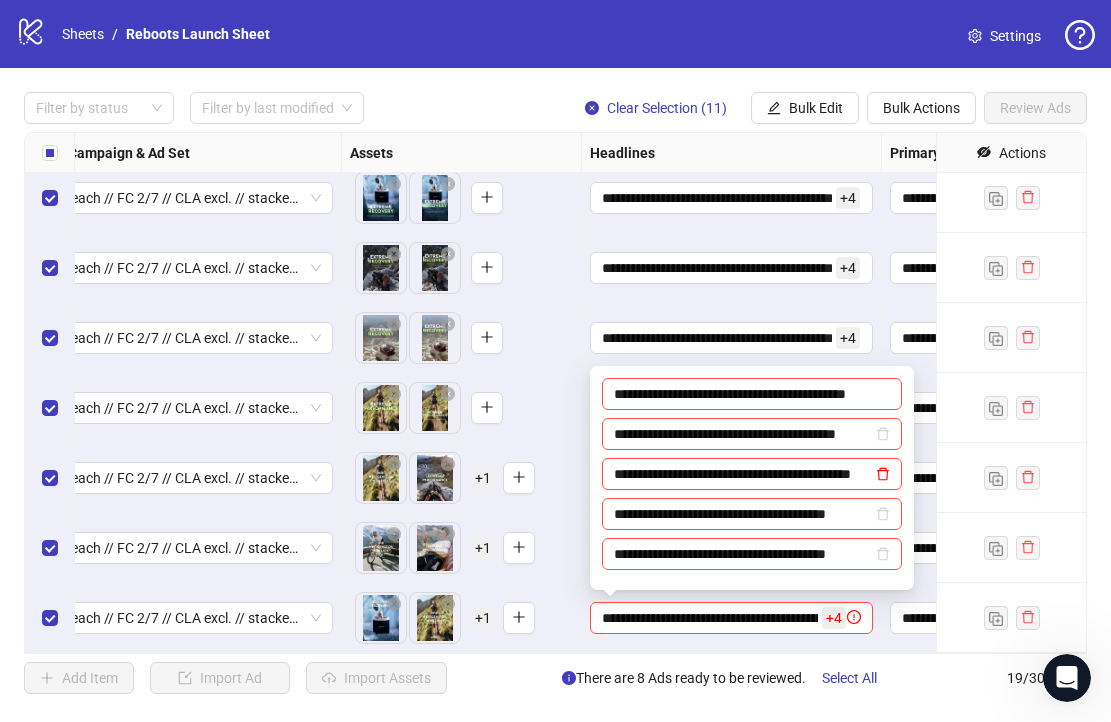 scroll, scrollTop: 0, scrollLeft: 0, axis: both 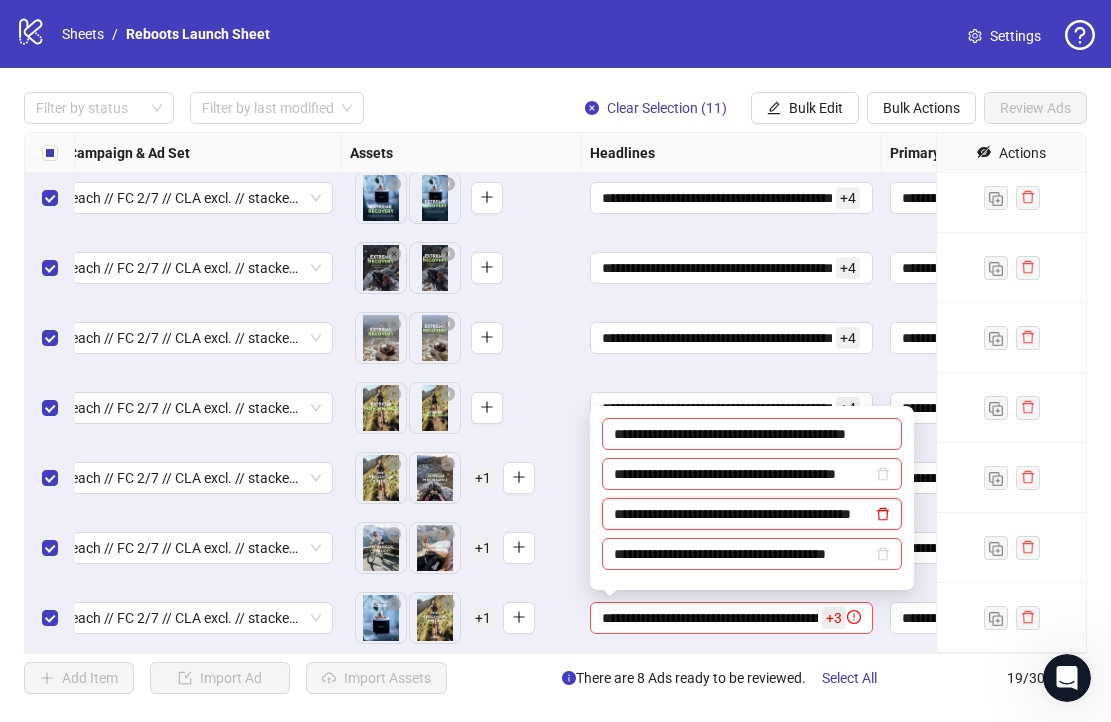 click 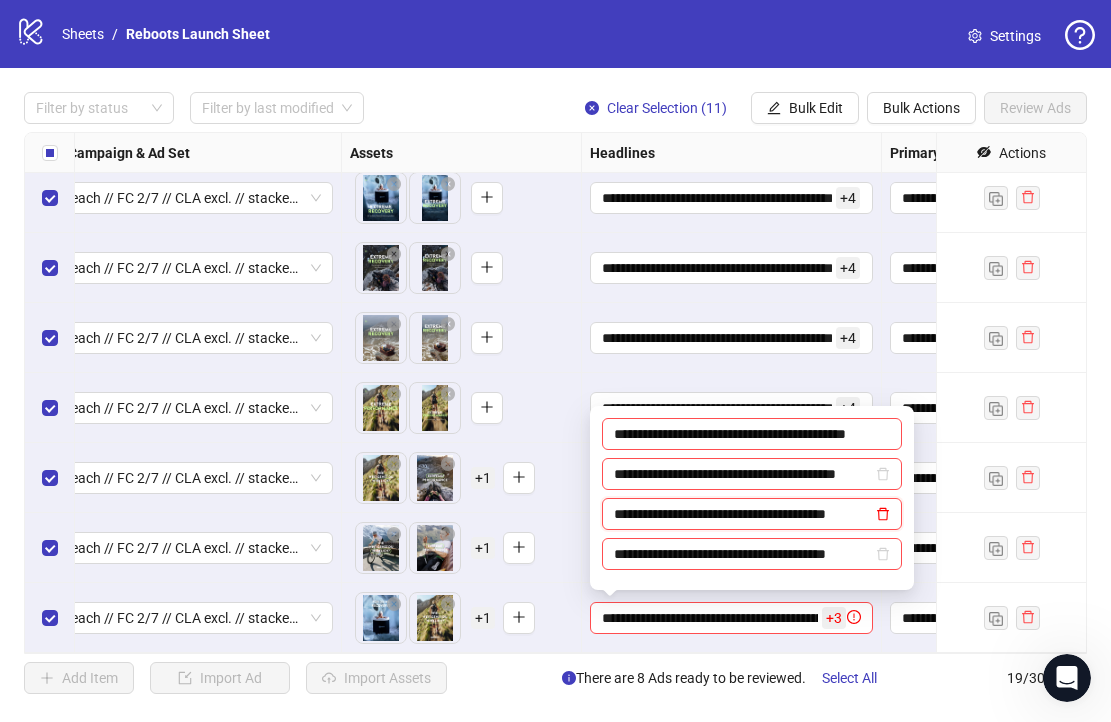 scroll, scrollTop: 0, scrollLeft: 17, axis: horizontal 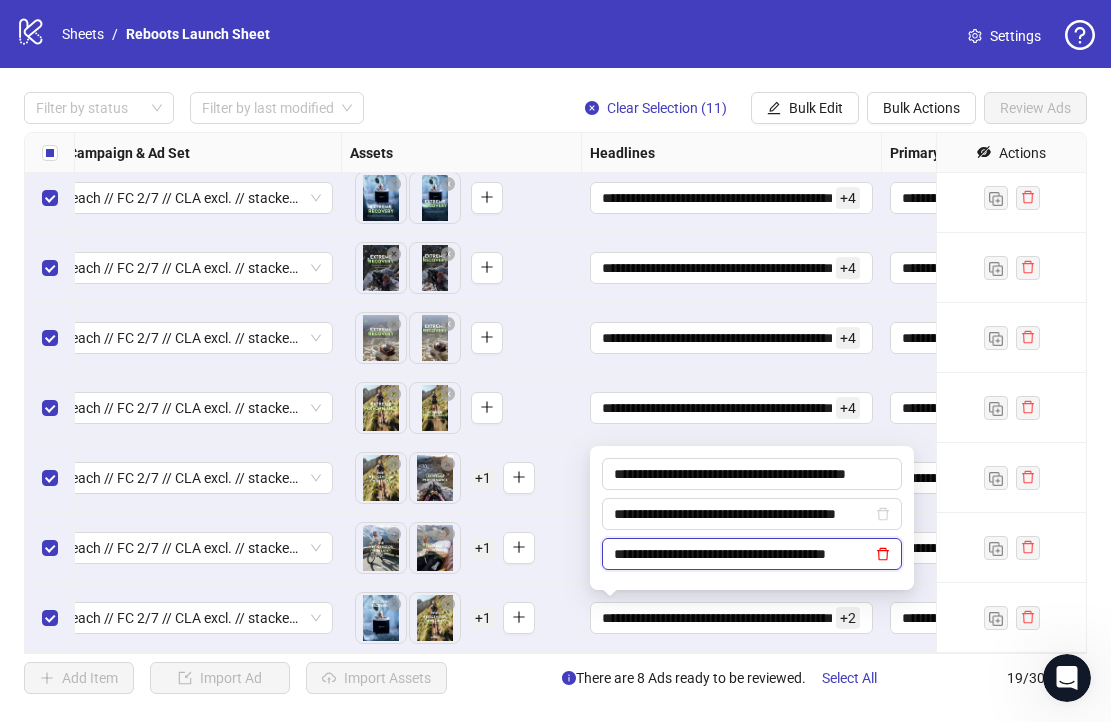 click 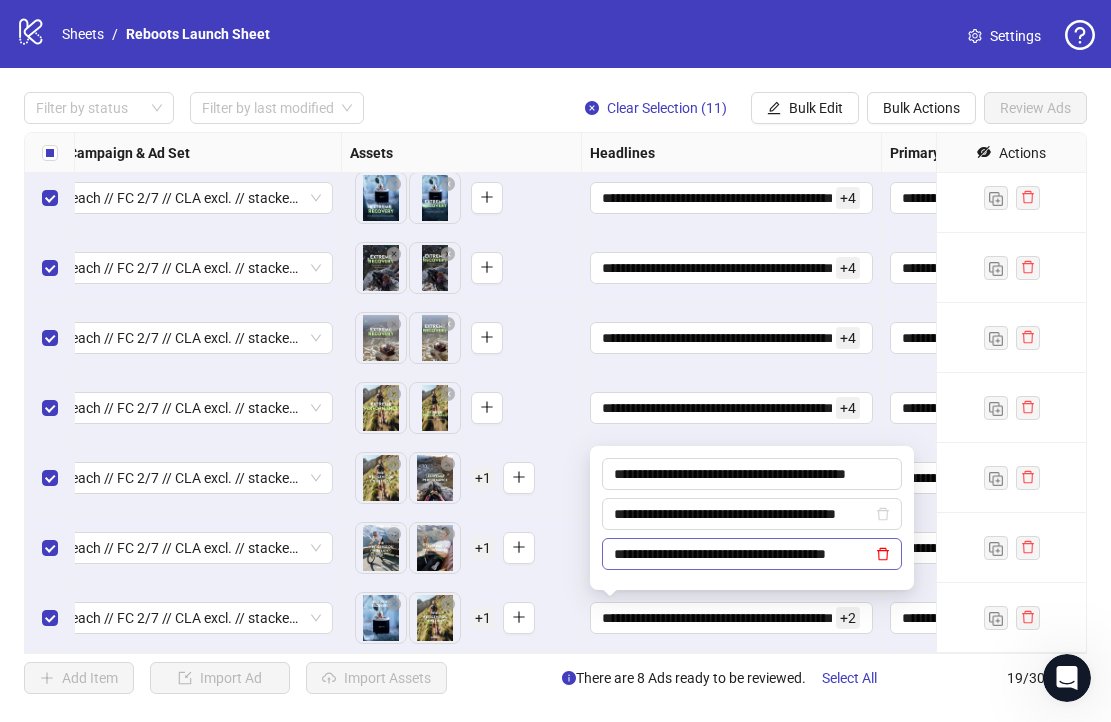 scroll, scrollTop: 0, scrollLeft: 0, axis: both 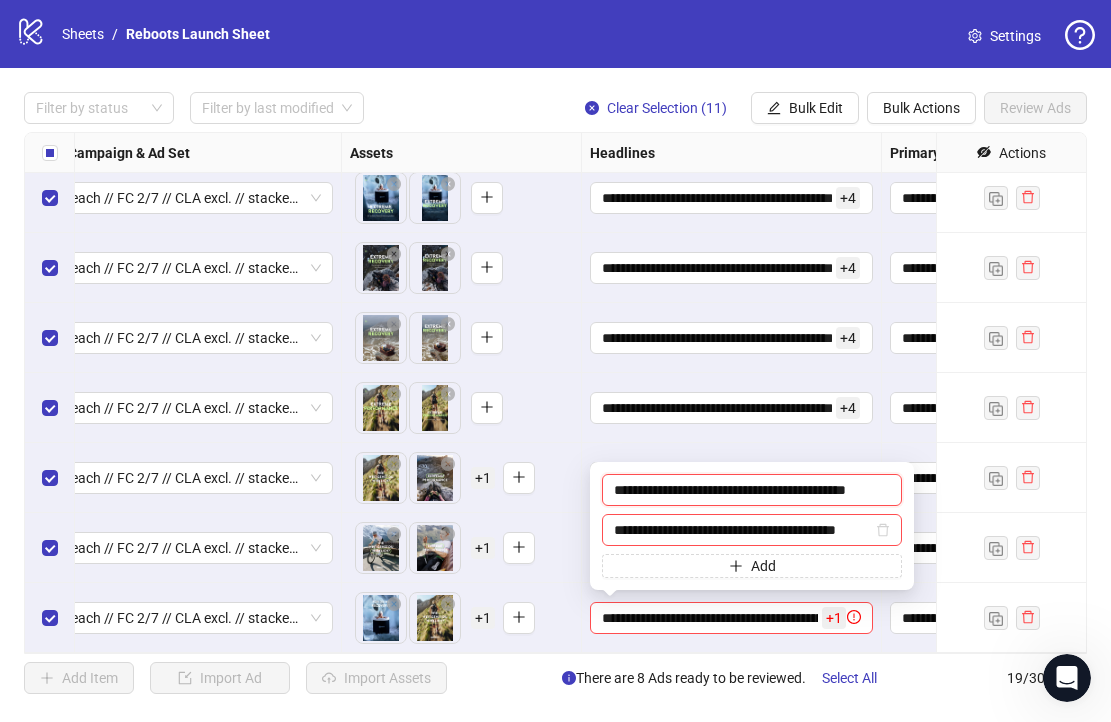 click on "**********" at bounding box center [752, 490] 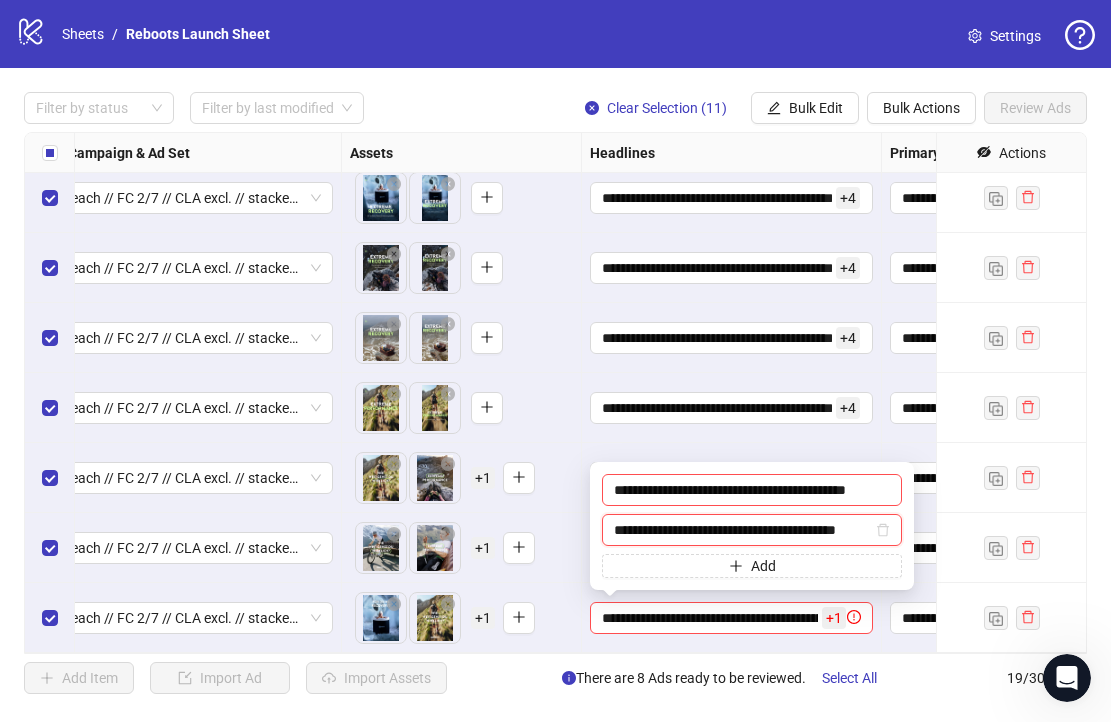 click on "**********" at bounding box center (743, 530) 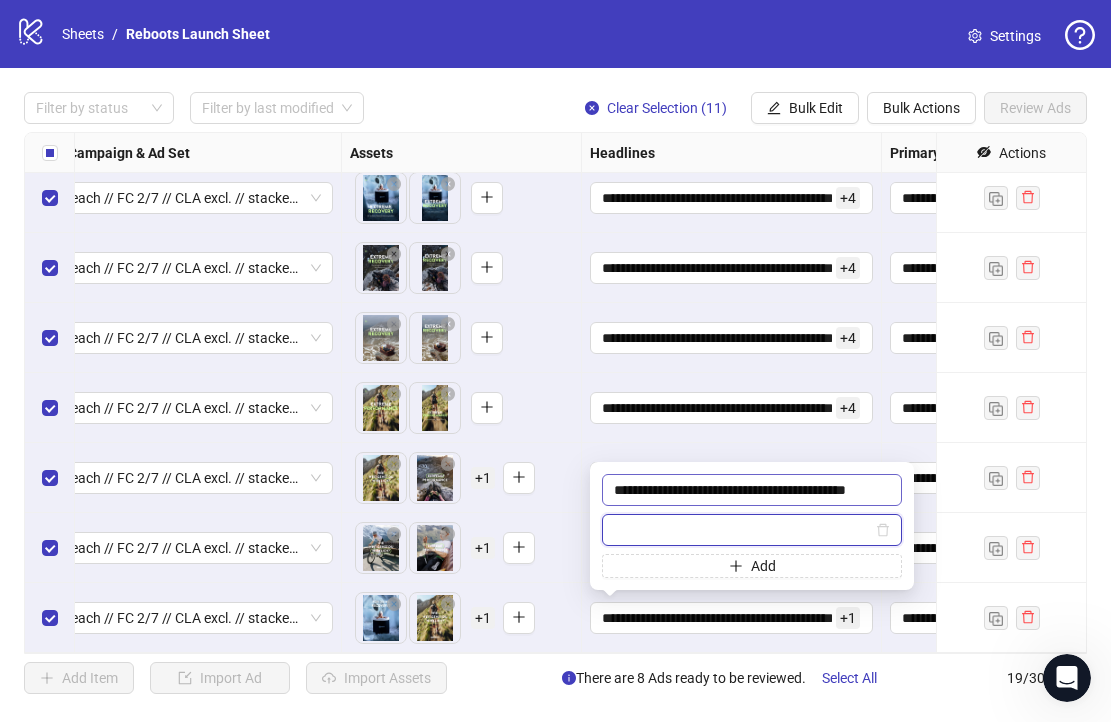 type 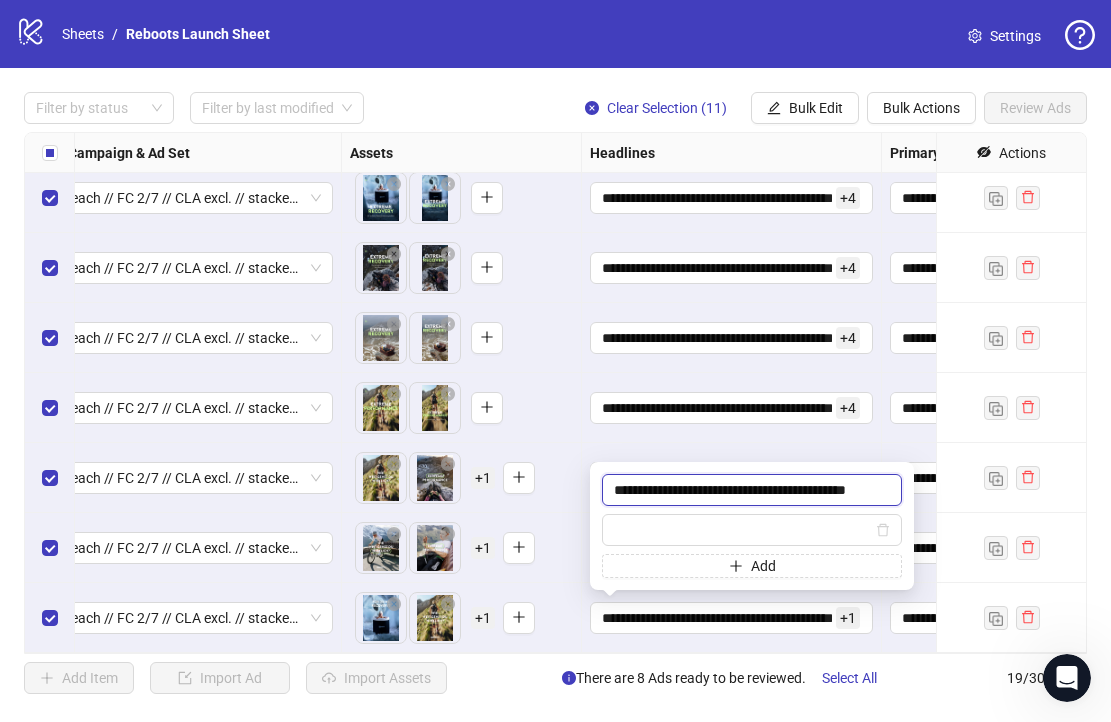 click on "**********" at bounding box center (752, 490) 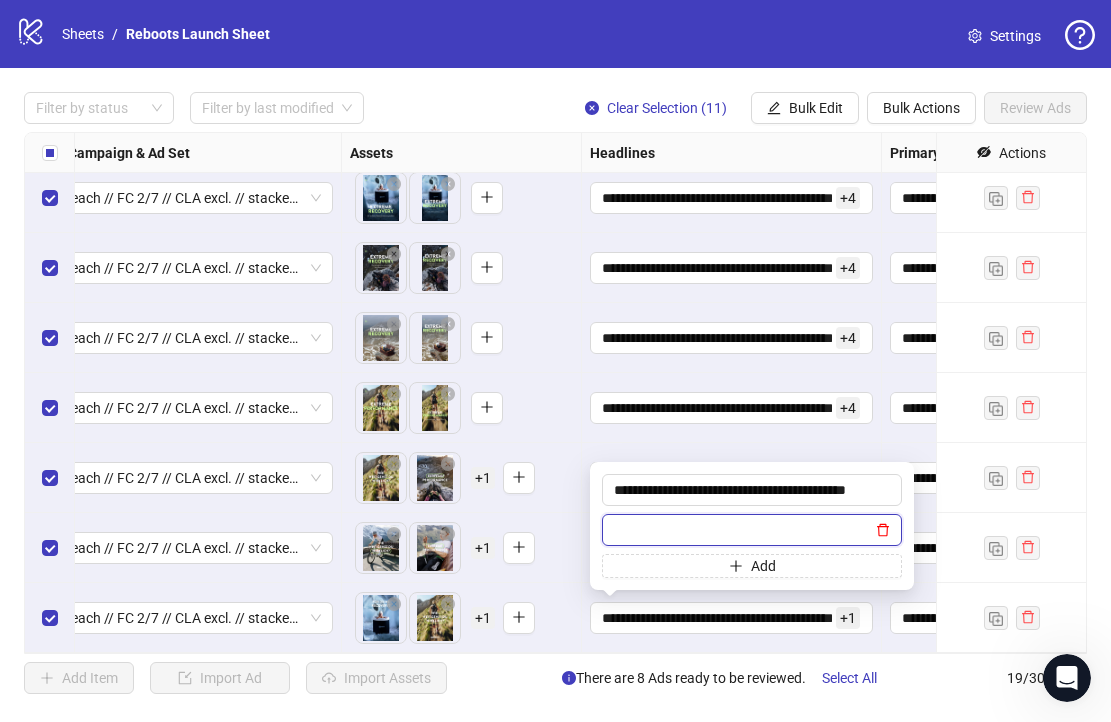 click 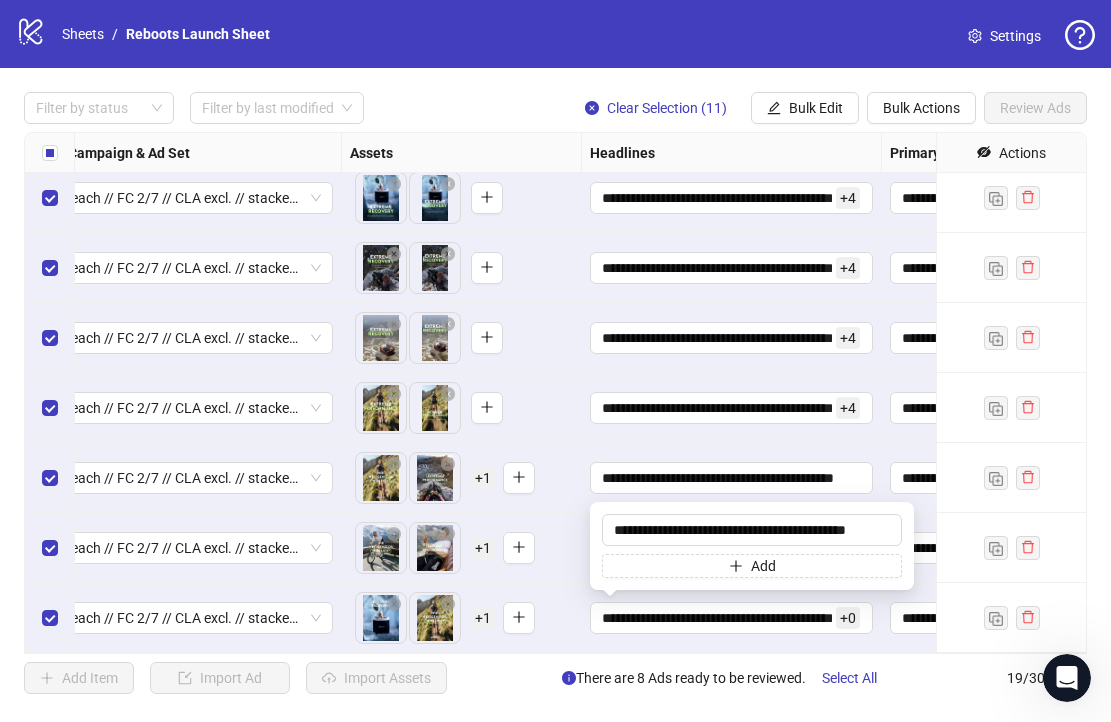 scroll, scrollTop: 0, scrollLeft: 0, axis: both 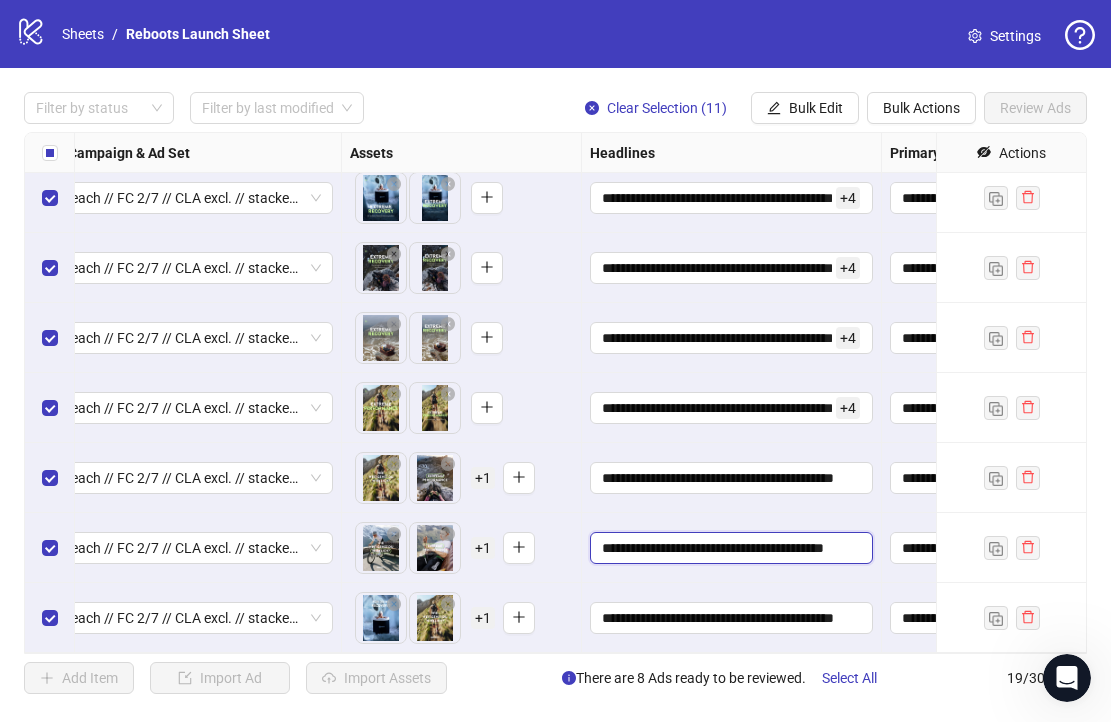 click on "**********" at bounding box center [729, 548] 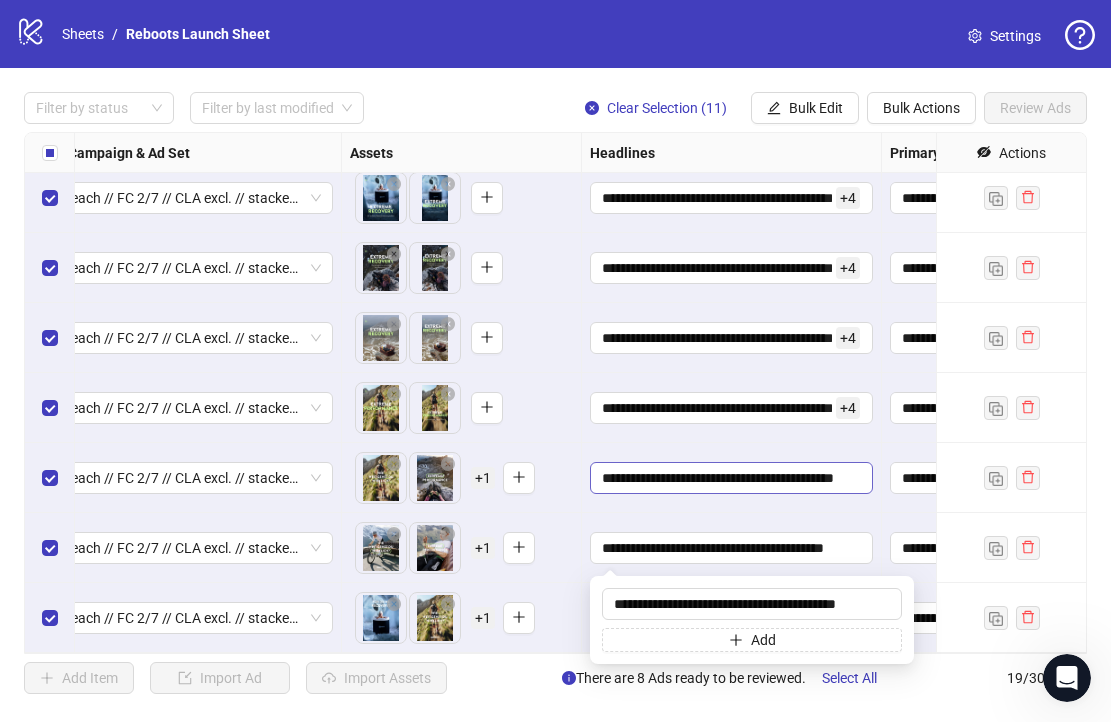 click on "**********" at bounding box center [729, 478] 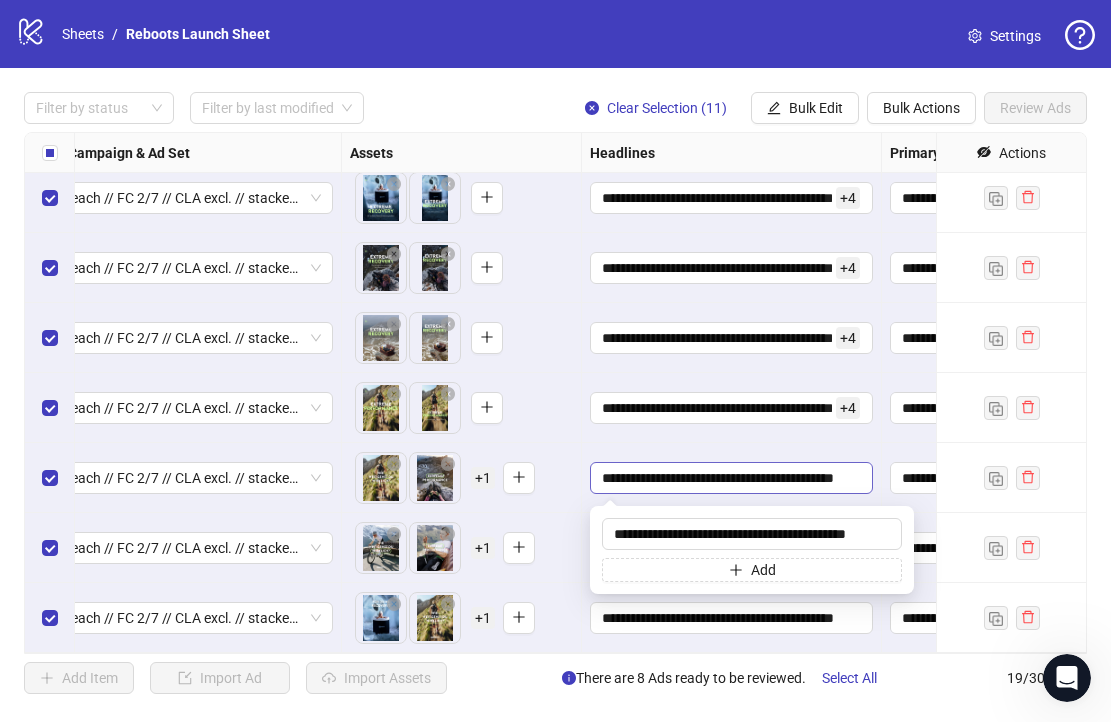 scroll, scrollTop: 0, scrollLeft: 13, axis: horizontal 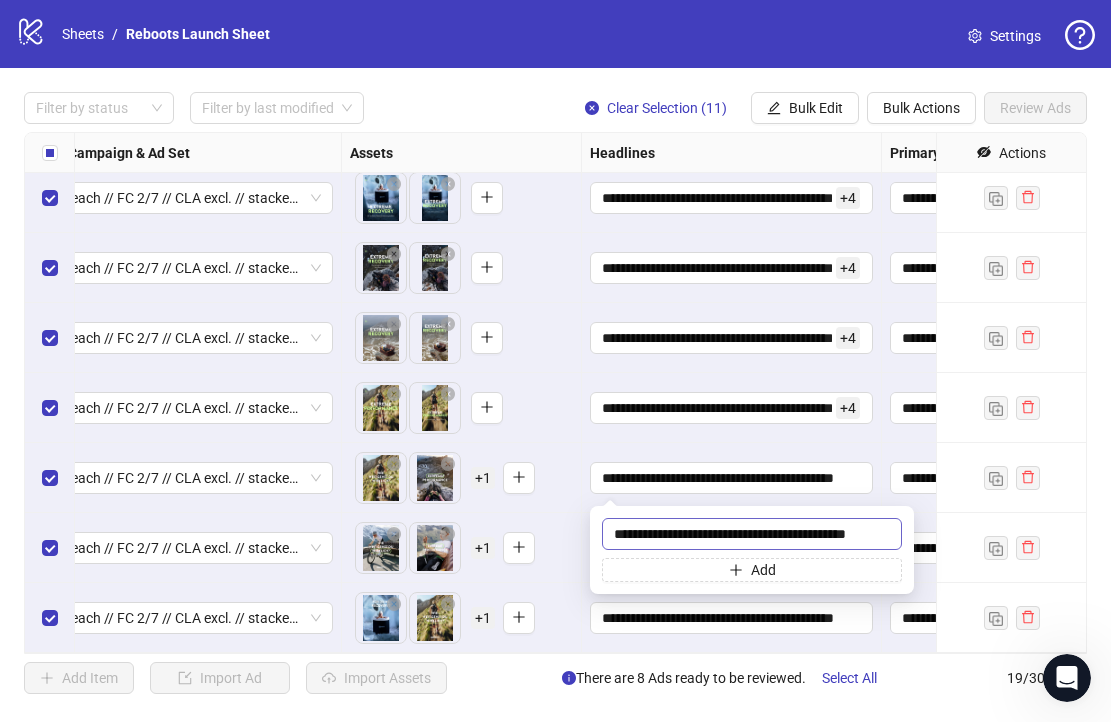 click on "**********" at bounding box center (752, 534) 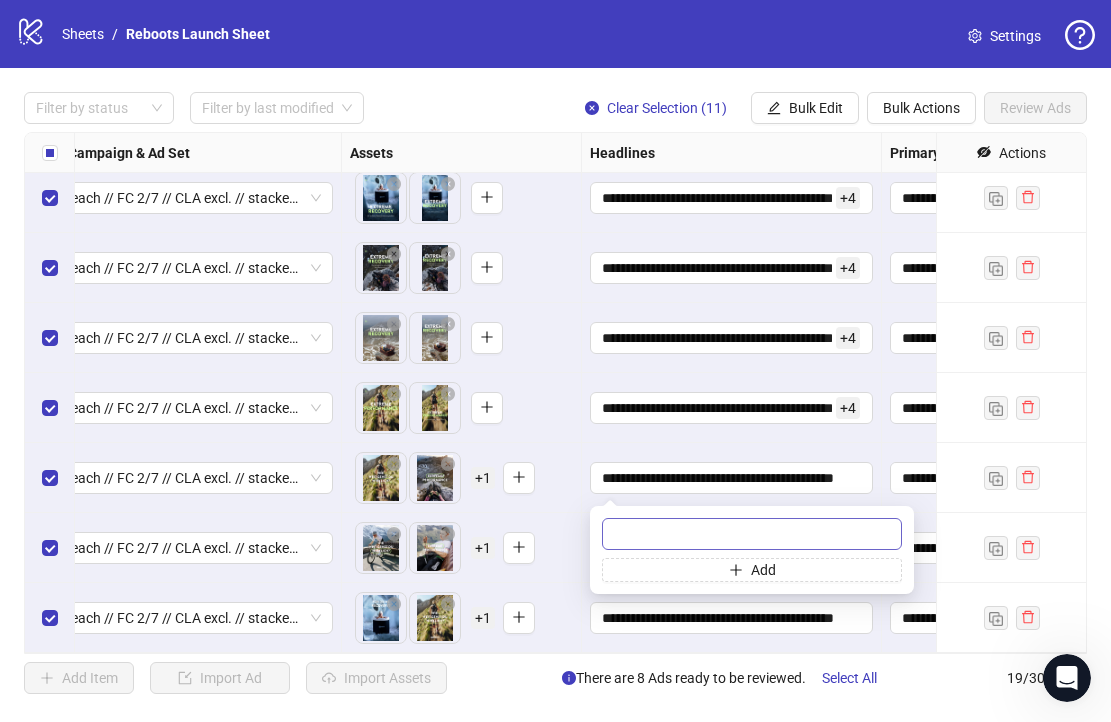 scroll, scrollTop: 0, scrollLeft: 0, axis: both 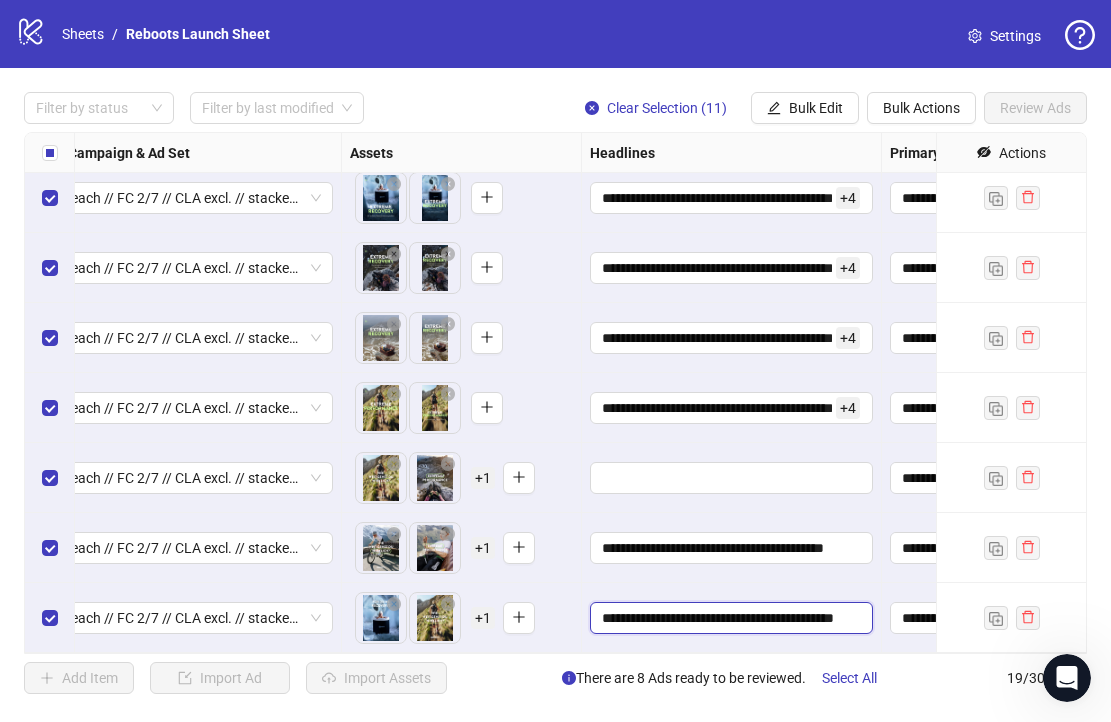 click on "**********" at bounding box center [729, 618] 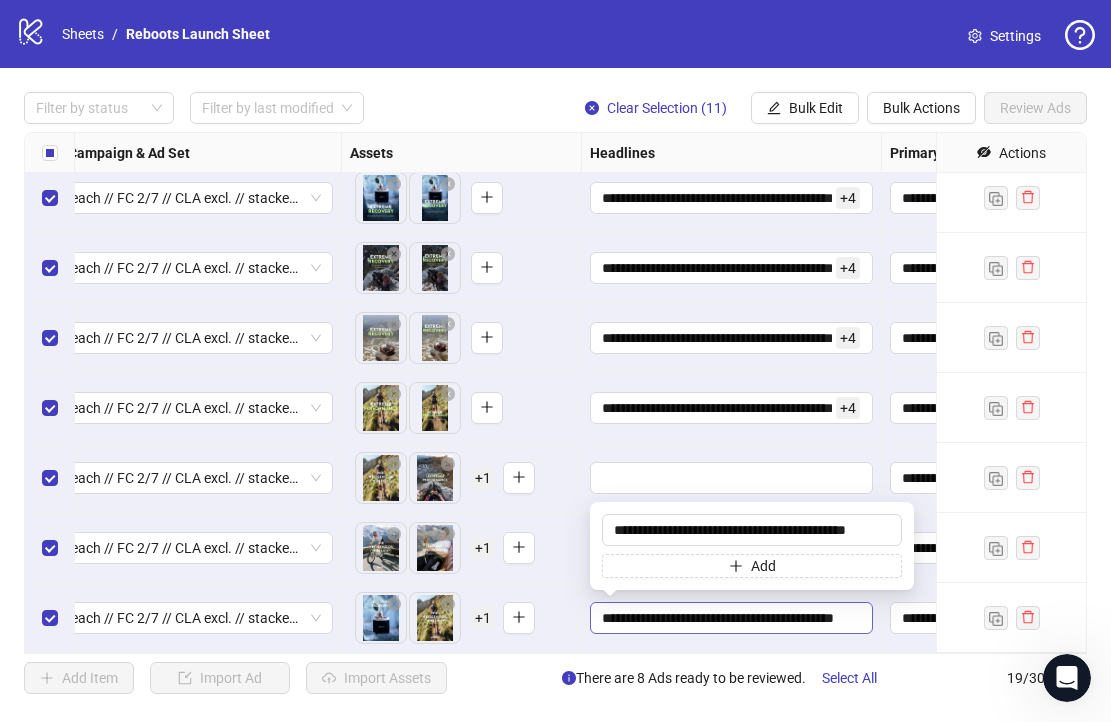 scroll, scrollTop: 0, scrollLeft: 13, axis: horizontal 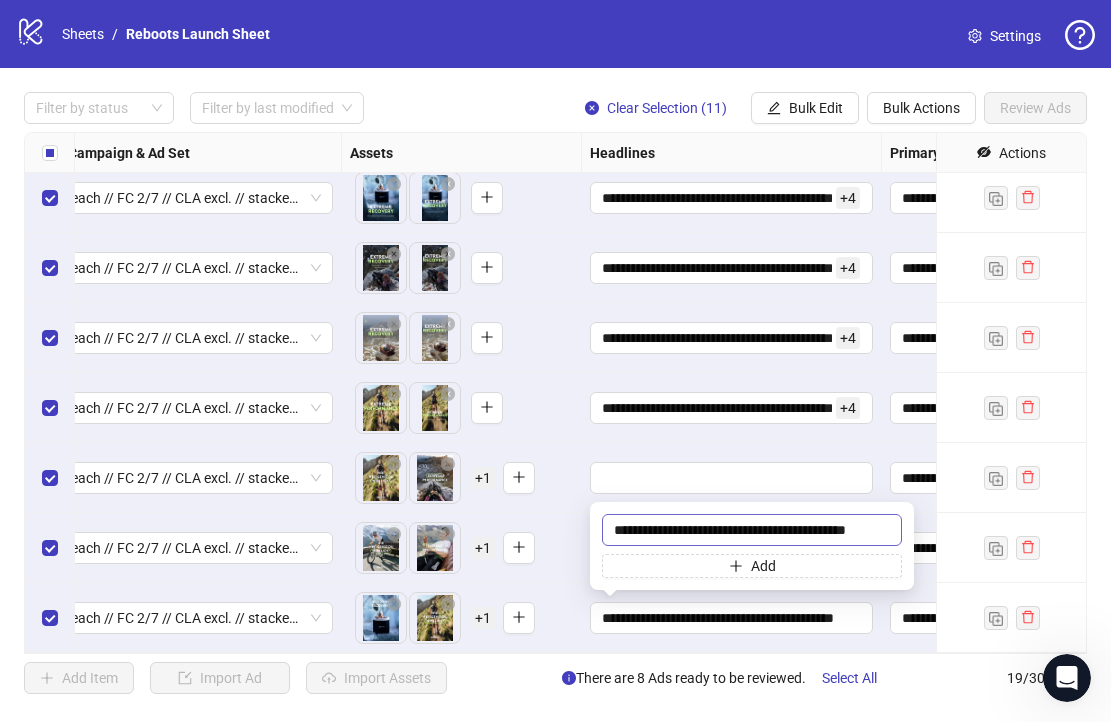 click on "**********" at bounding box center (752, 530) 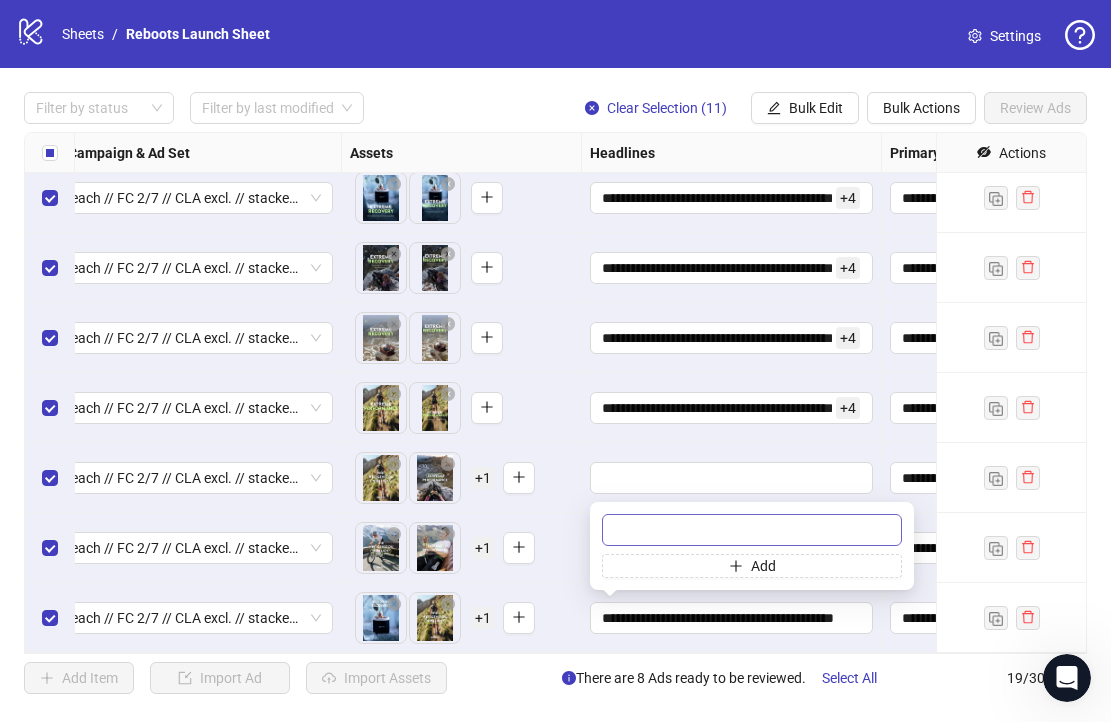 scroll, scrollTop: 0, scrollLeft: 0, axis: both 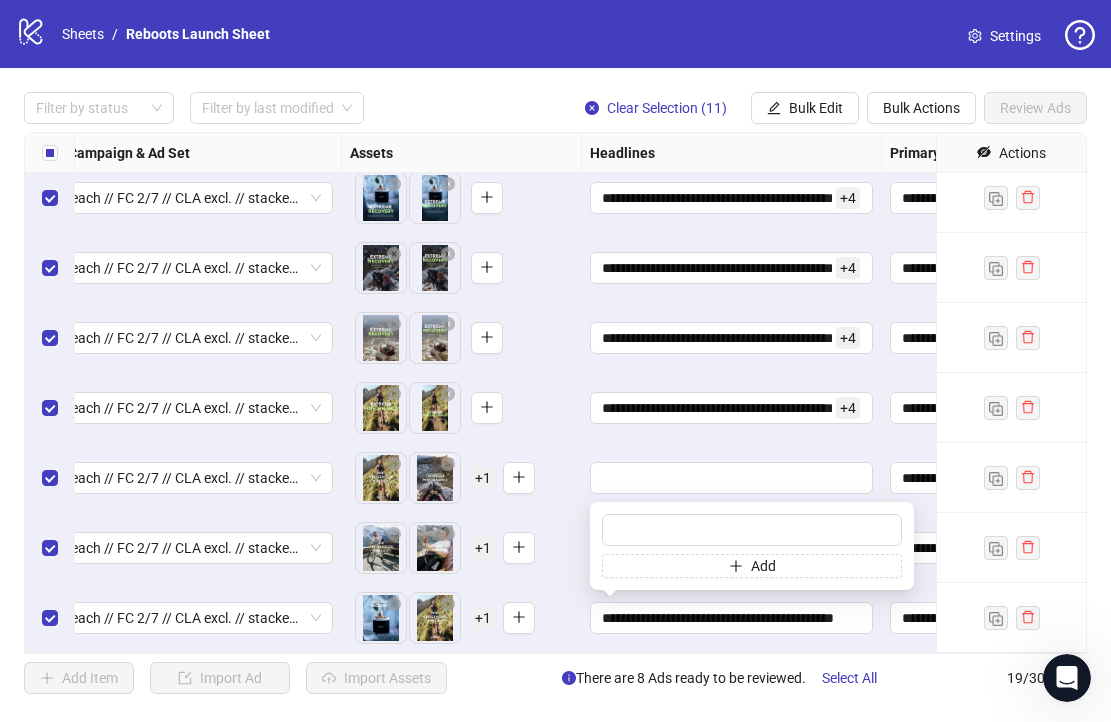 click on "To pick up a draggable item, press the space bar.
While dragging, use the arrow keys to move the item.
Press space again to drop the item in its new position, or press escape to cancel.
+ 1" at bounding box center [461, 618] 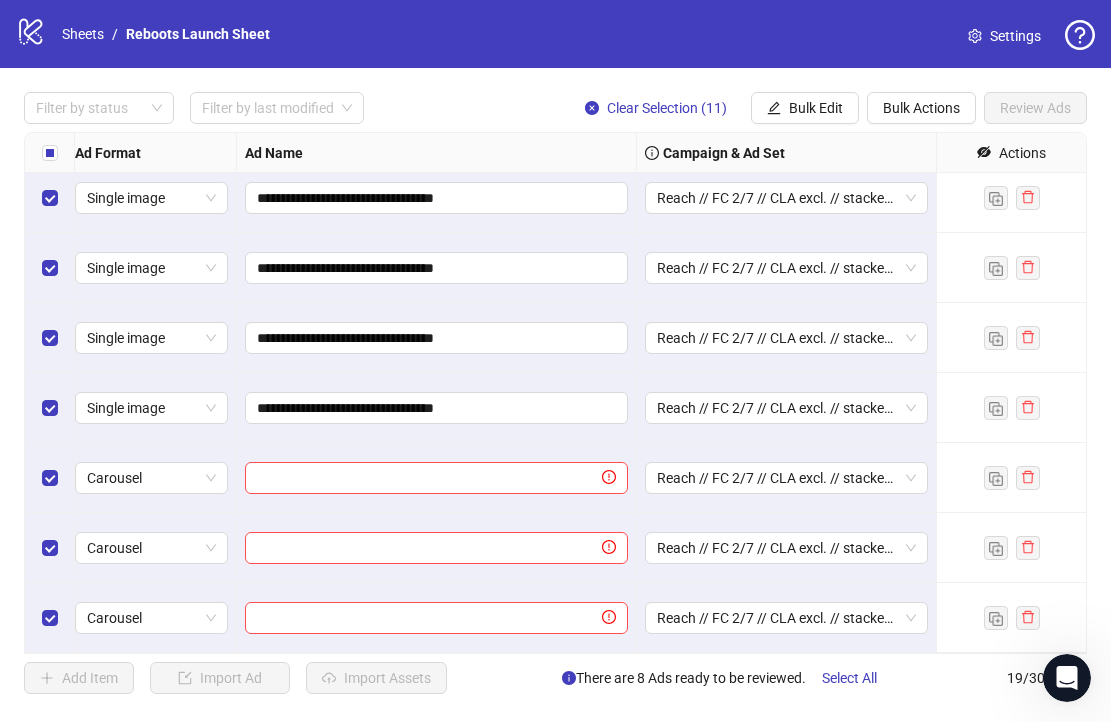 scroll, scrollTop: 850, scrollLeft: 0, axis: vertical 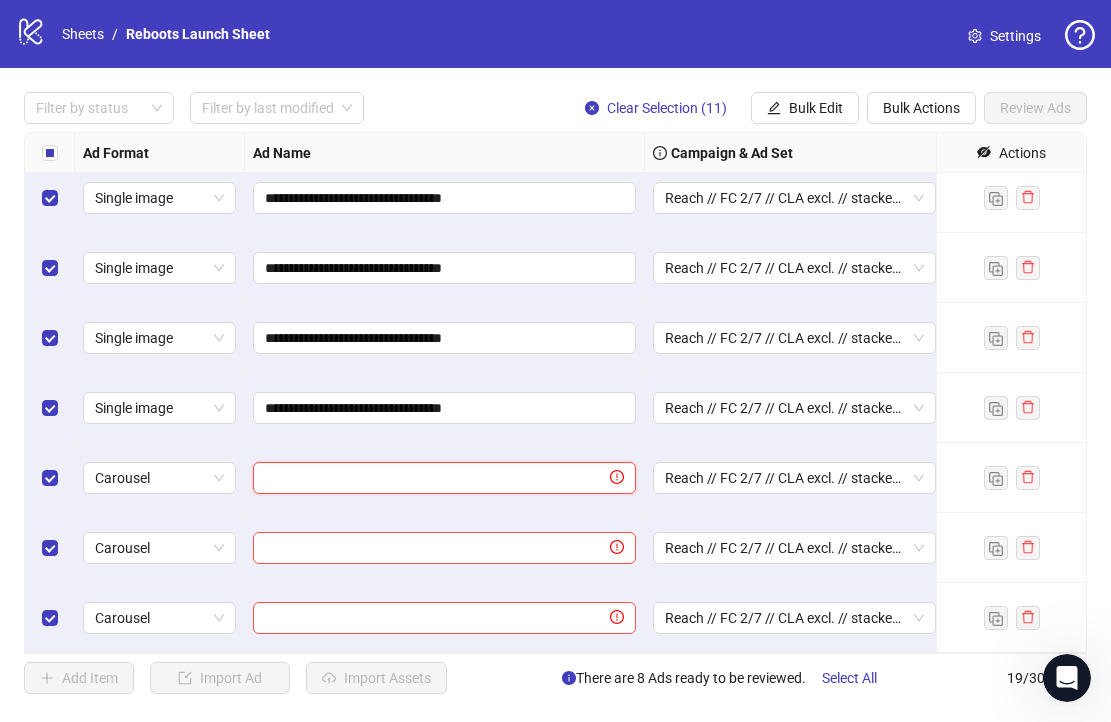 click at bounding box center [435, 478] 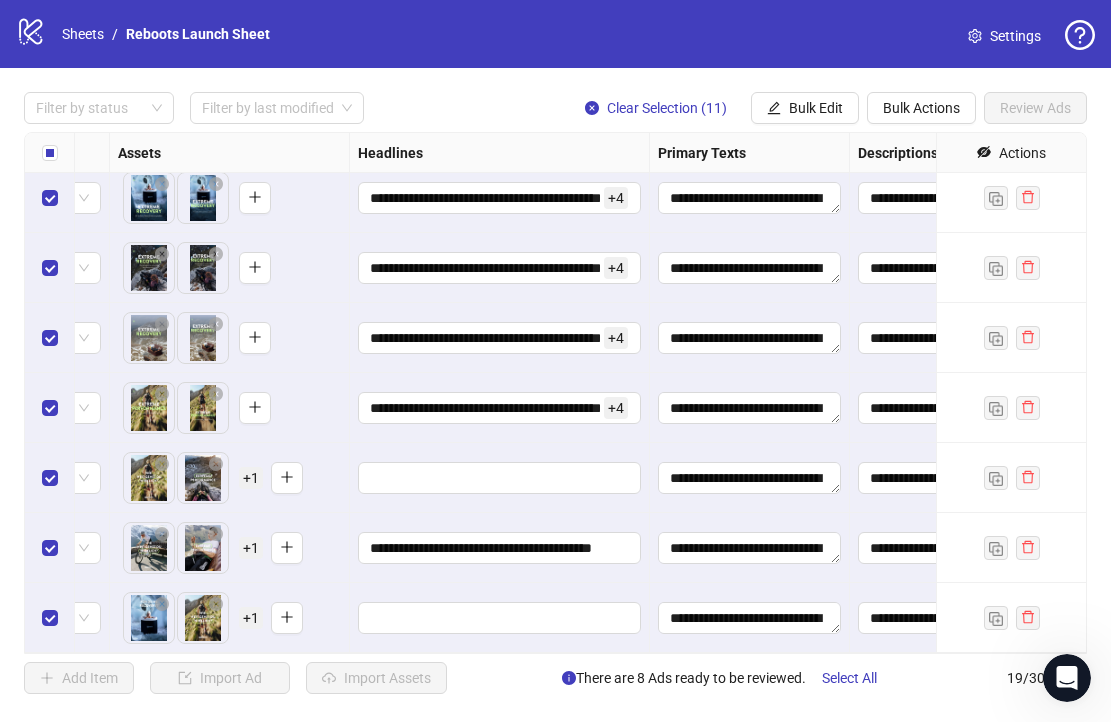 scroll, scrollTop: 850, scrollLeft: 870, axis: both 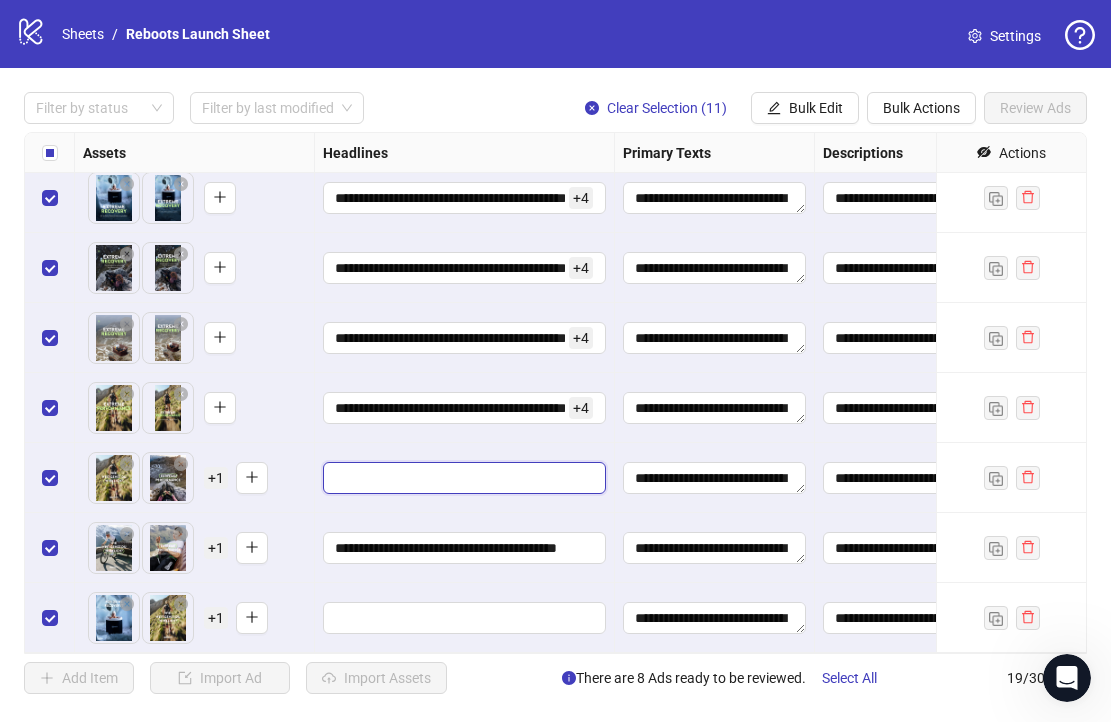 click at bounding box center (462, 478) 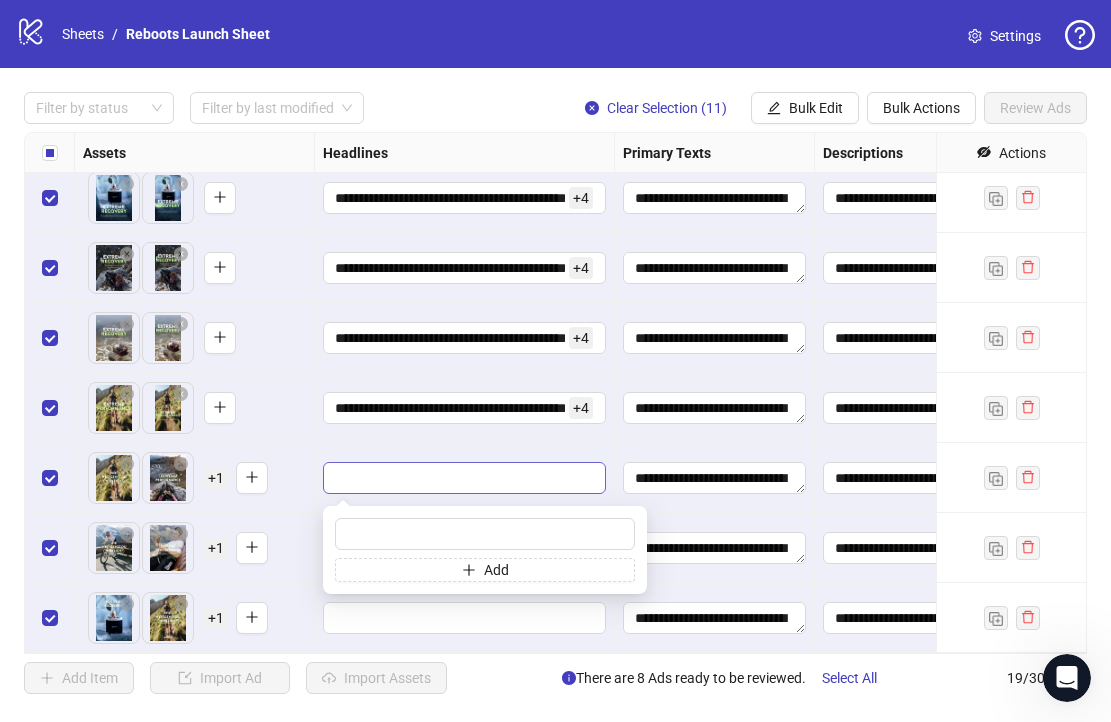 click at bounding box center (462, 478) 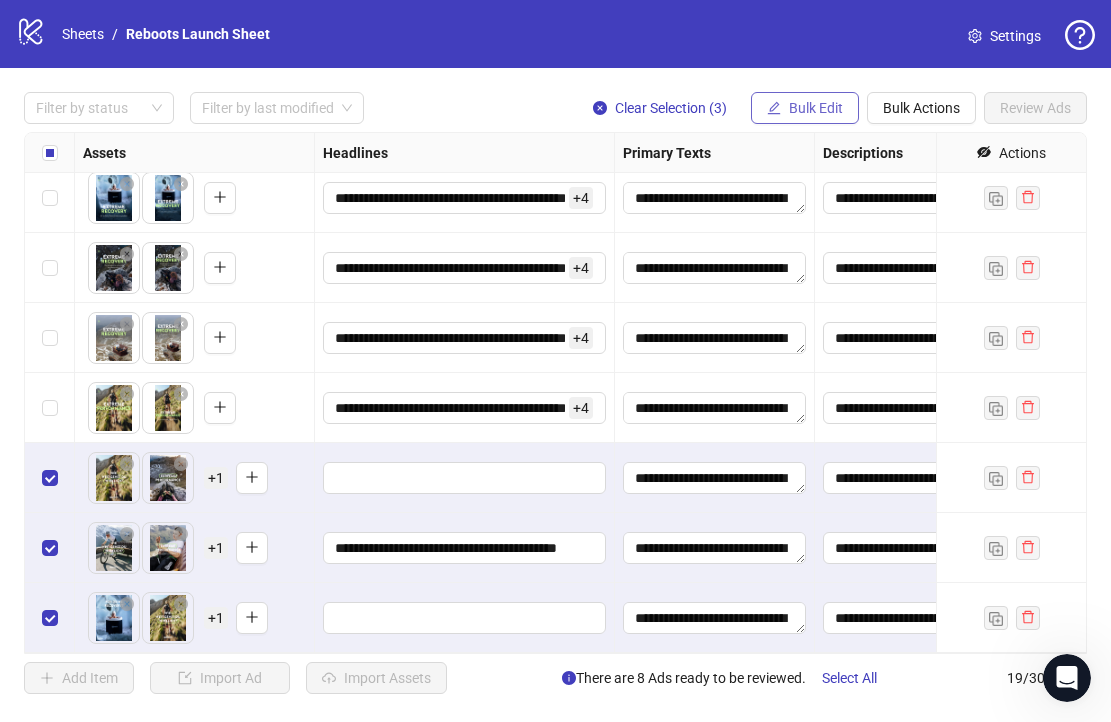 click on "Bulk Edit" at bounding box center [816, 108] 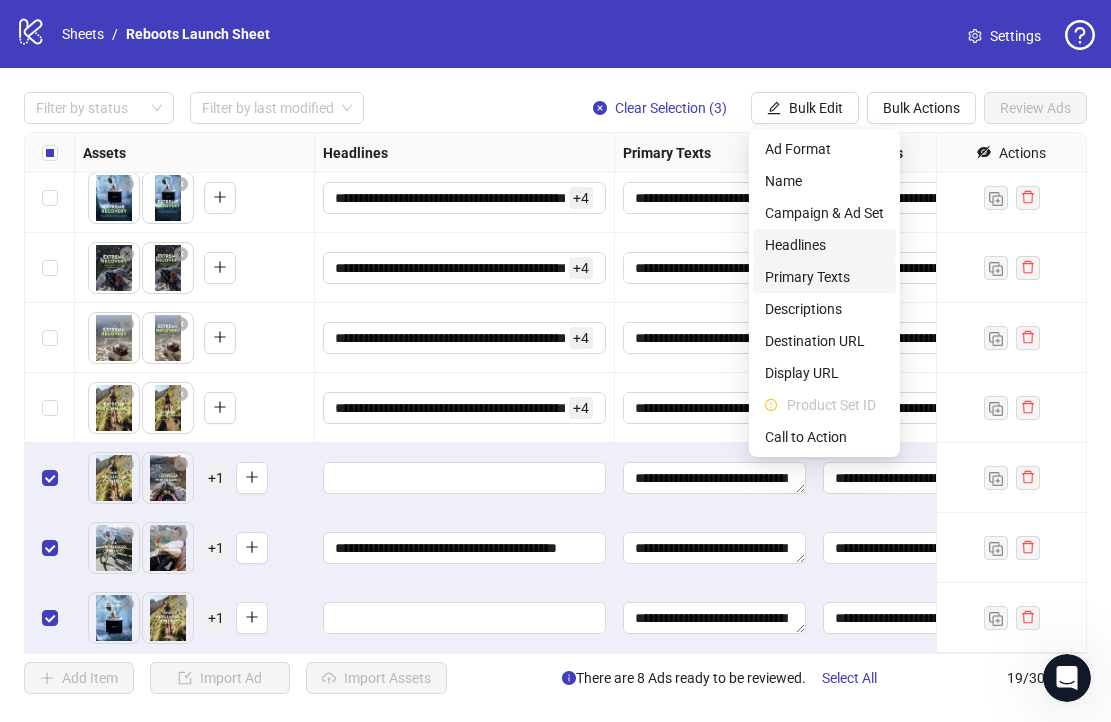 click on "Headlines" at bounding box center (824, 245) 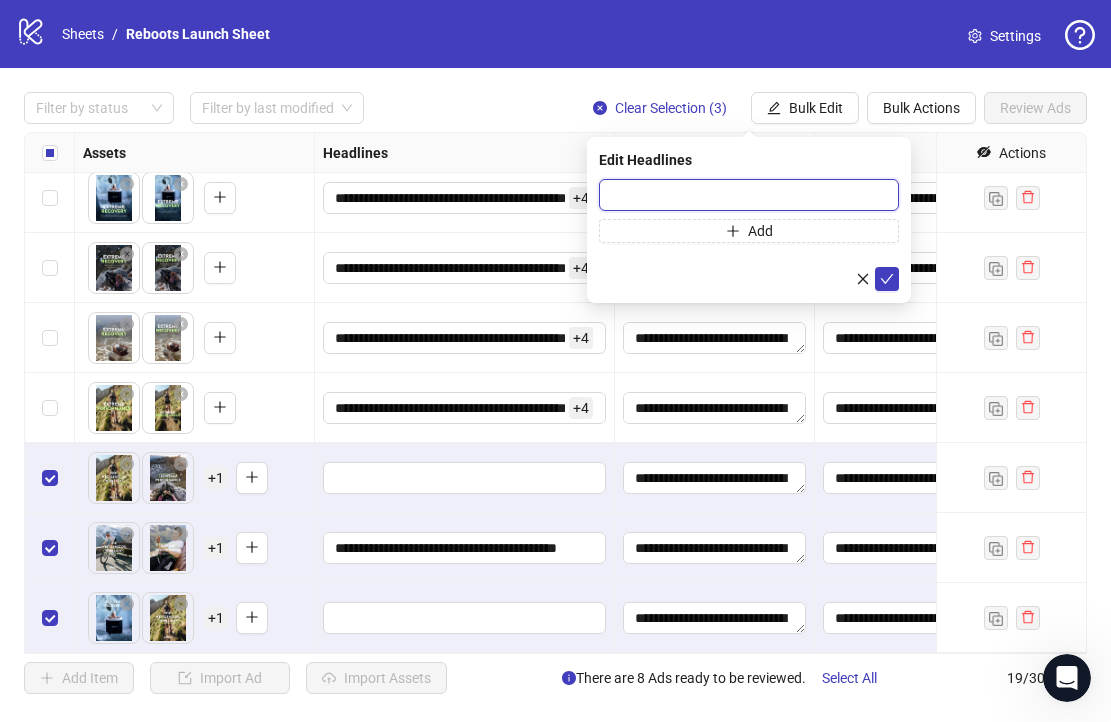 click at bounding box center [749, 195] 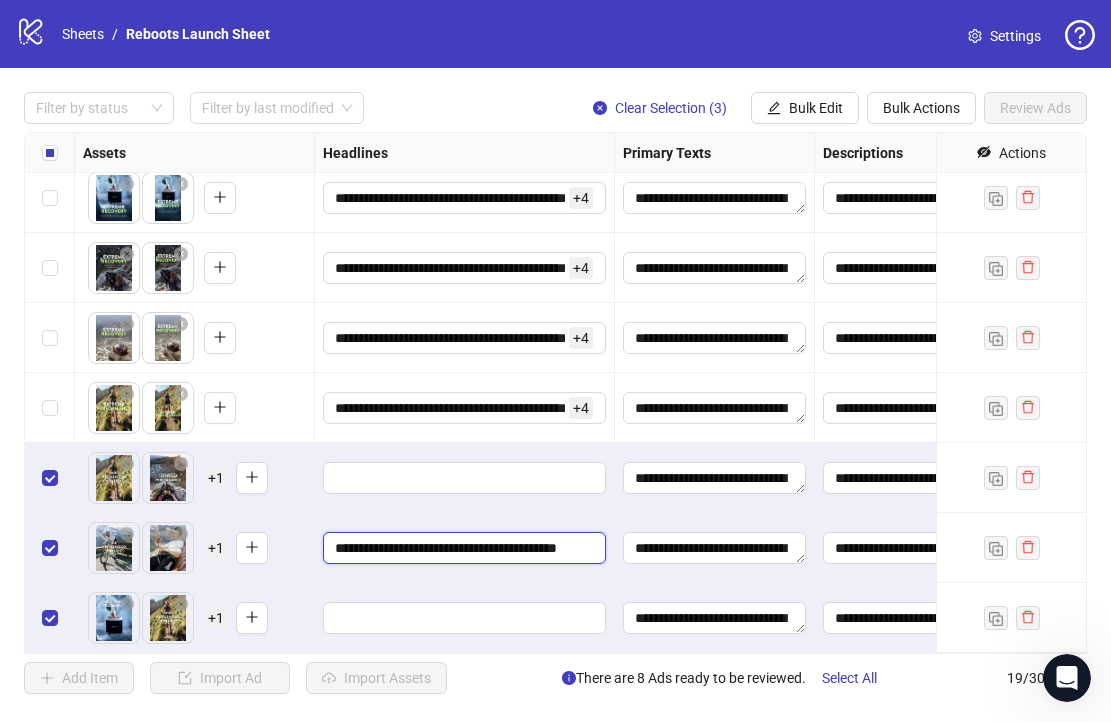 click on "**********" at bounding box center [462, 548] 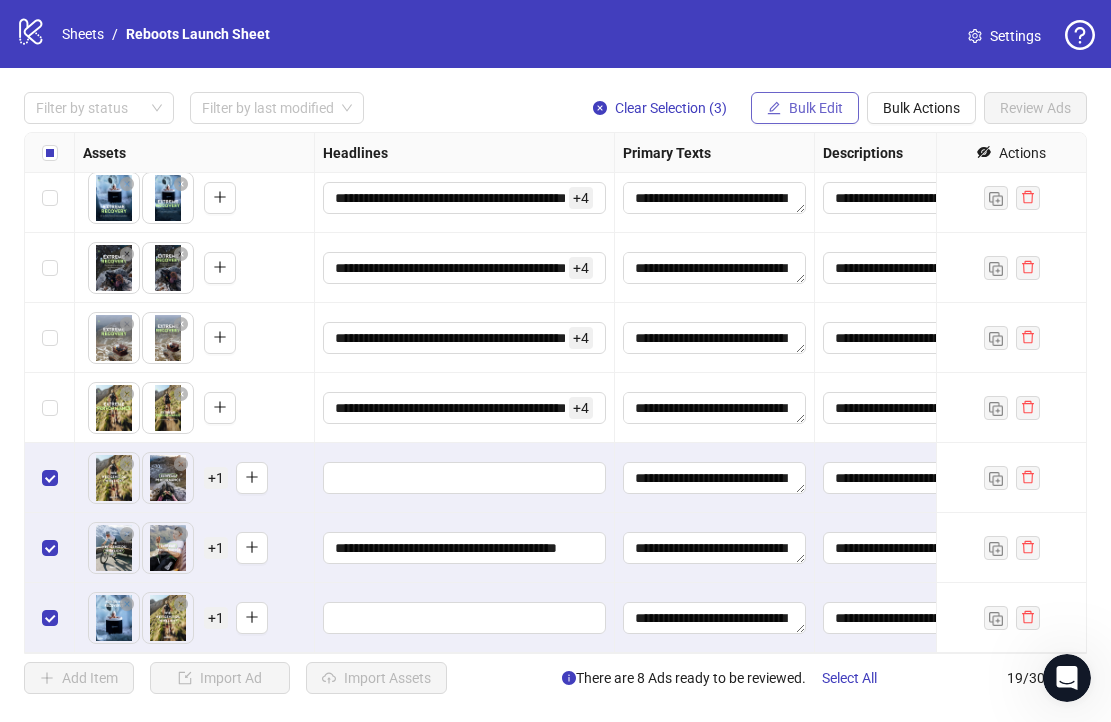 click on "Bulk Edit" at bounding box center (805, 108) 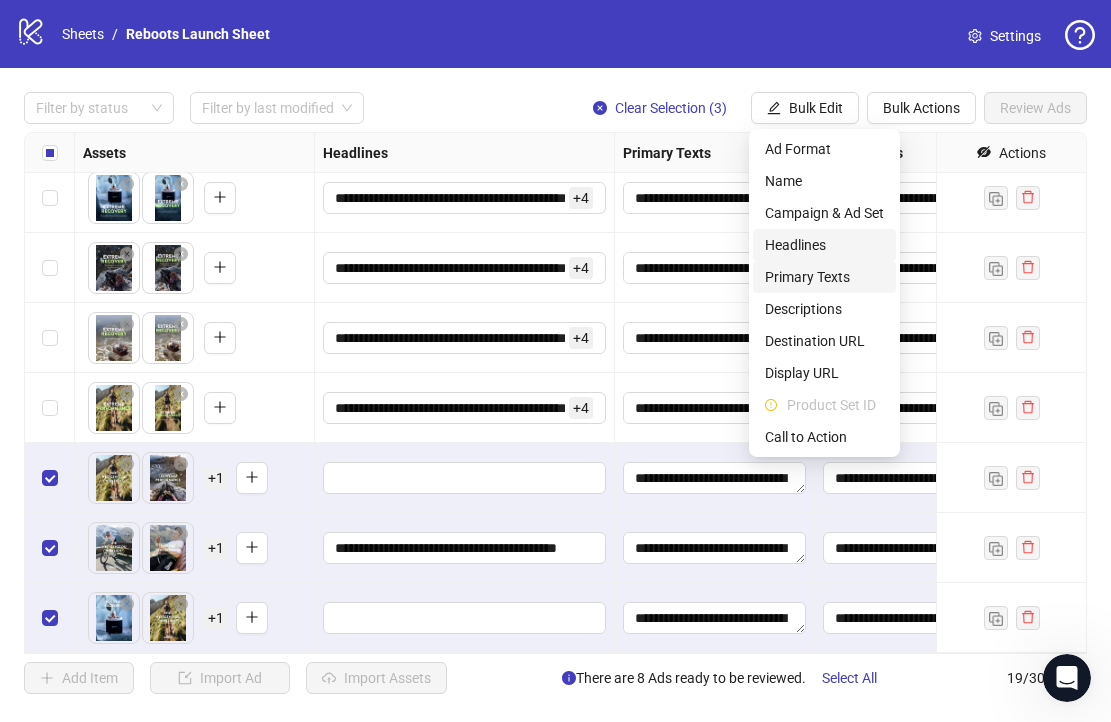 click on "Headlines" at bounding box center (824, 245) 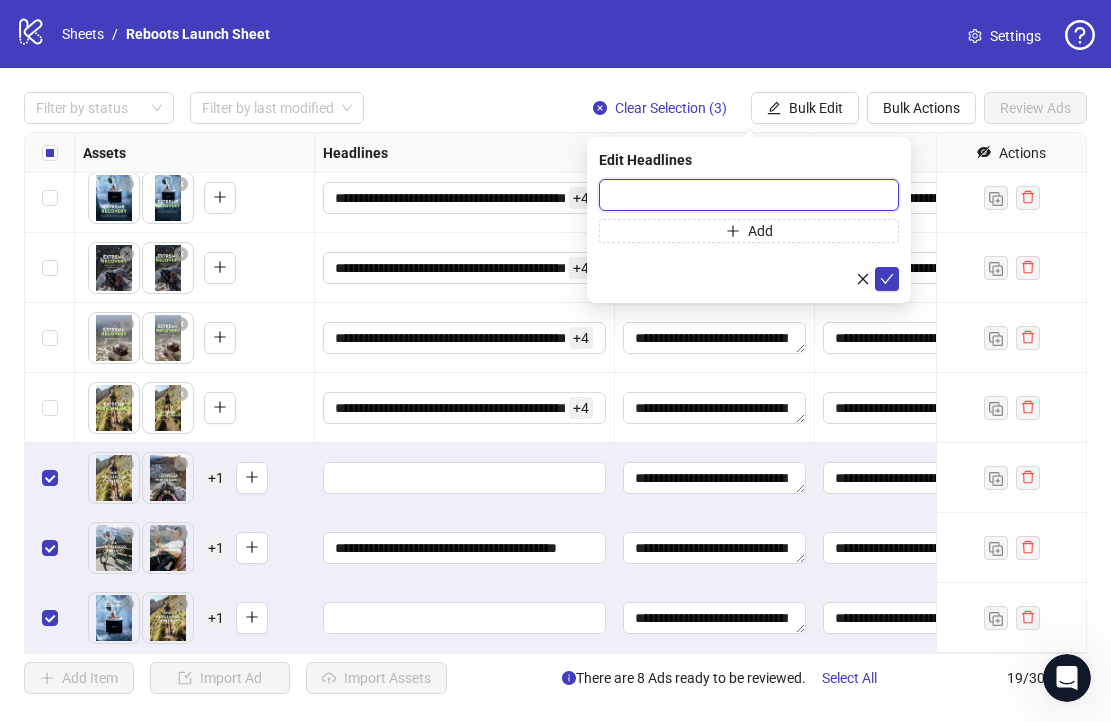 click at bounding box center (749, 195) 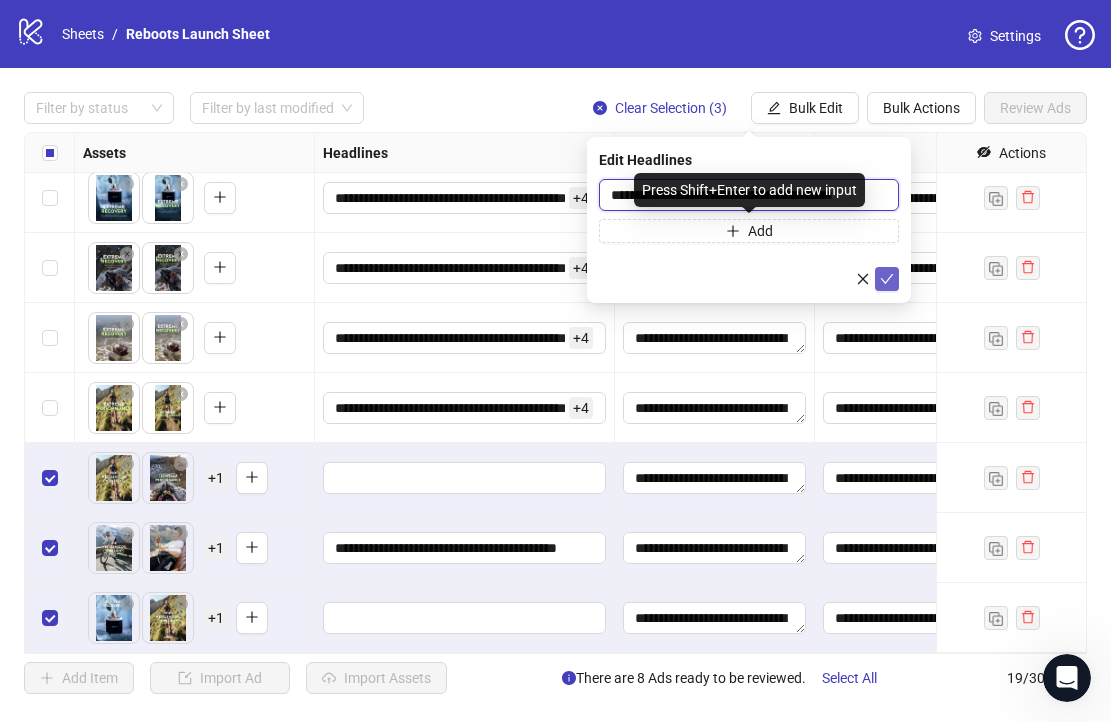 type on "**********" 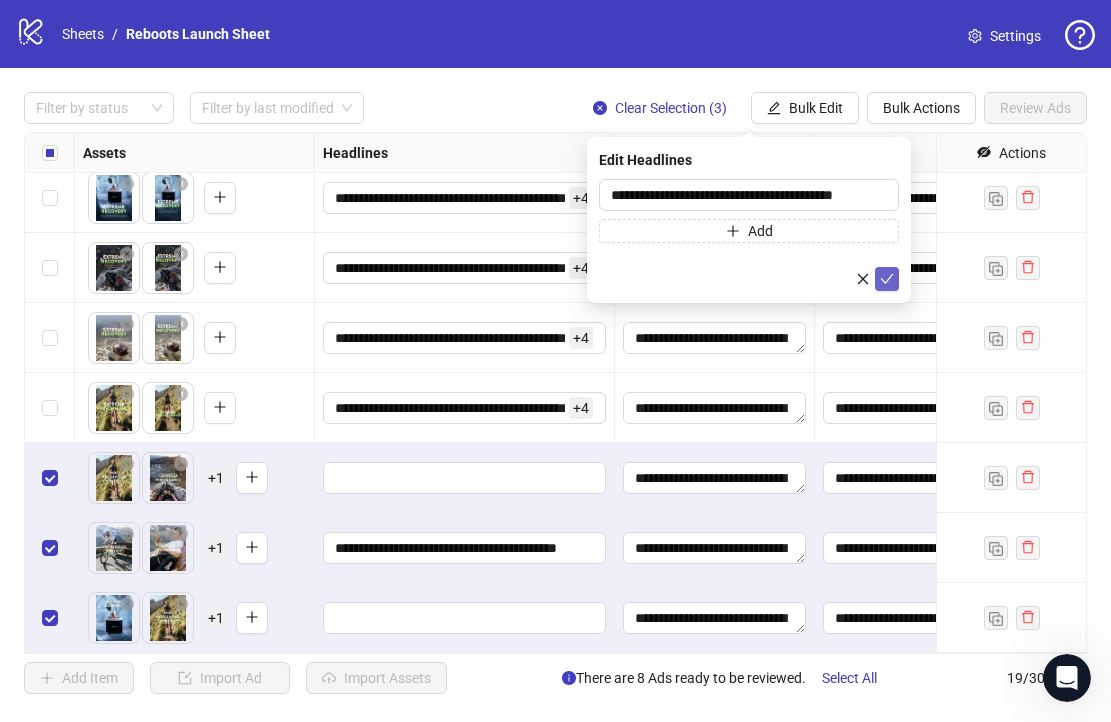 click at bounding box center [887, 279] 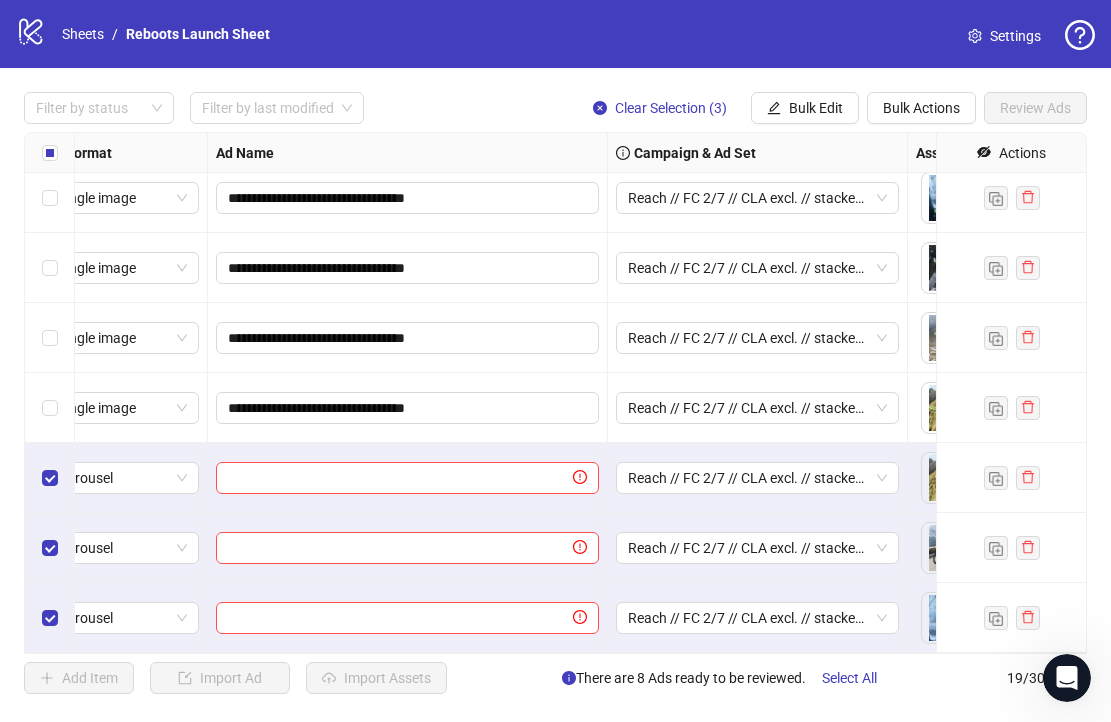 scroll, scrollTop: 850, scrollLeft: 0, axis: vertical 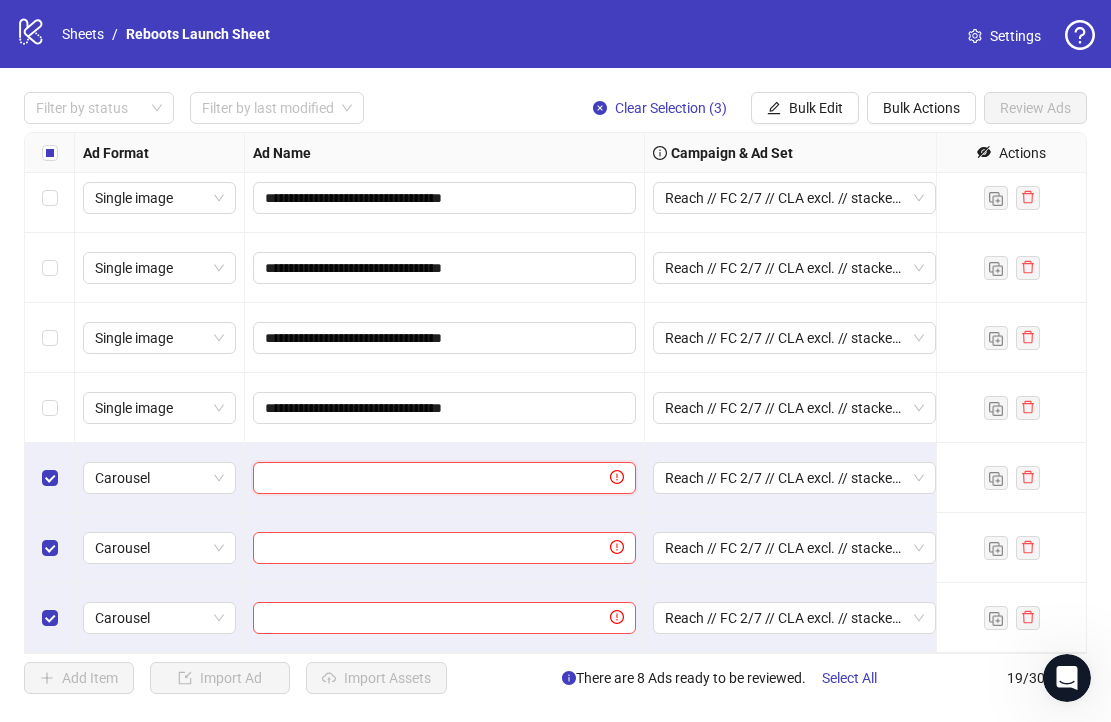 click at bounding box center (435, 478) 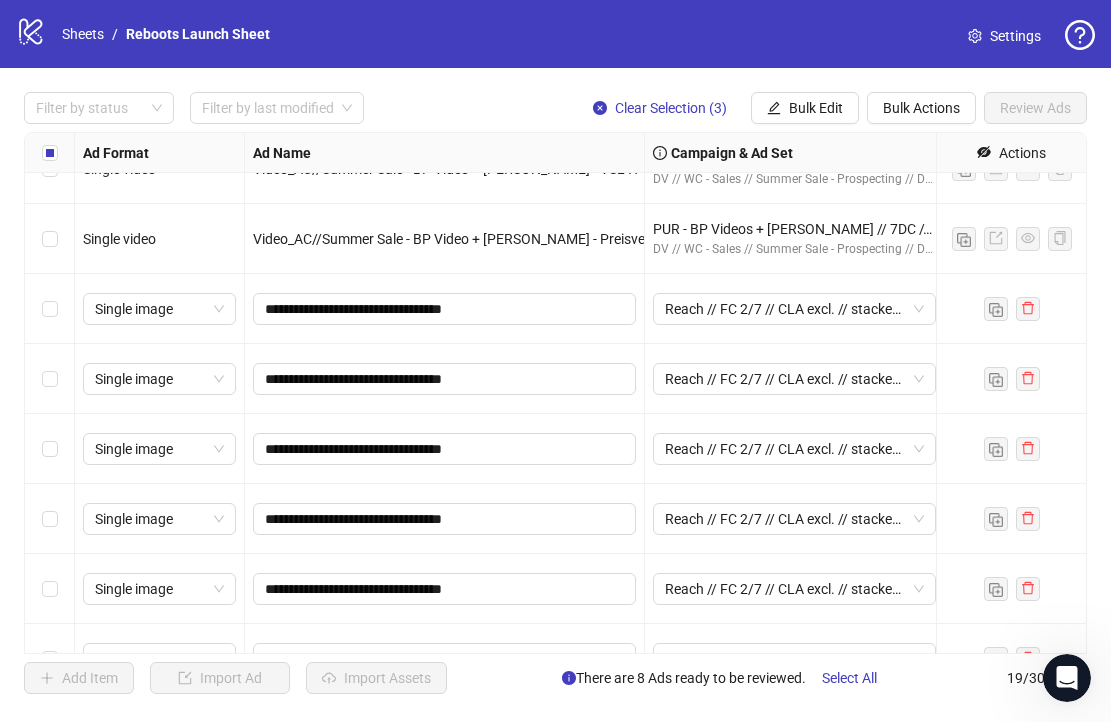 scroll, scrollTop: 416, scrollLeft: 0, axis: vertical 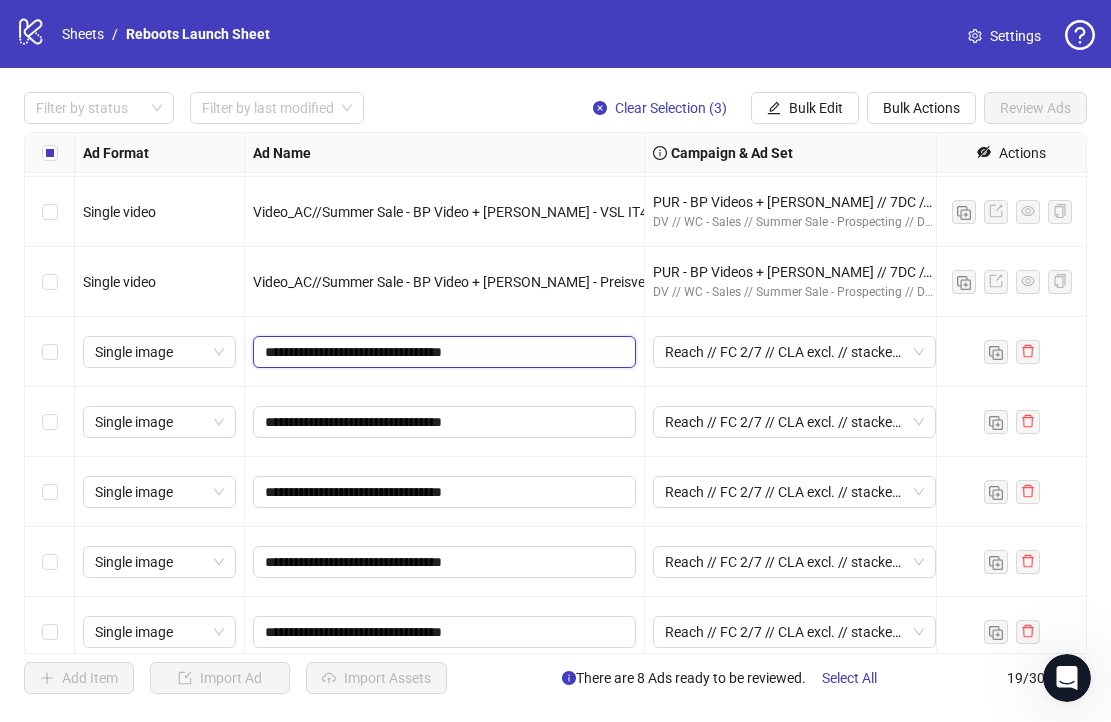 click on "**********" at bounding box center [442, 352] 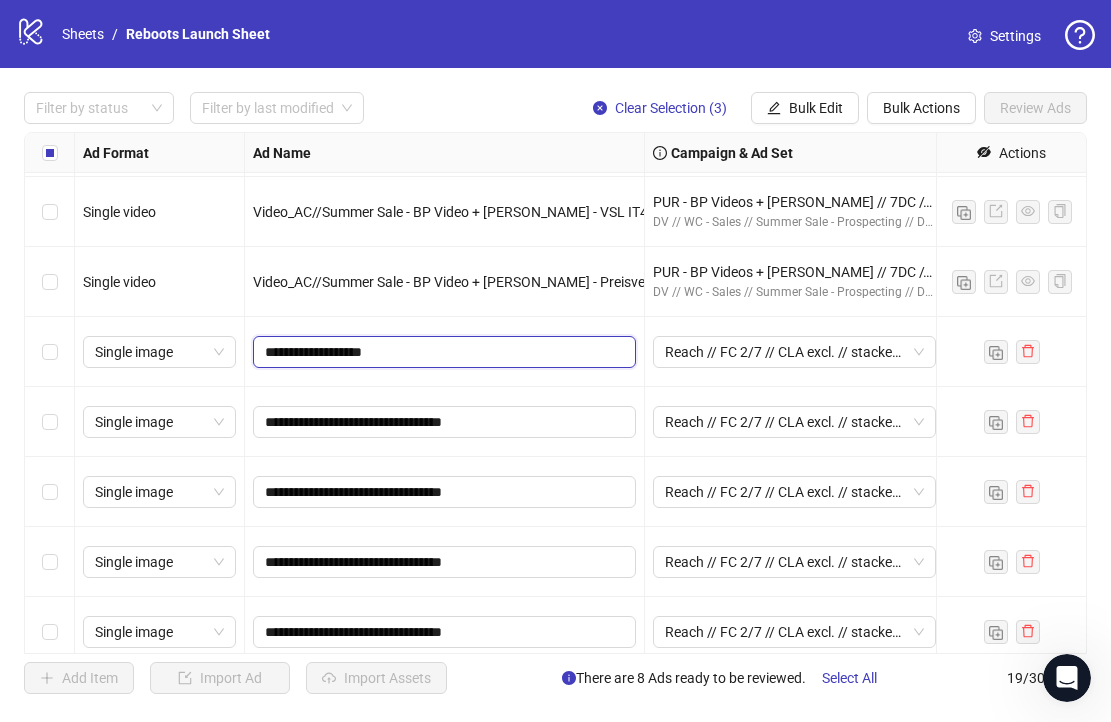 type on "**********" 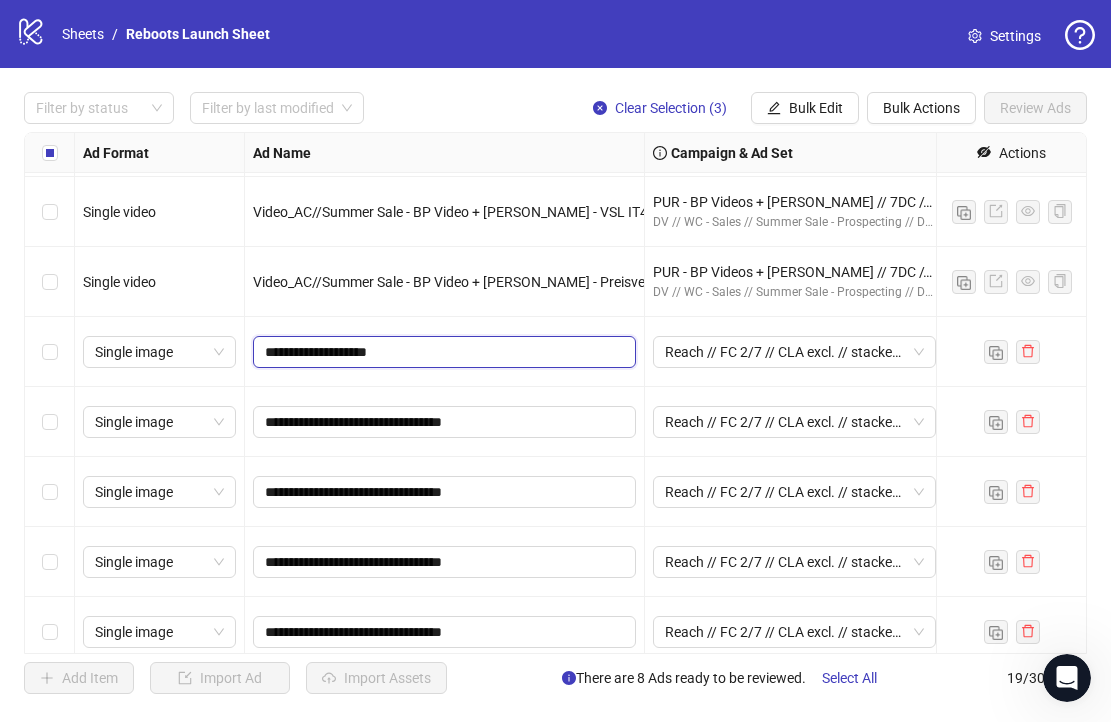 click on "**********" at bounding box center [442, 352] 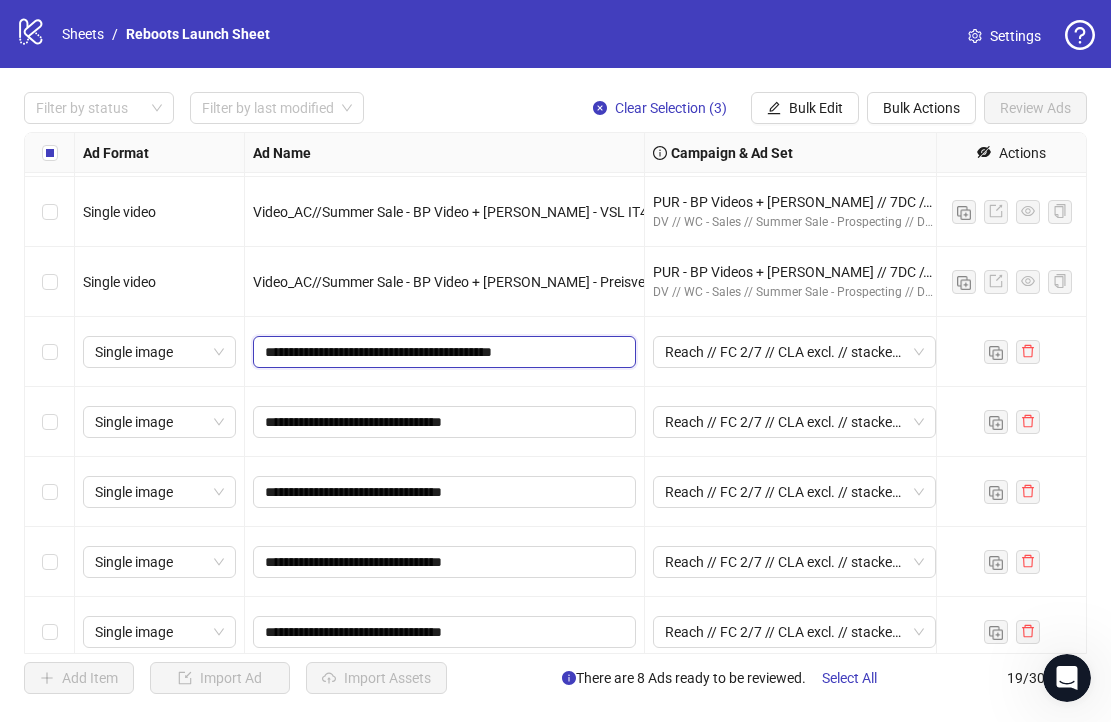 click on "**********" at bounding box center (442, 352) 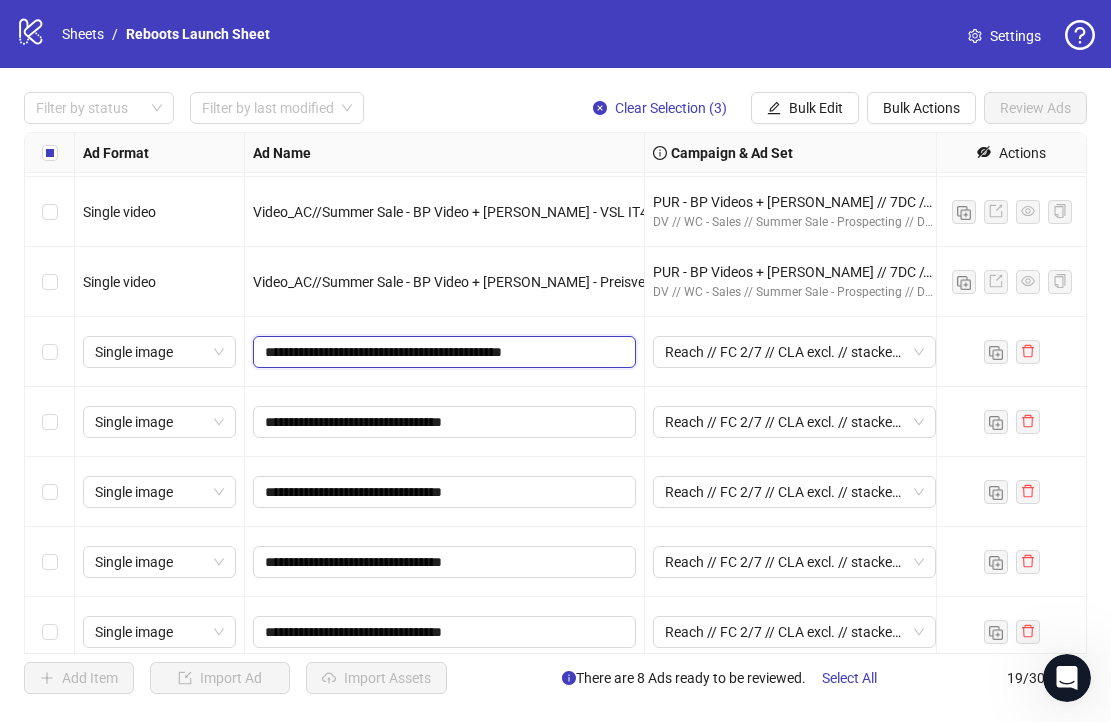 type on "**********" 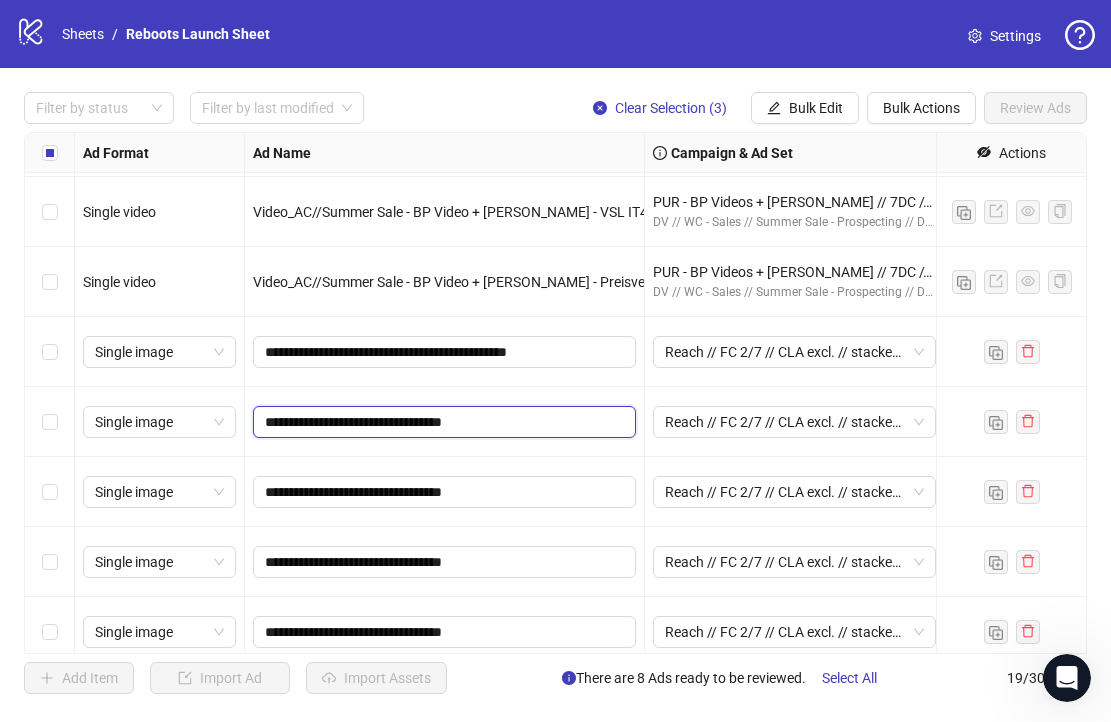 click on "**********" at bounding box center [442, 422] 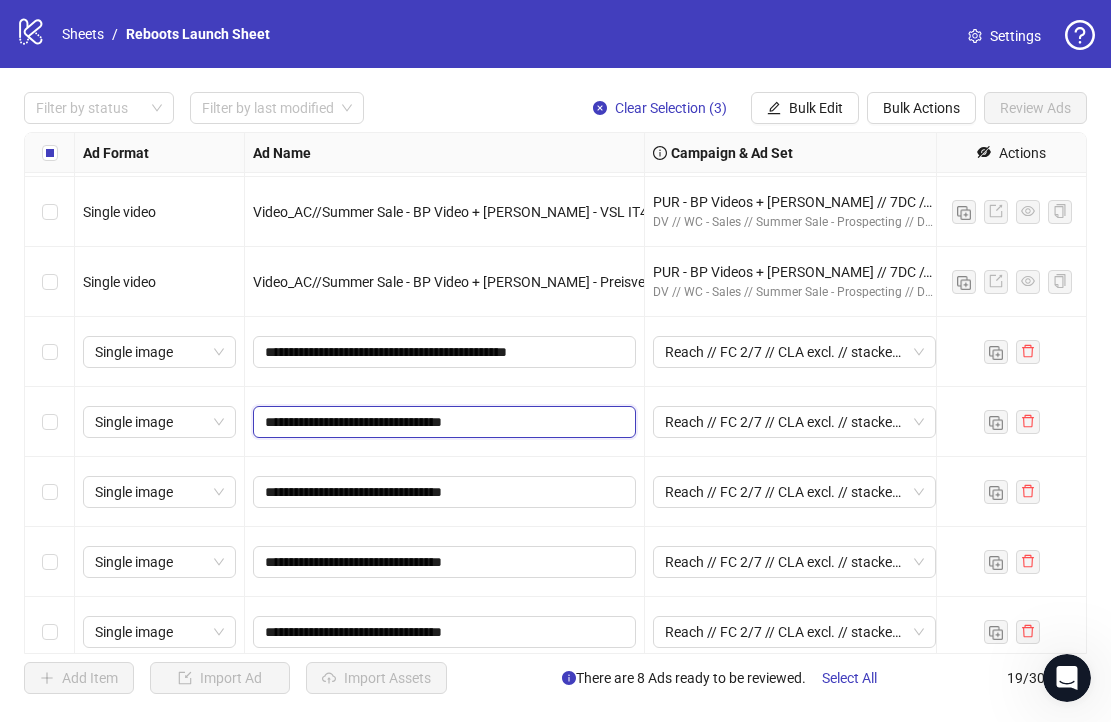 paste on "**********" 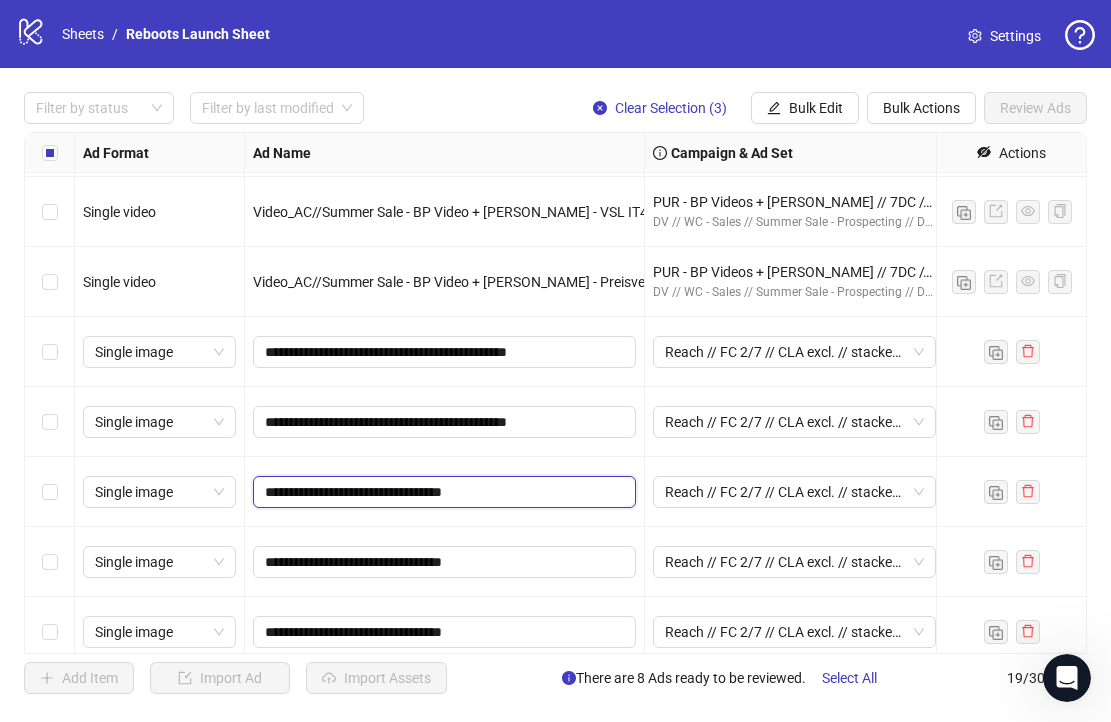 click on "**********" at bounding box center [442, 492] 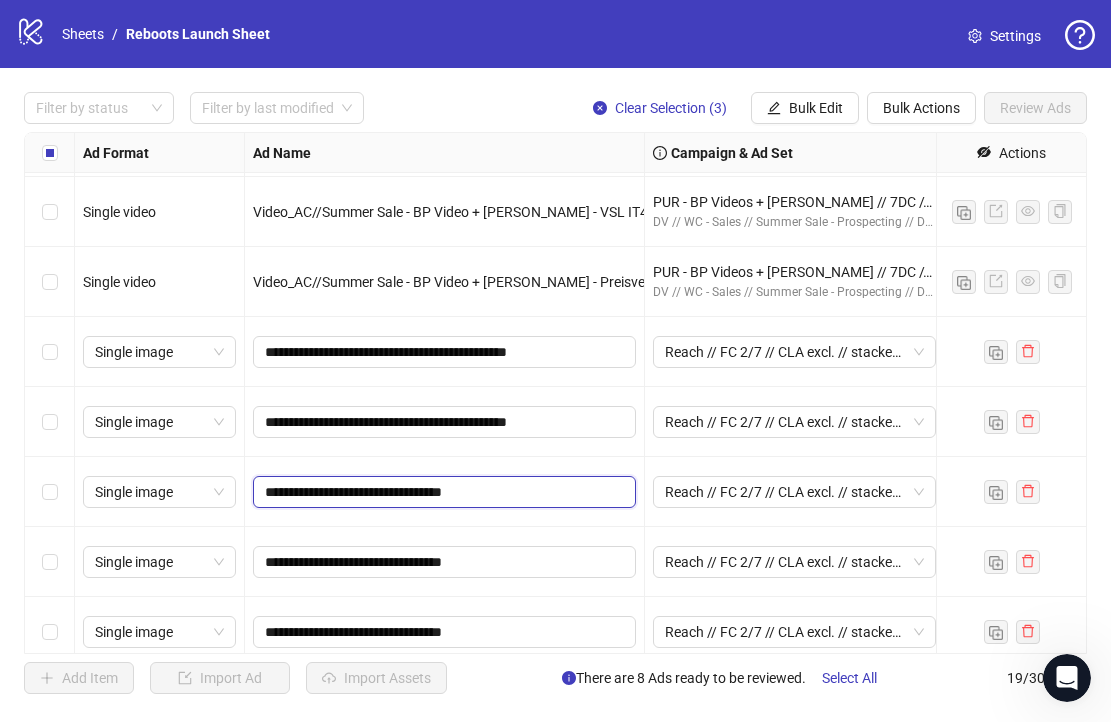paste on "**********" 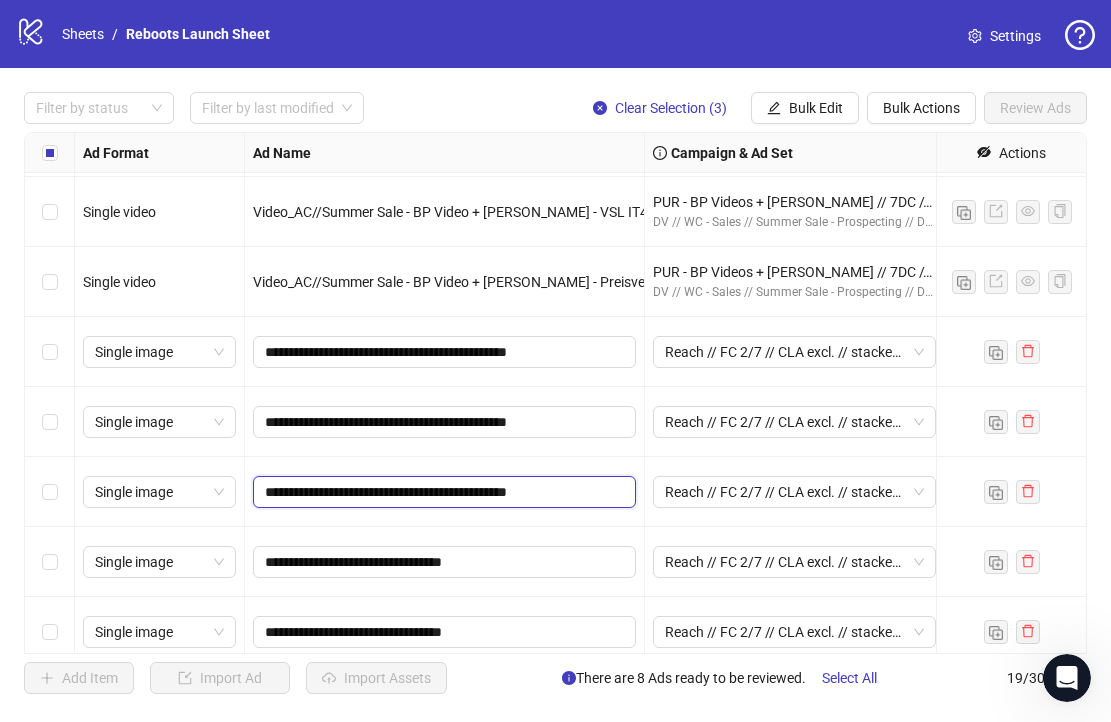 scroll, scrollTop: 523, scrollLeft: 0, axis: vertical 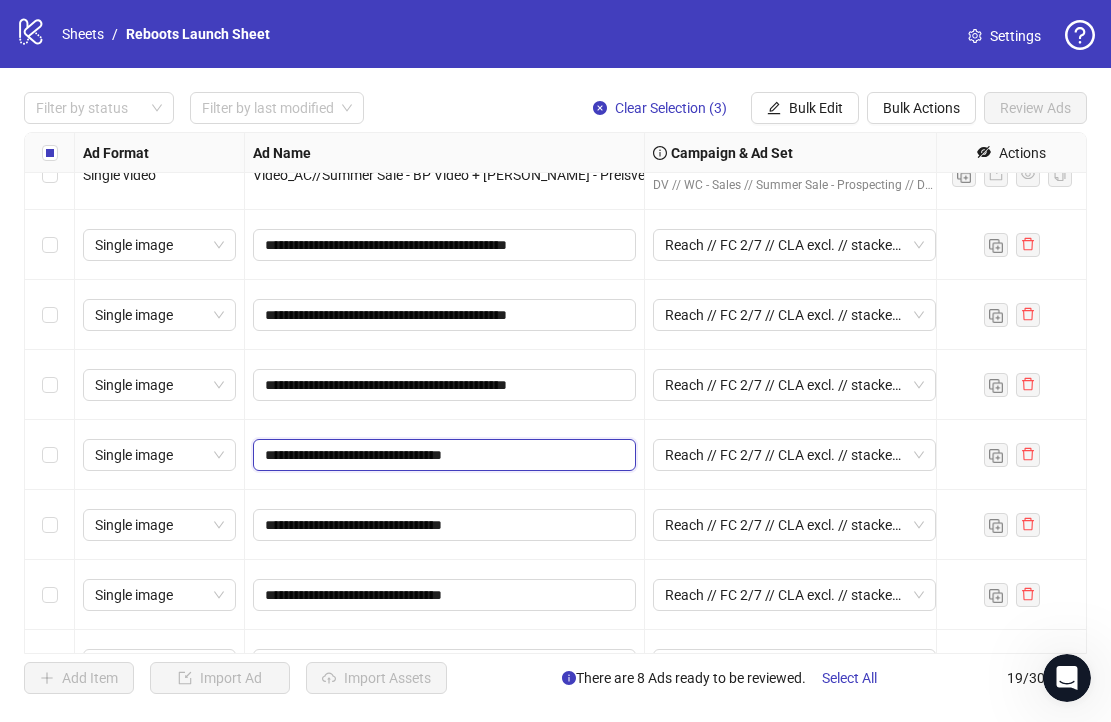 click on "**********" at bounding box center [442, 455] 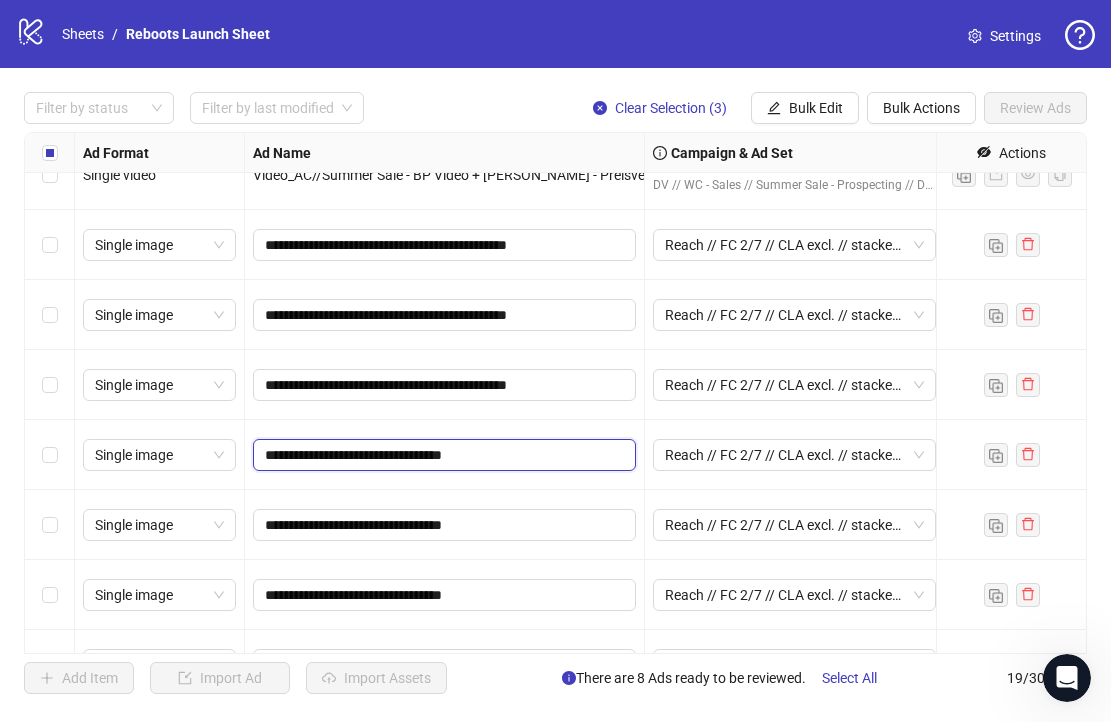 paste on "**********" 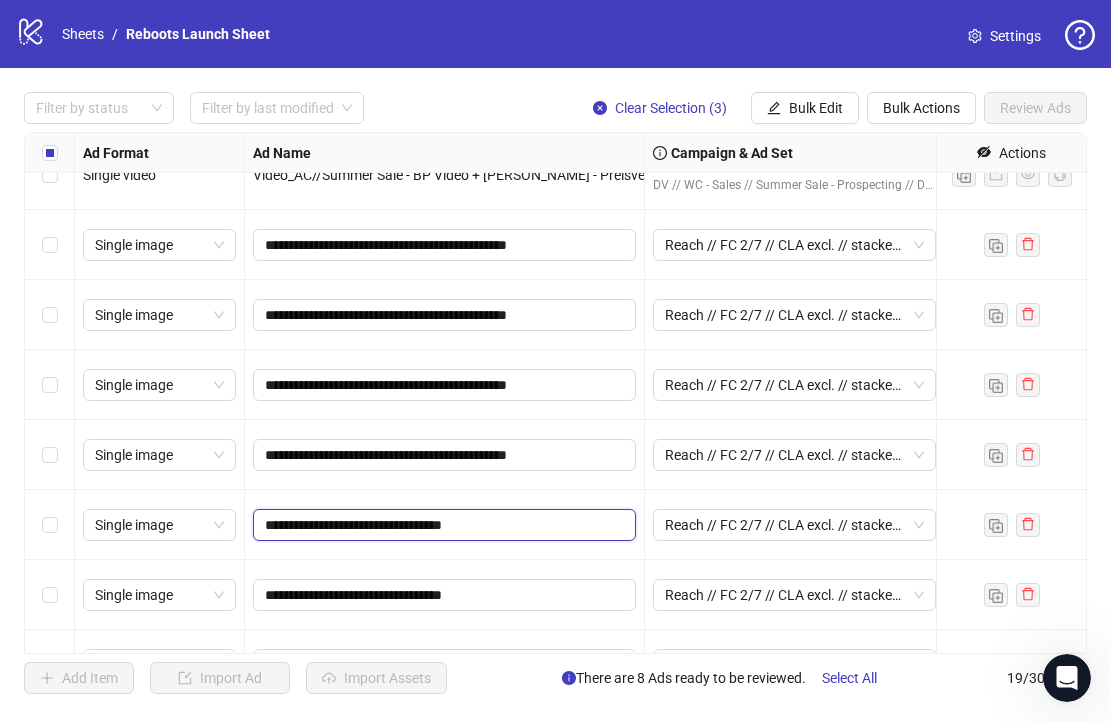 click on "**********" at bounding box center [442, 525] 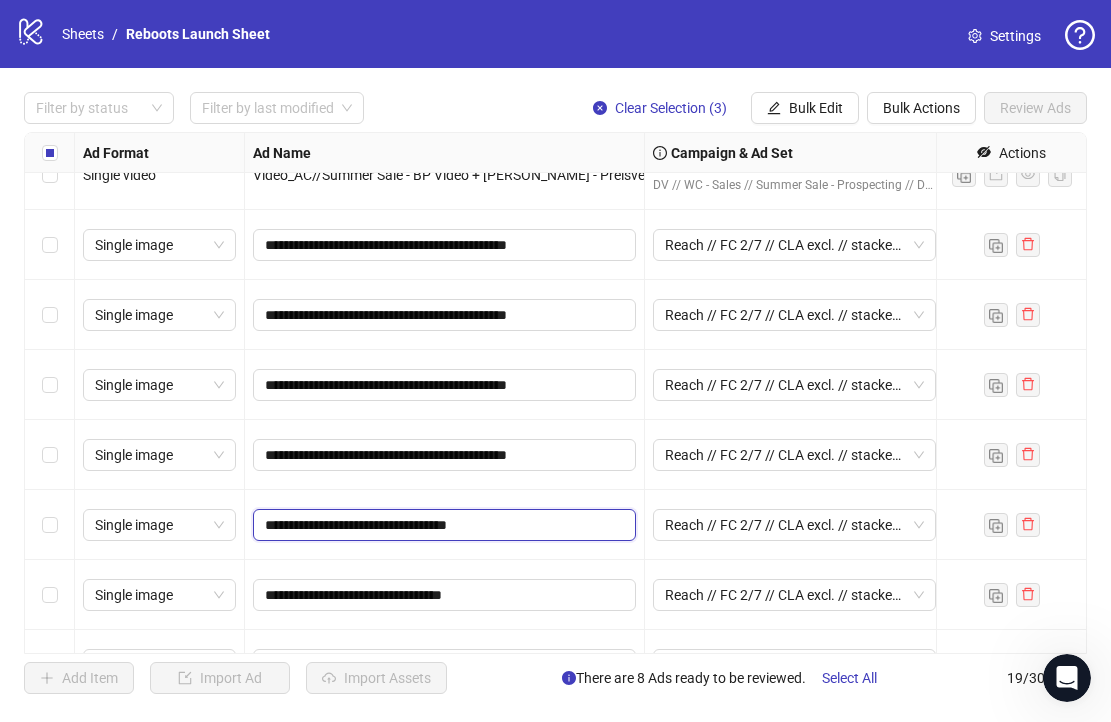 paste on "**********" 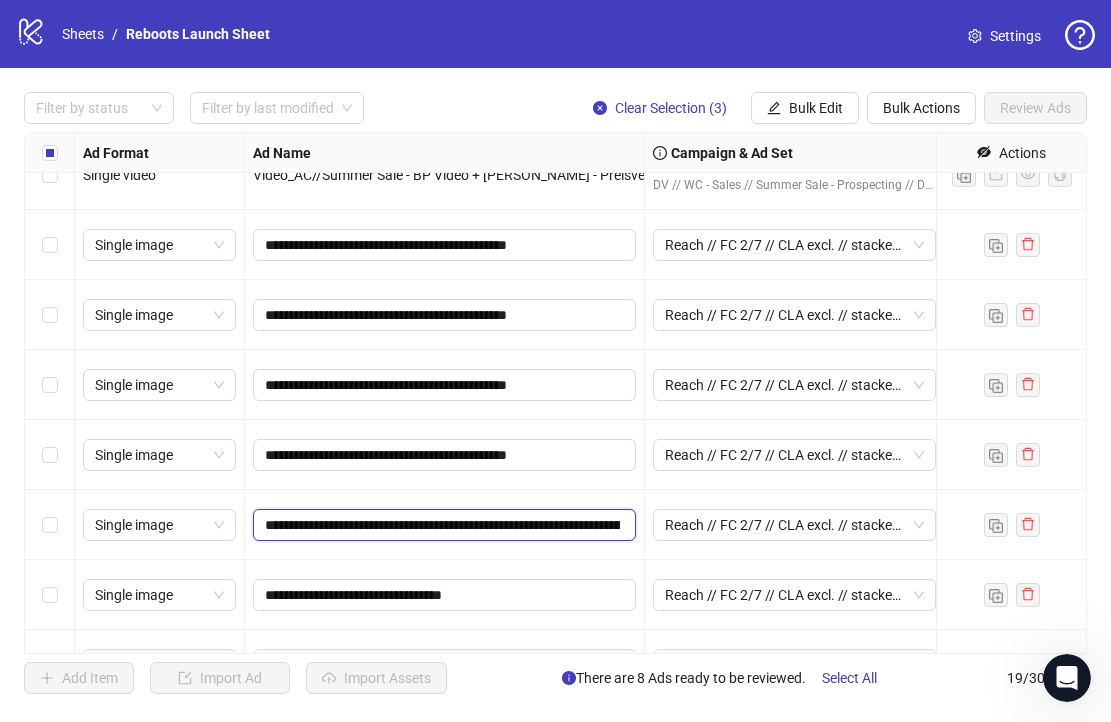 scroll, scrollTop: 0, scrollLeft: 222, axis: horizontal 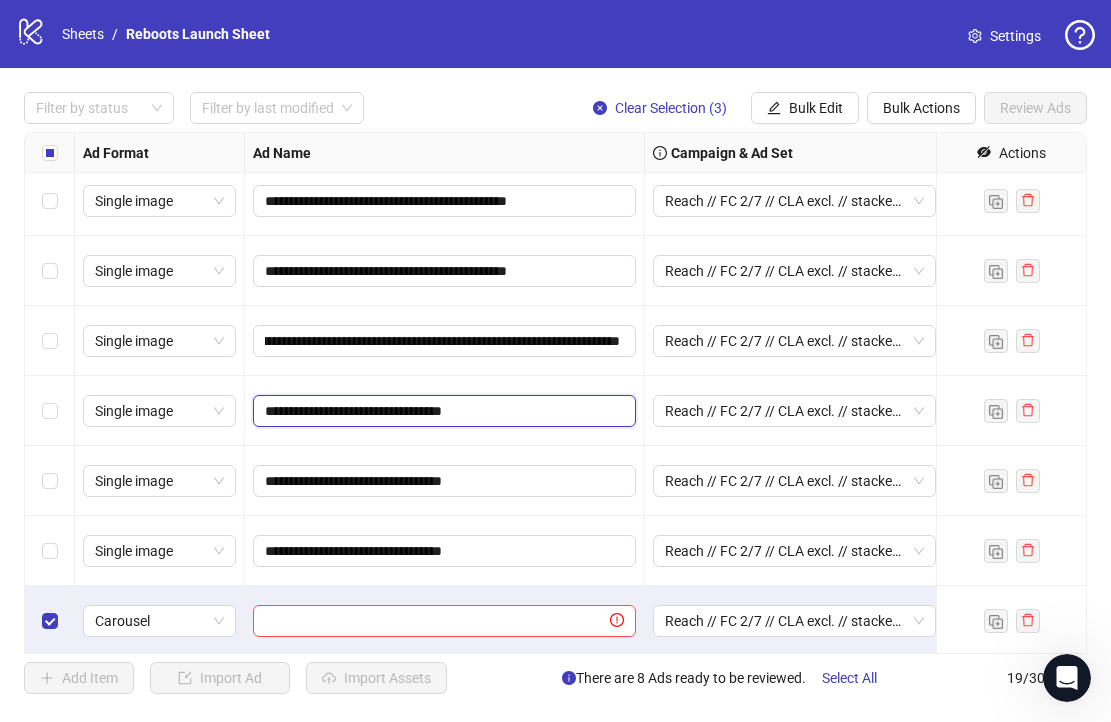 click on "**********" at bounding box center (442, 411) 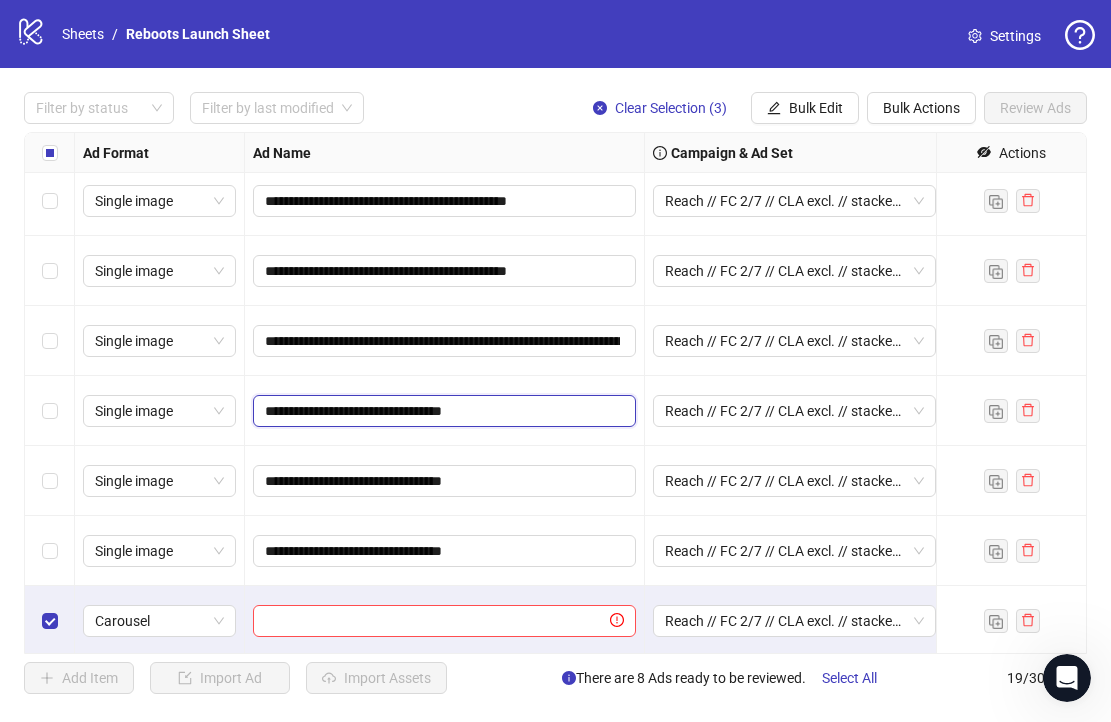 paste on "**********" 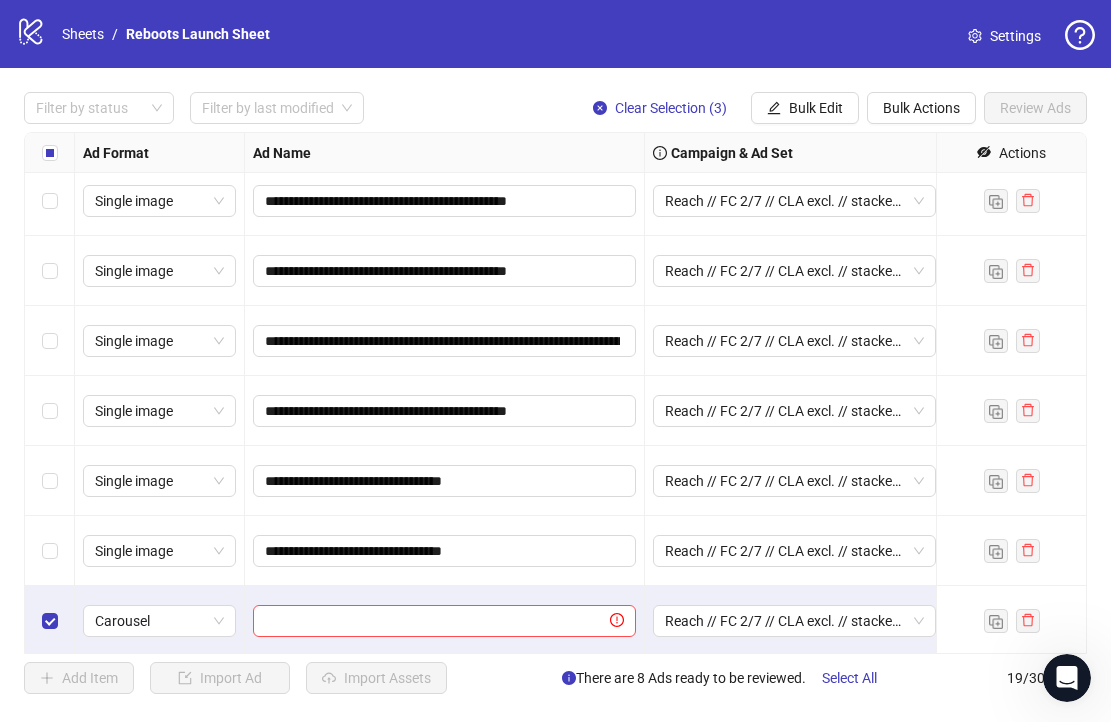 click on "**********" at bounding box center [445, 481] 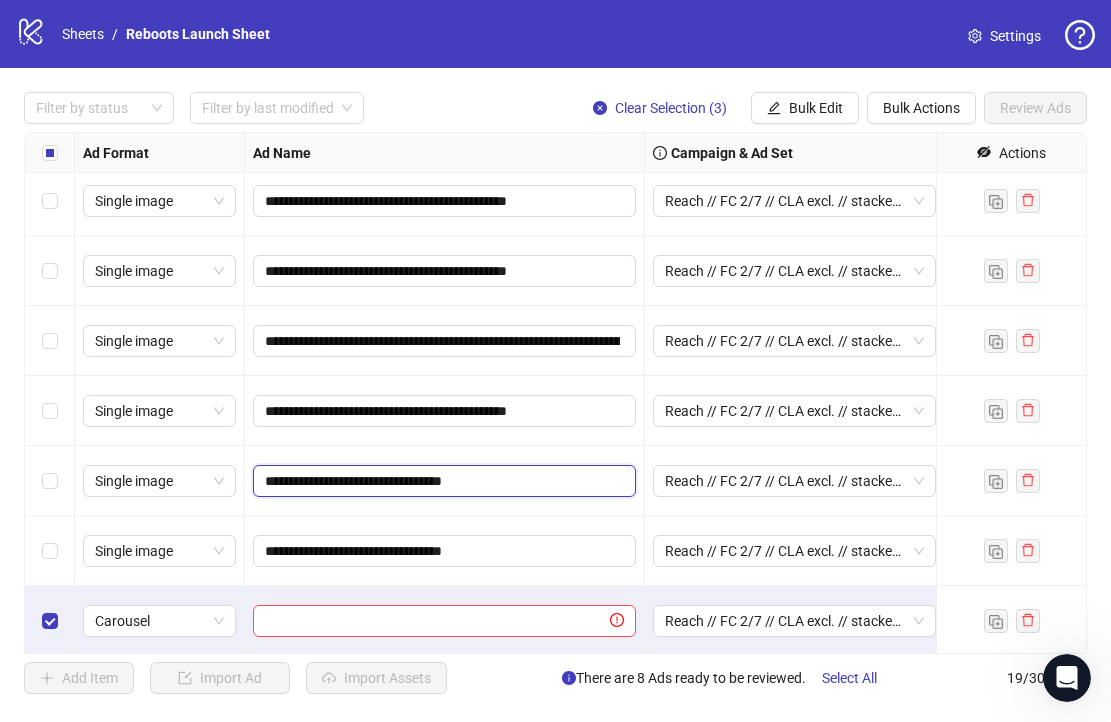 click on "**********" at bounding box center (442, 481) 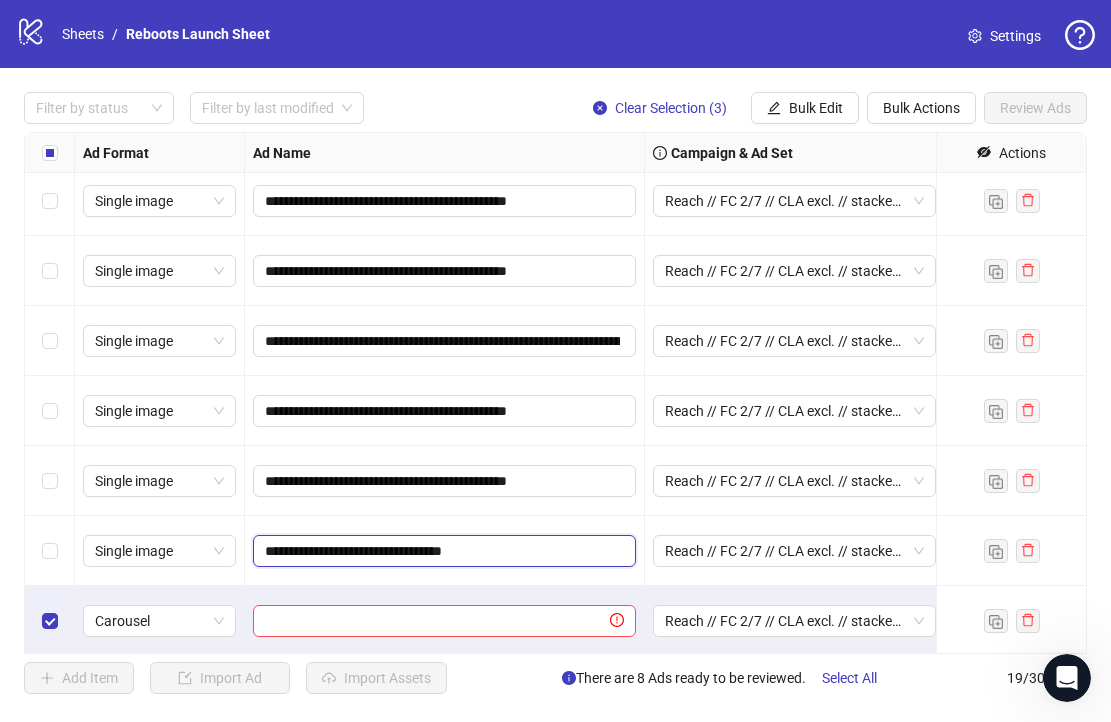click on "**********" at bounding box center [442, 551] 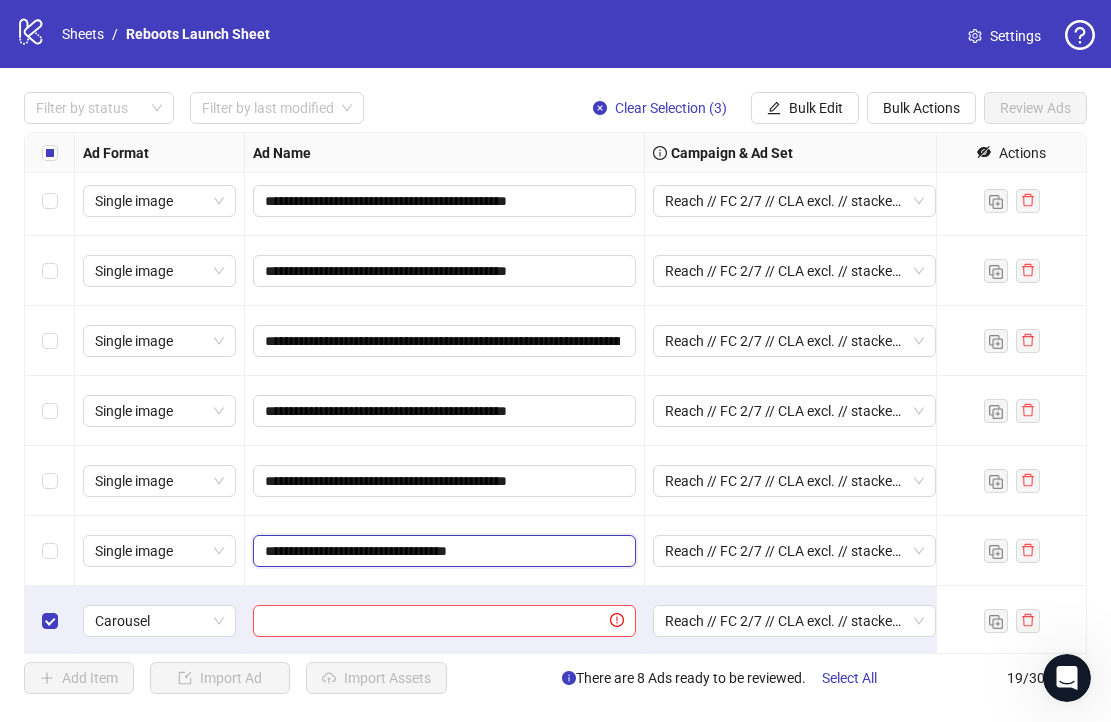 paste on "**********" 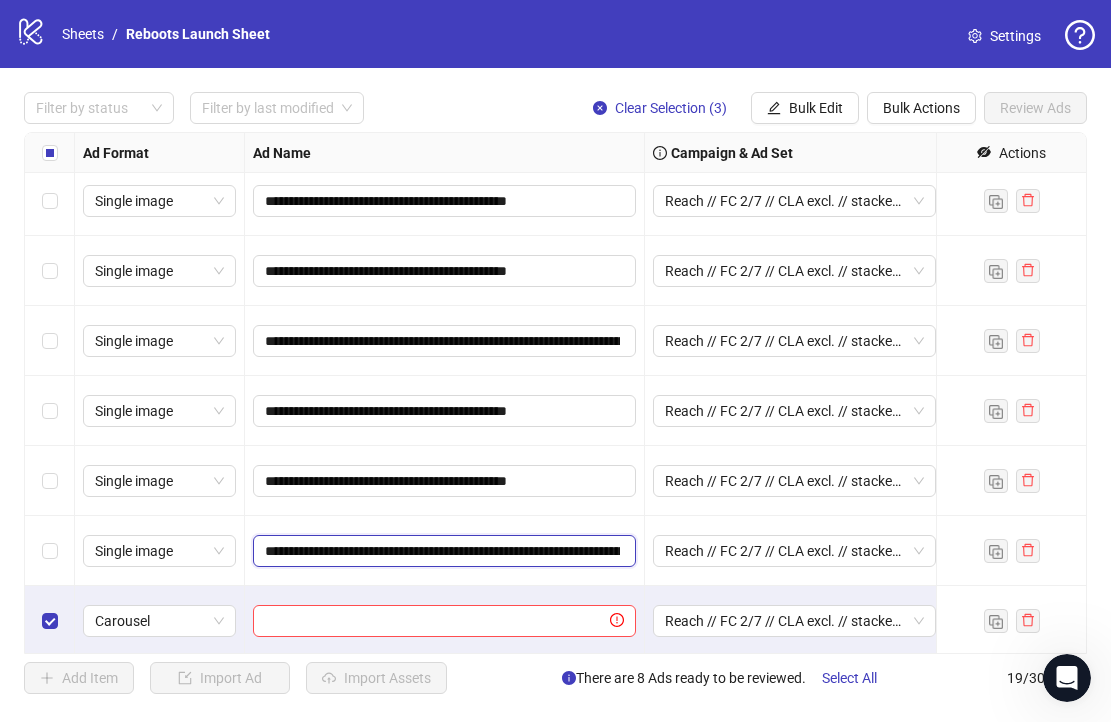 scroll, scrollTop: 0, scrollLeft: 222, axis: horizontal 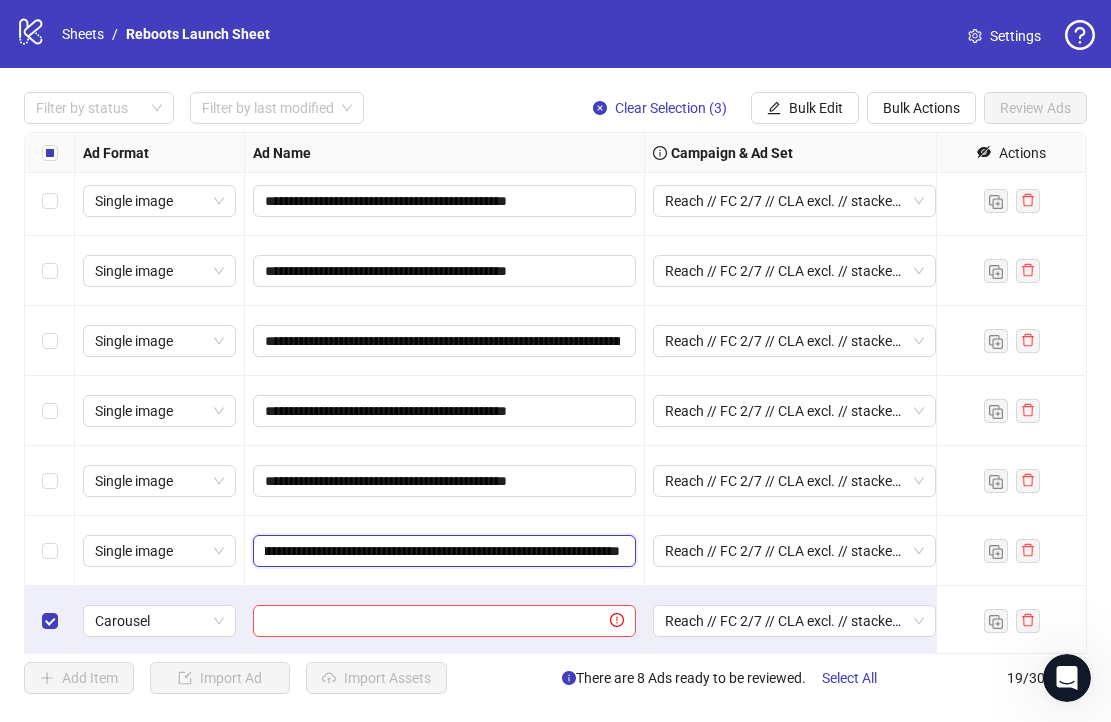 click on "**********" at bounding box center (442, 551) 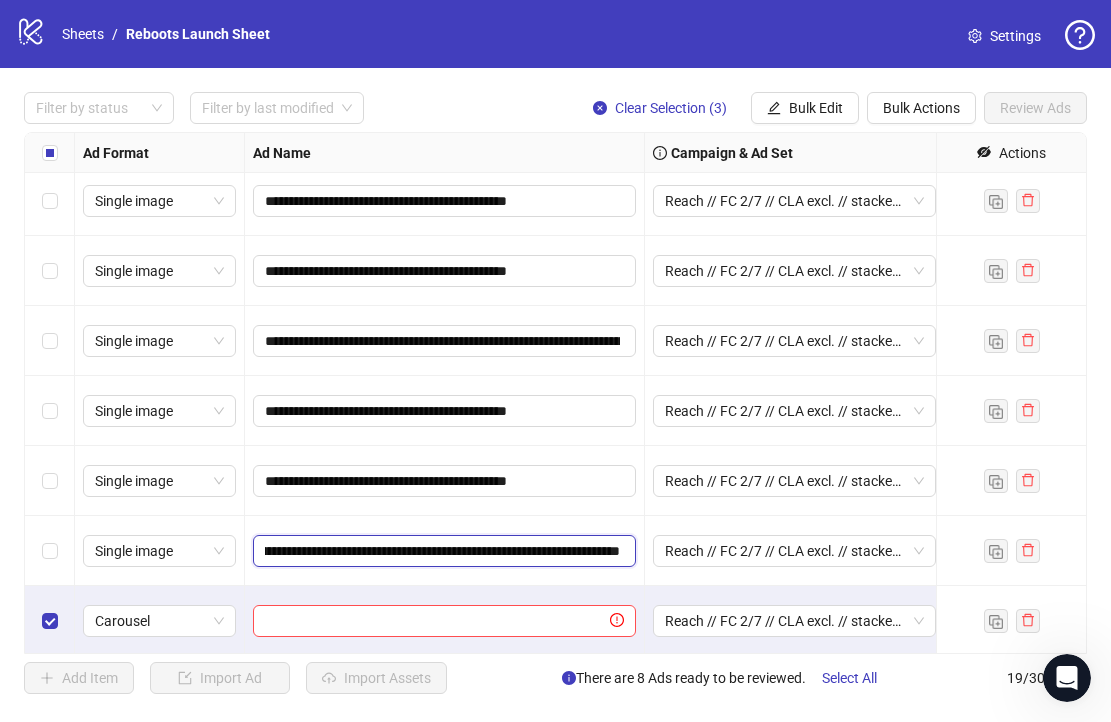 type on "**********" 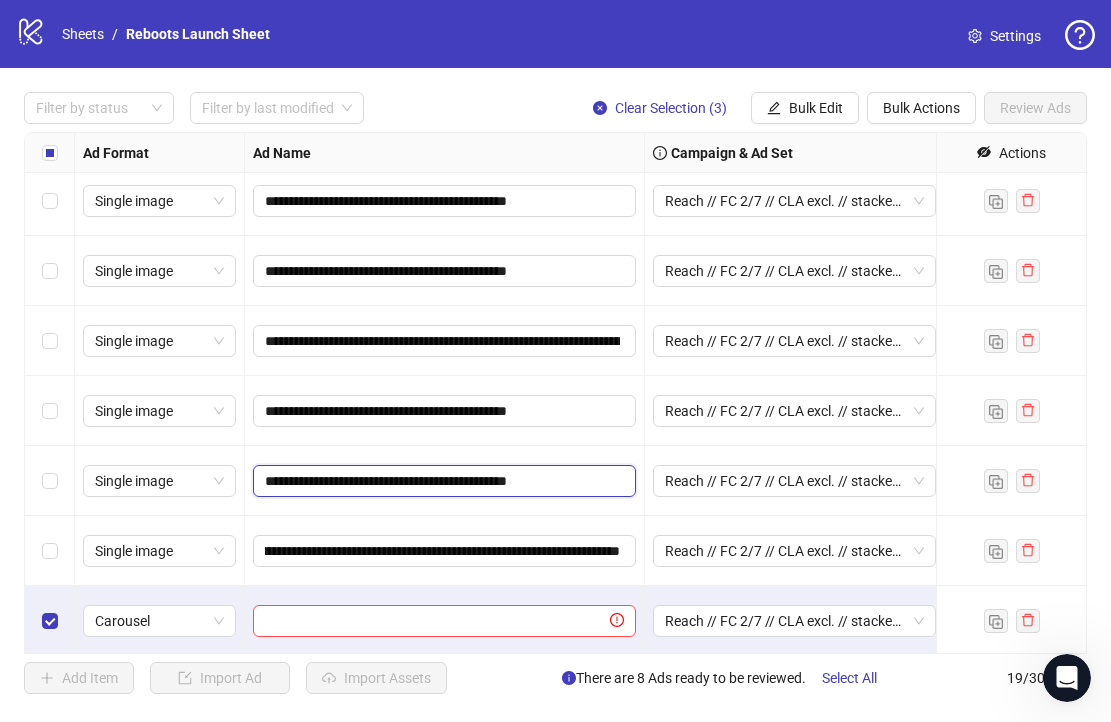 click on "**********" at bounding box center [442, 481] 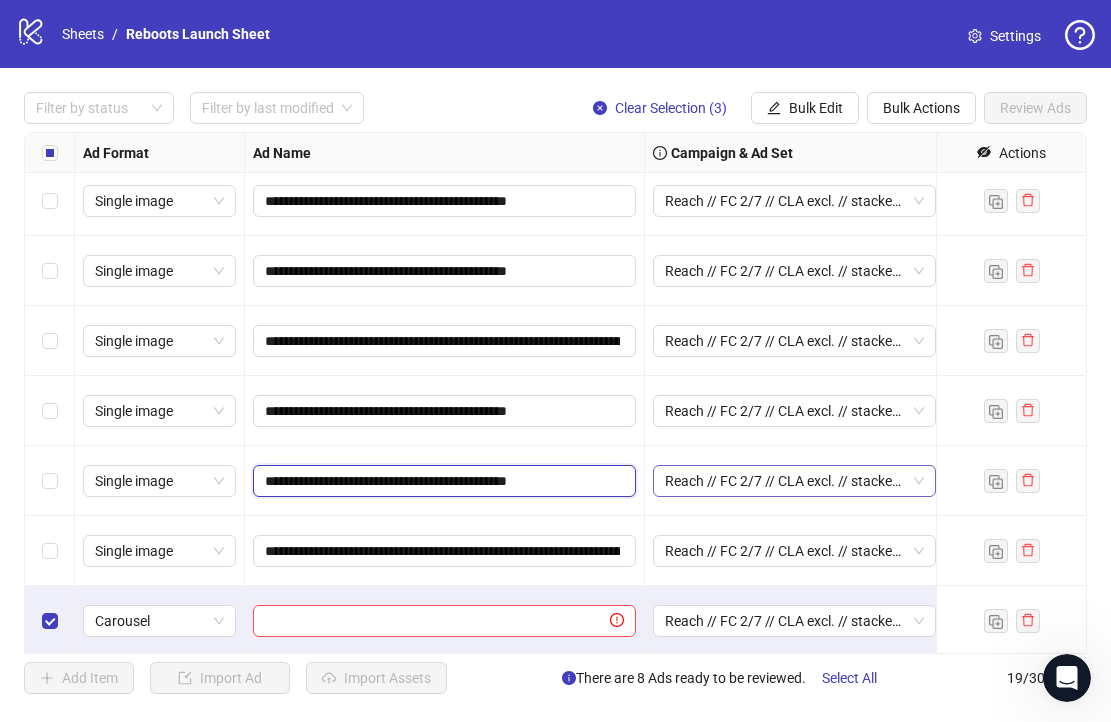 type on "**********" 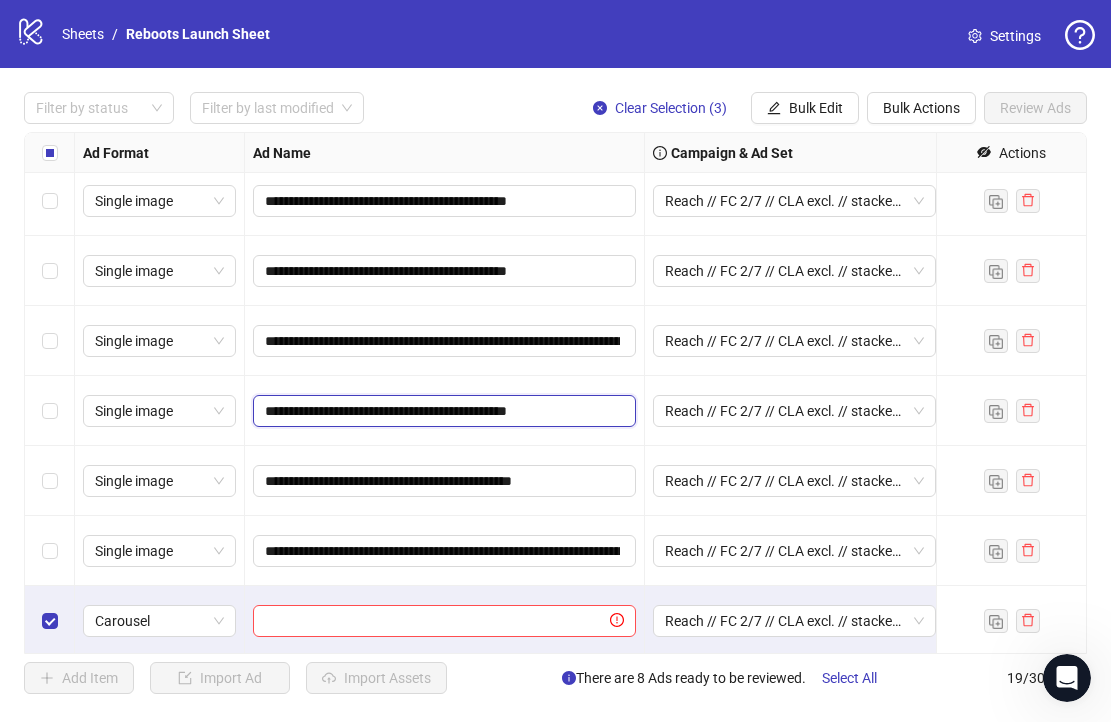 click on "**********" at bounding box center (442, 411) 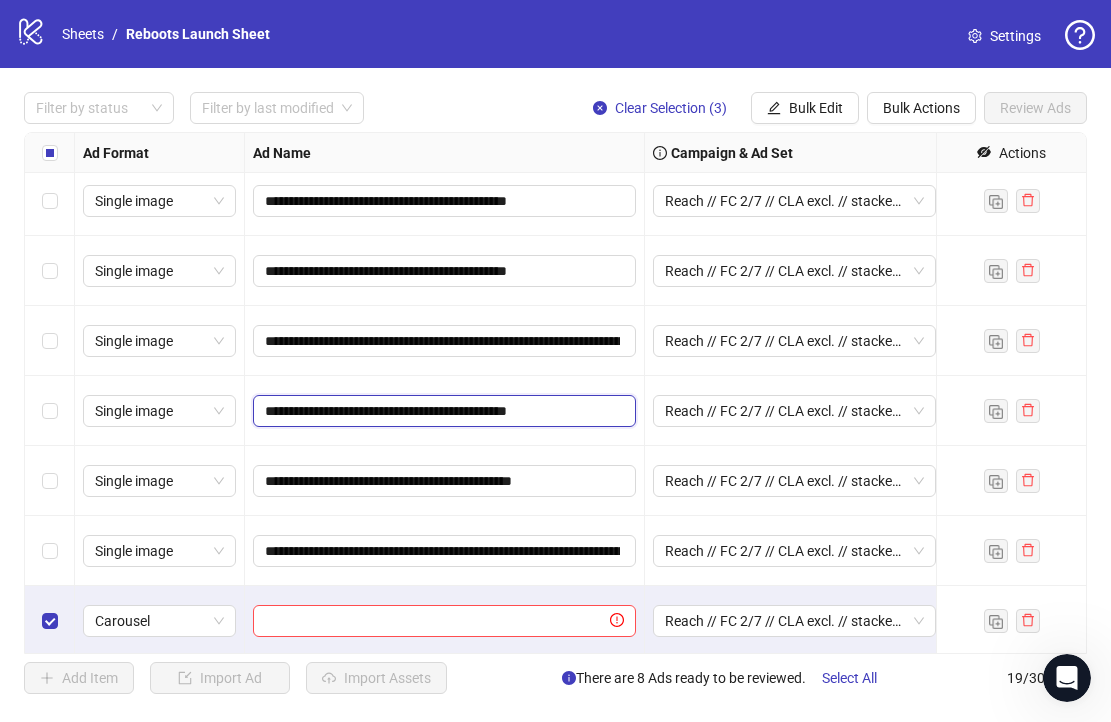 type on "**********" 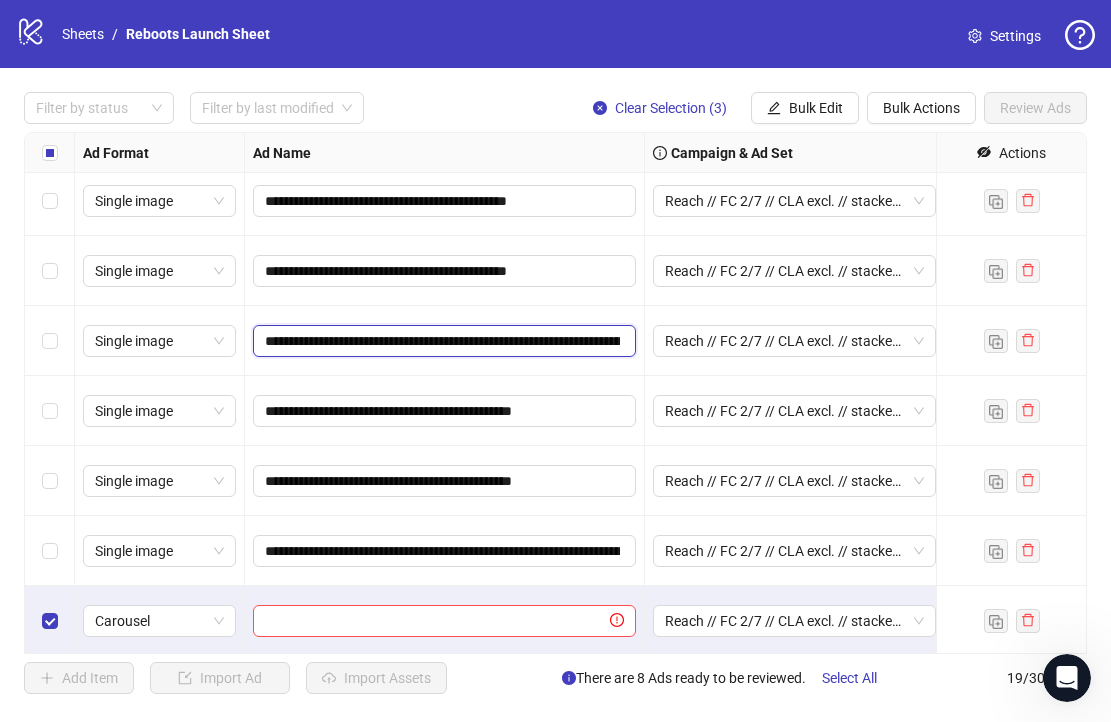 click on "**********" at bounding box center (442, 341) 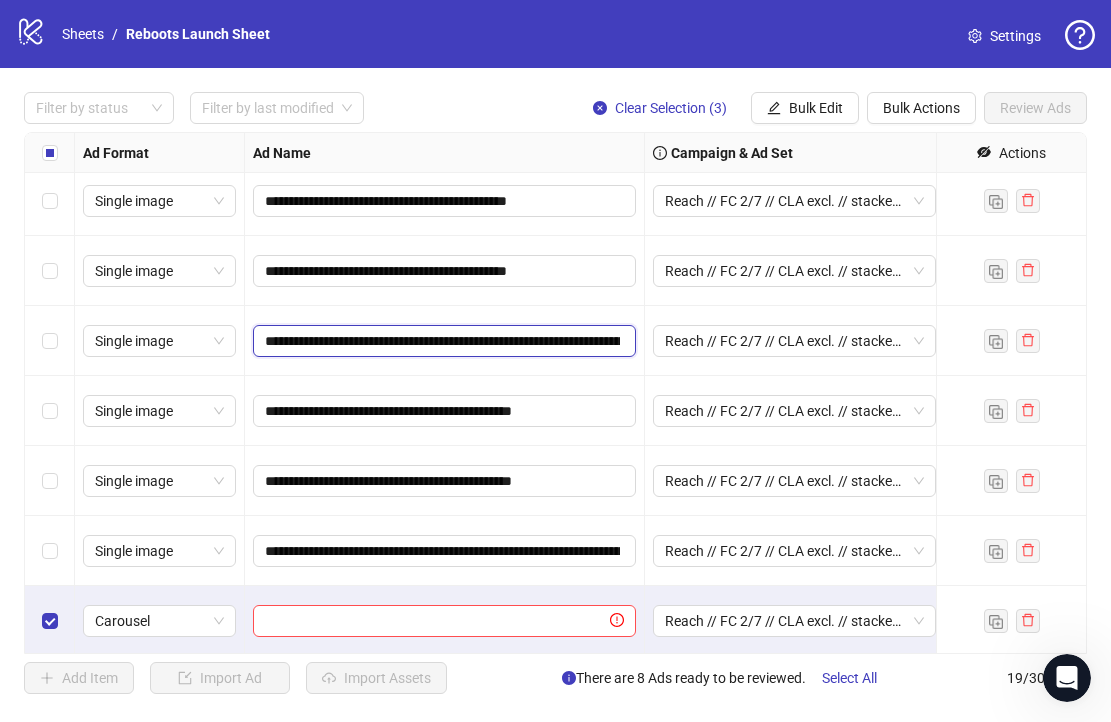 paste 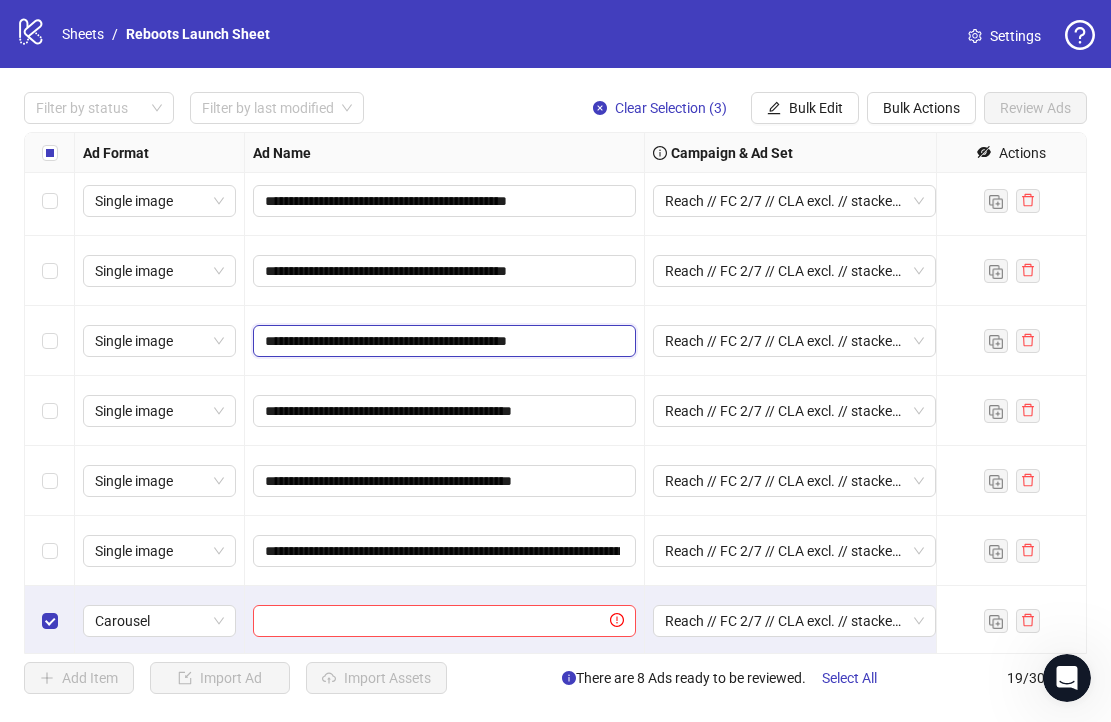 click on "**********" at bounding box center [442, 341] 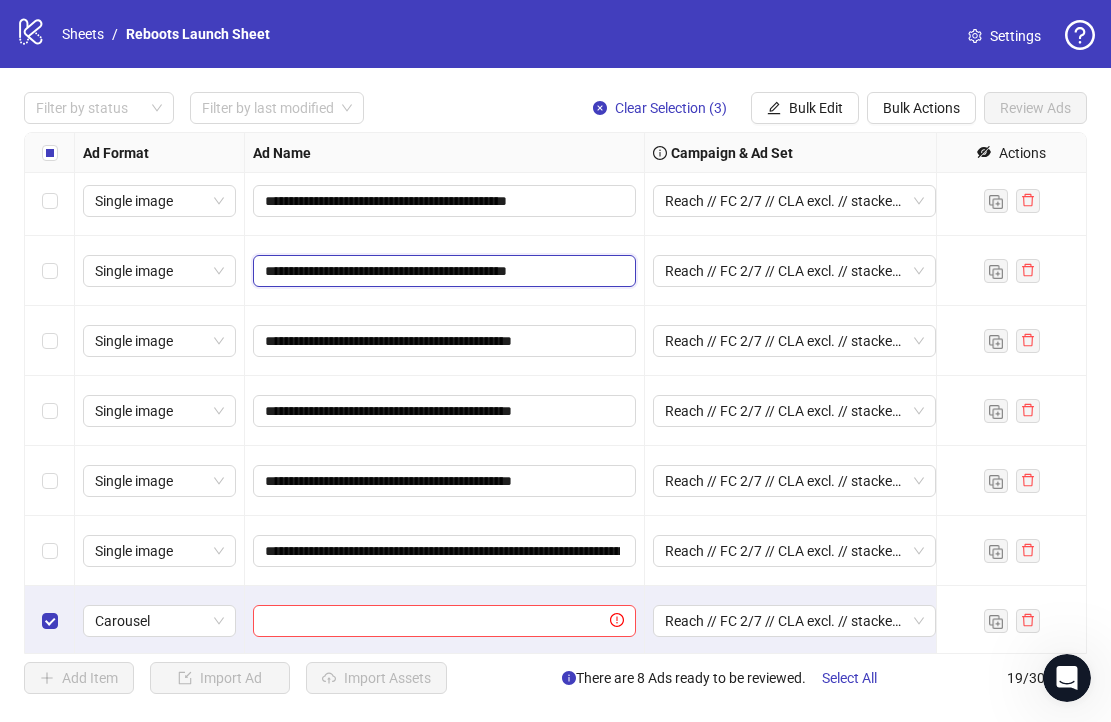 click on "**********" at bounding box center [442, 271] 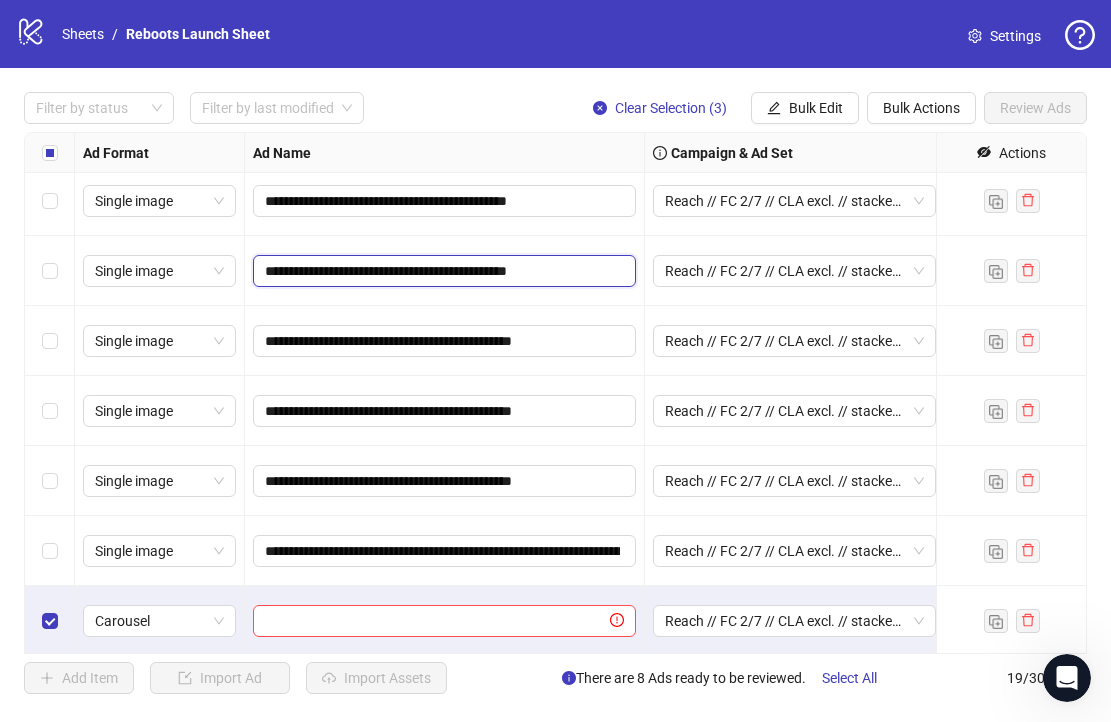 type on "**********" 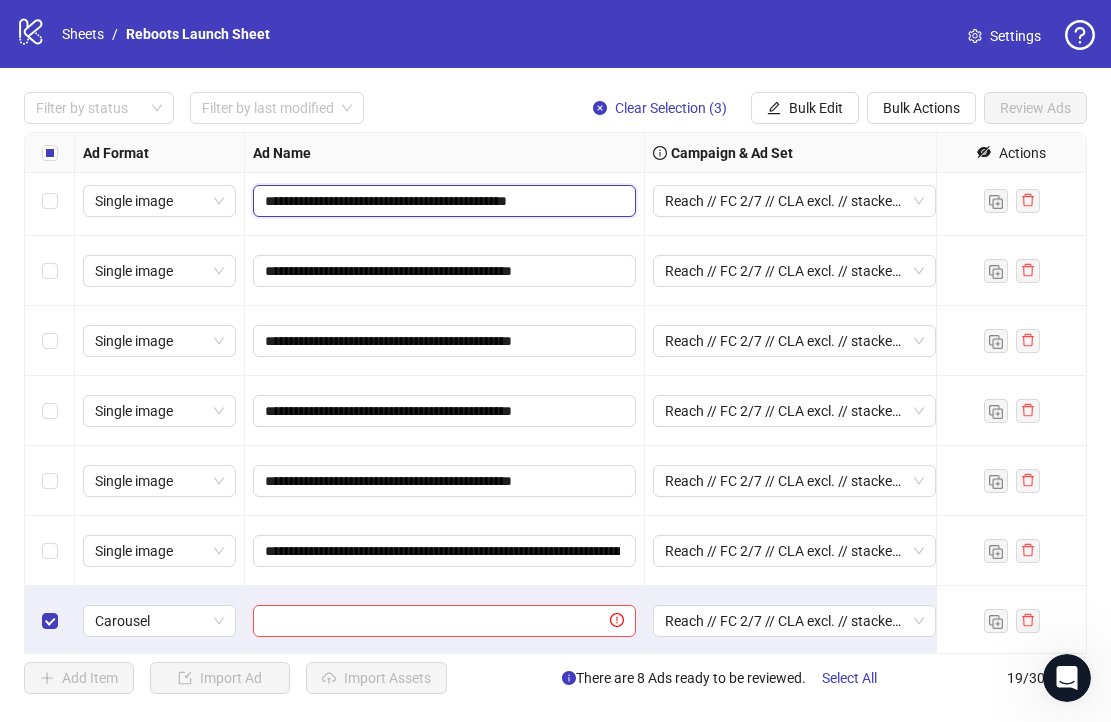 click on "**********" at bounding box center (442, 201) 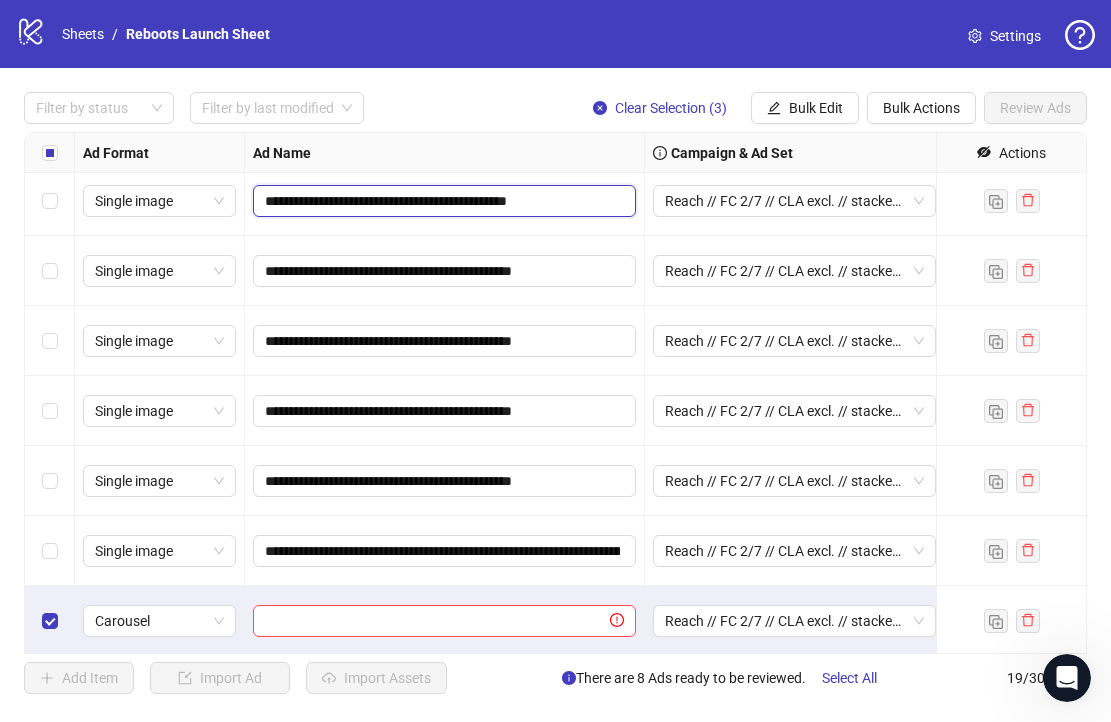 type on "**********" 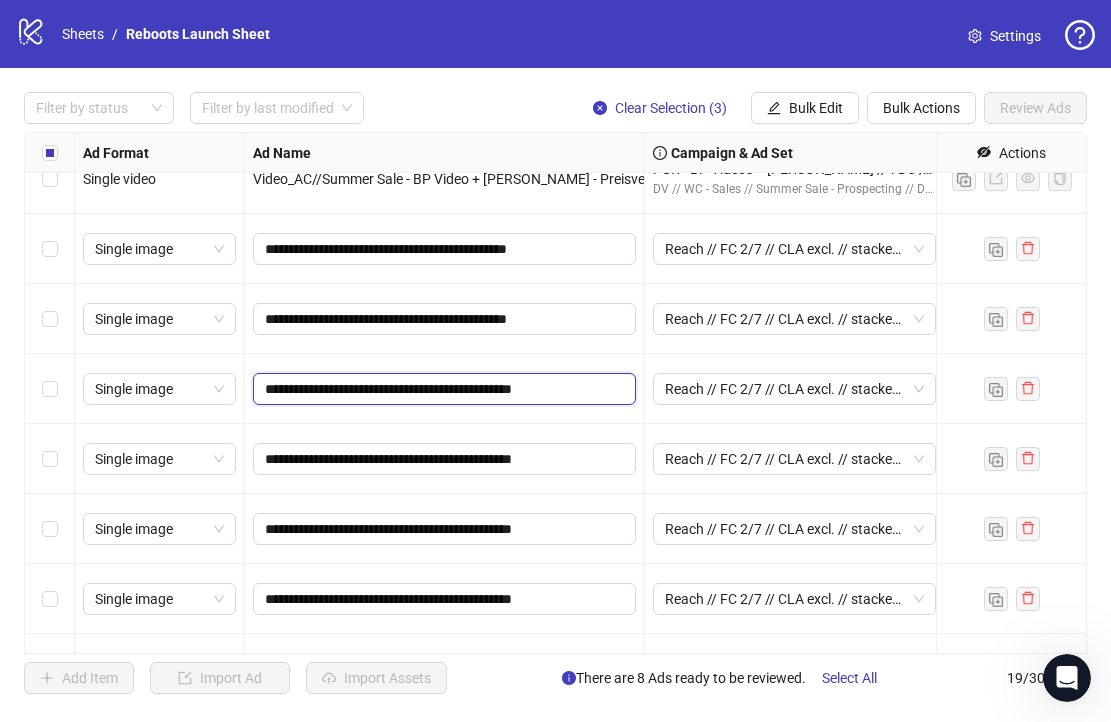scroll, scrollTop: 490, scrollLeft: 0, axis: vertical 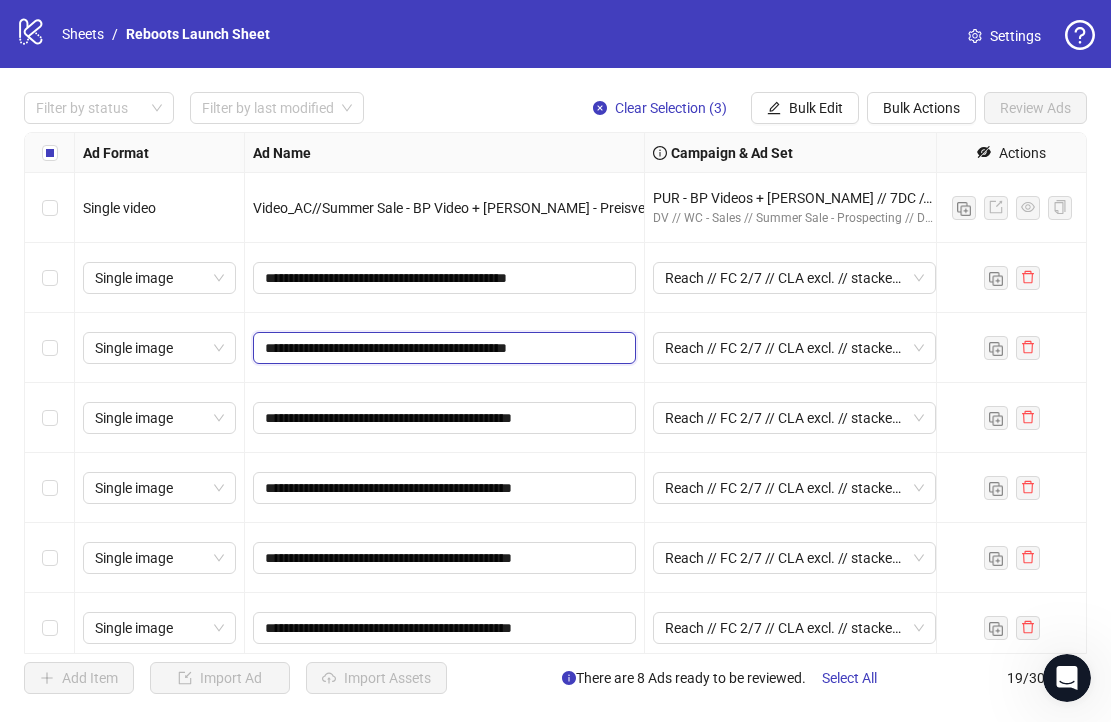 click on "**********" at bounding box center (442, 348) 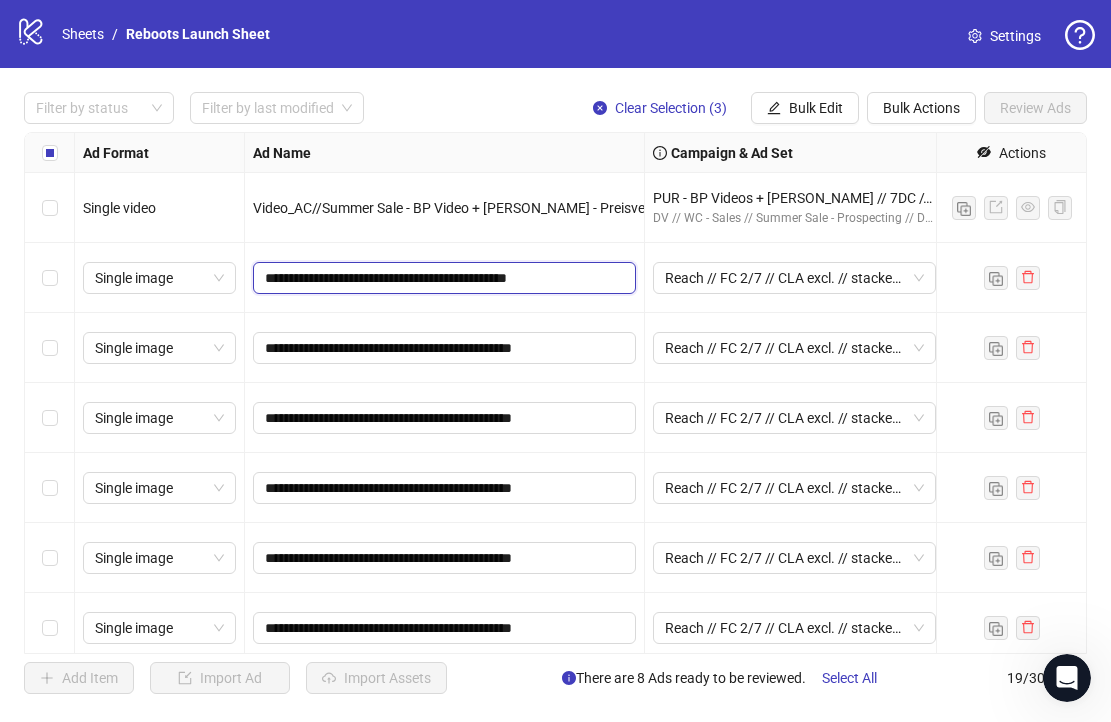 click on "**********" at bounding box center (442, 278) 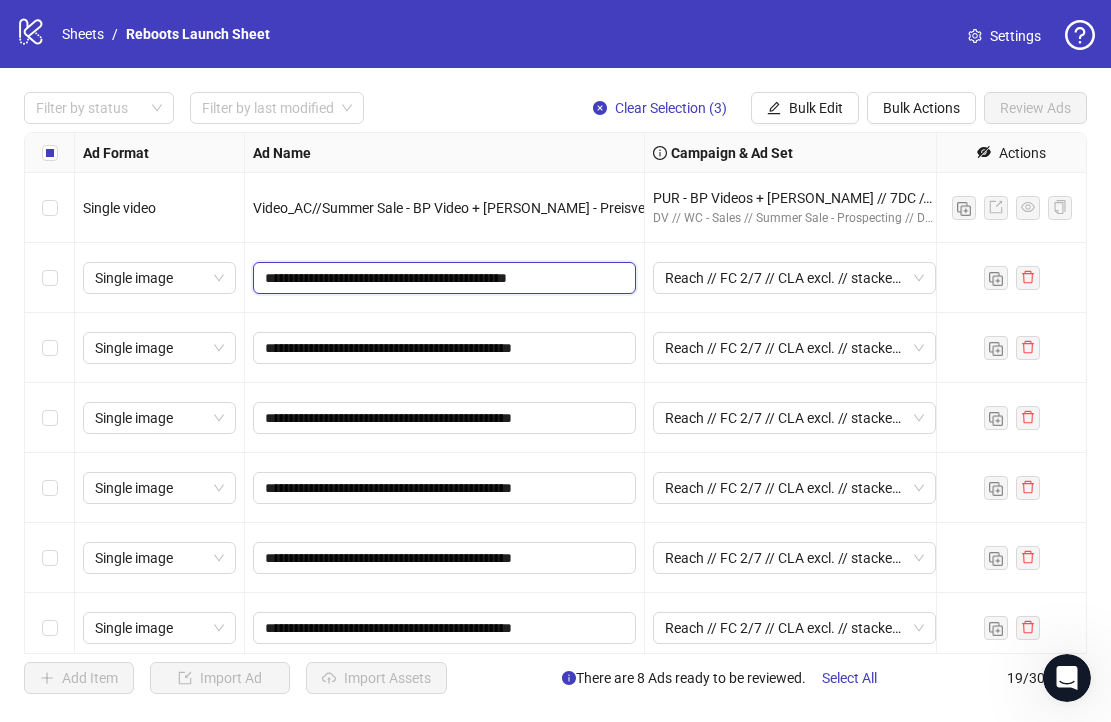 type on "**********" 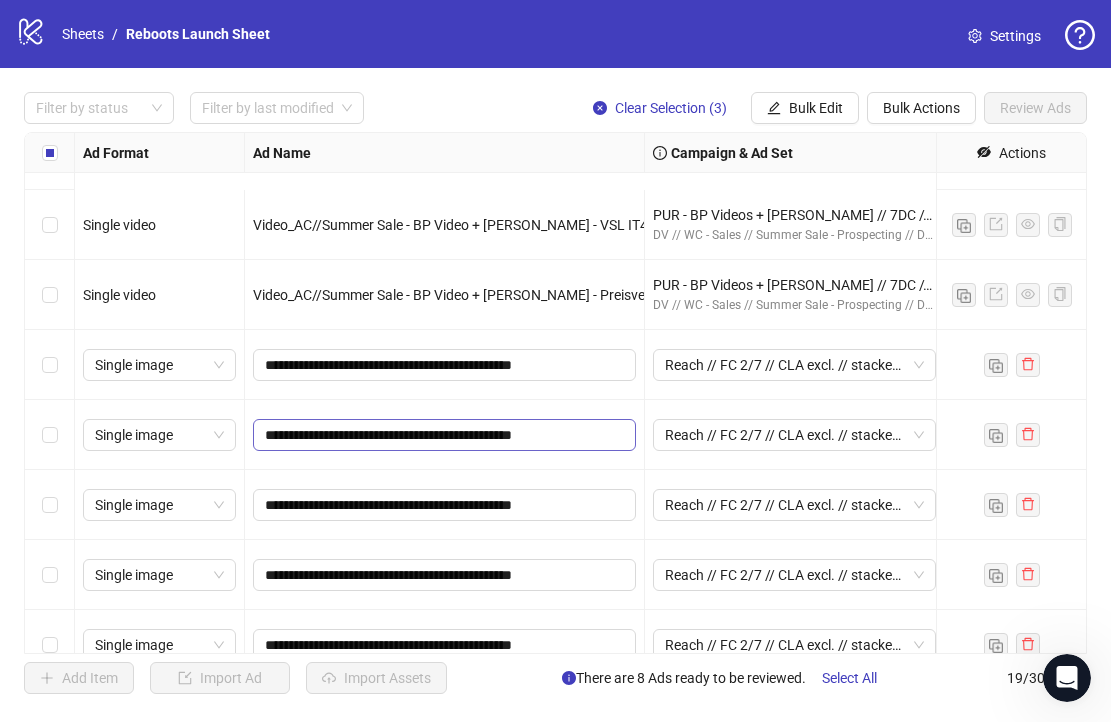 scroll, scrollTop: 850, scrollLeft: 0, axis: vertical 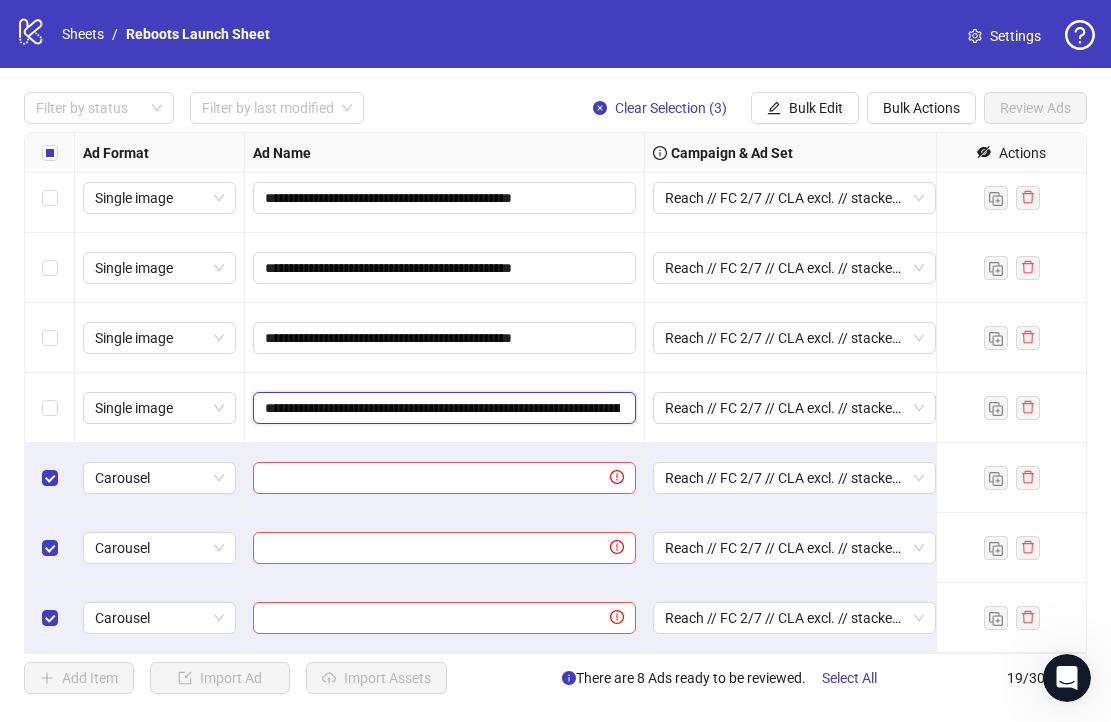 click on "**********" at bounding box center (442, 408) 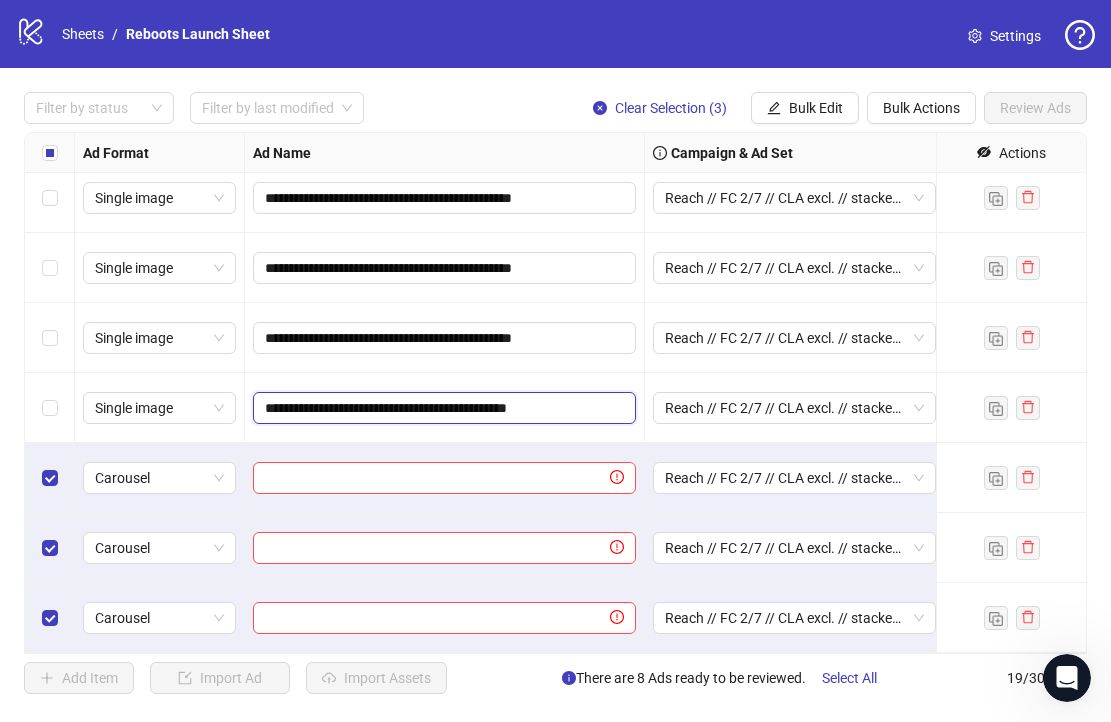 click on "**********" at bounding box center (442, 408) 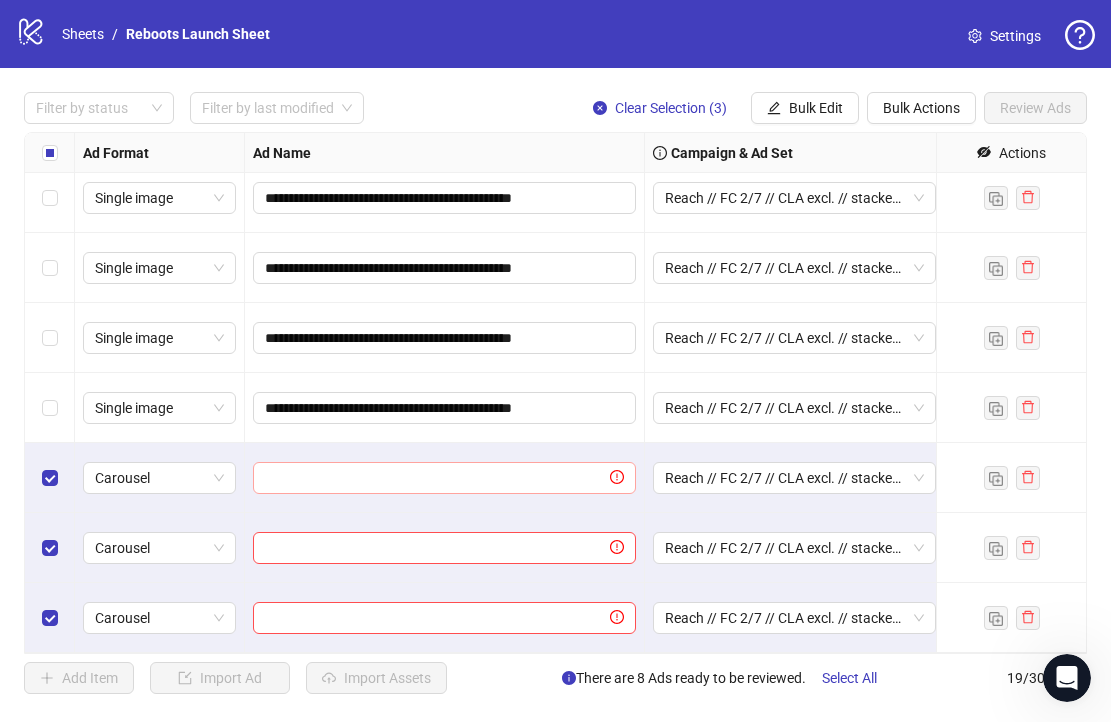 click at bounding box center [444, 478] 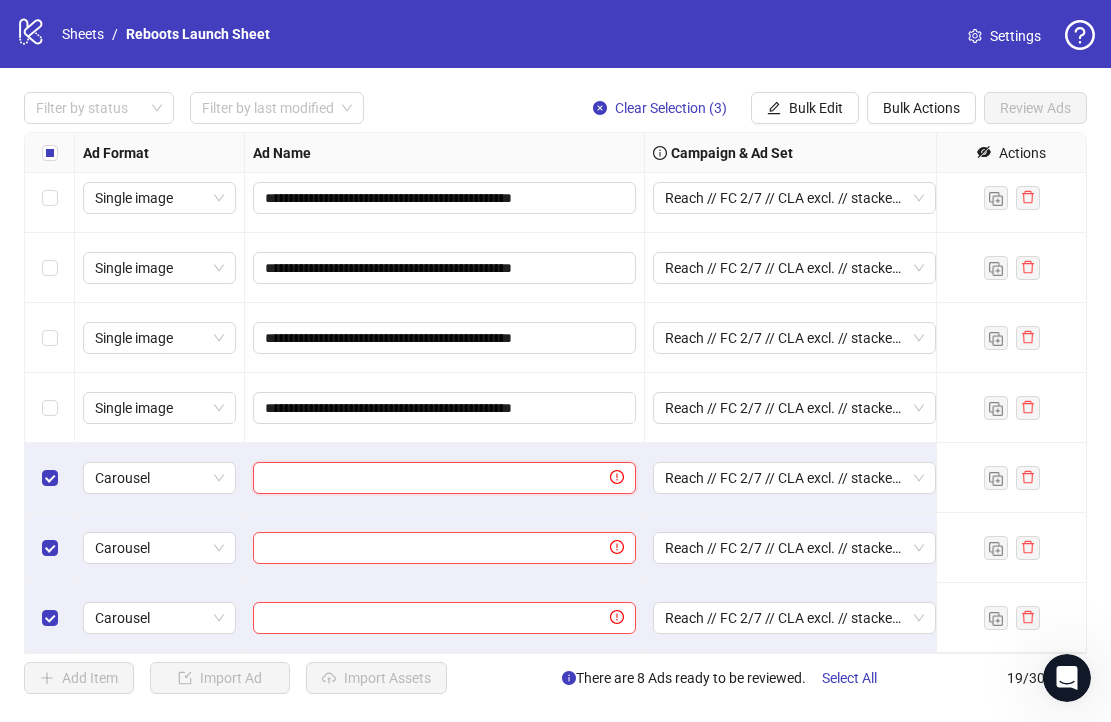 paste on "**********" 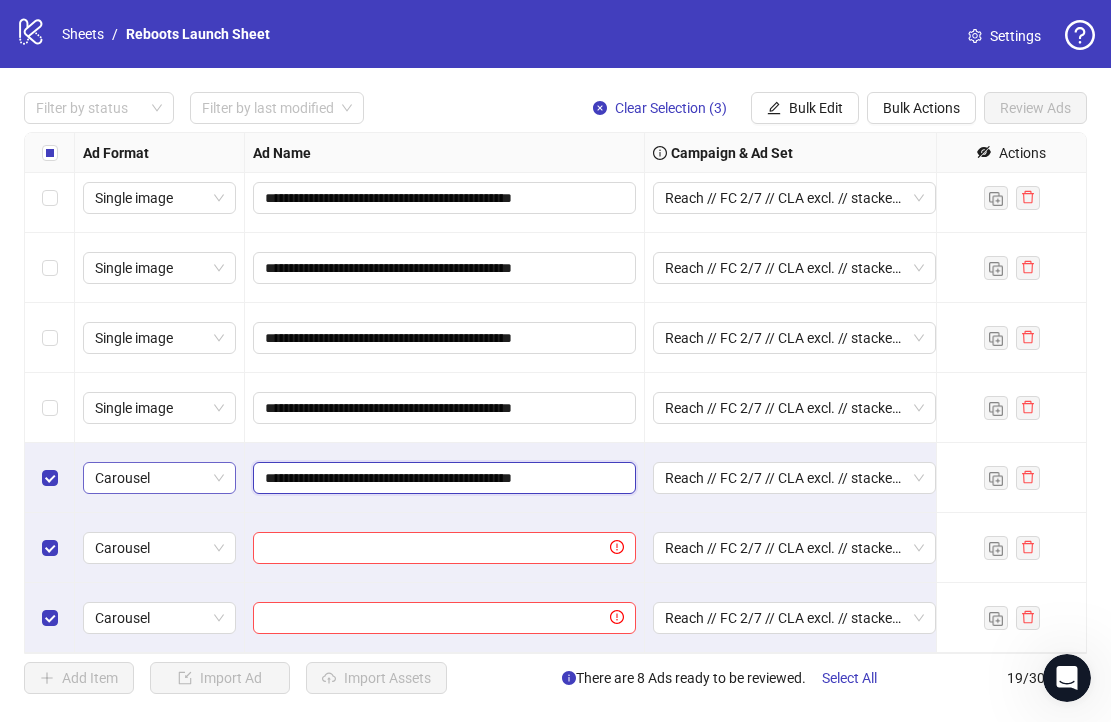 drag, startPoint x: 302, startPoint y: 480, endPoint x: 214, endPoint y: 480, distance: 88 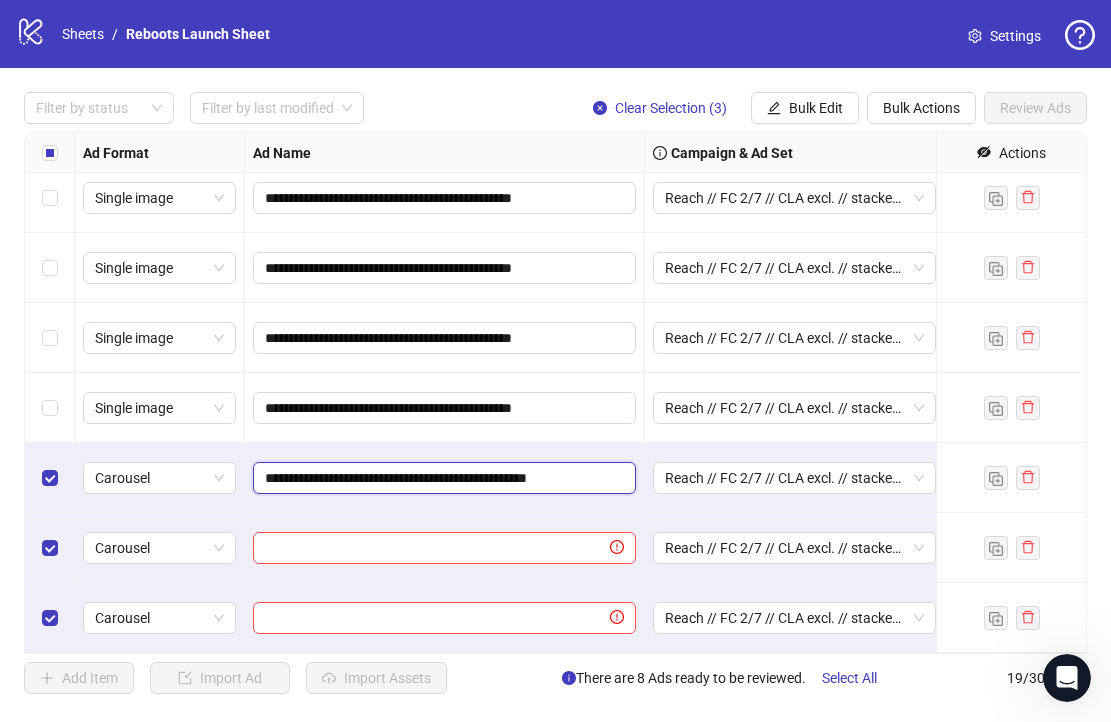 click on "**********" at bounding box center [442, 478] 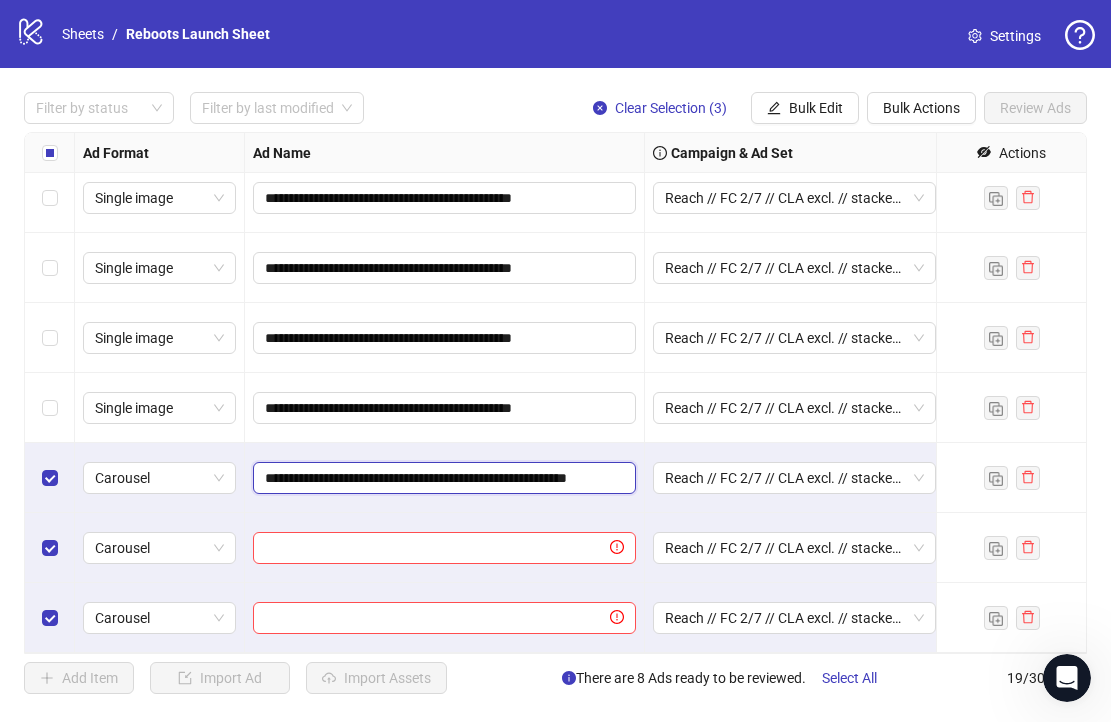 type on "**********" 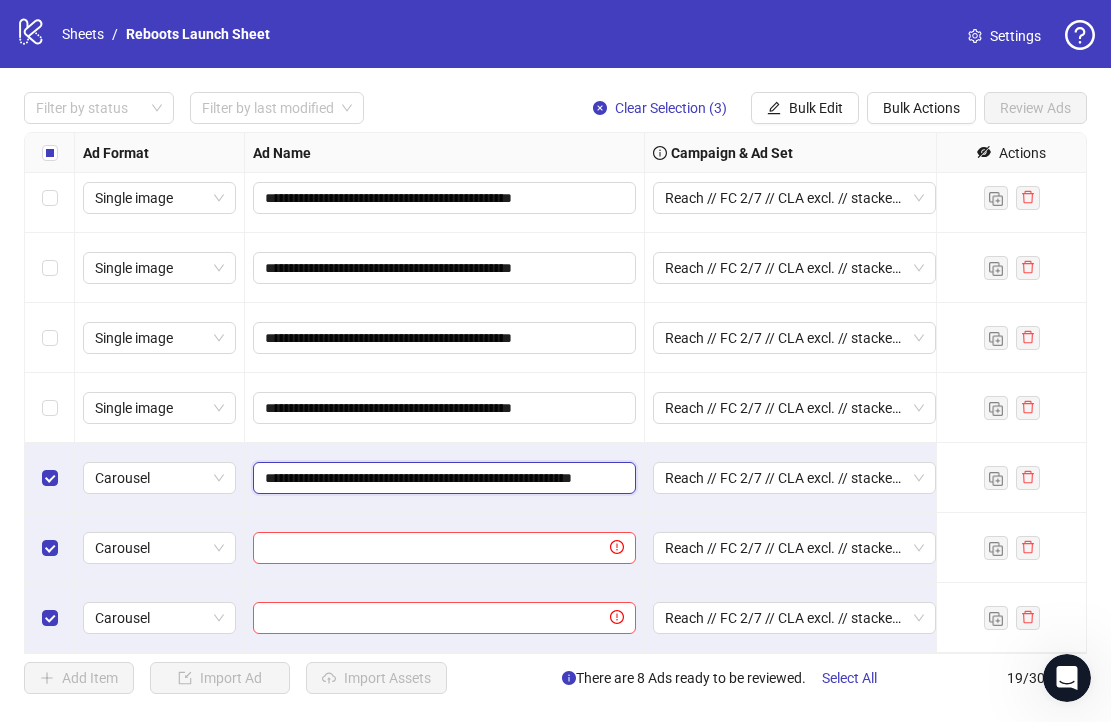 click on "**********" at bounding box center (442, 478) 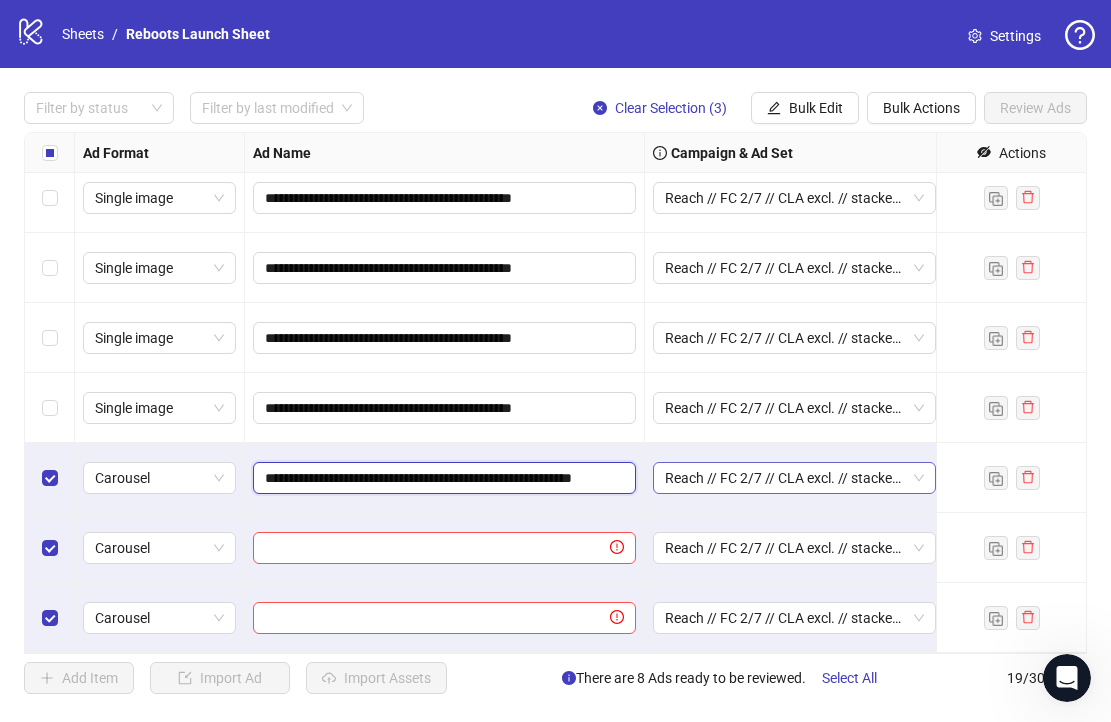scroll, scrollTop: 0, scrollLeft: 48, axis: horizontal 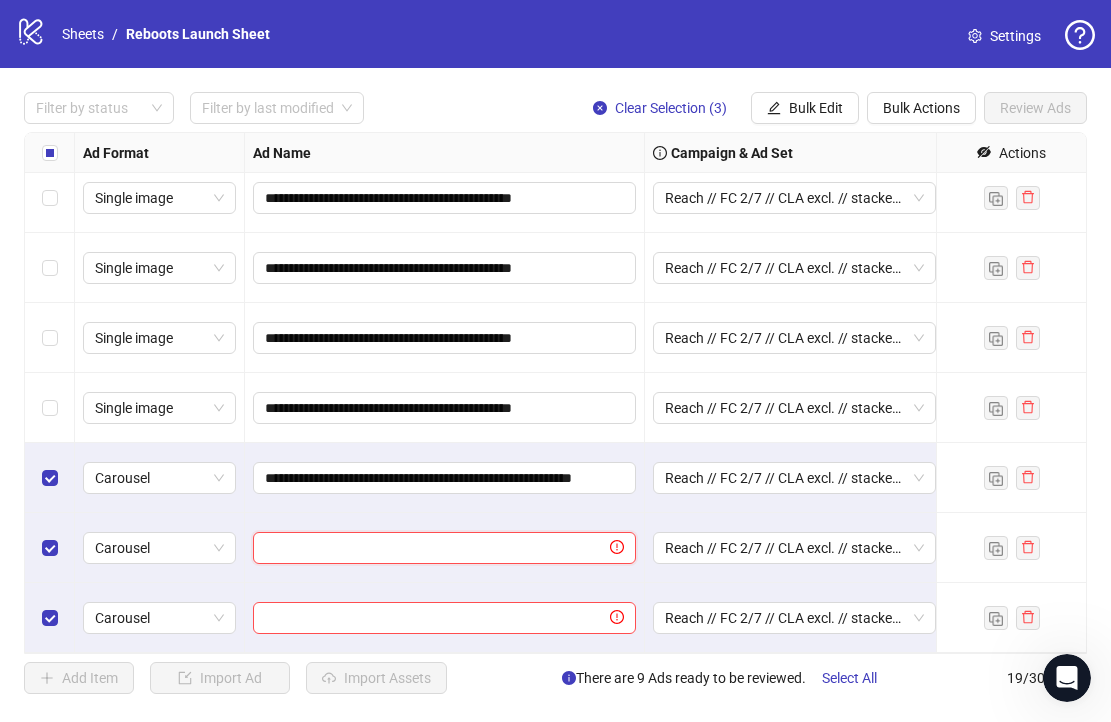 click at bounding box center [435, 548] 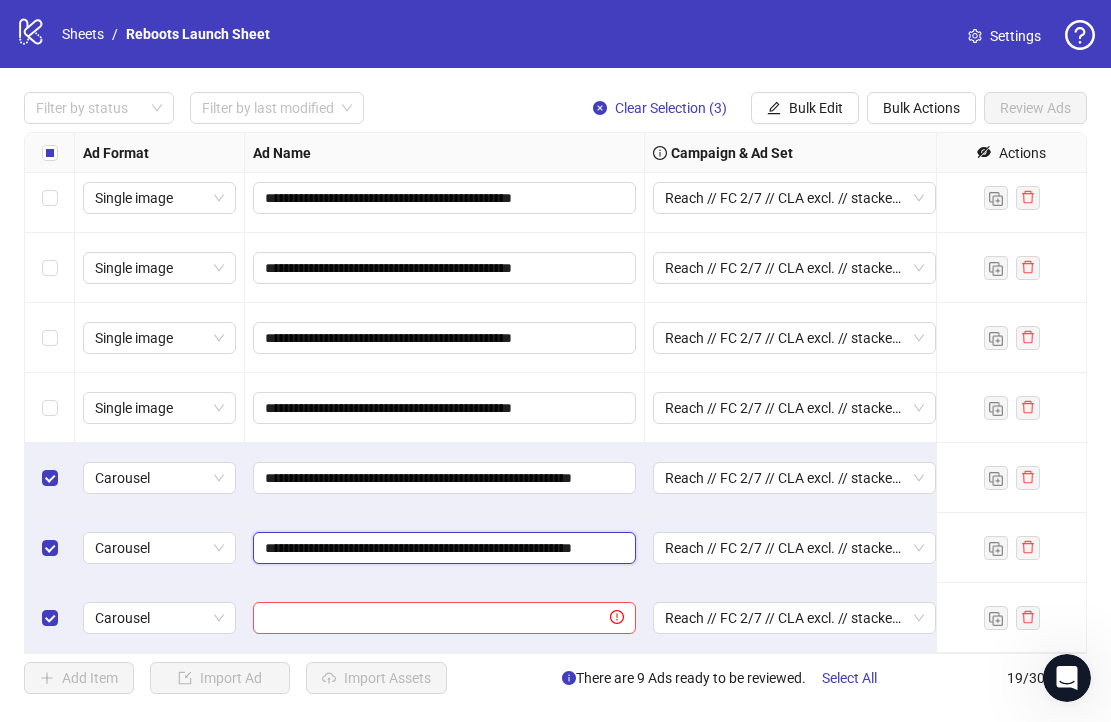 scroll, scrollTop: 0, scrollLeft: 48, axis: horizontal 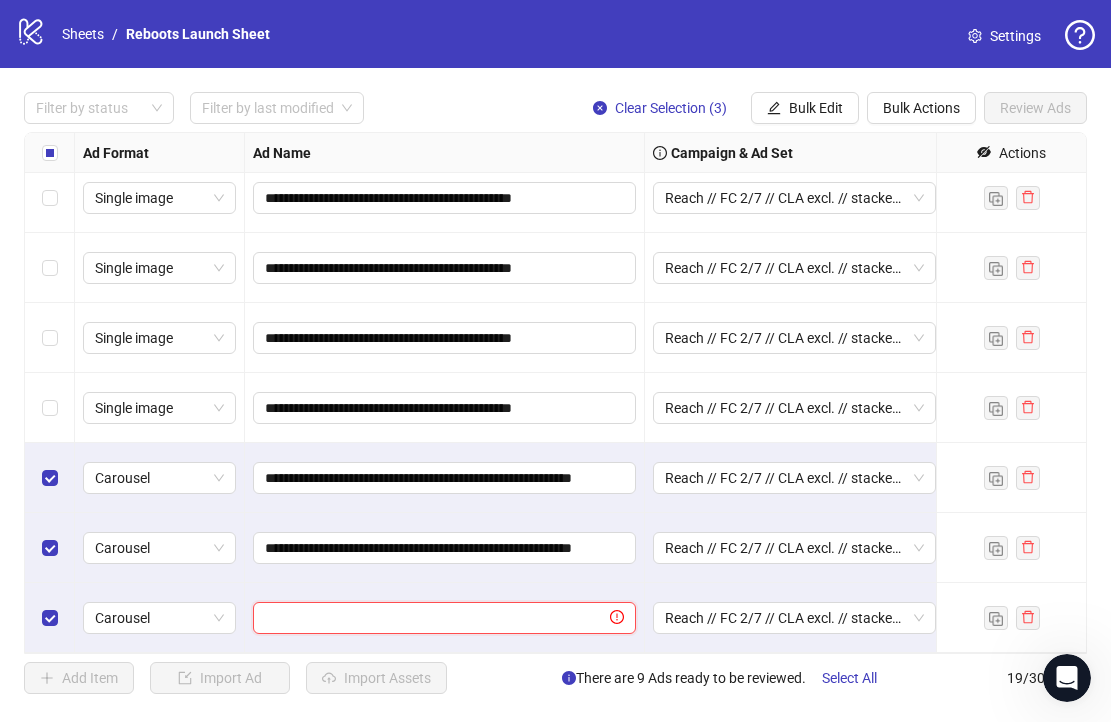 click at bounding box center (435, 618) 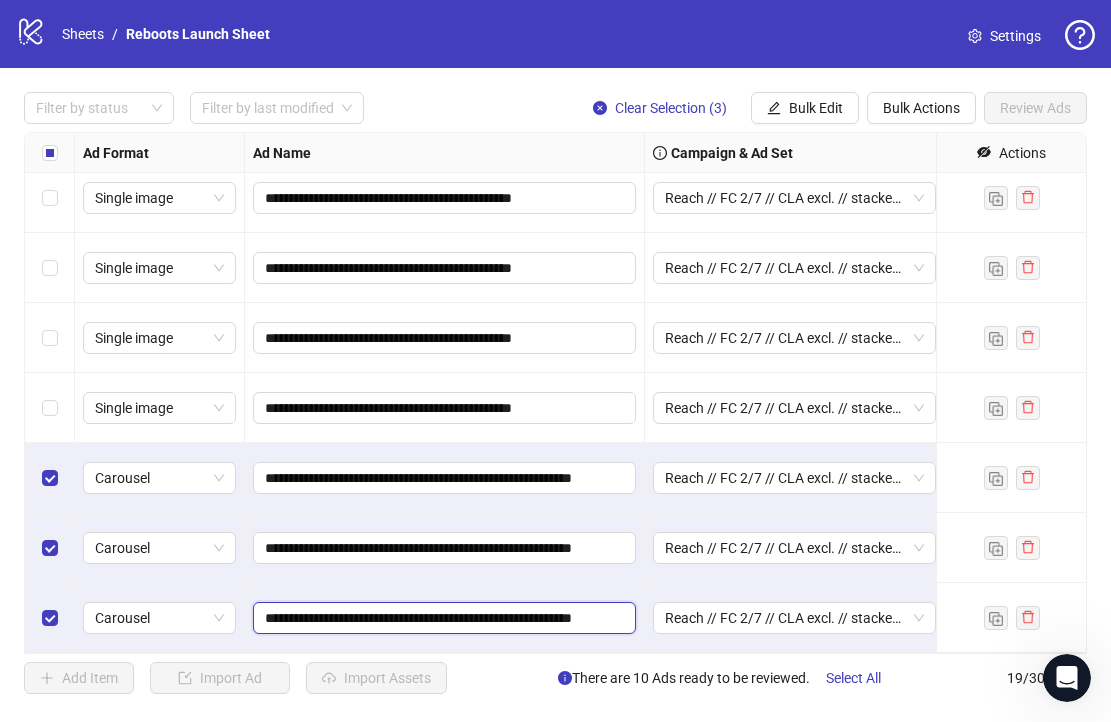 scroll, scrollTop: 0, scrollLeft: 48, axis: horizontal 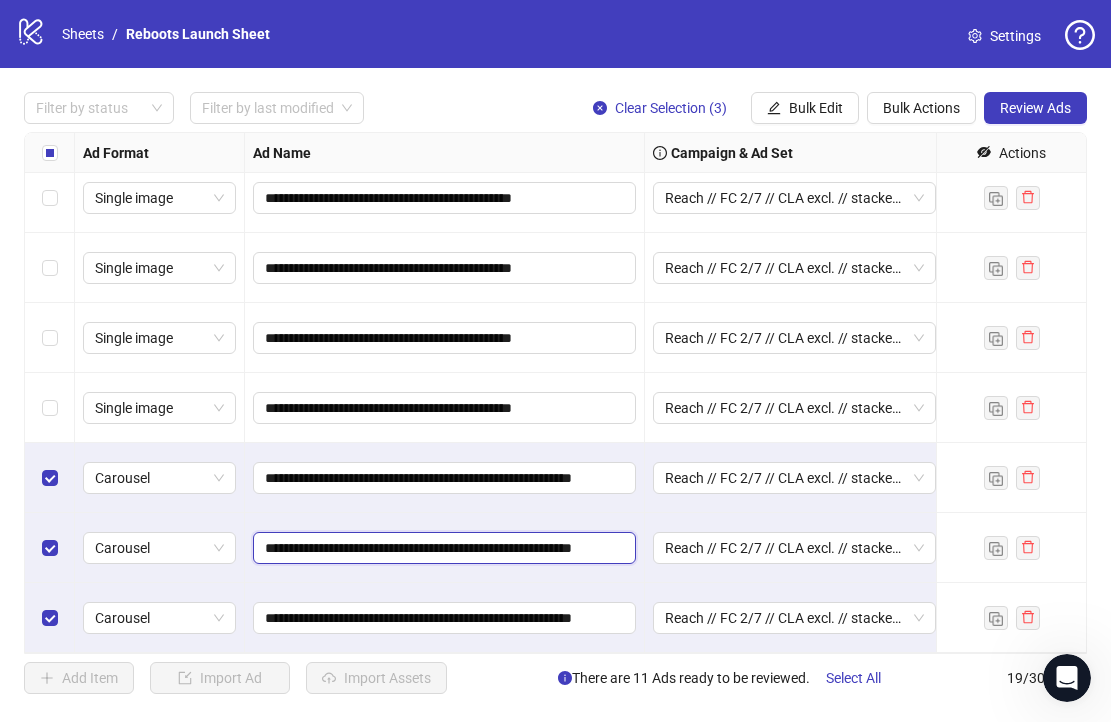 click on "**********" at bounding box center (442, 548) 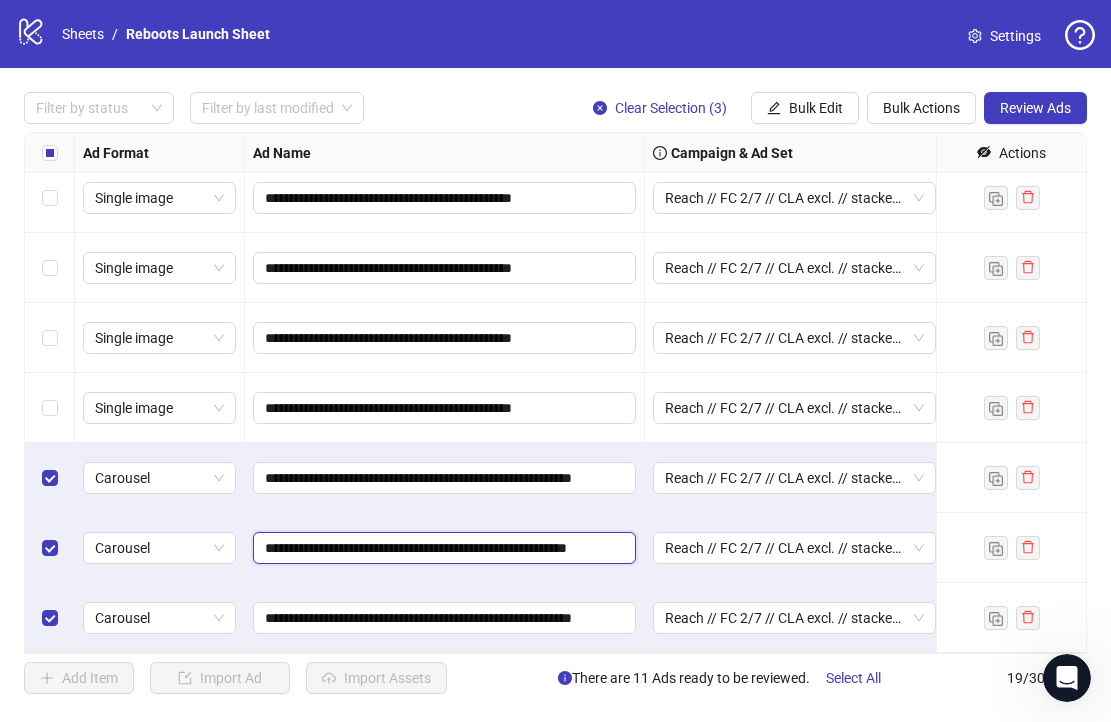 type on "**********" 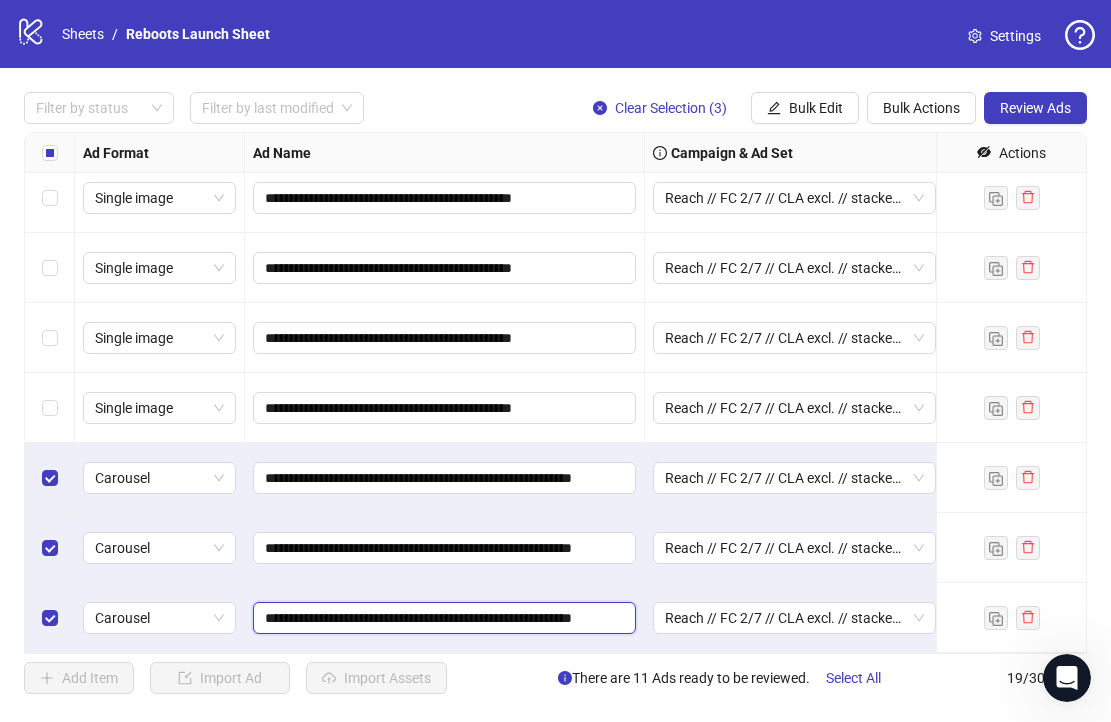 click on "**********" at bounding box center [442, 618] 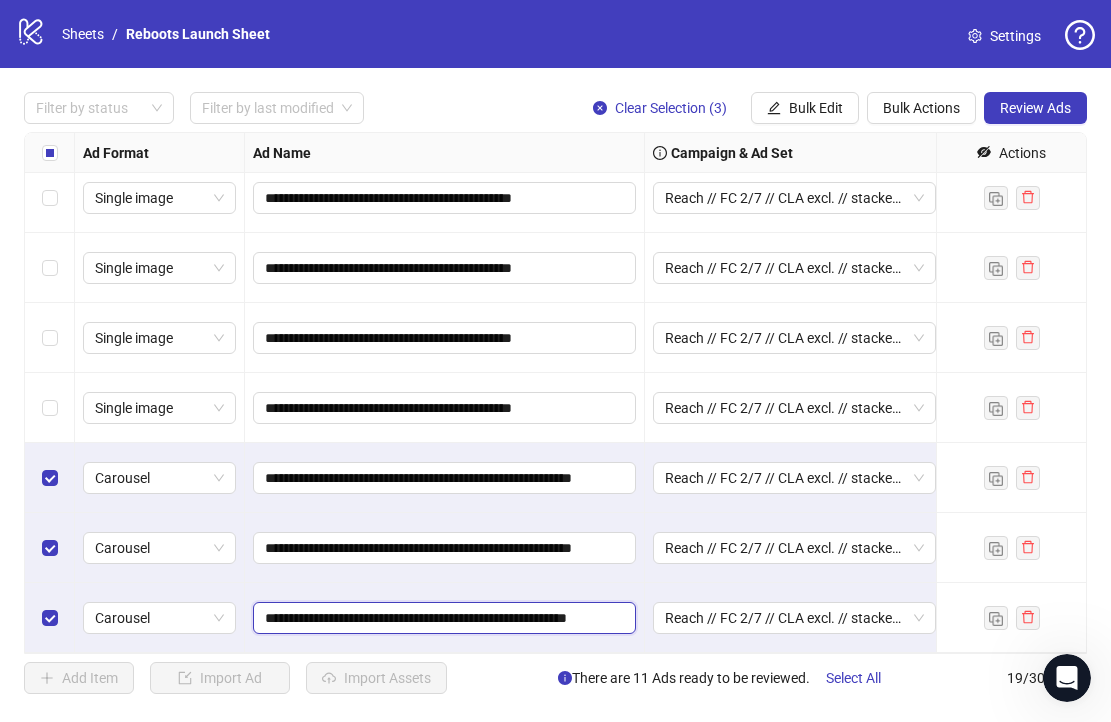 type on "**********" 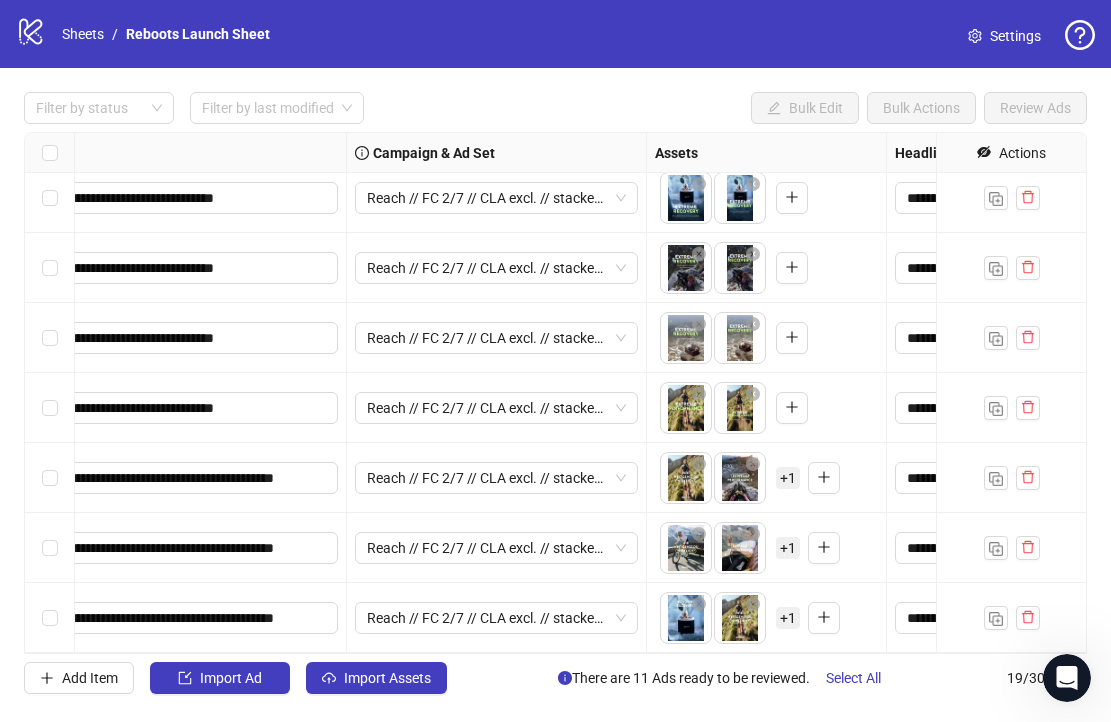 scroll, scrollTop: 850, scrollLeft: 0, axis: vertical 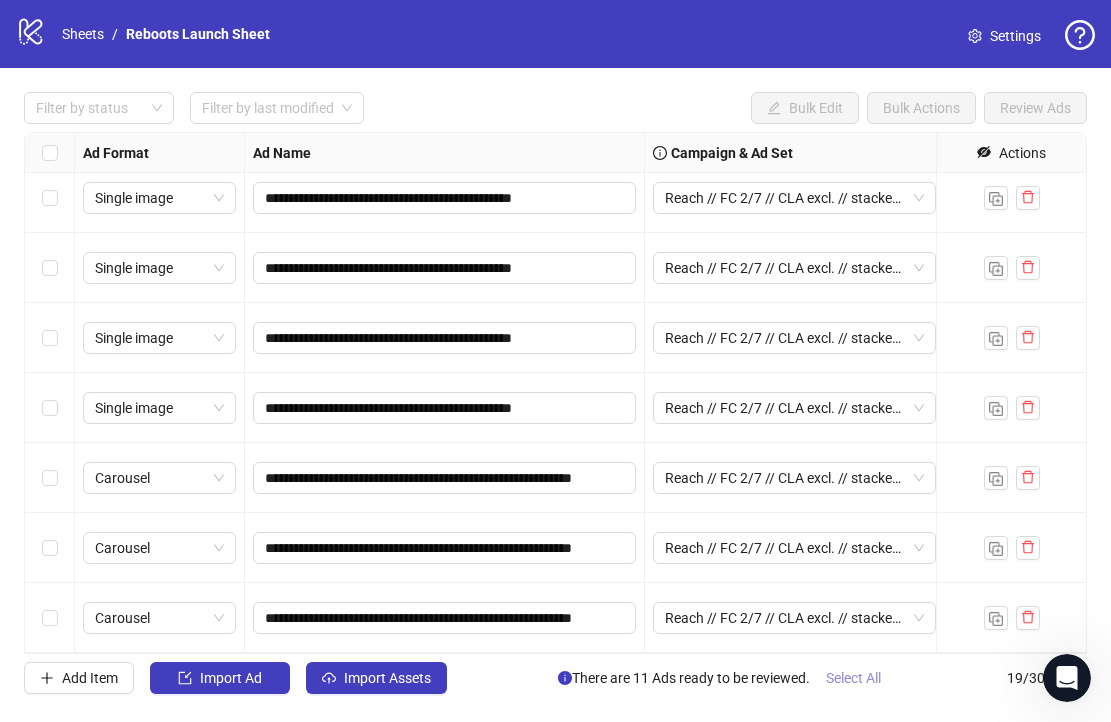 click on "Select All" at bounding box center [853, 678] 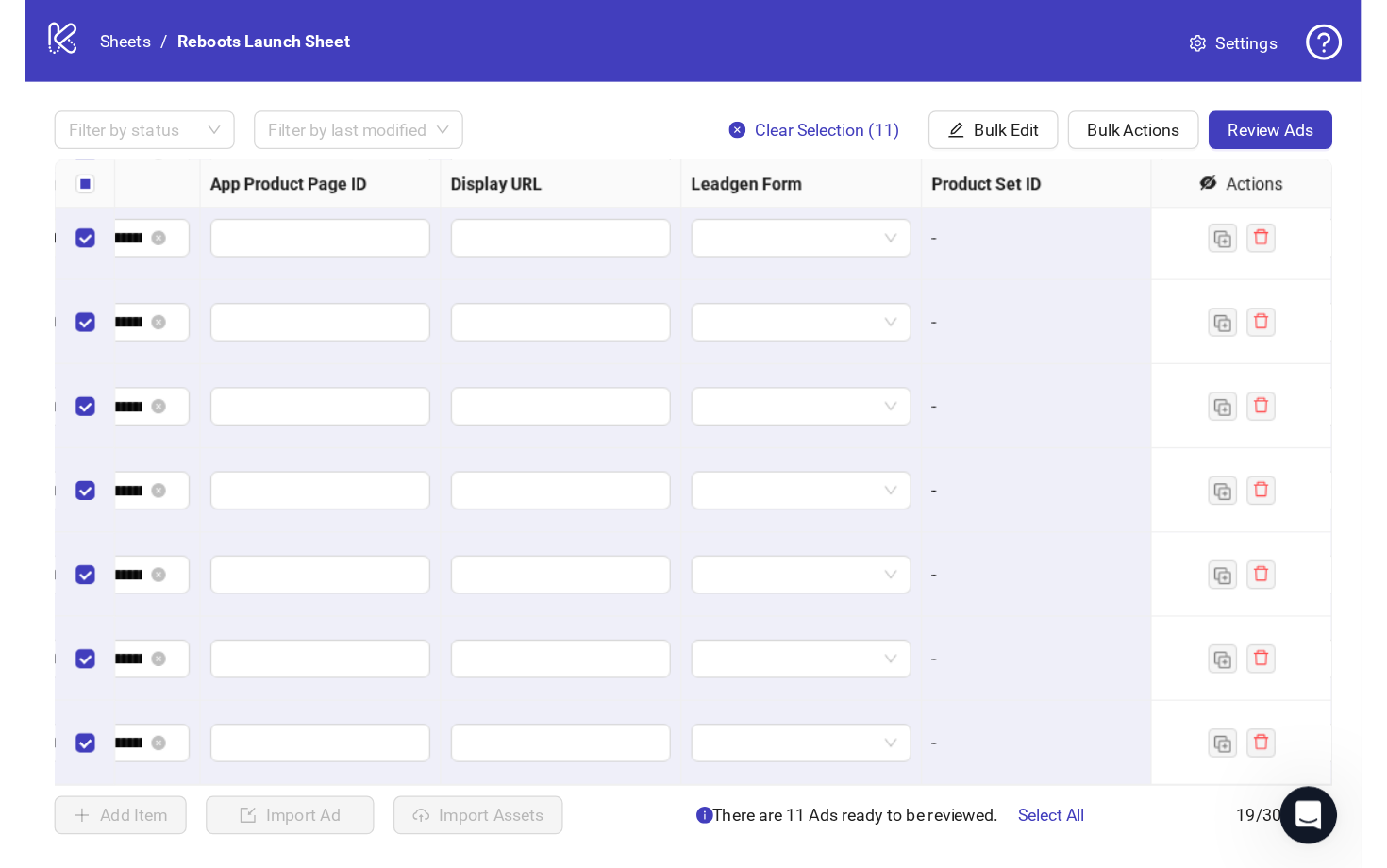 scroll, scrollTop: 802, scrollLeft: 2084, axis: both 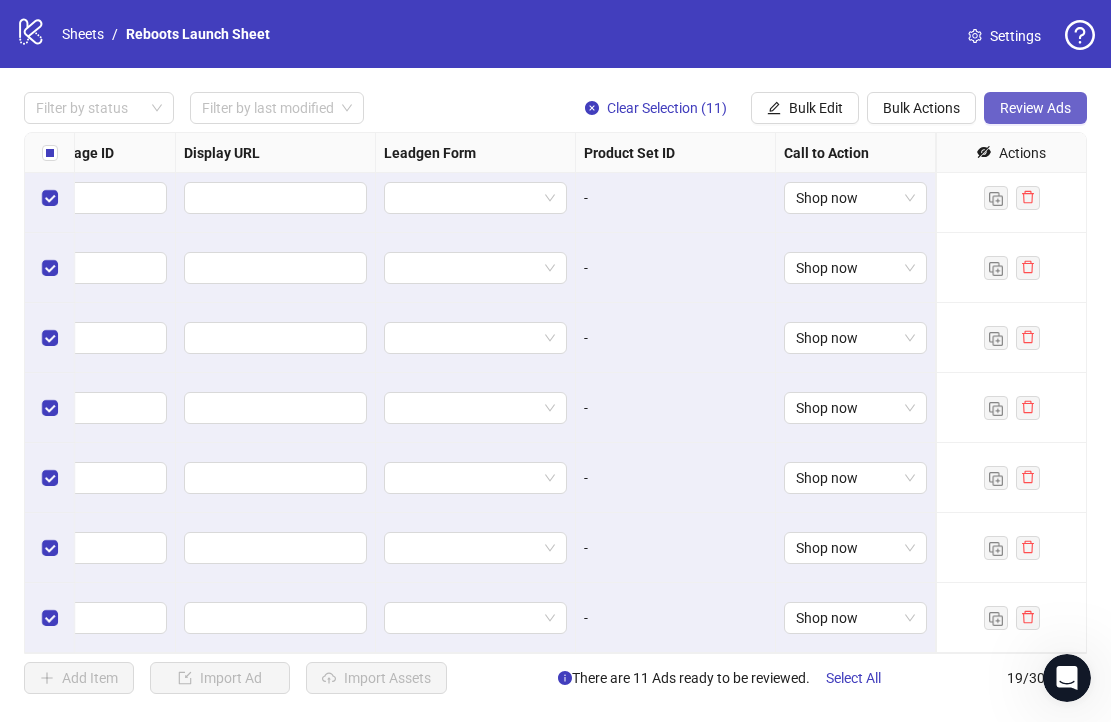 click on "Review Ads" at bounding box center (1035, 108) 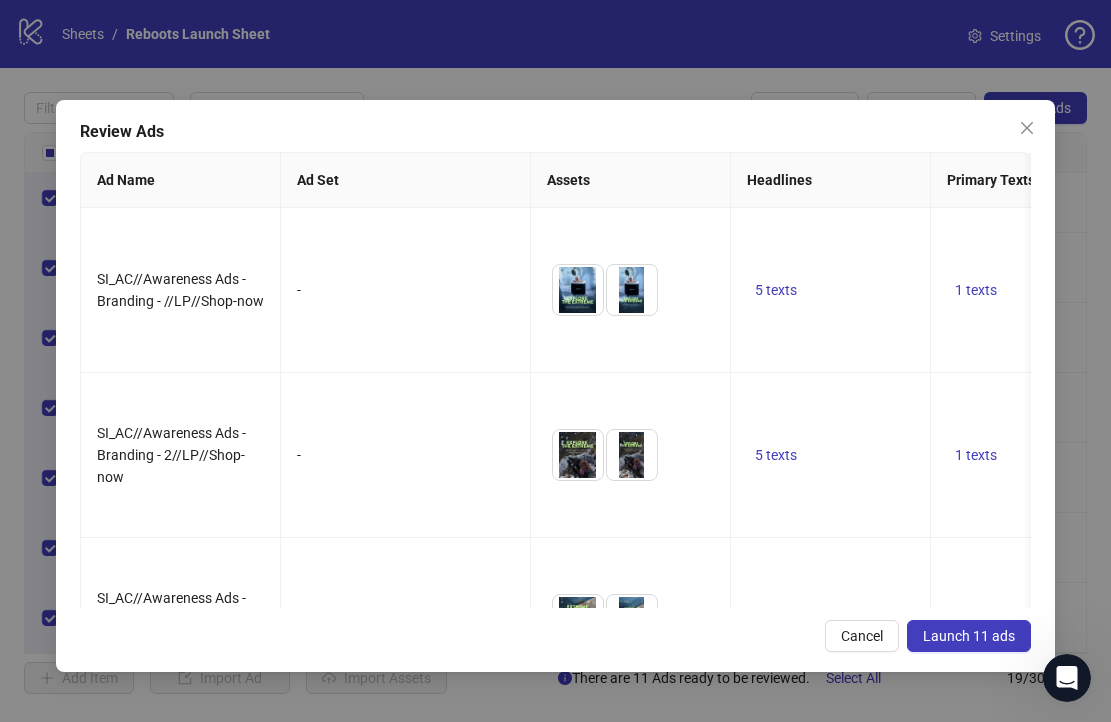 click on "Launch 11 ads" at bounding box center (969, 636) 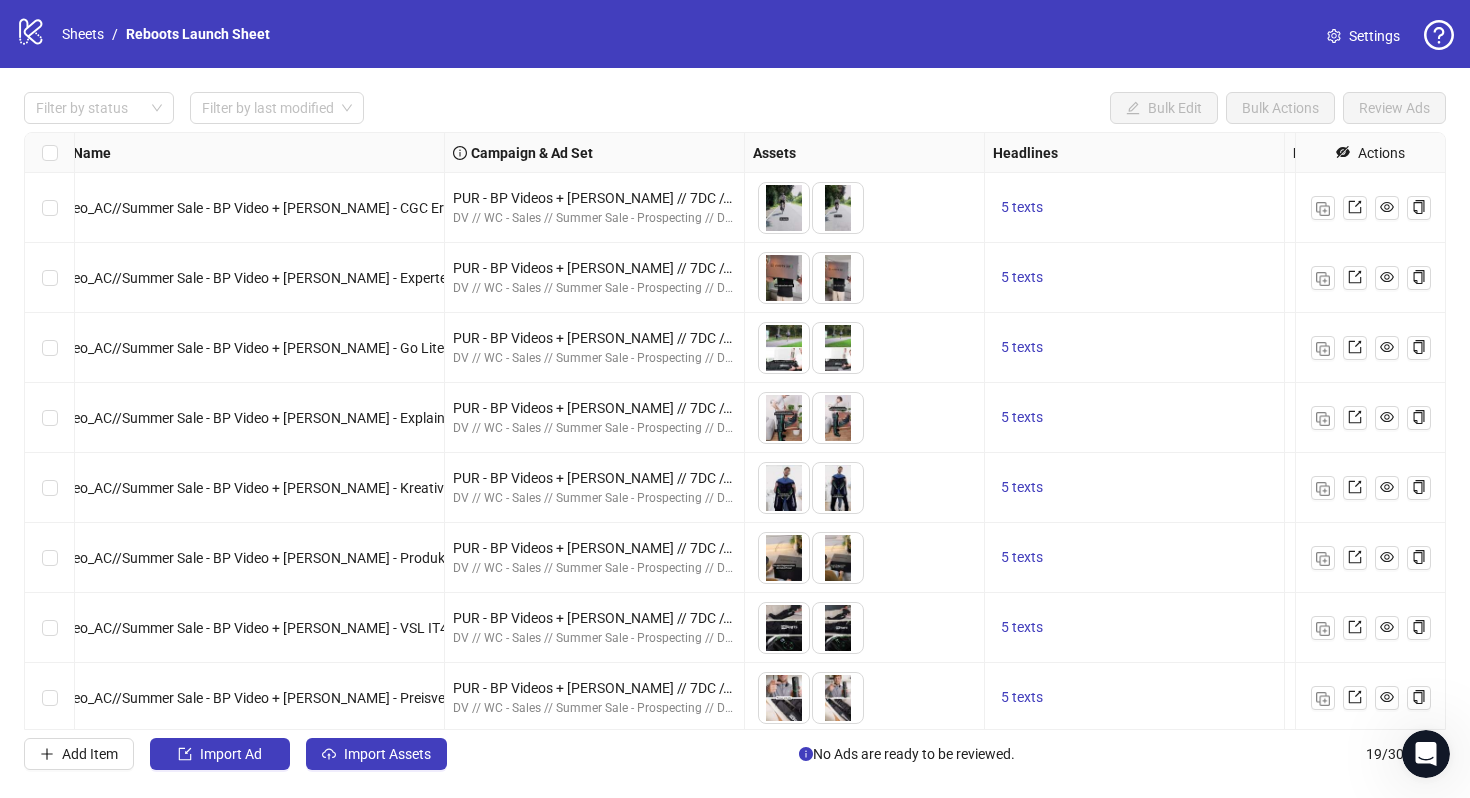 scroll, scrollTop: 0, scrollLeft: 51, axis: horizontal 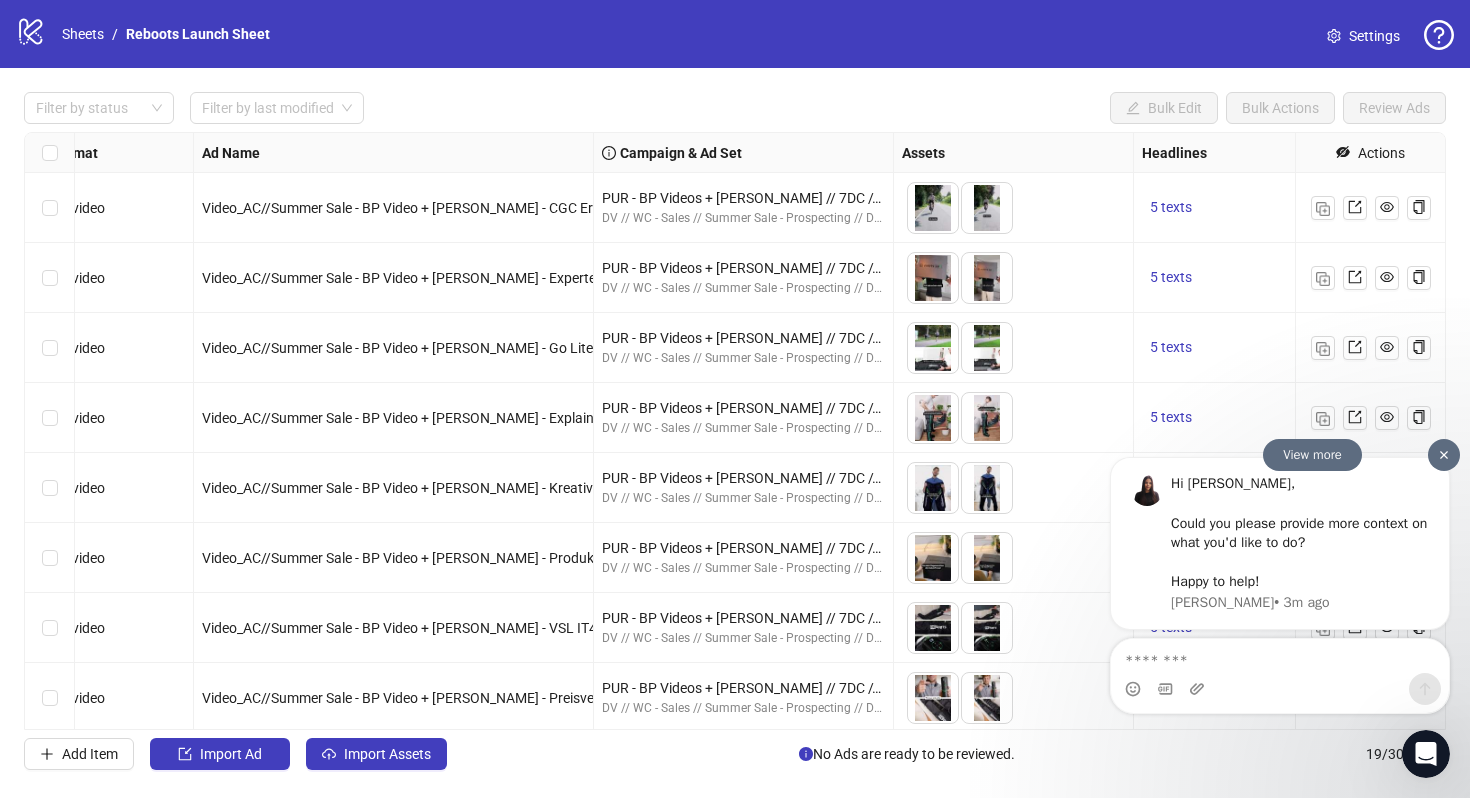 click on "Hi Felicitas, ​ Could you please provide more context on what you'd like to do?  Happy to help!" at bounding box center (1300, 533) 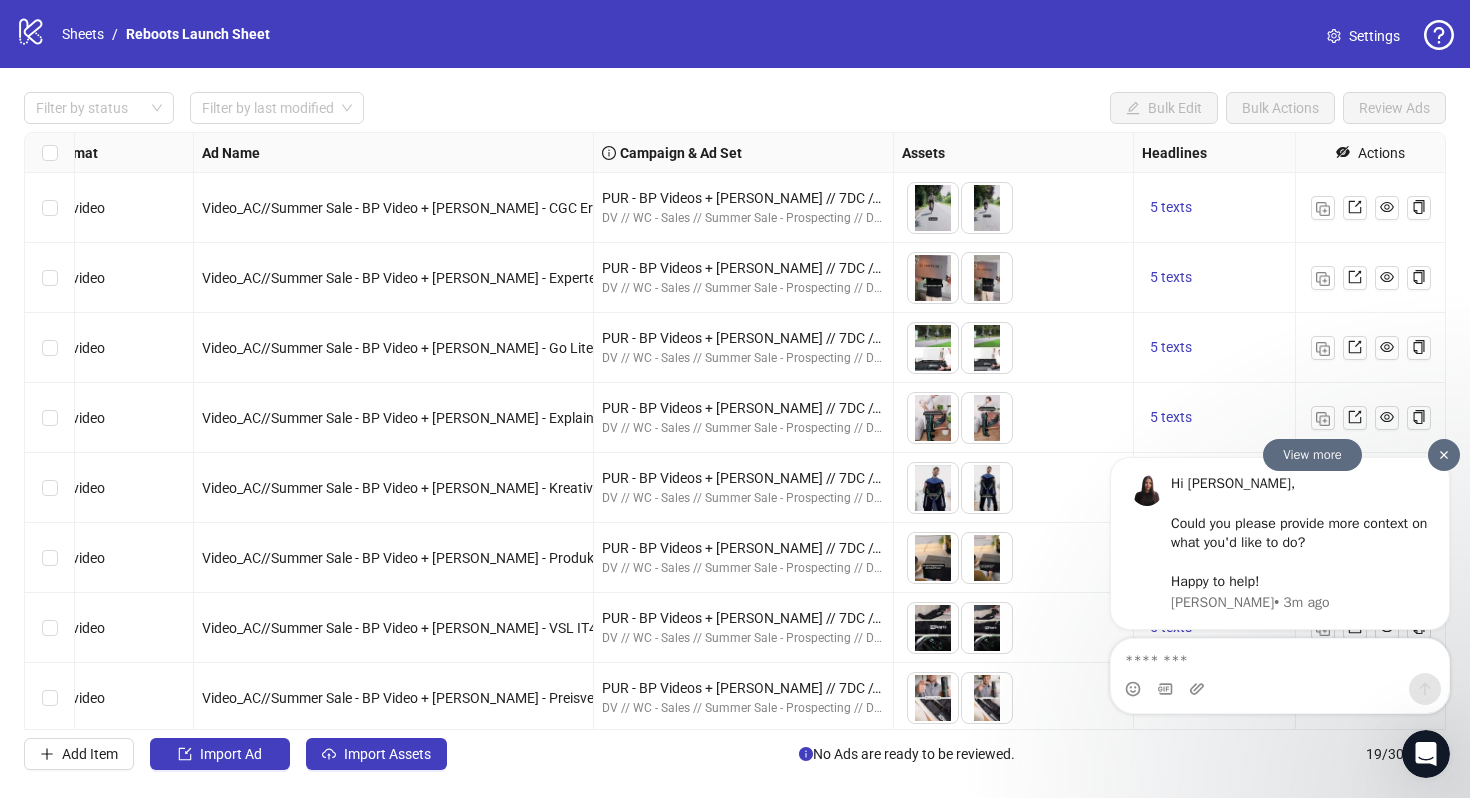 click on "View more" at bounding box center [1312, 455] 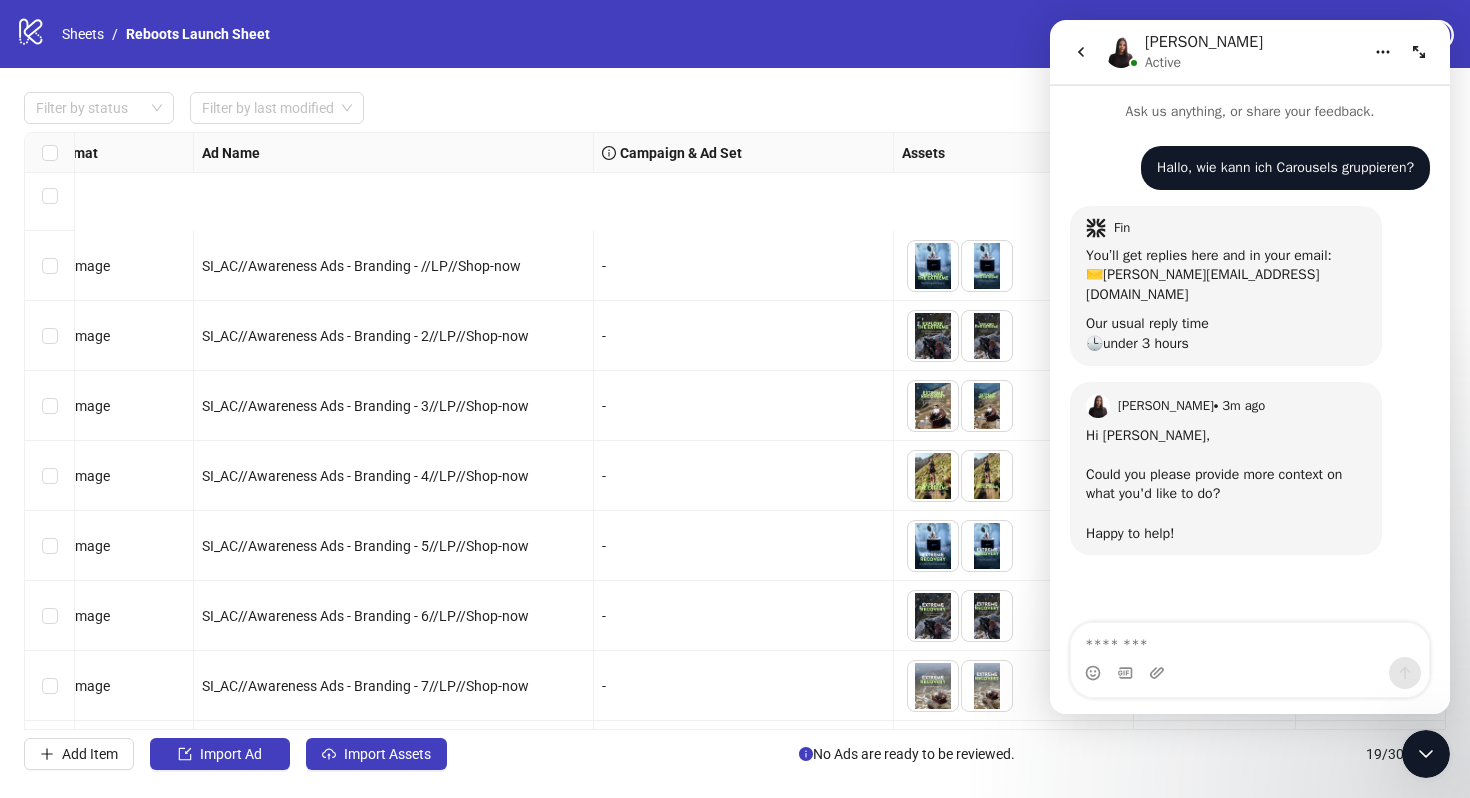 scroll, scrollTop: 774, scrollLeft: 51, axis: both 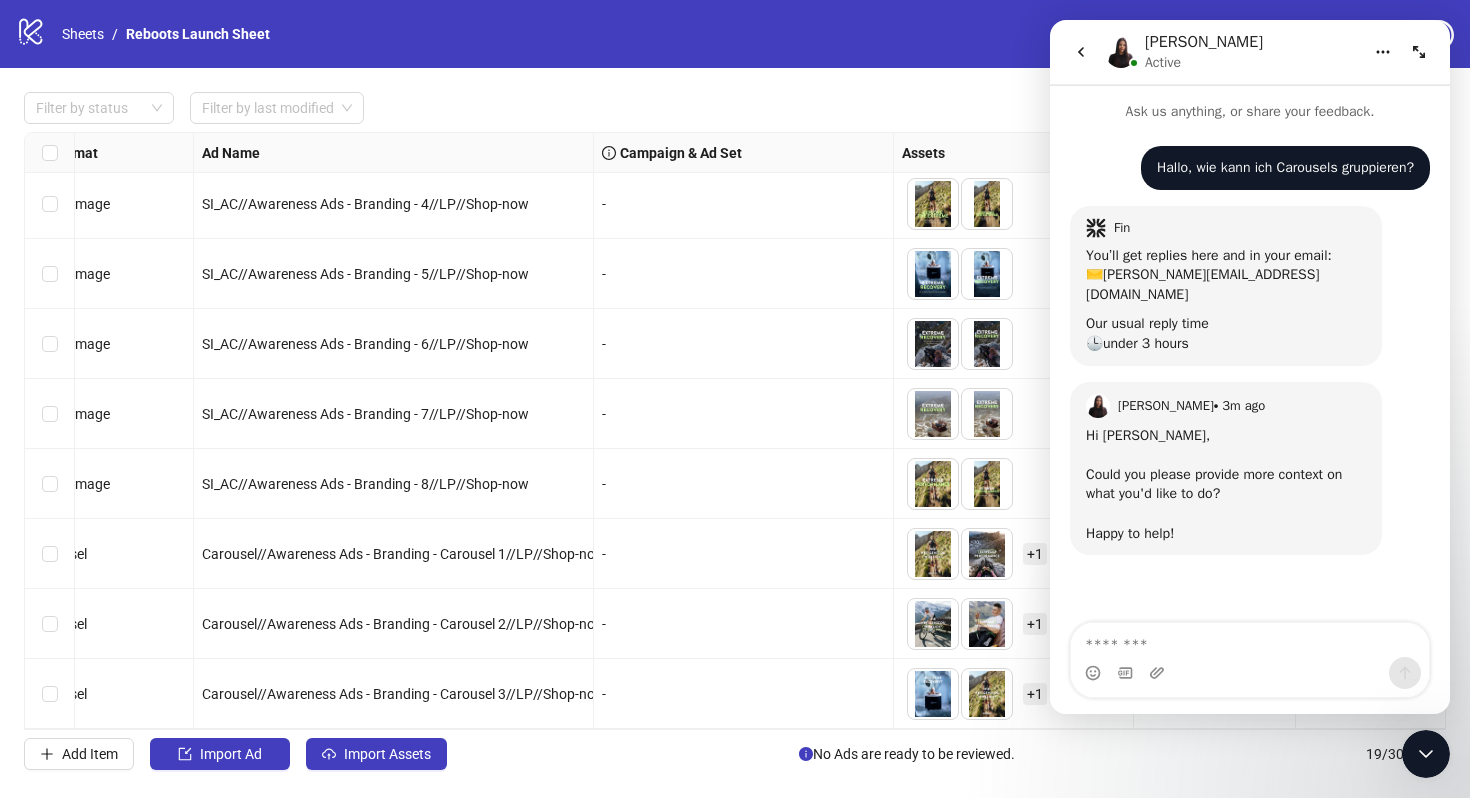 click at bounding box center (1250, 640) 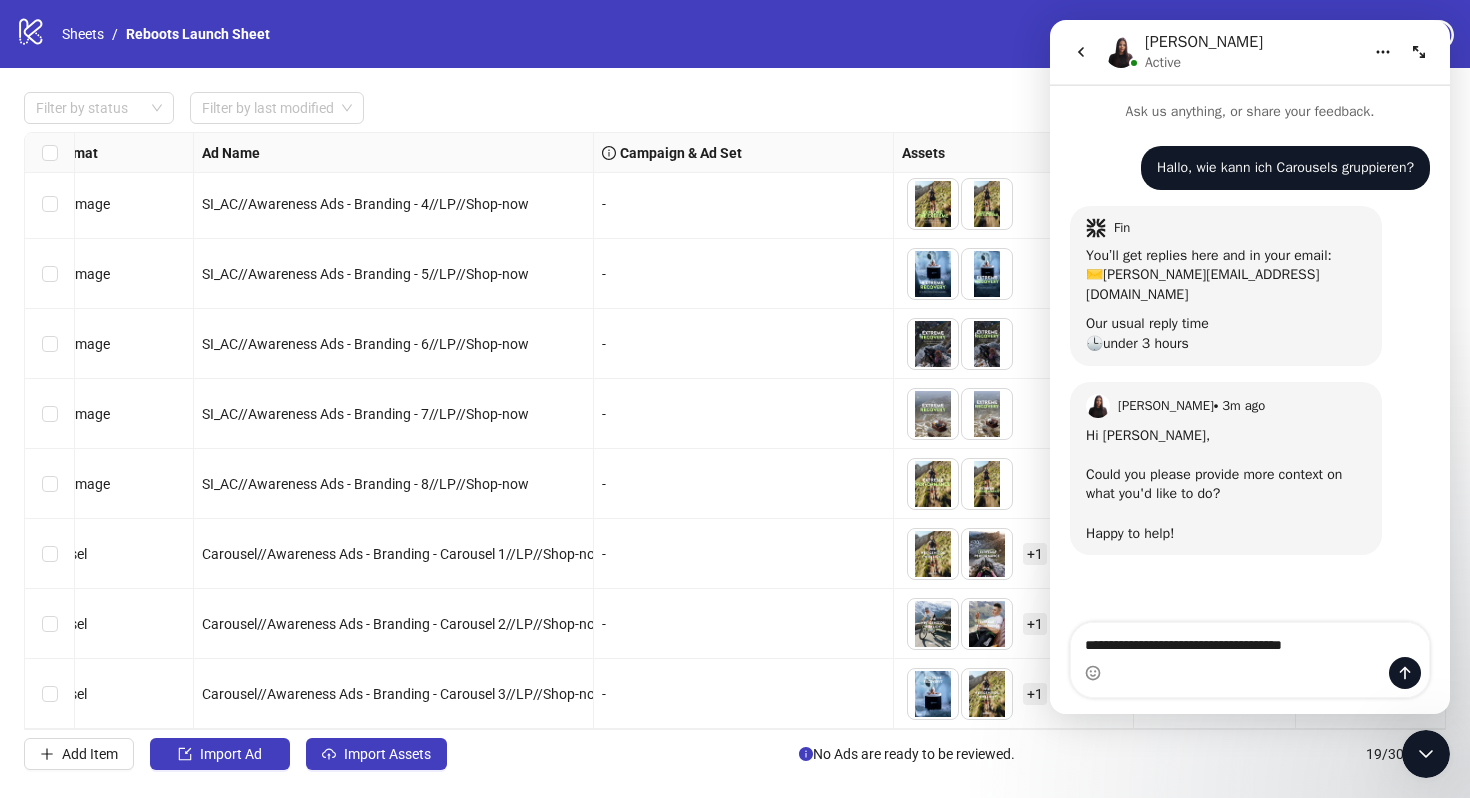 drag, startPoint x: 1229, startPoint y: 647, endPoint x: 1431, endPoint y: 649, distance: 202.0099 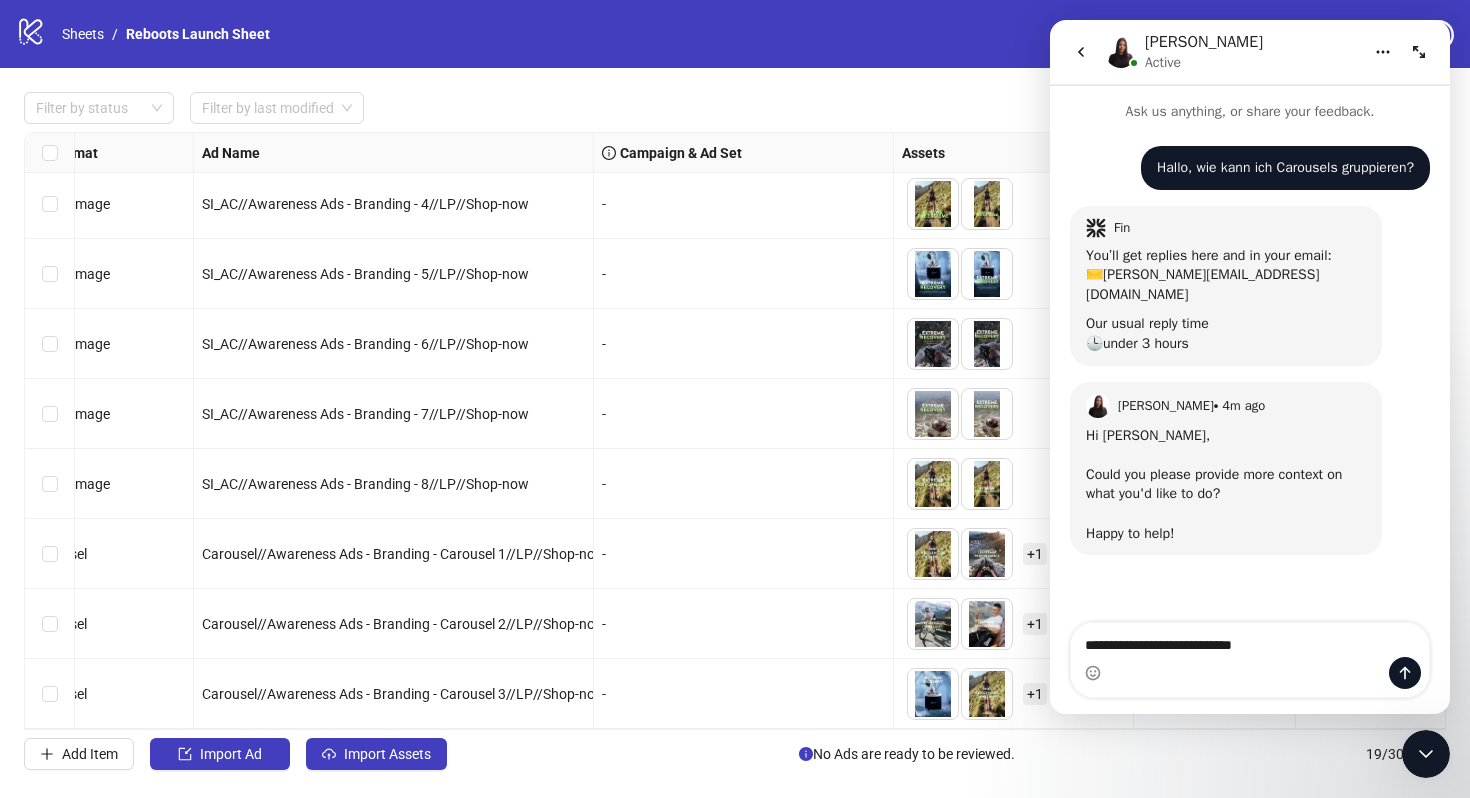 drag, startPoint x: 1230, startPoint y: 648, endPoint x: 1344, endPoint y: 648, distance: 114 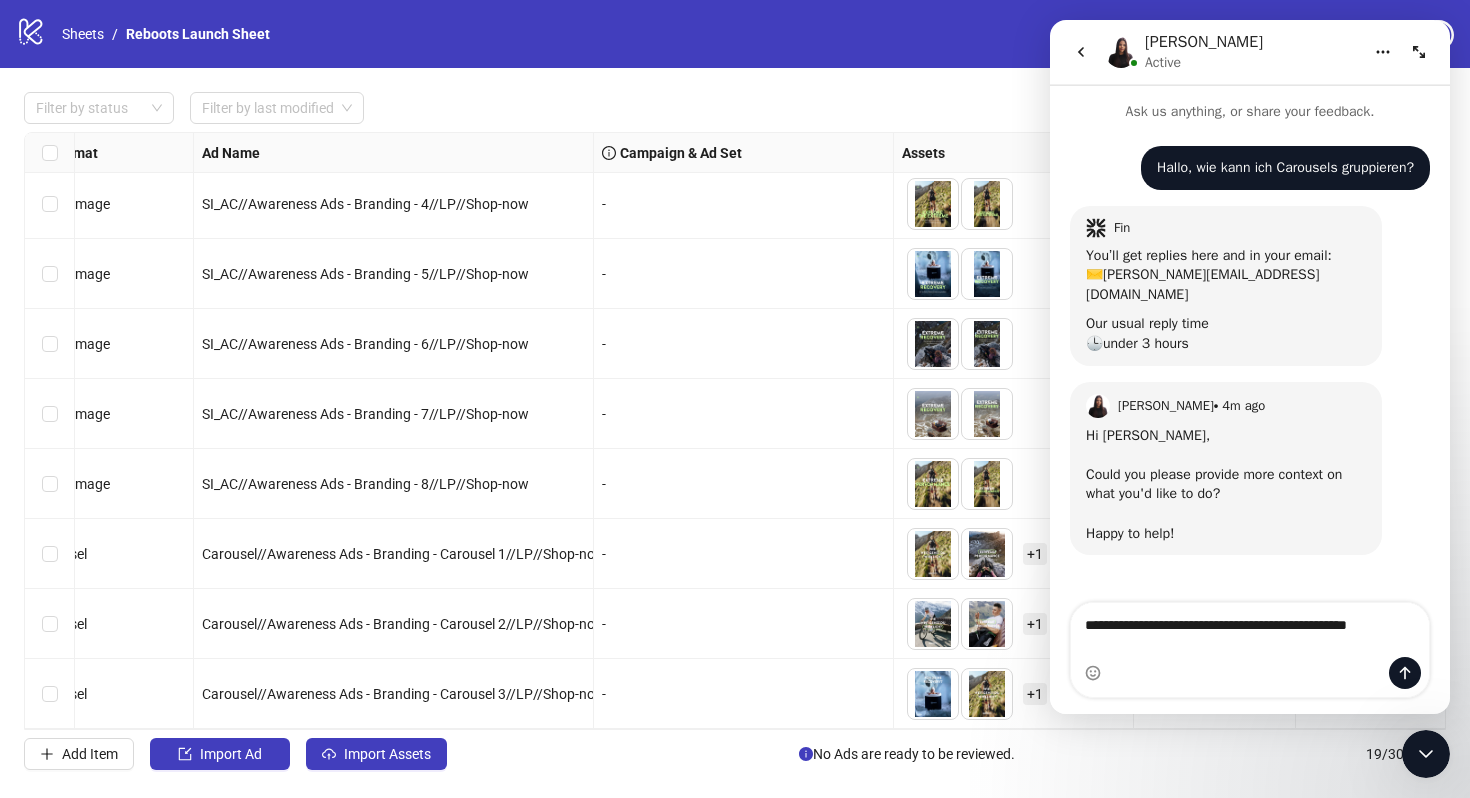 drag, startPoint x: 1355, startPoint y: 625, endPoint x: 1409, endPoint y: 676, distance: 74.27651 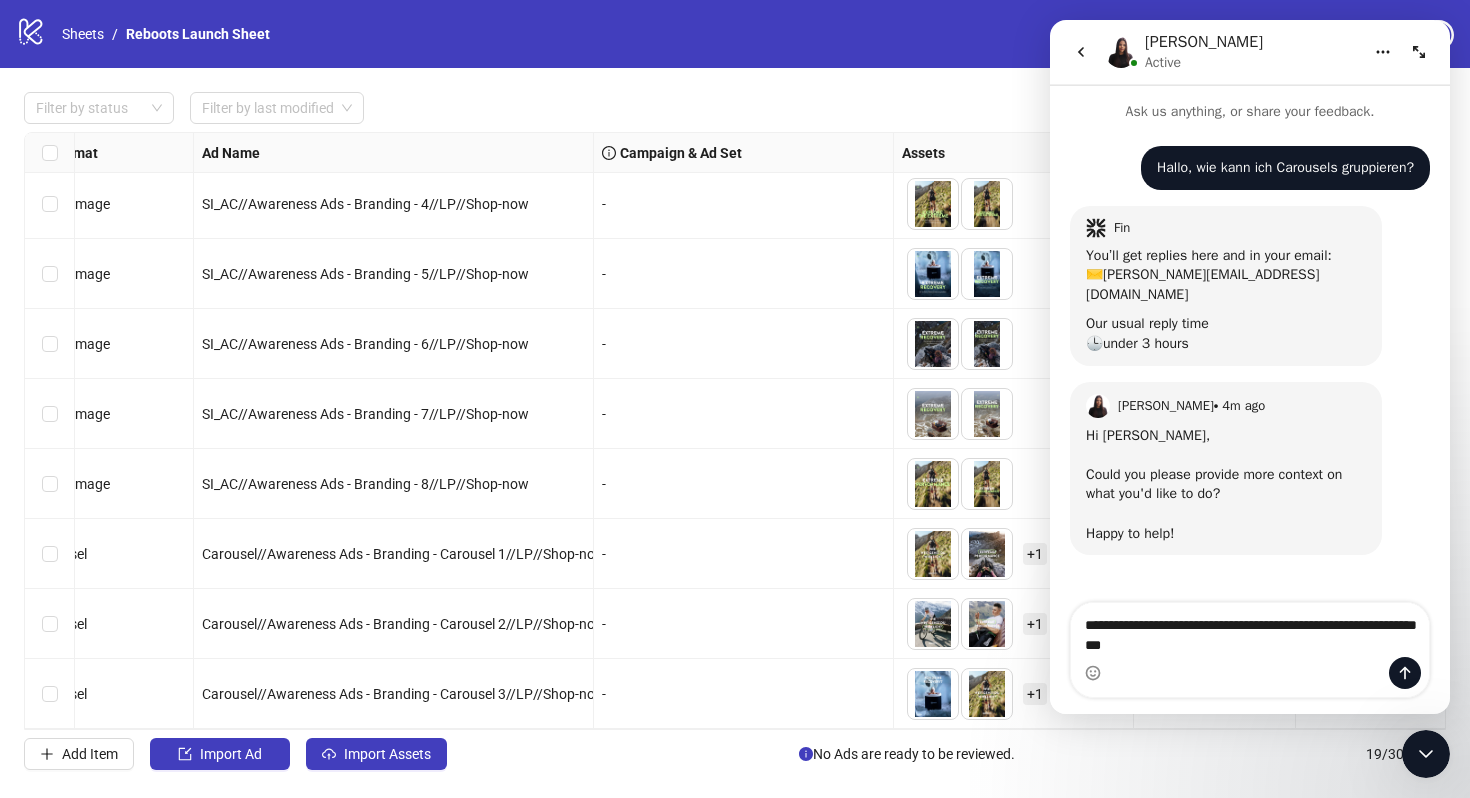 drag, startPoint x: 1291, startPoint y: 625, endPoint x: 1274, endPoint y: 625, distance: 17 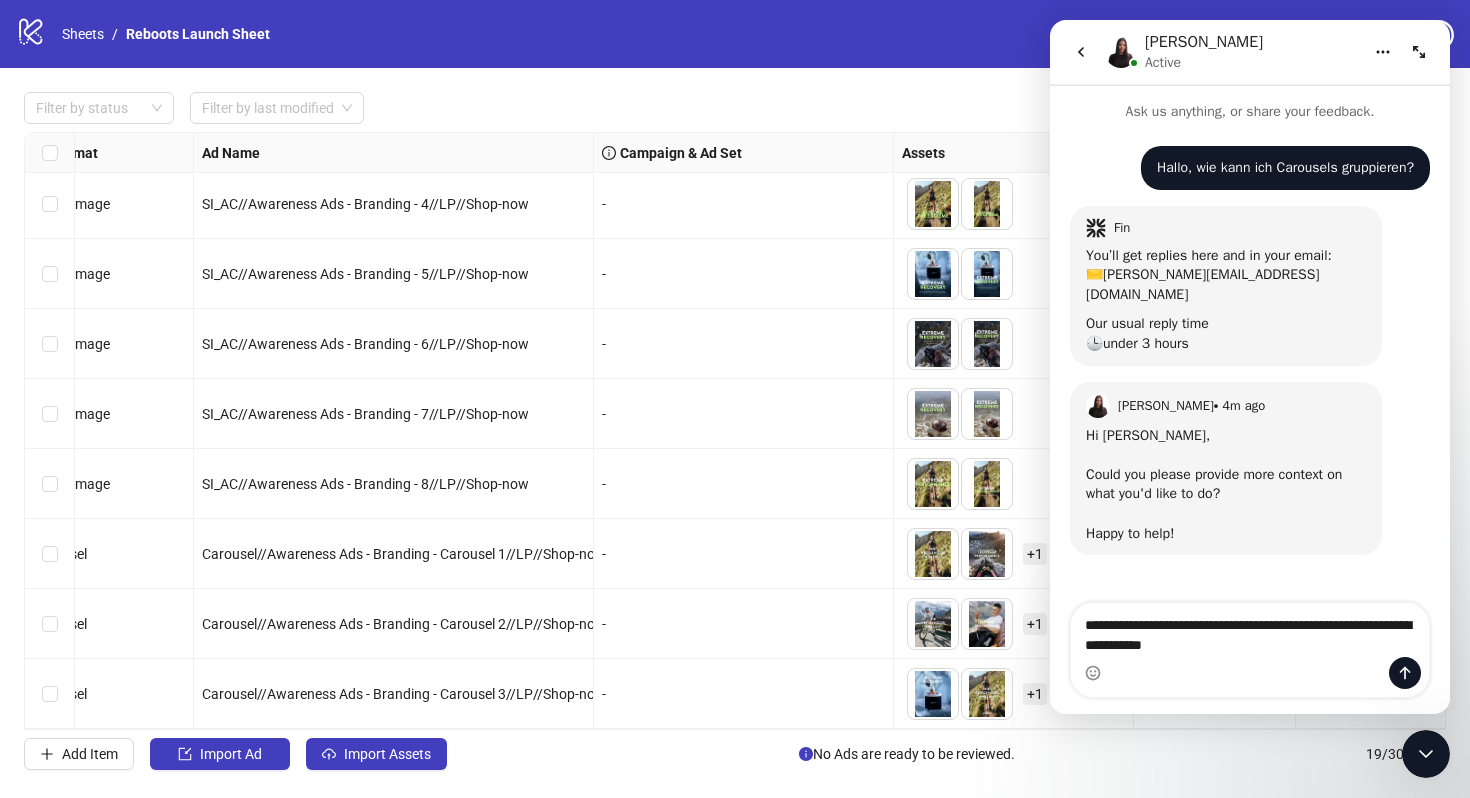 click on "**********" at bounding box center (1250, 630) 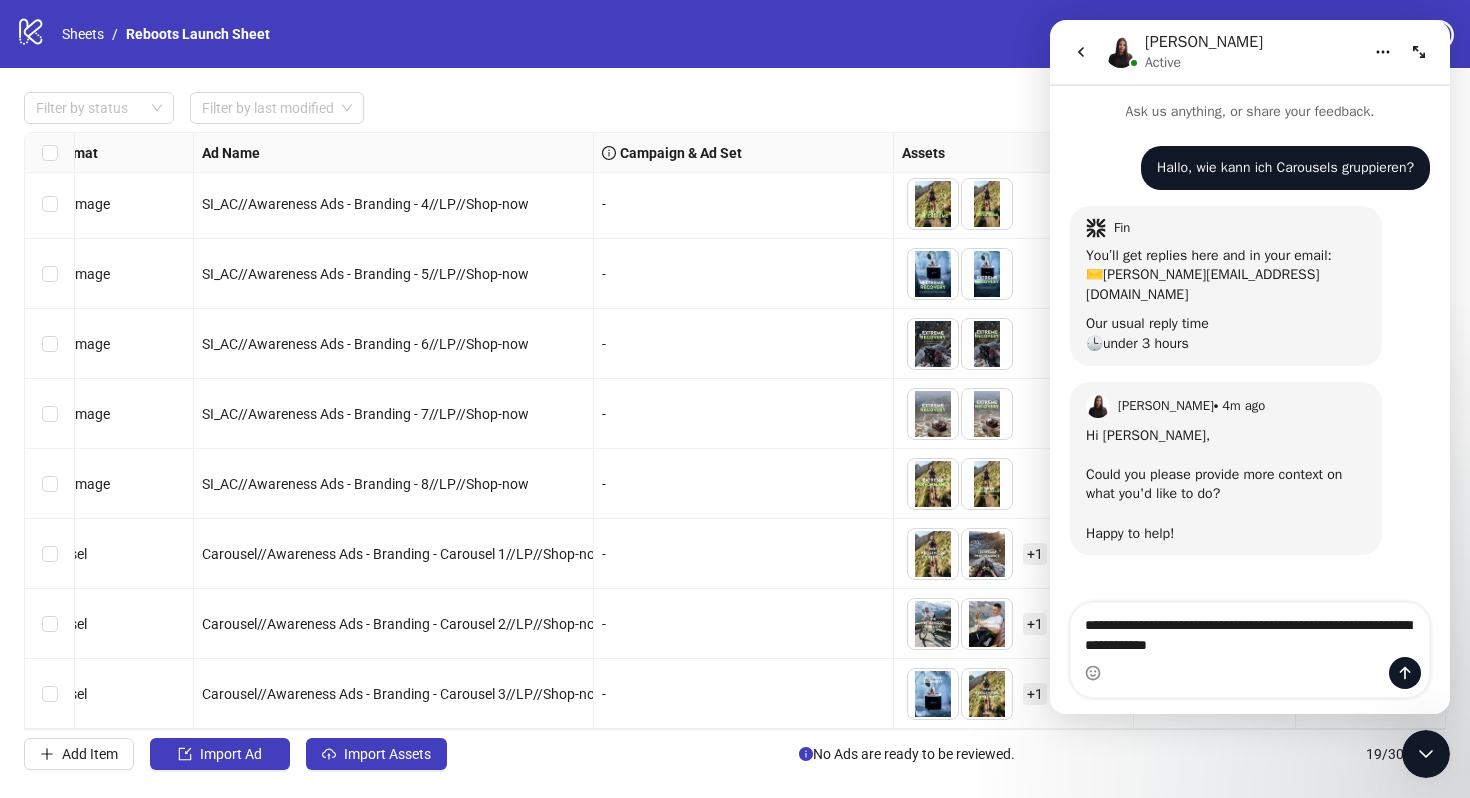 click on "**********" at bounding box center (1250, 630) 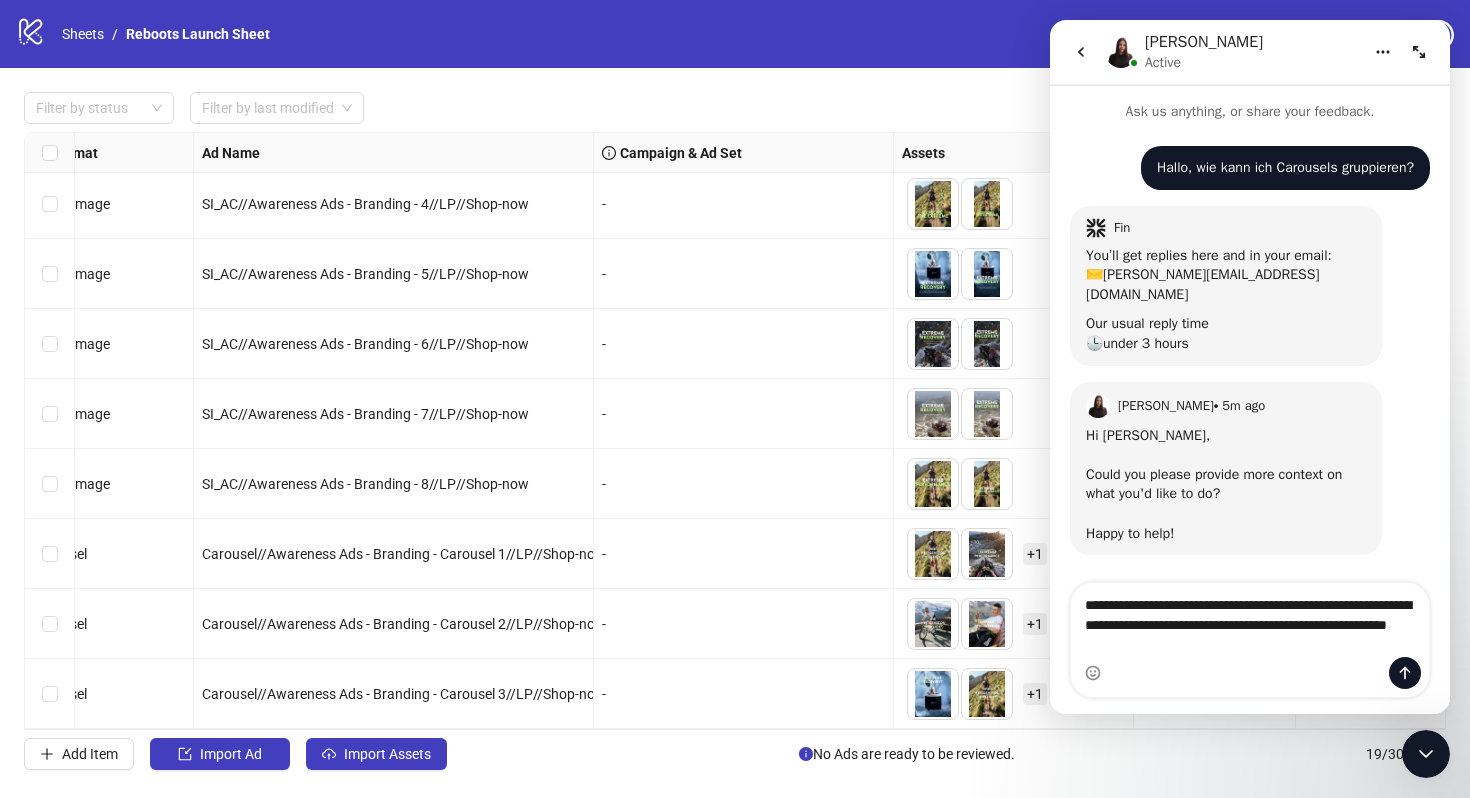 click on "**********" at bounding box center (1250, 620) 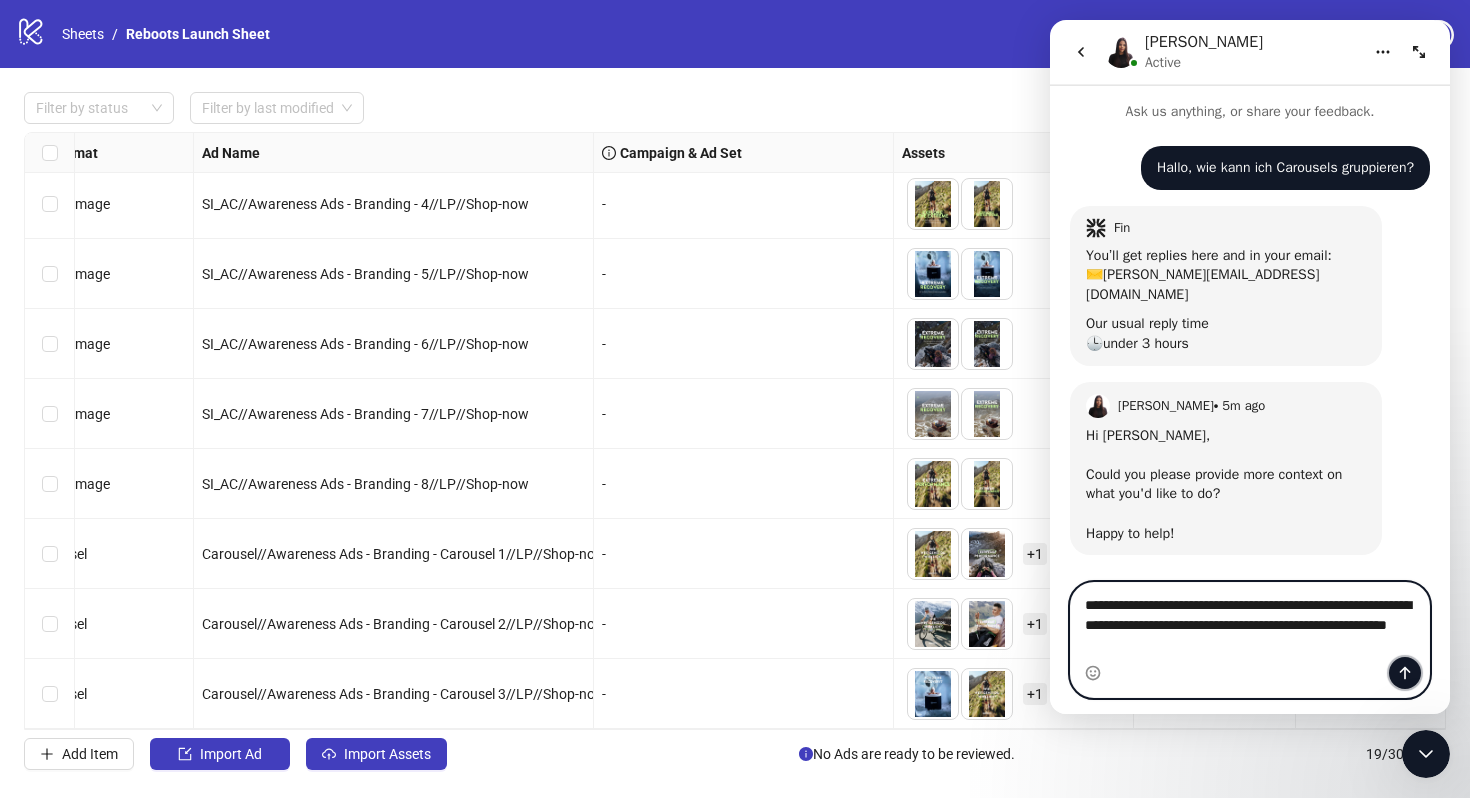 click 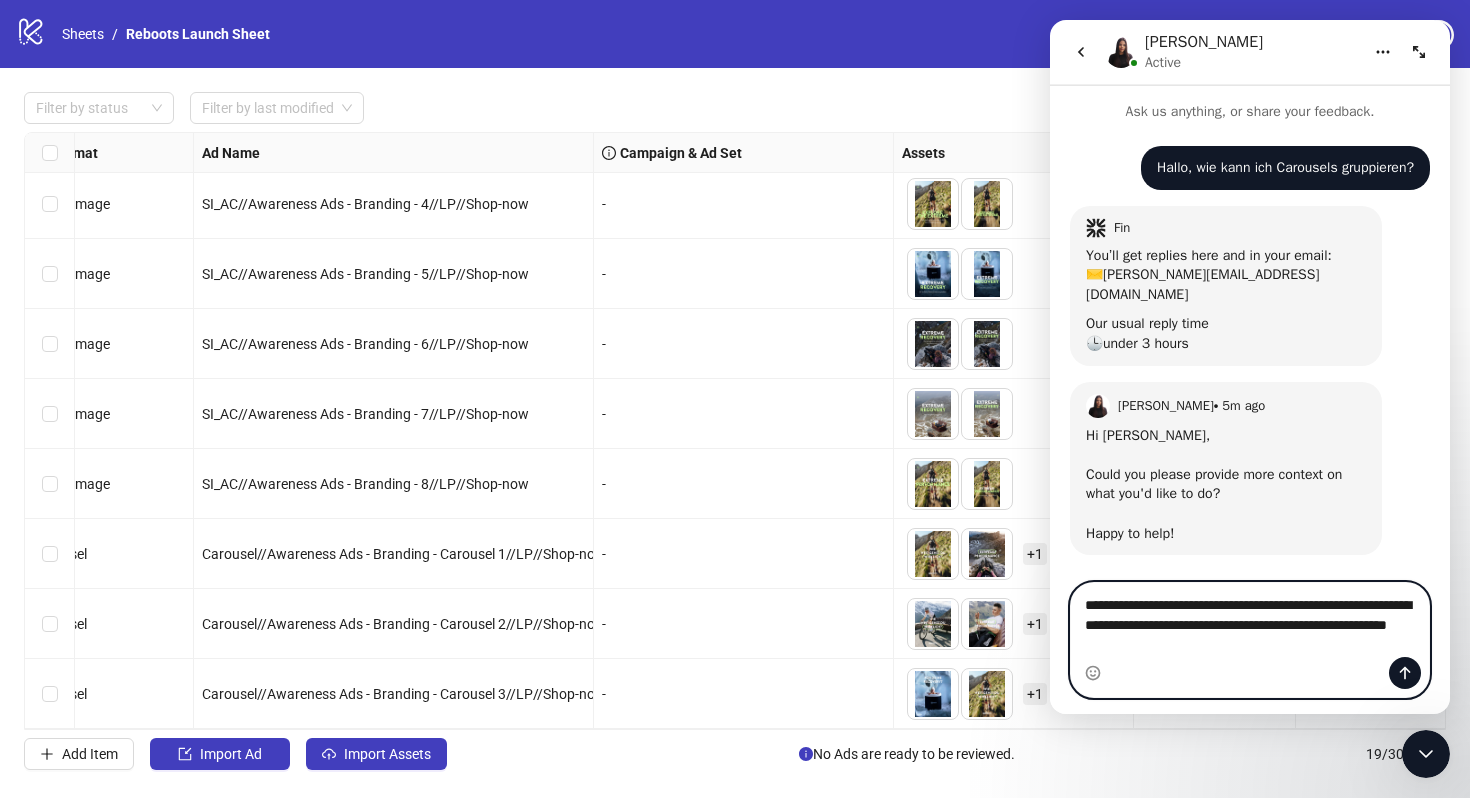 type 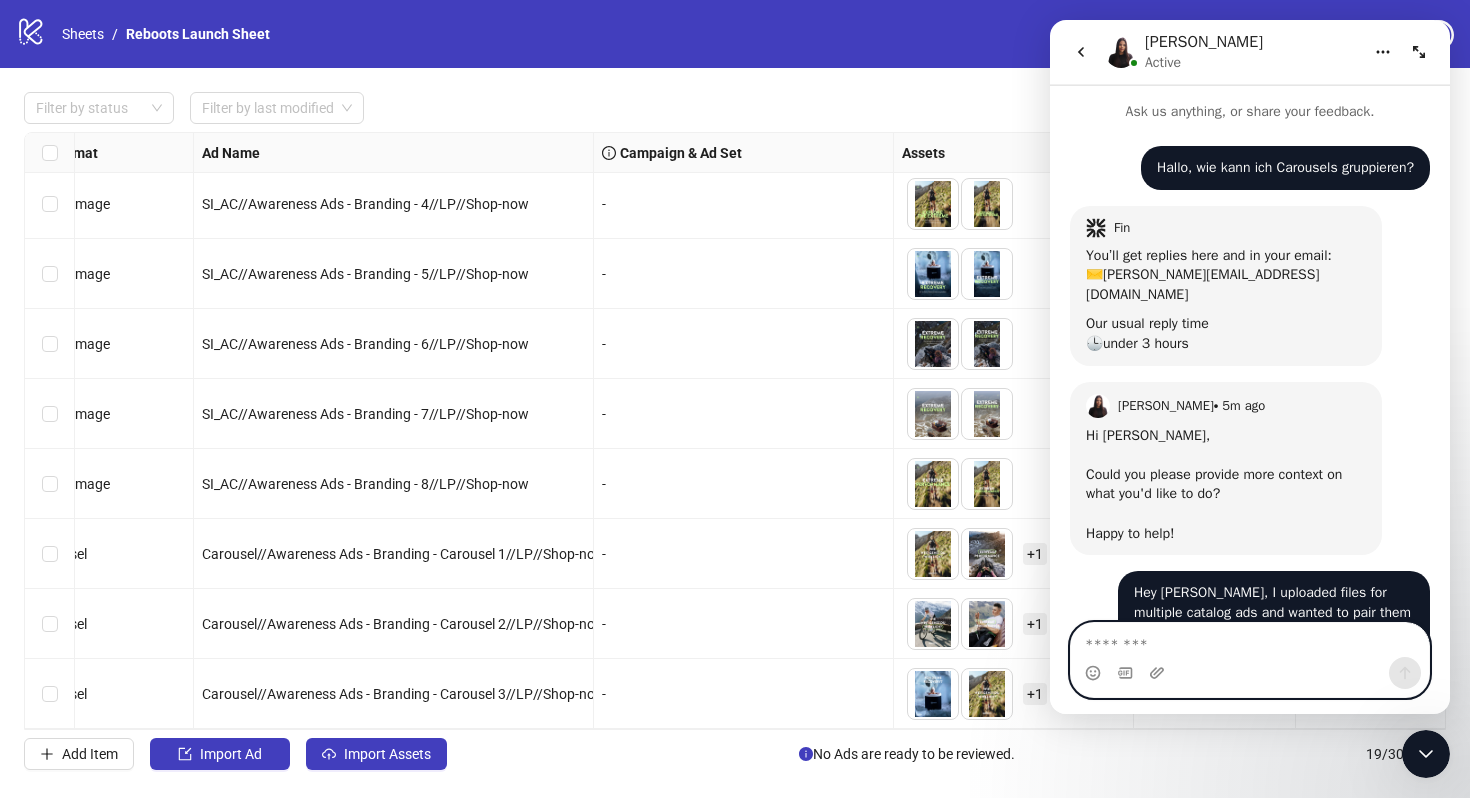 scroll, scrollTop: 33, scrollLeft: 0, axis: vertical 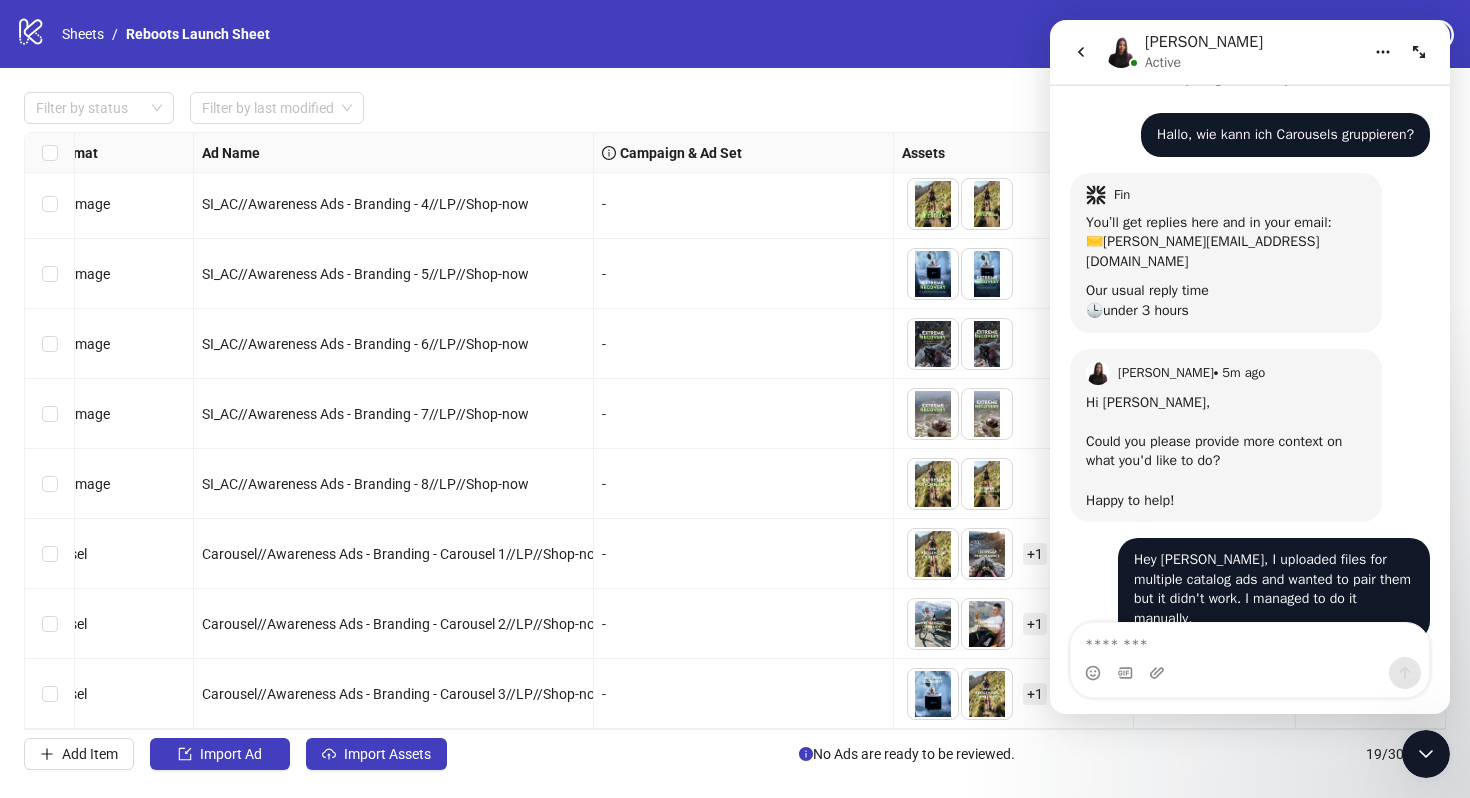 click 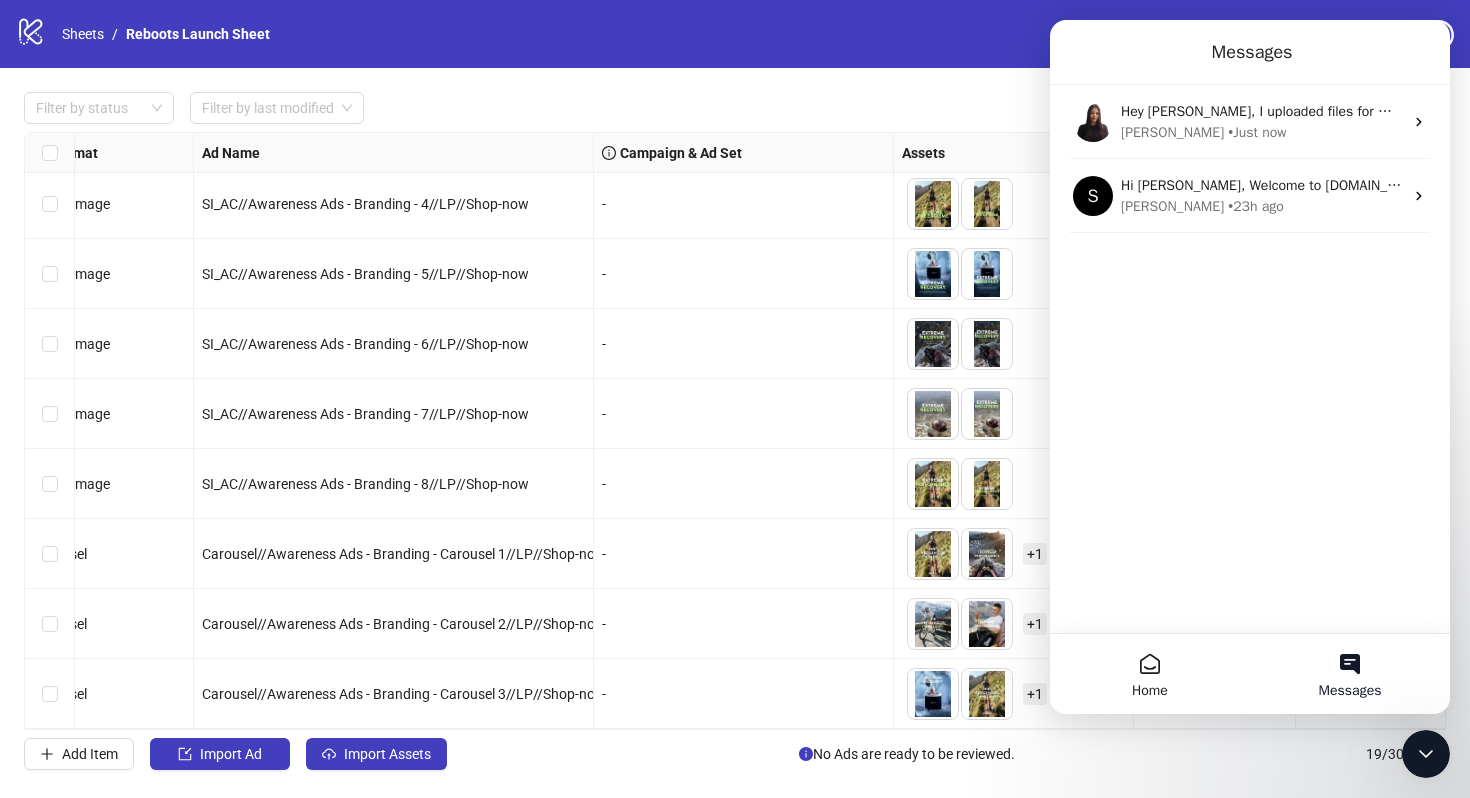 click 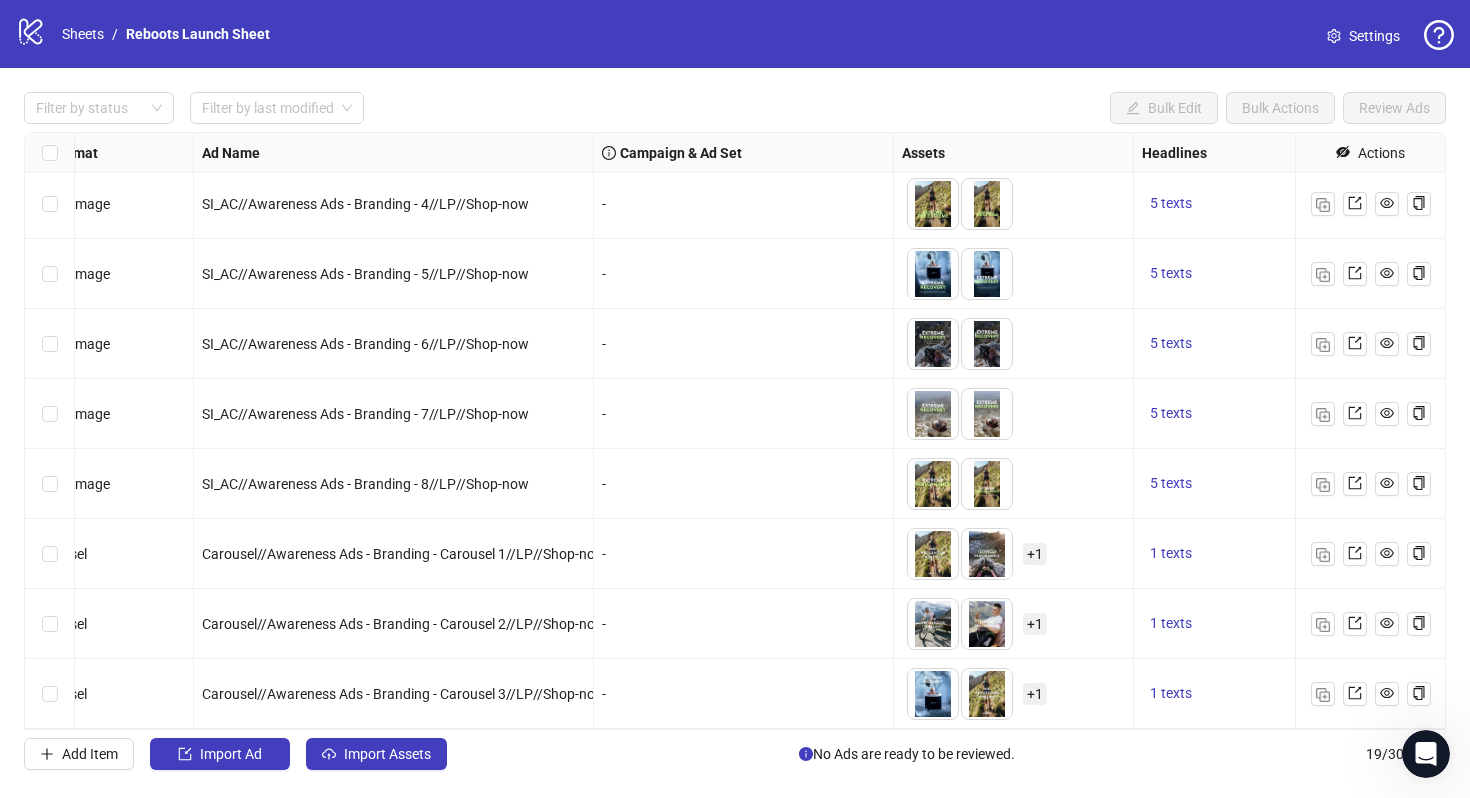 click 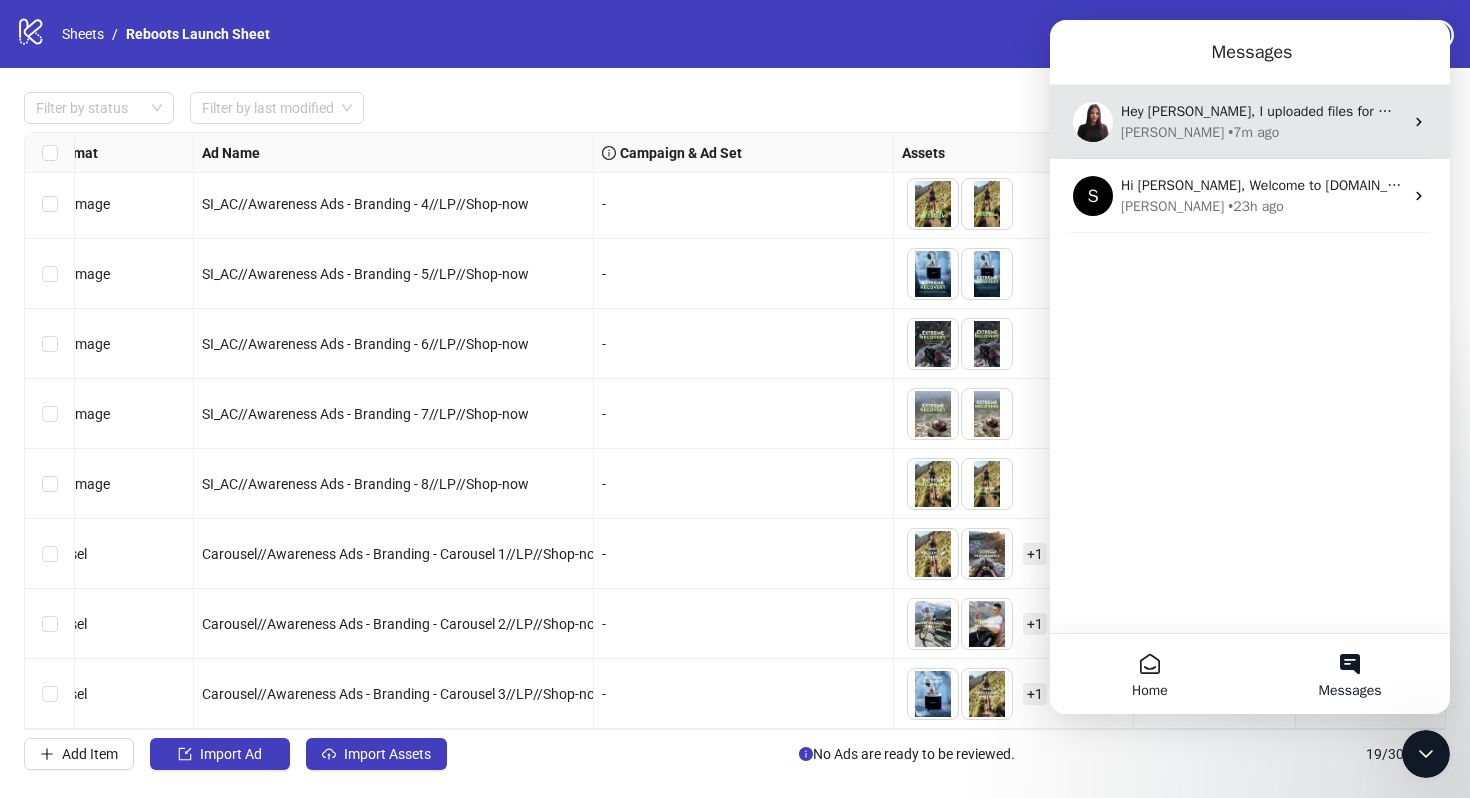 click on "Laura •  7m ago" at bounding box center (1262, 132) 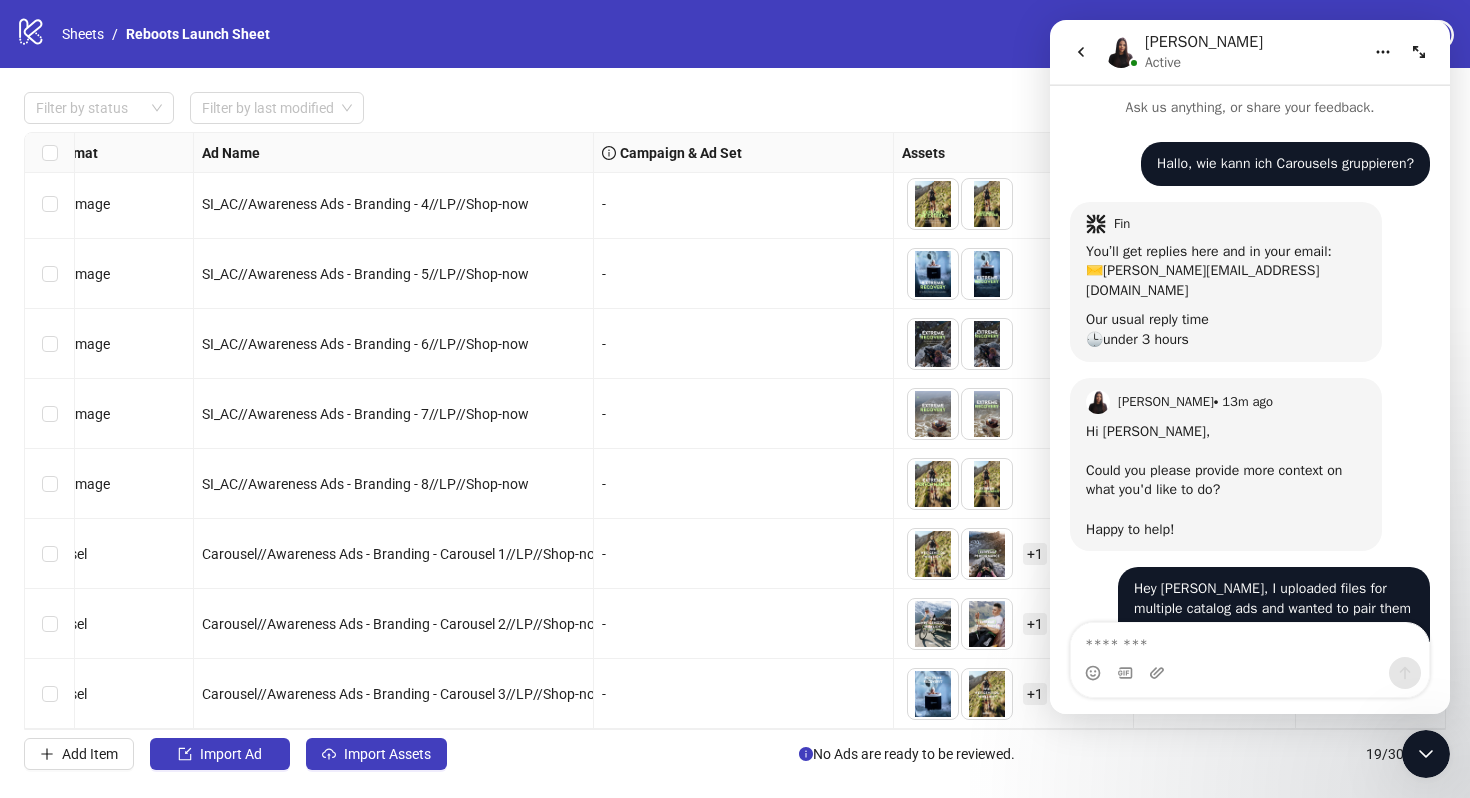 scroll, scrollTop: 33, scrollLeft: 0, axis: vertical 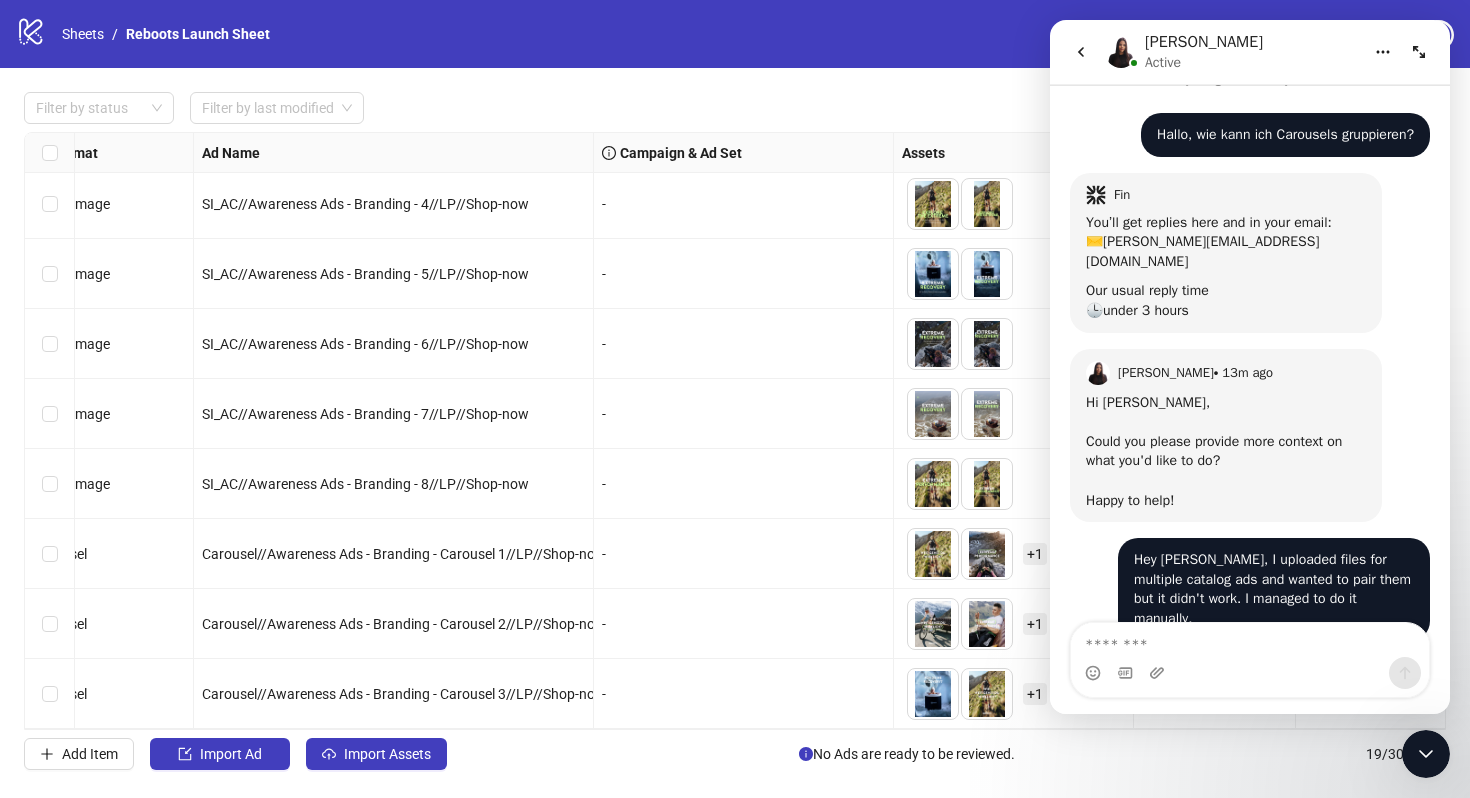 click at bounding box center (1081, 52) 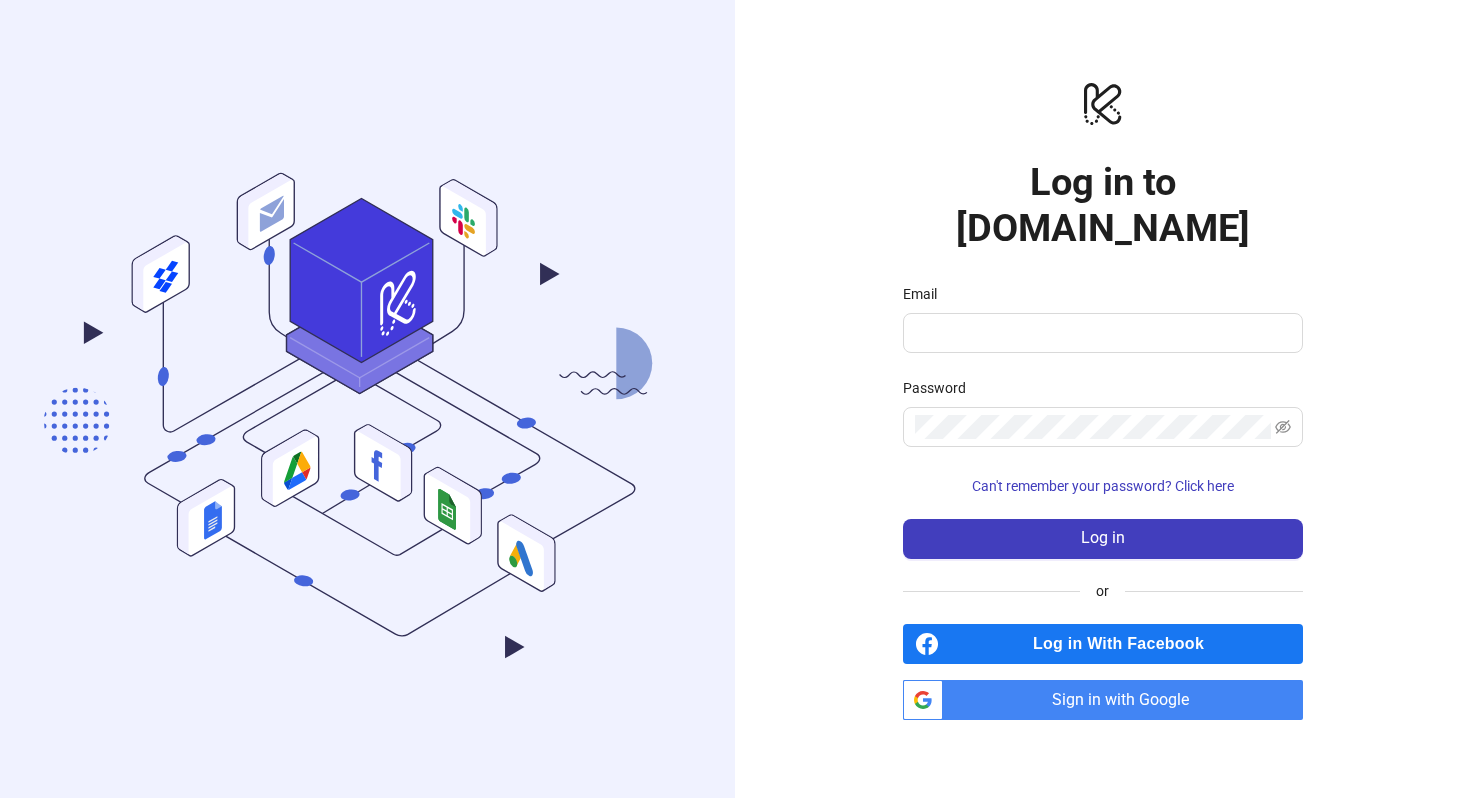 scroll, scrollTop: 0, scrollLeft: 0, axis: both 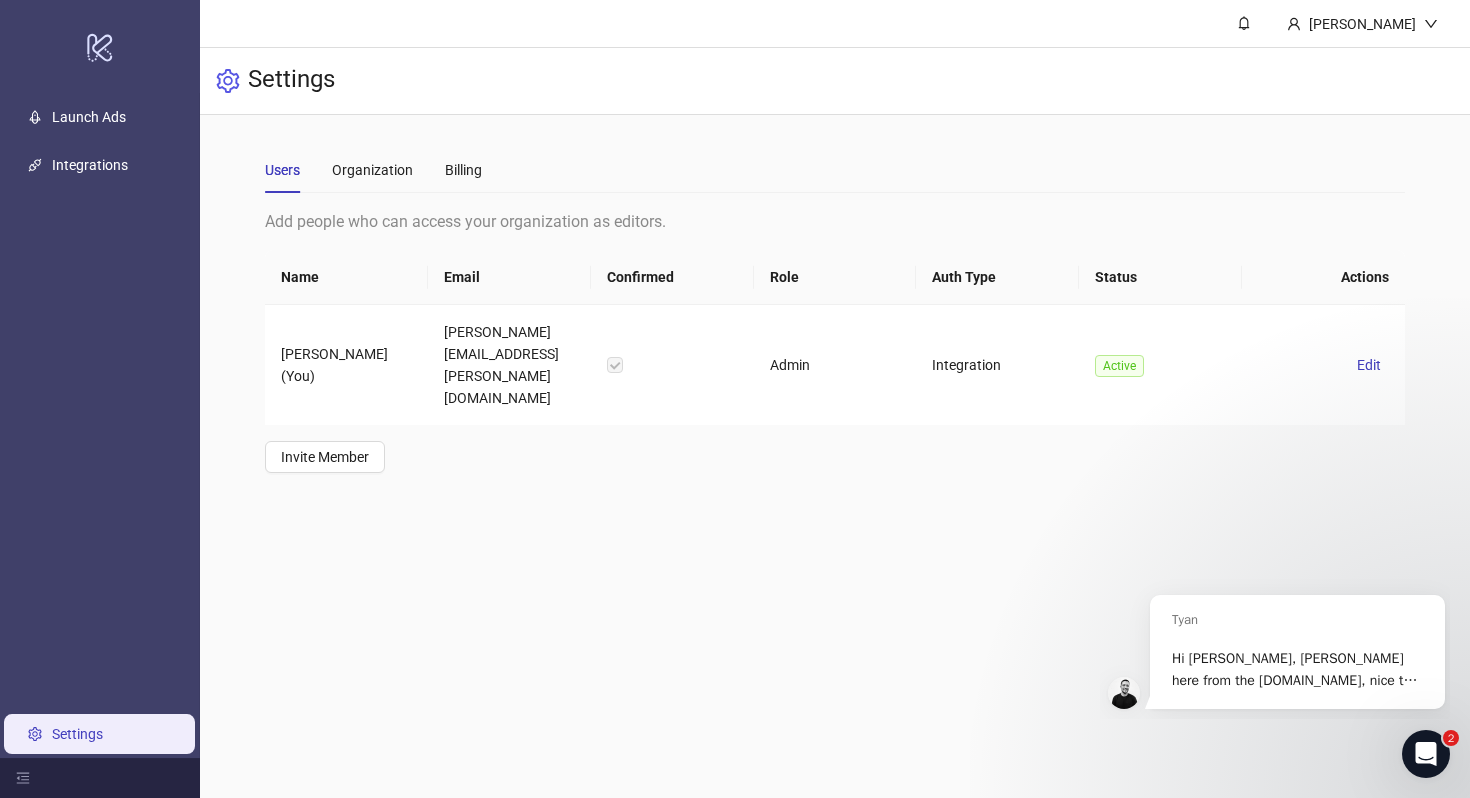 click 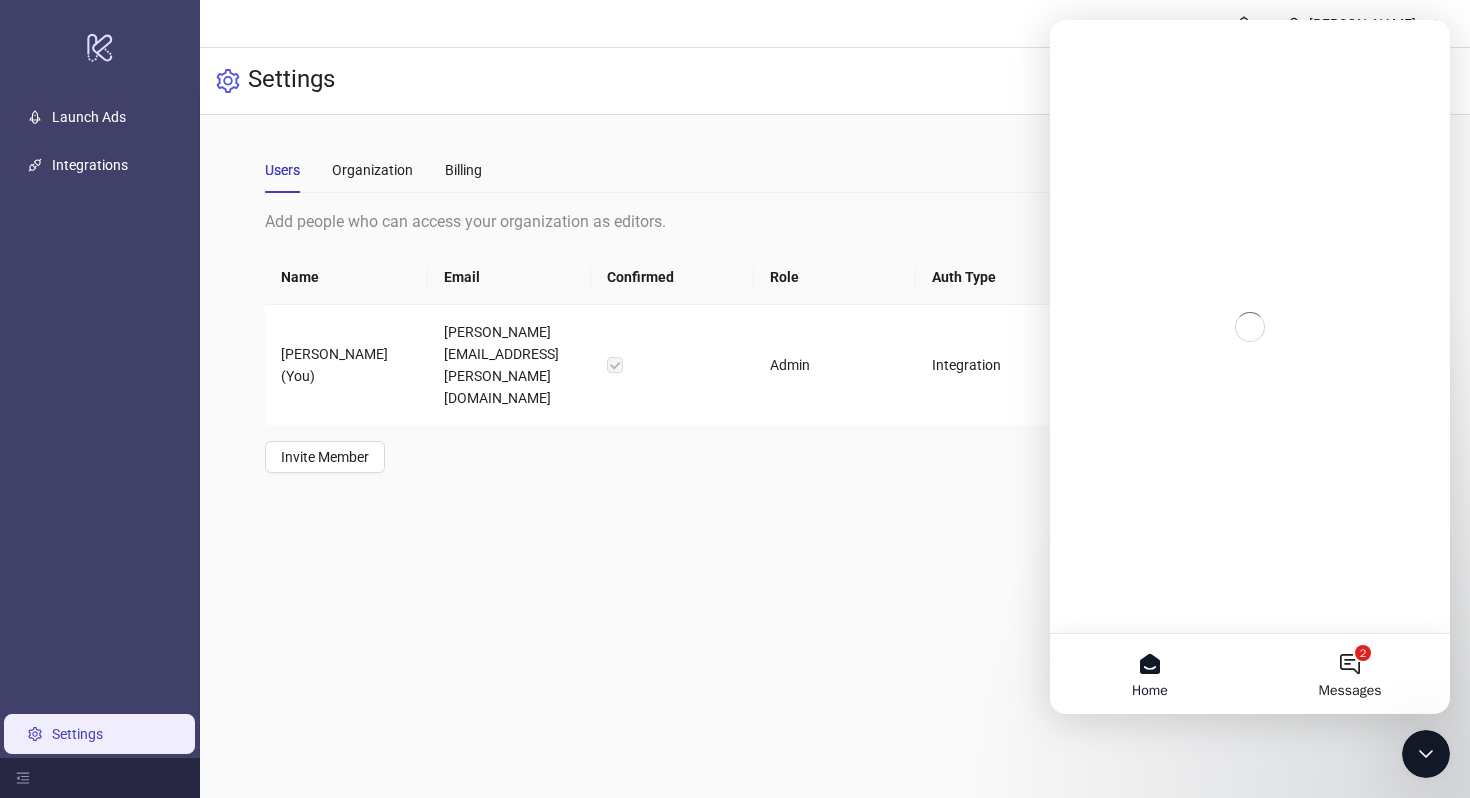 scroll, scrollTop: 0, scrollLeft: 0, axis: both 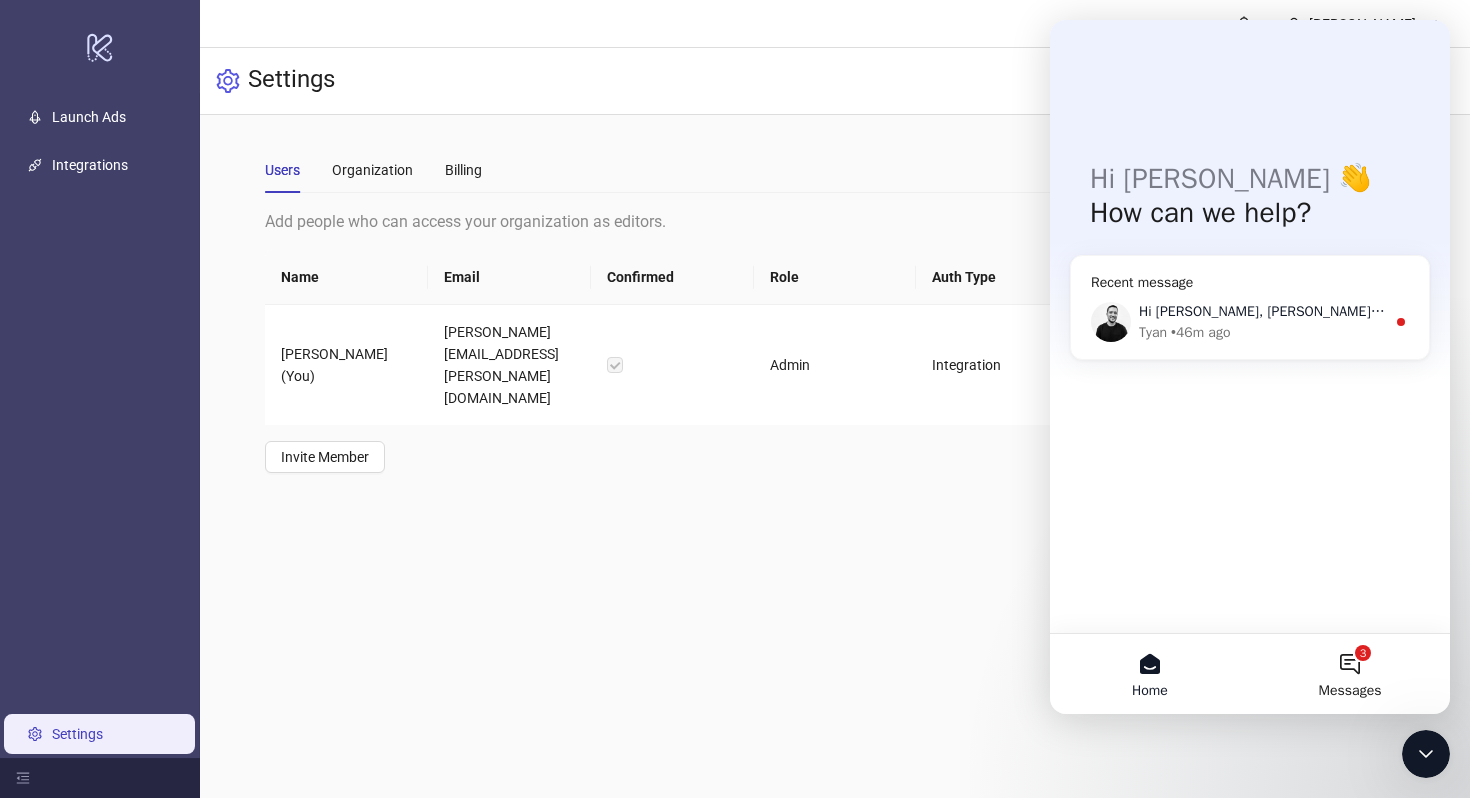 click on "Tyan •  46m ago" at bounding box center [1262, 332] 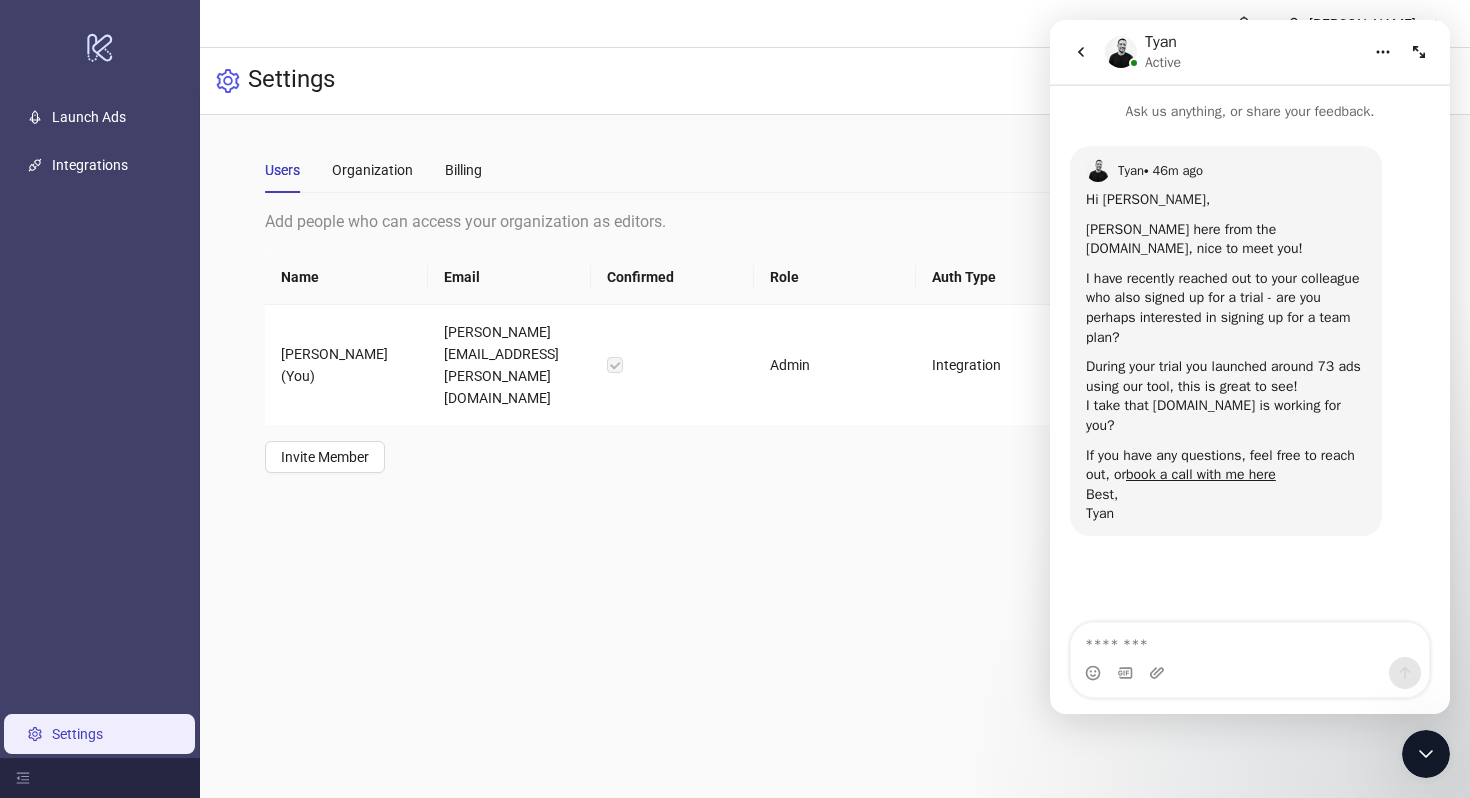 click 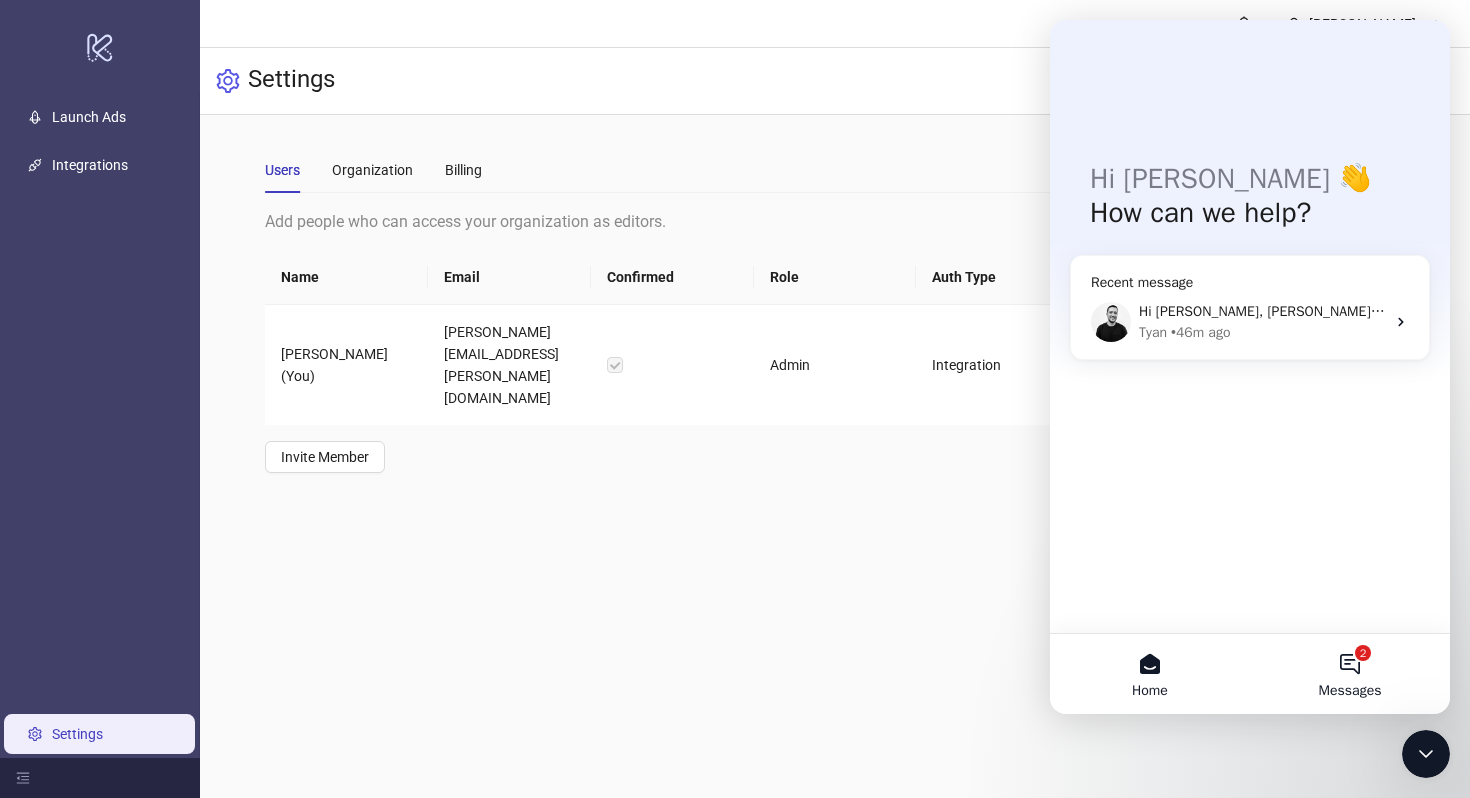 click on "2 Messages" at bounding box center (1350, 674) 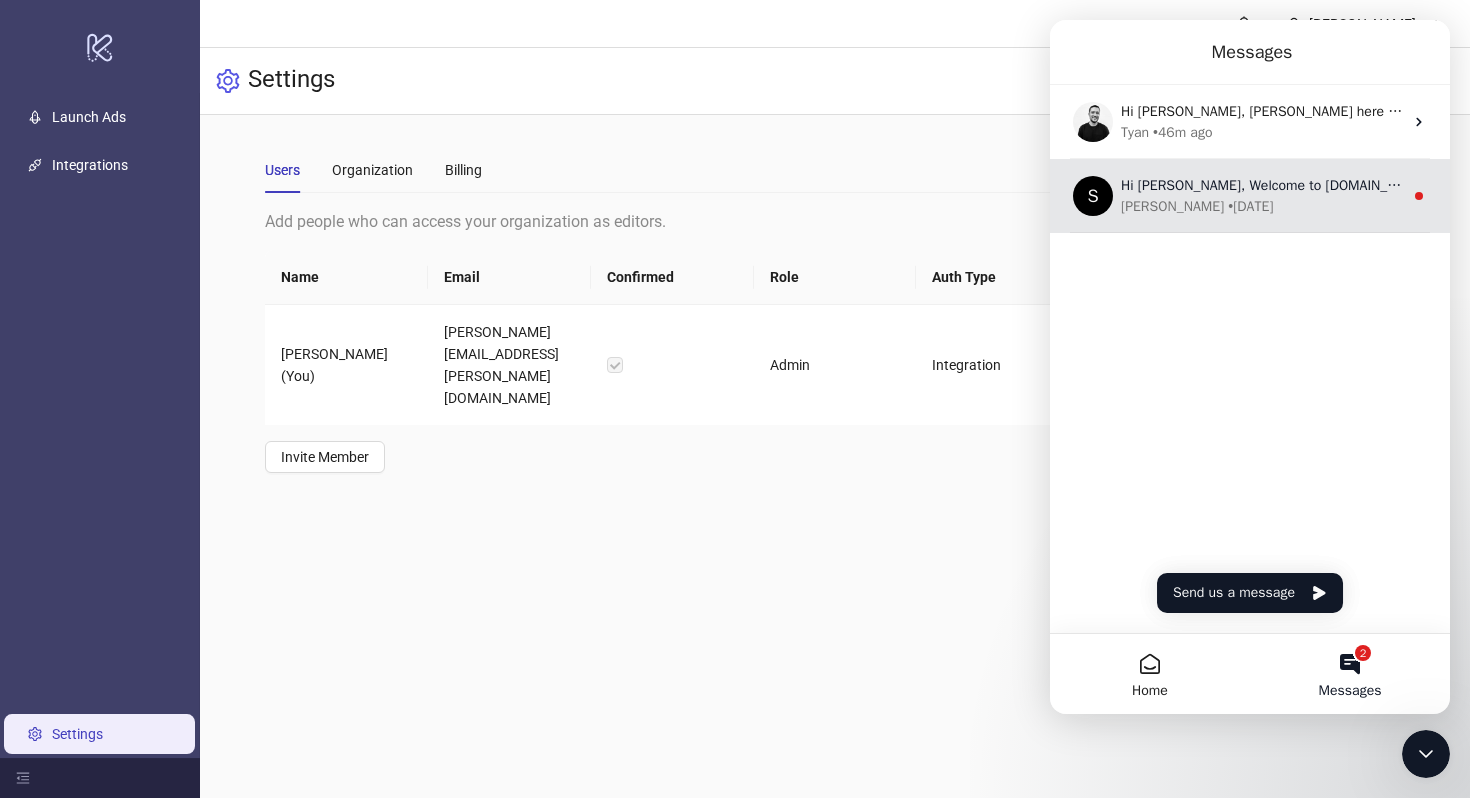 click on "[PERSON_NAME] •  [DATE]" at bounding box center [1262, 206] 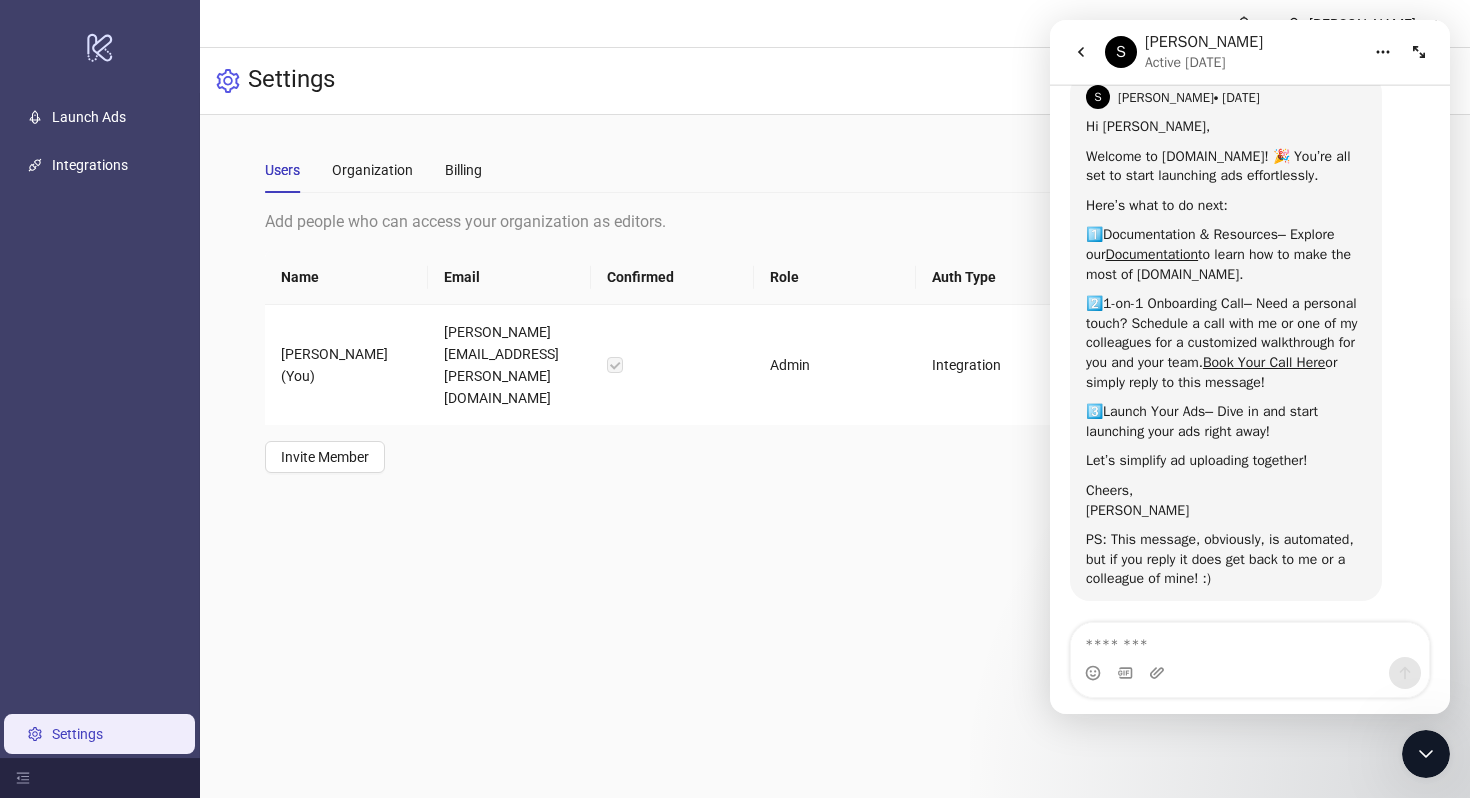 scroll, scrollTop: 0, scrollLeft: 0, axis: both 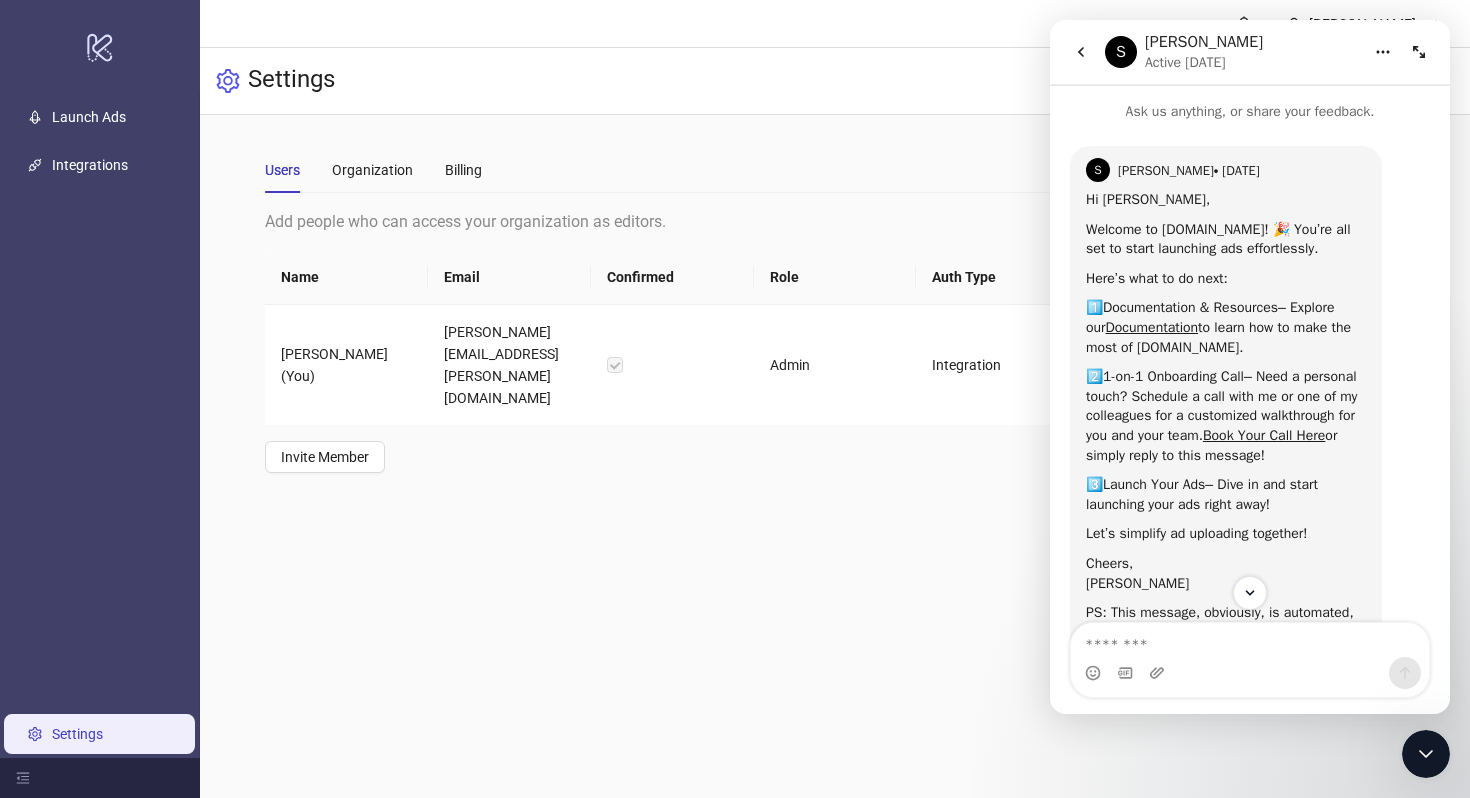 click 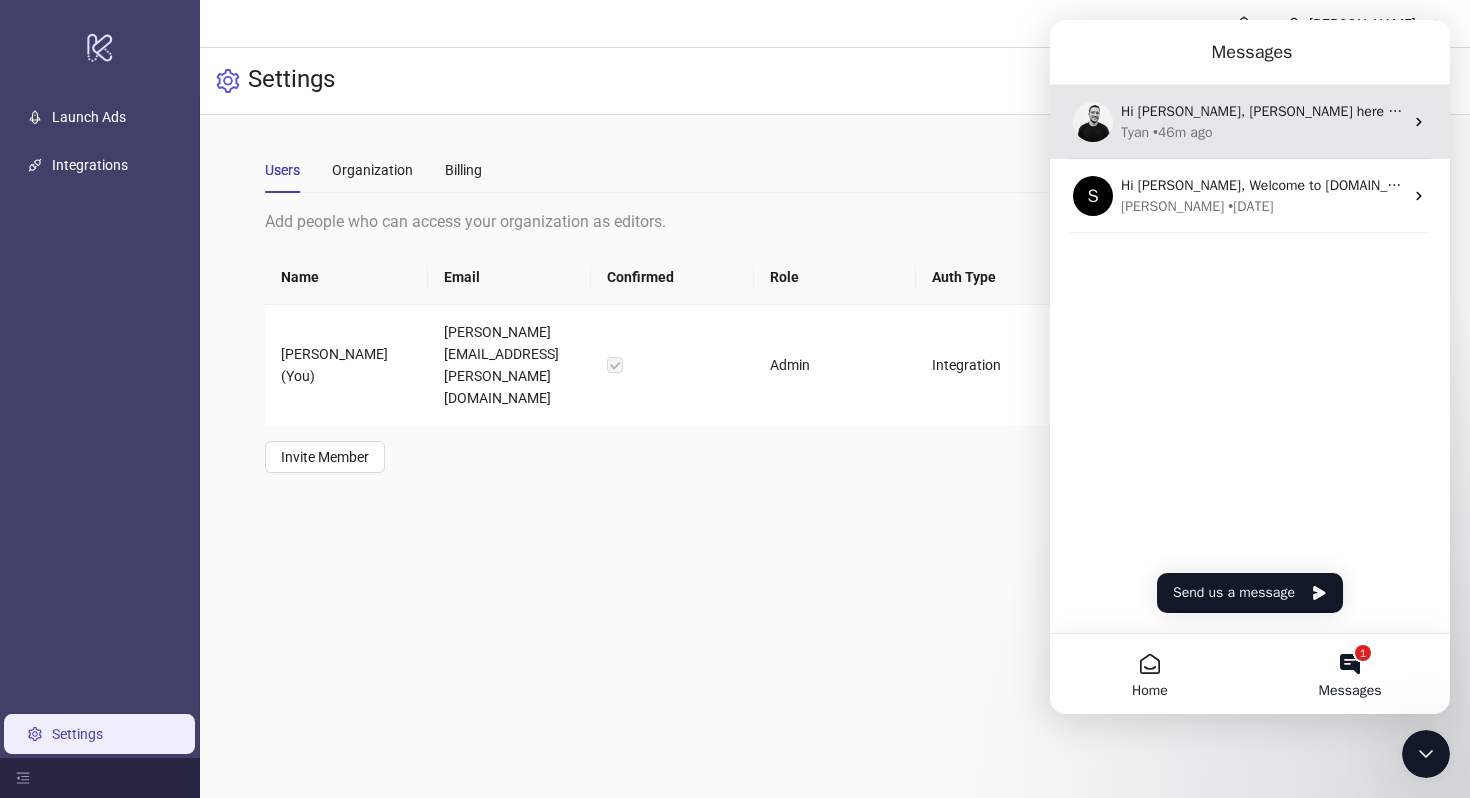 click on "Hi [PERSON_NAME],   [PERSON_NAME] here from the [DOMAIN_NAME], nice to meet you!    I have recently reached out to your colleague who also signed up for a trial - are you perhaps interested in signing up for a team plan?    During your trial you launched around 73 ads using our tool, this is great to see!  I take that [DOMAIN_NAME] is working for you?    If you have any questions, feel free to reach out, or book a call with me here  Best, Tyan" at bounding box center (1262, 111) 